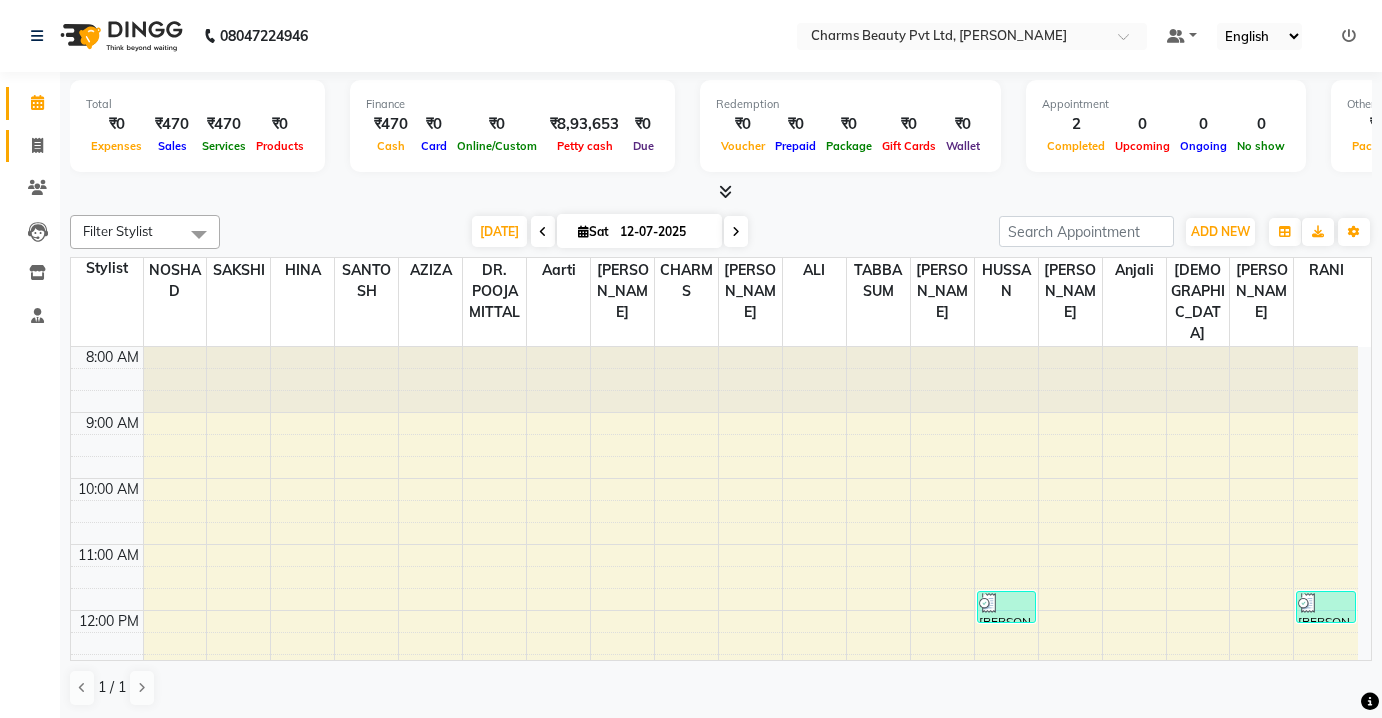 scroll, scrollTop: 0, scrollLeft: 0, axis: both 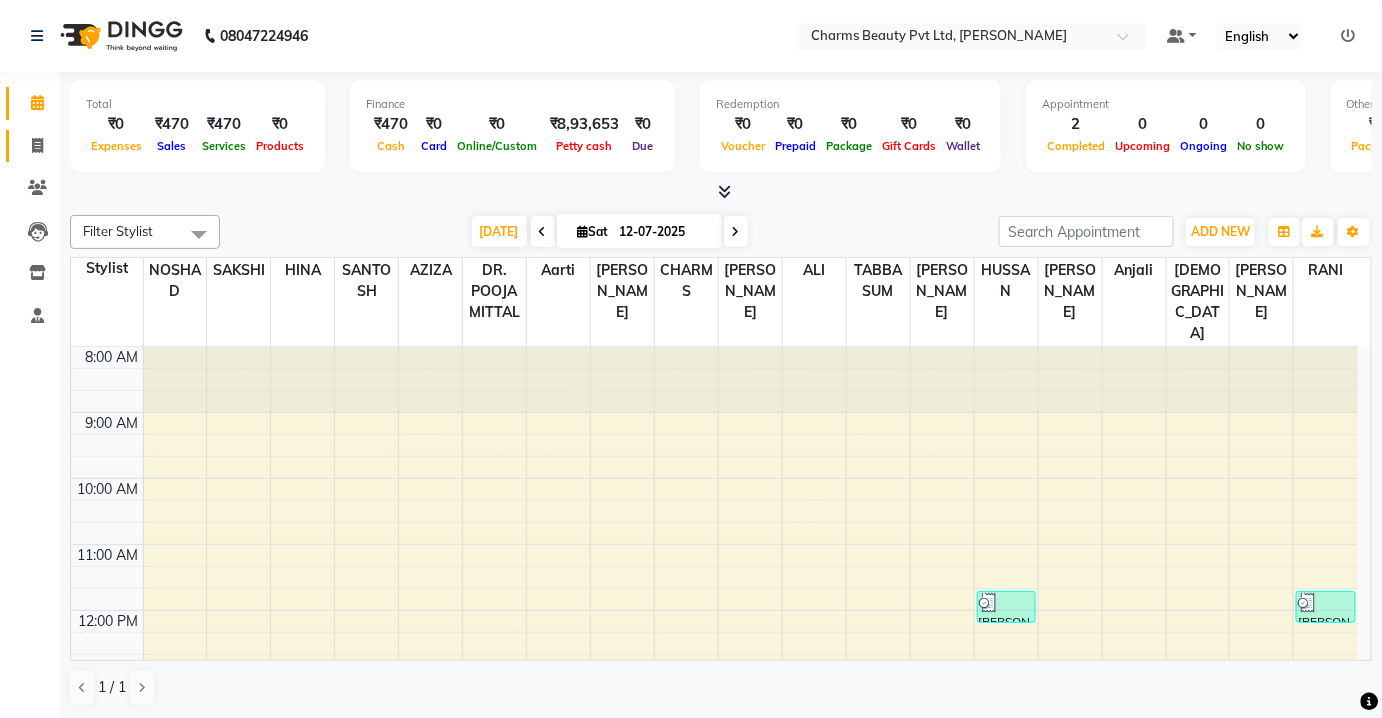 click on "Invoice" 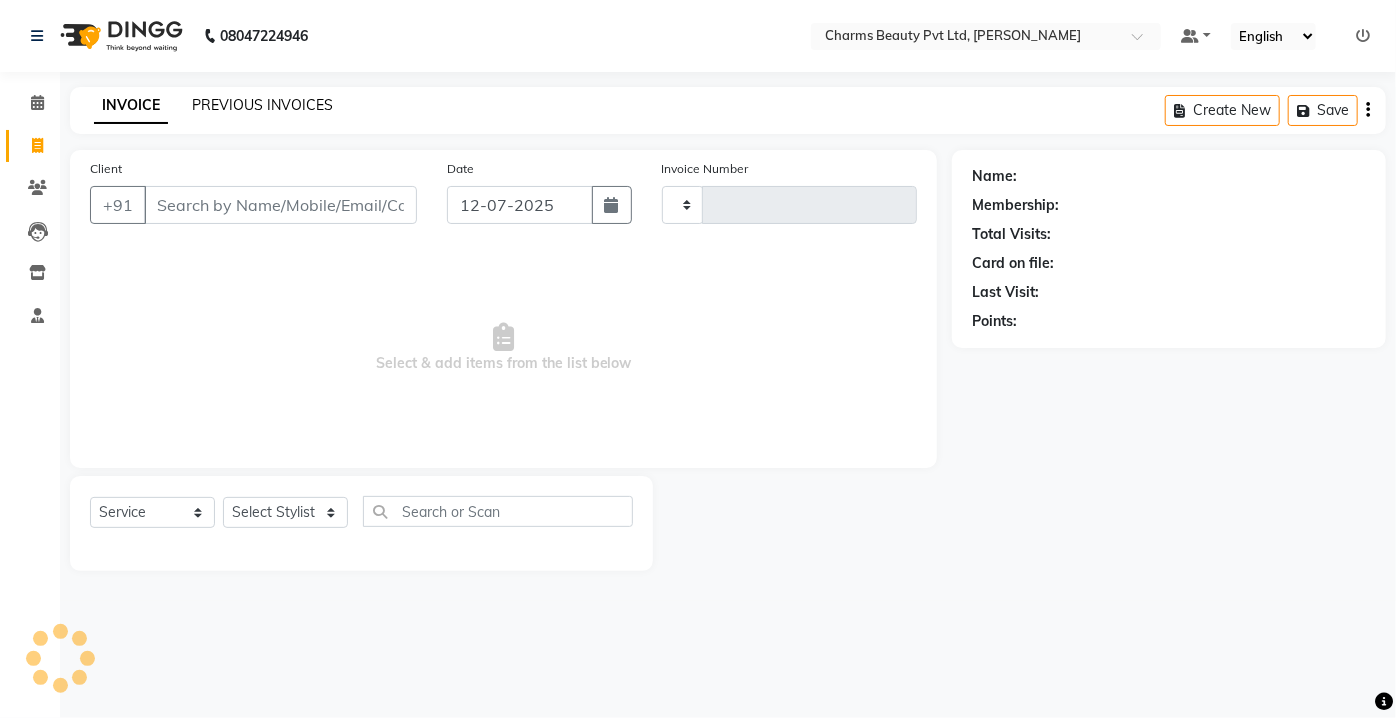 type on "1539" 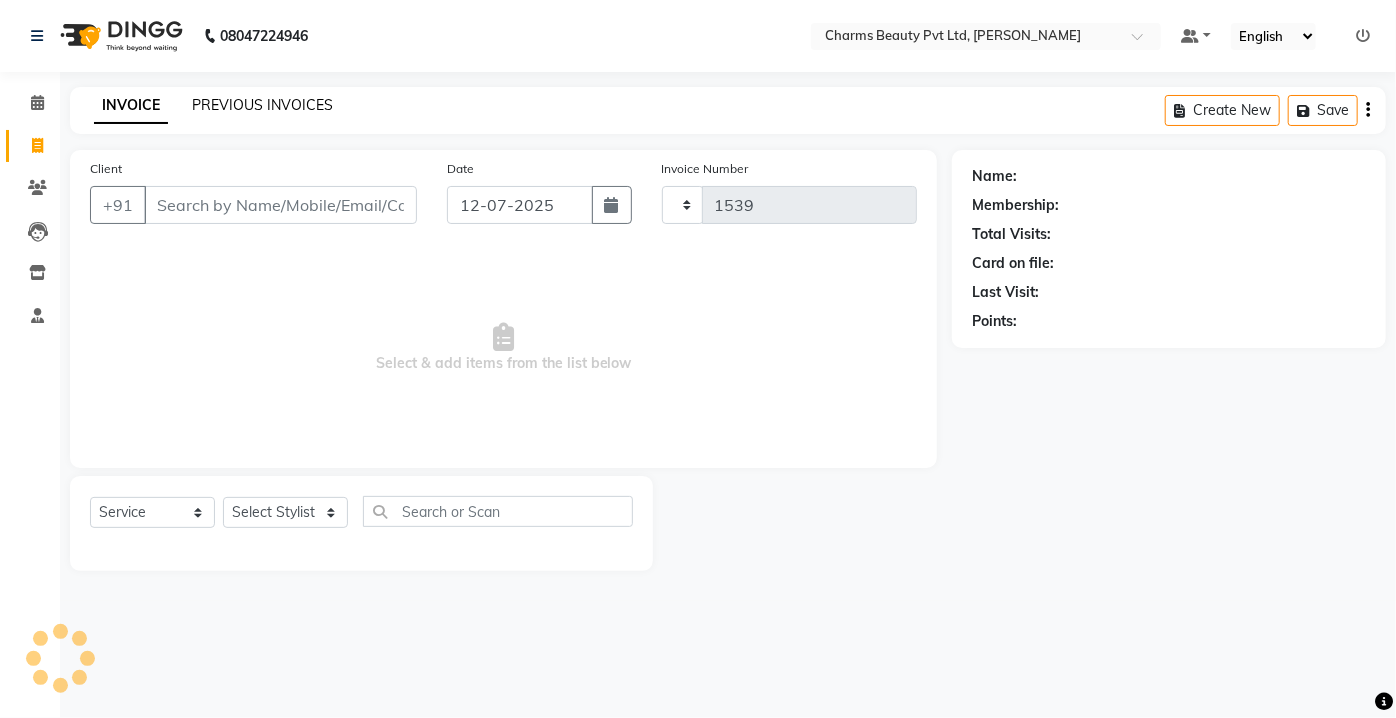 select on "3743" 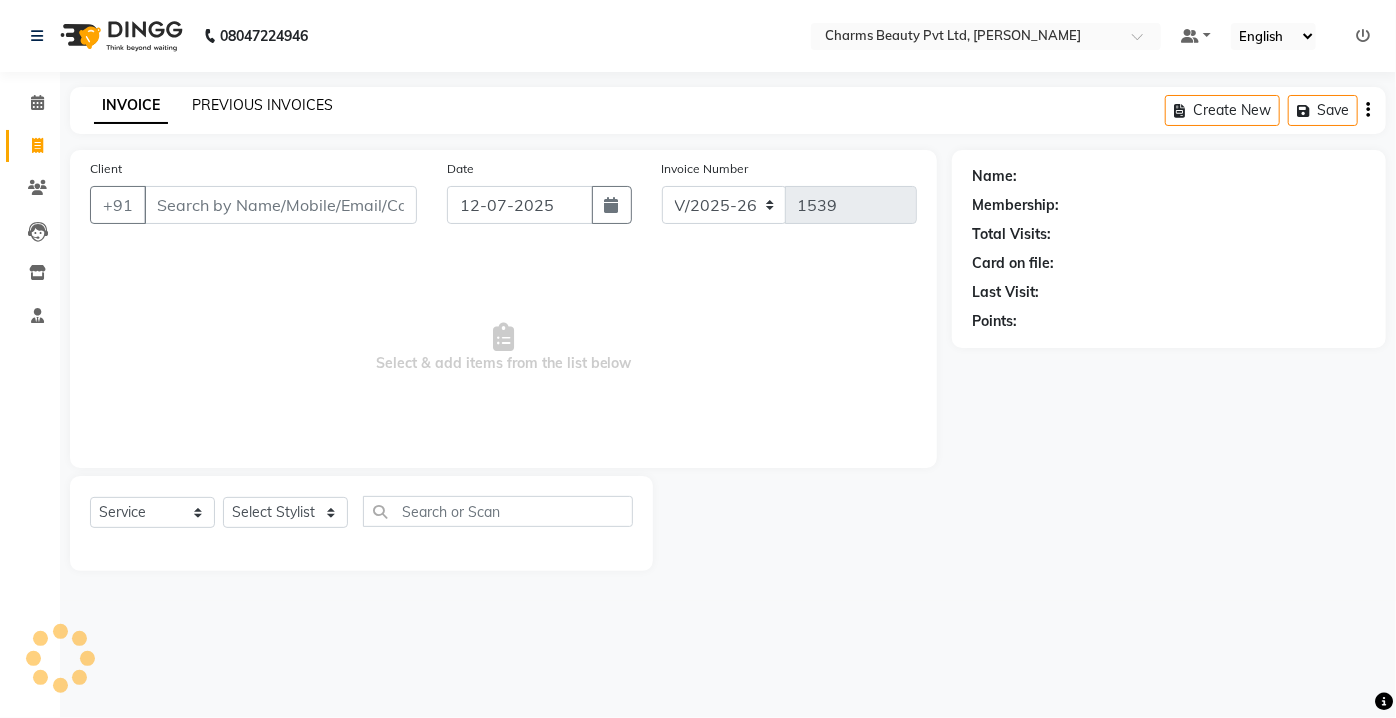 click on "PREVIOUS INVOICES" 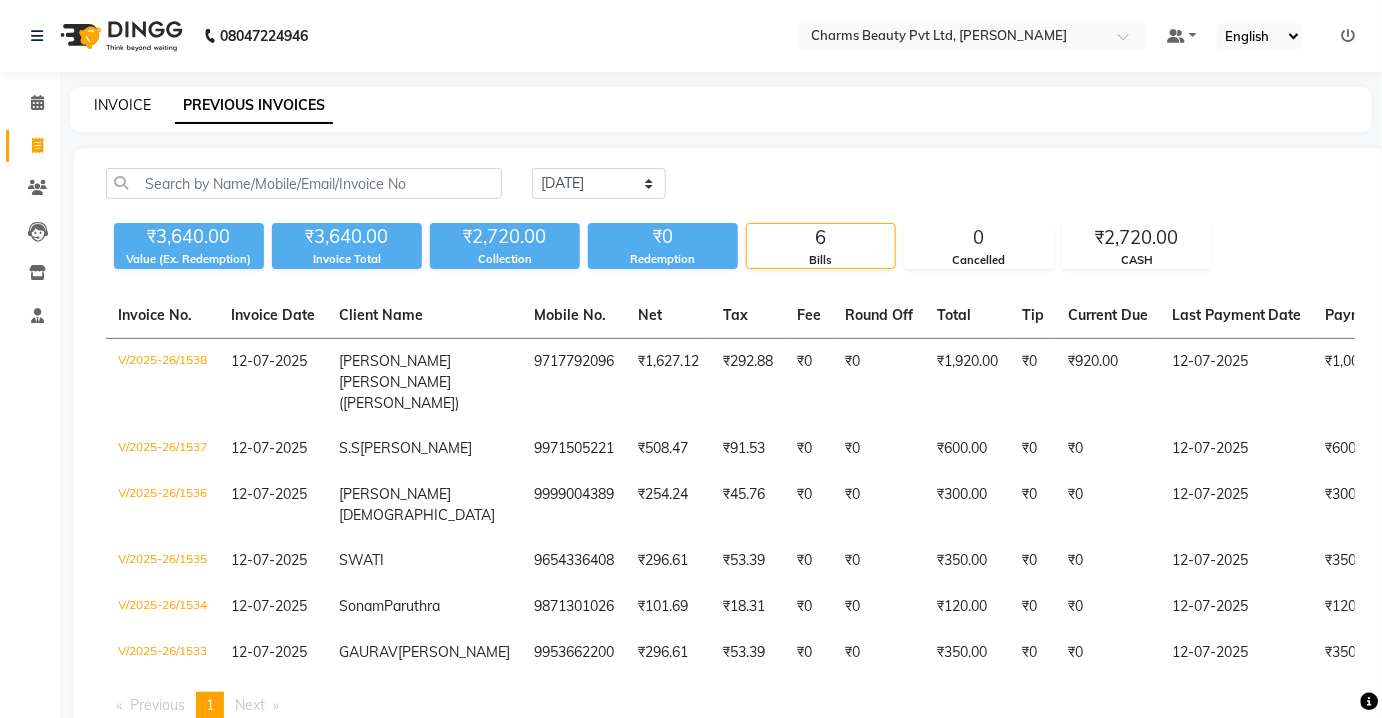 click on "INVOICE" 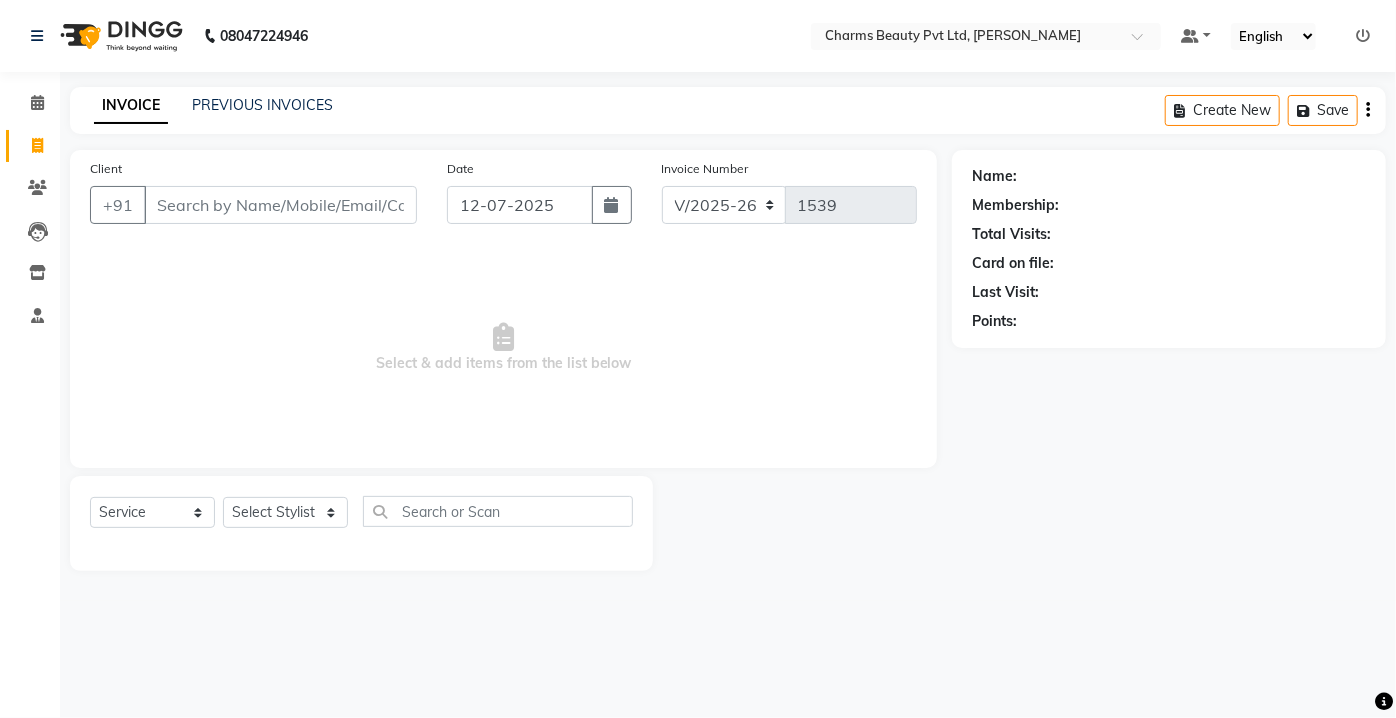 click on "INVOICE PREVIOUS INVOICES" 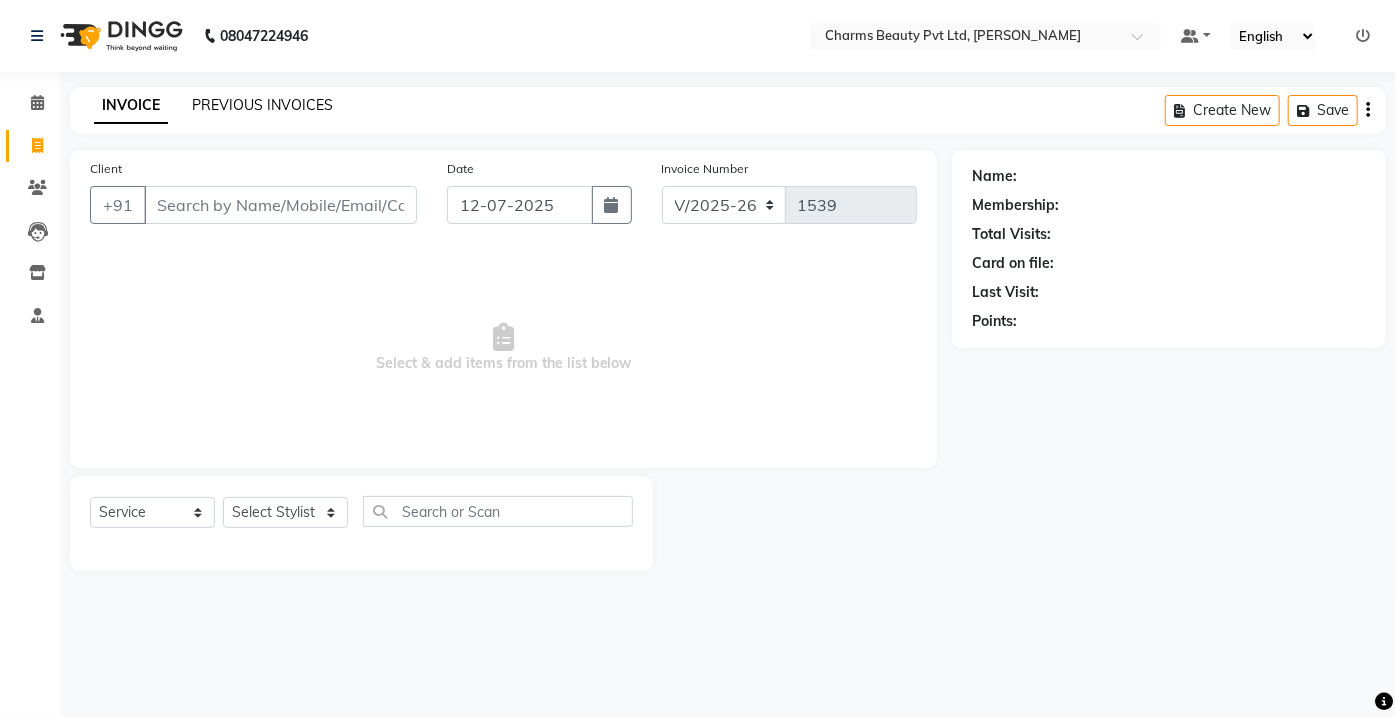 click on "PREVIOUS INVOICES" 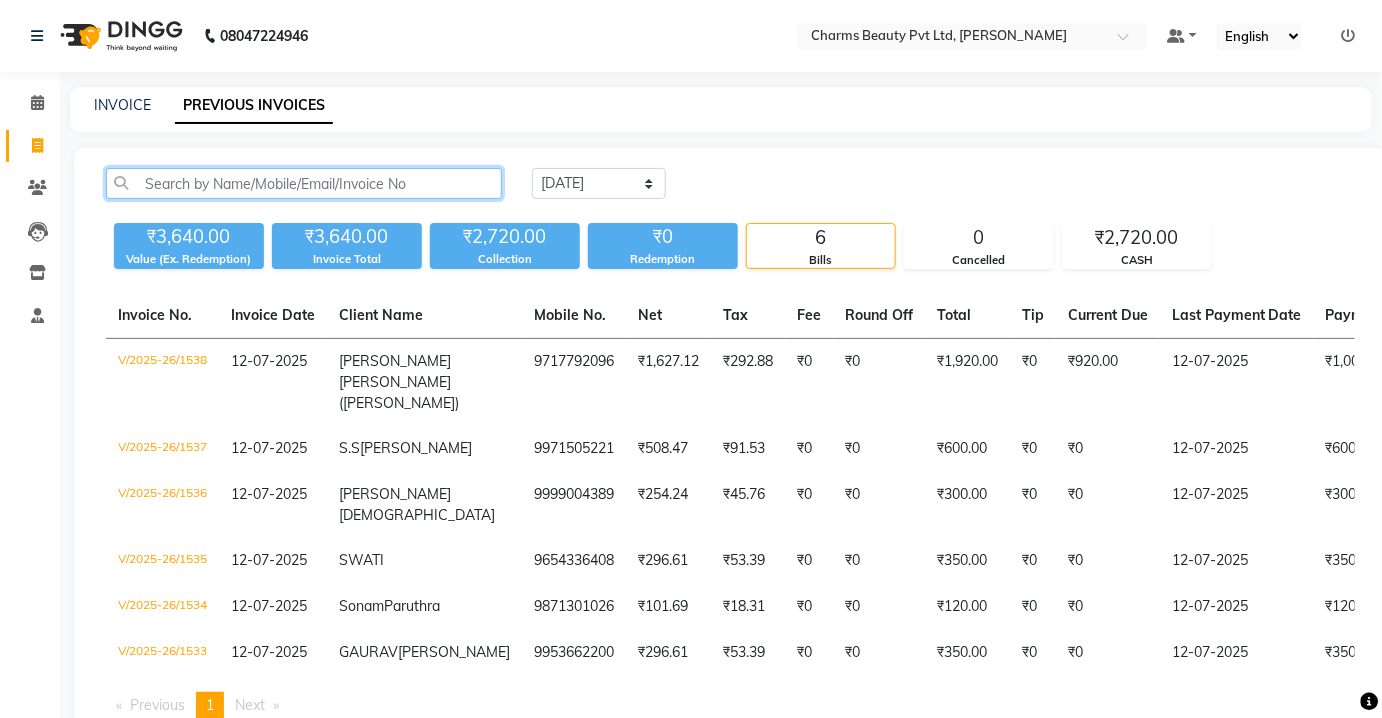 click 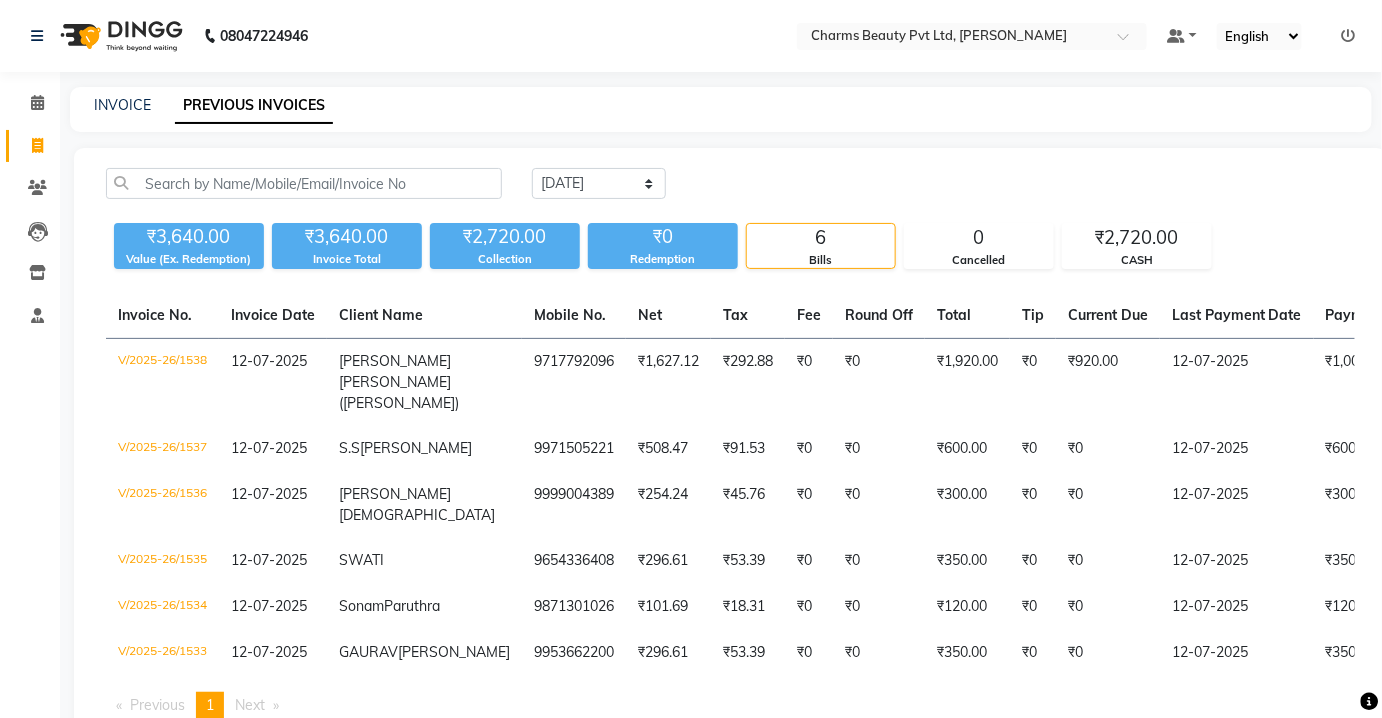 click on "INVOICE" 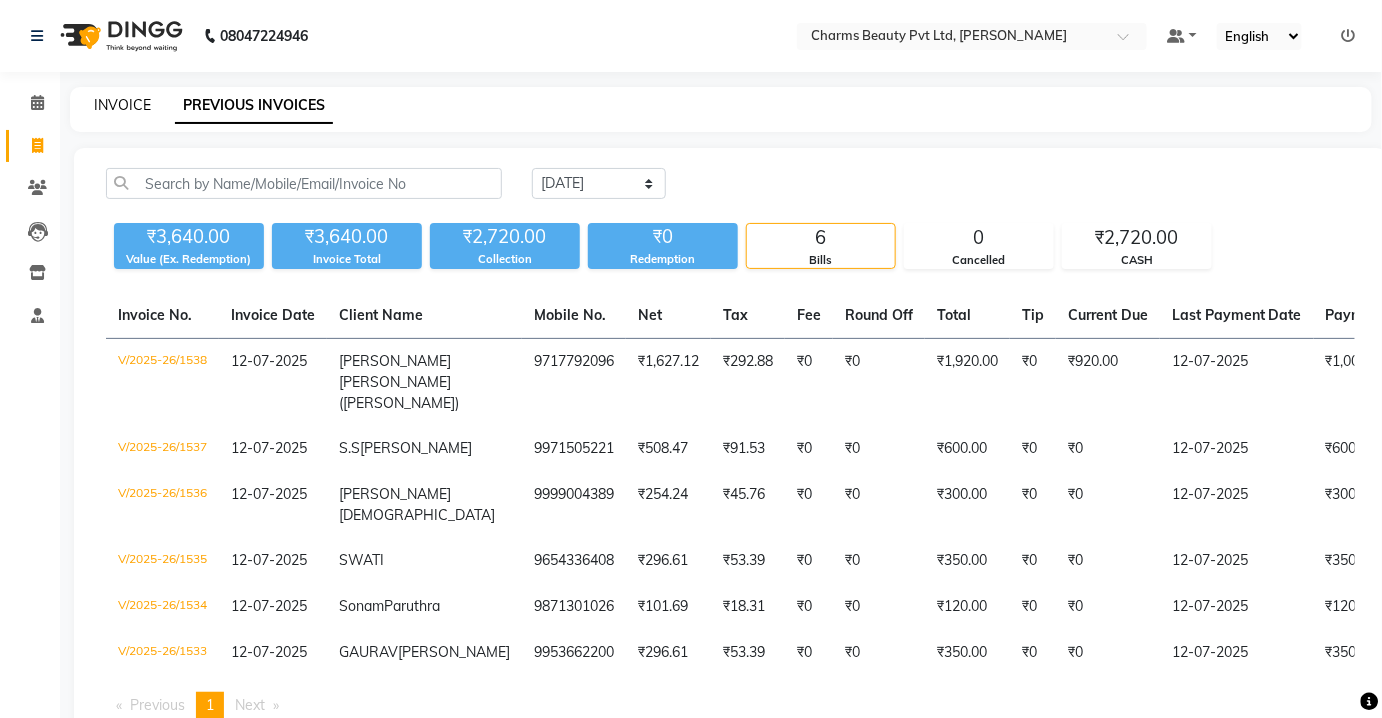 click on "INVOICE" 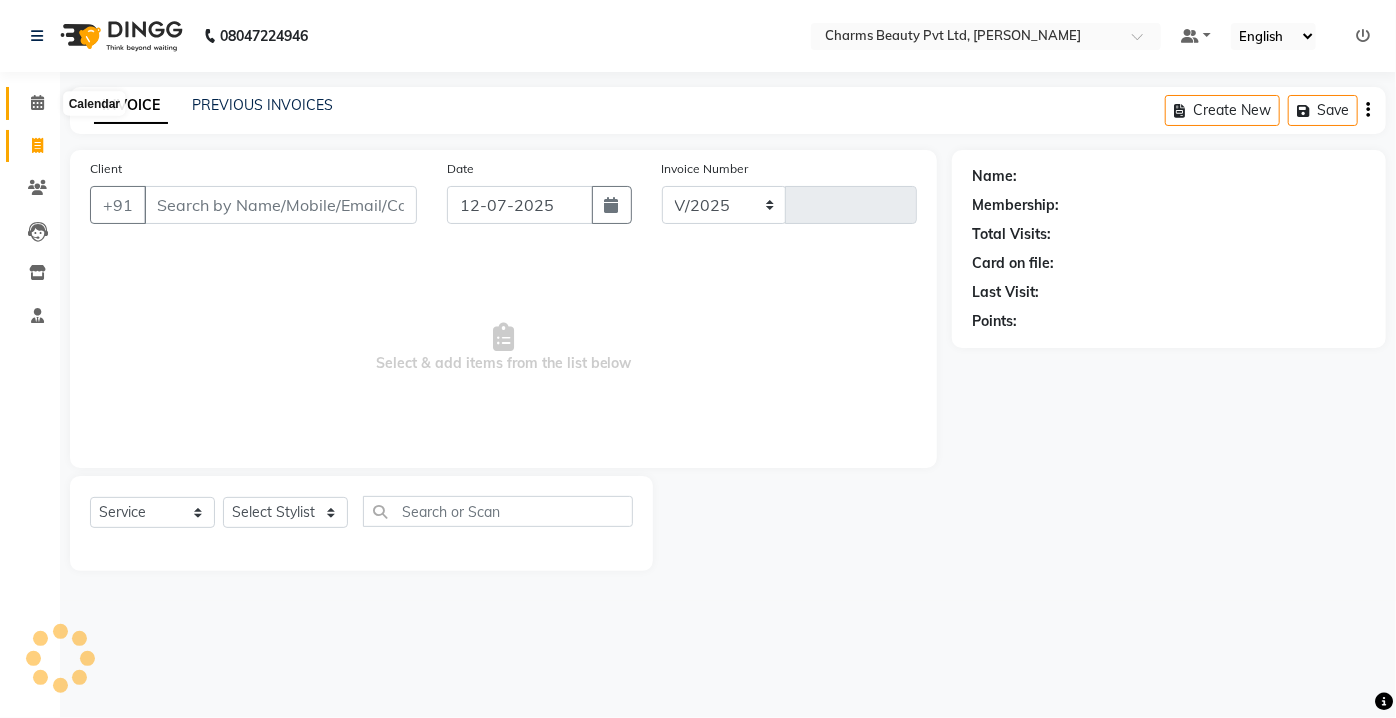 select on "3743" 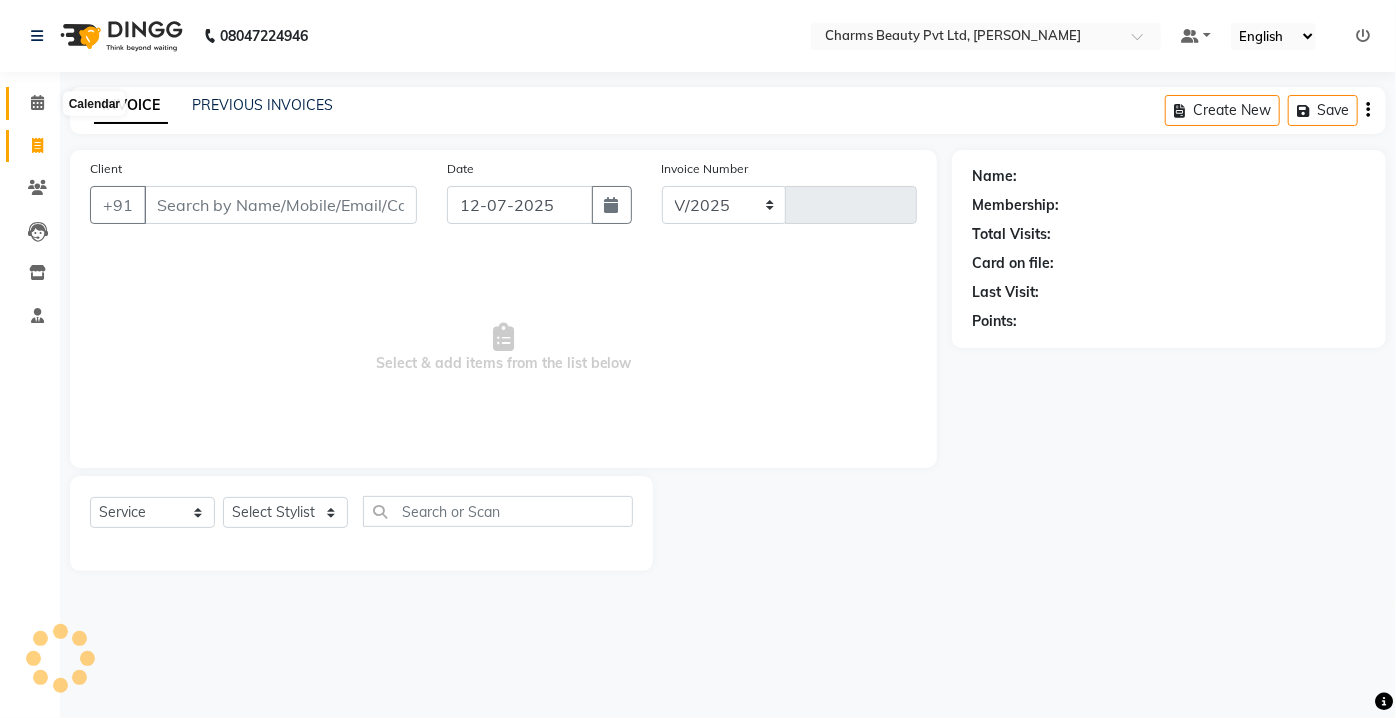 type on "1539" 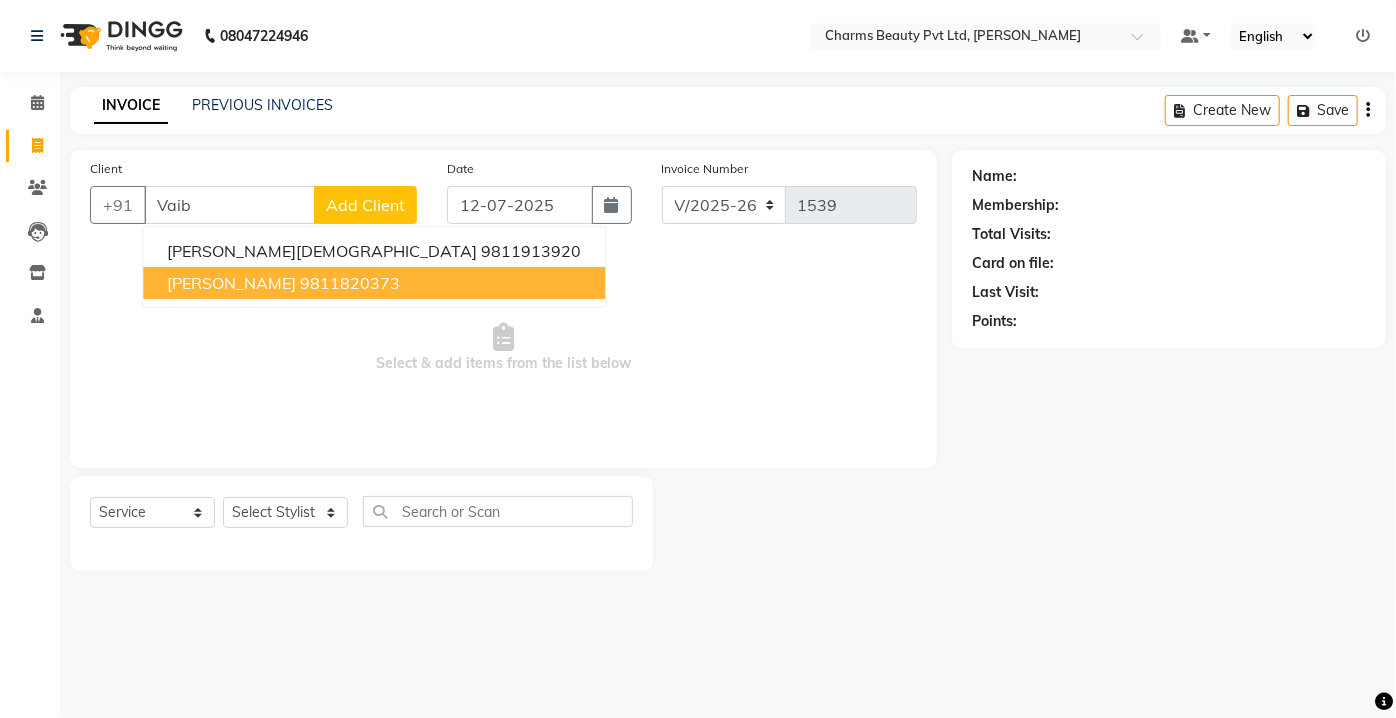 click on "Vaibhav Aggrawal" at bounding box center [231, 283] 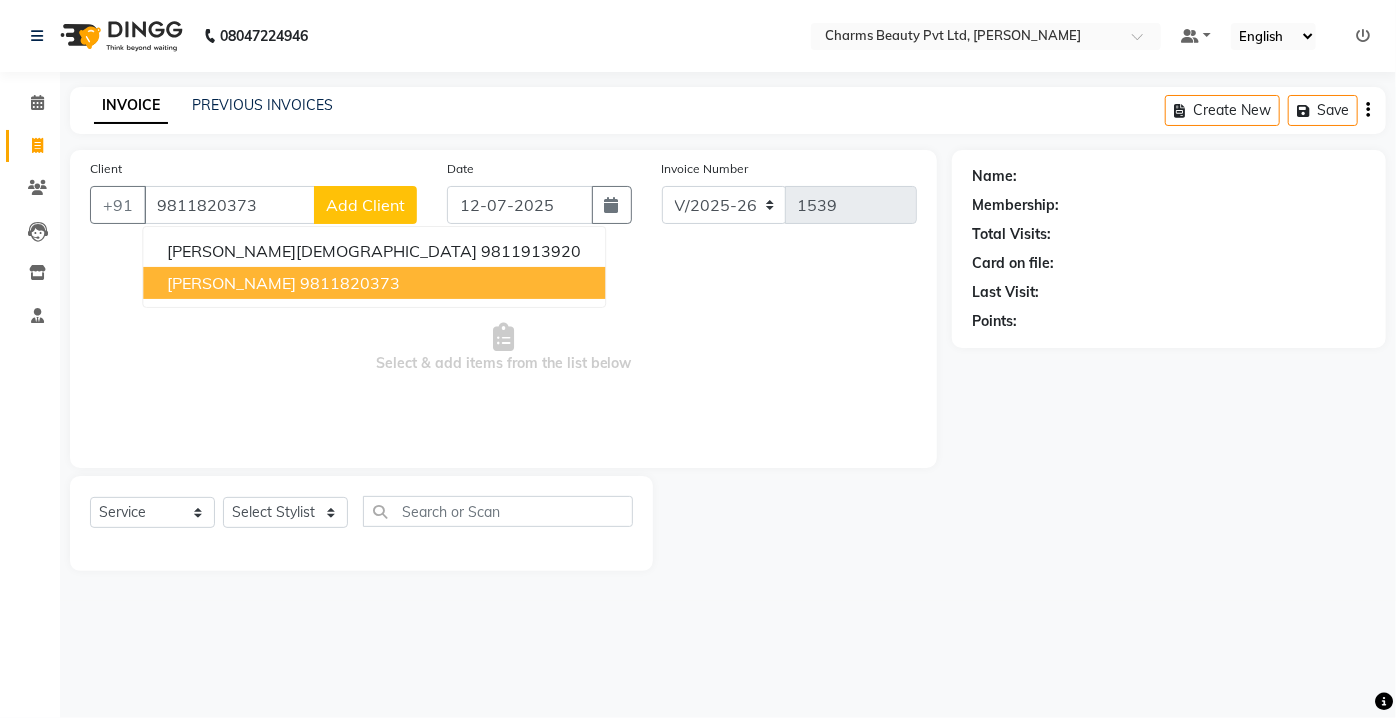 type on "9811820373" 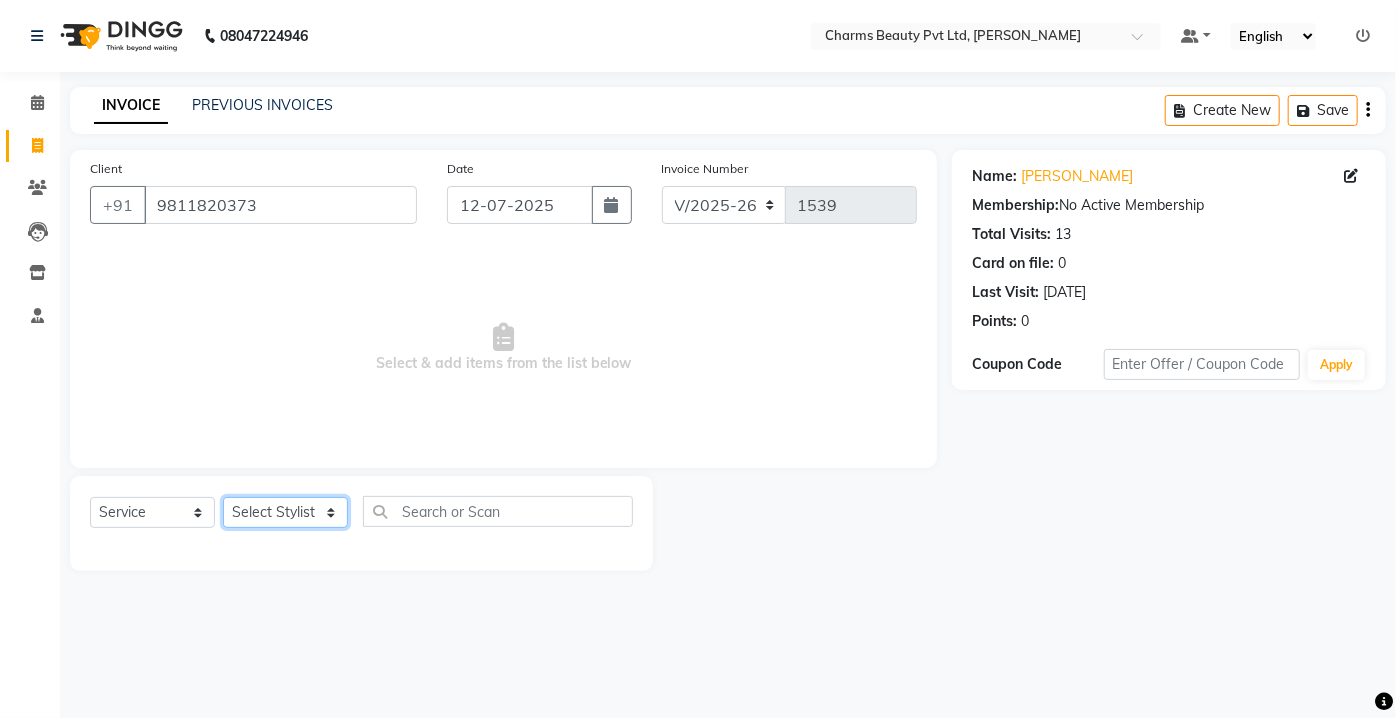 click on "Select Stylist Aarti ALI Anjali Ashu AZIZA BOBBY CHARMAYNE CHARMS DR. POOJA MITTAL HINA HUSSAN NEESHU NOSHAD RANI RAVI SOOD  SAKSHI SANTOSH SAPNA TABBASUM" 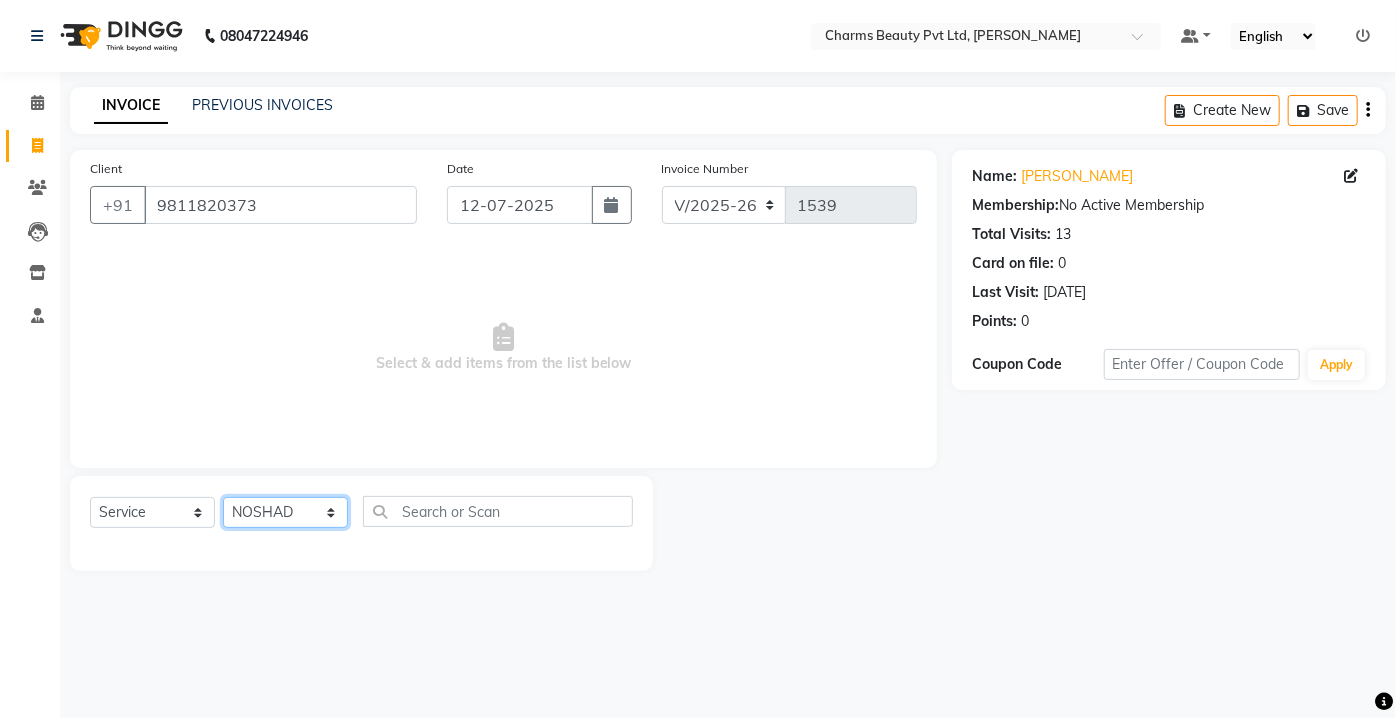 click on "Select Stylist Aarti ALI Anjali Ashu AZIZA BOBBY CHARMAYNE CHARMS DR. POOJA MITTAL HINA HUSSAN NEESHU NOSHAD RANI RAVI SOOD  SAKSHI SANTOSH SAPNA TABBASUM" 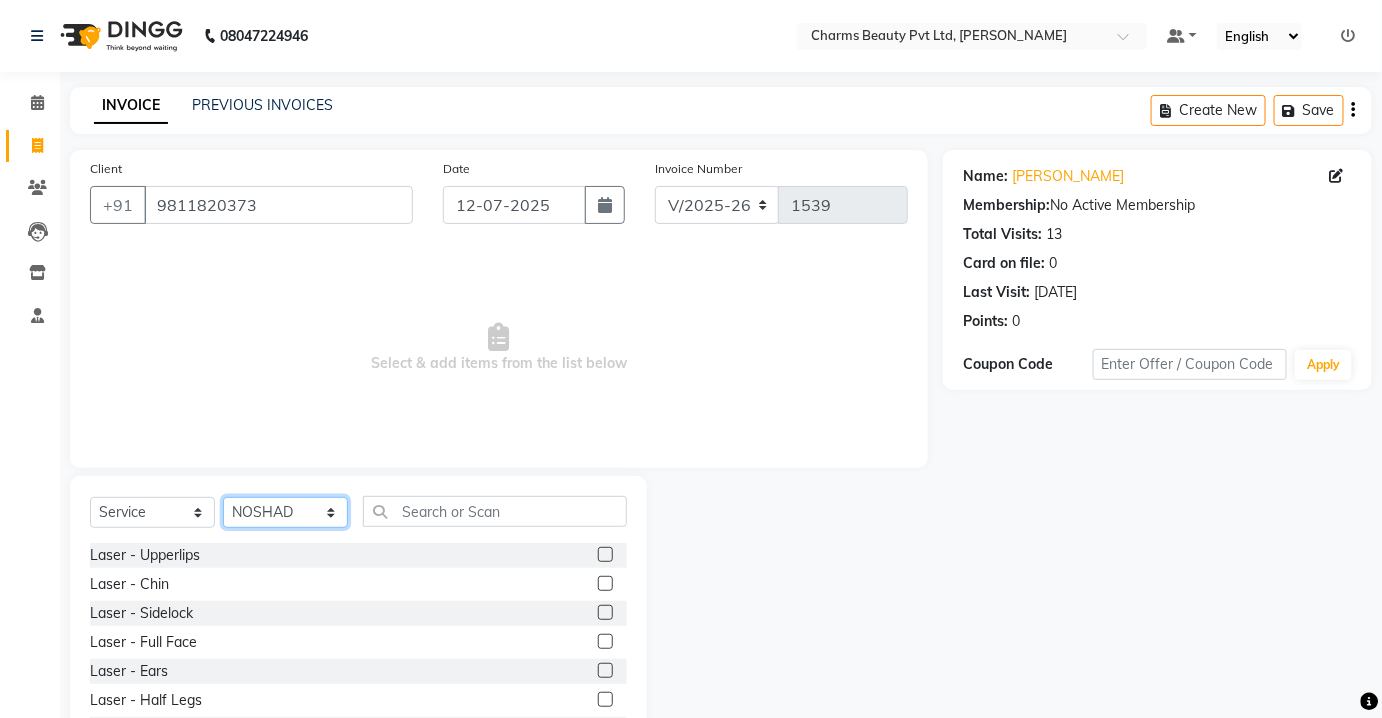 click on "Select Stylist Aarti ALI Anjali Ashu AZIZA BOBBY CHARMAYNE CHARMS DR. POOJA MITTAL HINA HUSSAN NEESHU NOSHAD RANI RAVI SOOD  SAKSHI SANTOSH SAPNA TABBASUM" 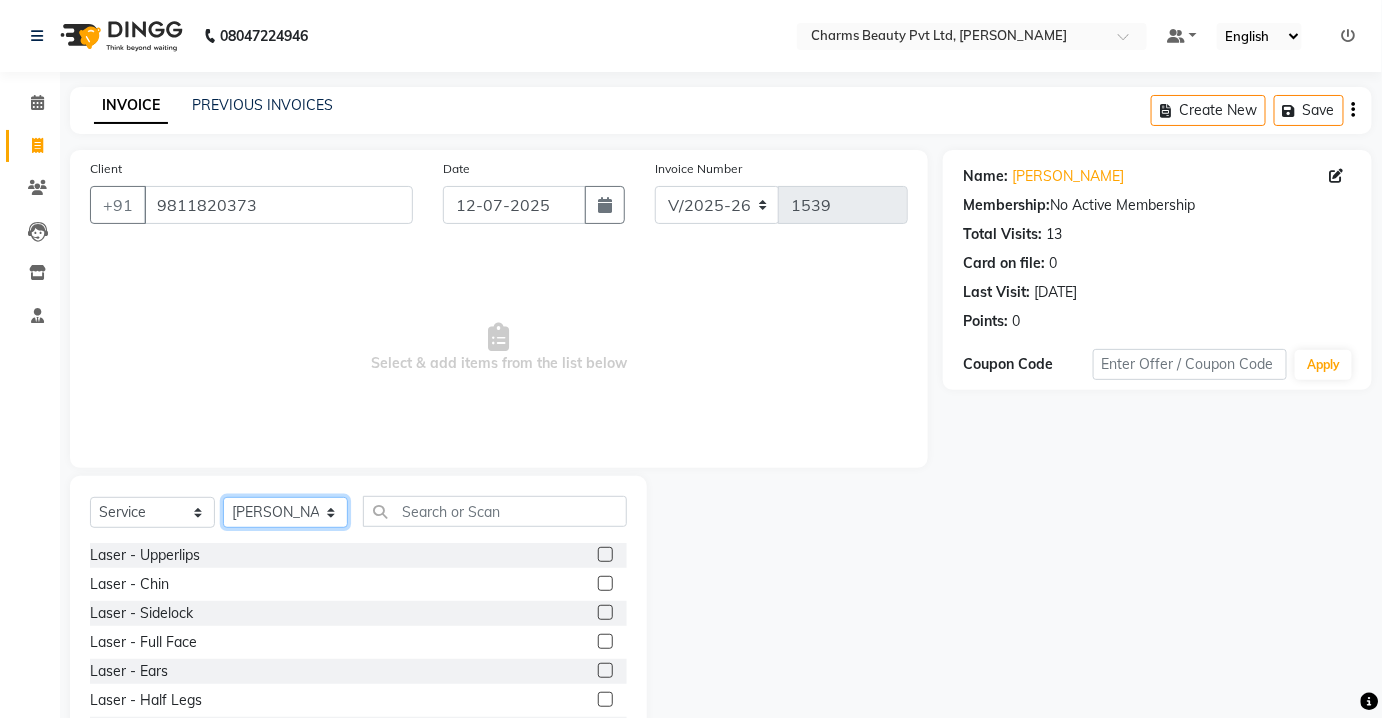 click on "Select Stylist Aarti ALI Anjali Ashu AZIZA BOBBY CHARMAYNE CHARMS DR. POOJA MITTAL HINA HUSSAN NEESHU NOSHAD RANI RAVI SOOD  SAKSHI SANTOSH SAPNA TABBASUM" 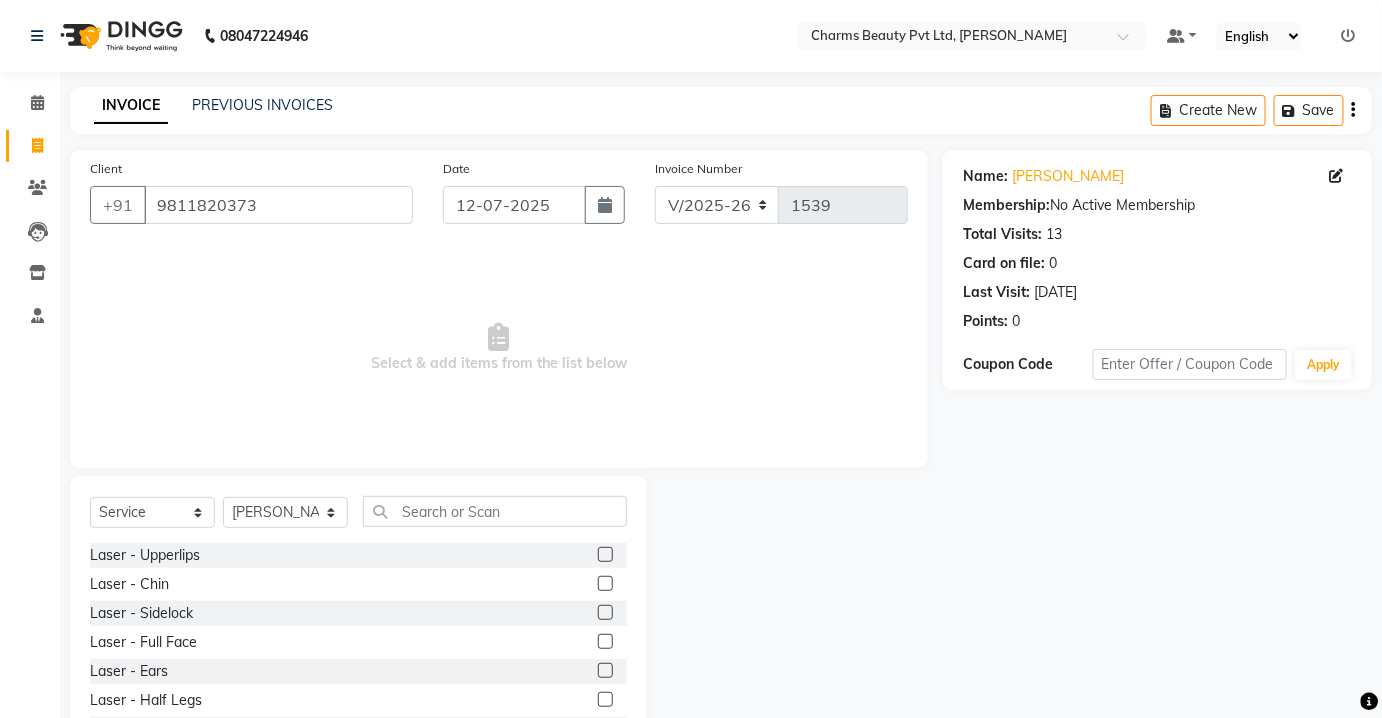 click on "Select  Service  Product  Membership  Package Voucher Prepaid Gift Card  Select Stylist Aarti ALI Anjali Ashu AZIZA BOBBY CHARMAYNE CHARMS DR. POOJA MITTAL HINA HUSSAN NEESHU NOSHAD RANI RAVI SOOD  SAKSHI SANTOSH SAPNA TABBASUM" 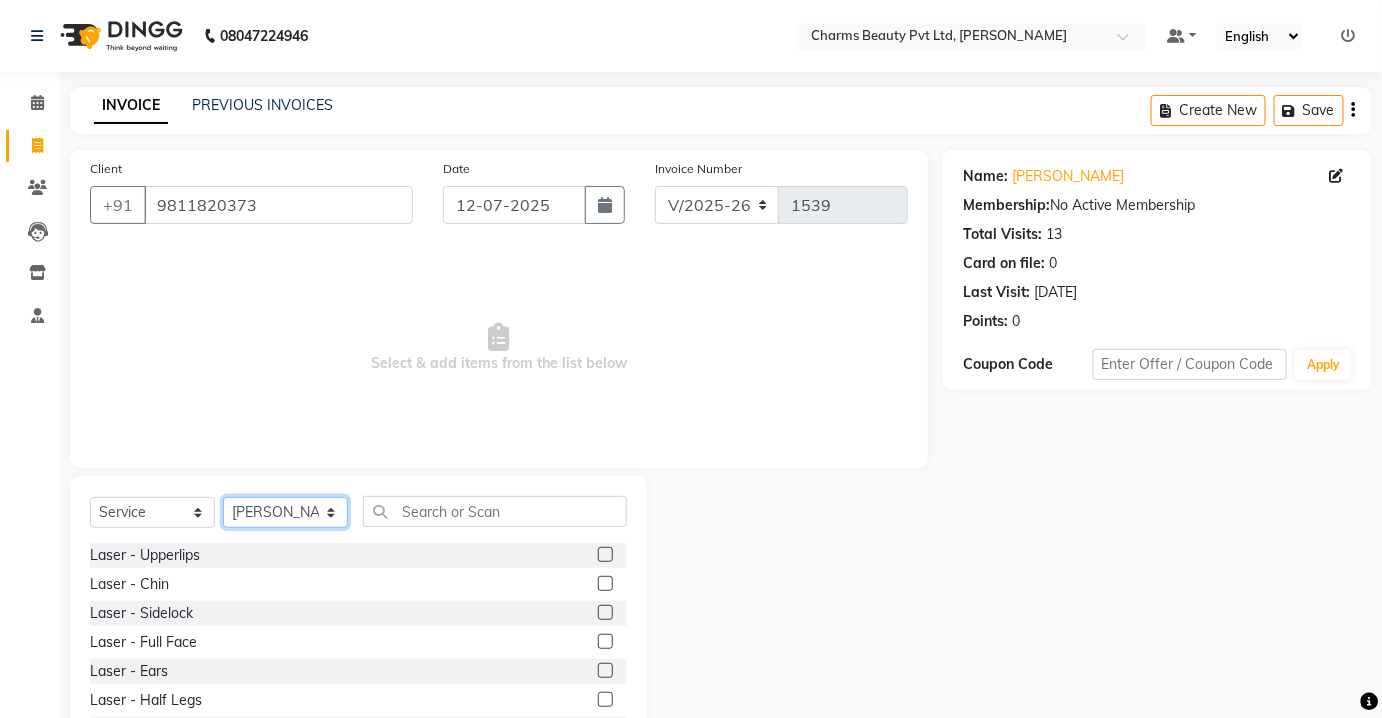 click on "Select Stylist Aarti ALI Anjali Ashu AZIZA BOBBY CHARMAYNE CHARMS DR. POOJA MITTAL HINA HUSSAN NEESHU NOSHAD RANI RAVI SOOD  SAKSHI SANTOSH SAPNA TABBASUM" 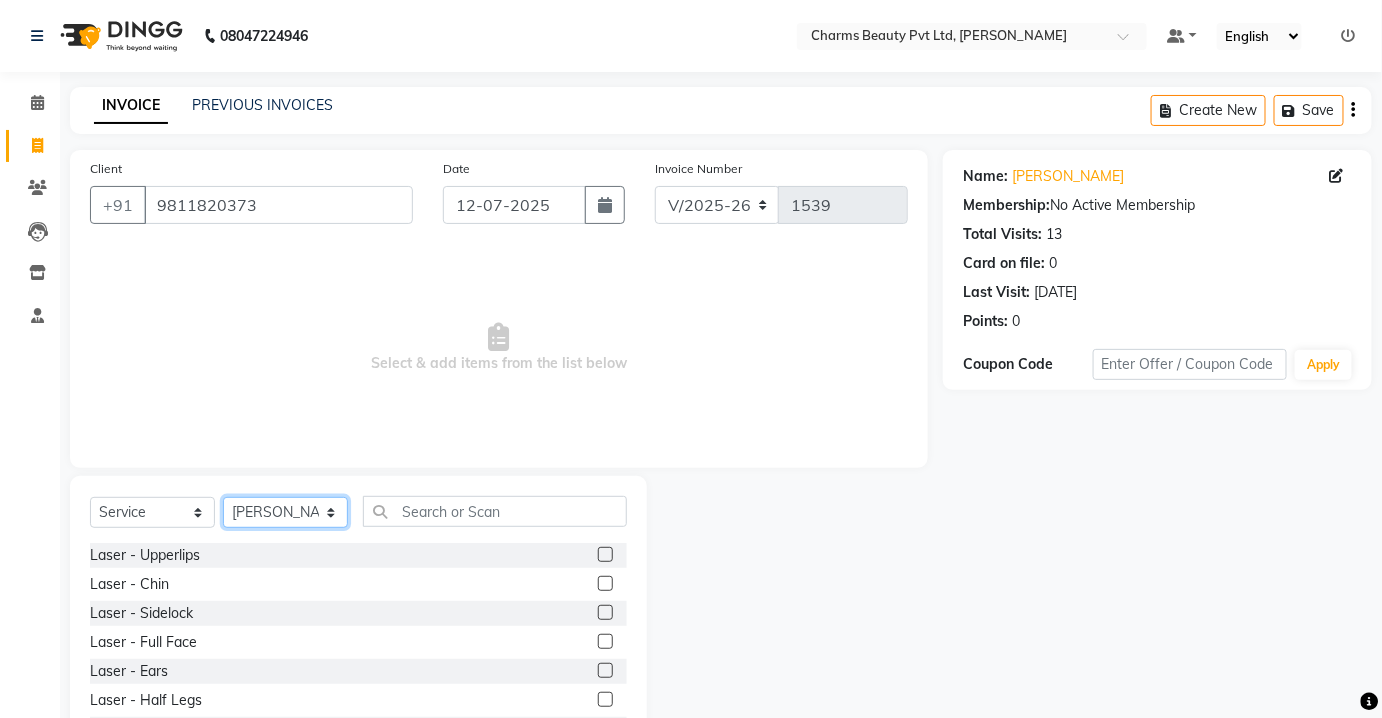 click on "Select Stylist Aarti ALI Anjali Ashu AZIZA BOBBY CHARMAYNE CHARMS DR. POOJA MITTAL HINA HUSSAN NEESHU NOSHAD RANI RAVI SOOD  SAKSHI SANTOSH SAPNA TABBASUM" 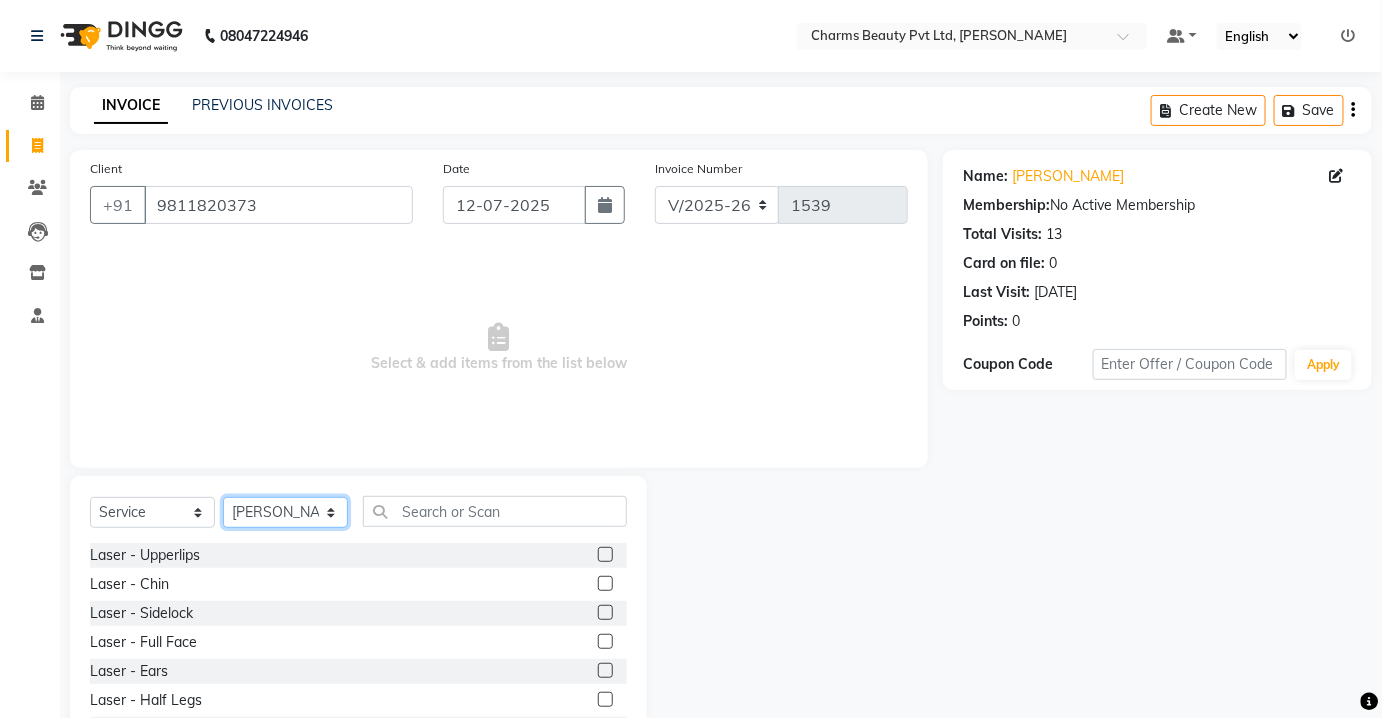 click on "Select Stylist Aarti ALI Anjali Ashu AZIZA BOBBY CHARMAYNE CHARMS DR. POOJA MITTAL HINA HUSSAN NEESHU NOSHAD RANI RAVI SOOD  SAKSHI SANTOSH SAPNA TABBASUM" 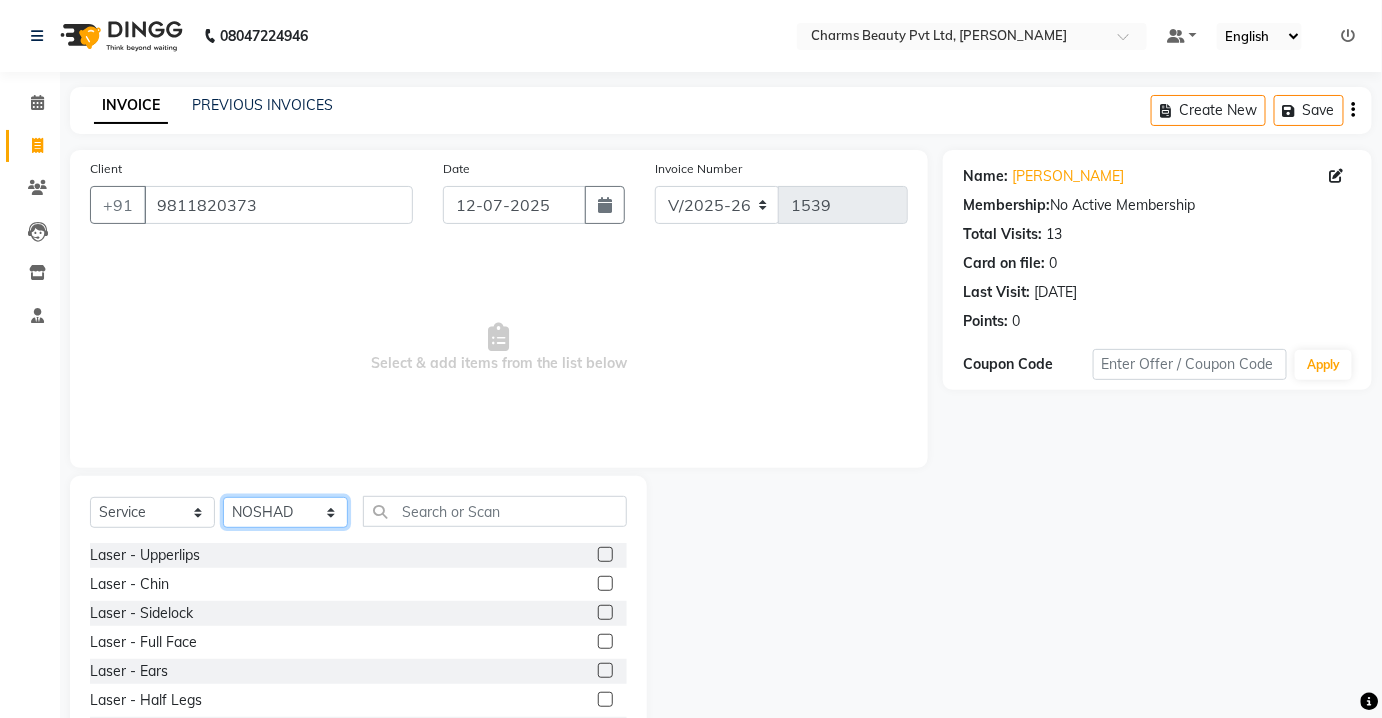 click on "Select Stylist Aarti ALI Anjali Ashu AZIZA BOBBY CHARMAYNE CHARMS DR. POOJA MITTAL HINA HUSSAN NEESHU NOSHAD RANI RAVI SOOD  SAKSHI SANTOSH SAPNA TABBASUM" 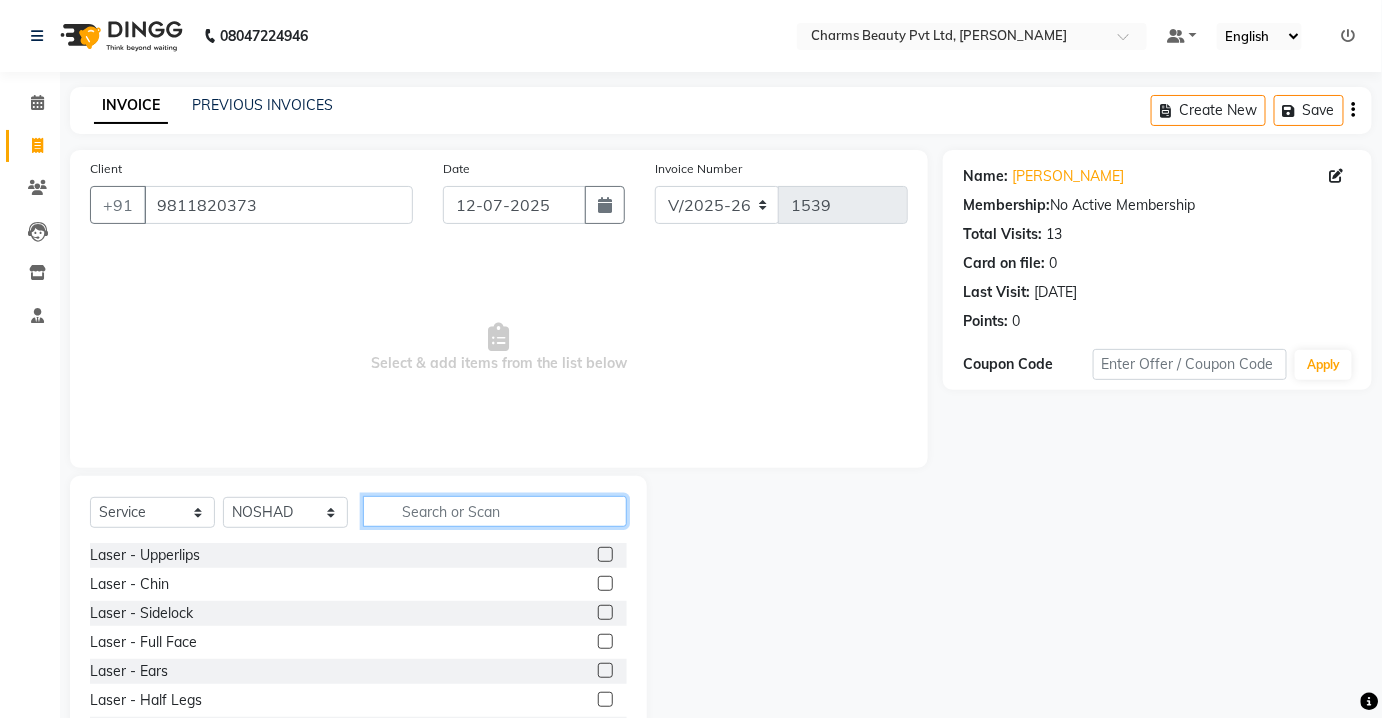 click 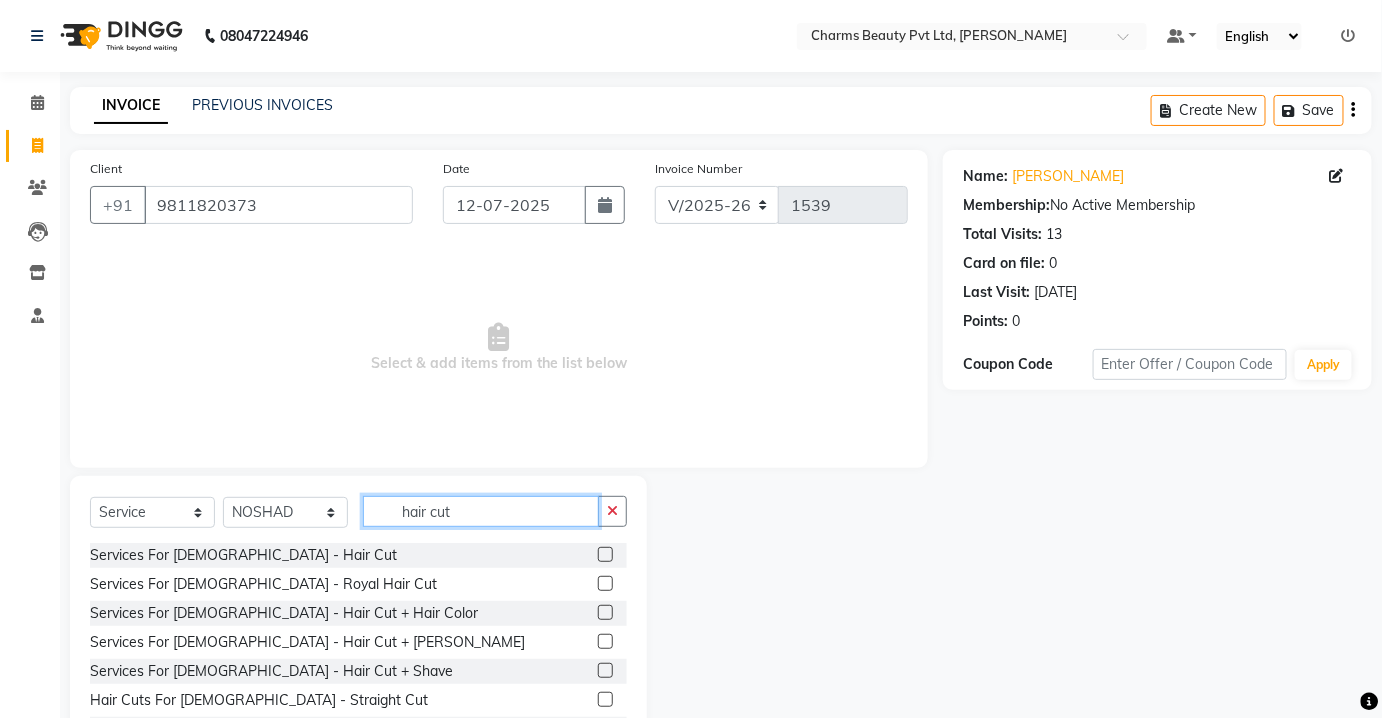 type on "hair cut" 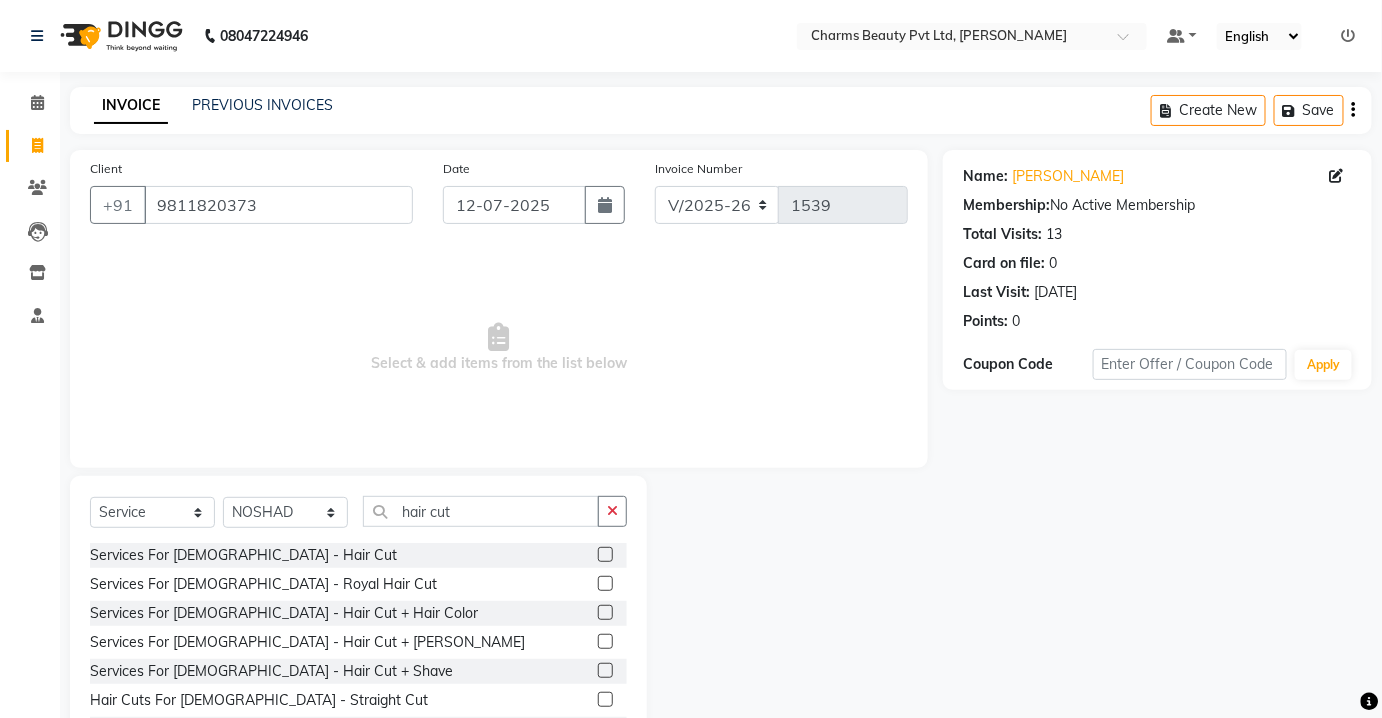 click 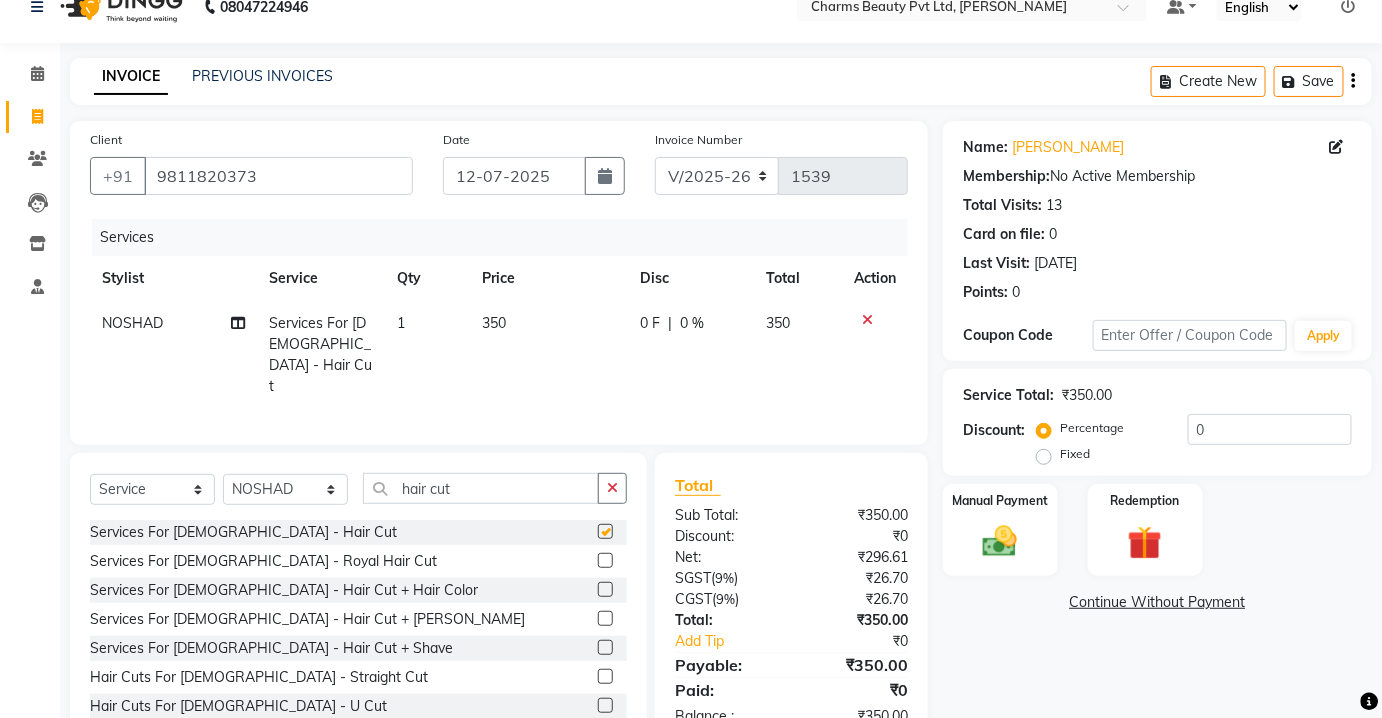 checkbox on "false" 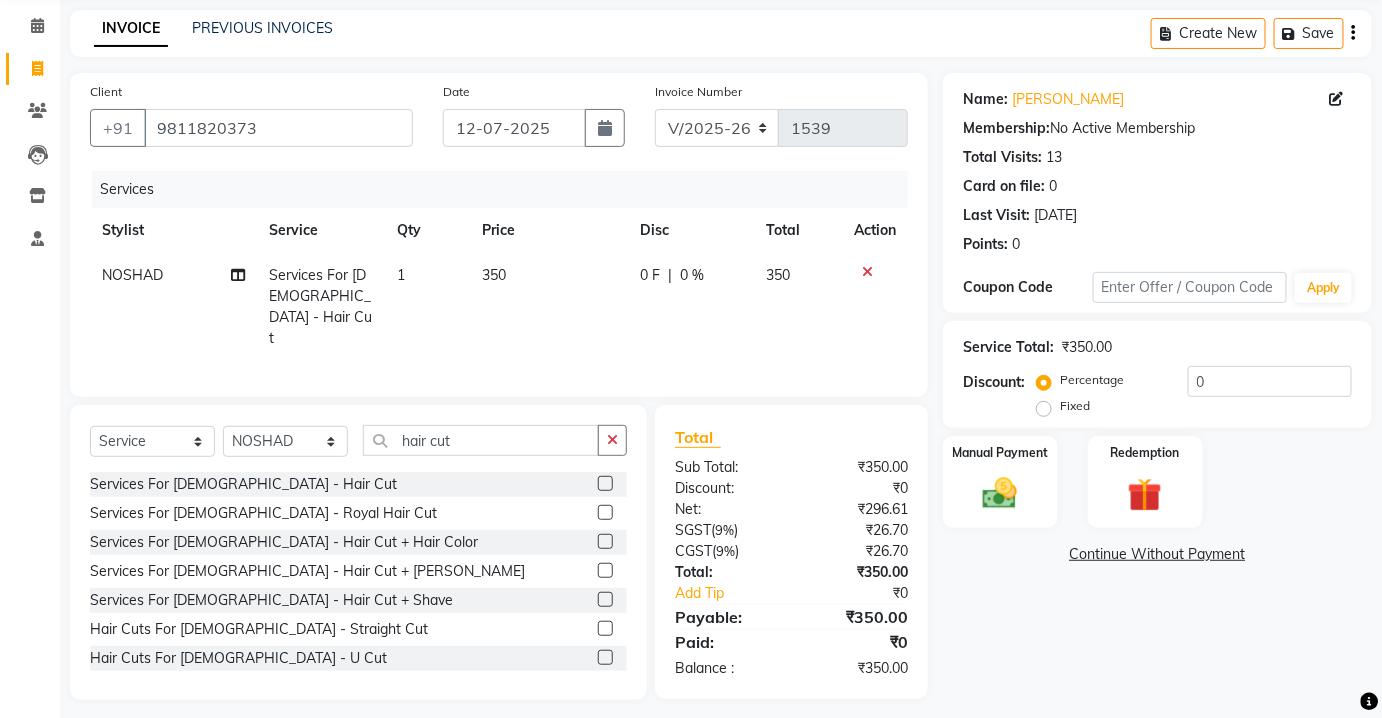 scroll, scrollTop: 82, scrollLeft: 0, axis: vertical 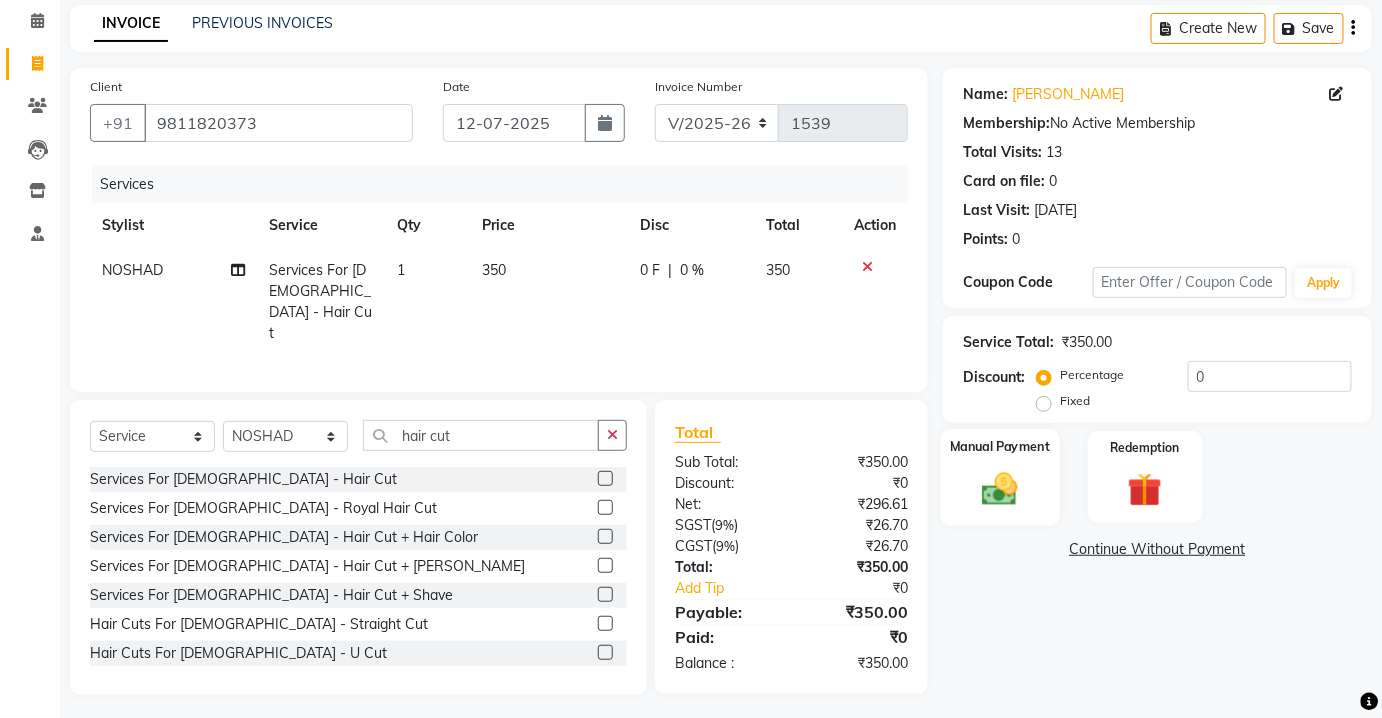 click 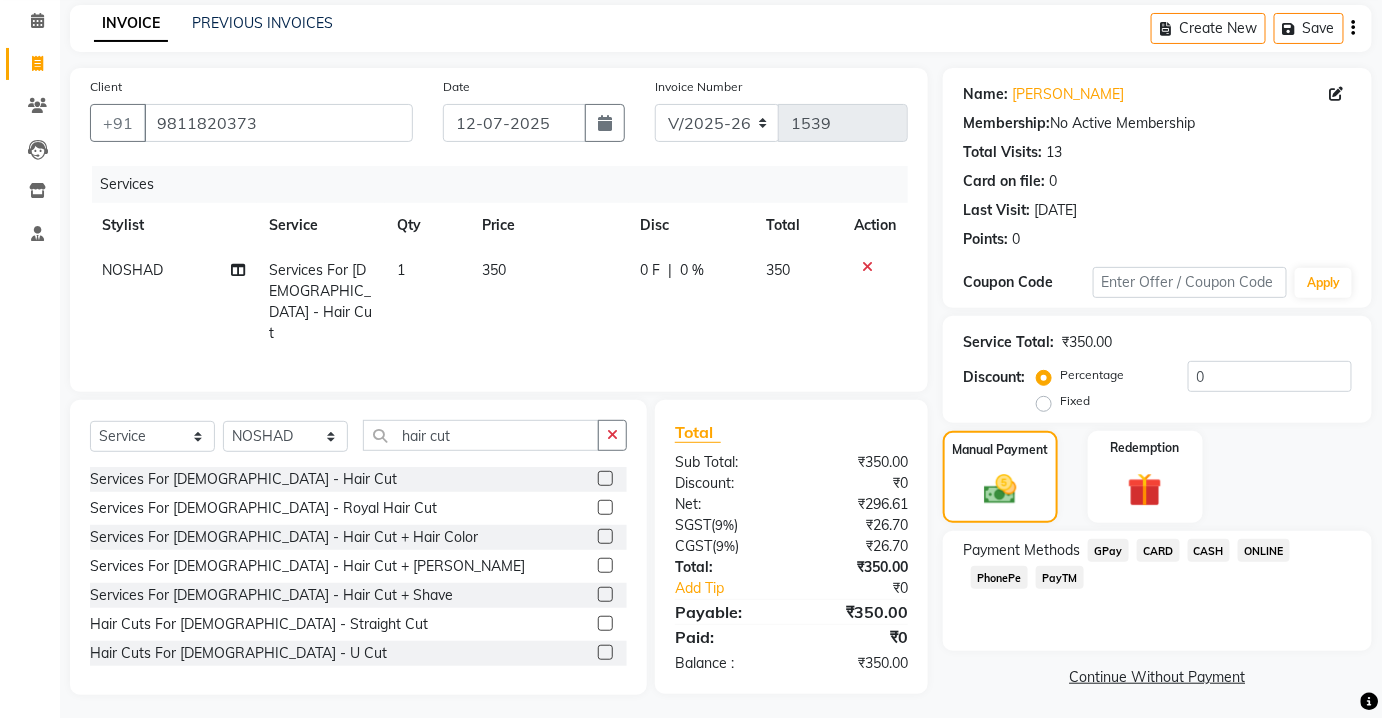 click on "PayTM" 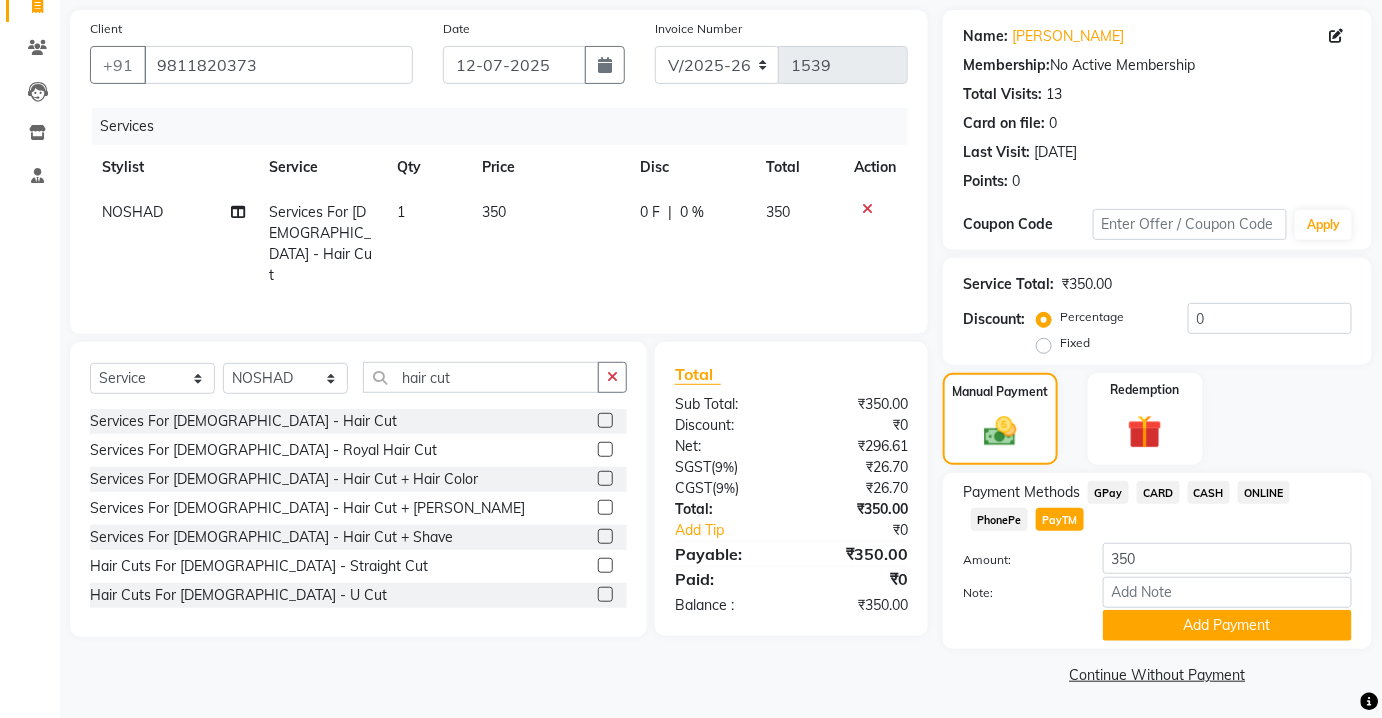 scroll, scrollTop: 141, scrollLeft: 0, axis: vertical 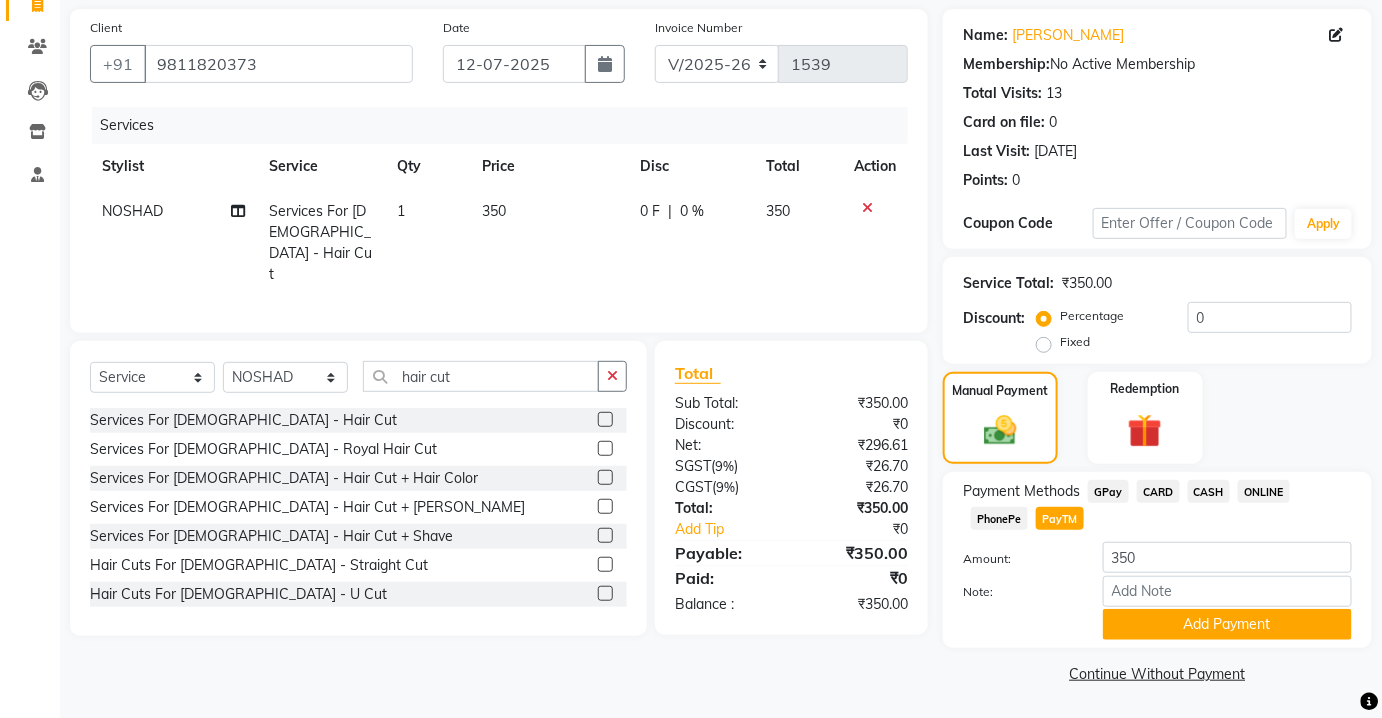 click on "Add Payment" 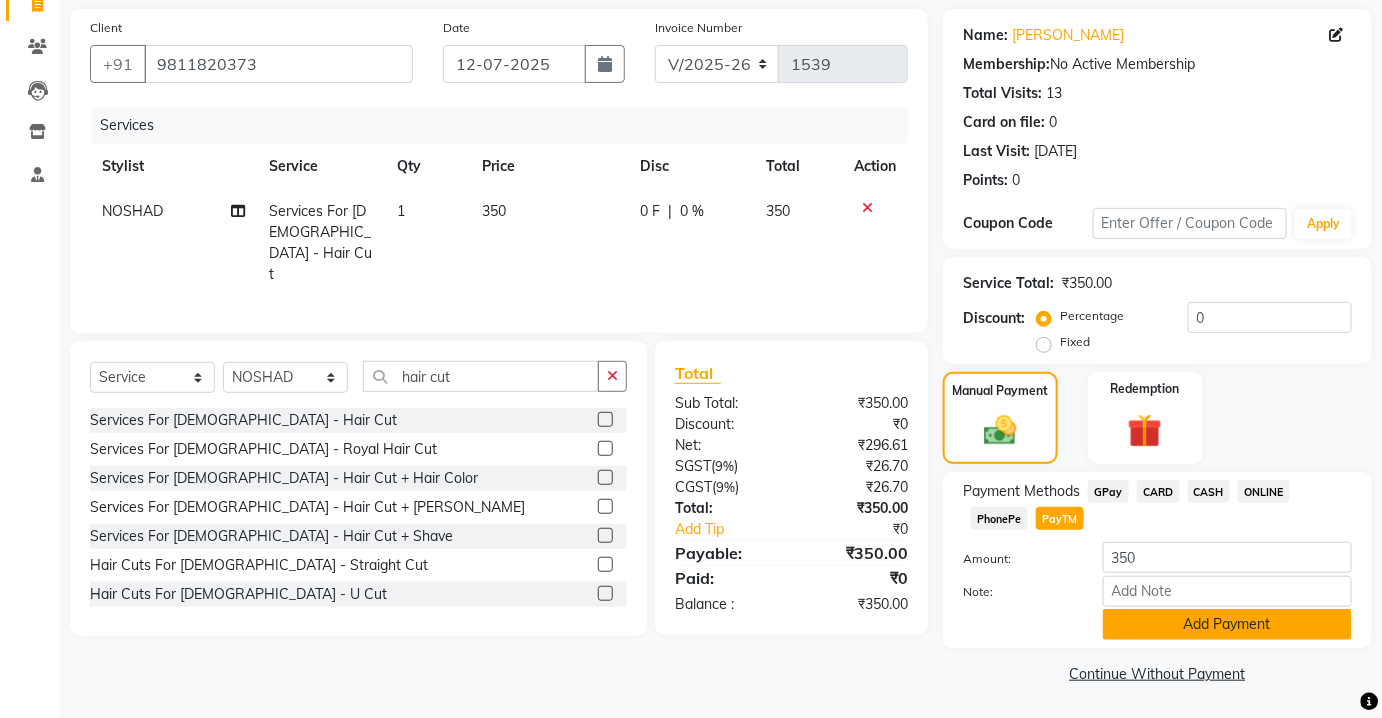click on "Add Payment" 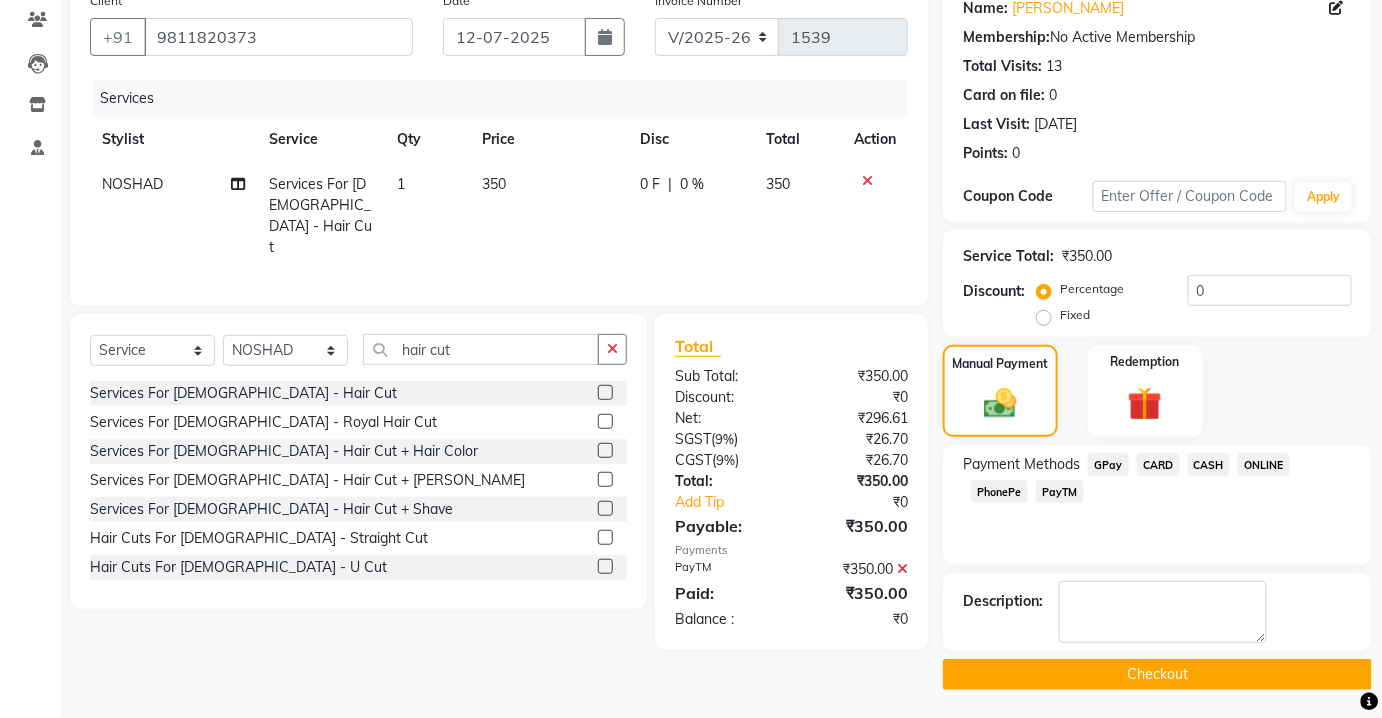 click on "Checkout" 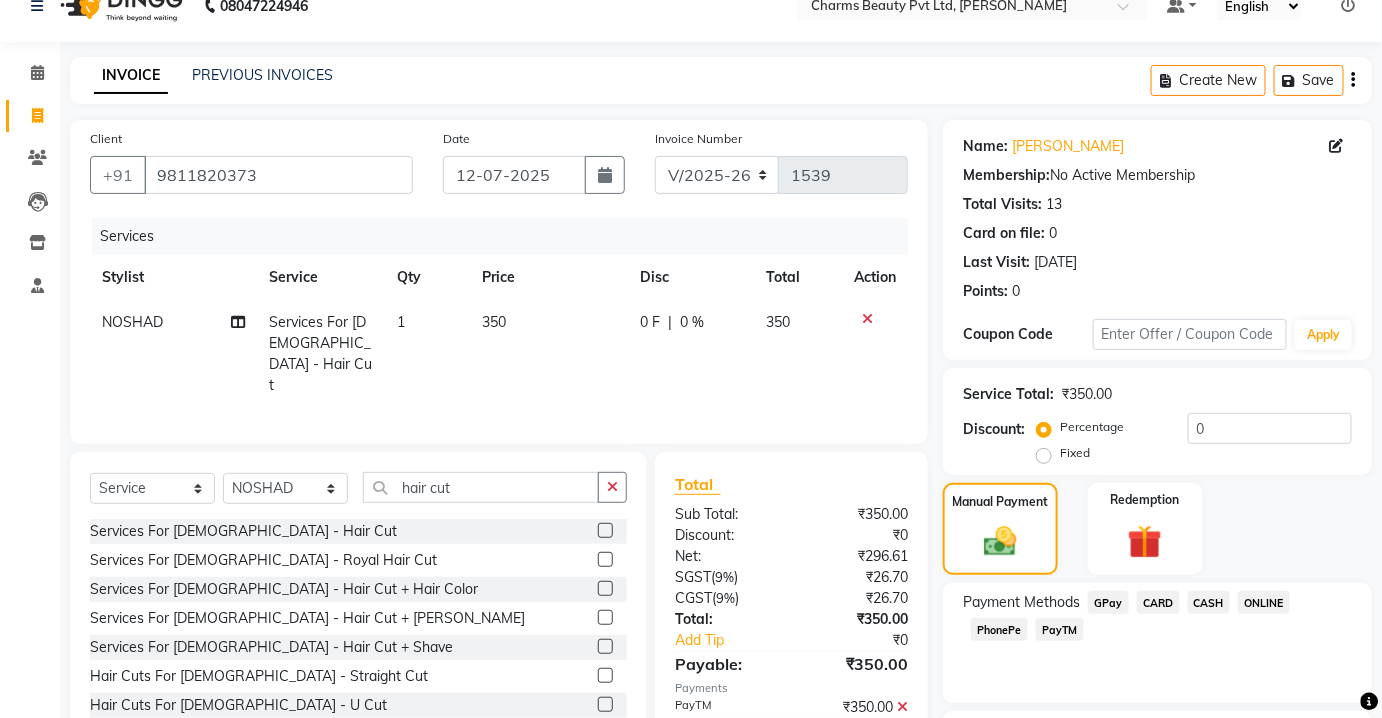 scroll, scrollTop: 0, scrollLeft: 0, axis: both 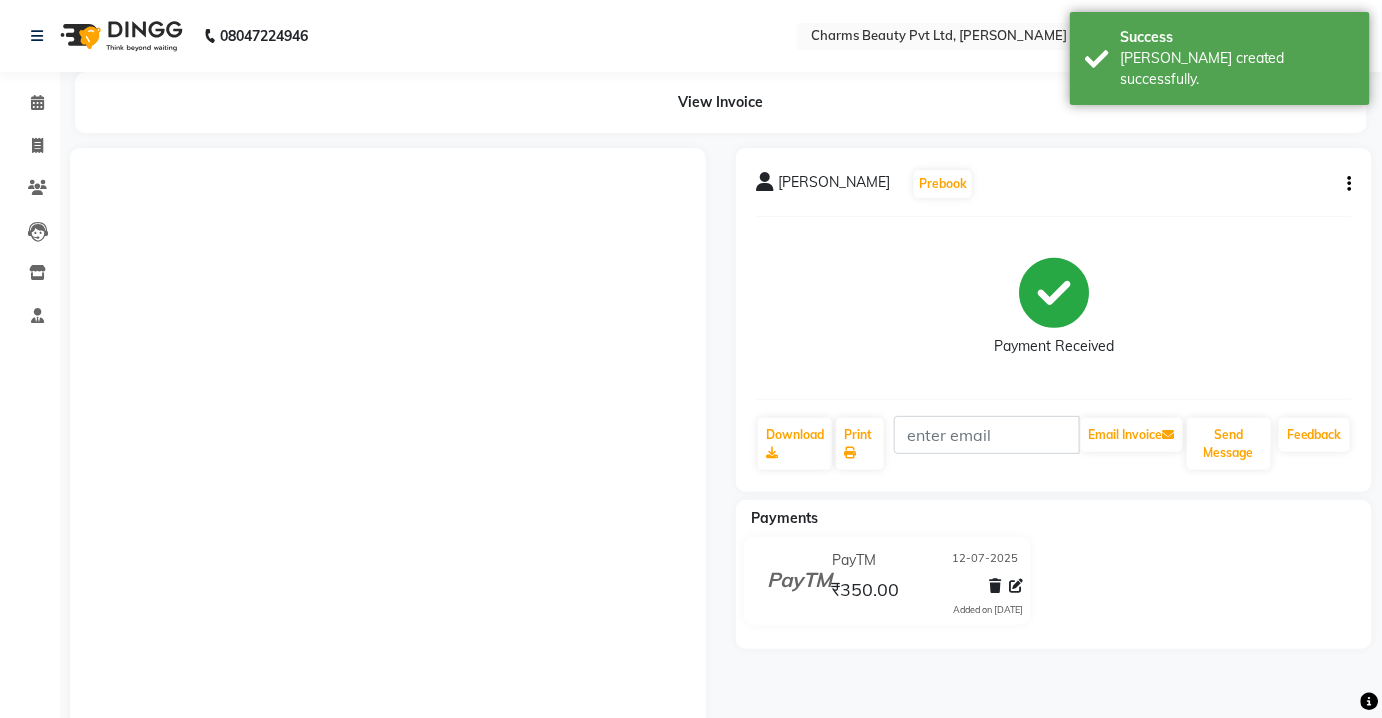 click on "Calendar" 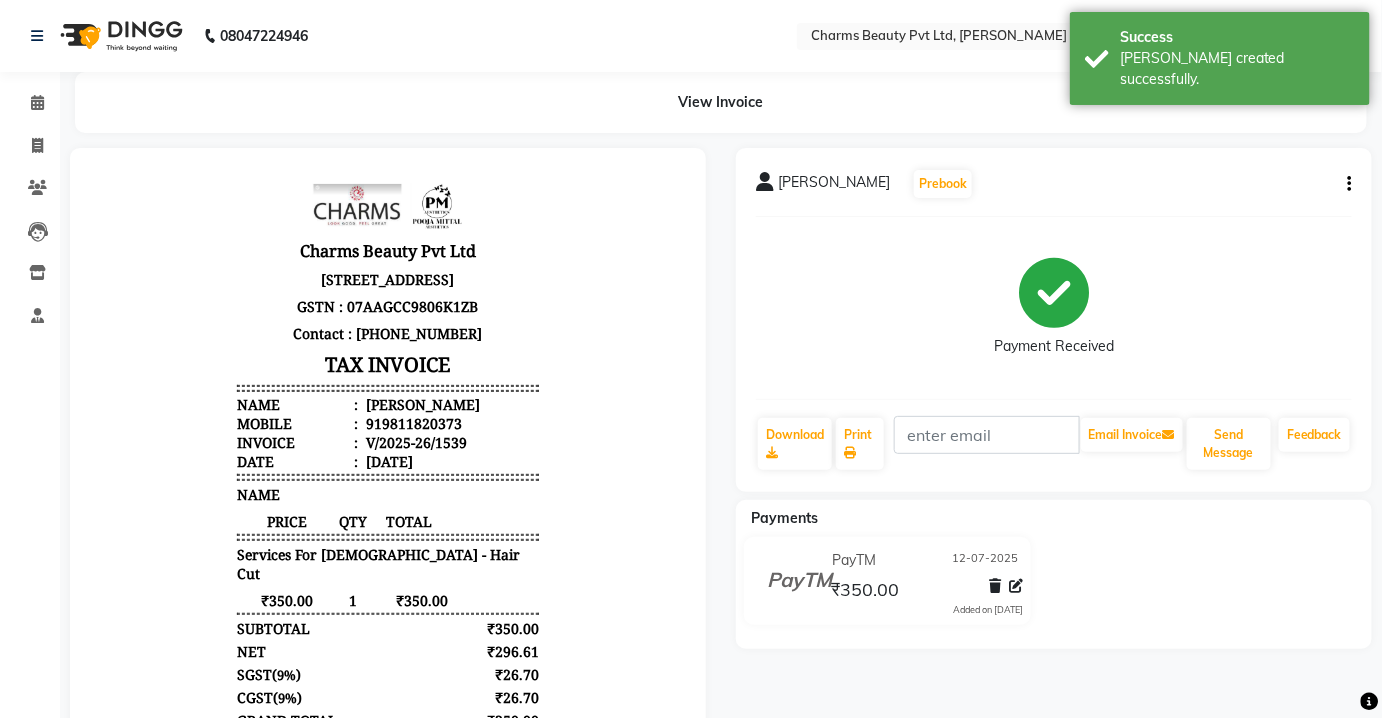 scroll, scrollTop: 0, scrollLeft: 0, axis: both 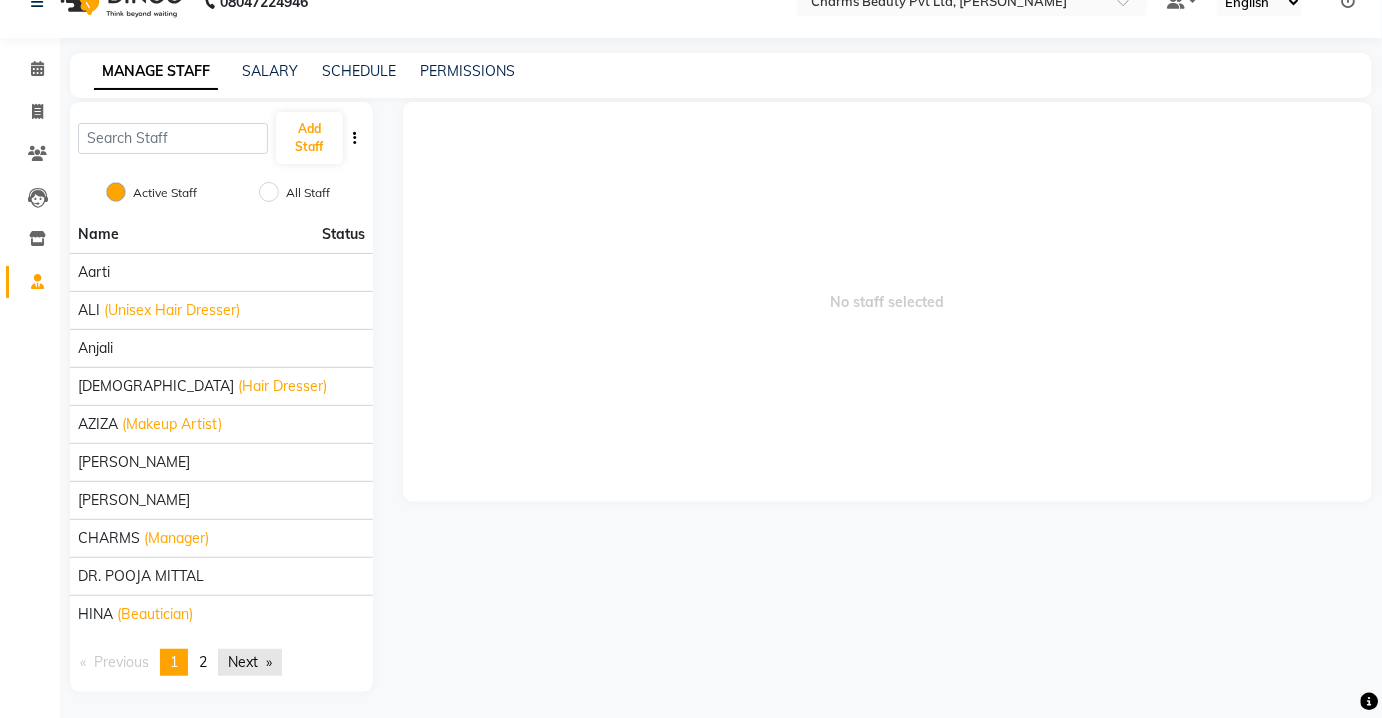 click on "Next  page" at bounding box center [250, 662] 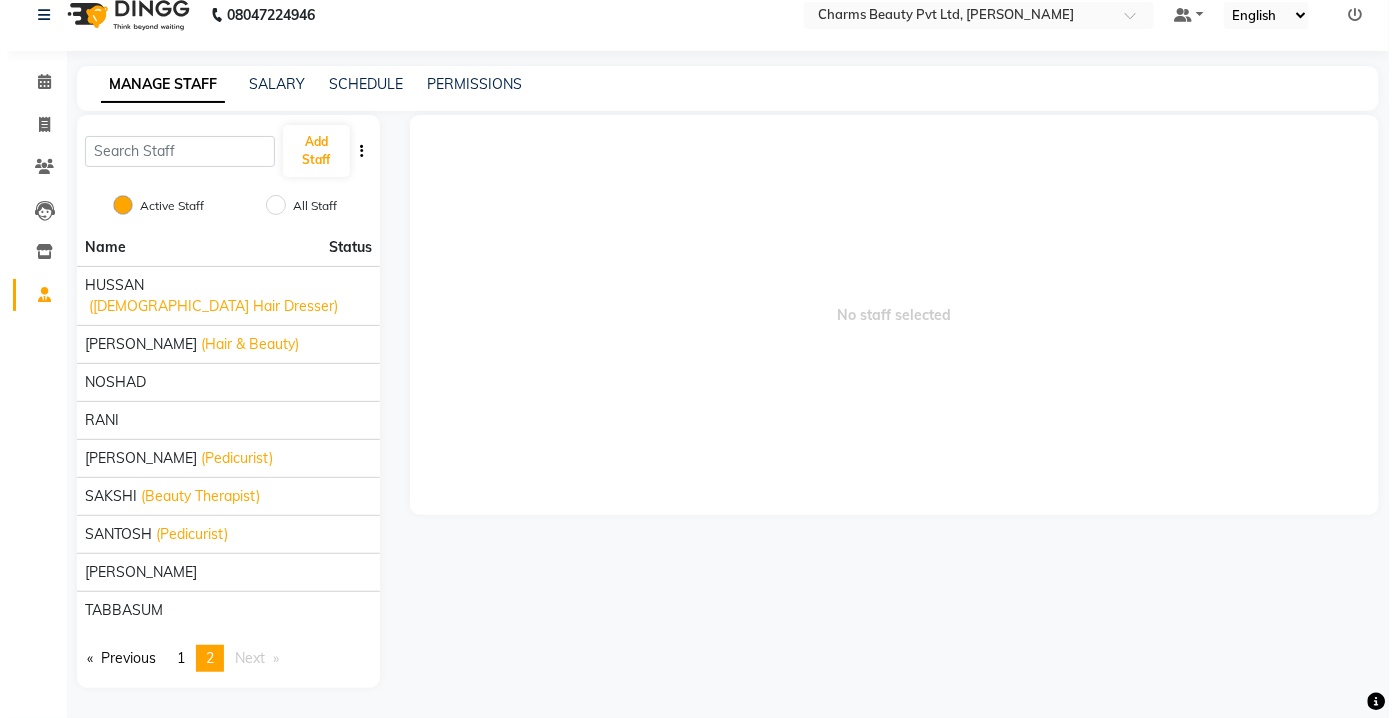 scroll, scrollTop: 0, scrollLeft: 0, axis: both 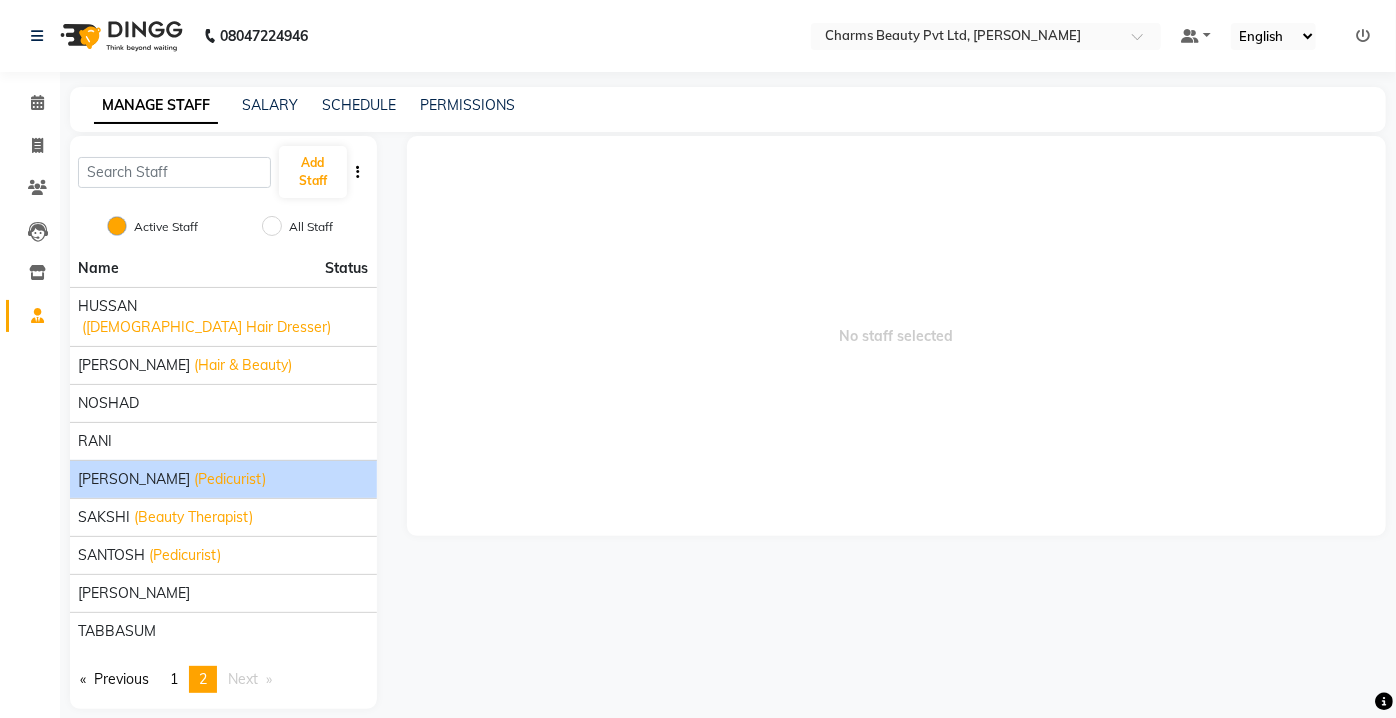 drag, startPoint x: 246, startPoint y: 455, endPoint x: 208, endPoint y: 460, distance: 38.327538 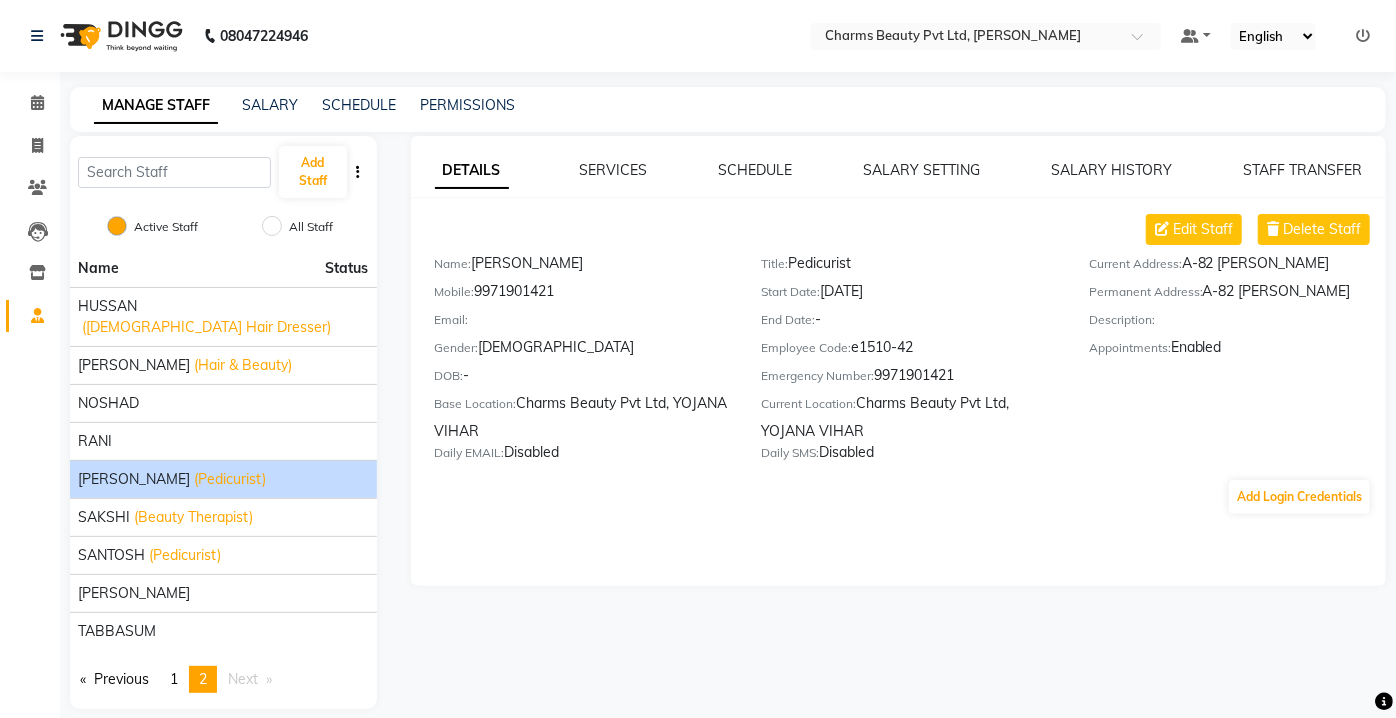click on "(Pedicurist)" 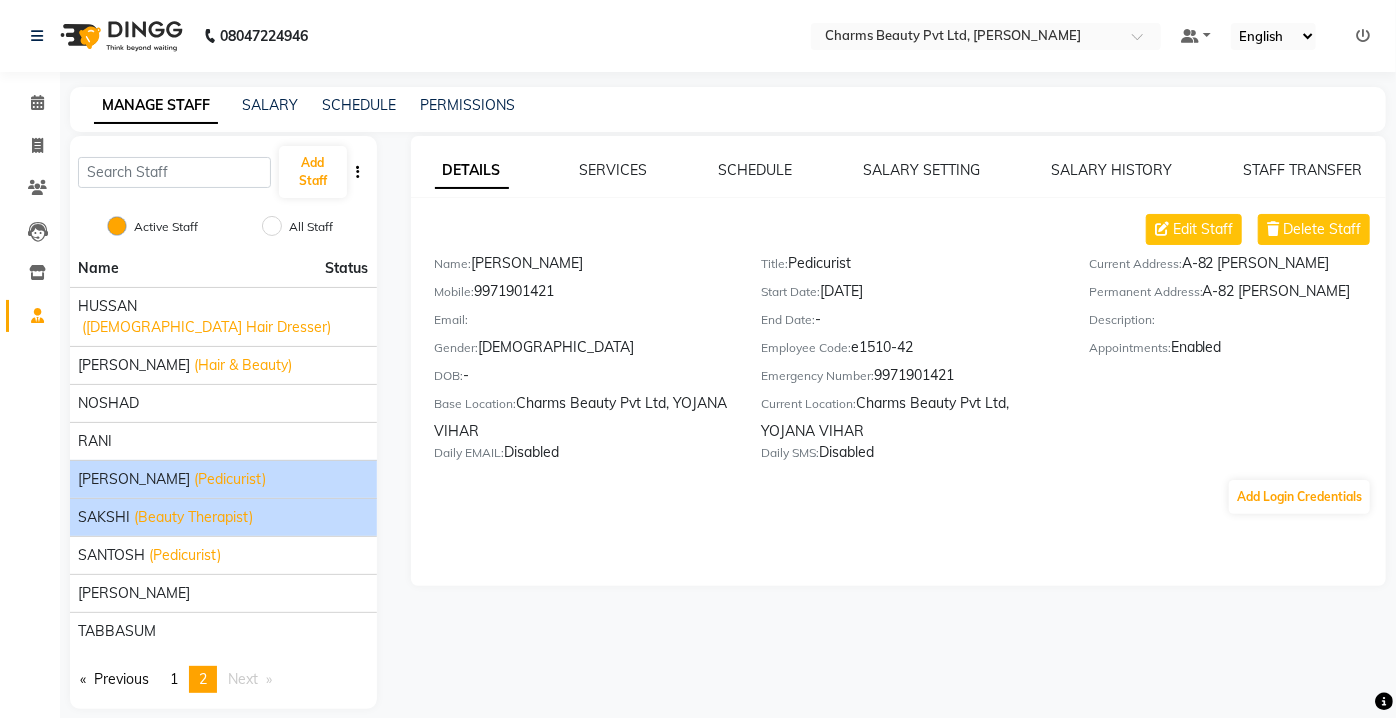 click on "SAKSHI (Beauty Therapist)" 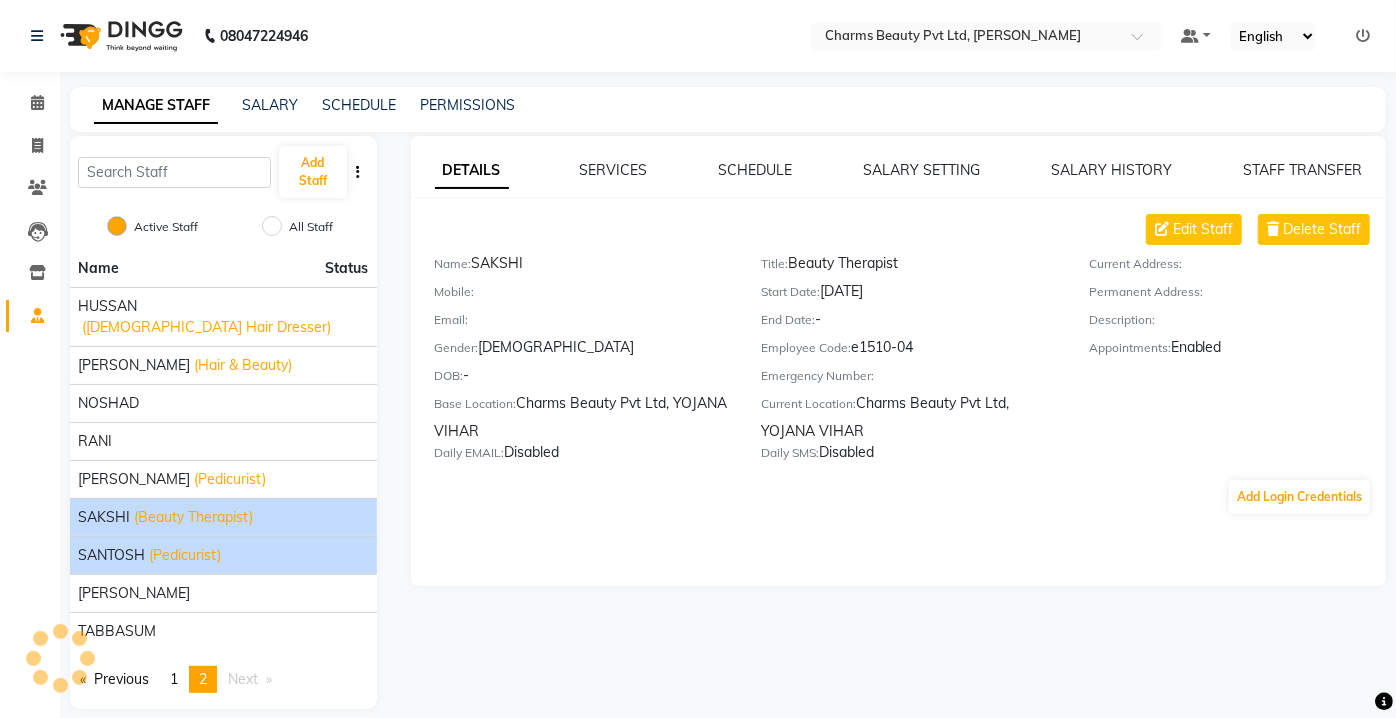 click on "SANTOSH (Pedicurist)" 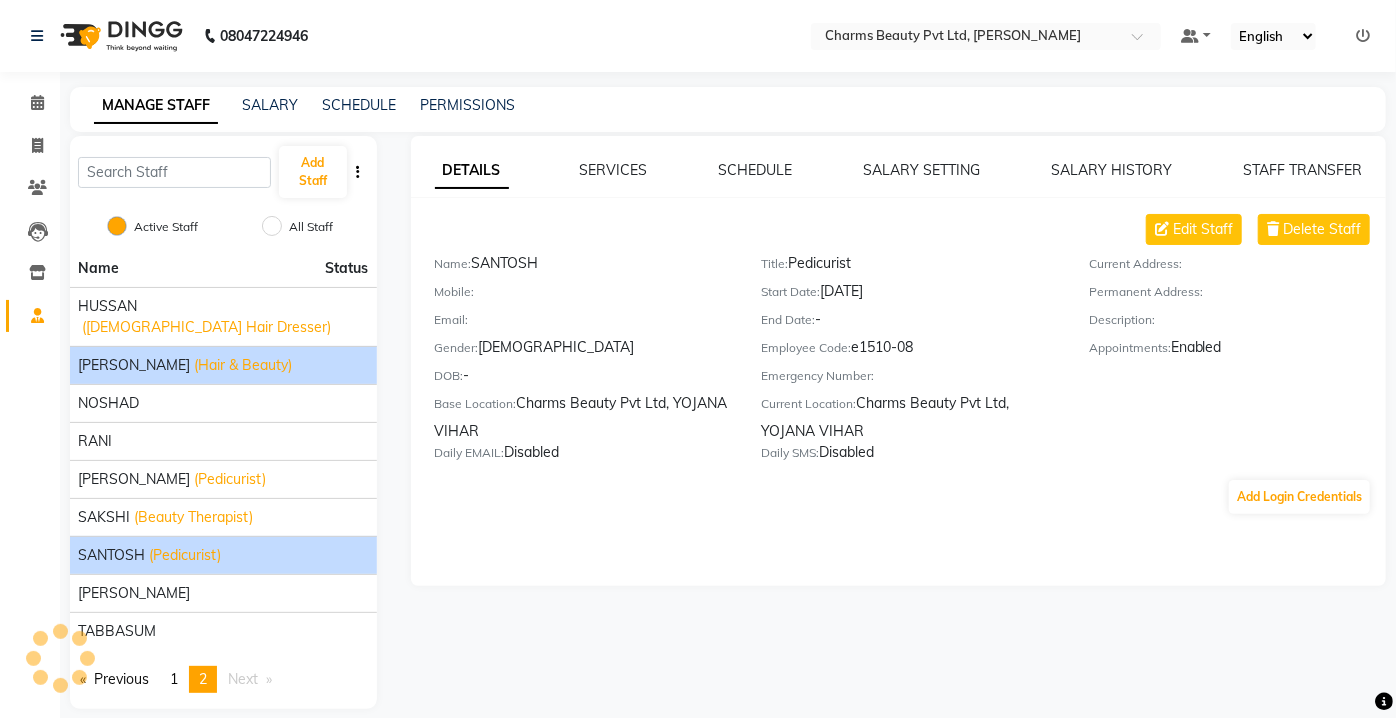 click on "(Hair & Beauty)" 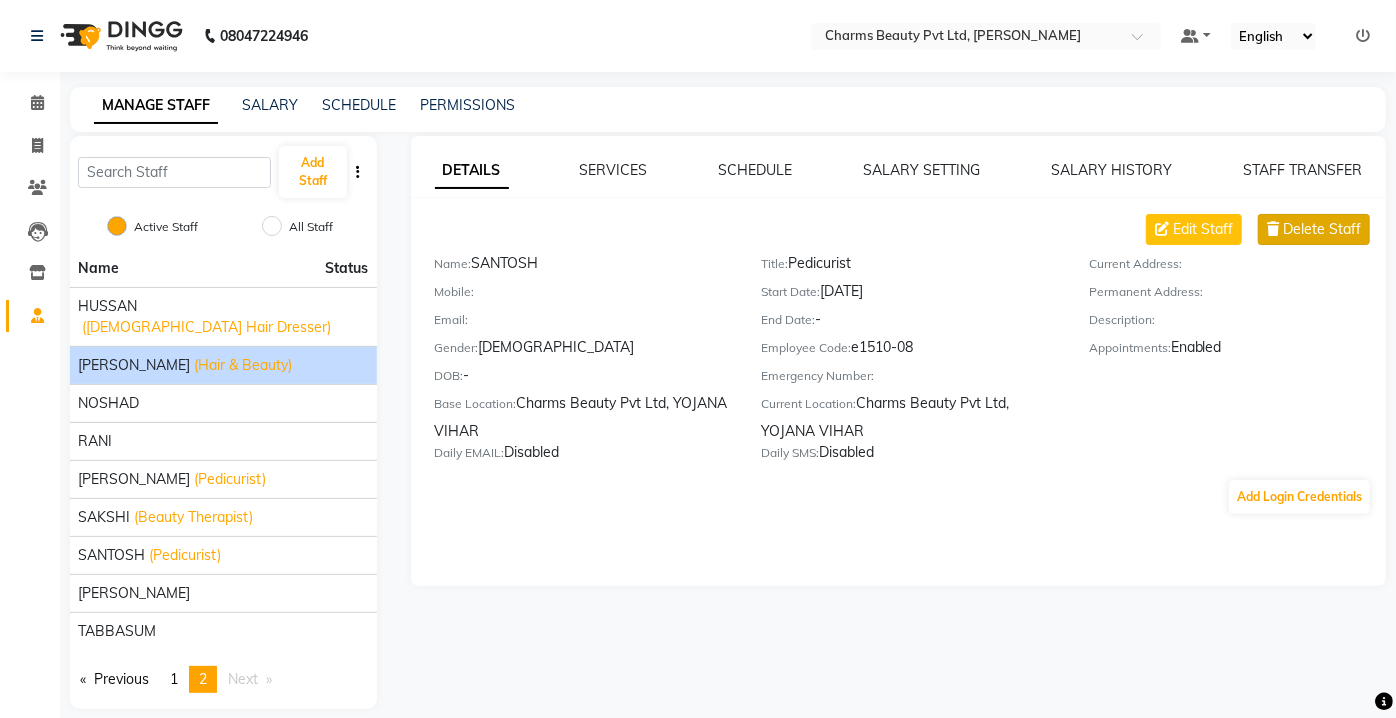 click on "Delete Staff" 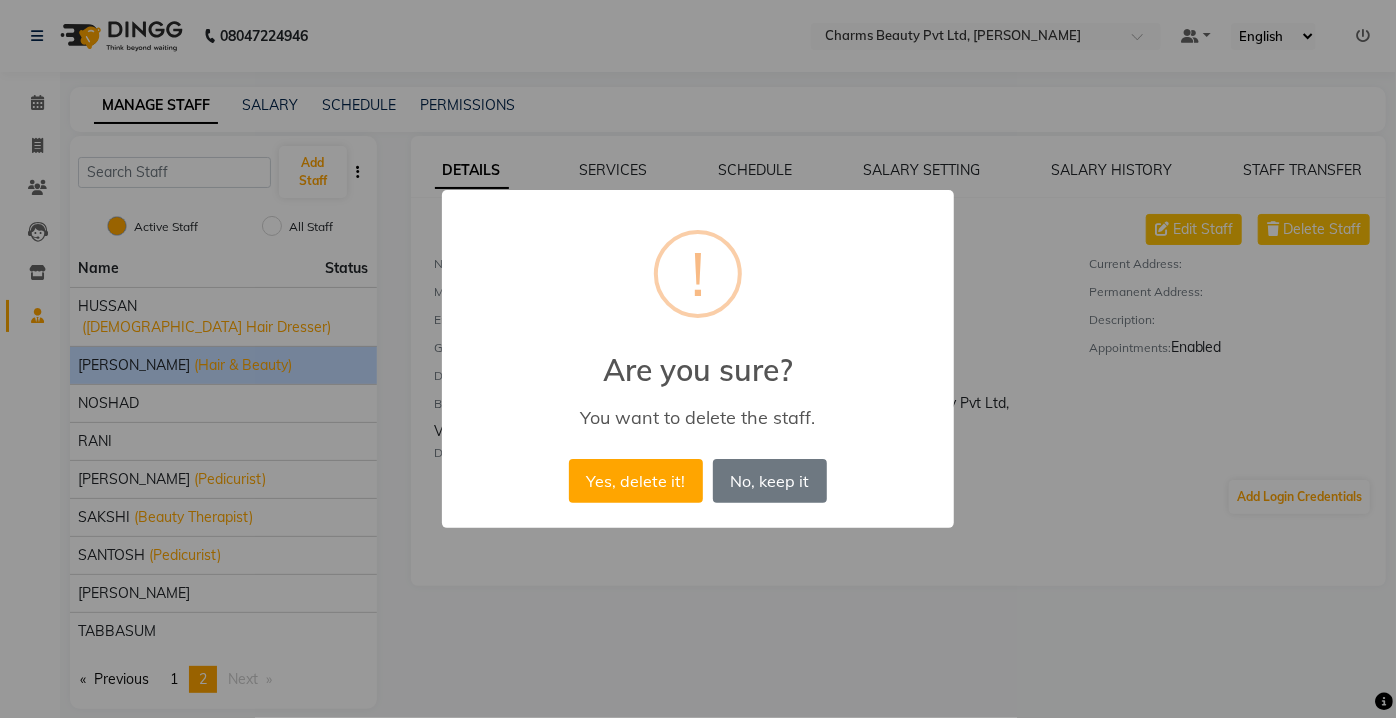 click on "Yes, delete it!" at bounding box center (636, 481) 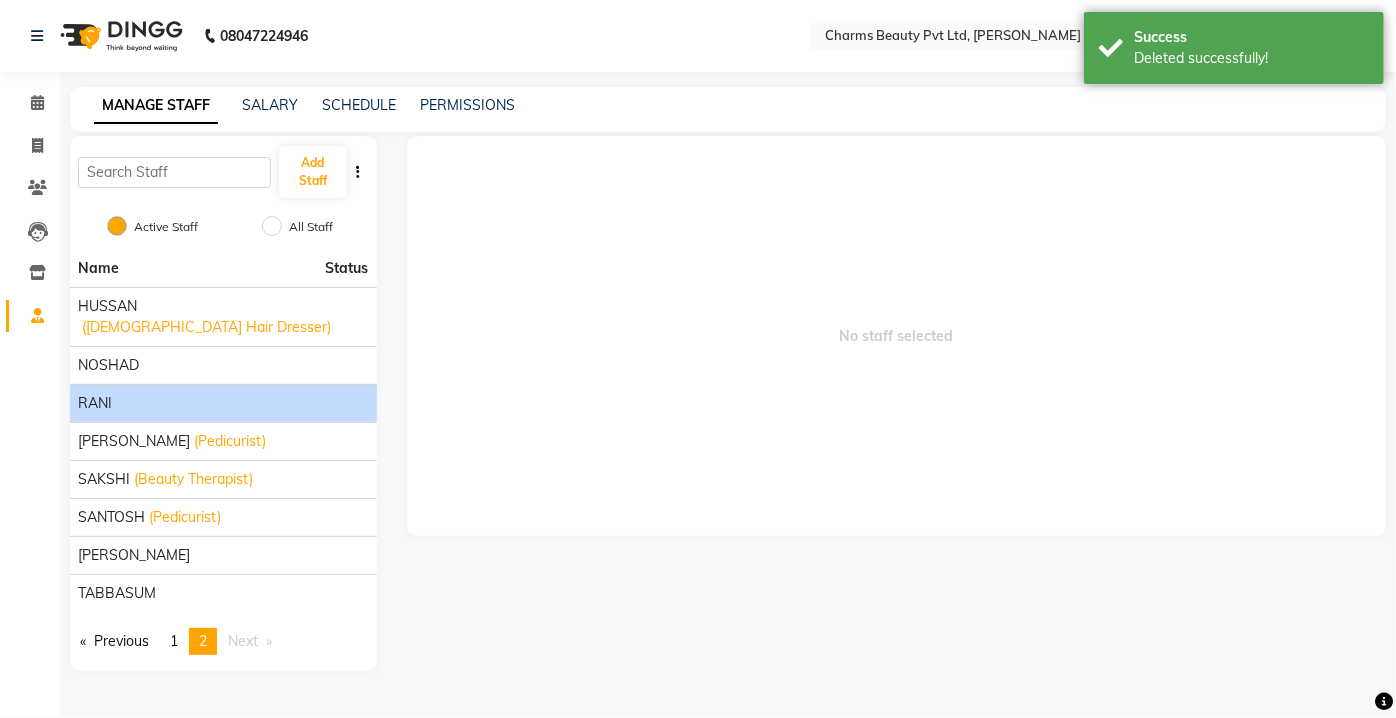 click on "RANI" 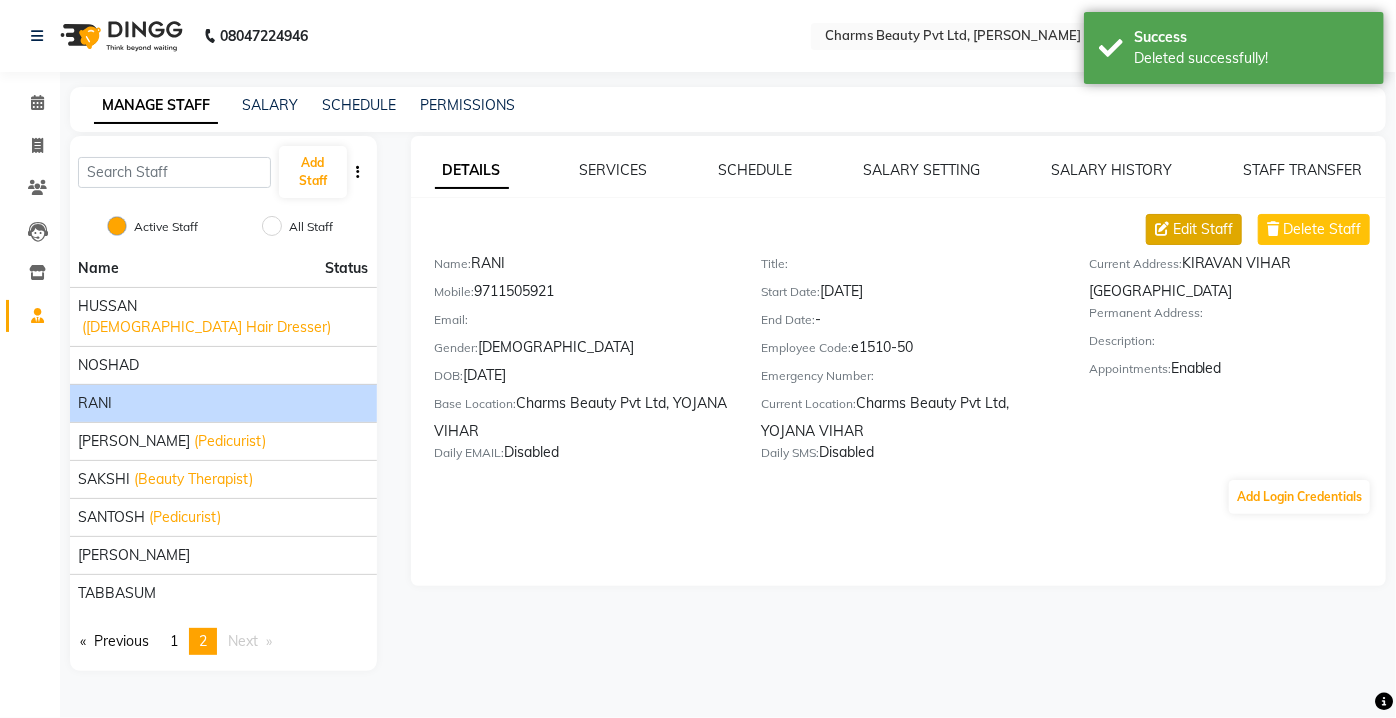 click on "Edit Staff" 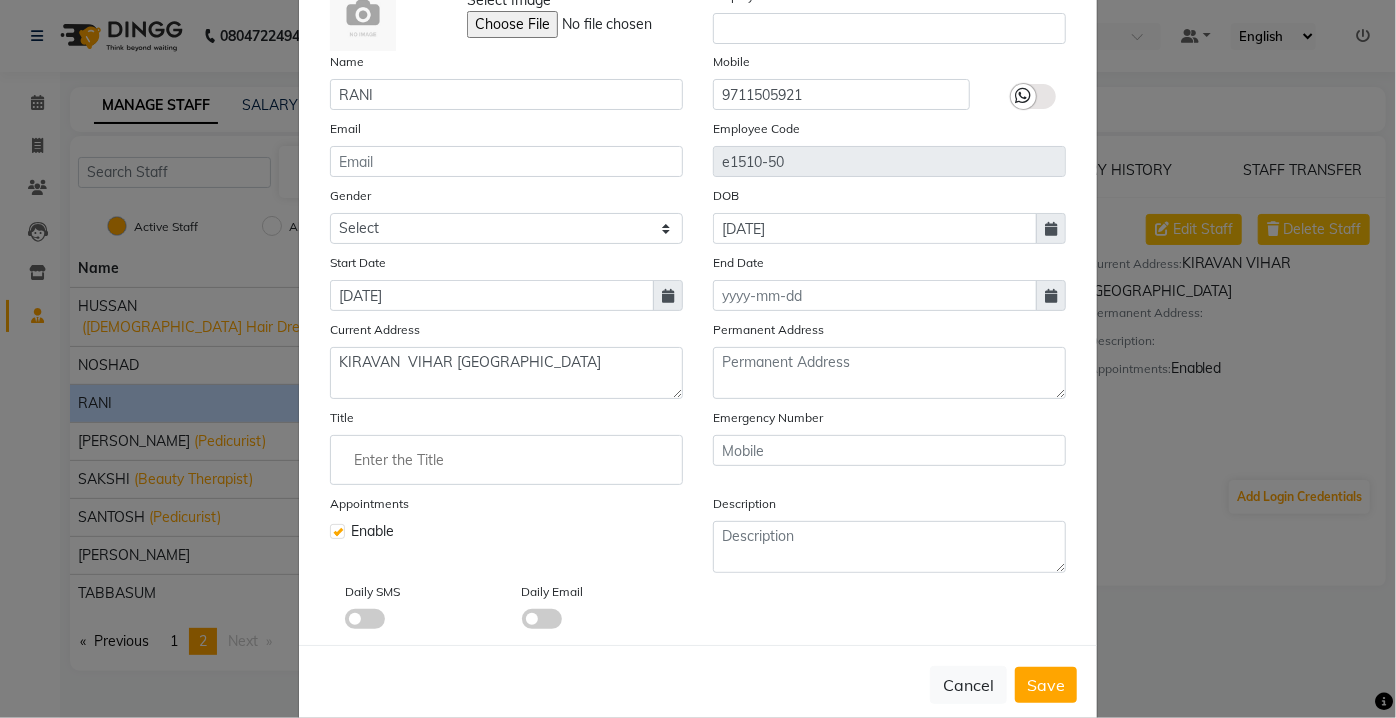 scroll, scrollTop: 161, scrollLeft: 0, axis: vertical 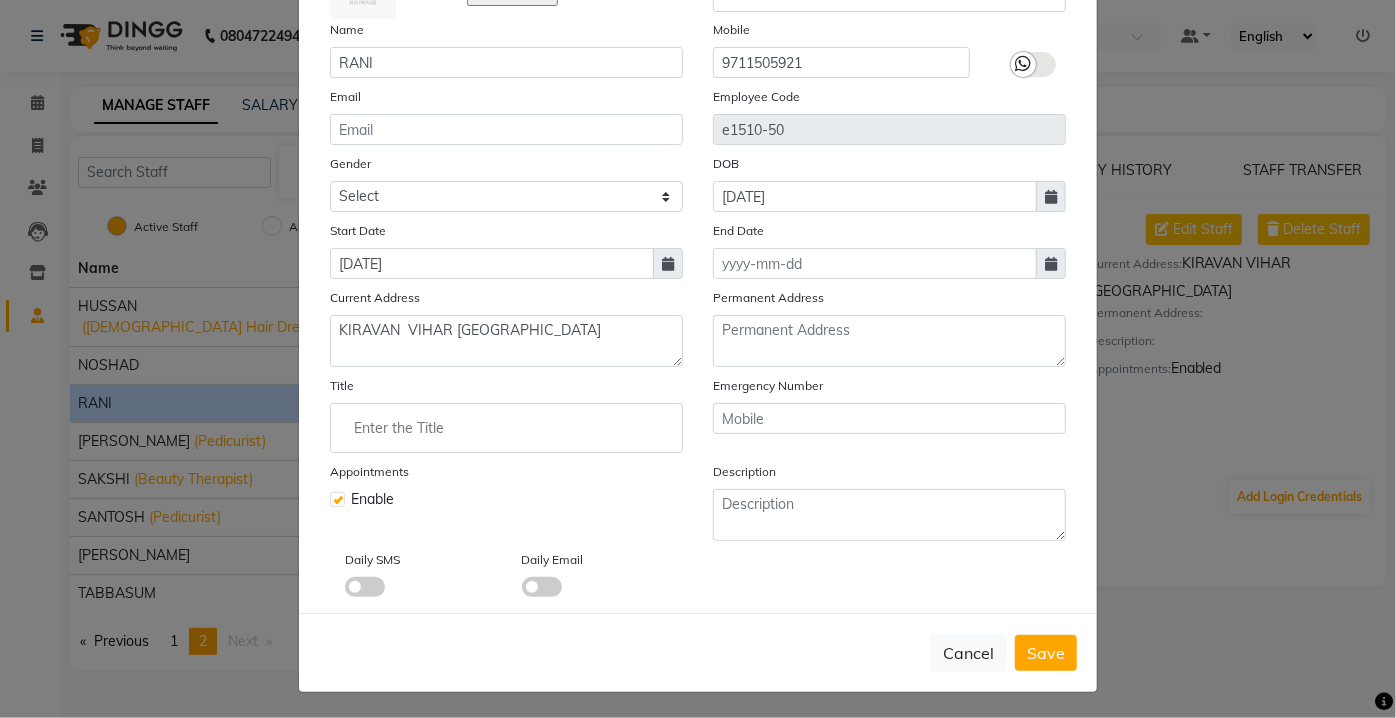 click 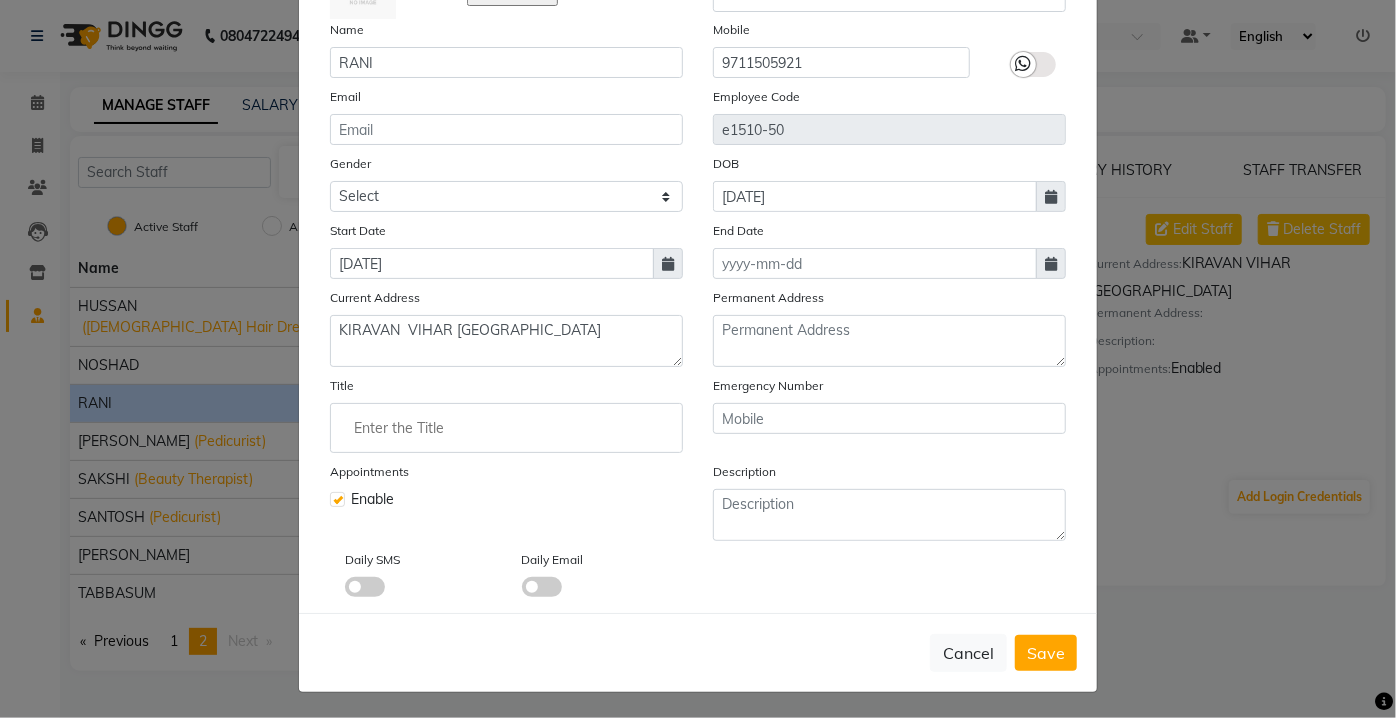 type on "(" 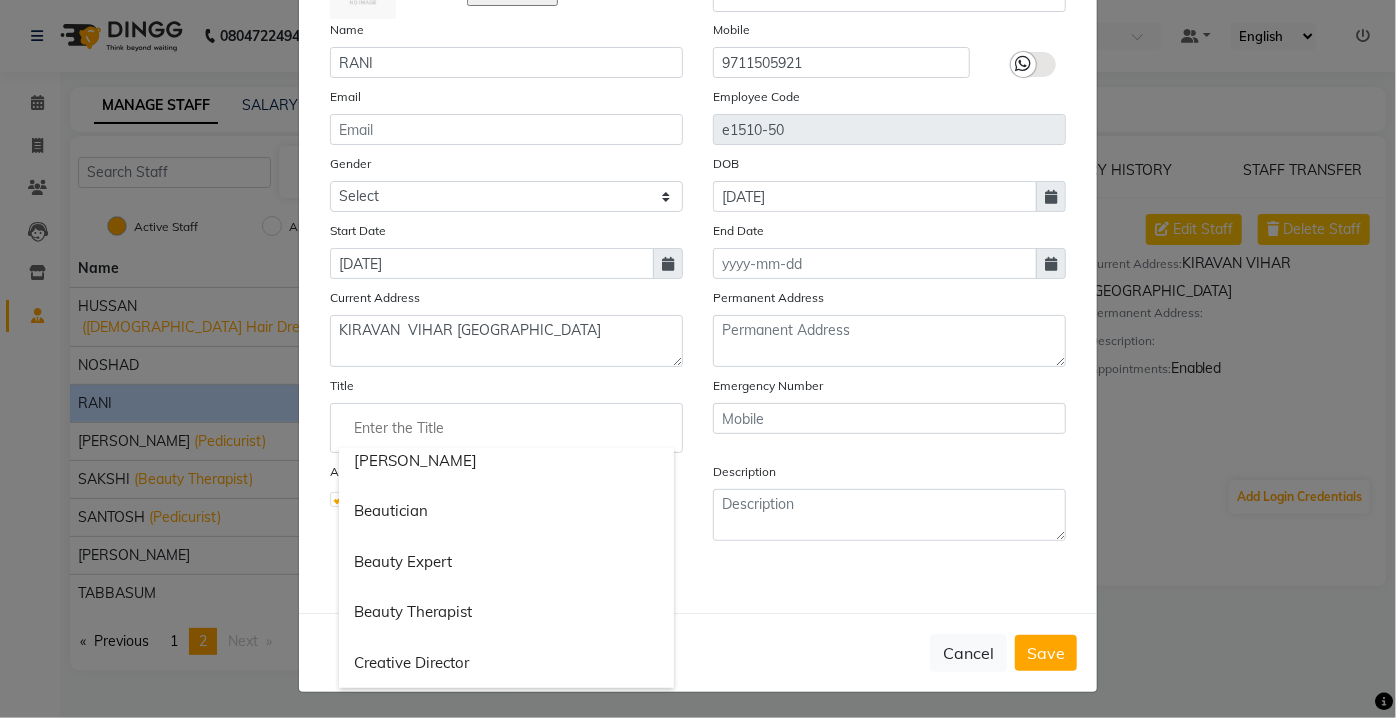 scroll, scrollTop: 272, scrollLeft: 0, axis: vertical 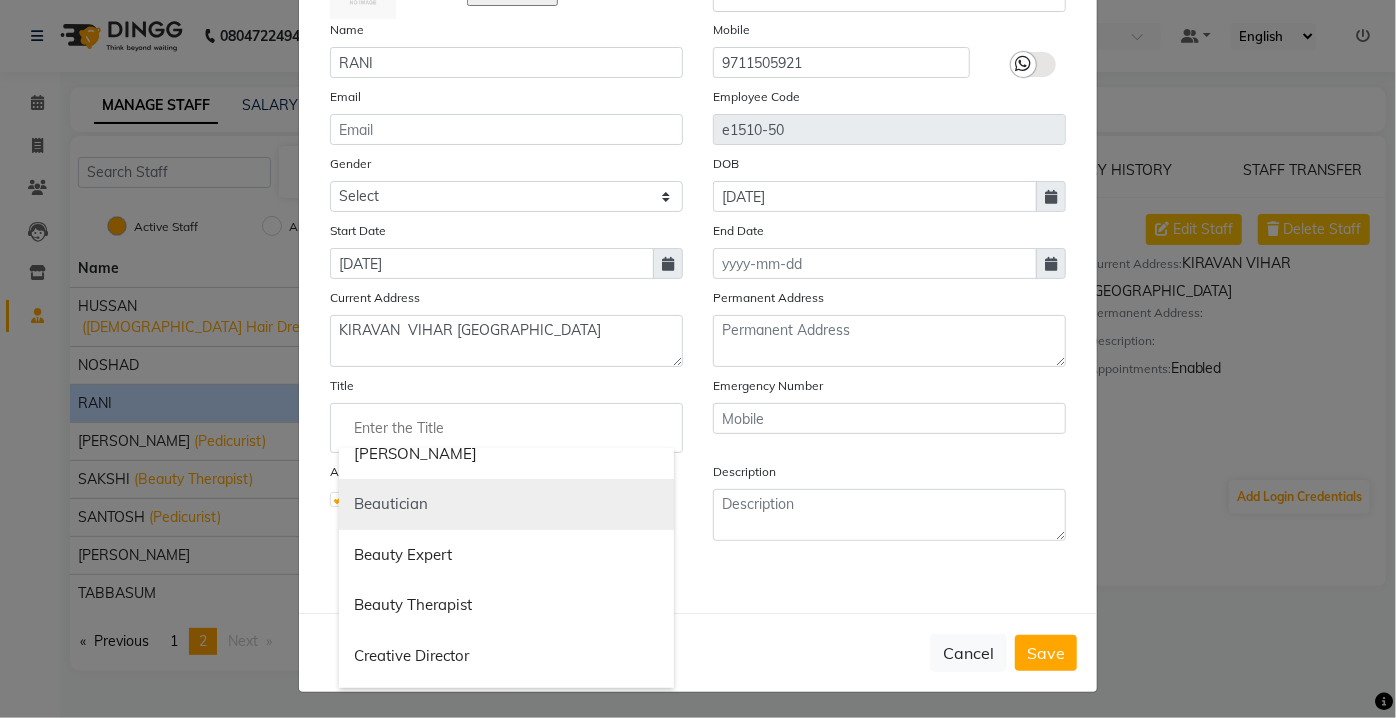 click on "Beautician" at bounding box center (506, 504) 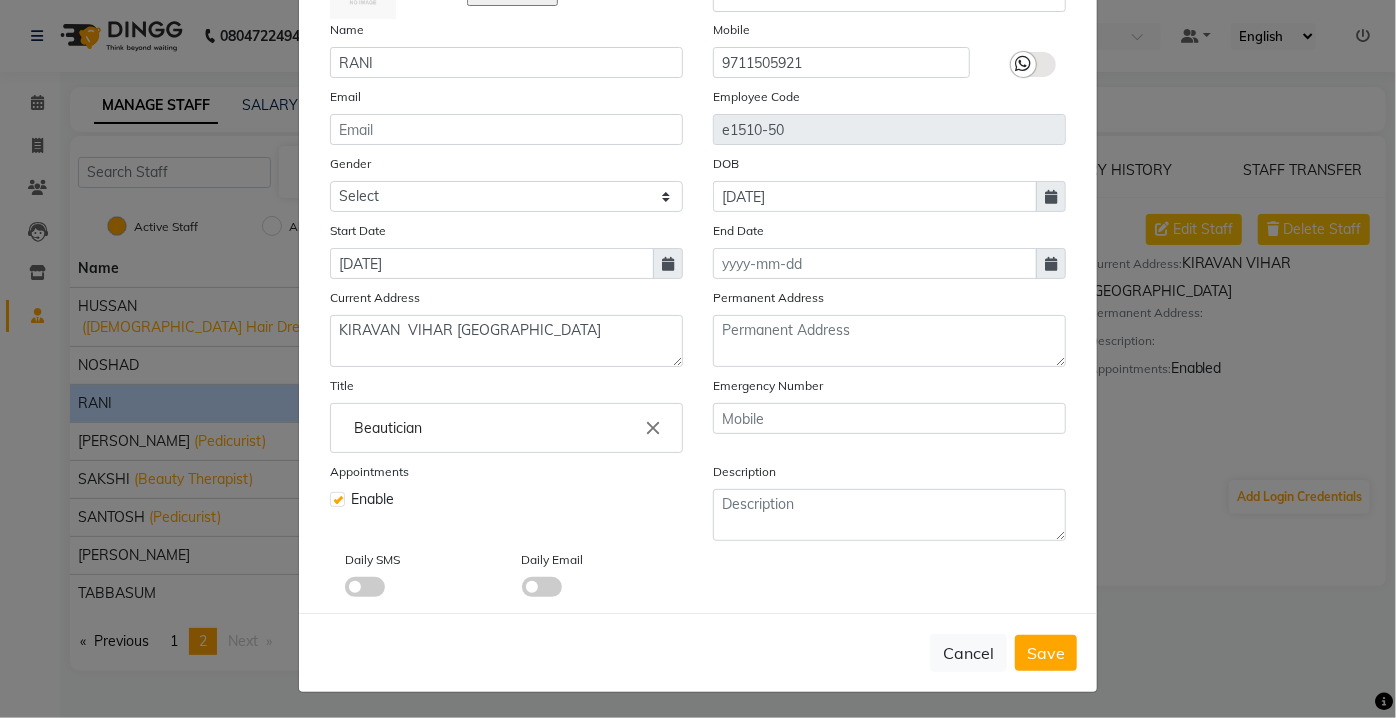 scroll, scrollTop: 0, scrollLeft: 0, axis: both 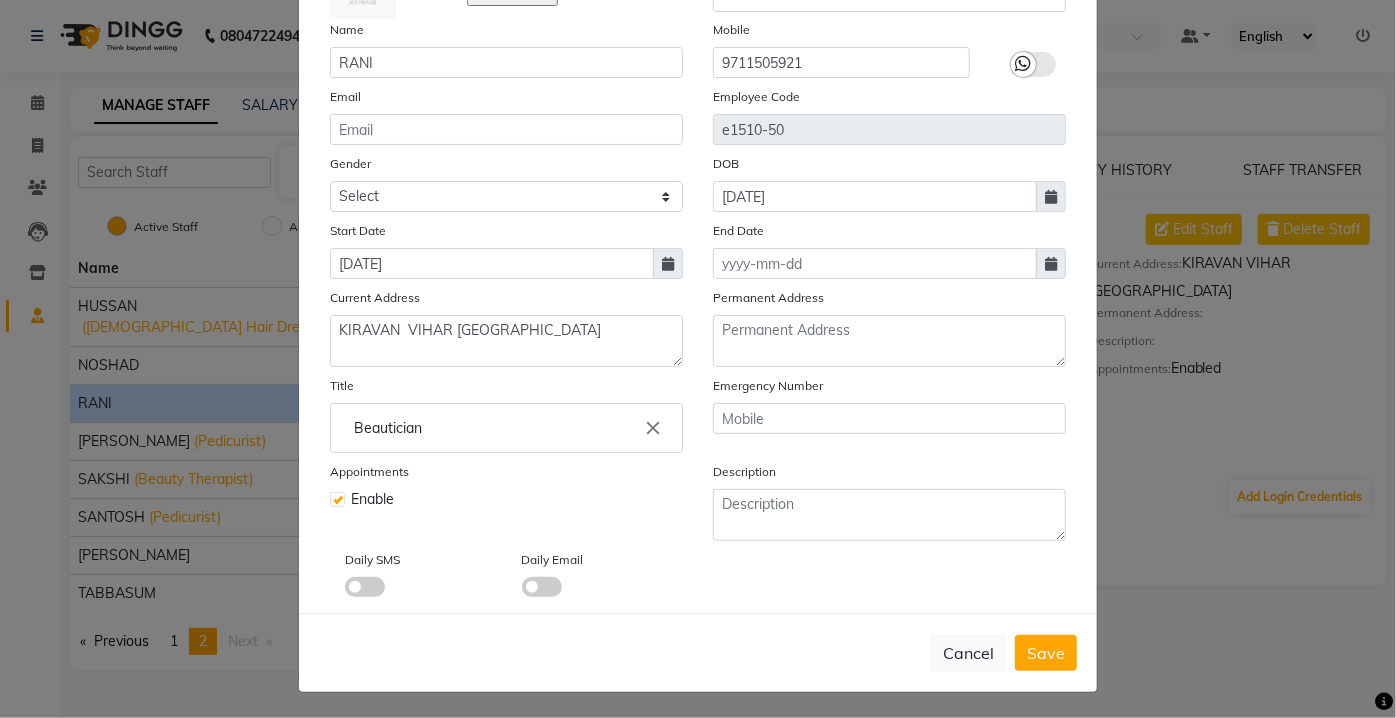 click on "Cancel   Save" 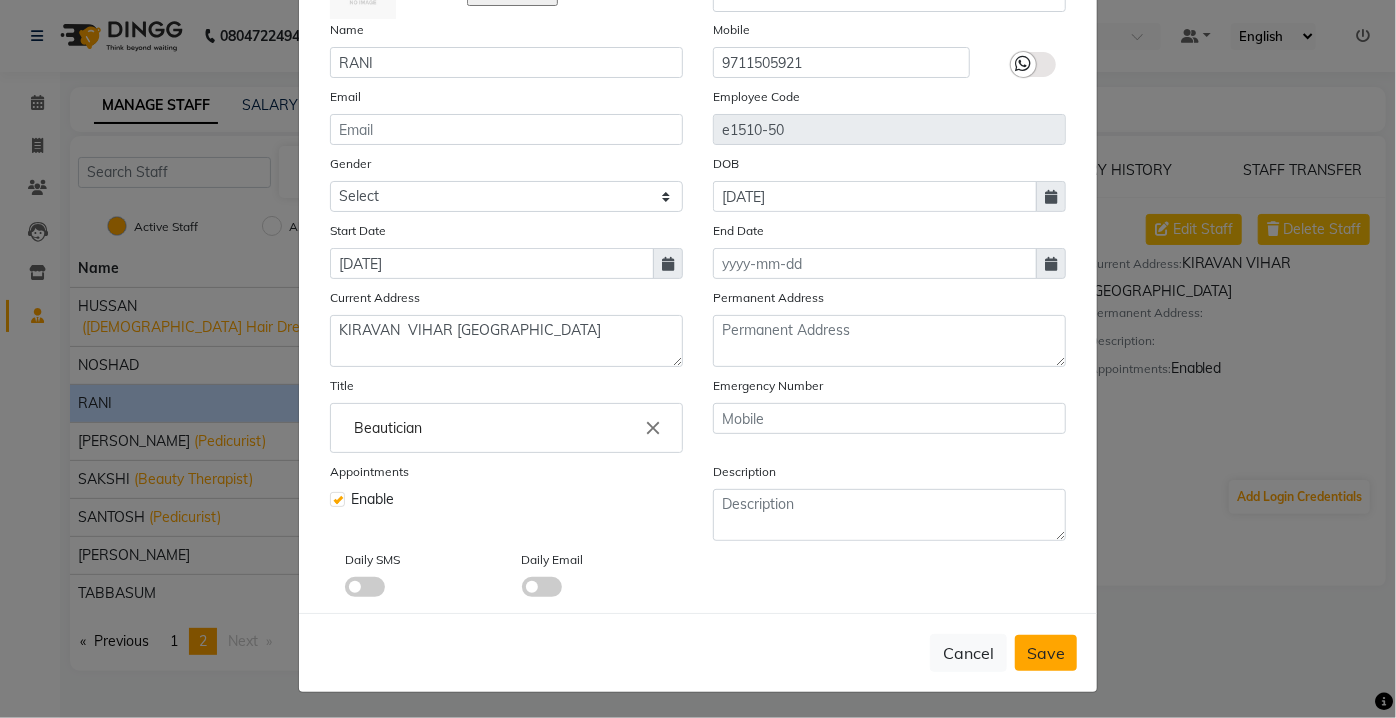 click on "Save" at bounding box center [1046, 653] 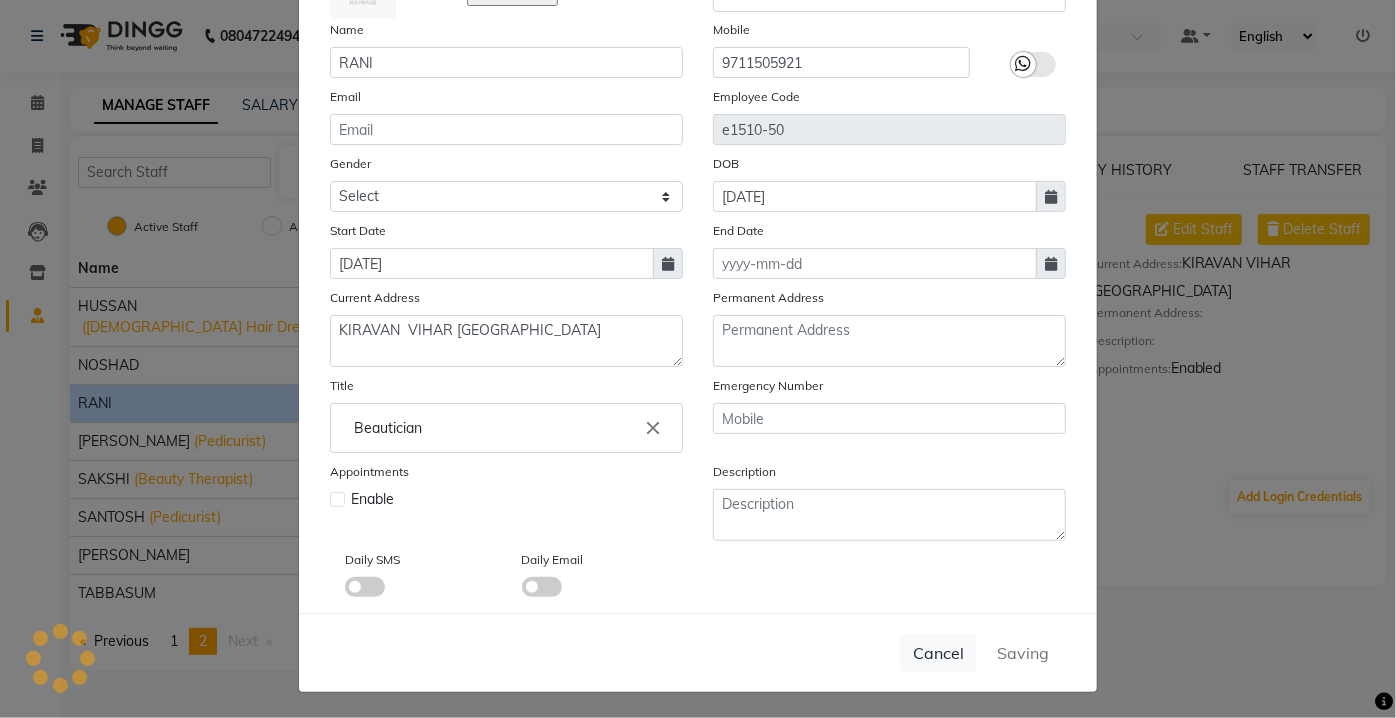 type 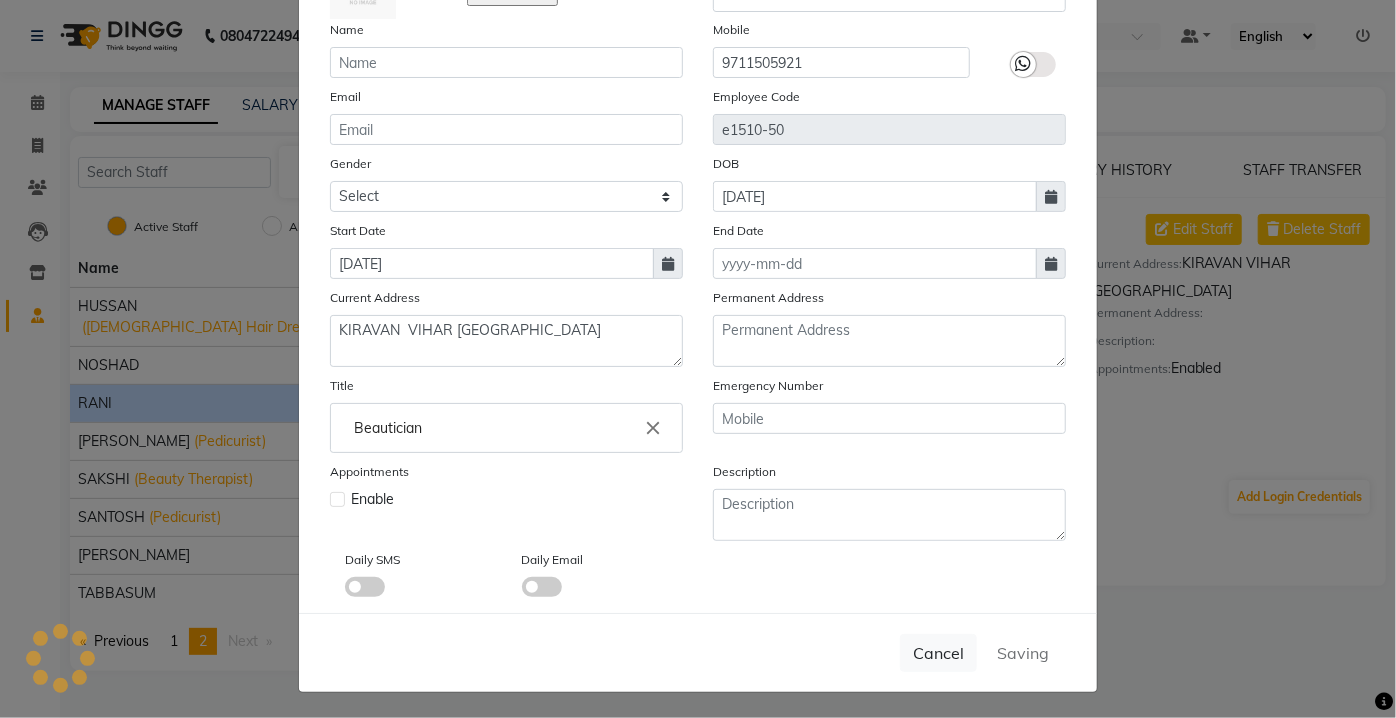 type 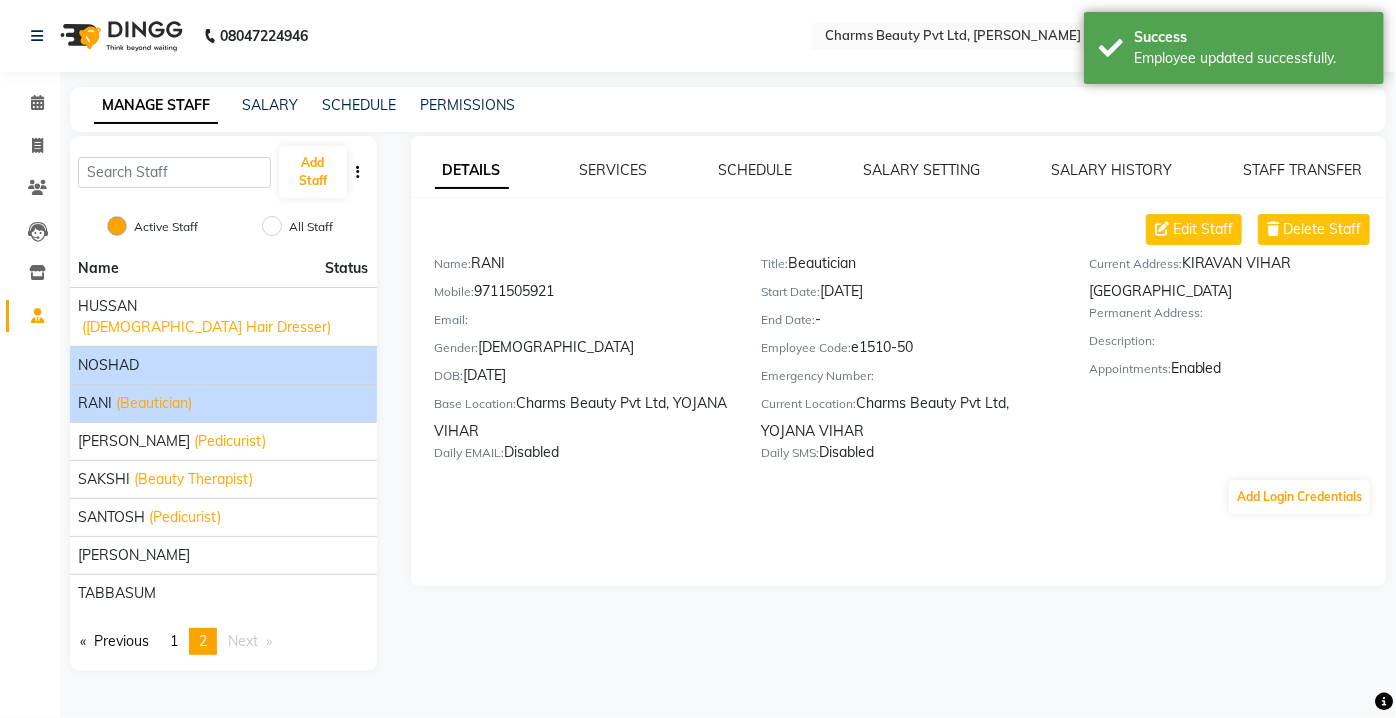click on "NOSHAD" 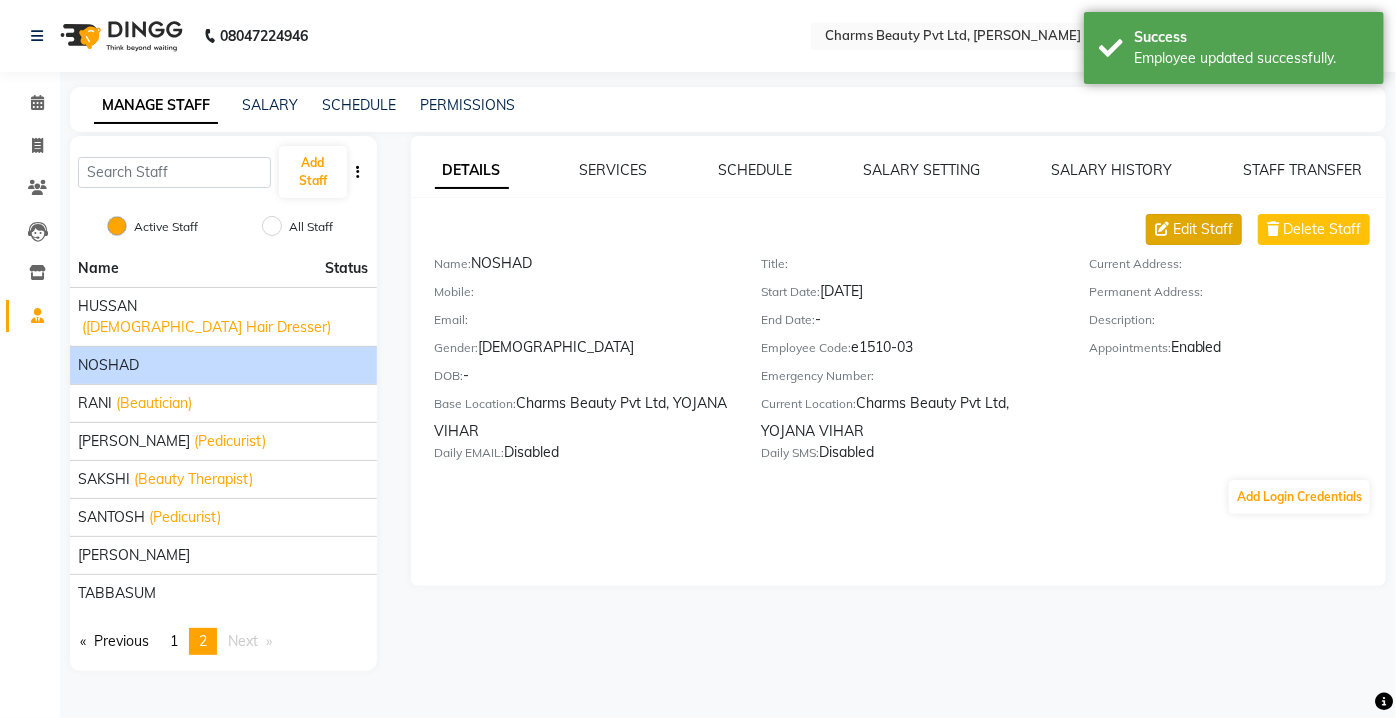 click on "Edit Staff" 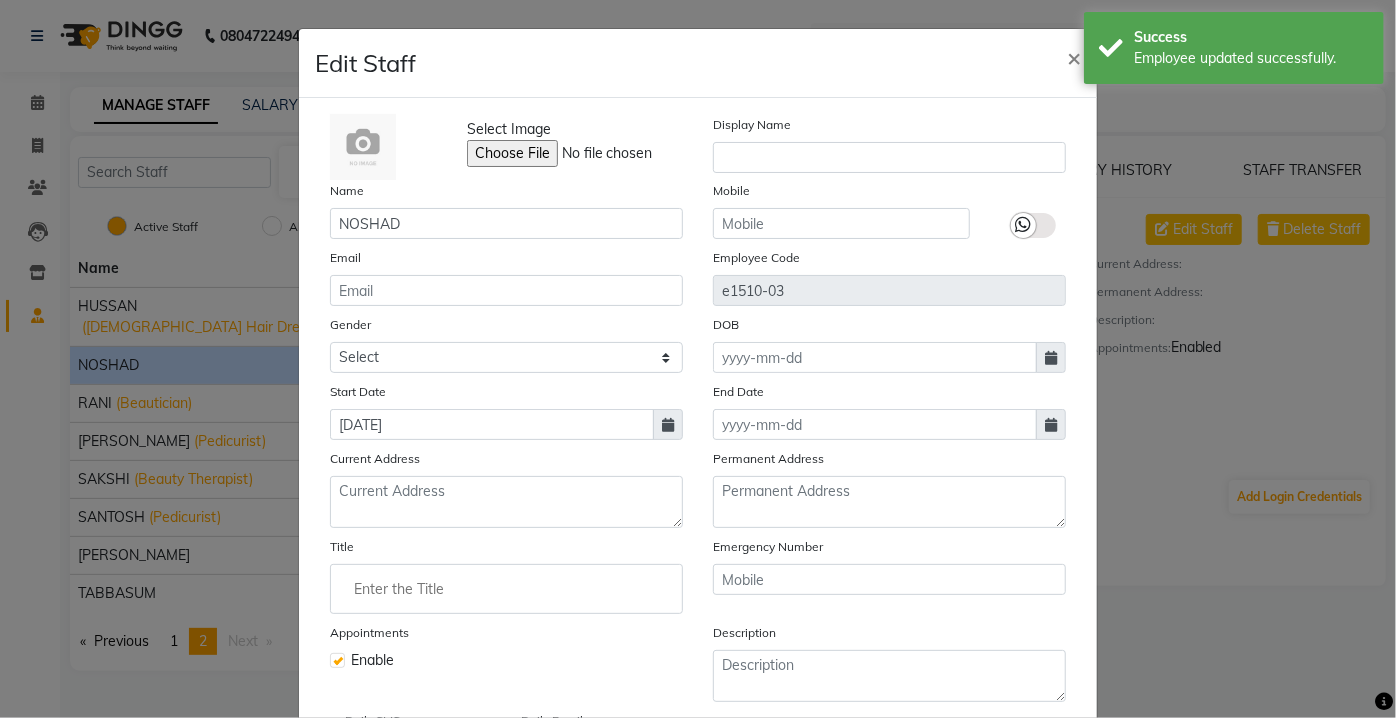 scroll, scrollTop: 90, scrollLeft: 0, axis: vertical 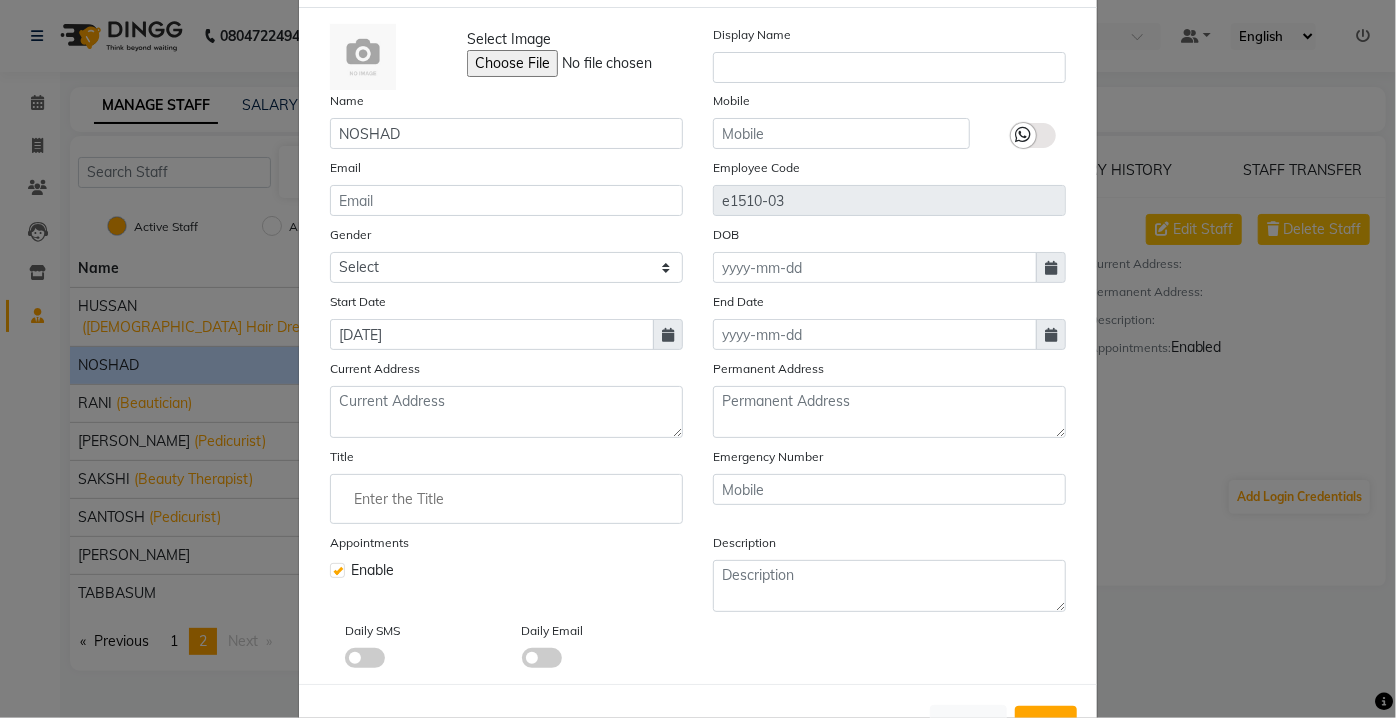 click 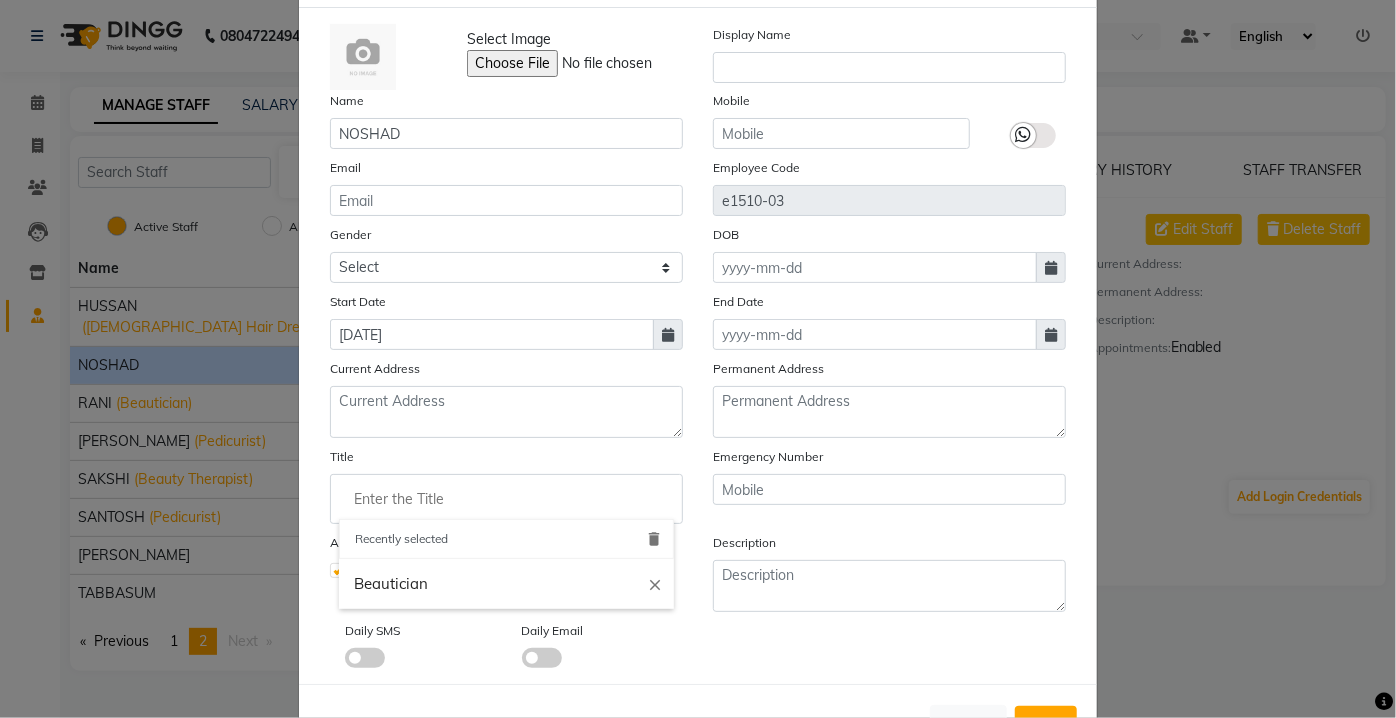 click on "Recently selected delete" at bounding box center (506, 539) 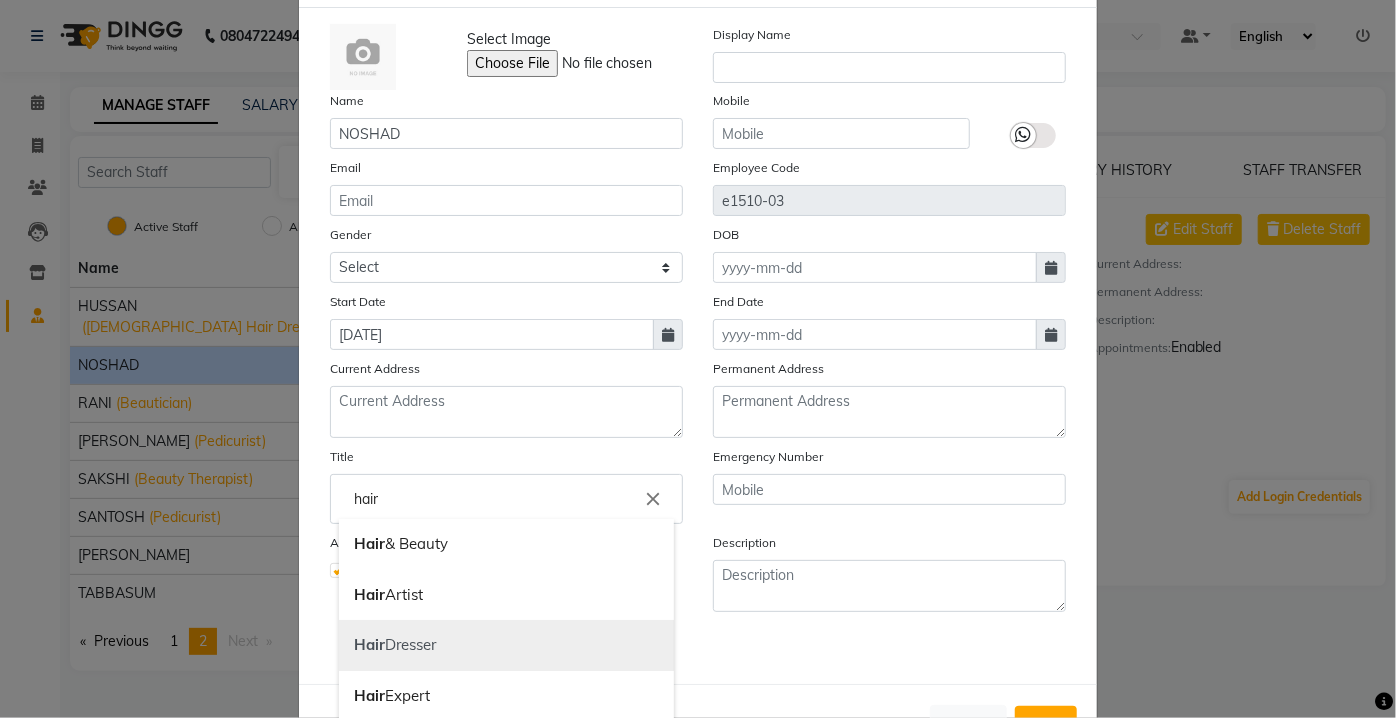click on "Hair  Dresser" at bounding box center [506, 645] 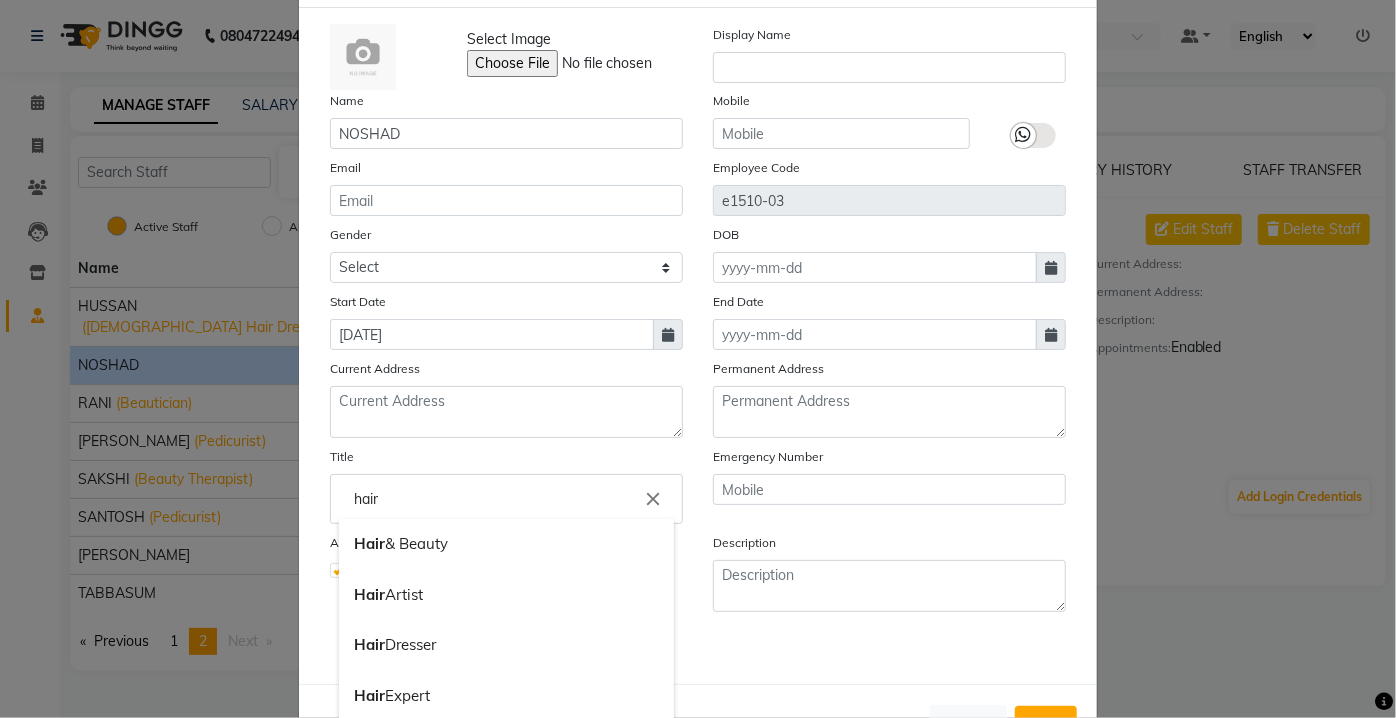 type on "Hair Dresser" 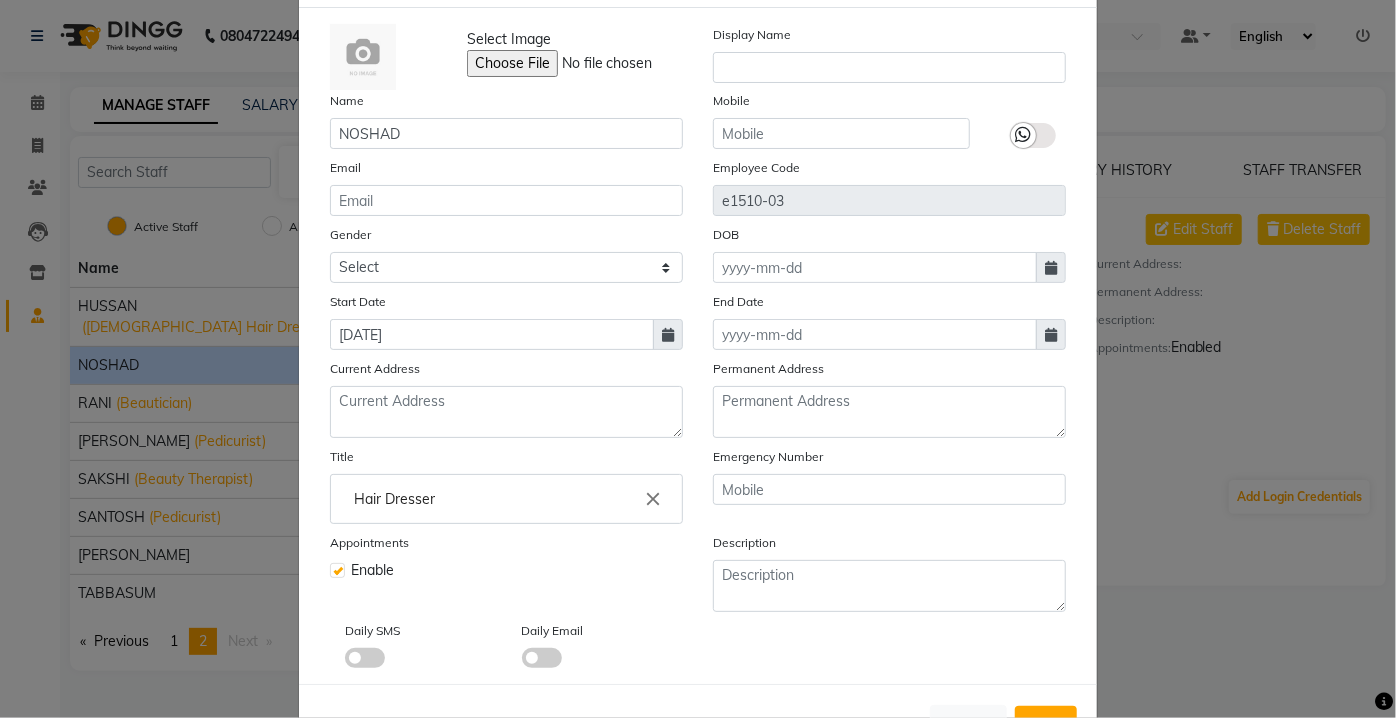 scroll, scrollTop: 161, scrollLeft: 0, axis: vertical 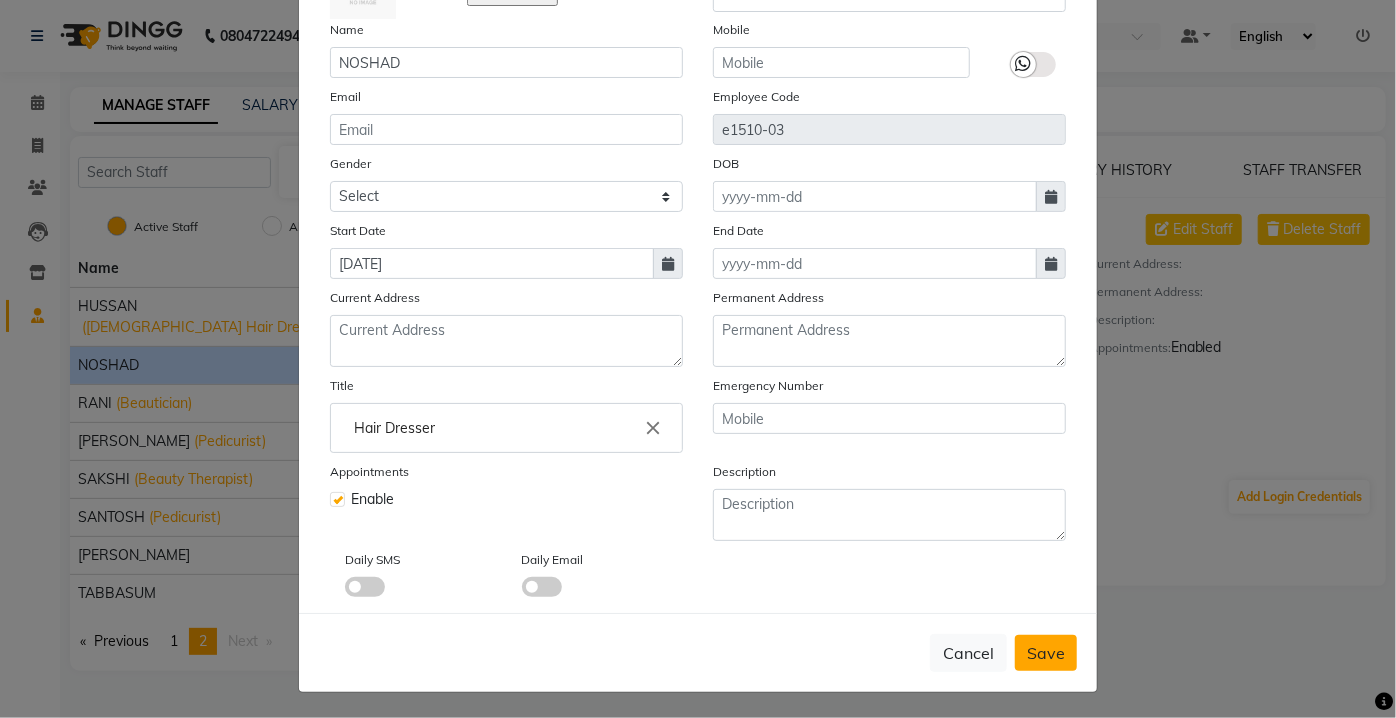 click on "Save" at bounding box center [1046, 653] 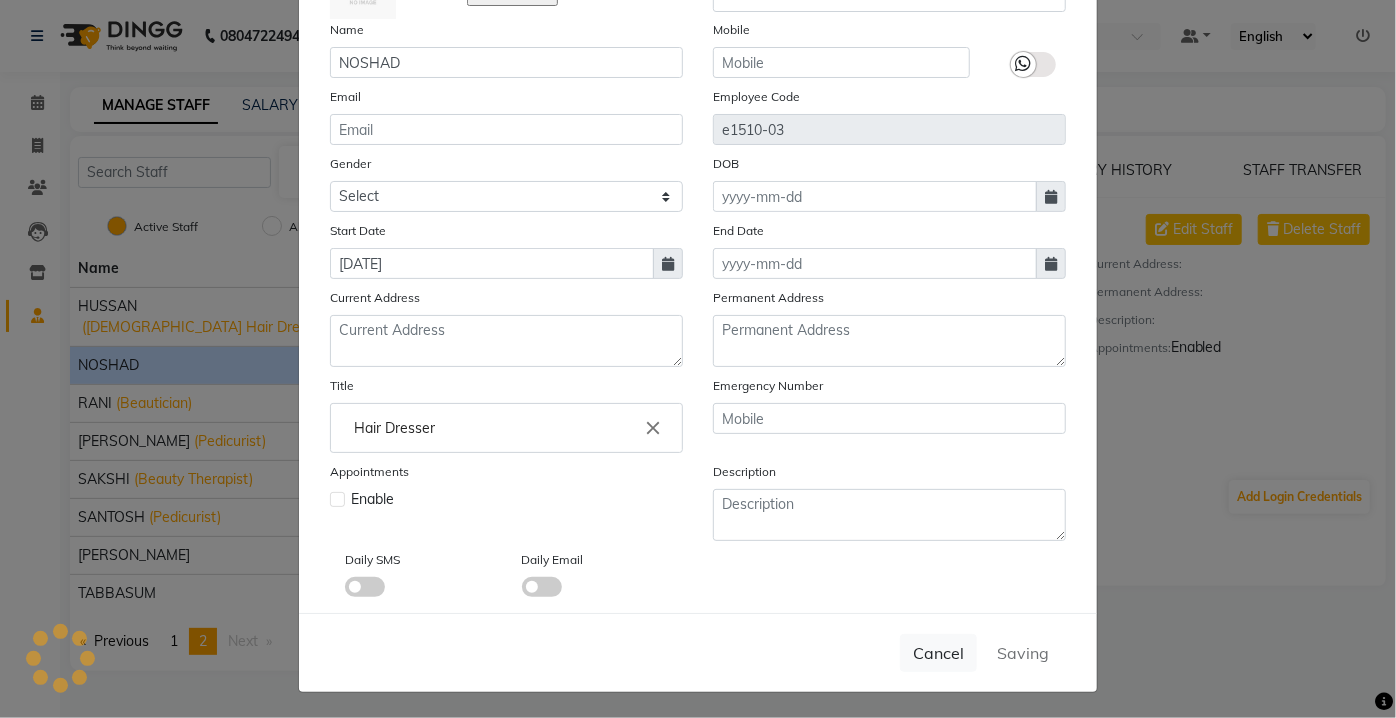 type 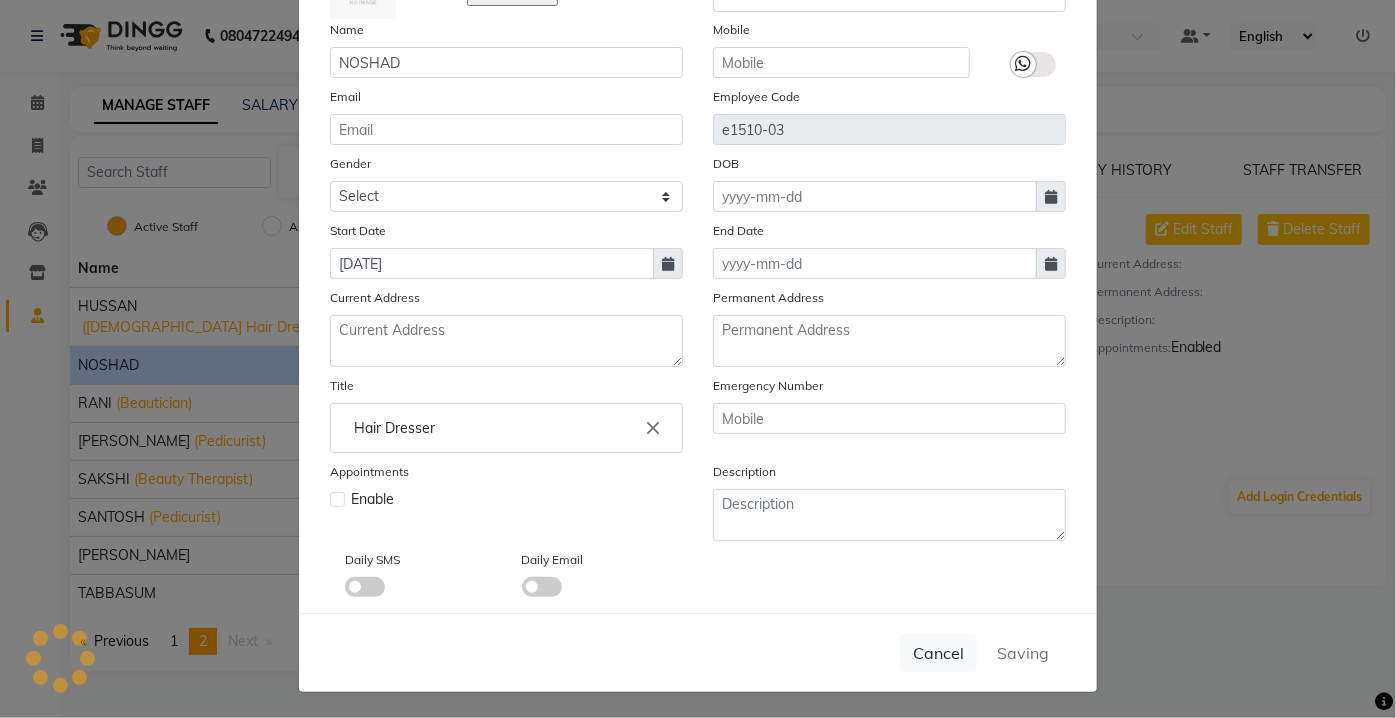 type 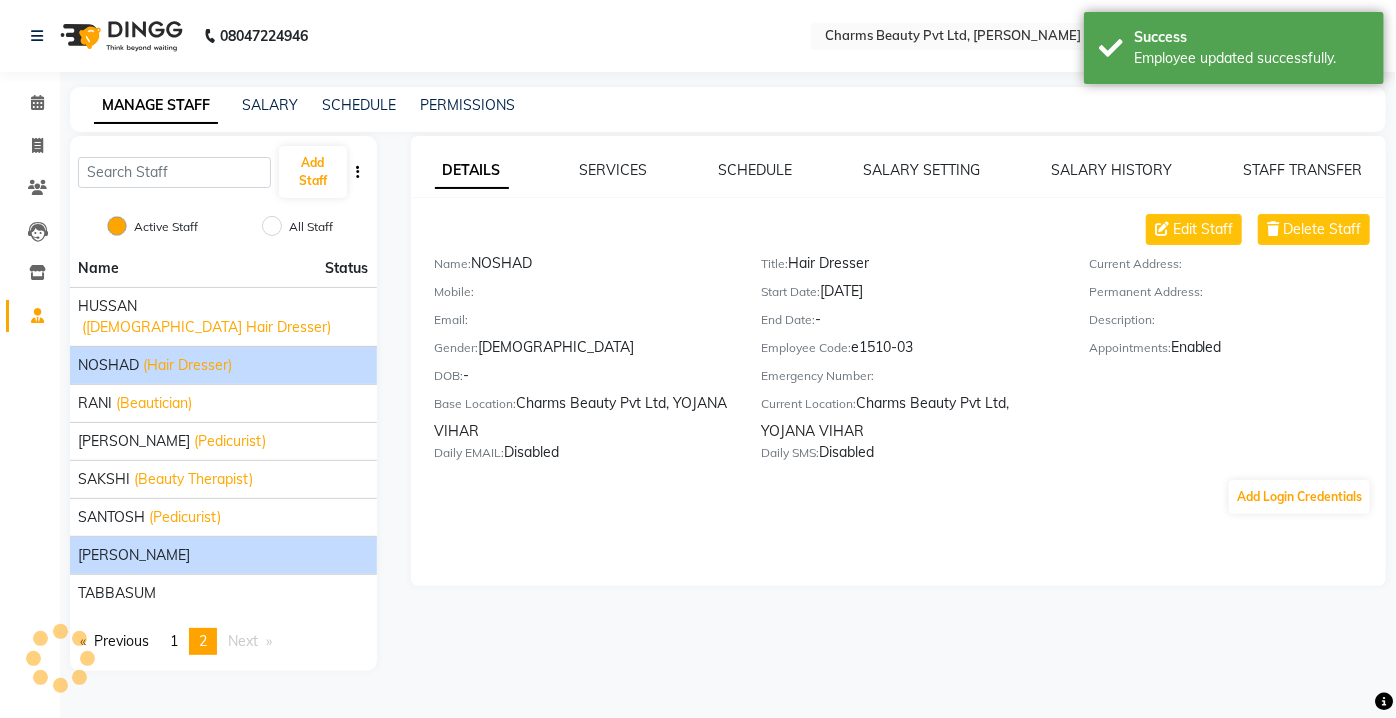 click on "[PERSON_NAME]" 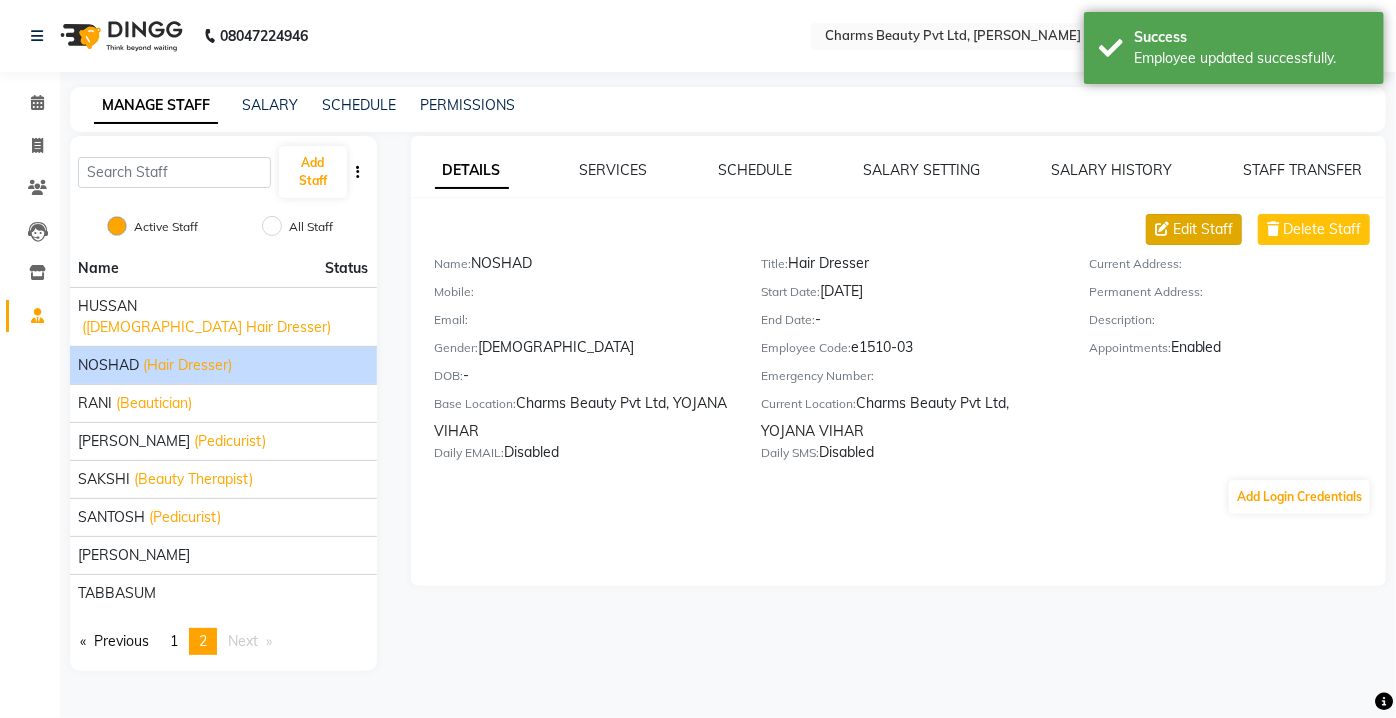 click on "Edit Staff" 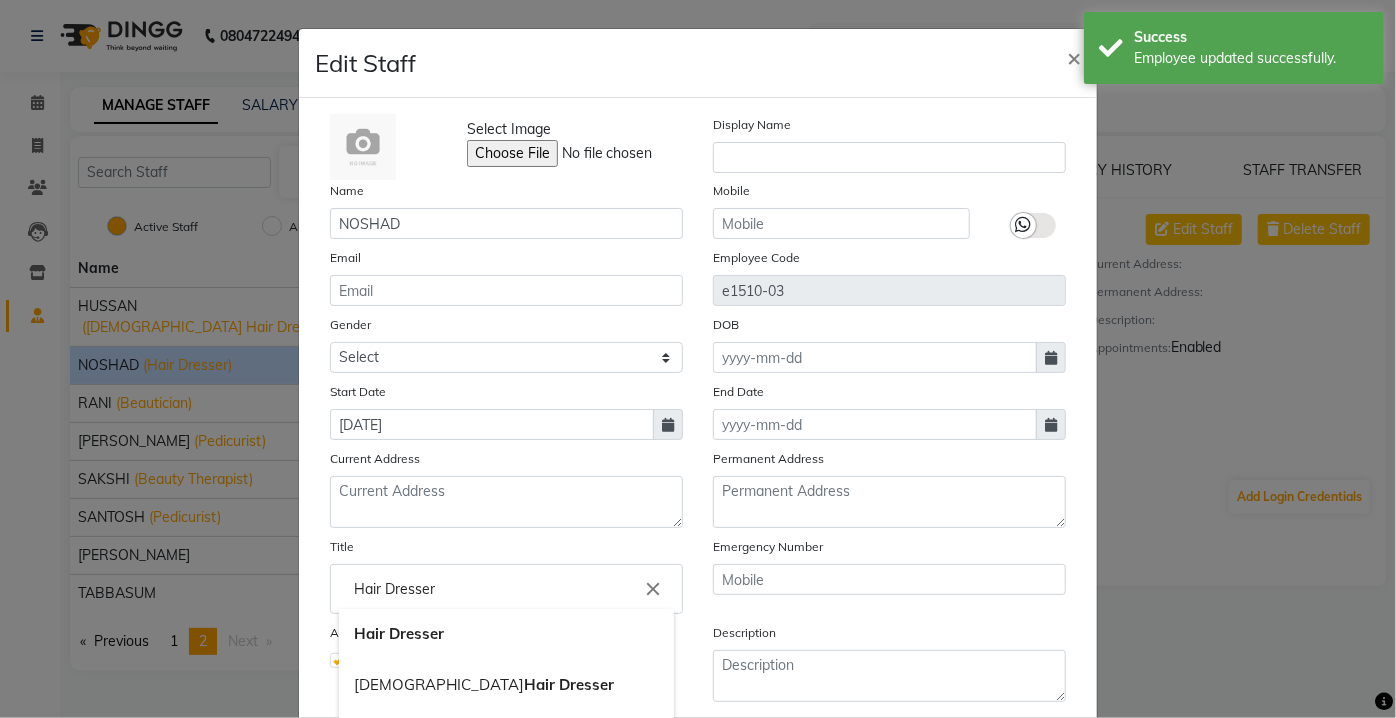 click on "Hair Dresser" 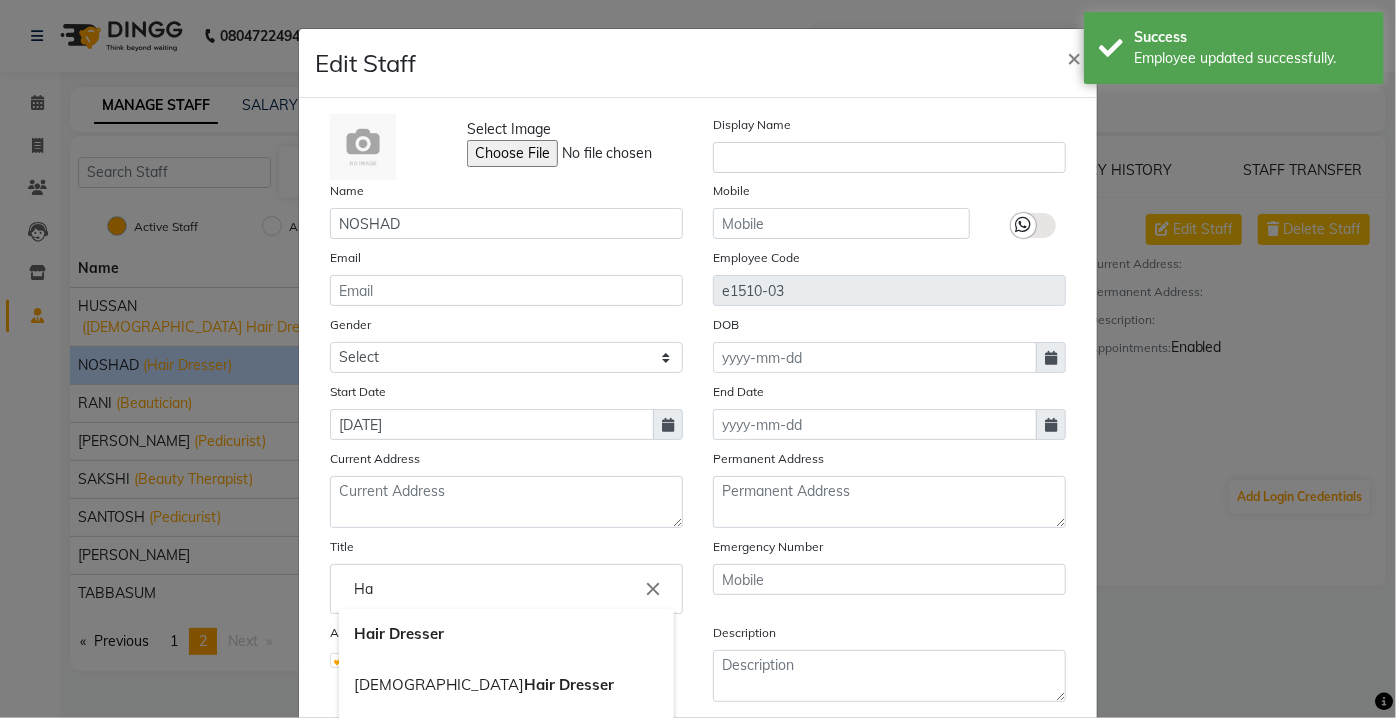 type on "H" 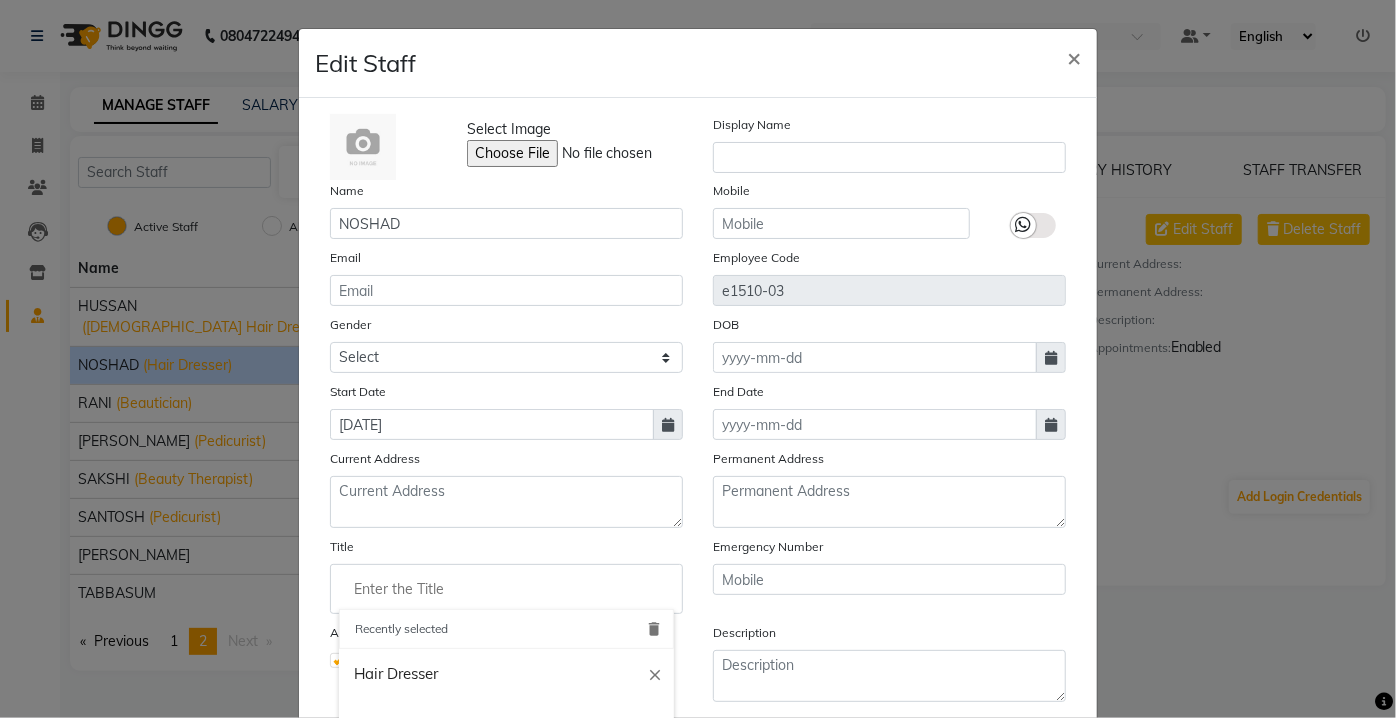 type 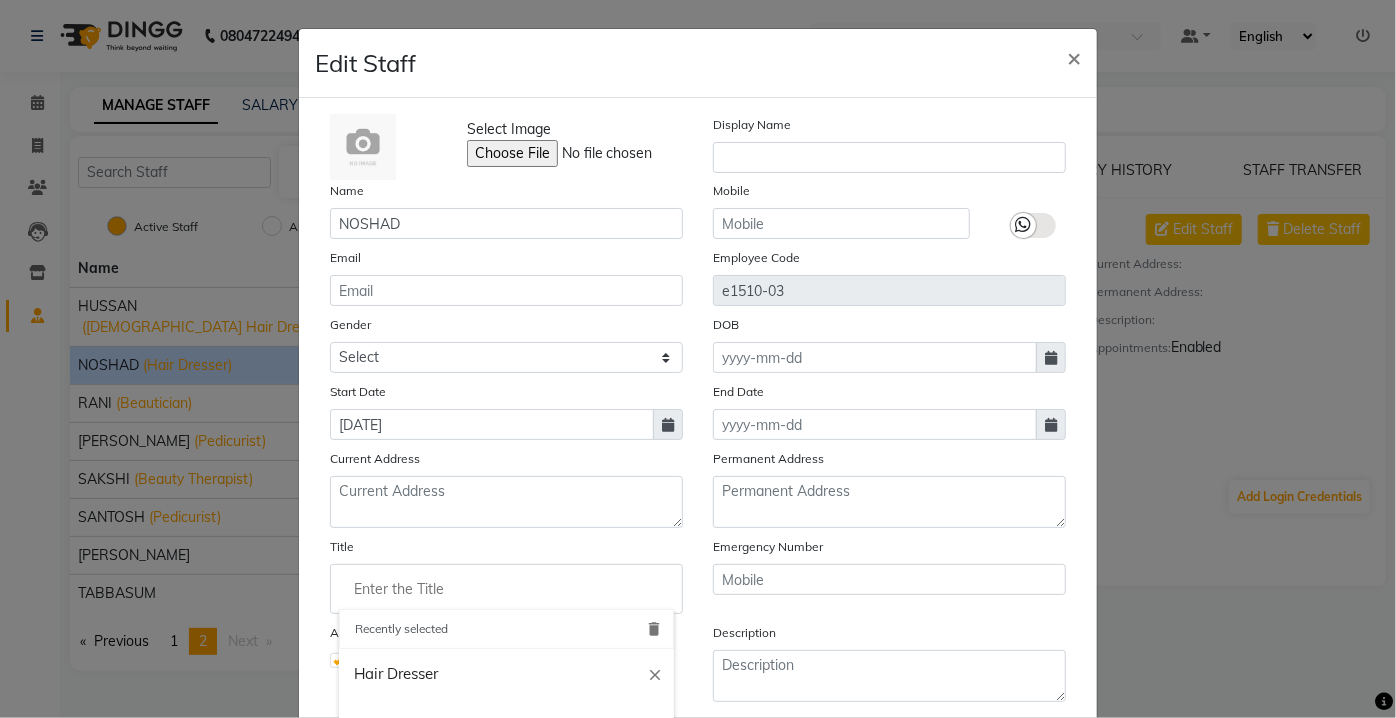 click 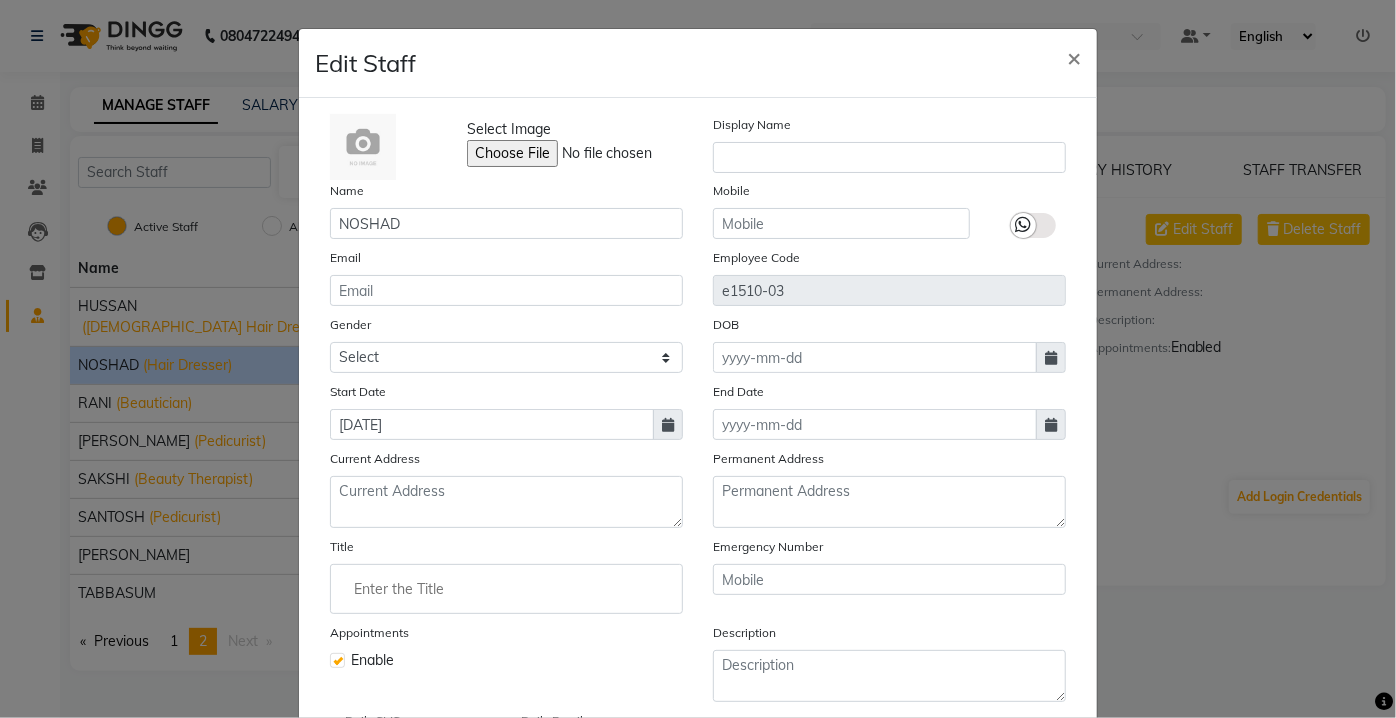 scroll, scrollTop: 161, scrollLeft: 0, axis: vertical 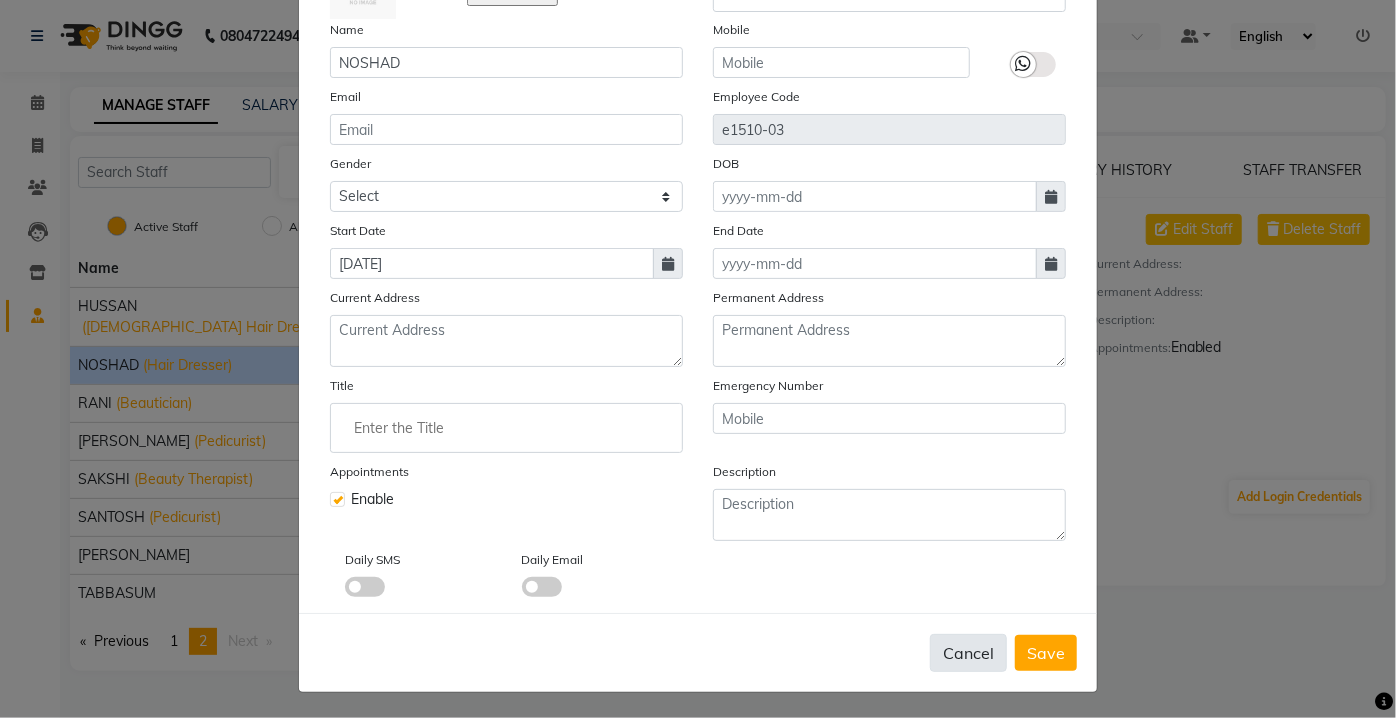 click on "Cancel" 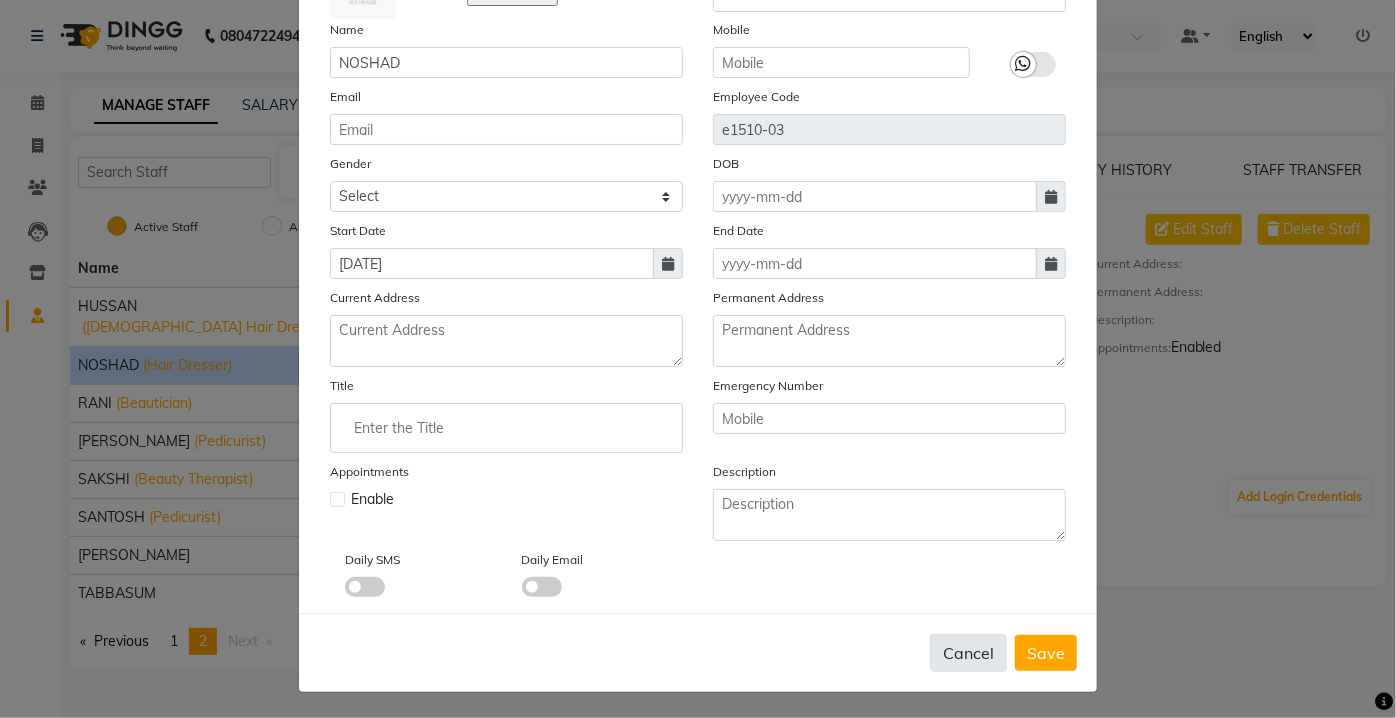 type 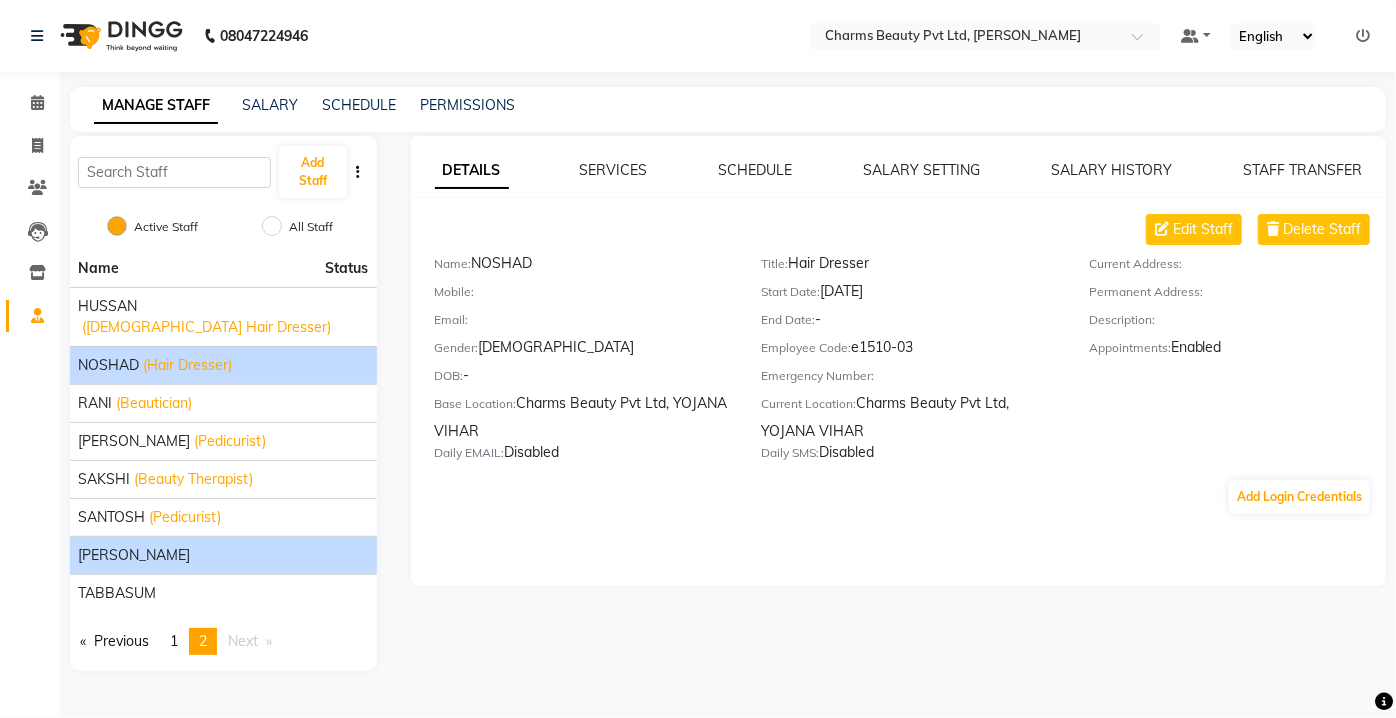 click on "[PERSON_NAME]" 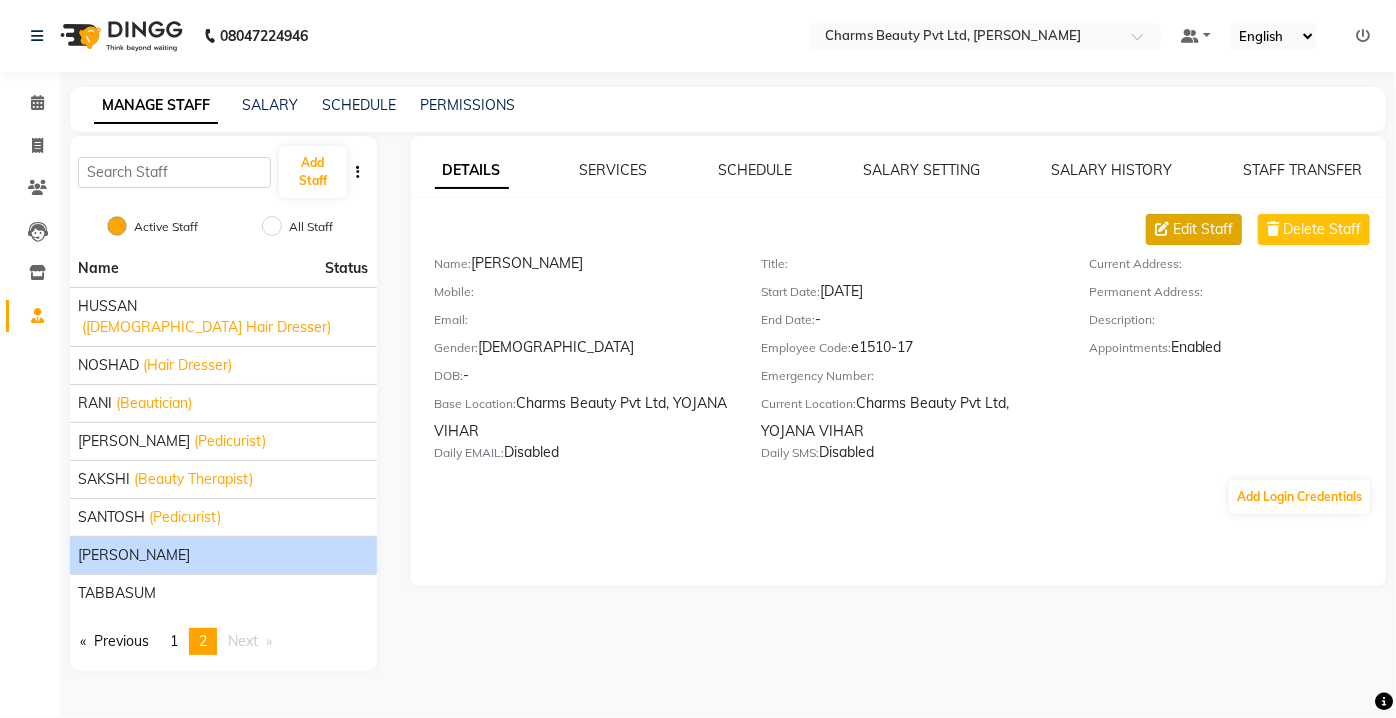 click 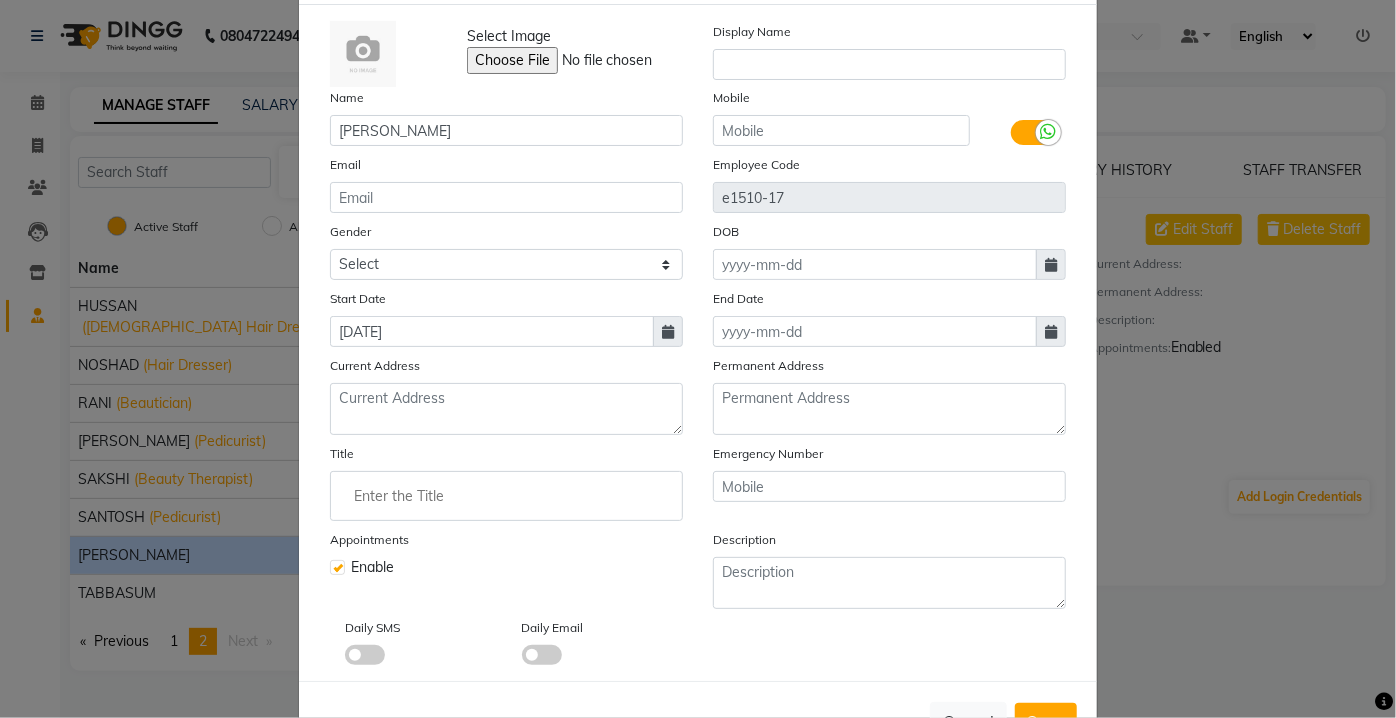 scroll, scrollTop: 161, scrollLeft: 0, axis: vertical 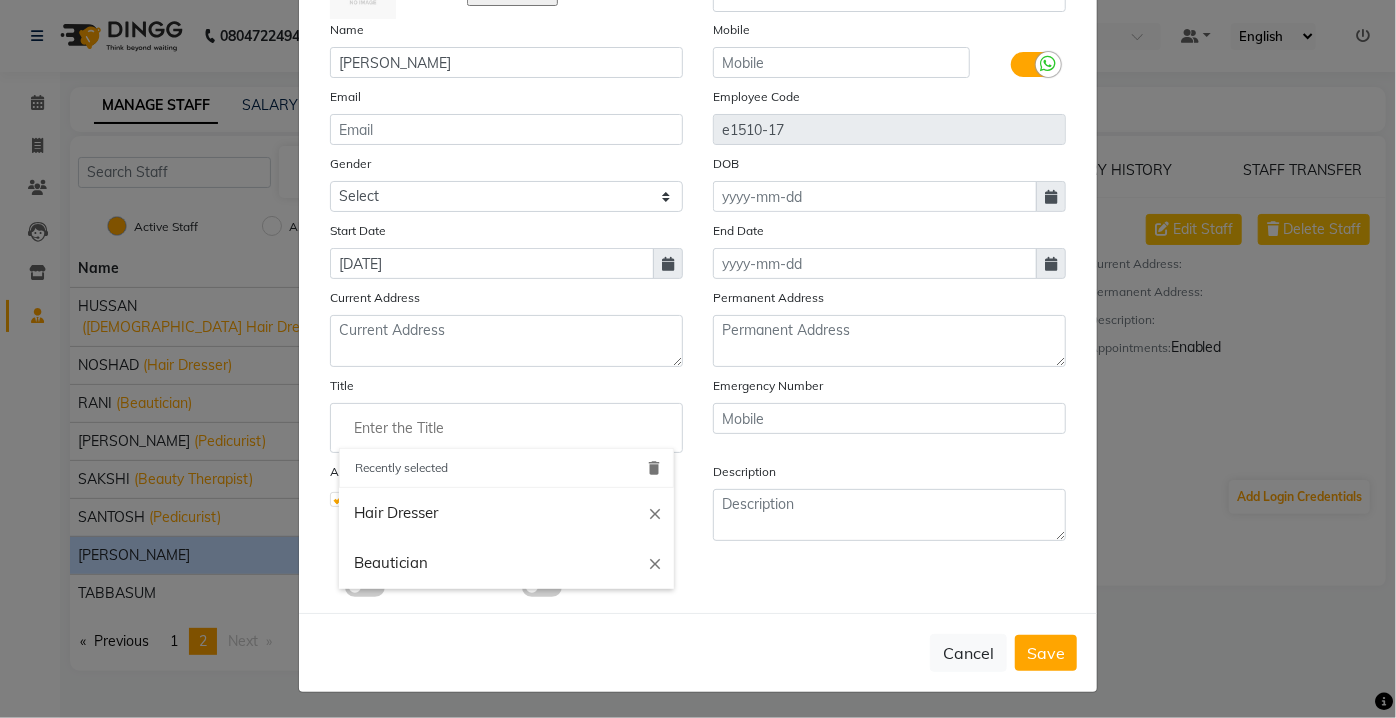click 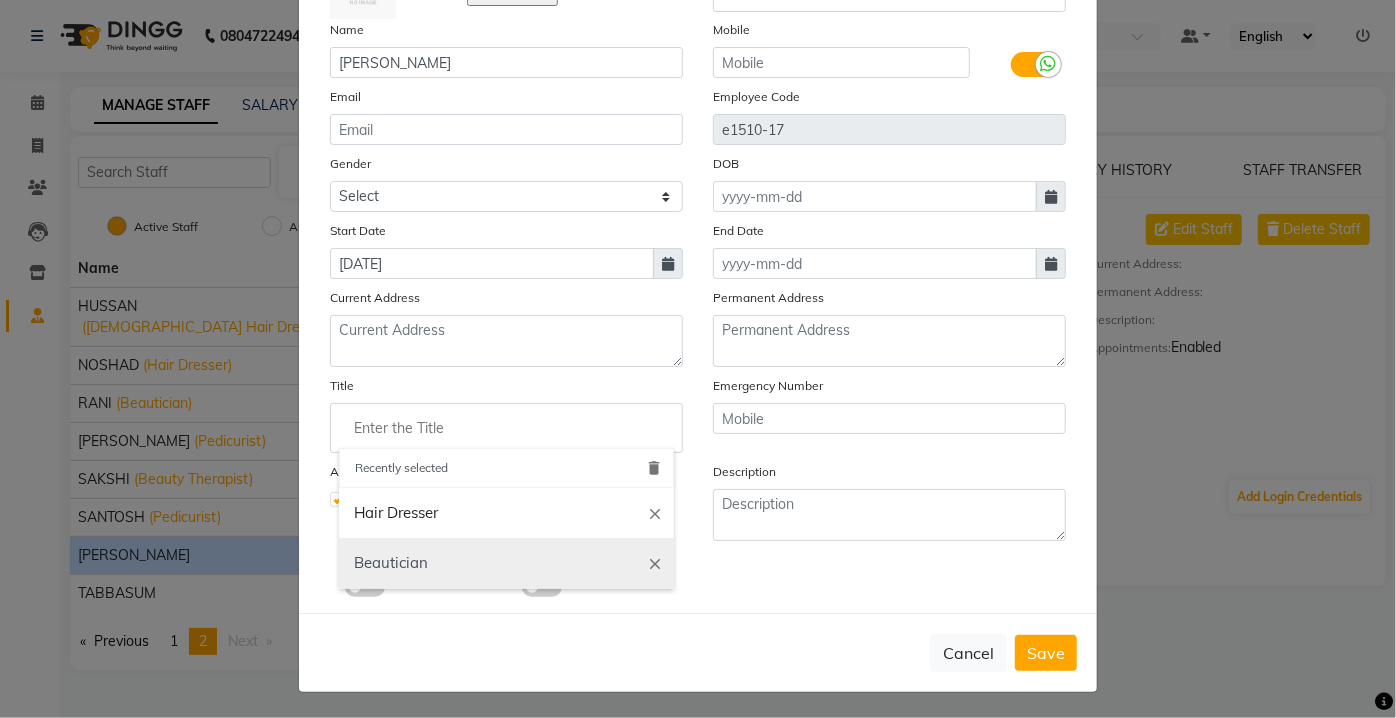 click on "Beautician" at bounding box center [506, 563] 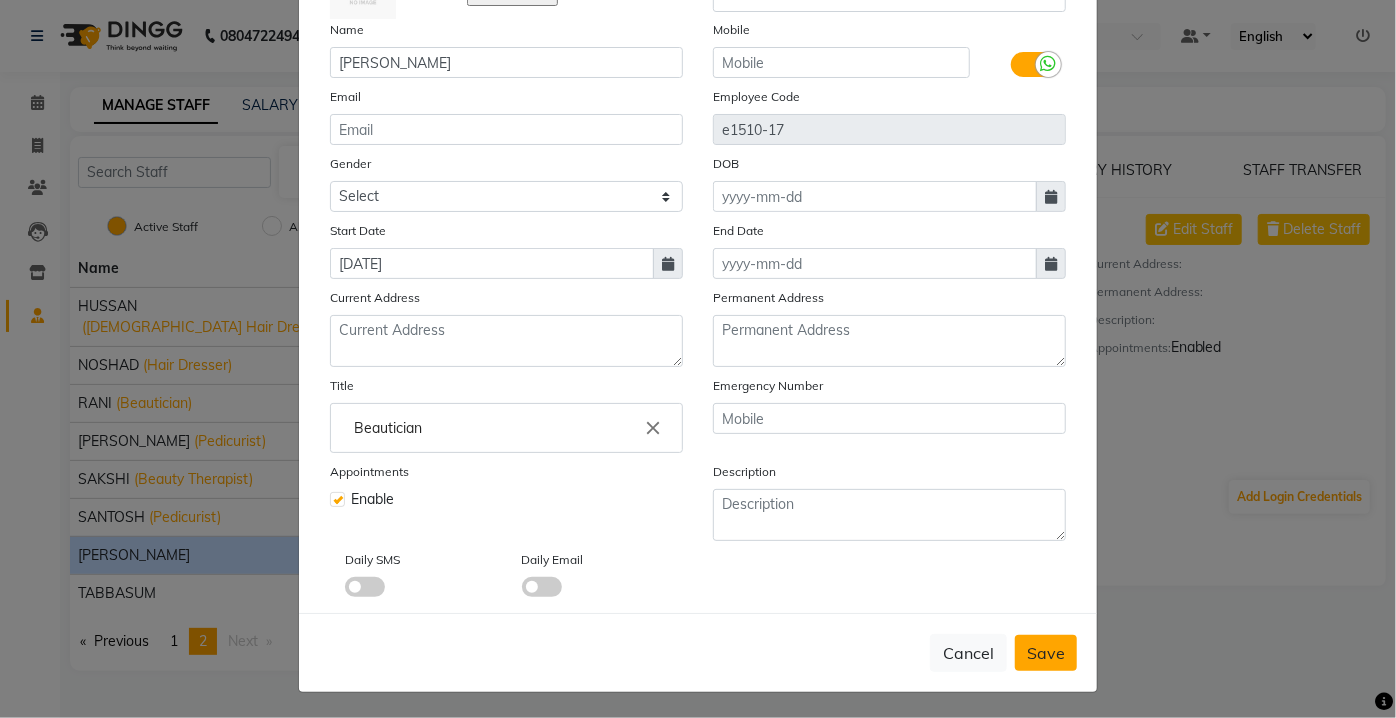 click on "Save" at bounding box center [1046, 653] 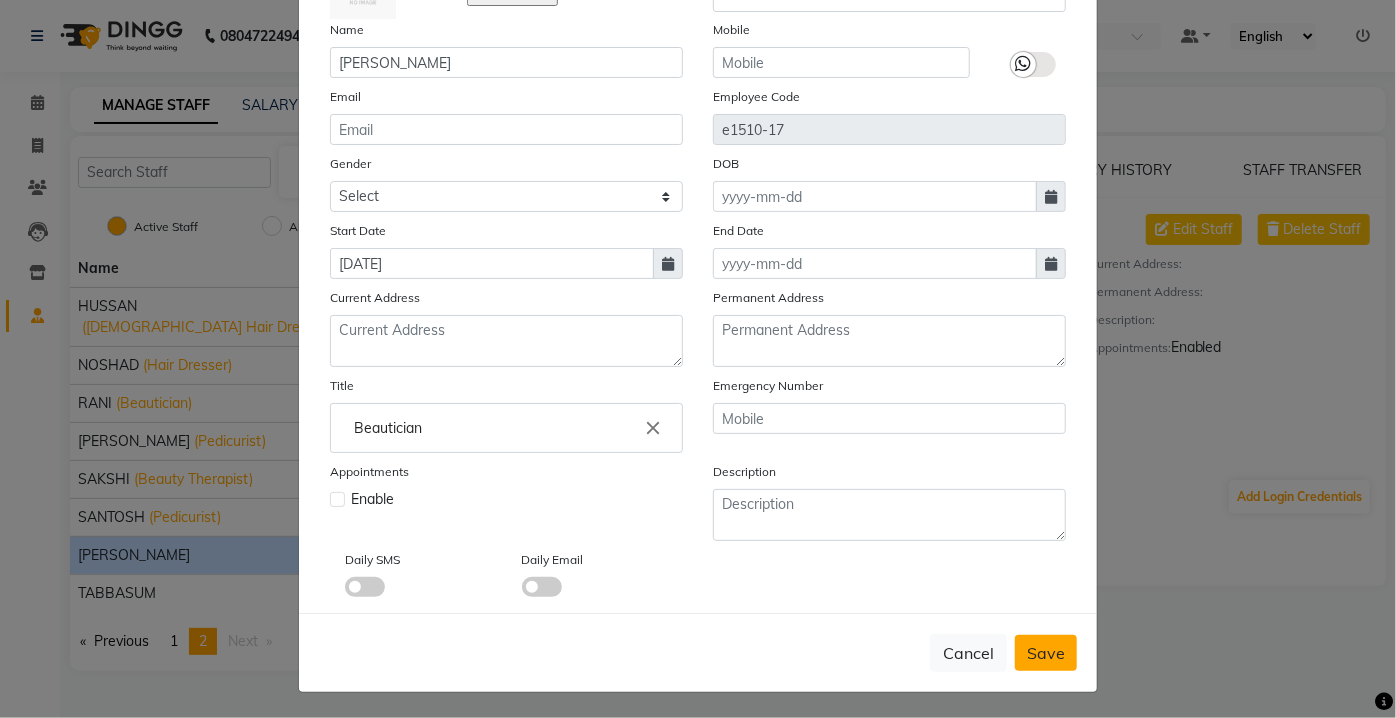 type 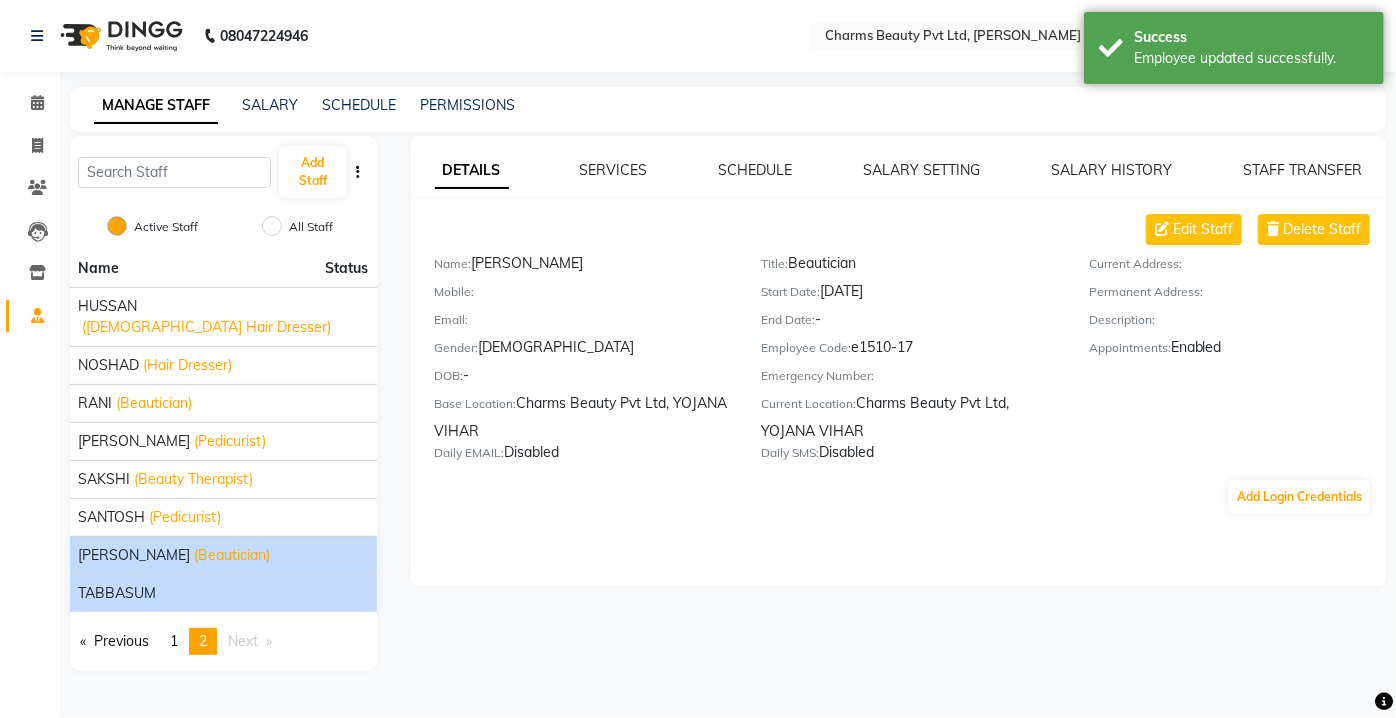 click on "TABBASUM" 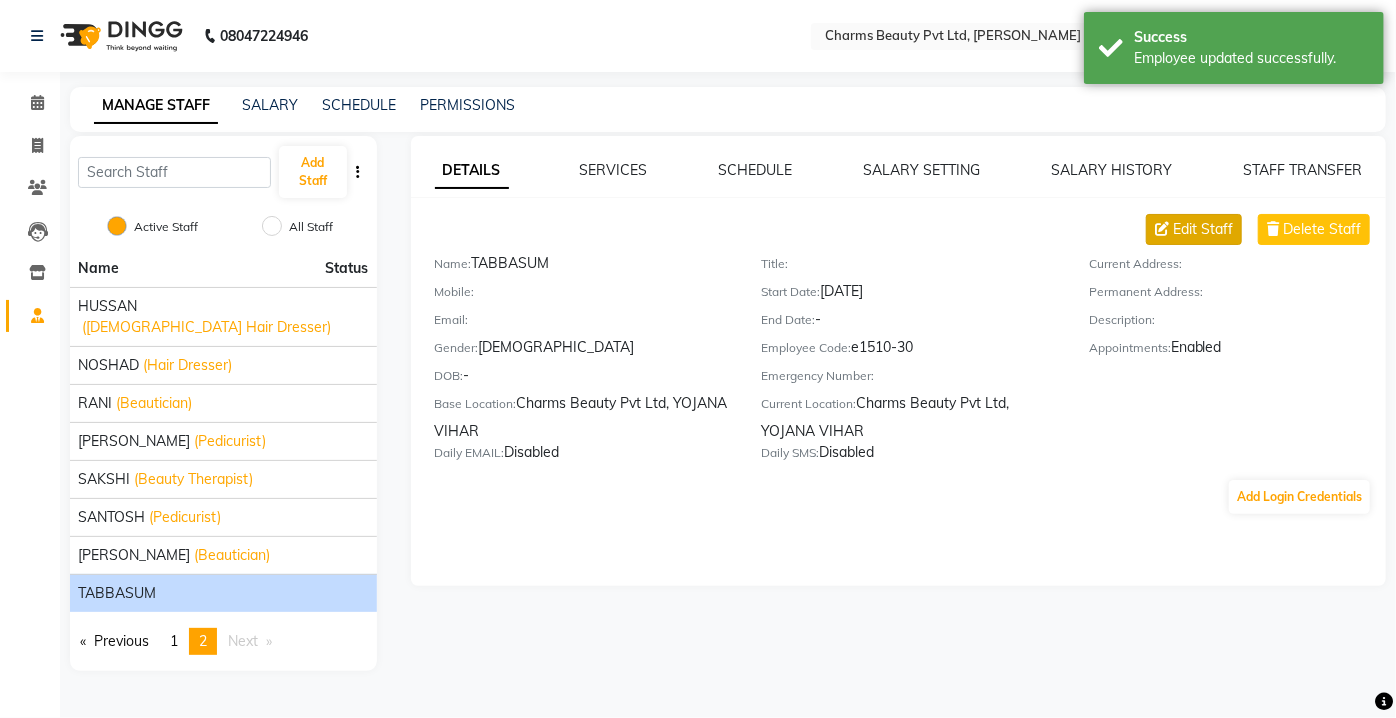click on "Edit Staff" 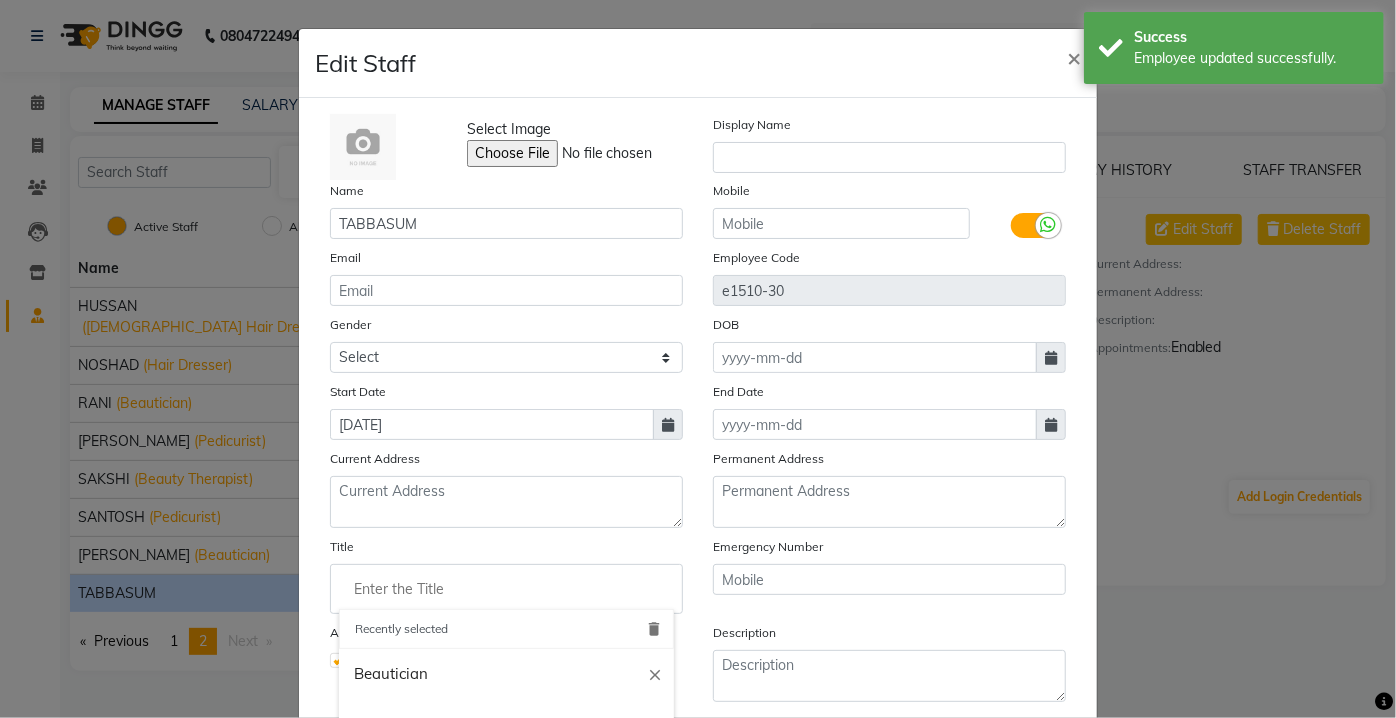 click 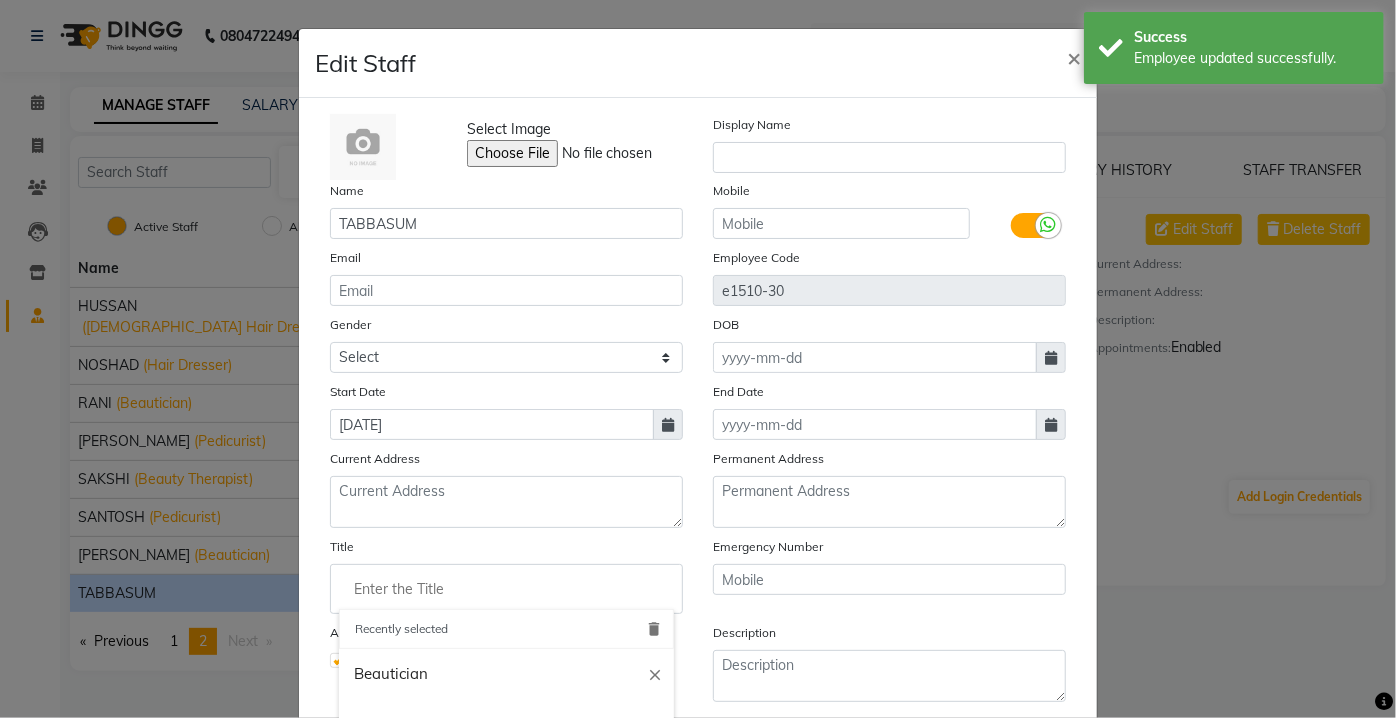 click on "Beautician" at bounding box center [506, 674] 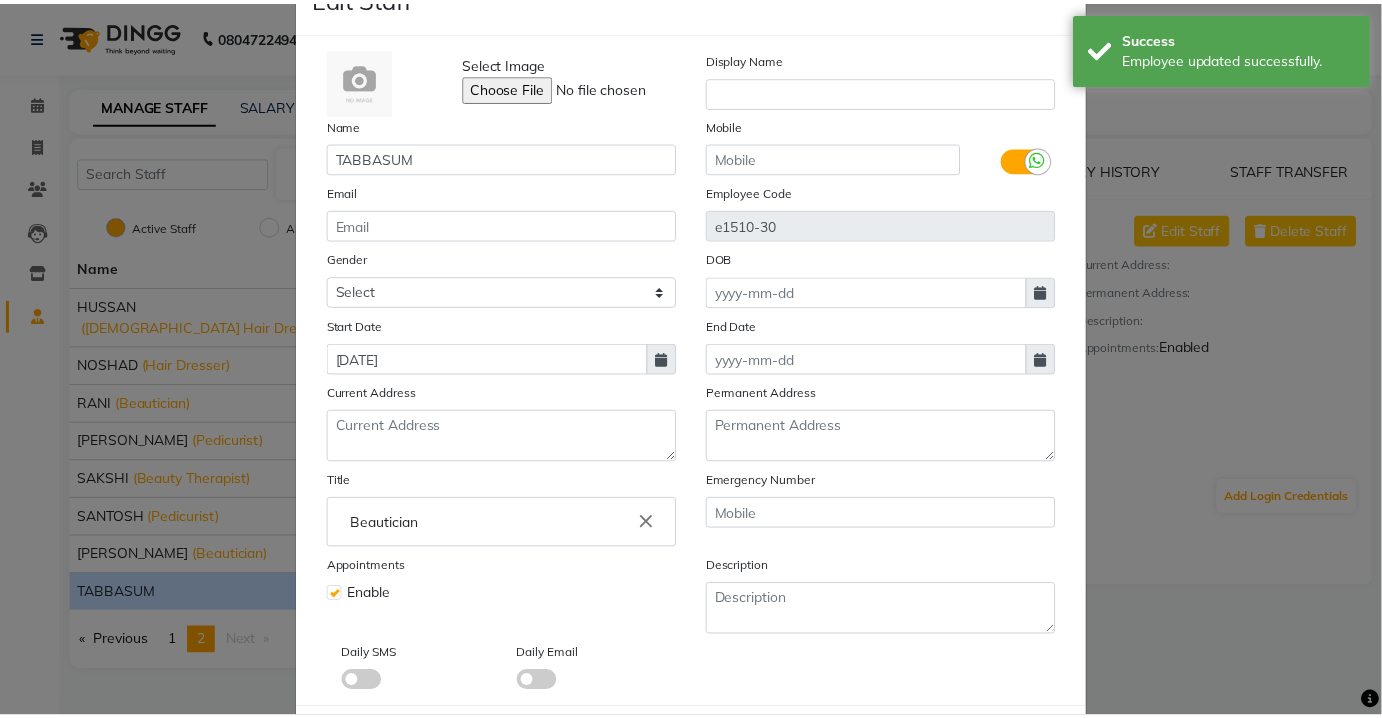 scroll, scrollTop: 161, scrollLeft: 0, axis: vertical 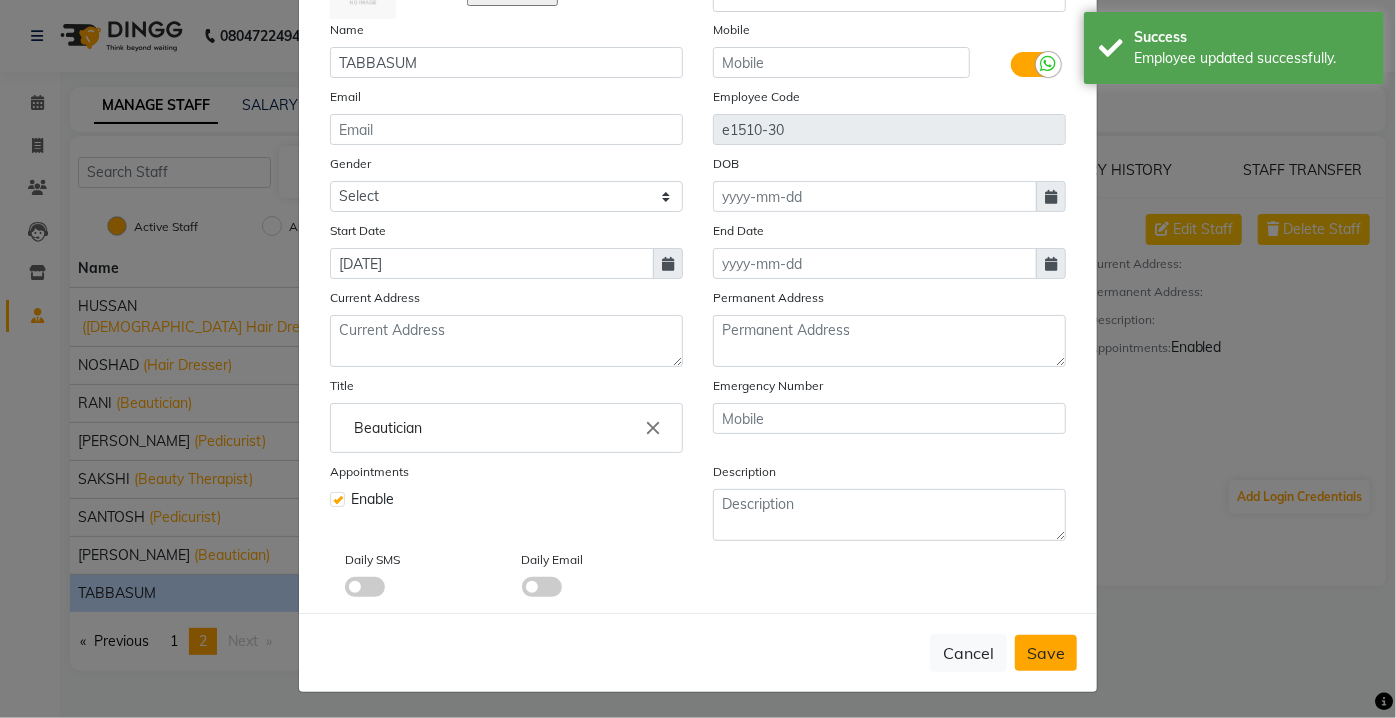 click on "Save" at bounding box center (1046, 653) 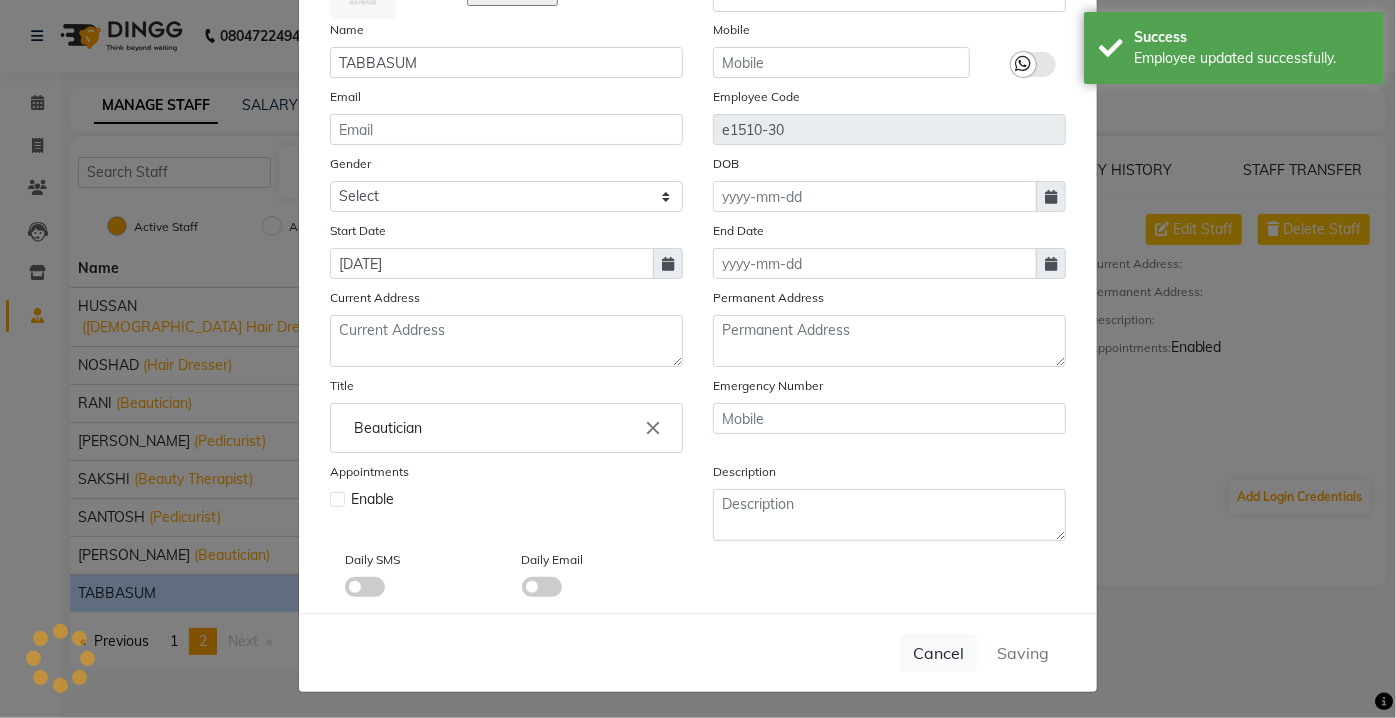 type 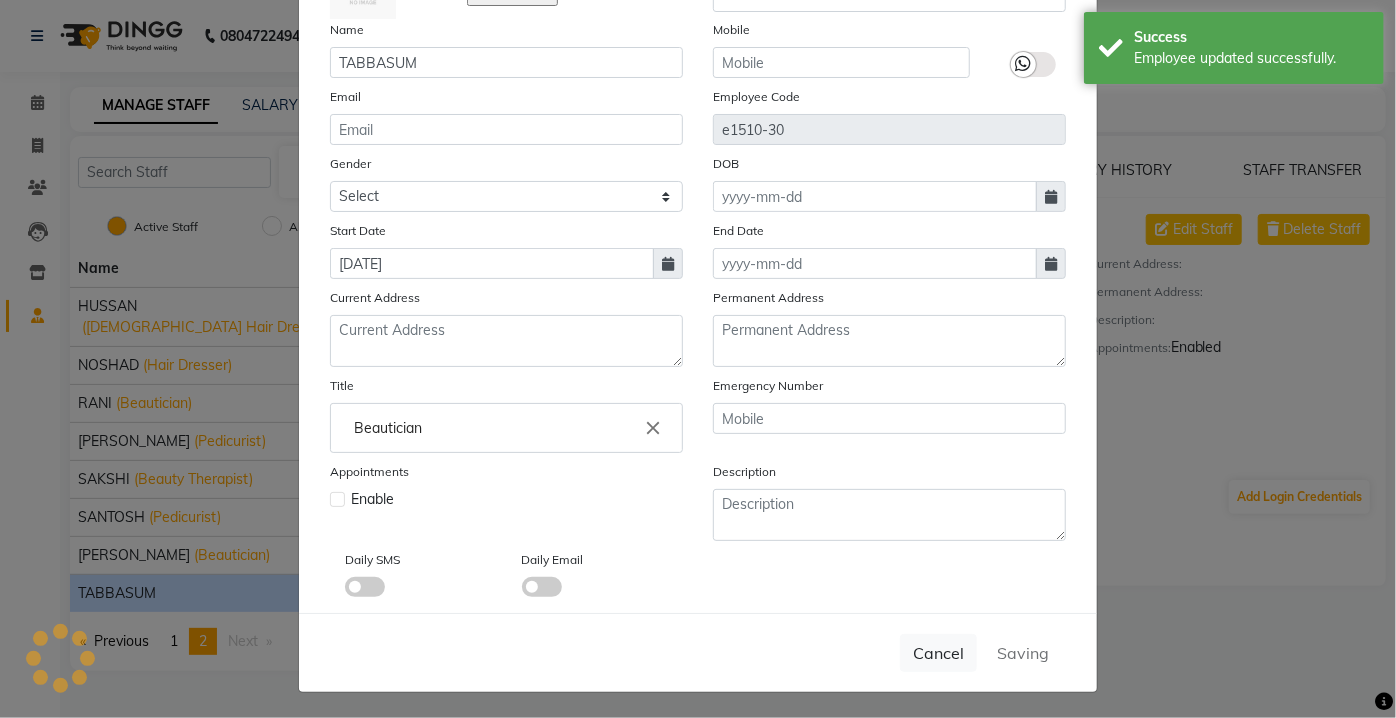 type 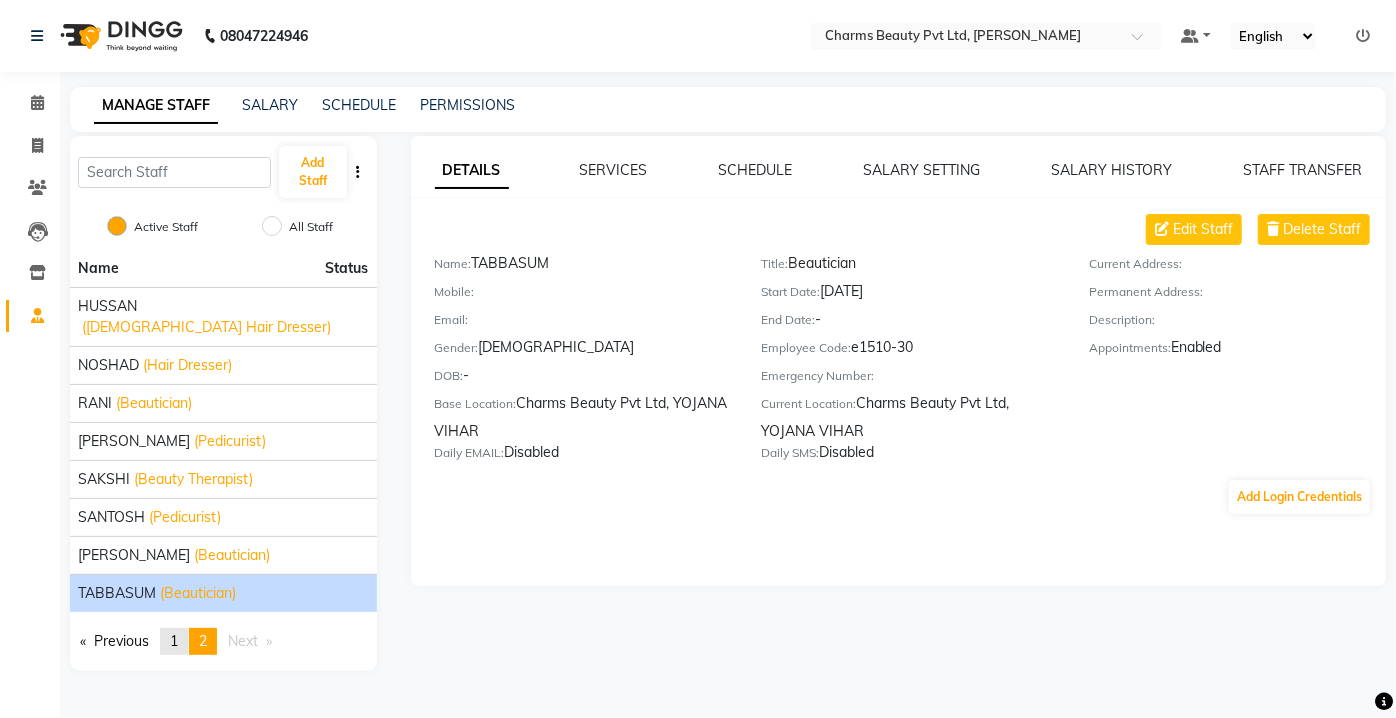 click on "page  1" at bounding box center [174, 641] 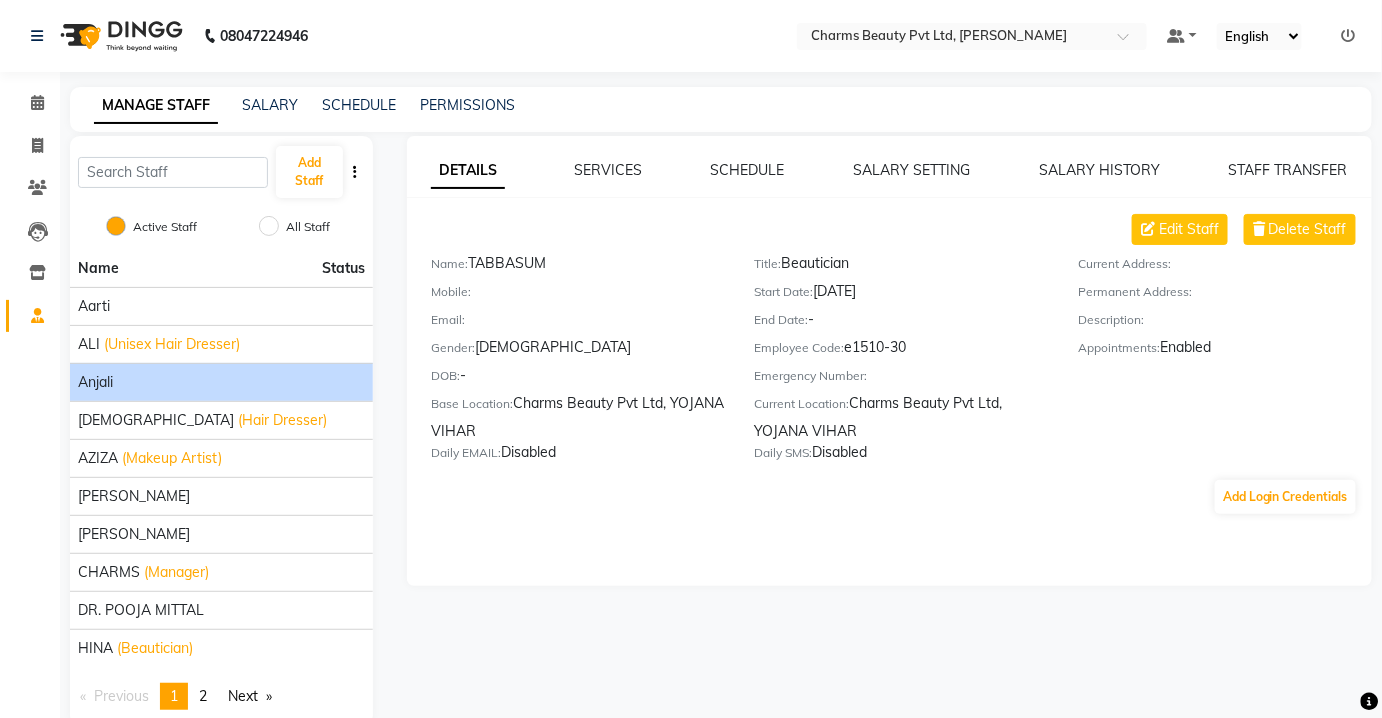 click on "Anjali" 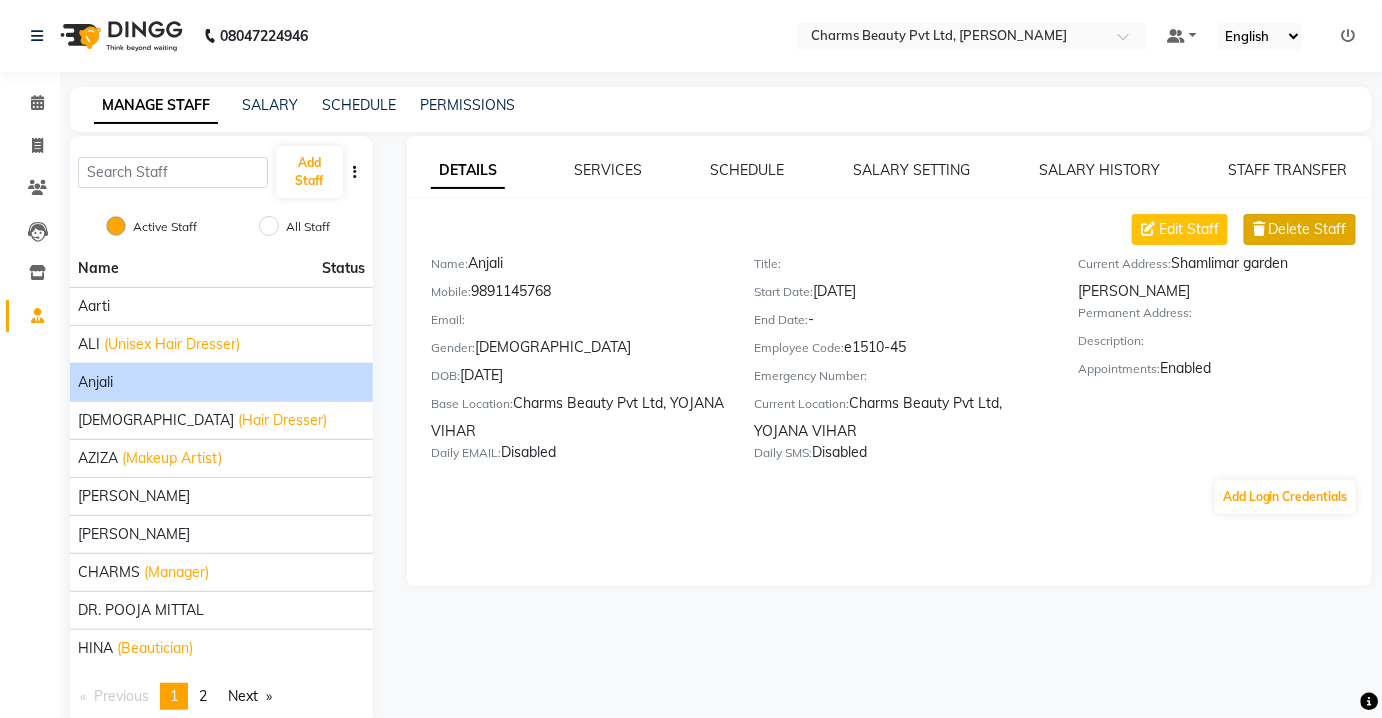 click on "Delete Staff" 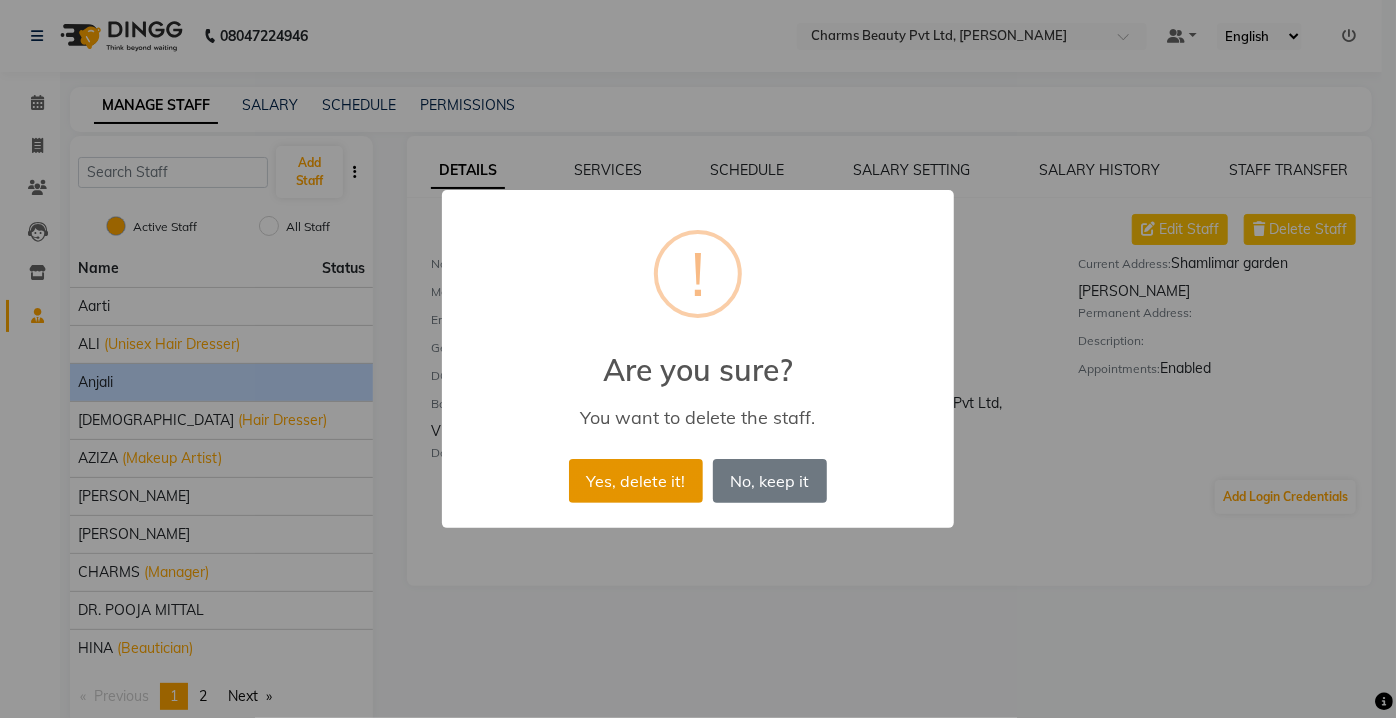 click on "Yes, delete it!" at bounding box center [636, 481] 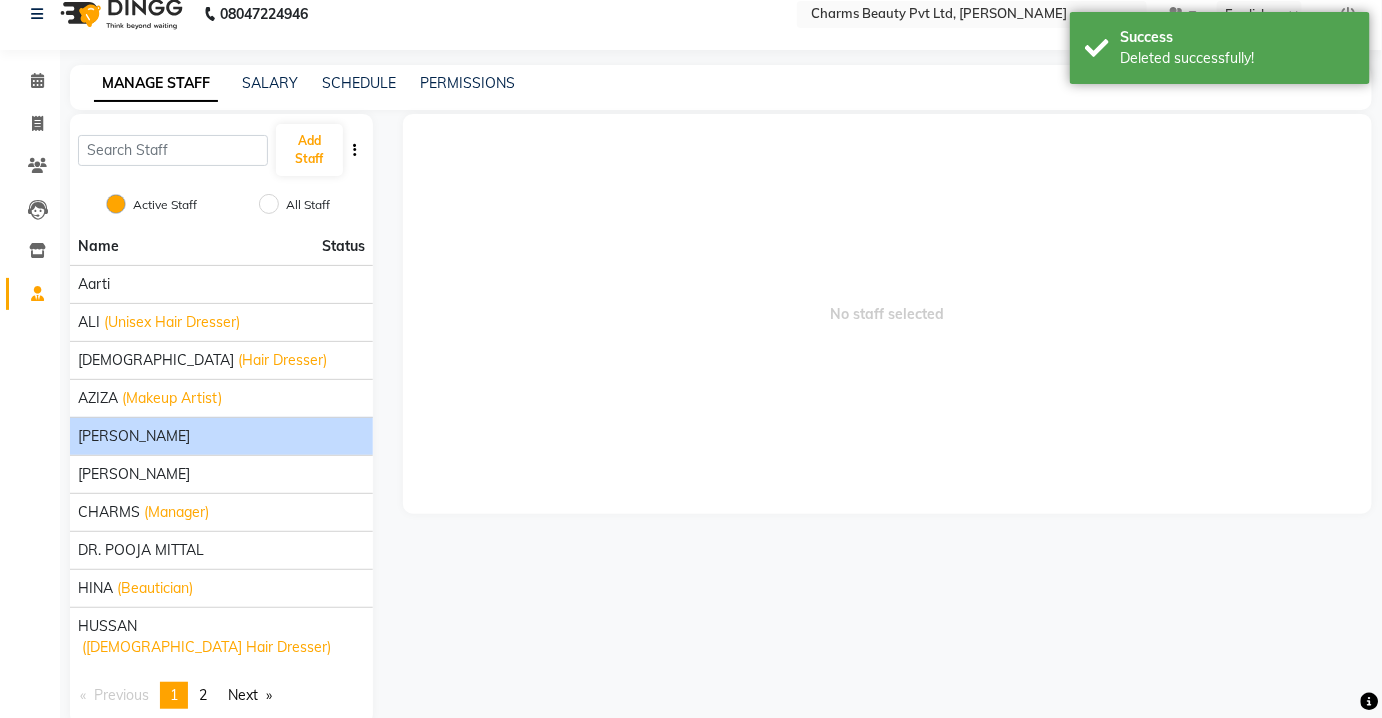 scroll, scrollTop: 34, scrollLeft: 0, axis: vertical 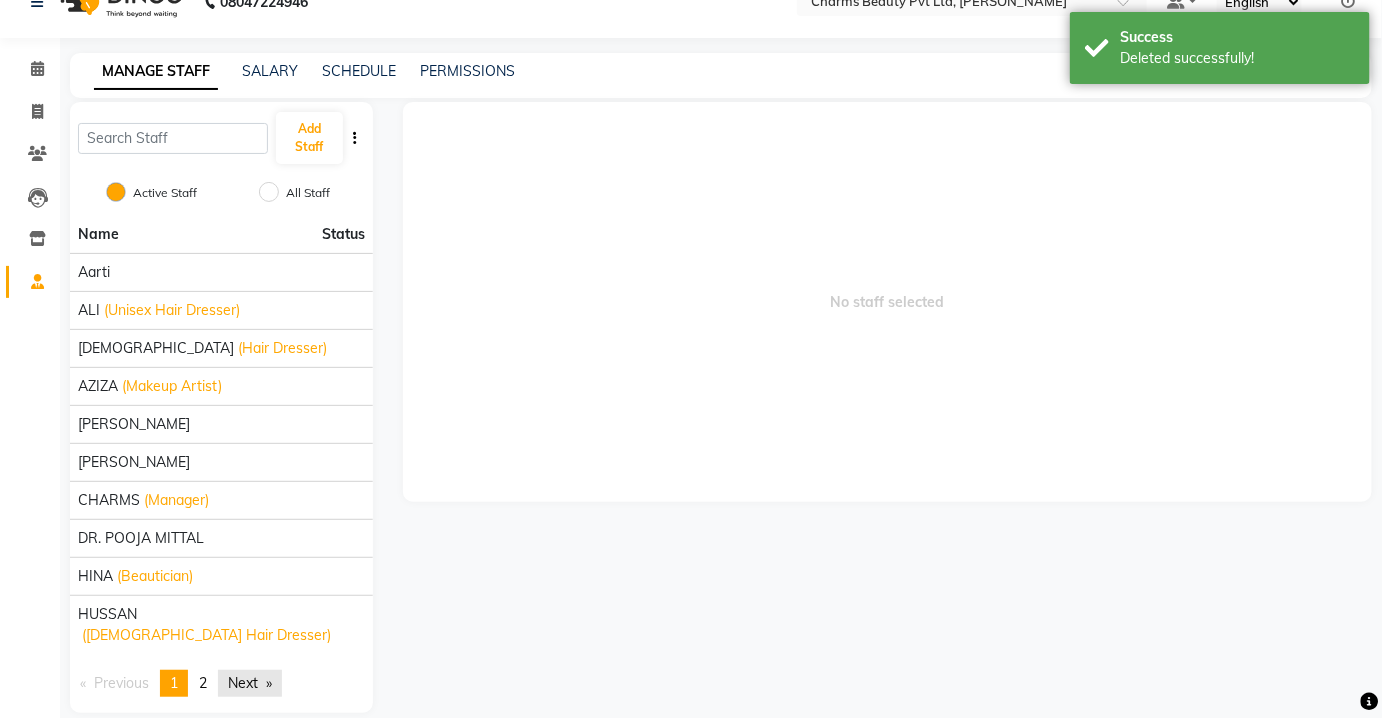 click on "Next  page" at bounding box center (250, 683) 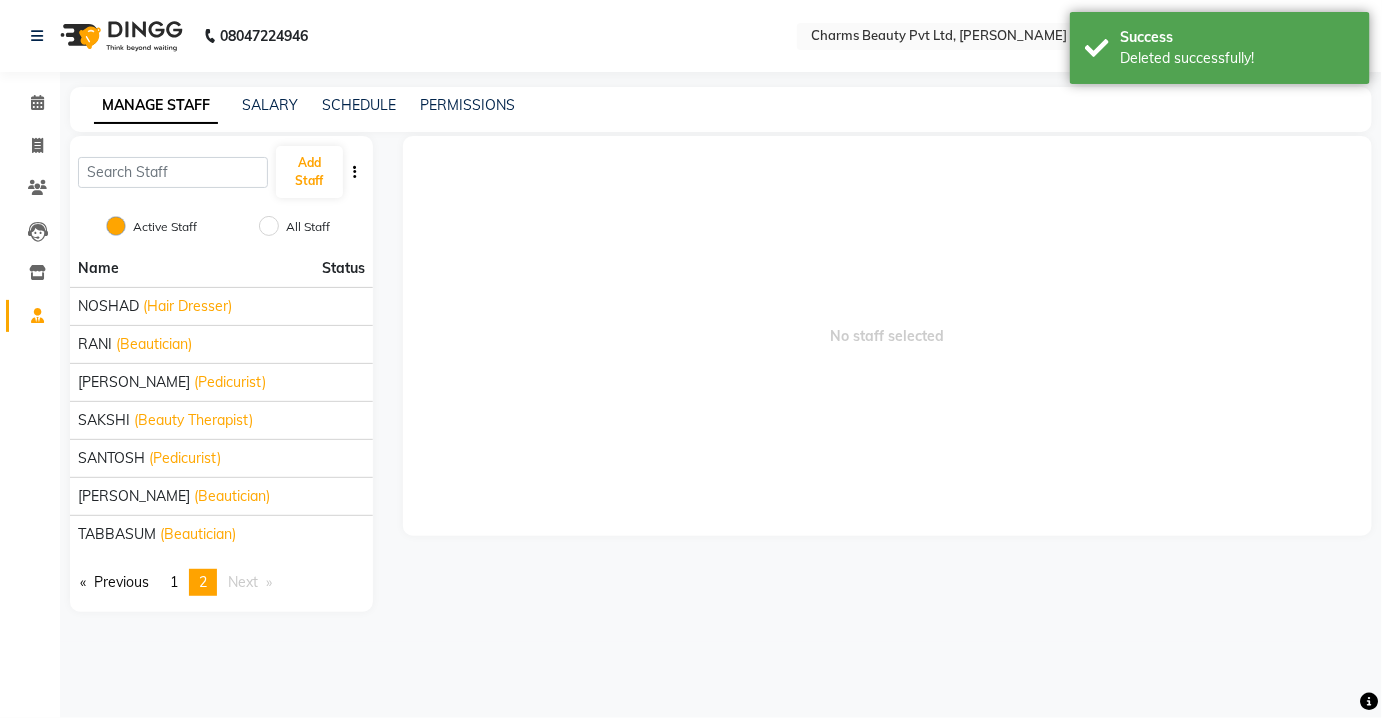 scroll, scrollTop: 0, scrollLeft: 0, axis: both 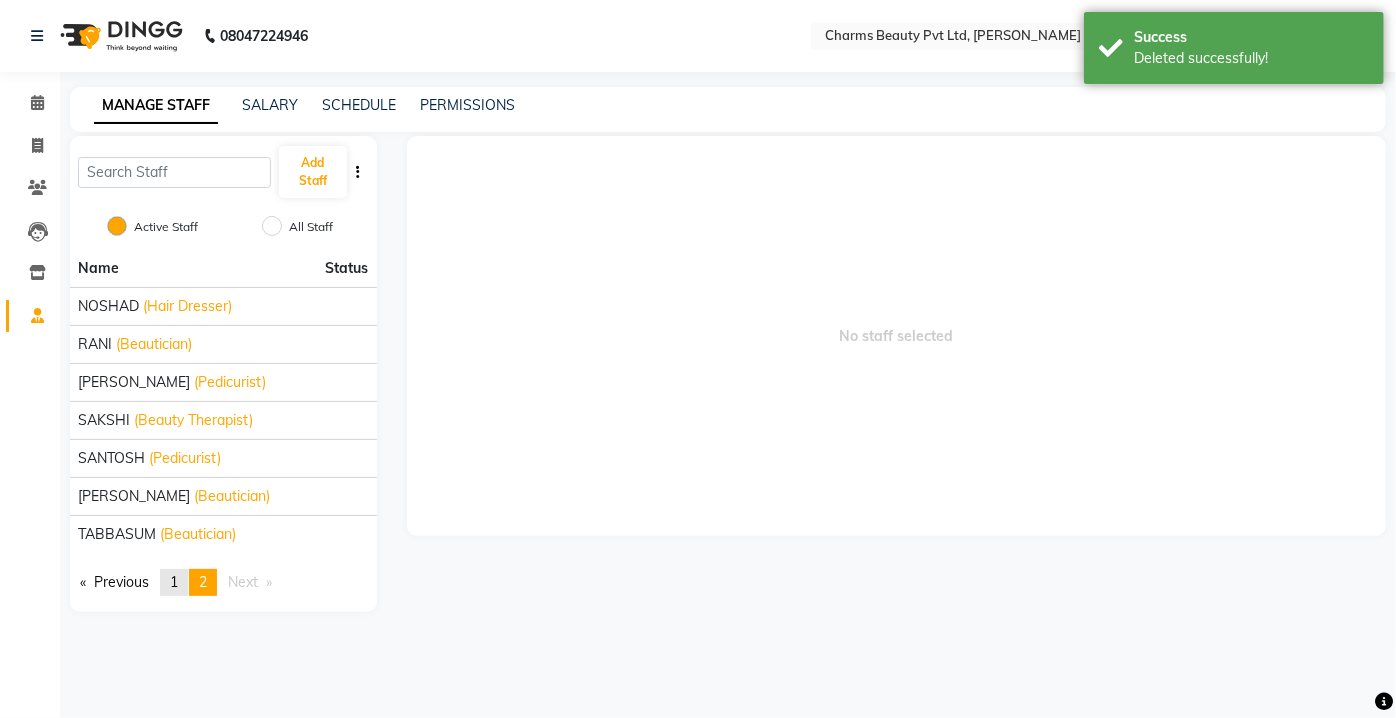 click on "page  1" at bounding box center (174, 582) 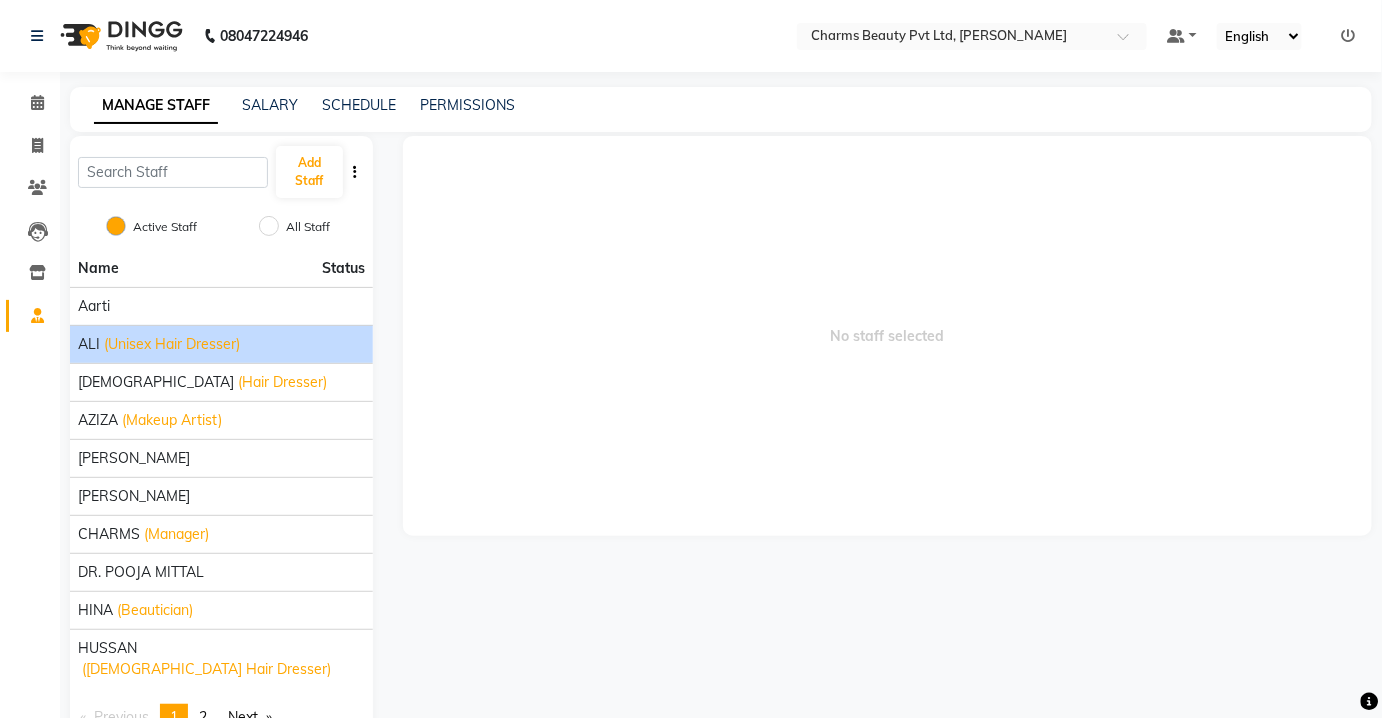 click on "(Unisex Hair Dresser)" 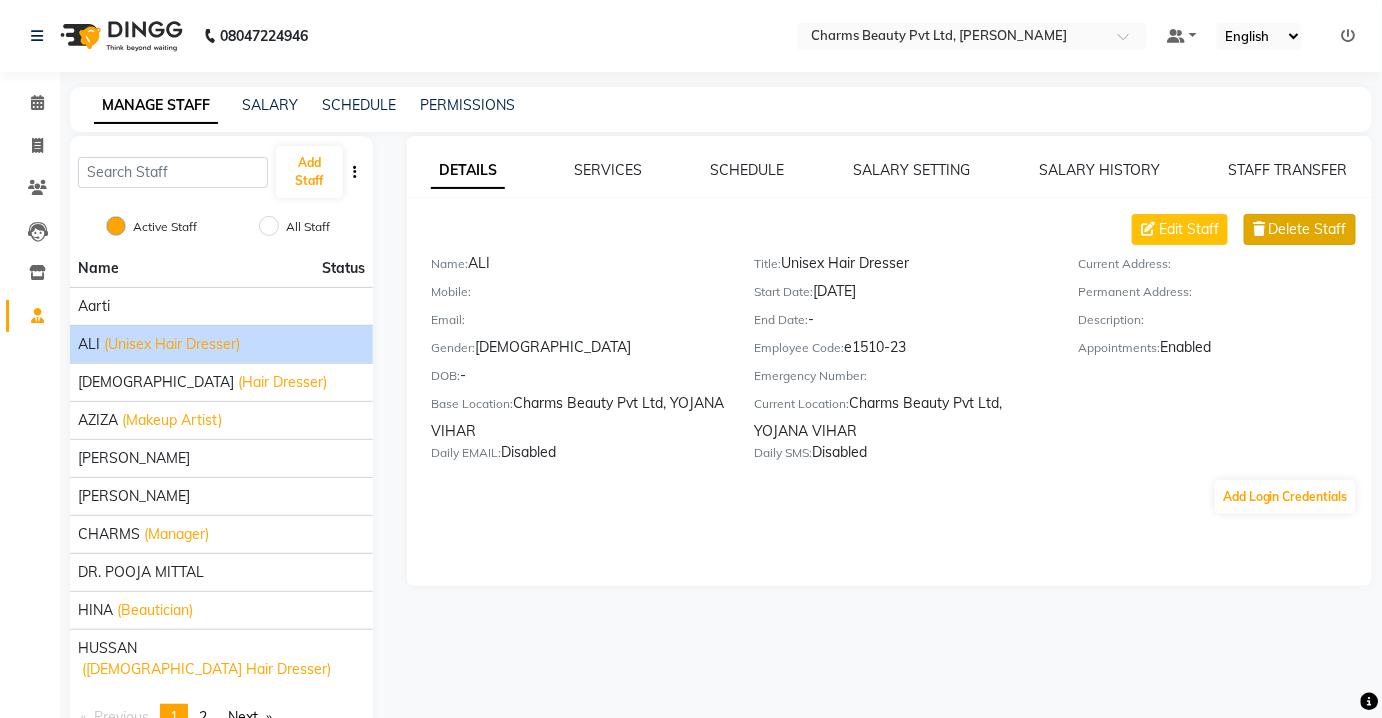 click on "Delete Staff" 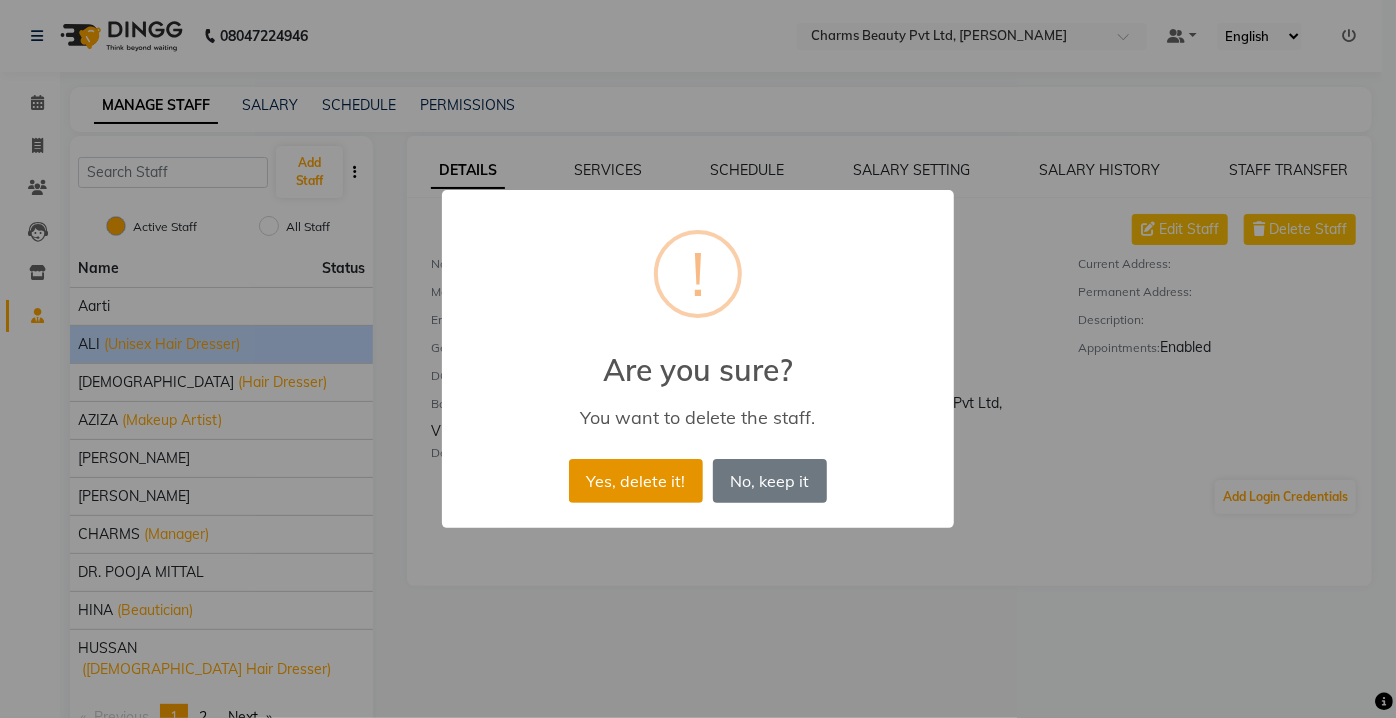 click on "Yes, delete it!" at bounding box center (636, 481) 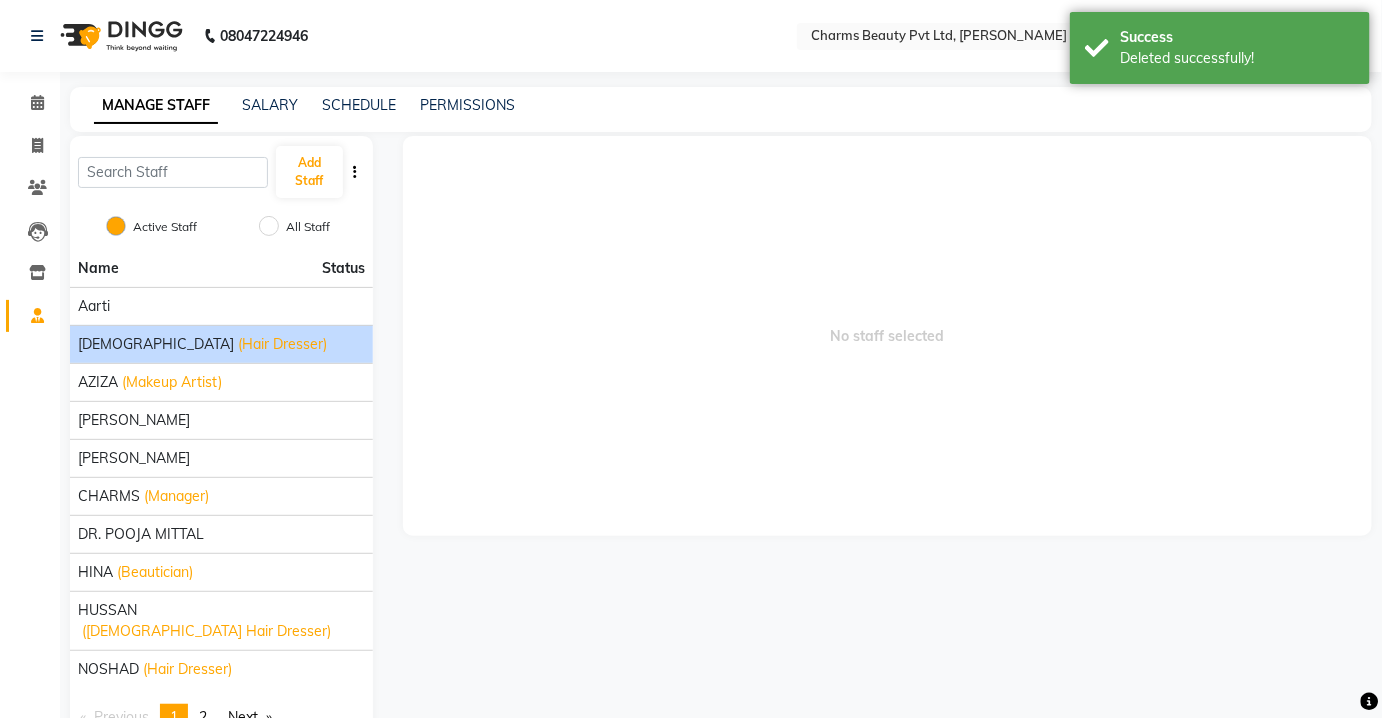 click on "(Hair Dresser)" 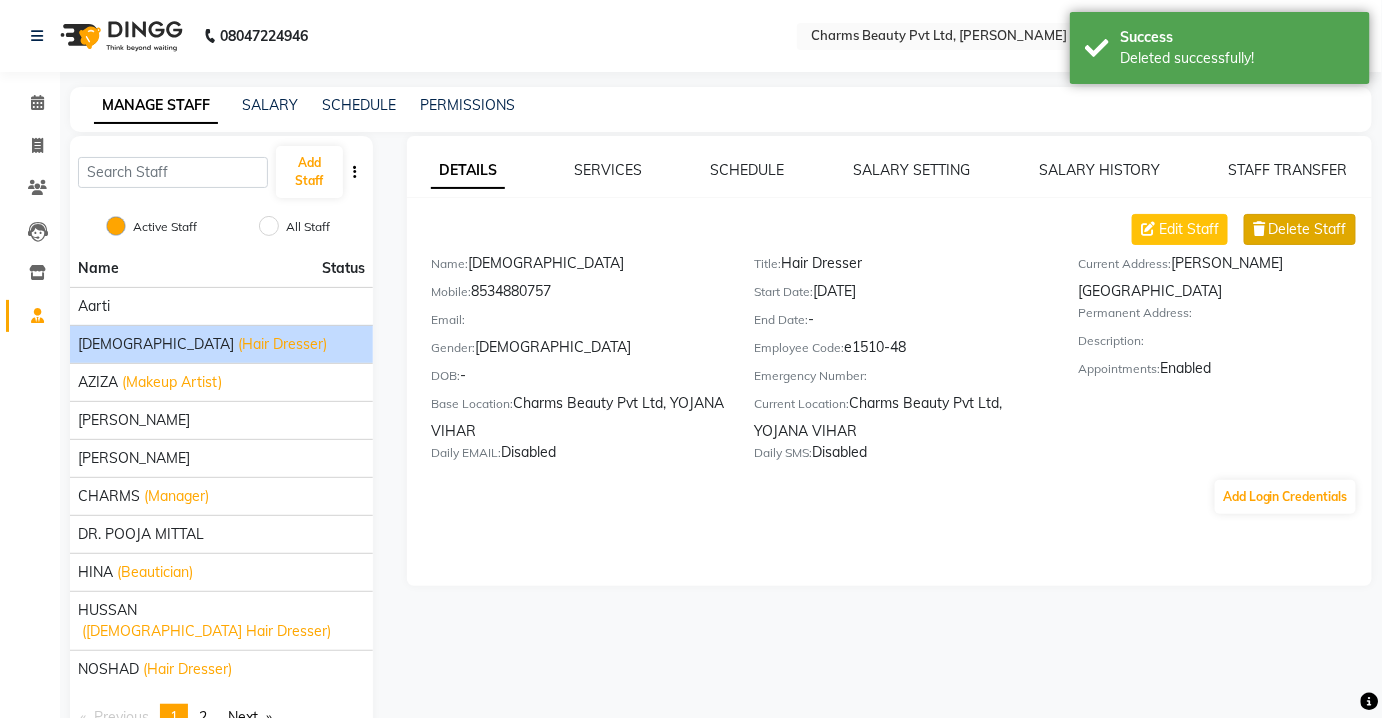 click on "Delete Staff" 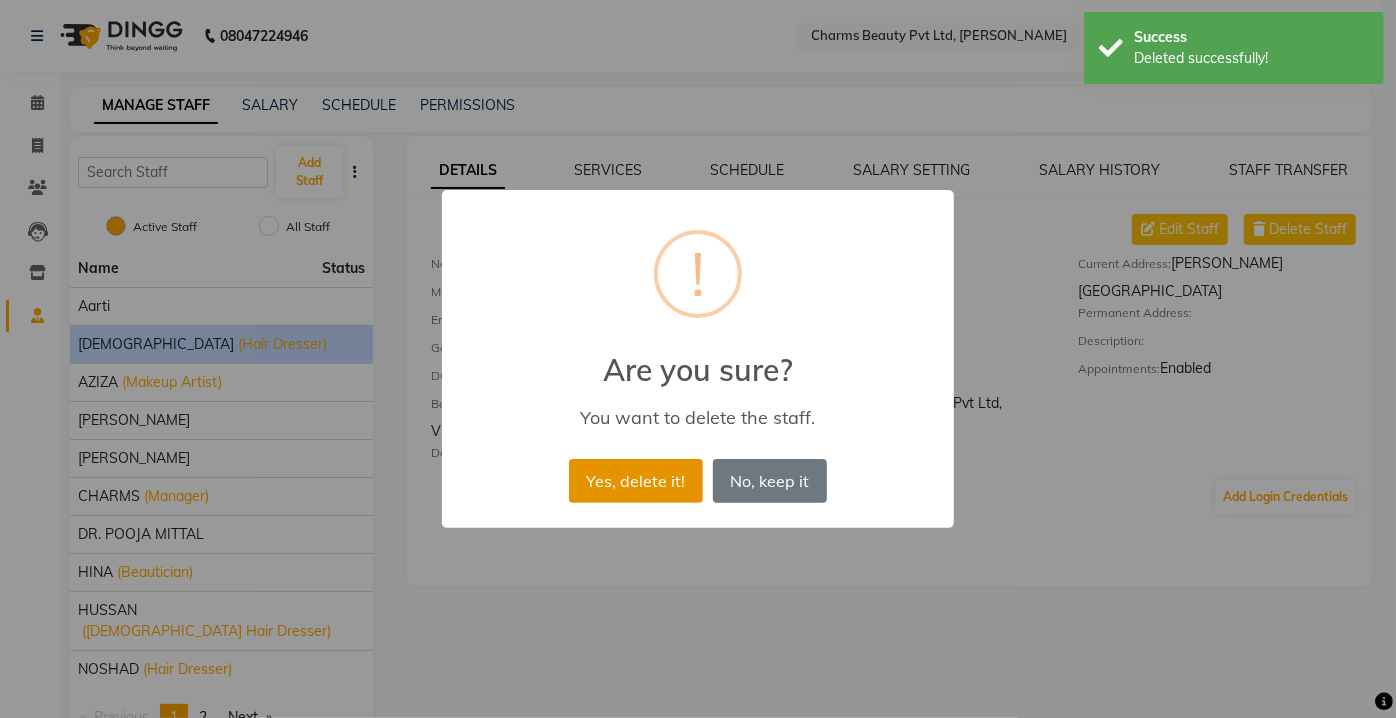 click on "Yes, delete it!" at bounding box center (636, 481) 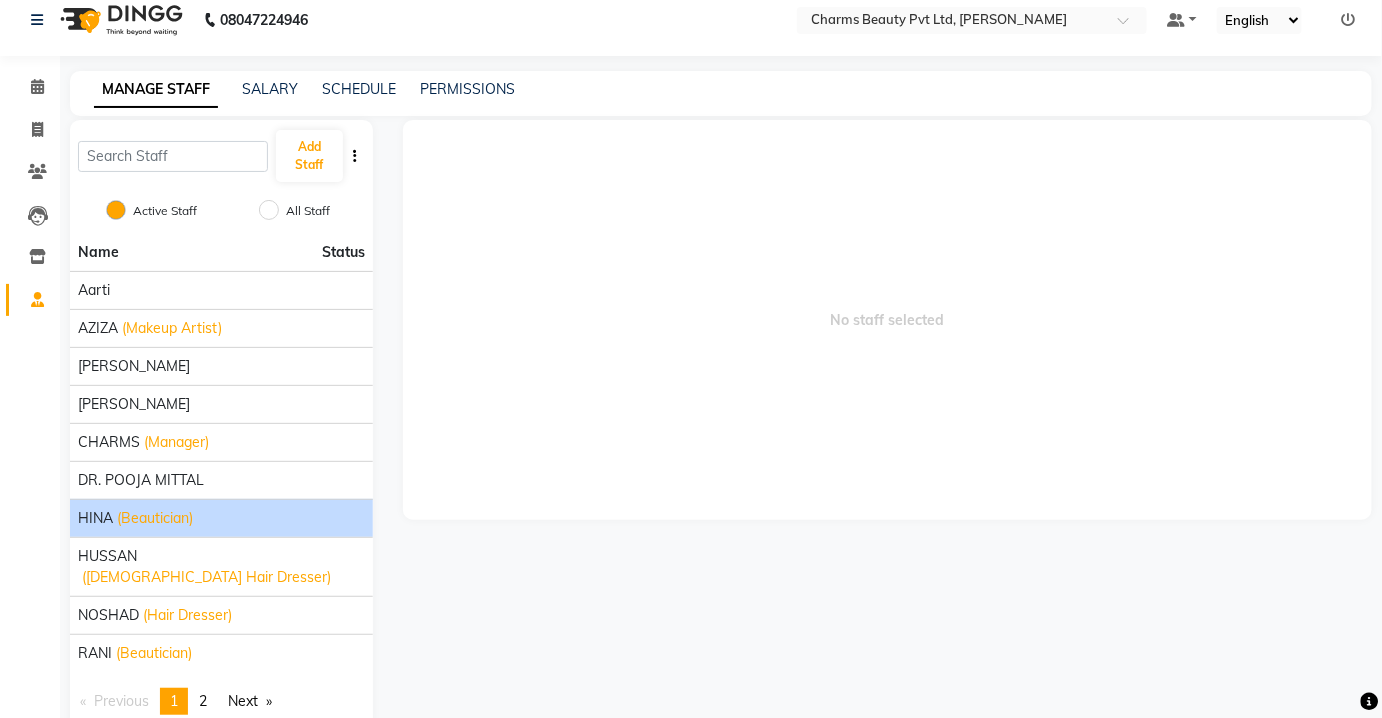 scroll, scrollTop: 0, scrollLeft: 0, axis: both 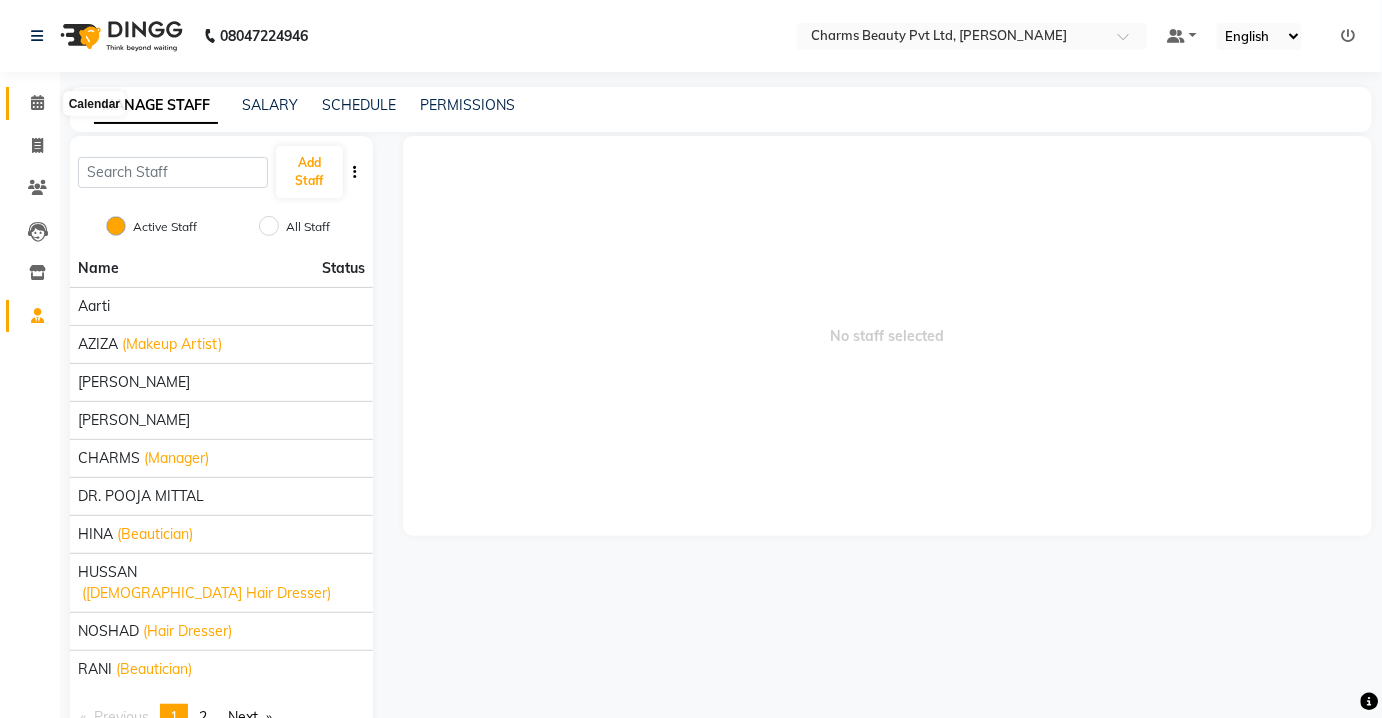 click 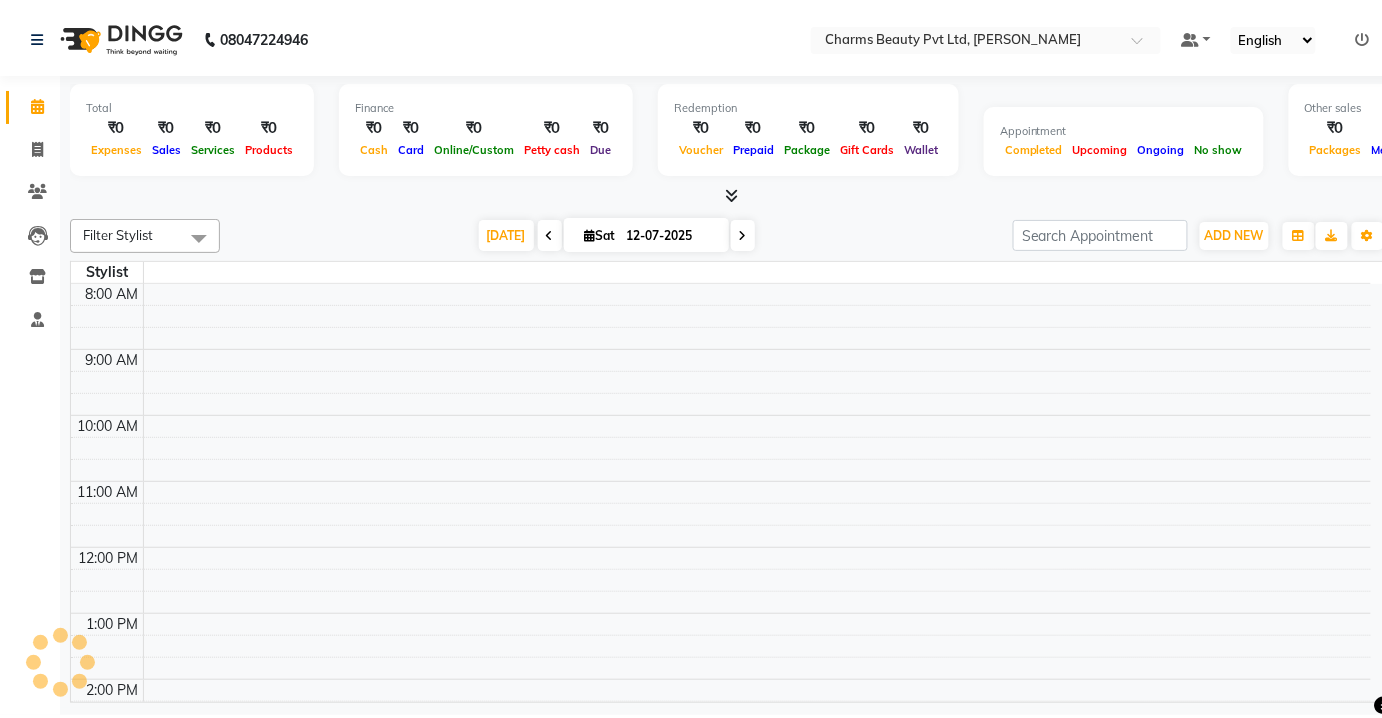 scroll, scrollTop: 0, scrollLeft: 0, axis: both 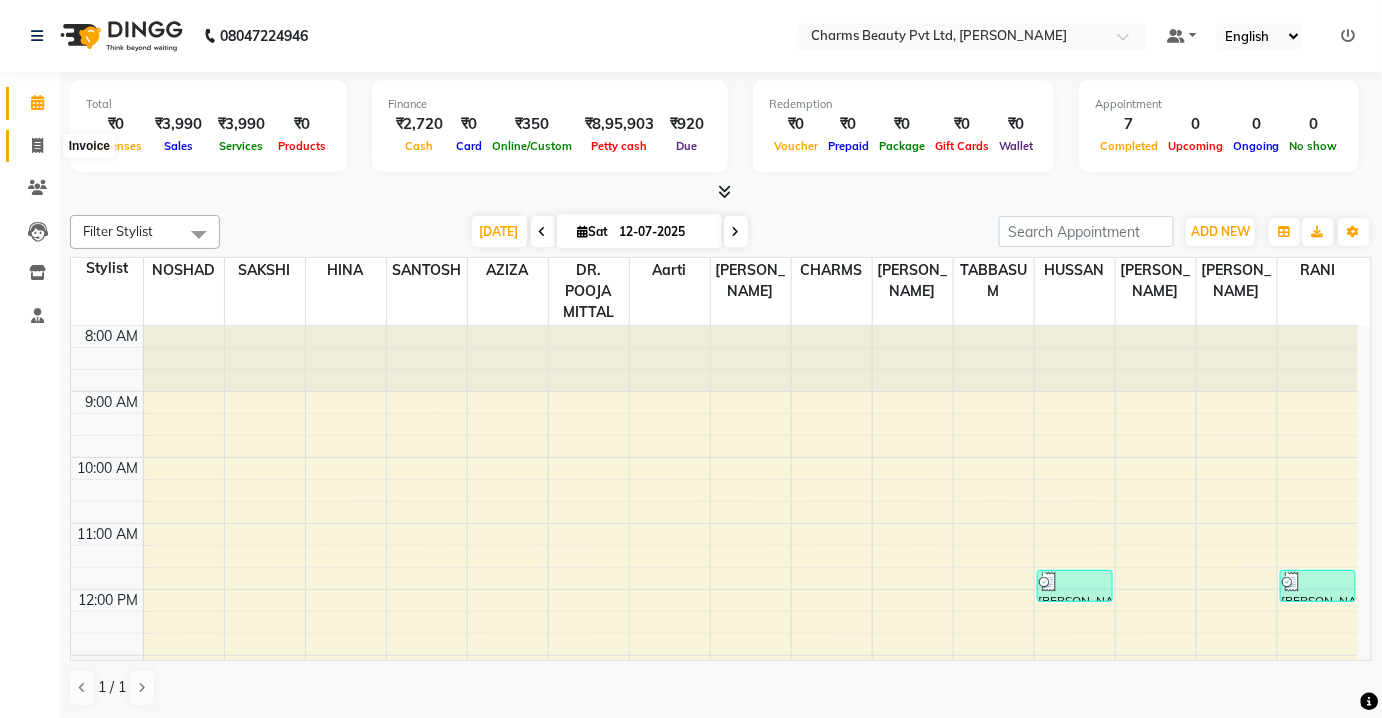 click 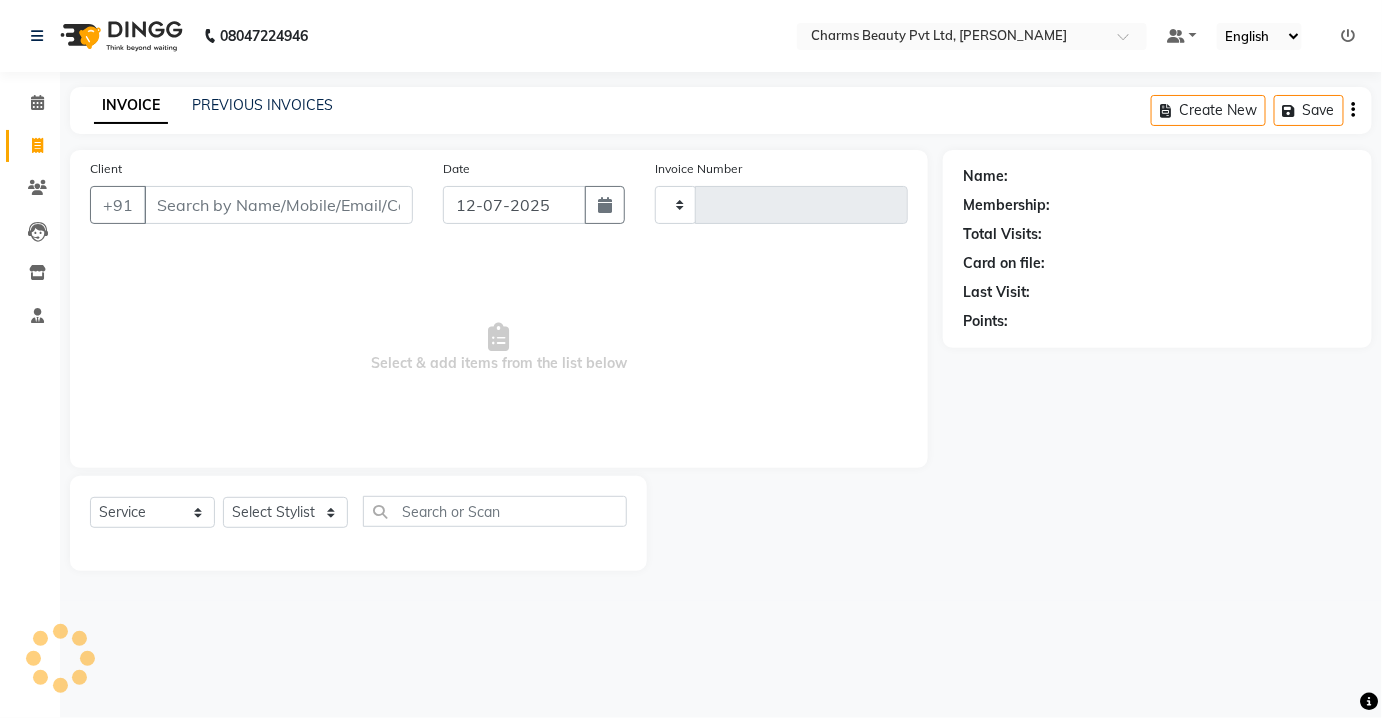 type on "1540" 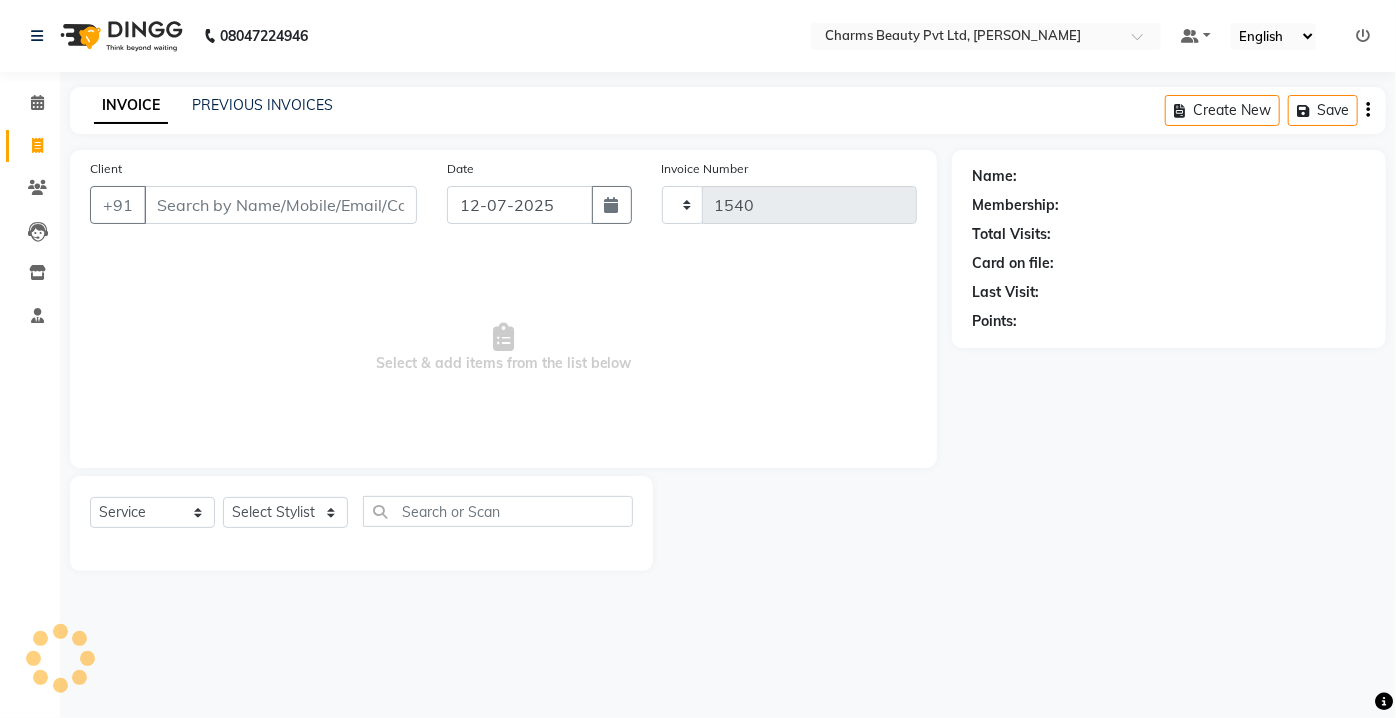 select on "3743" 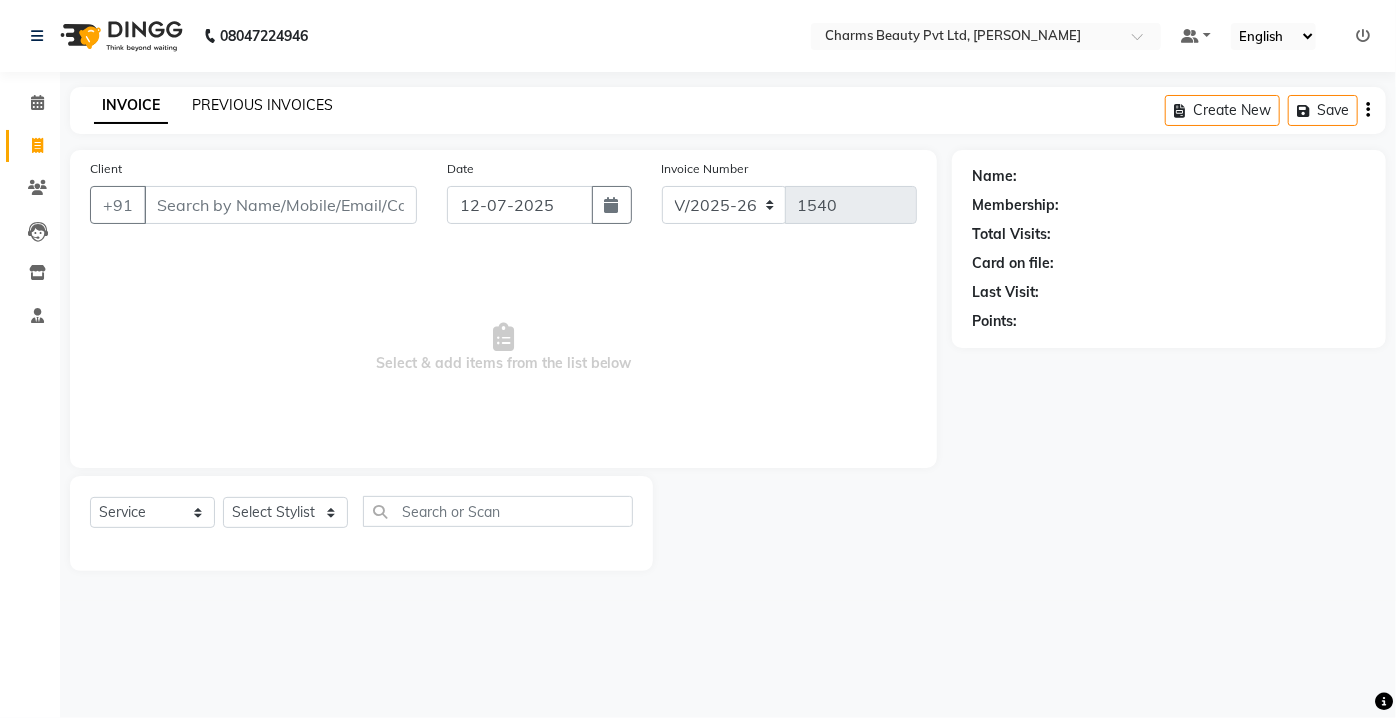 click on "PREVIOUS INVOICES" 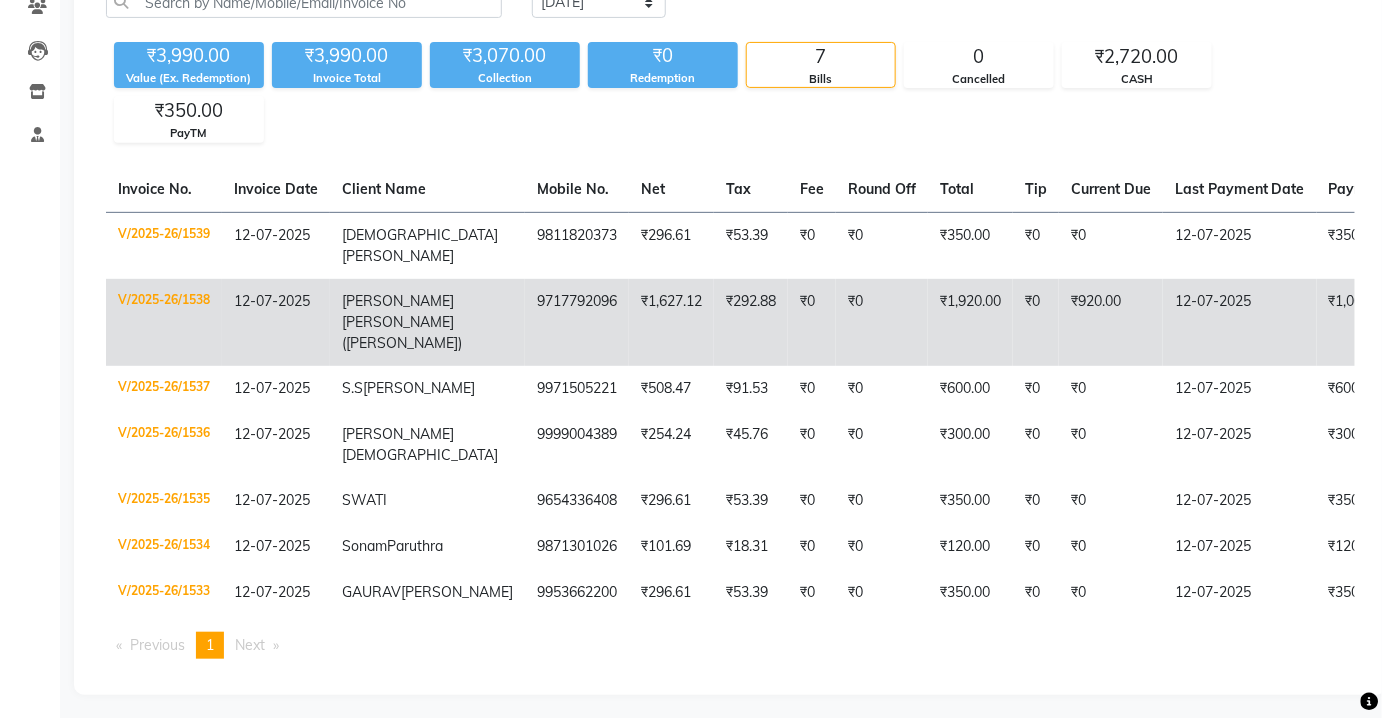 scroll, scrollTop: 259, scrollLeft: 0, axis: vertical 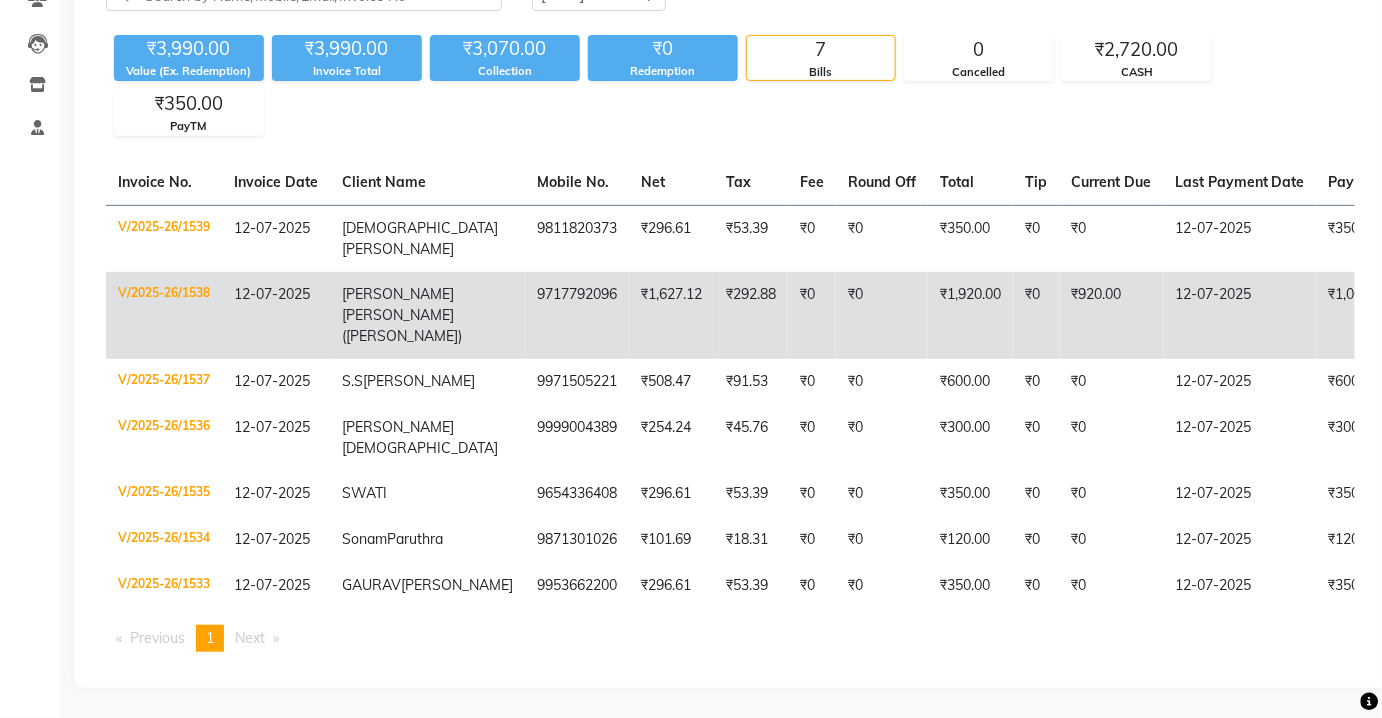 click on "9717792096" 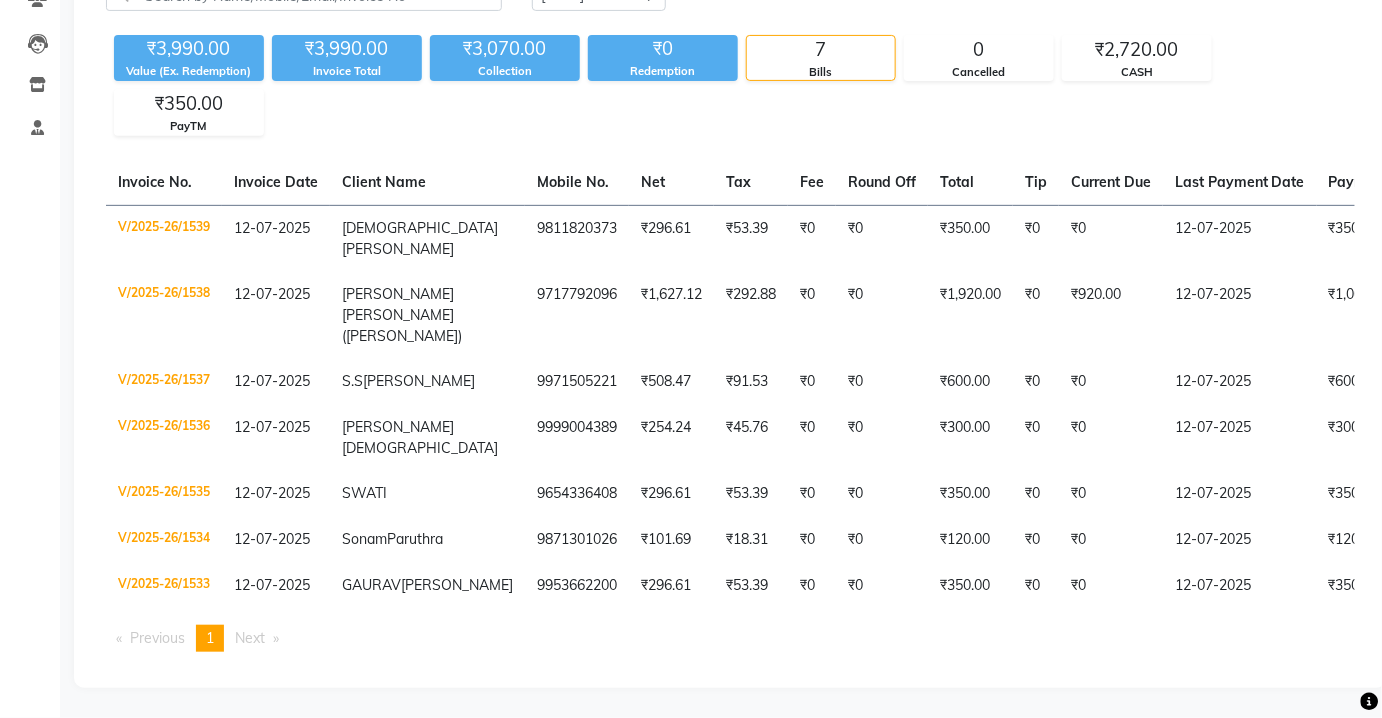 scroll, scrollTop: 0, scrollLeft: 0, axis: both 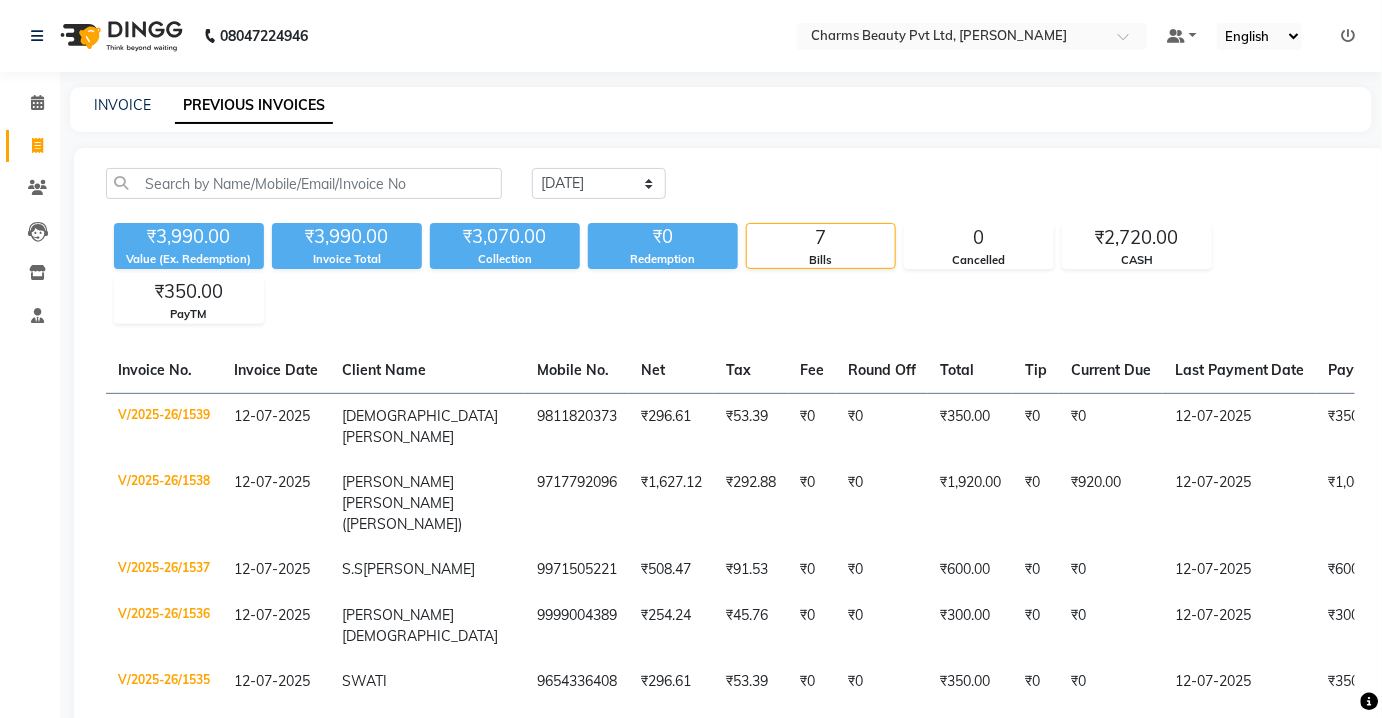 click on "Invoice" 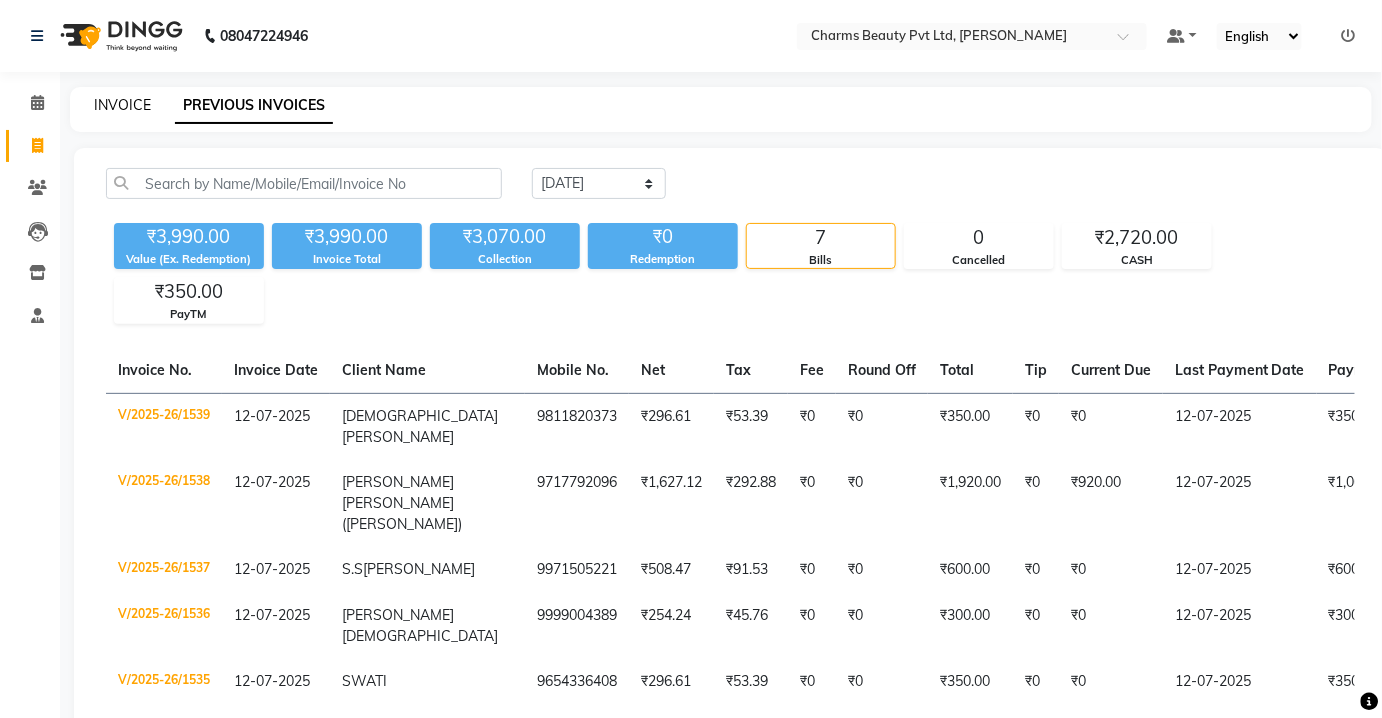click on "INVOICE" 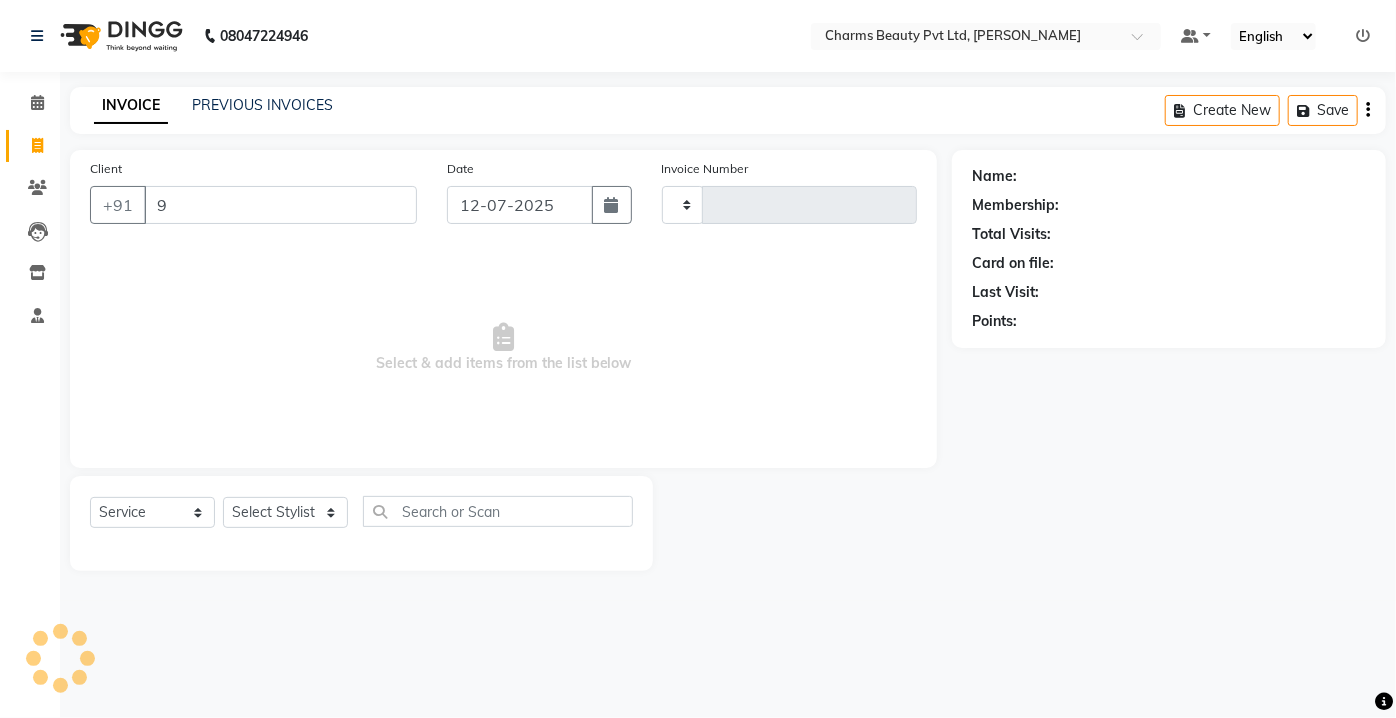 type on "98" 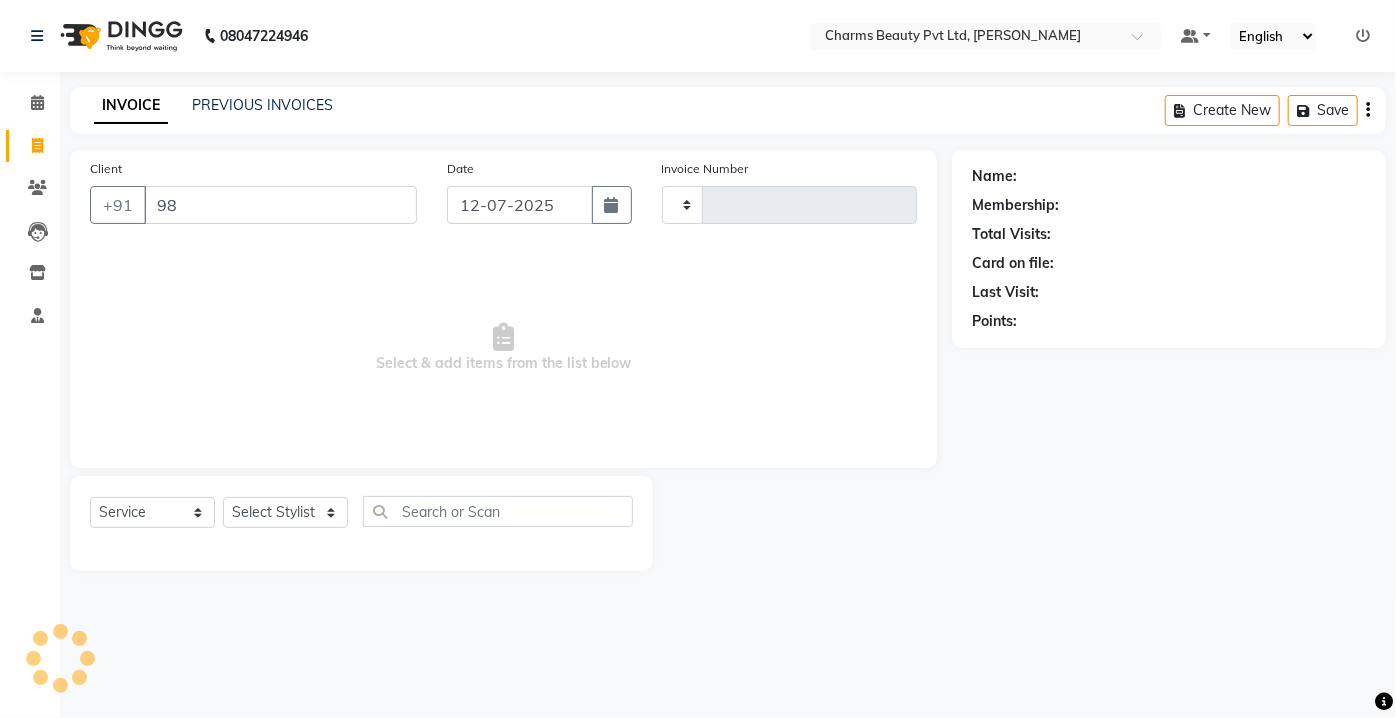 type on "1540" 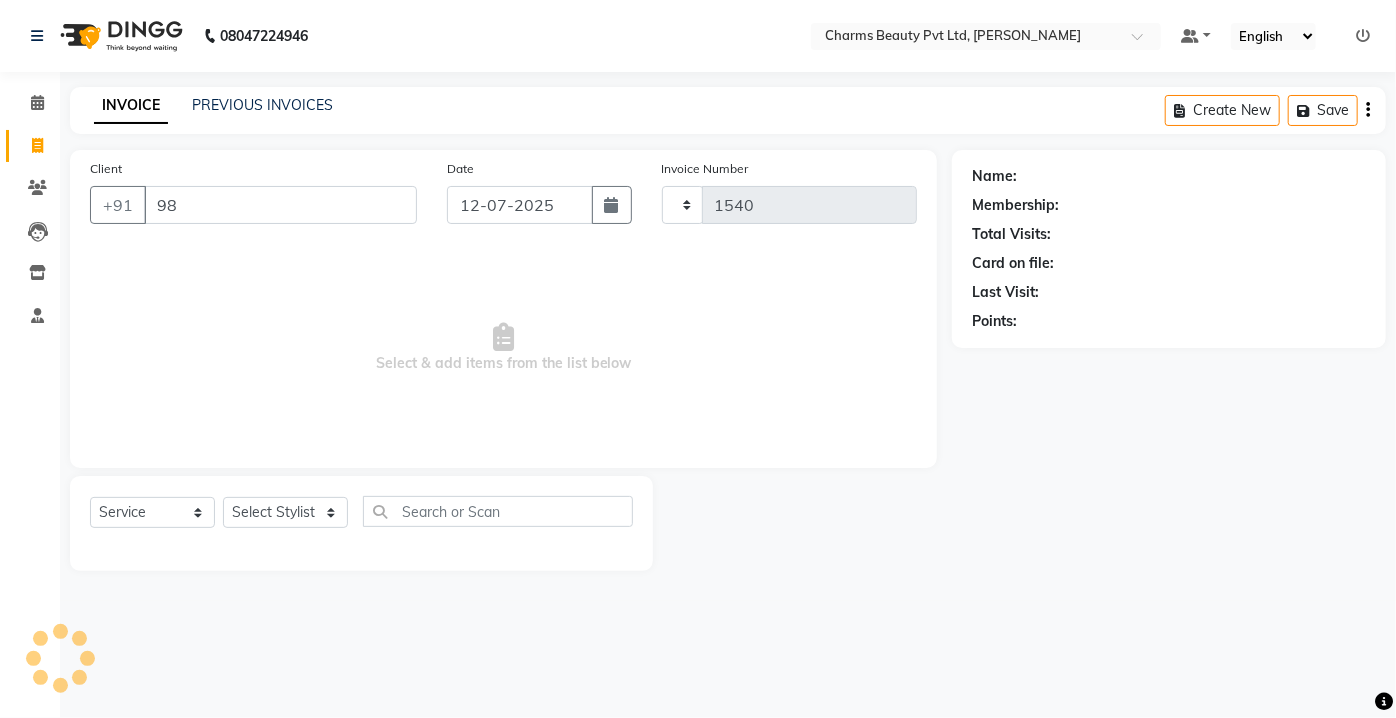 select on "3743" 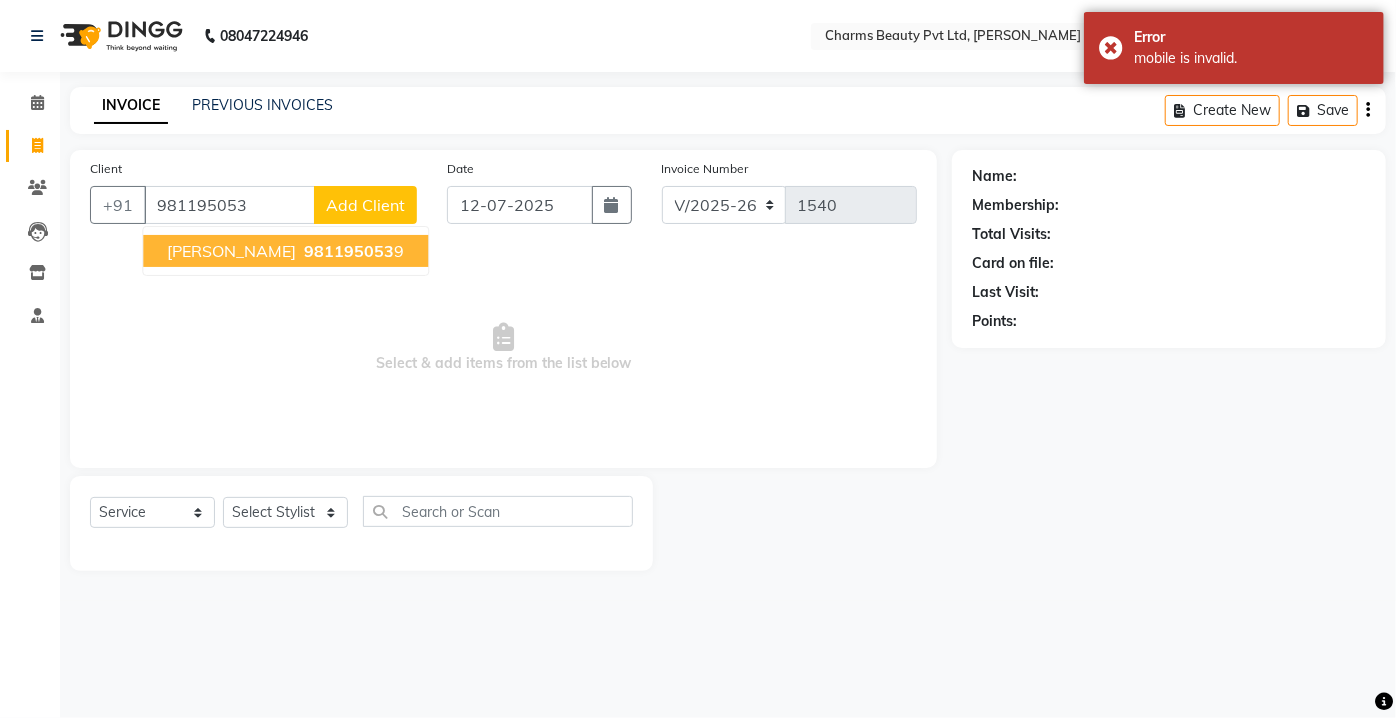 click on "981195053" at bounding box center (349, 251) 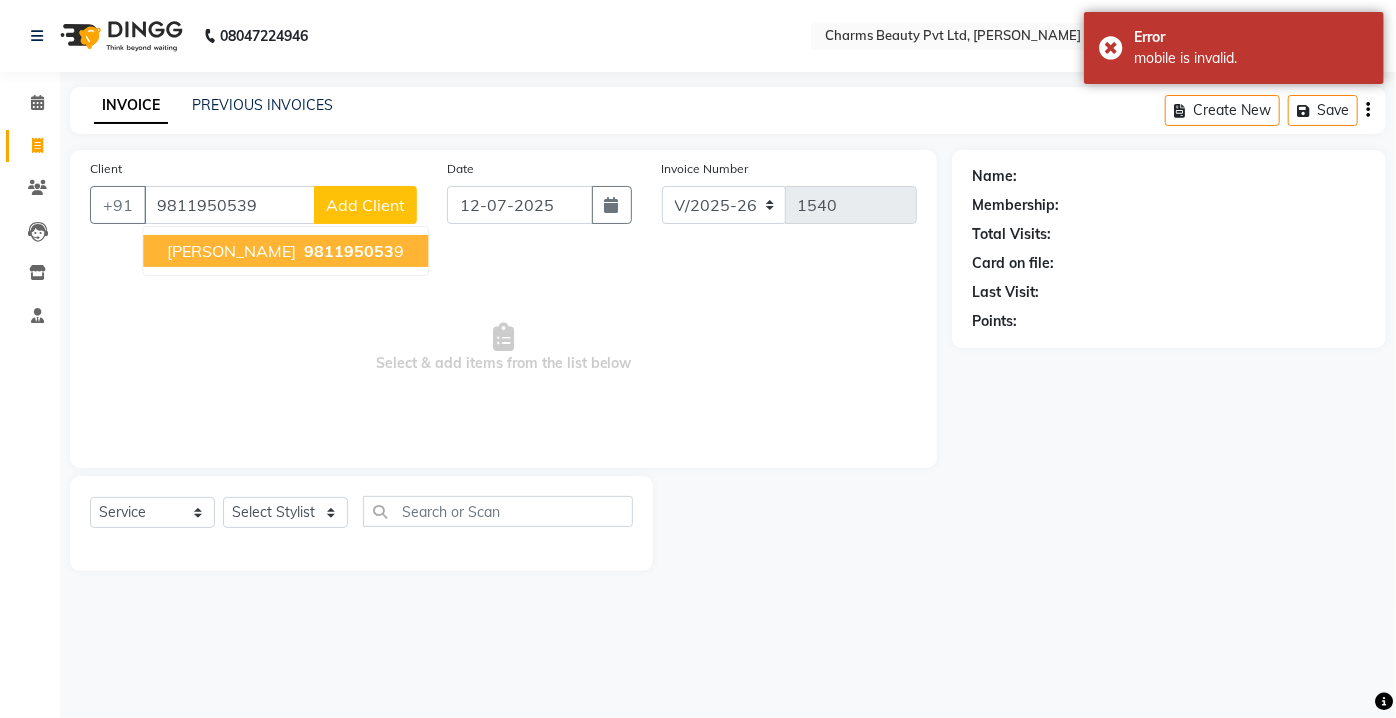 type on "9811950539" 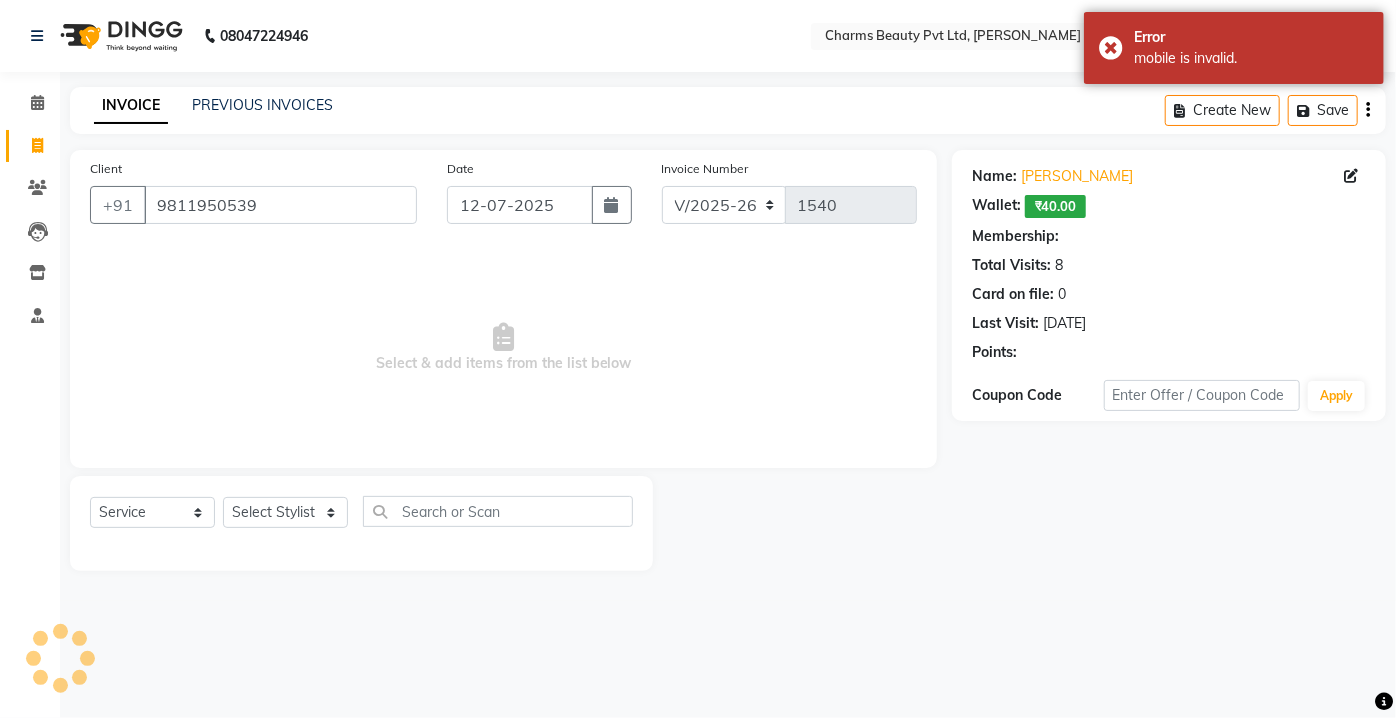 select on "1: Object" 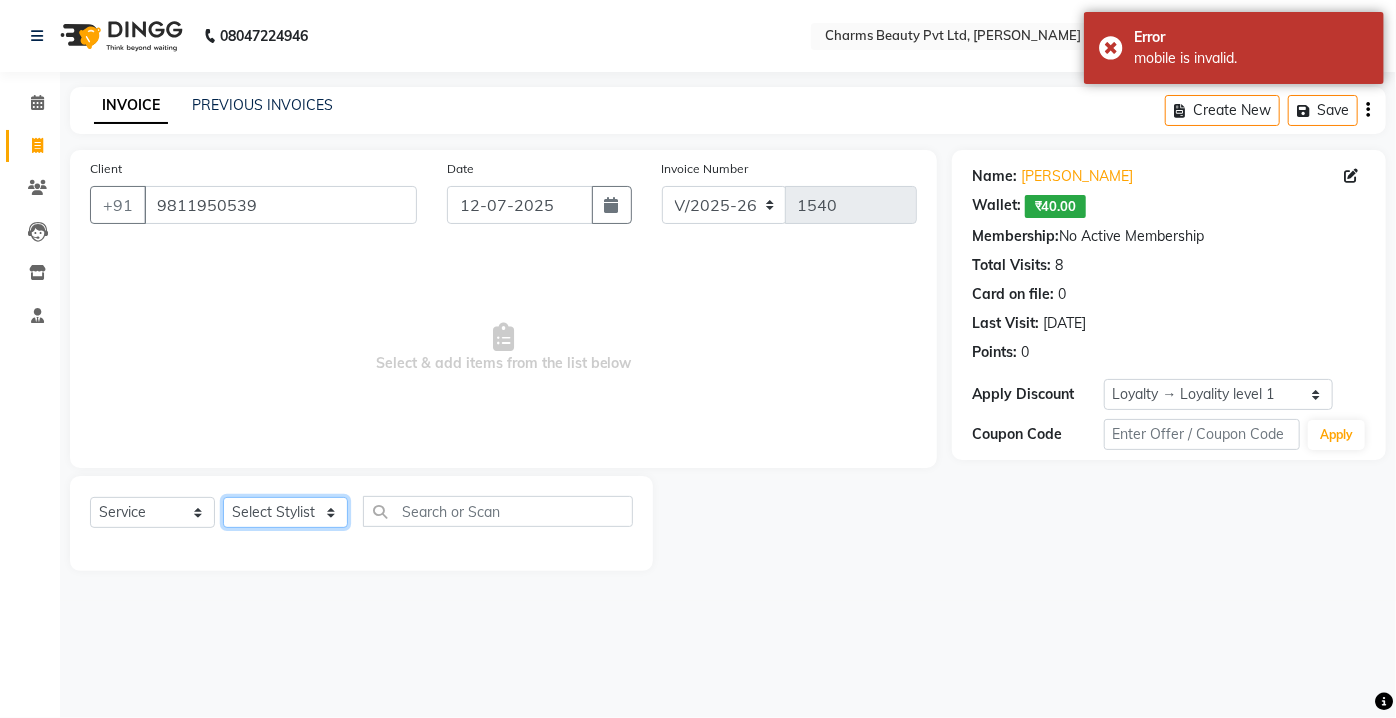 click on "Select Stylist [PERSON_NAME] [PERSON_NAME] [PERSON_NAME] CHARMS DR. POOJA MITTAL HINA [PERSON_NAME] RANI [PERSON_NAME] [PERSON_NAME] SANTOSH [PERSON_NAME] TABBASUM" 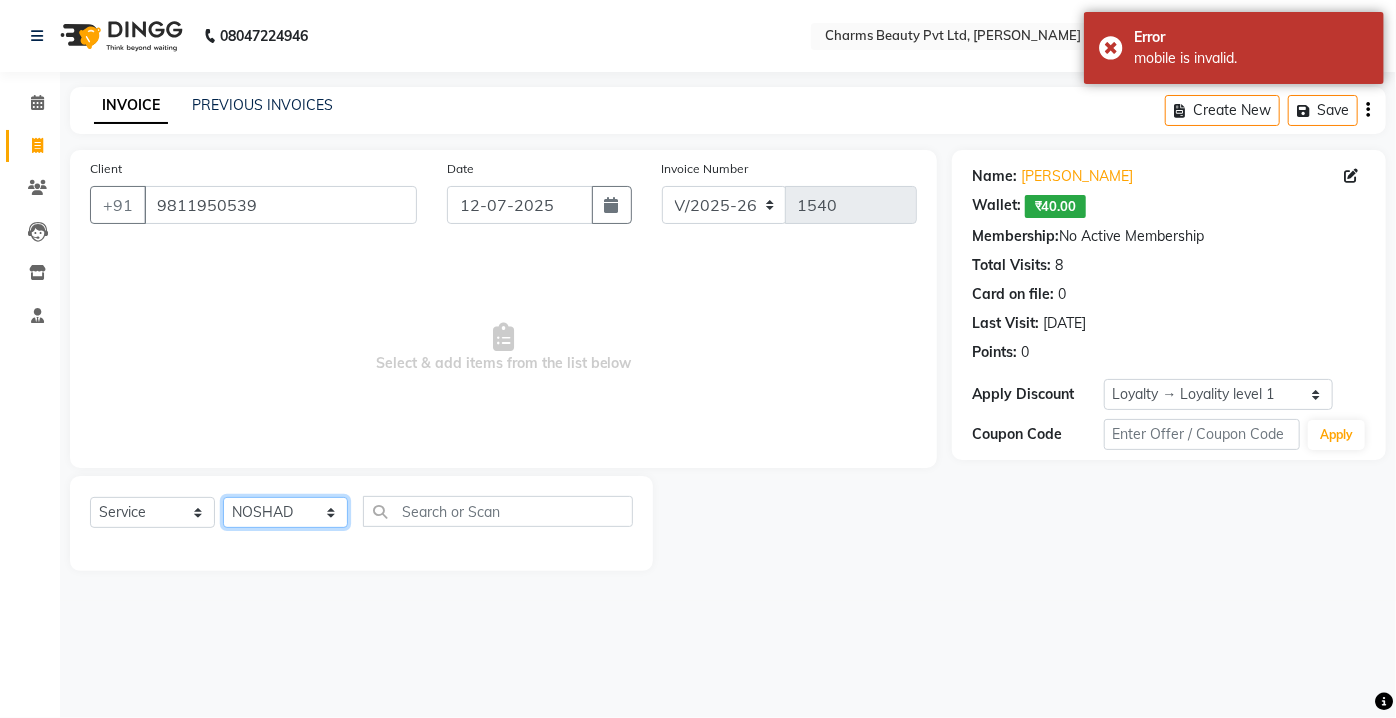 click on "Select Stylist [PERSON_NAME] [PERSON_NAME] [PERSON_NAME] CHARMS DR. POOJA MITTAL HINA [PERSON_NAME] RANI [PERSON_NAME] [PERSON_NAME] SANTOSH [PERSON_NAME] TABBASUM" 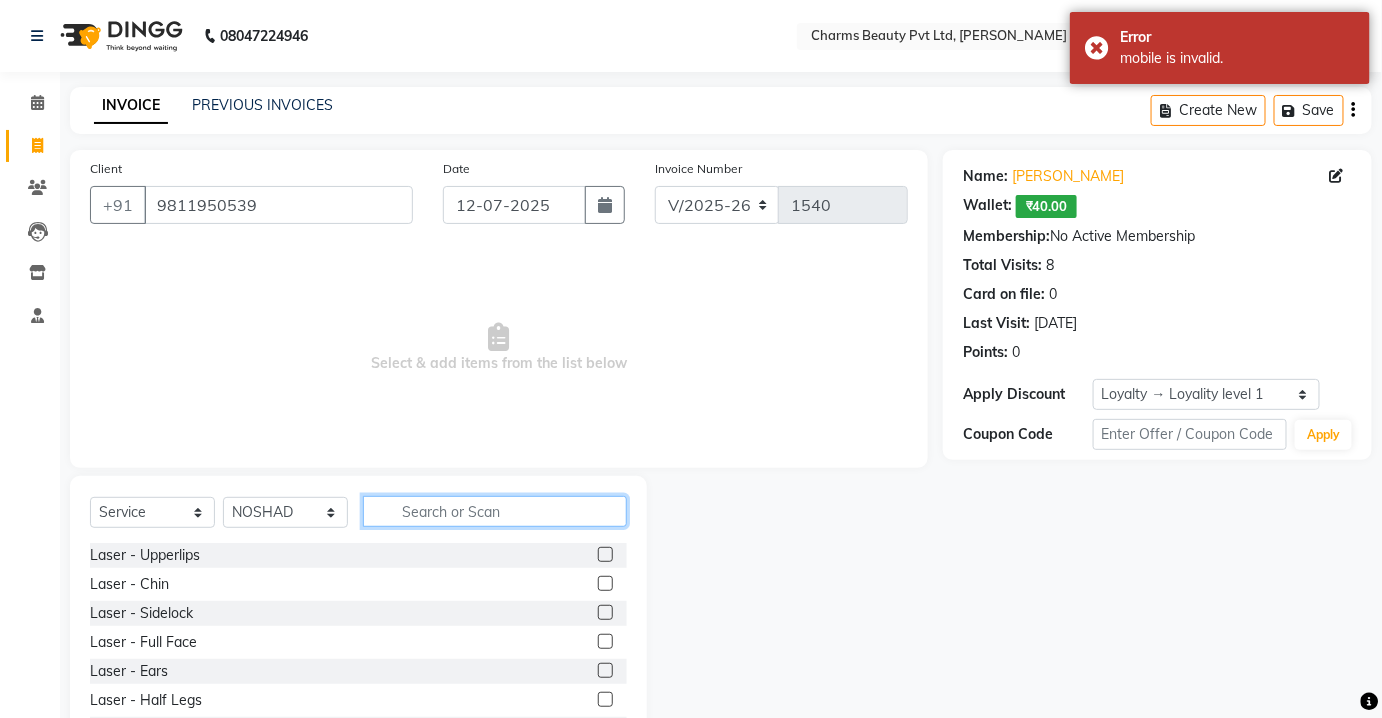 click 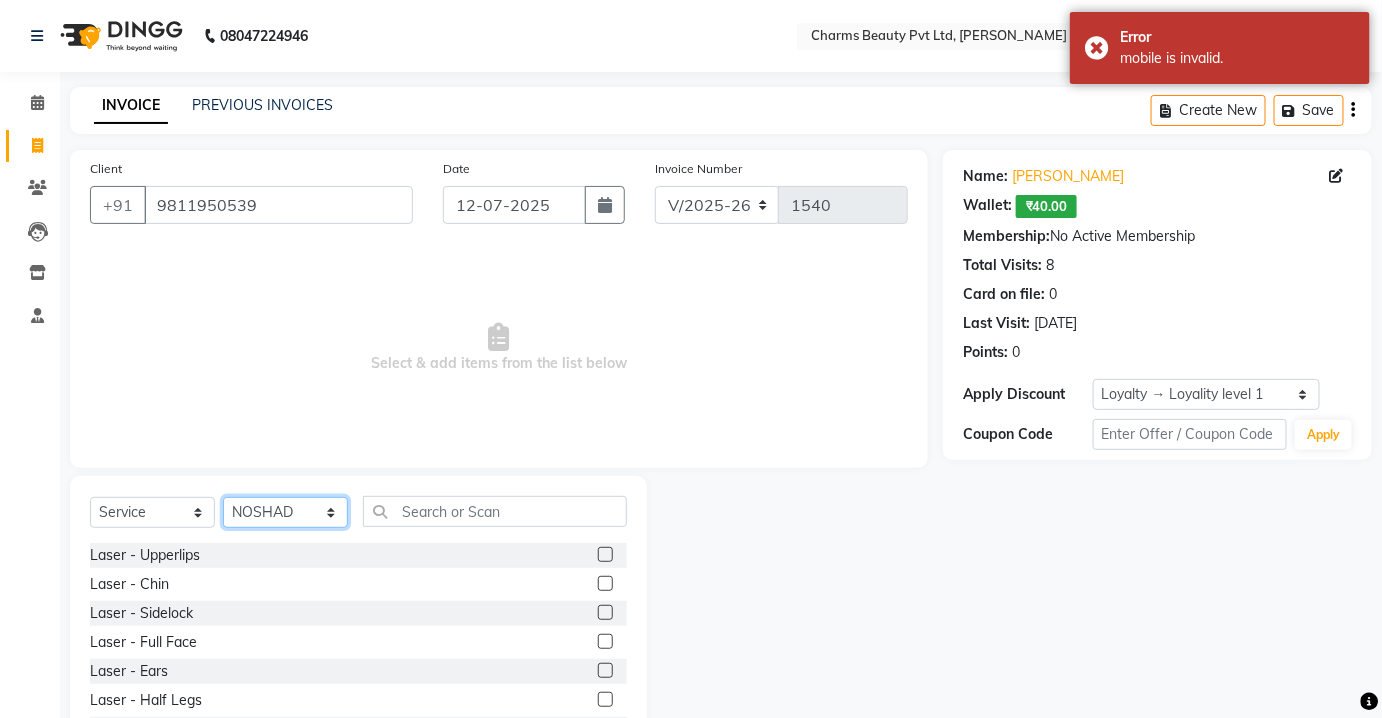 click on "Select Stylist [PERSON_NAME] [PERSON_NAME] [PERSON_NAME] CHARMS DR. POOJA MITTAL HINA [PERSON_NAME] RANI [PERSON_NAME] [PERSON_NAME] SANTOSH [PERSON_NAME] TABBASUM" 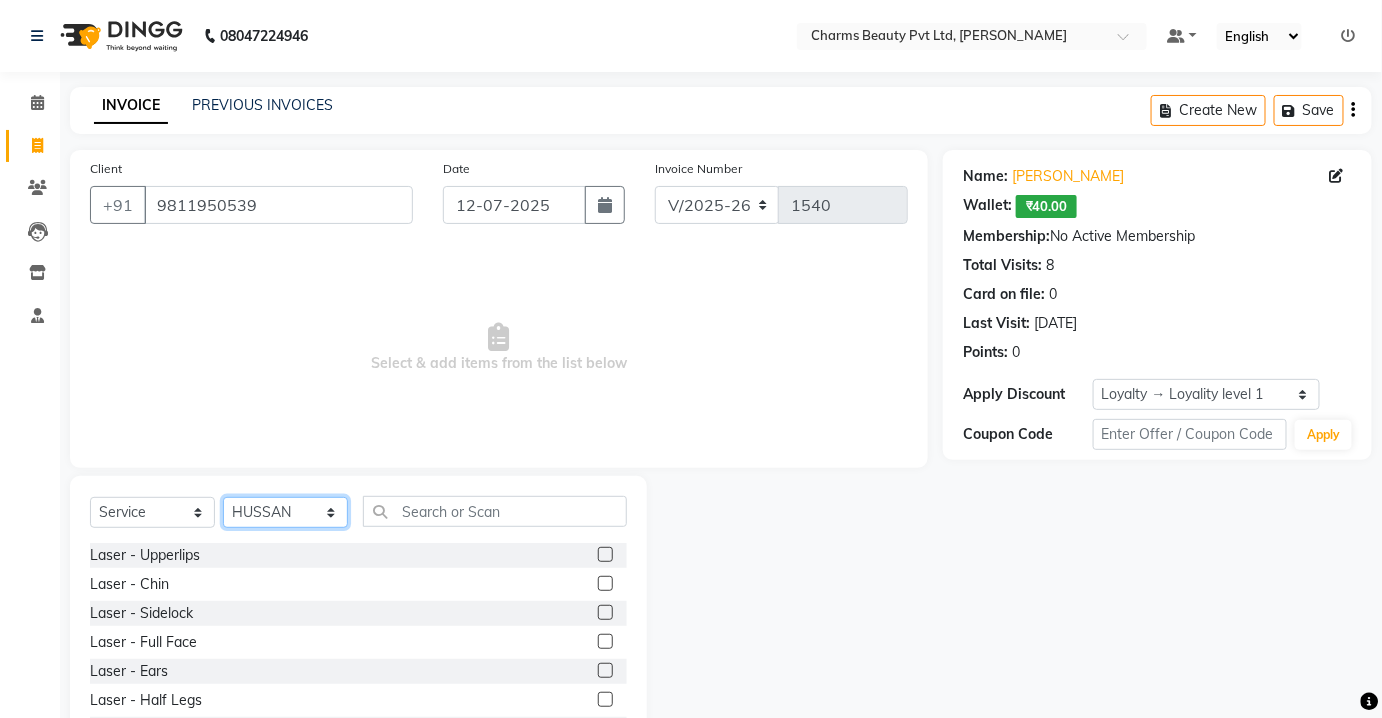 click on "Select Stylist [PERSON_NAME] [PERSON_NAME] [PERSON_NAME] CHARMS DR. POOJA MITTAL HINA [PERSON_NAME] RANI [PERSON_NAME] [PERSON_NAME] SANTOSH [PERSON_NAME] TABBASUM" 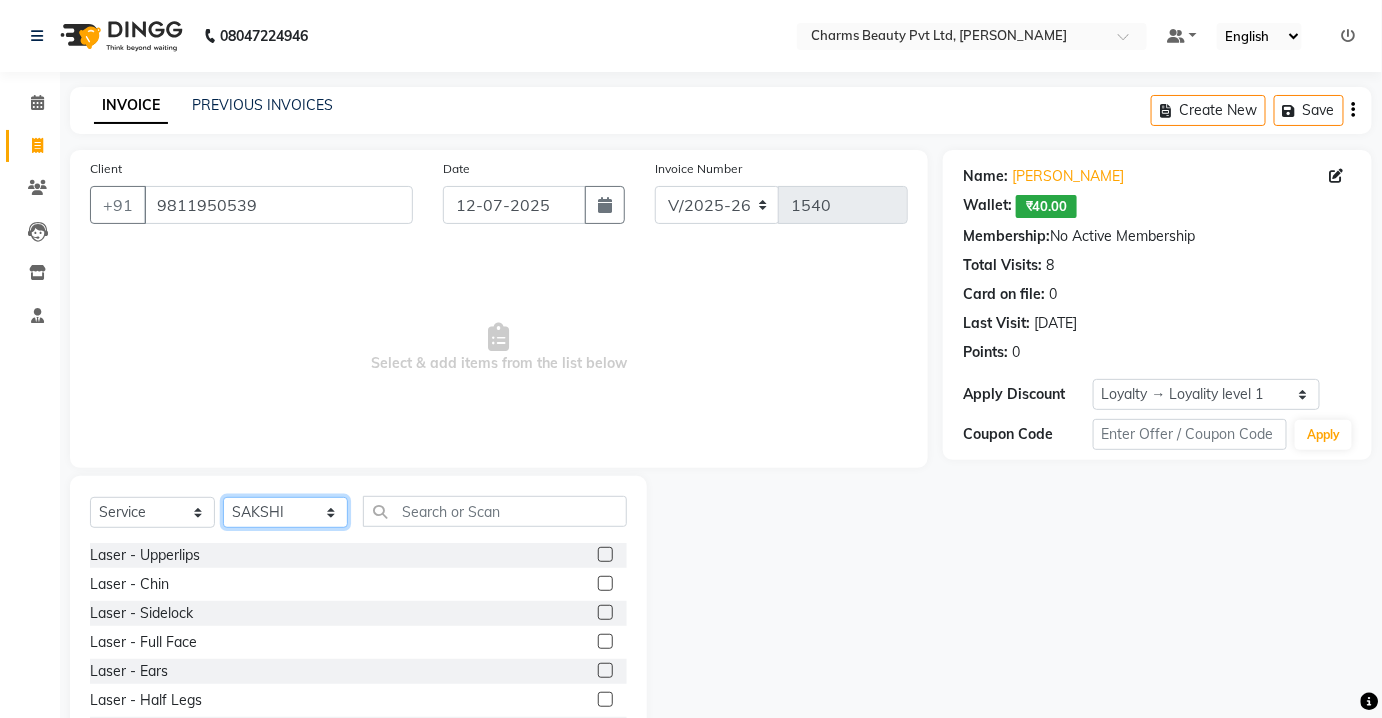 click on "Select Stylist [PERSON_NAME] [PERSON_NAME] [PERSON_NAME] CHARMS DR. POOJA MITTAL HINA [PERSON_NAME] RANI [PERSON_NAME] [PERSON_NAME] SANTOSH [PERSON_NAME] TABBASUM" 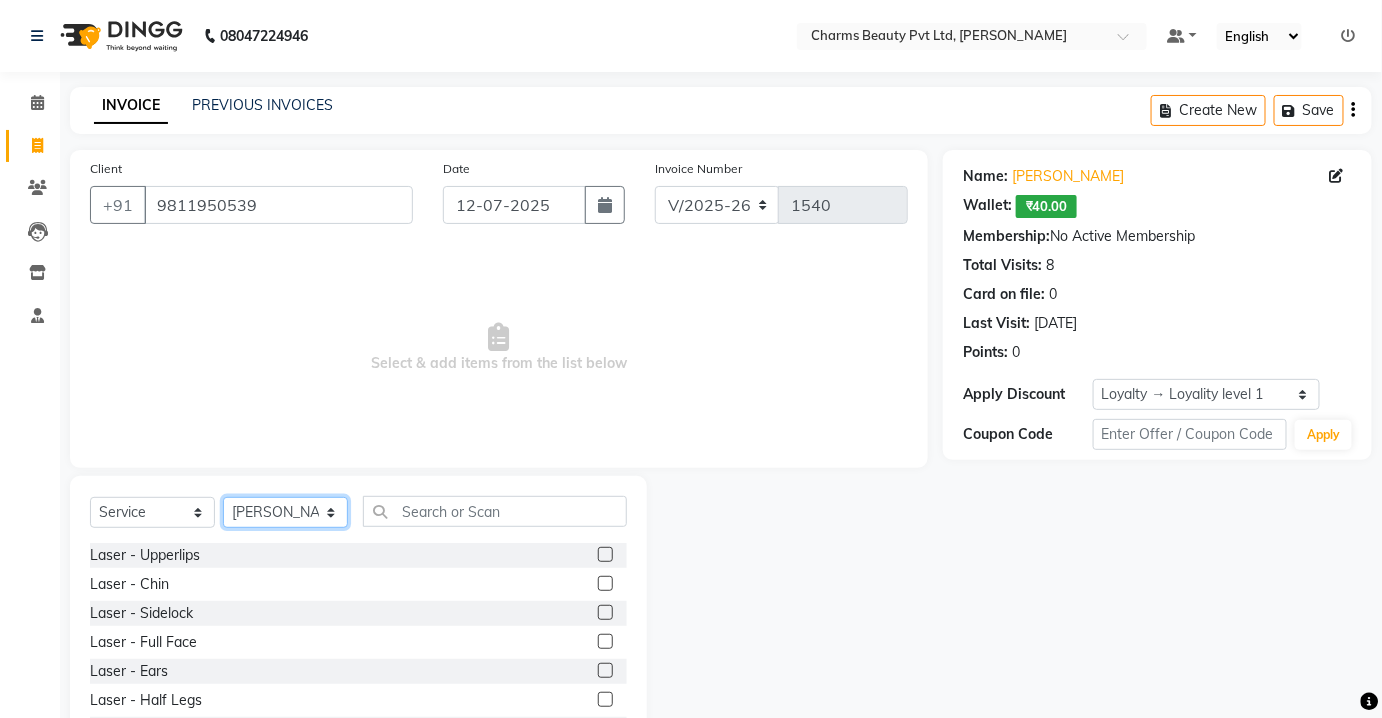 click on "Select Stylist [PERSON_NAME] [PERSON_NAME] [PERSON_NAME] CHARMS DR. POOJA MITTAL HINA [PERSON_NAME] RANI [PERSON_NAME] [PERSON_NAME] SANTOSH [PERSON_NAME] TABBASUM" 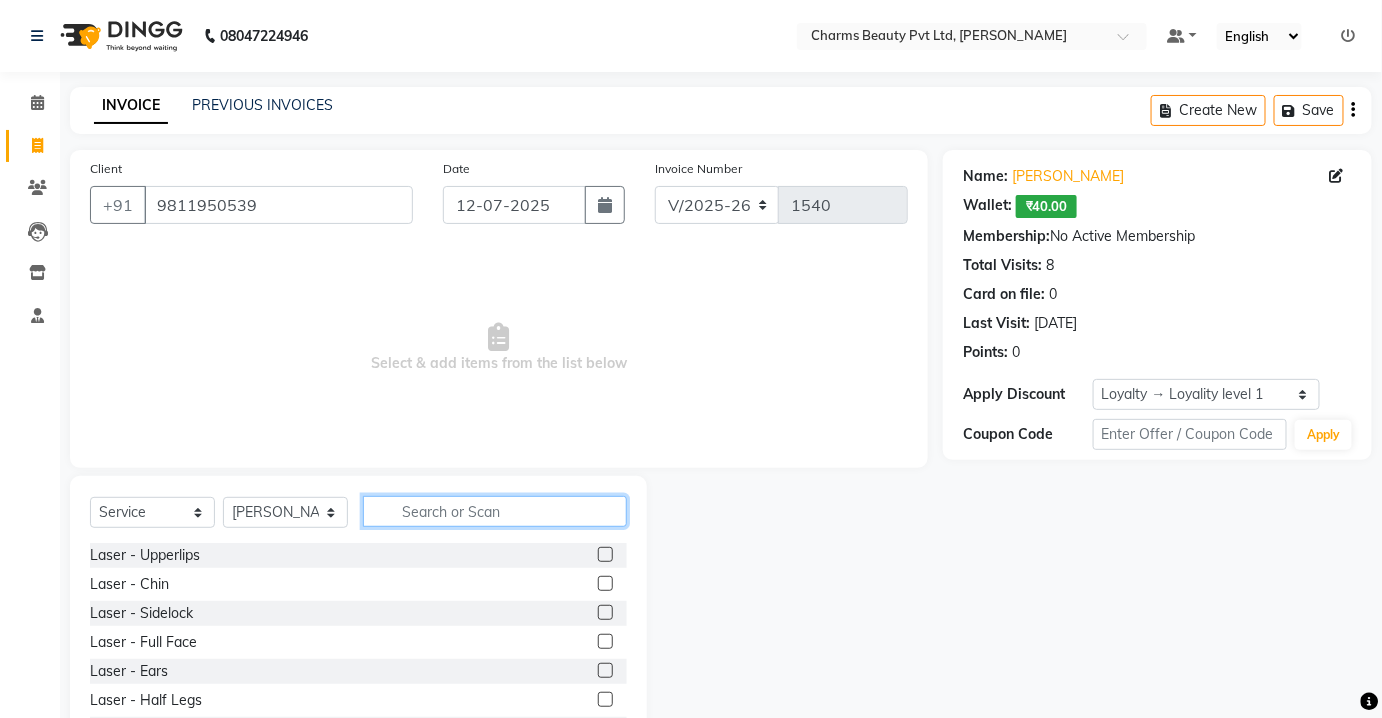 click 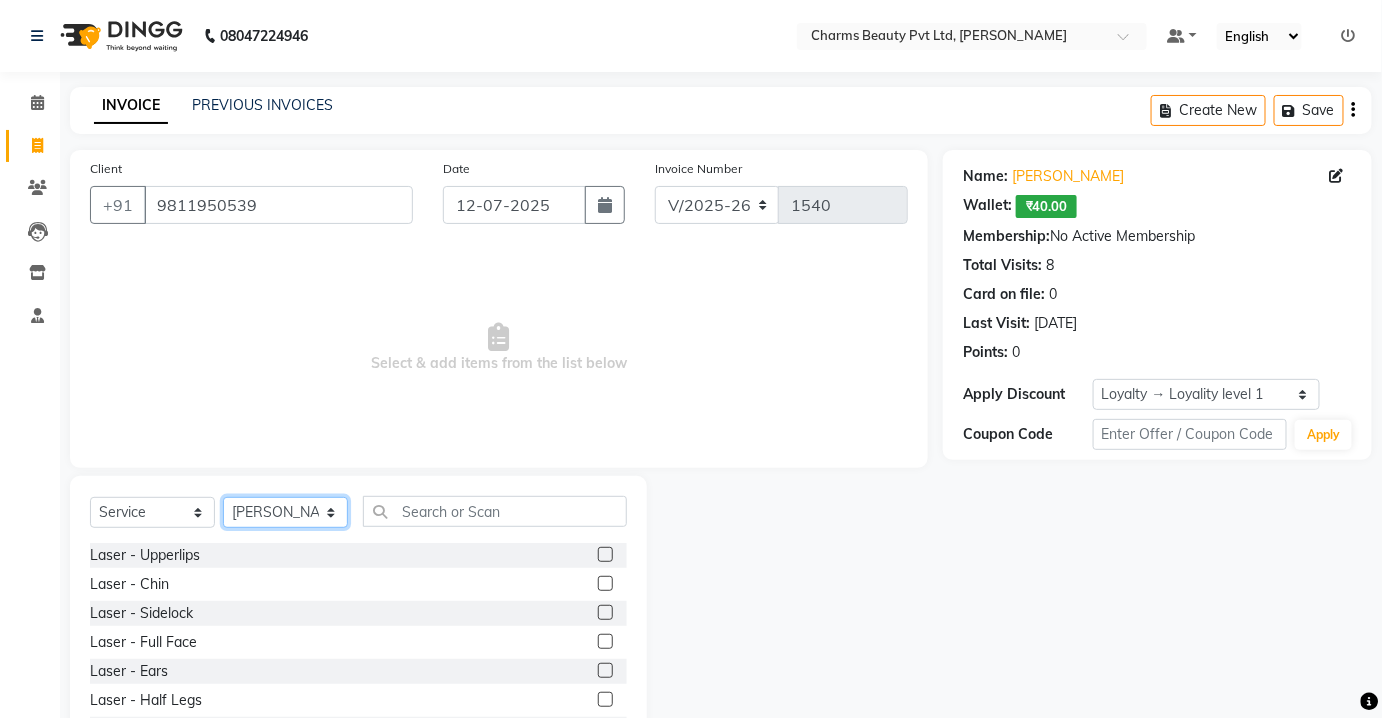 click on "Select Stylist [PERSON_NAME] [PERSON_NAME] [PERSON_NAME] CHARMS DR. POOJA MITTAL HINA [PERSON_NAME] RANI [PERSON_NAME] [PERSON_NAME] SANTOSH [PERSON_NAME] TABBASUM" 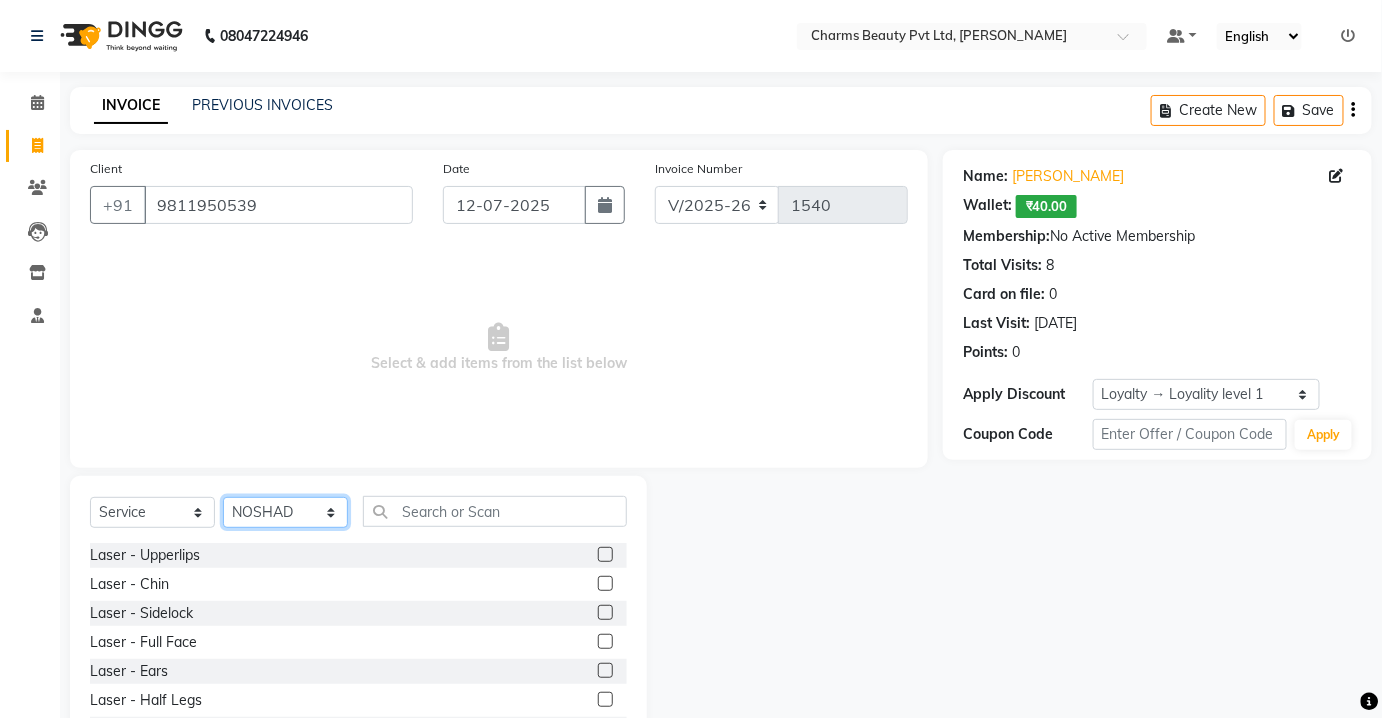 click on "Select Stylist [PERSON_NAME] [PERSON_NAME] [PERSON_NAME] CHARMS DR. POOJA MITTAL HINA [PERSON_NAME] RANI [PERSON_NAME] [PERSON_NAME] SANTOSH [PERSON_NAME] TABBASUM" 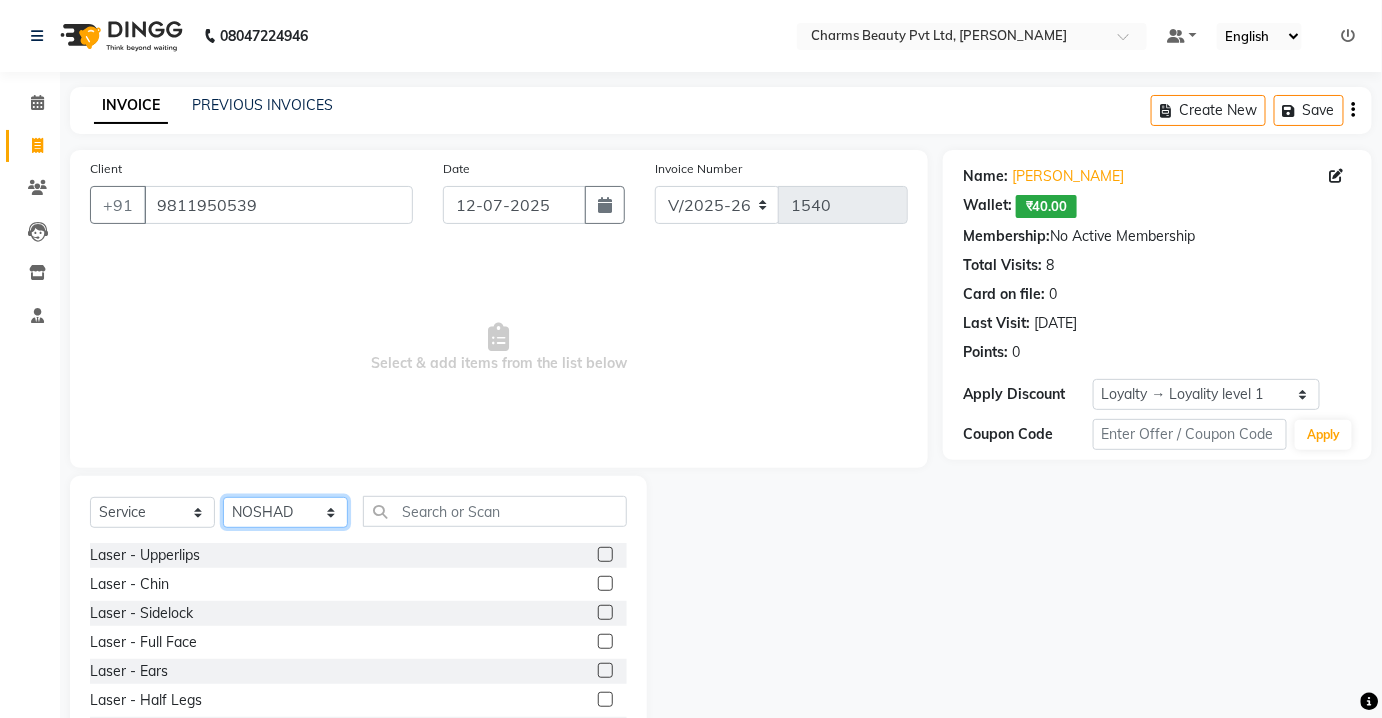 click on "Select Stylist [PERSON_NAME] [PERSON_NAME] [PERSON_NAME] CHARMS DR. POOJA MITTAL HINA [PERSON_NAME] RANI [PERSON_NAME] [PERSON_NAME] SANTOSH [PERSON_NAME] TABBASUM" 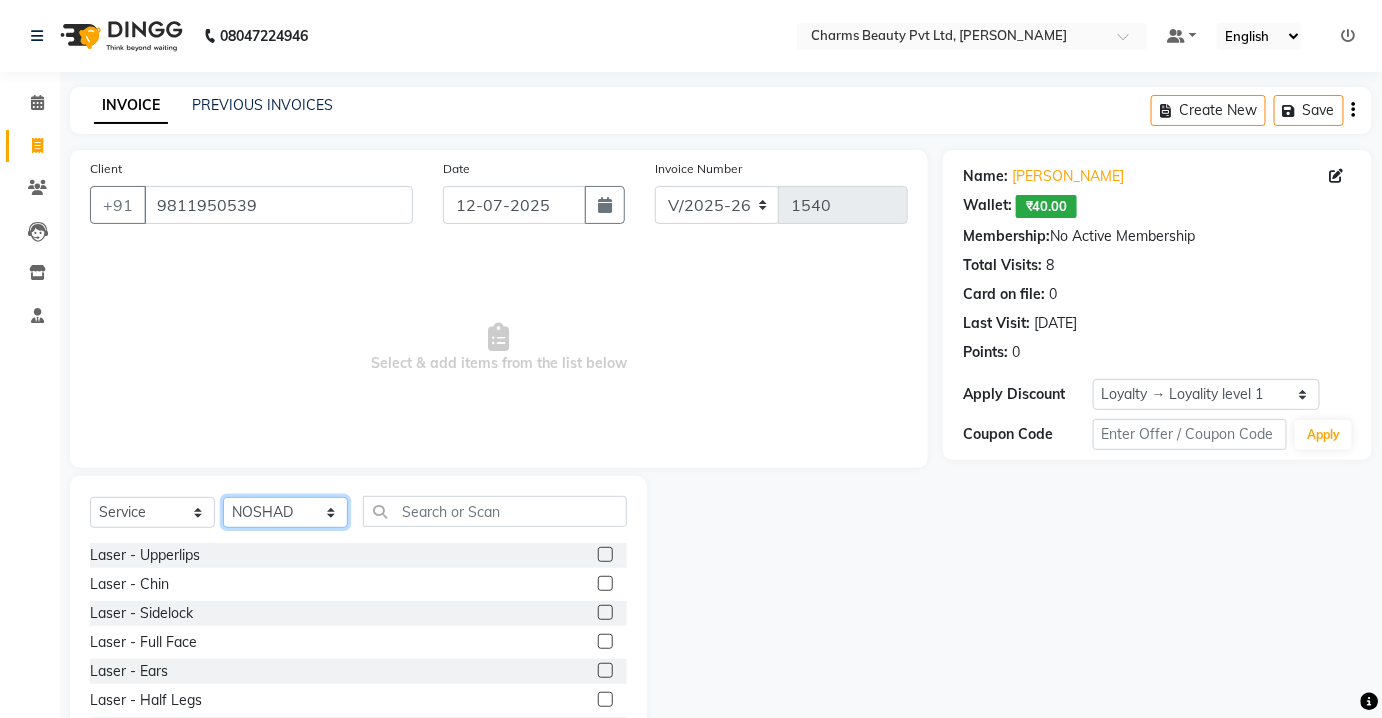select on "43786" 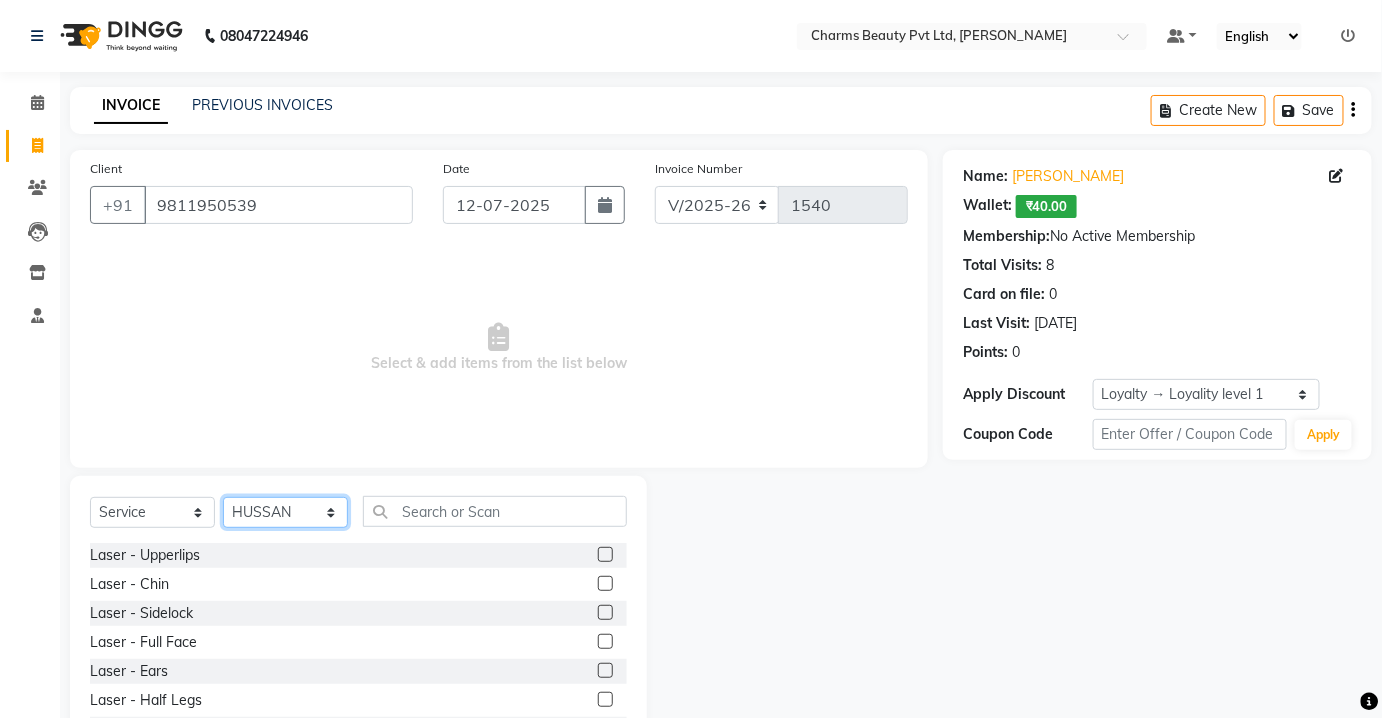 click on "Select Stylist [PERSON_NAME] [PERSON_NAME] [PERSON_NAME] CHARMS DR. POOJA MITTAL HINA [PERSON_NAME] RANI [PERSON_NAME] [PERSON_NAME] SANTOSH [PERSON_NAME] TABBASUM" 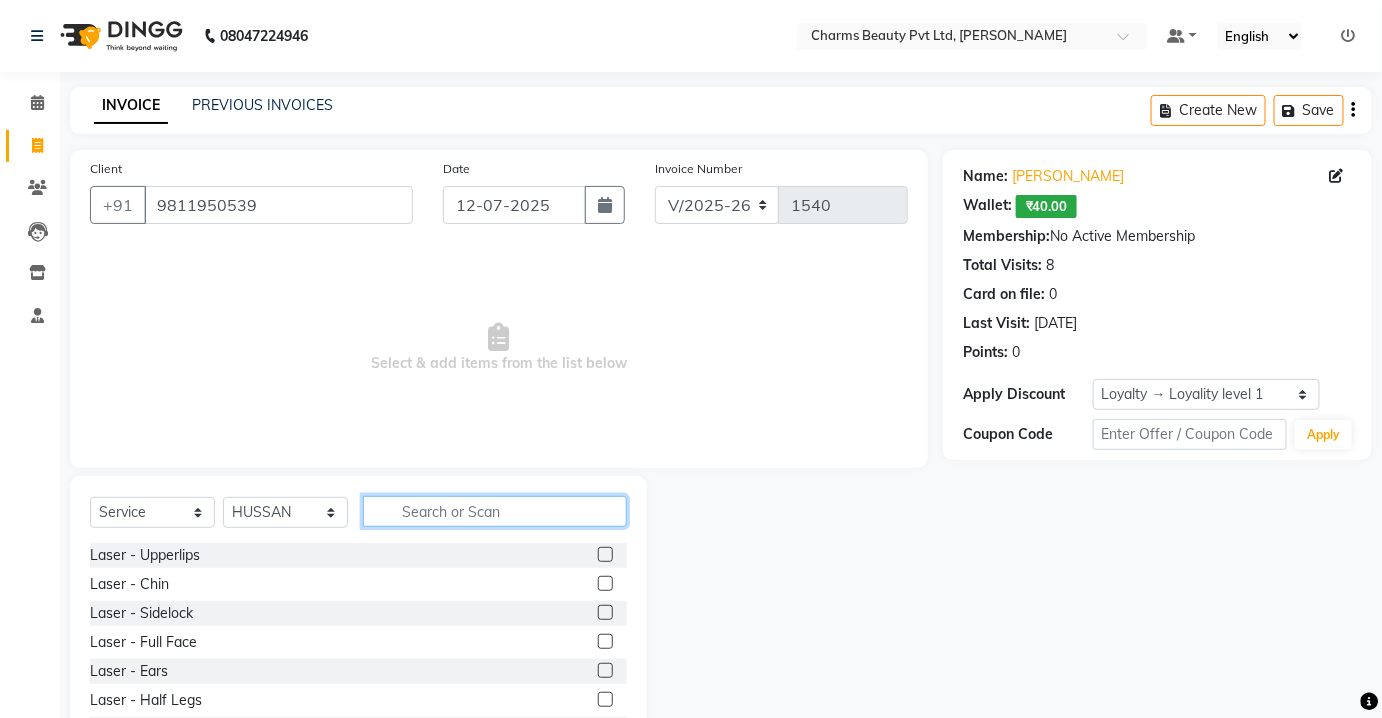 click 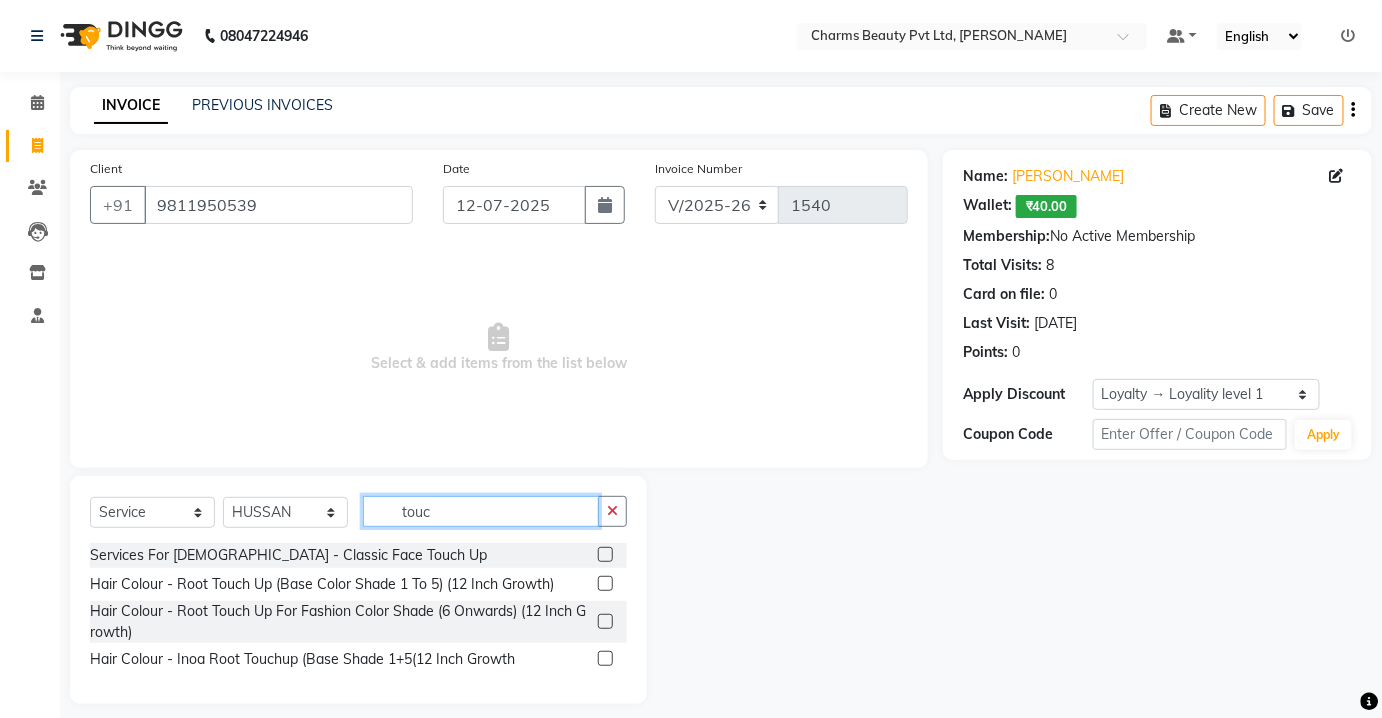 type on "touc" 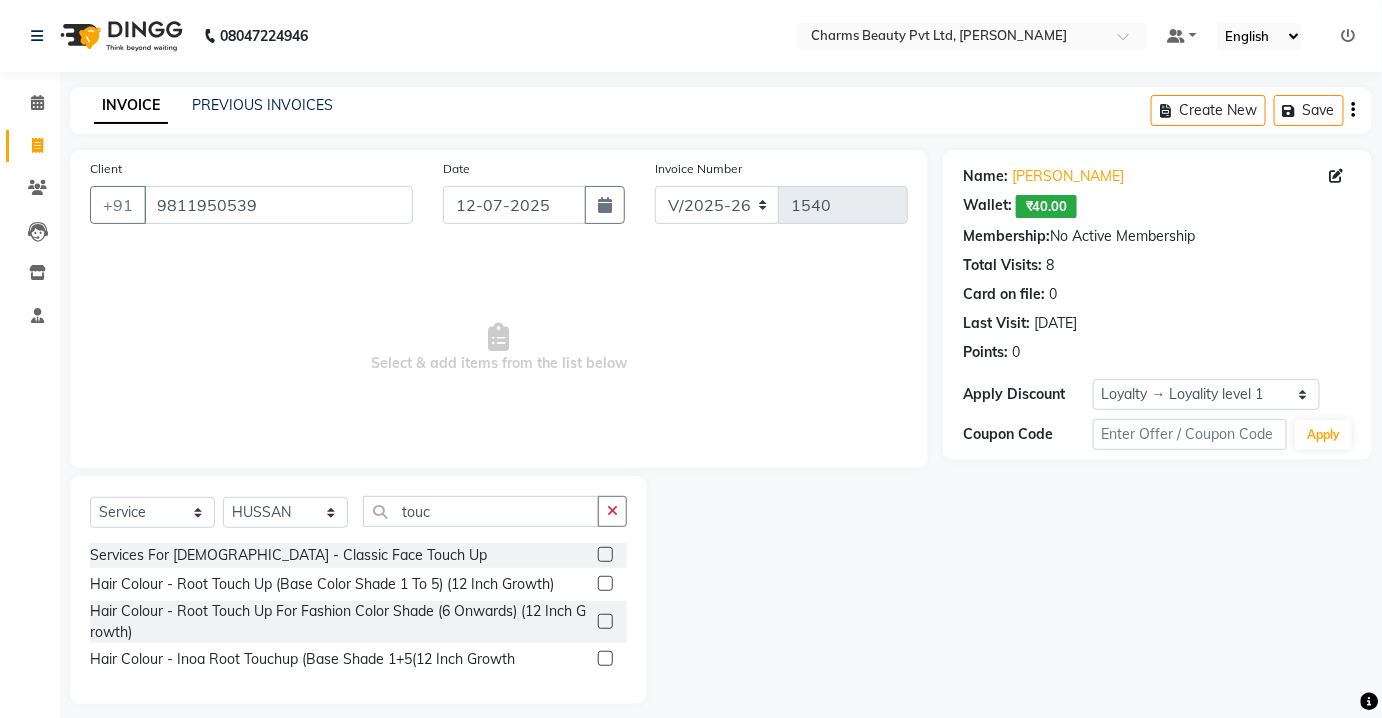 drag, startPoint x: 598, startPoint y: 575, endPoint x: 609, endPoint y: 582, distance: 13.038404 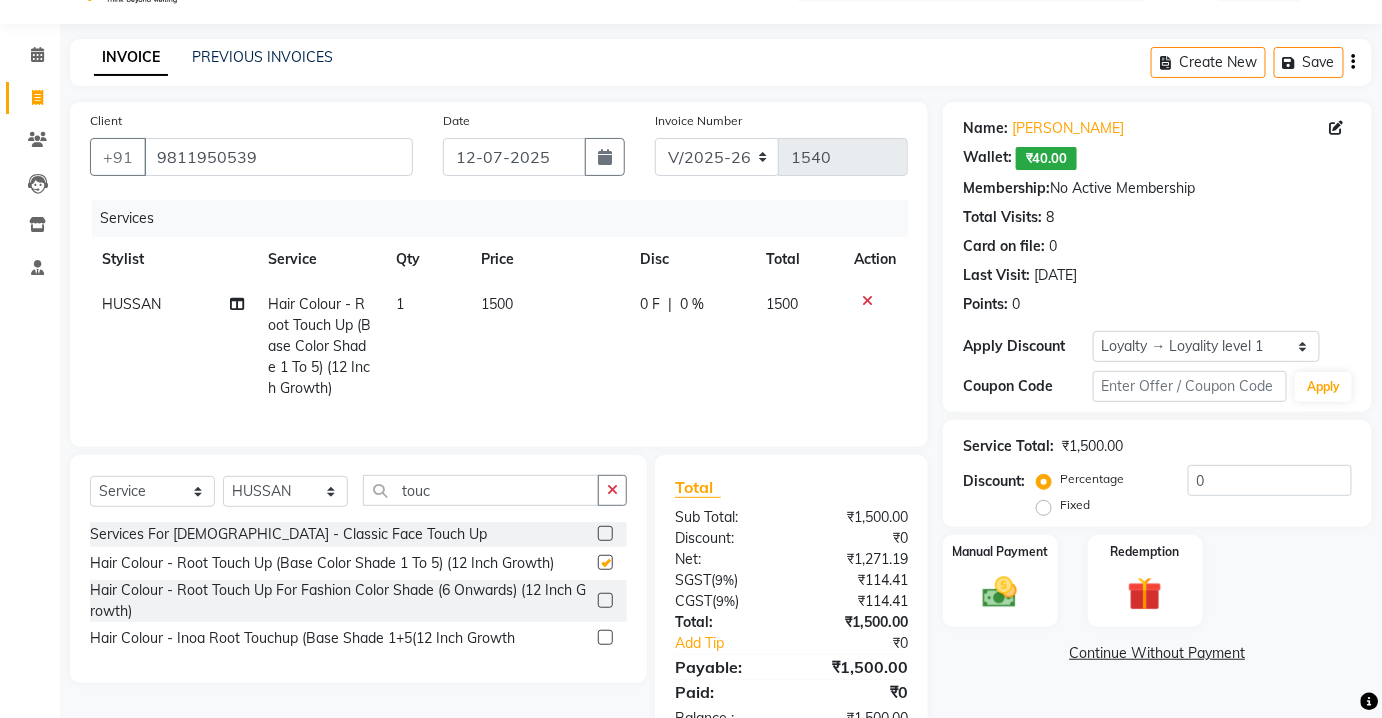 checkbox on "false" 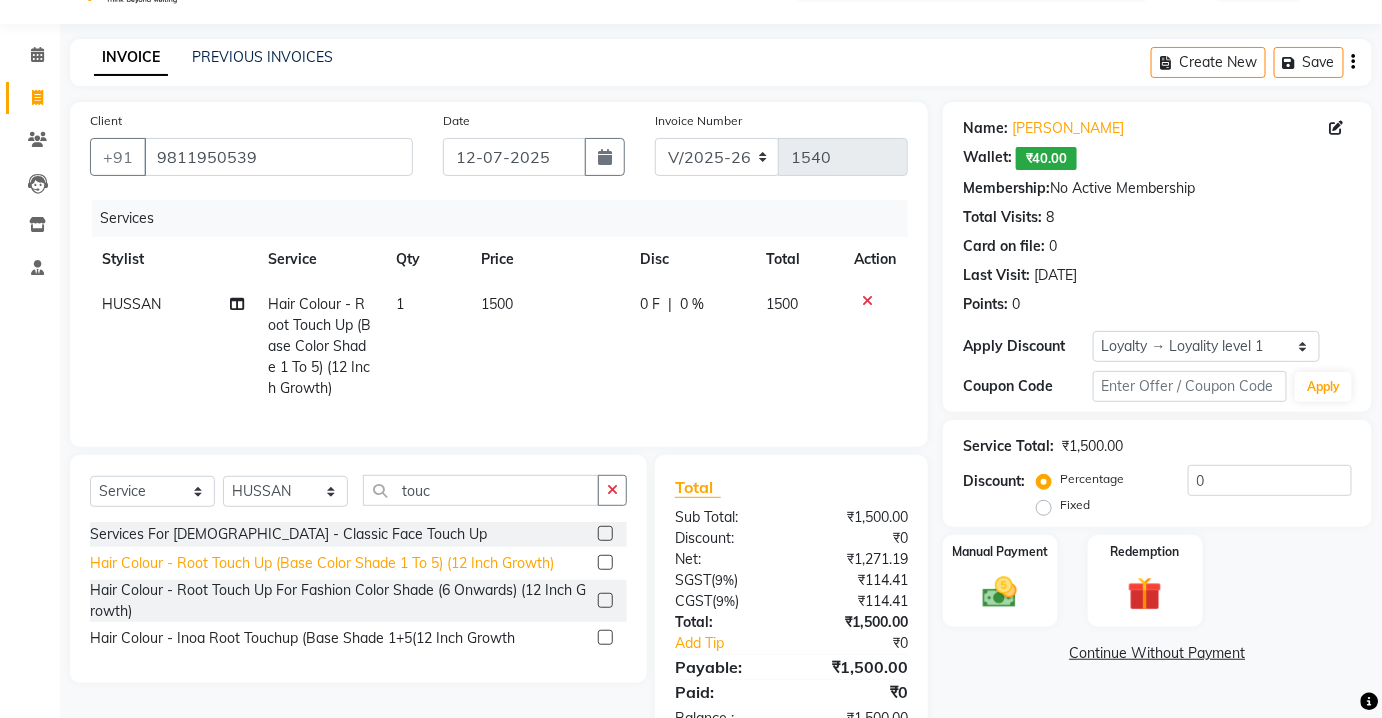 scroll, scrollTop: 121, scrollLeft: 0, axis: vertical 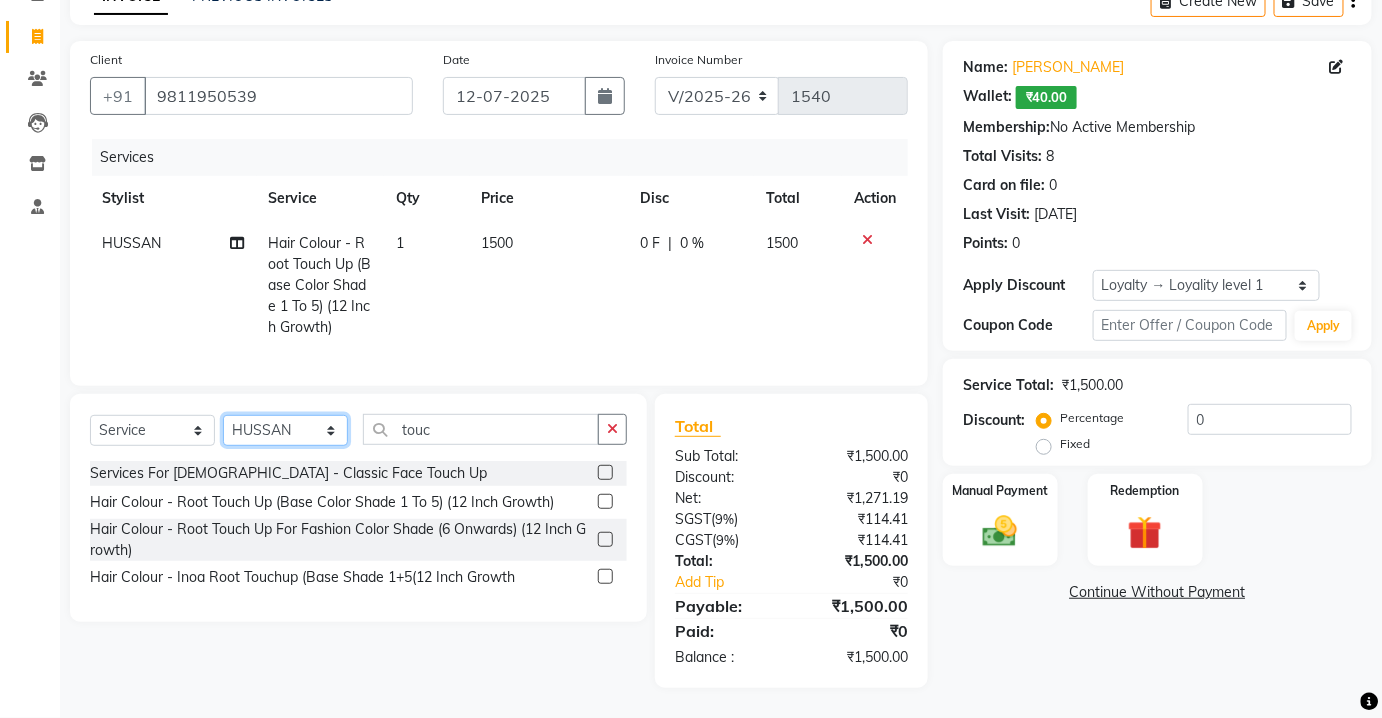 click on "Select Stylist [PERSON_NAME] [PERSON_NAME] [PERSON_NAME] CHARMS DR. POOJA MITTAL HINA [PERSON_NAME] RANI [PERSON_NAME] [PERSON_NAME] SANTOSH [PERSON_NAME] TABBASUM" 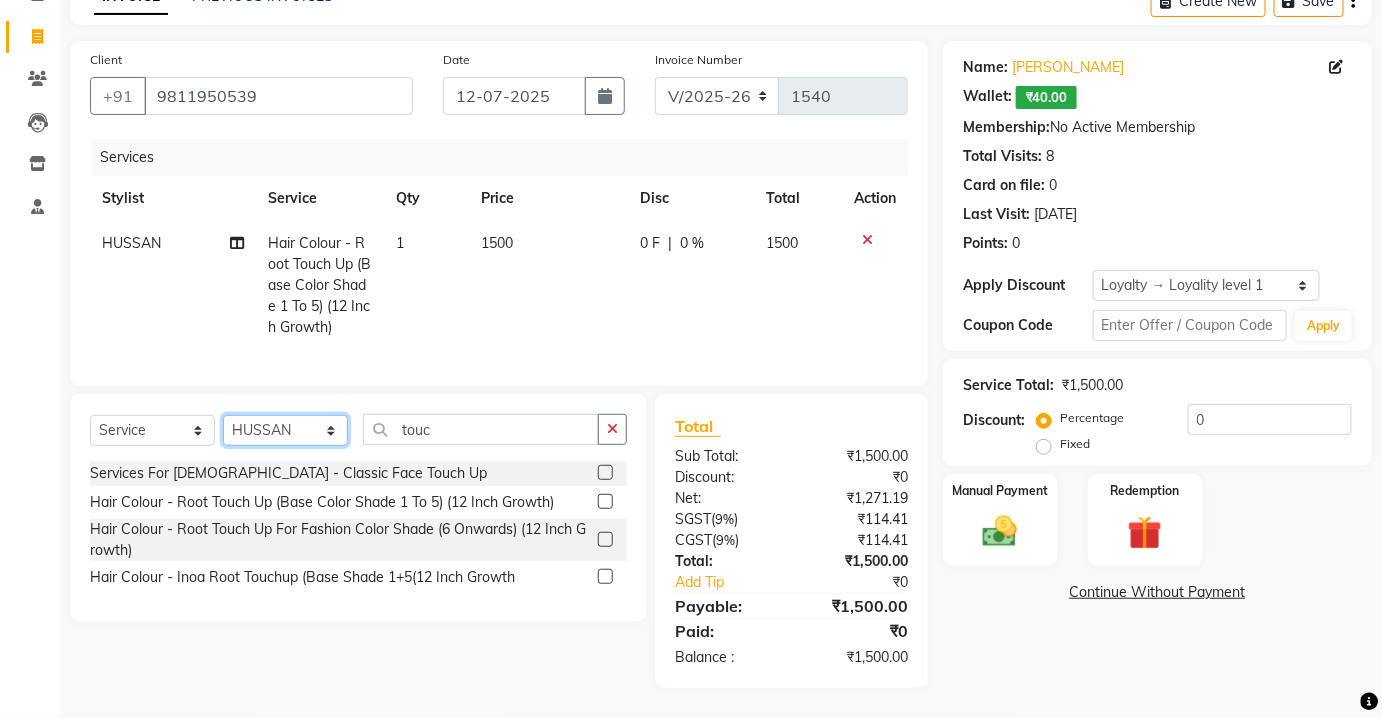 select on "17828" 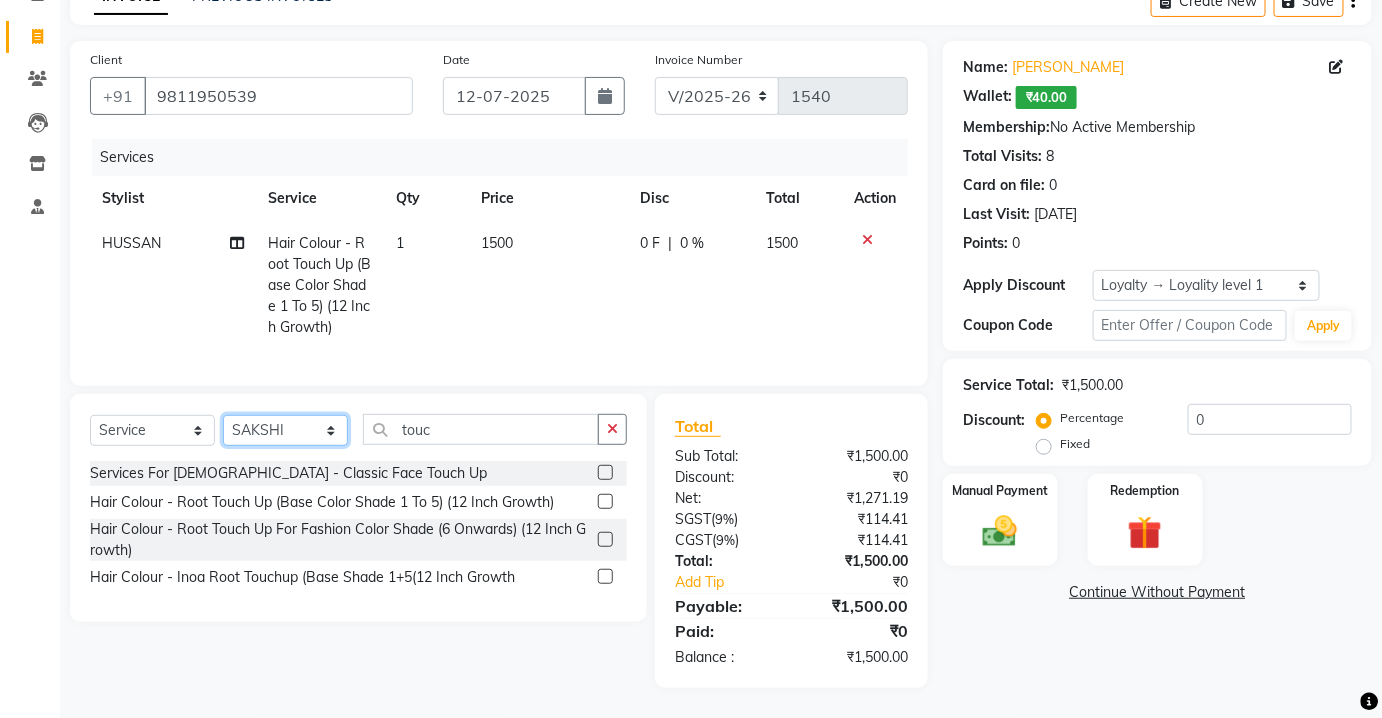 click on "Select Stylist [PERSON_NAME] [PERSON_NAME] [PERSON_NAME] CHARMS DR. POOJA MITTAL HINA [PERSON_NAME] RANI [PERSON_NAME] [PERSON_NAME] SANTOSH [PERSON_NAME] TABBASUM" 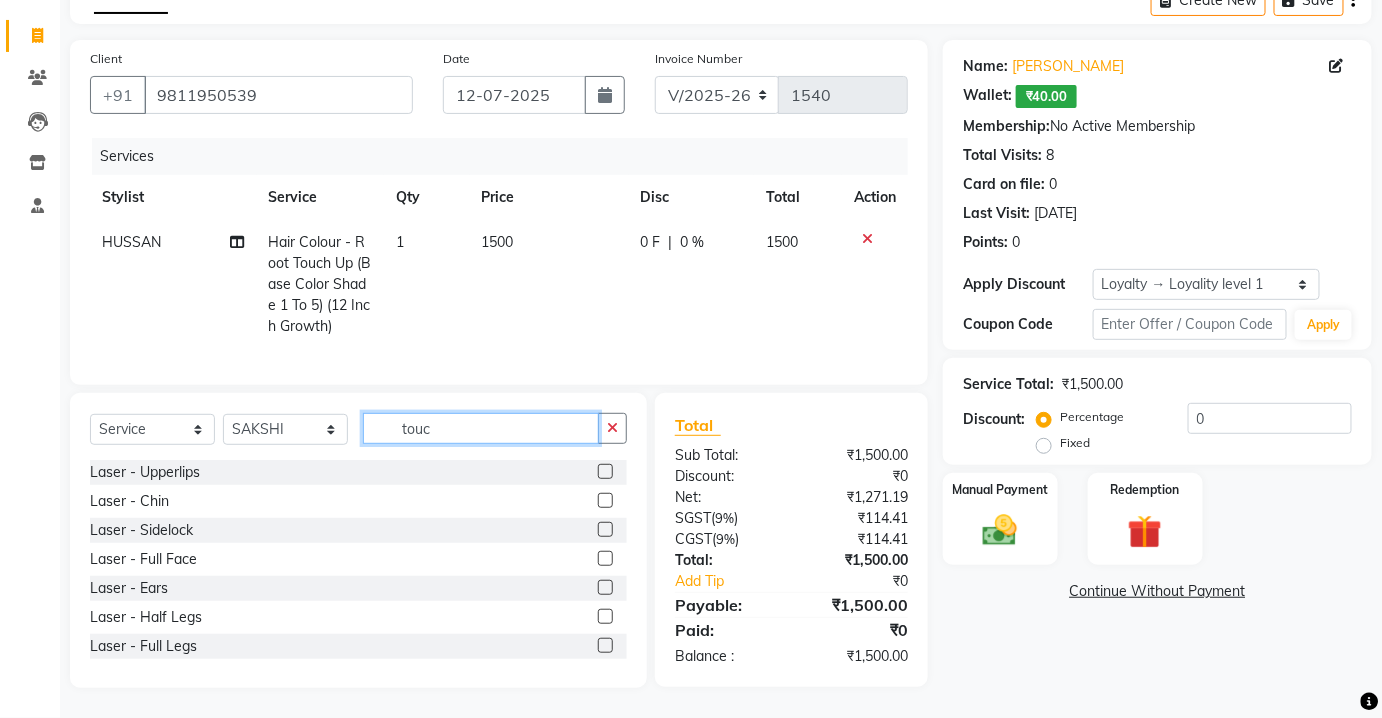 click on "touc" 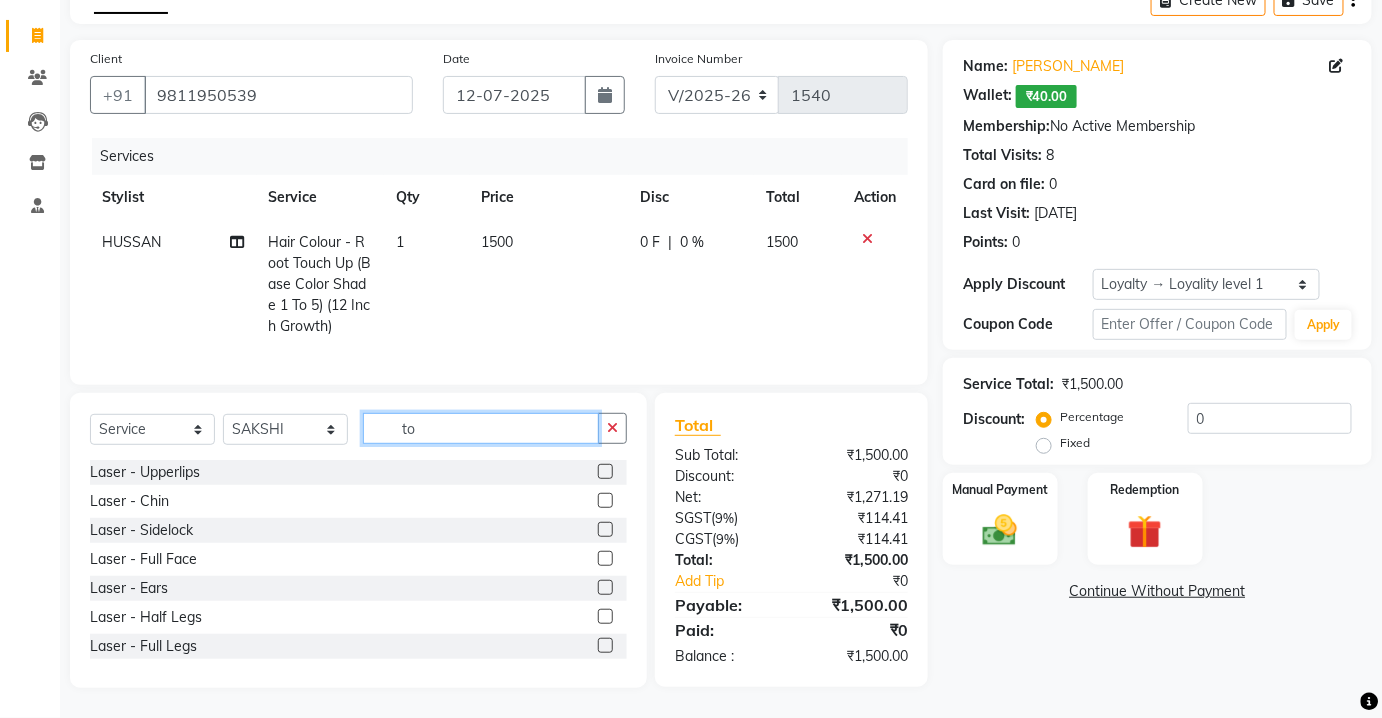 type on "t" 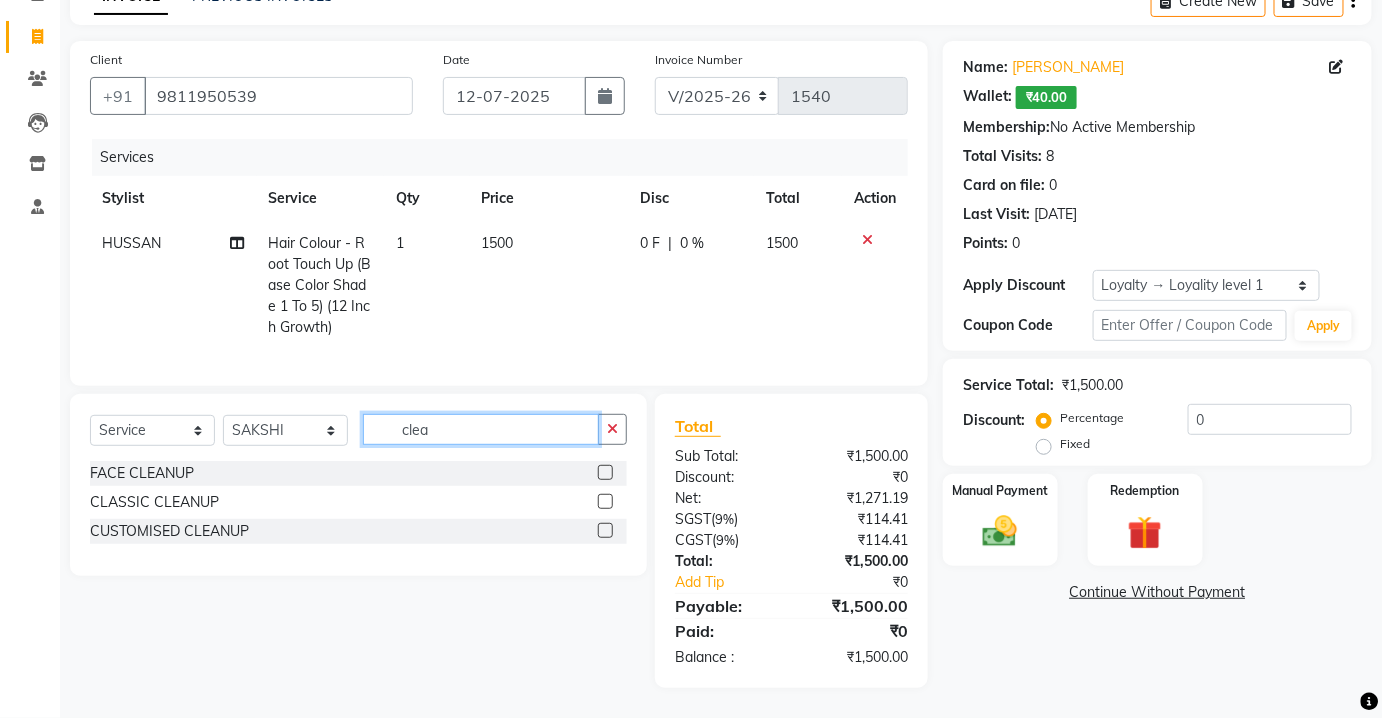 type on "clea" 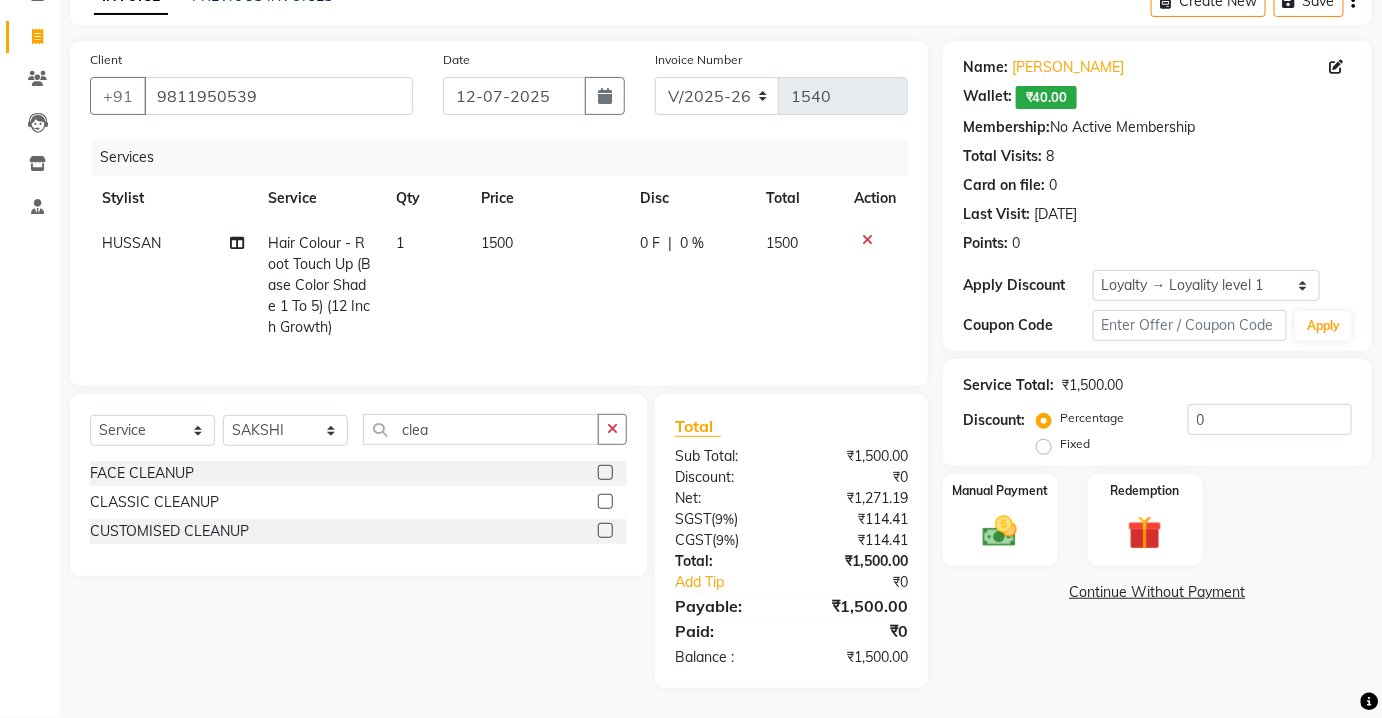 click 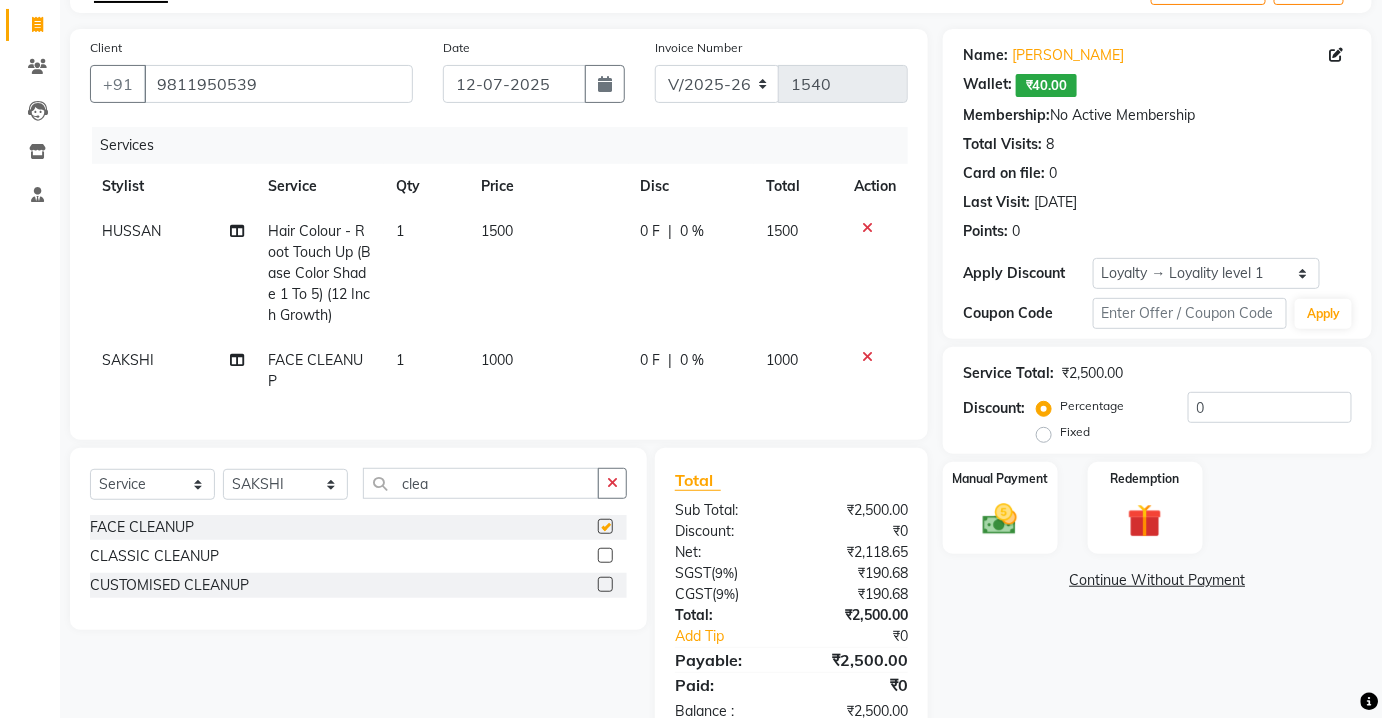 click on "1500" 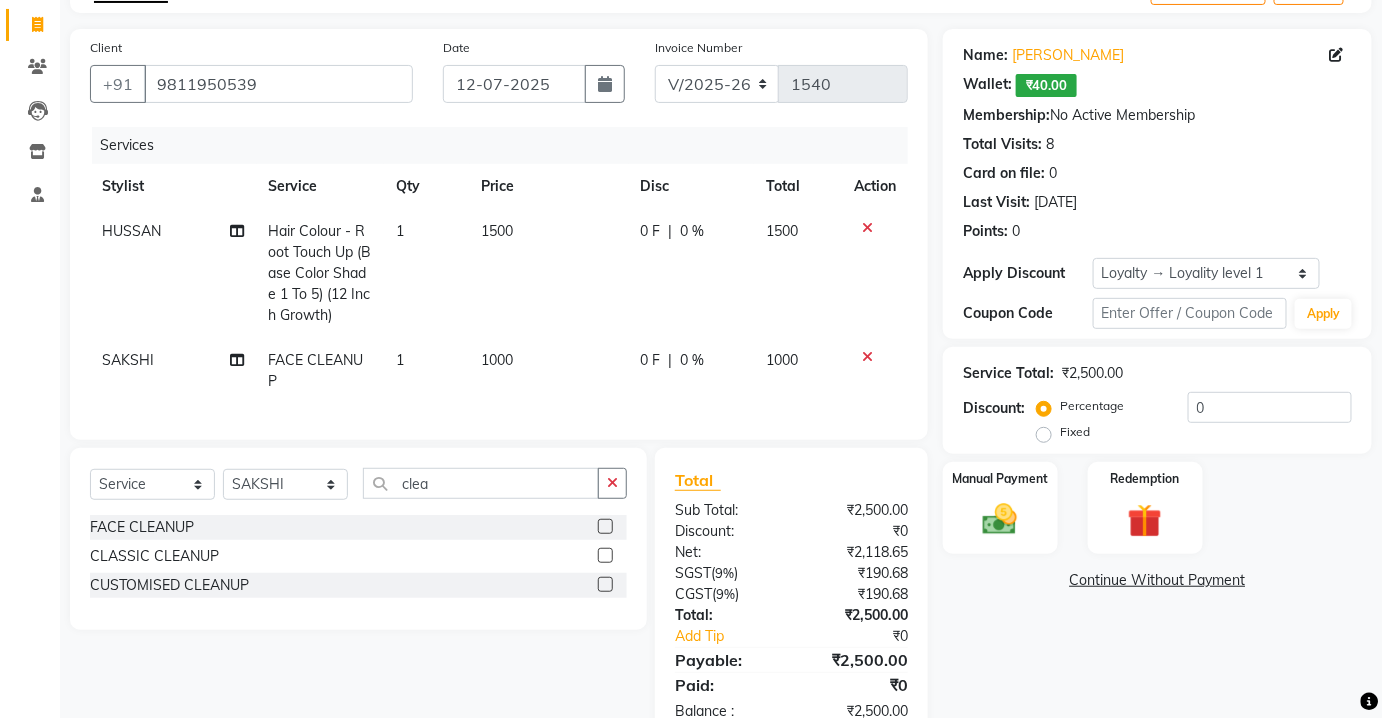 select on "43786" 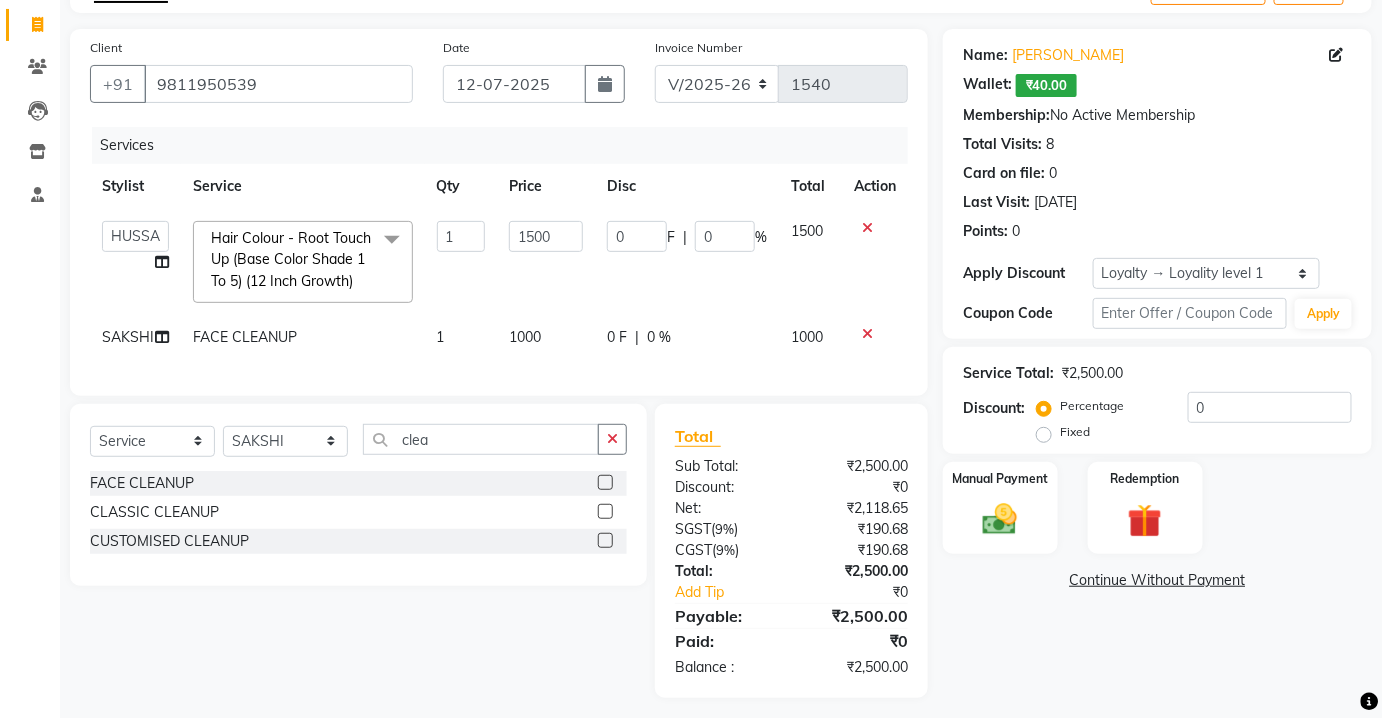 checkbox on "false" 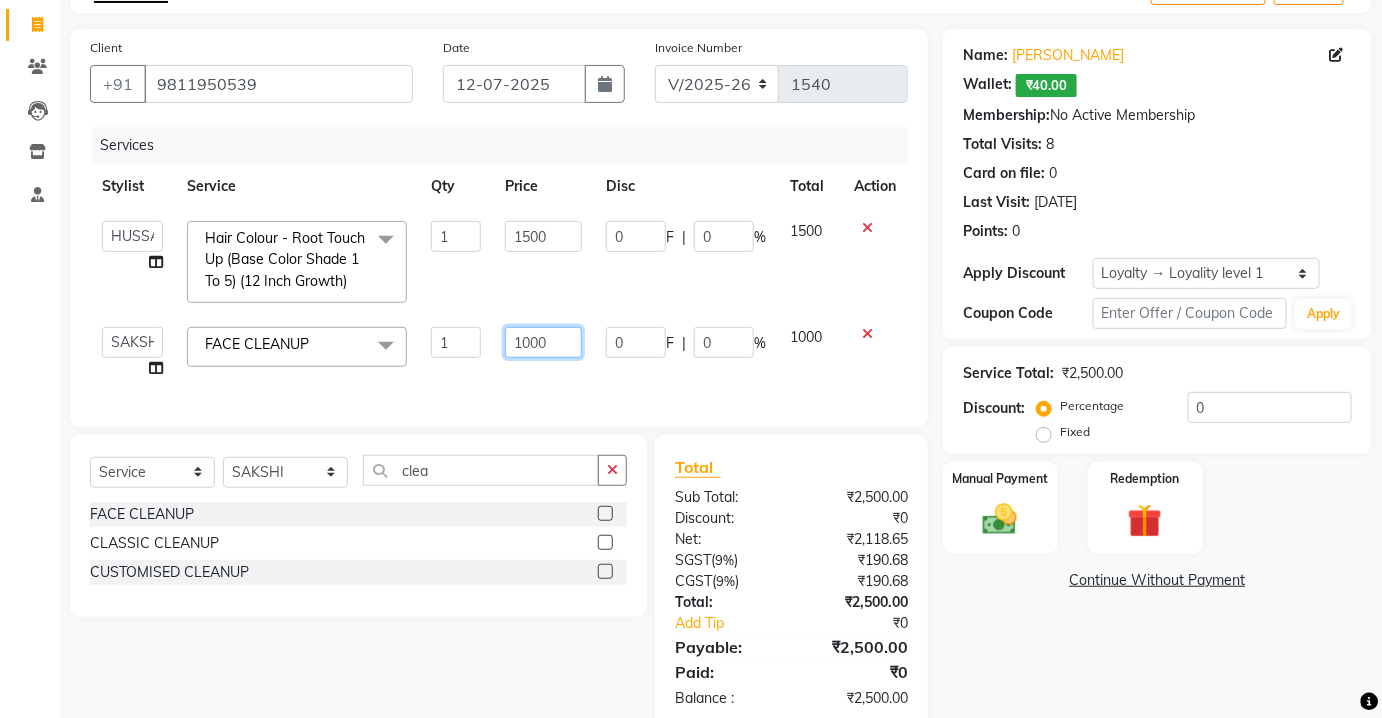click on "1000" 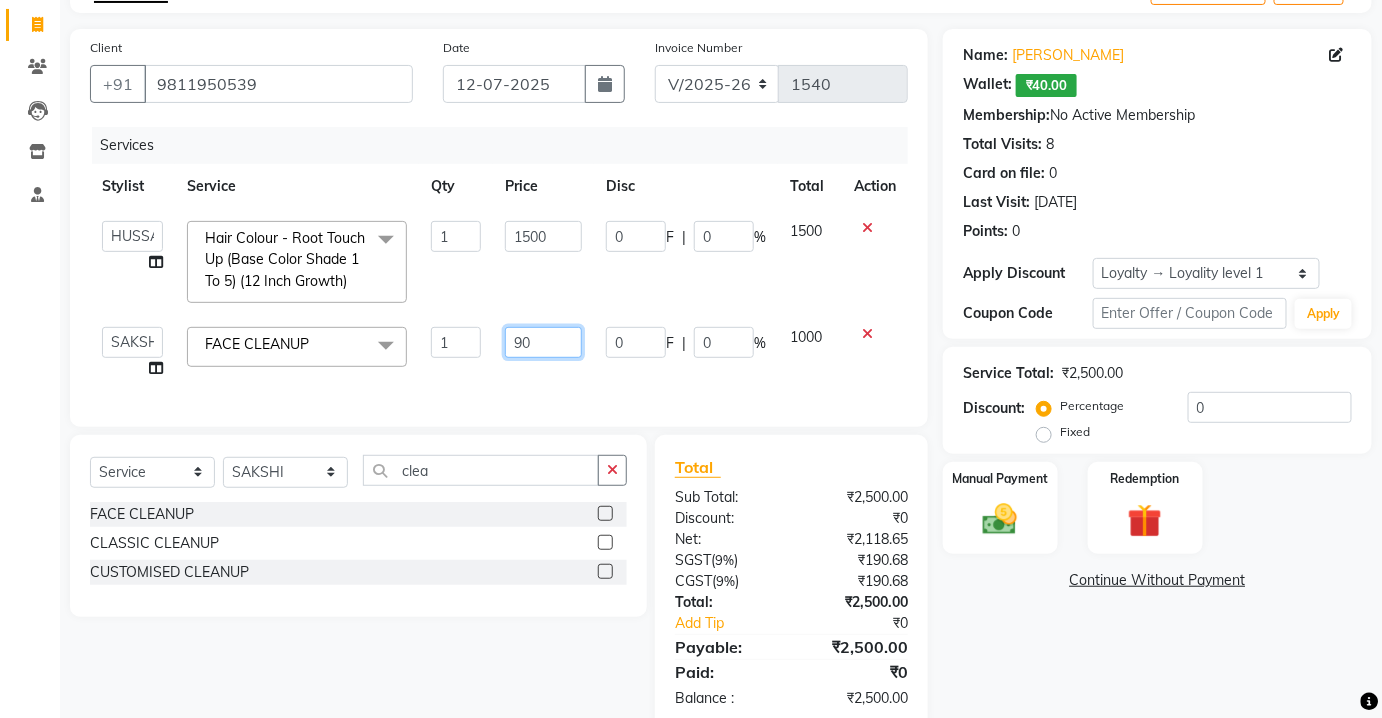 type on "950" 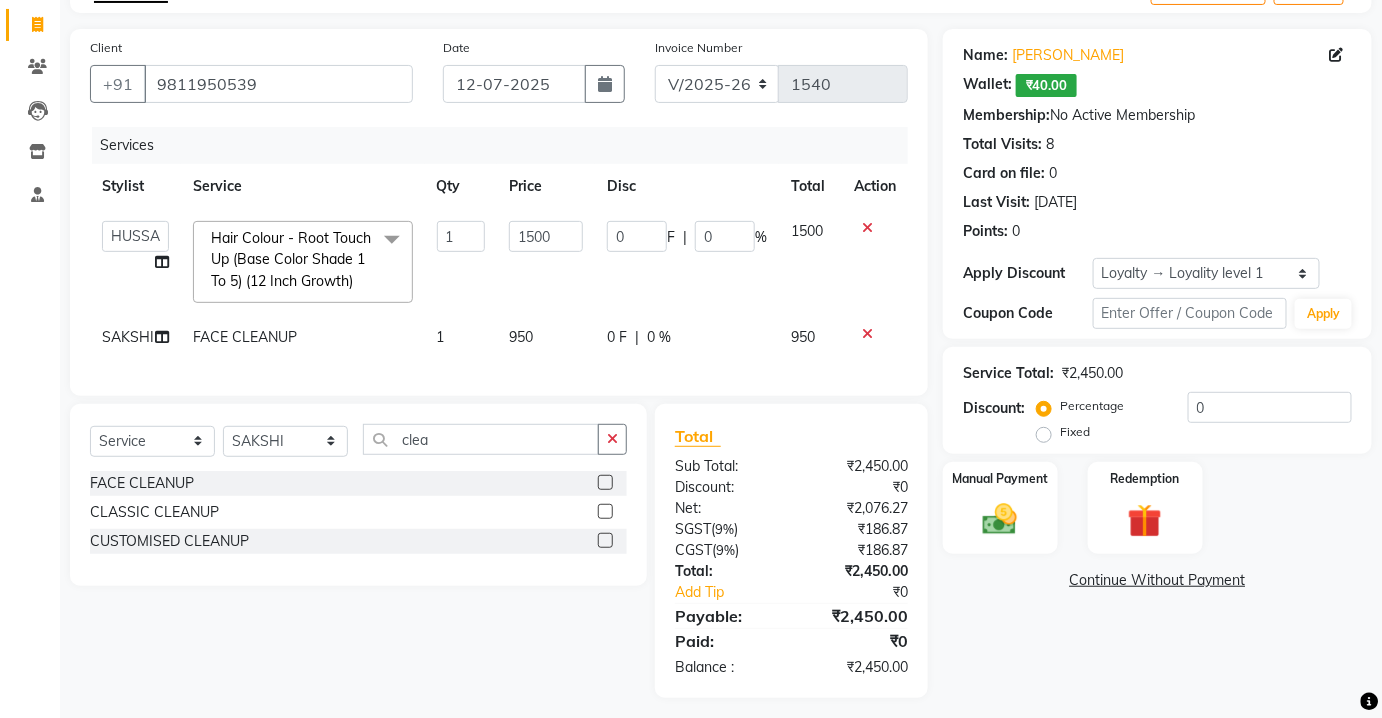 drag, startPoint x: 482, startPoint y: 380, endPoint x: 342, endPoint y: 437, distance: 151.15886 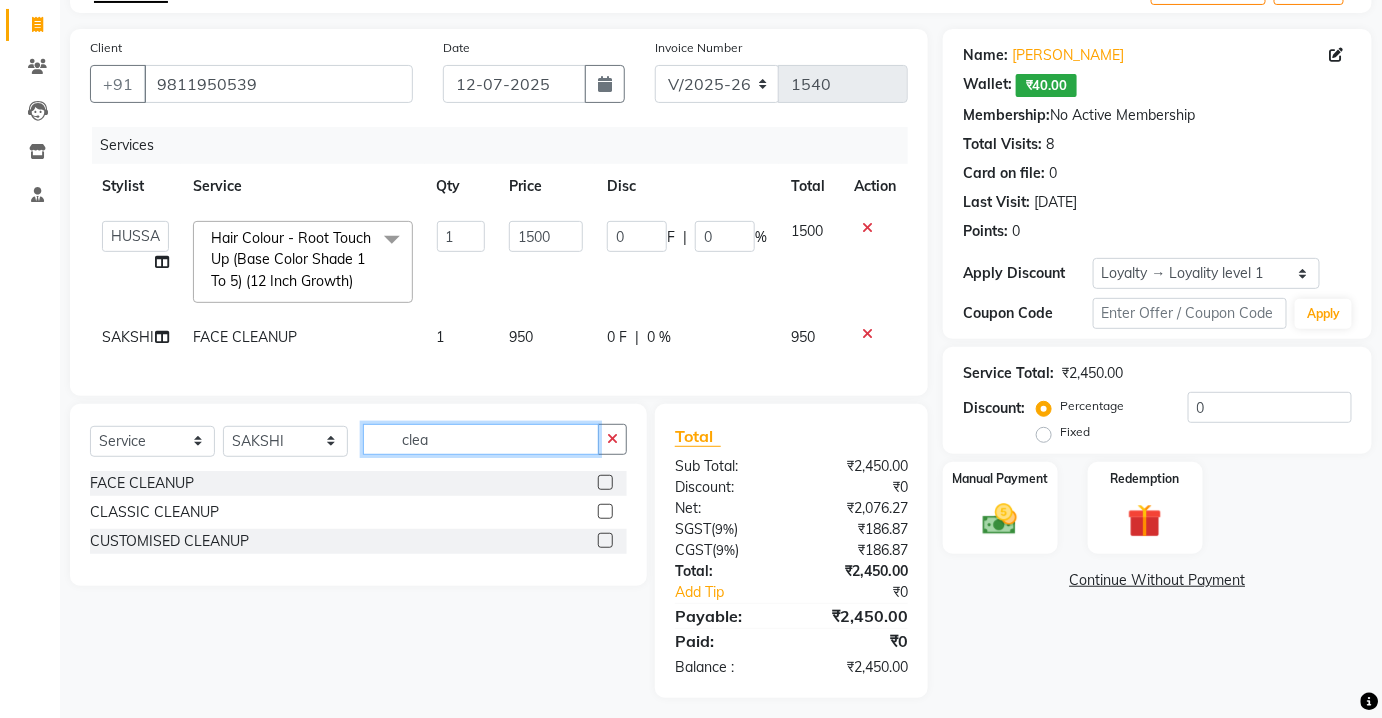 click on "clea" 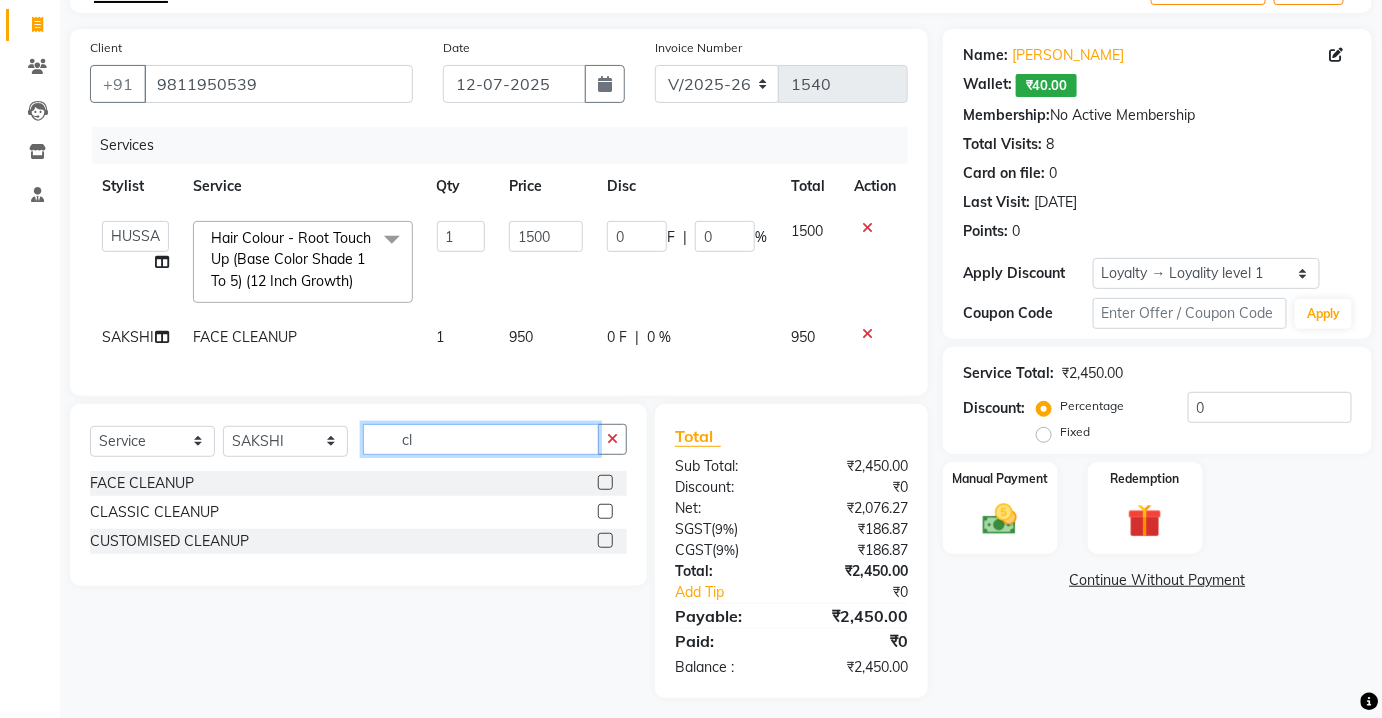 type on "c" 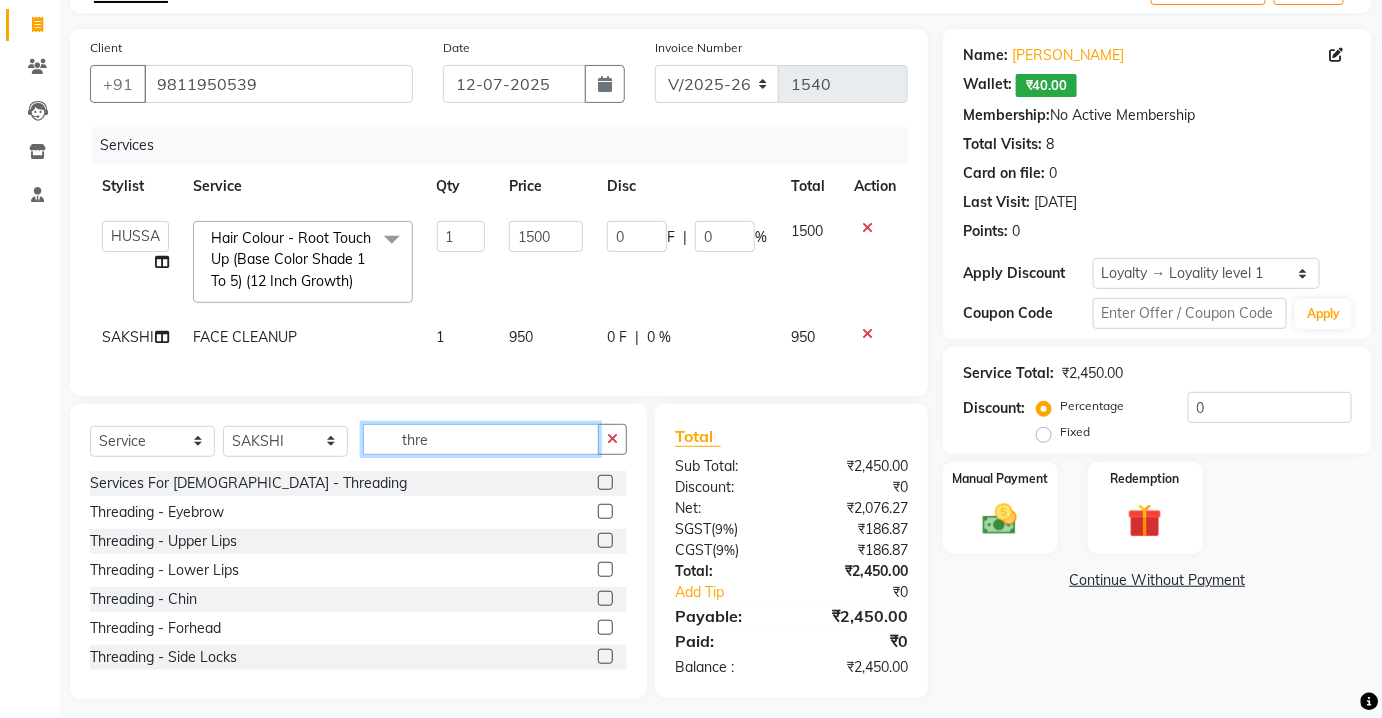 type on "thre" 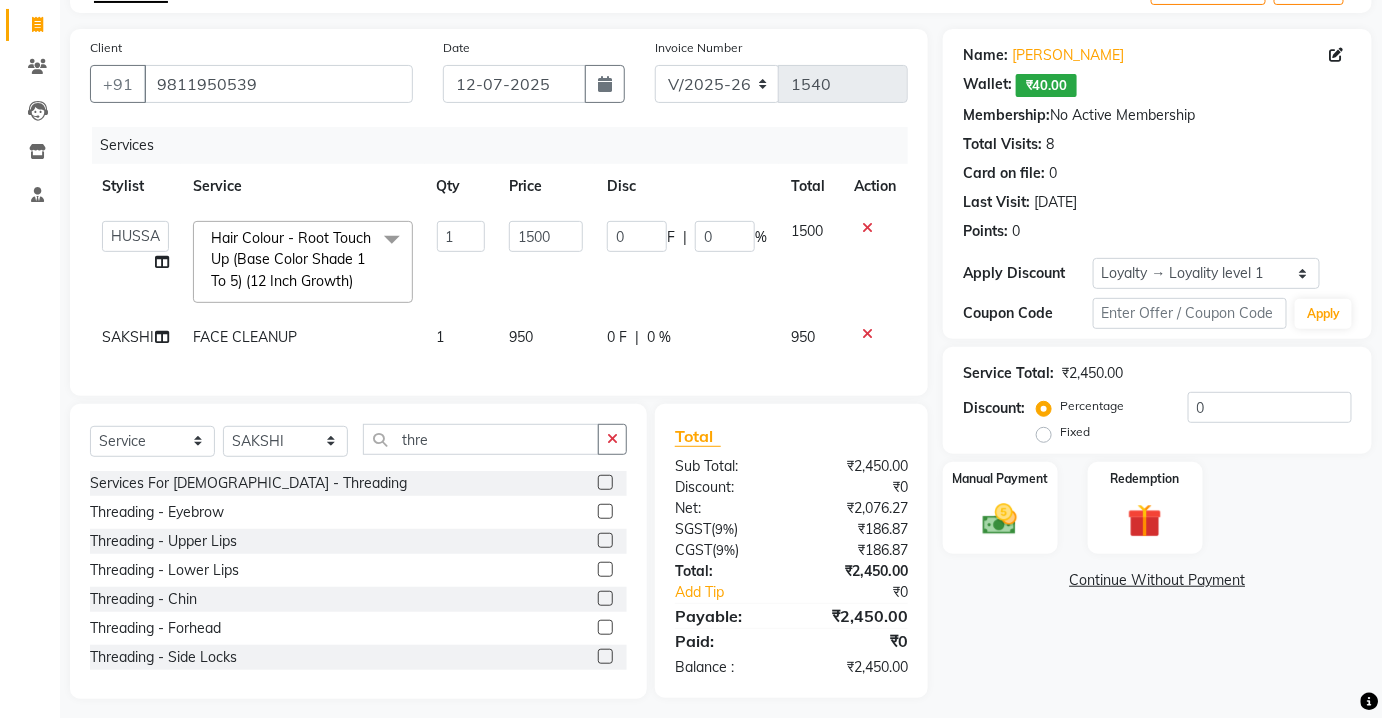 click 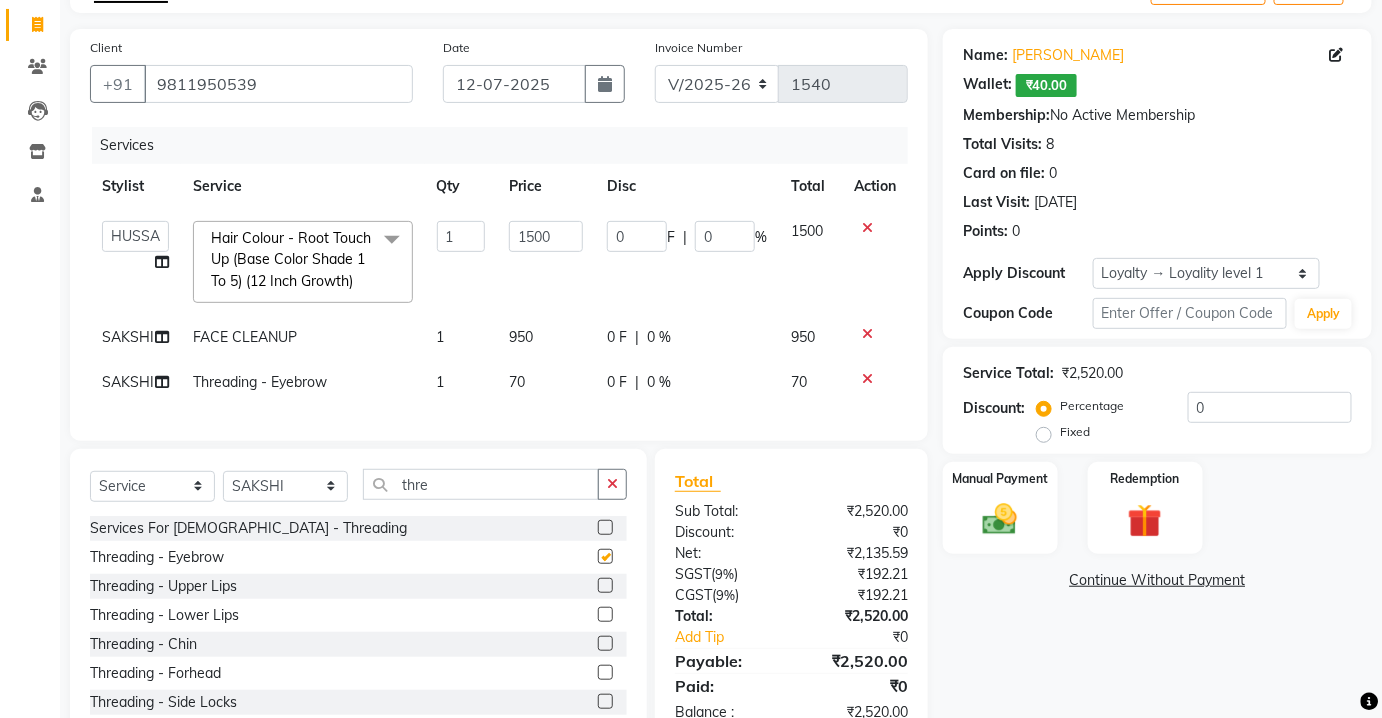 checkbox on "false" 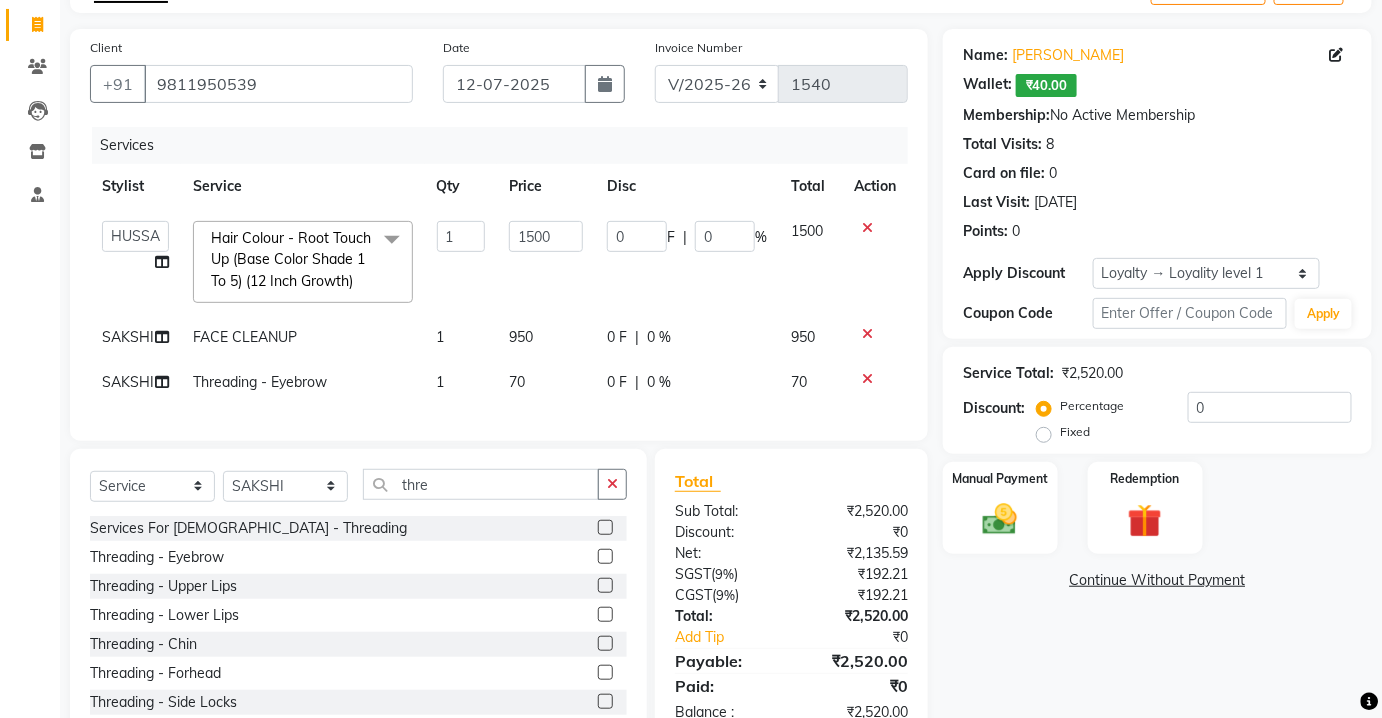 scroll, scrollTop: 189, scrollLeft: 0, axis: vertical 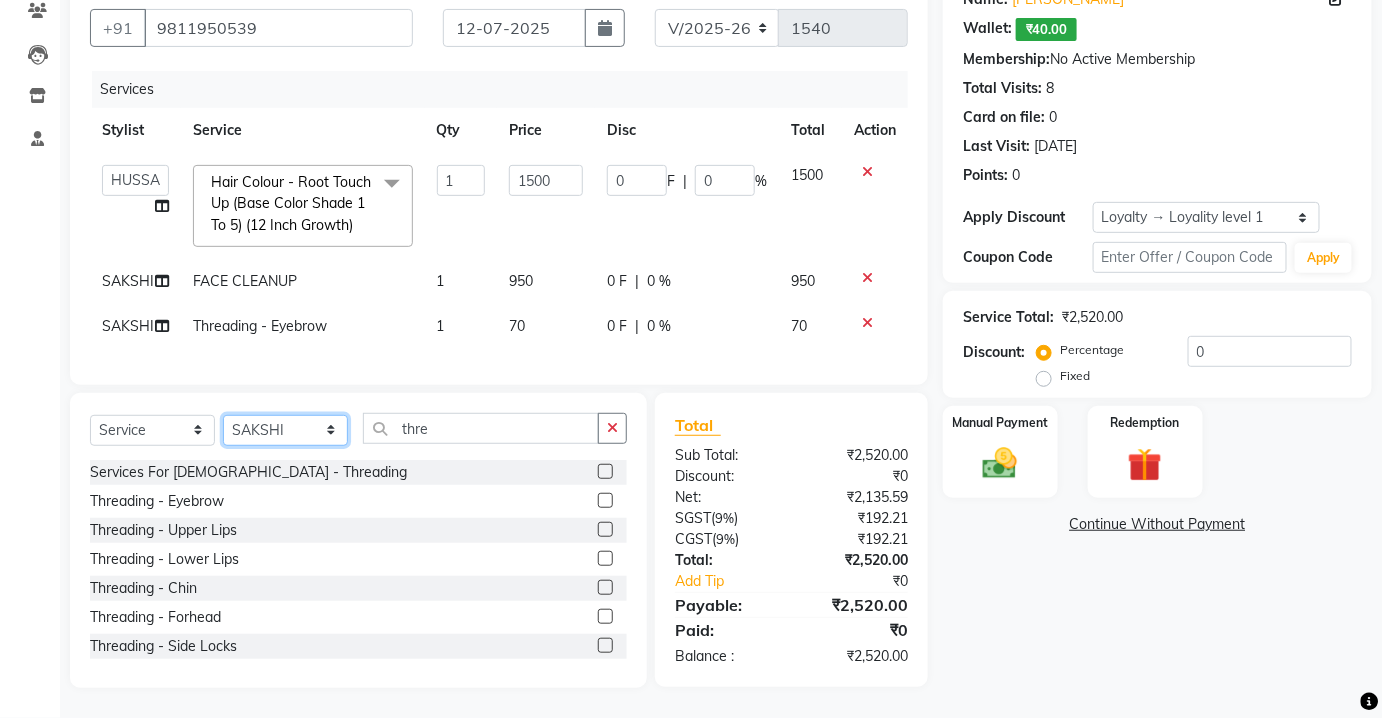click on "Select Stylist [PERSON_NAME] [PERSON_NAME] [PERSON_NAME] CHARMS DR. POOJA MITTAL HINA [PERSON_NAME] RANI [PERSON_NAME] [PERSON_NAME] SANTOSH [PERSON_NAME] TABBASUM" 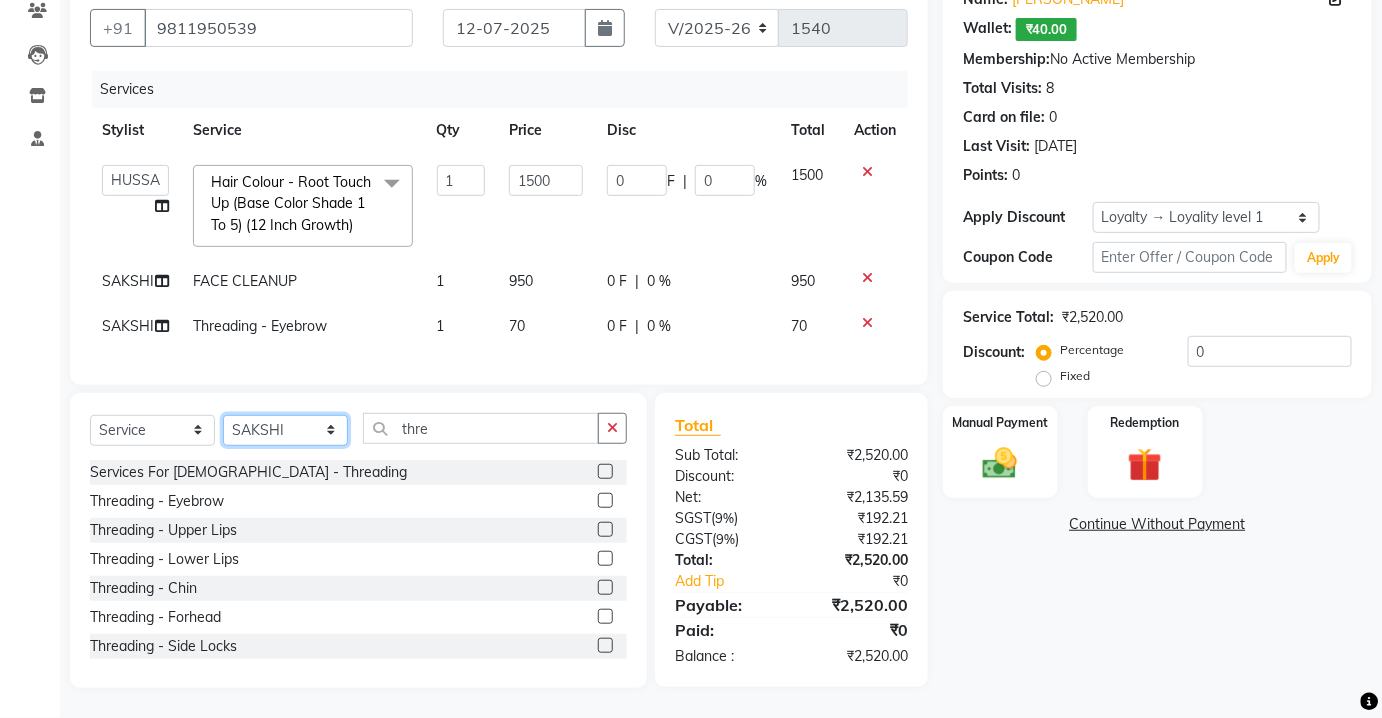 select on "17827" 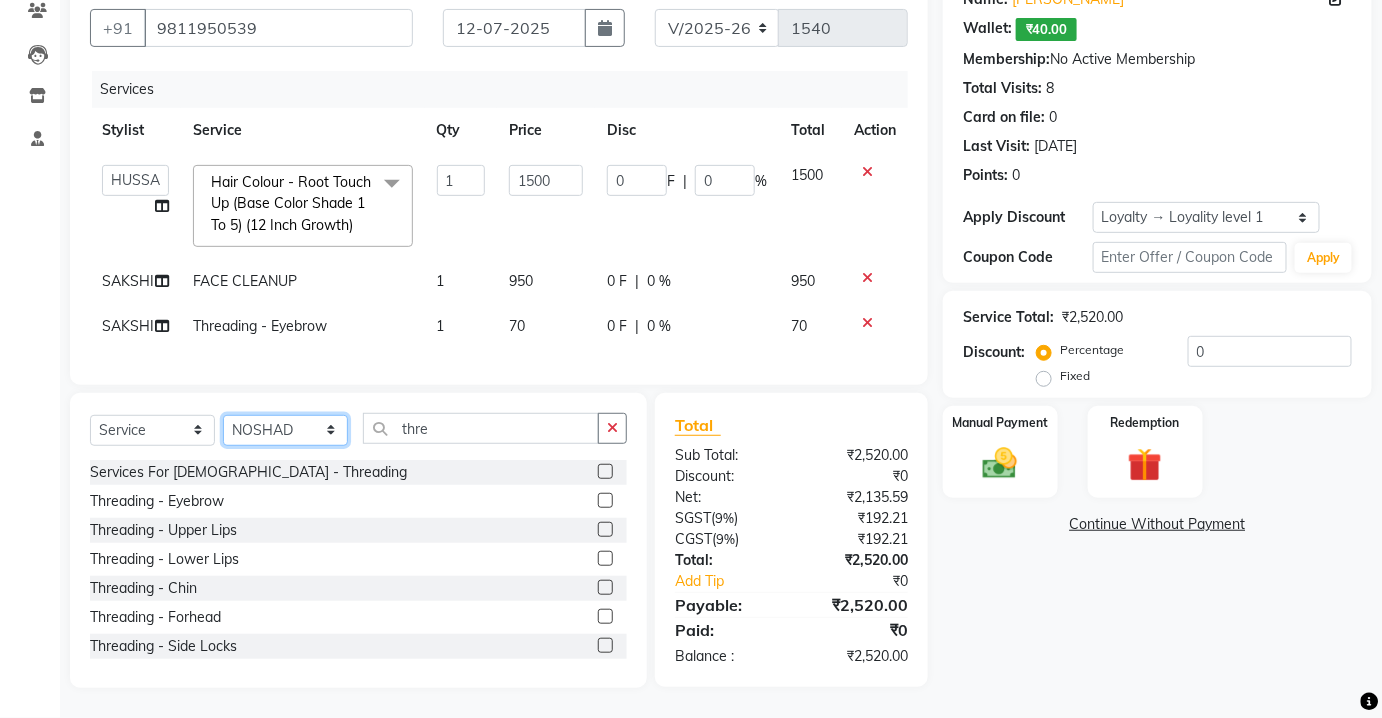 click on "Select Stylist [PERSON_NAME] [PERSON_NAME] [PERSON_NAME] CHARMS DR. POOJA MITTAL HINA [PERSON_NAME] RANI [PERSON_NAME] [PERSON_NAME] SANTOSH [PERSON_NAME] TABBASUM" 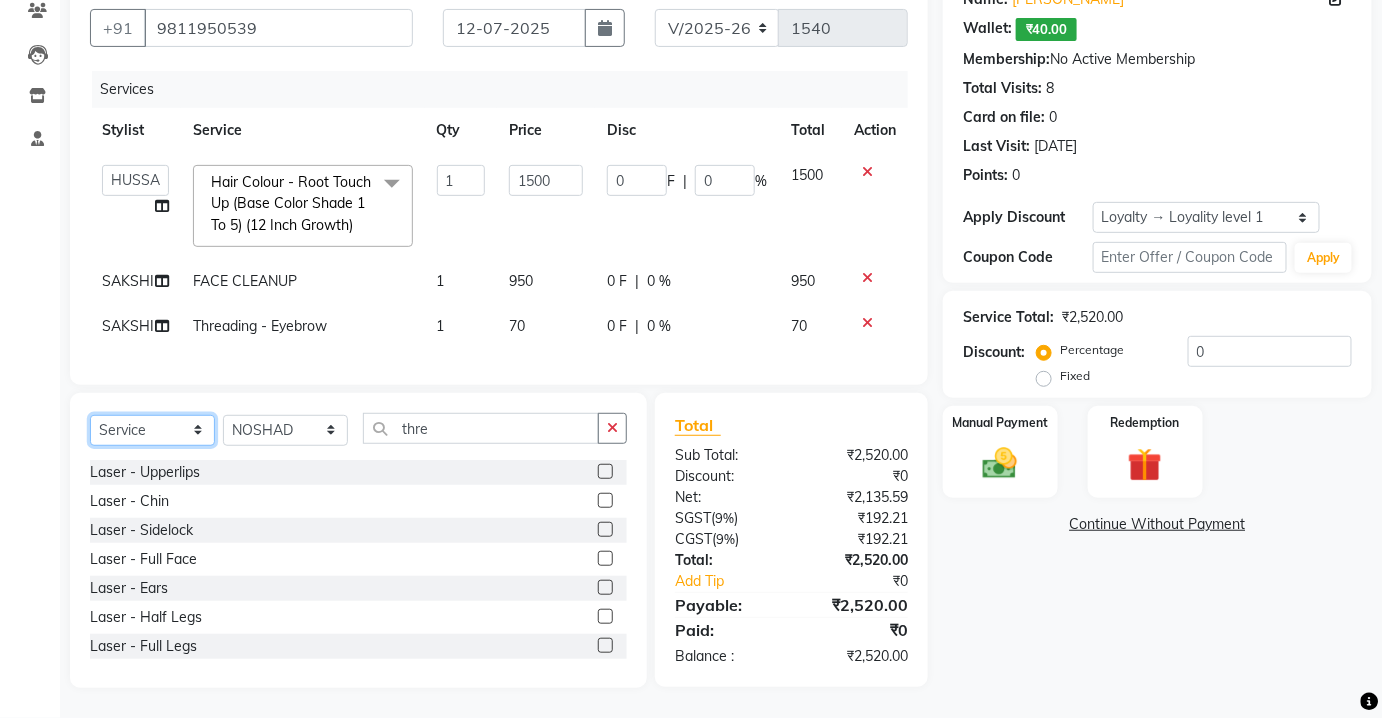 click on "Select  Service  Product  Membership  Package Voucher Prepaid Gift Card" 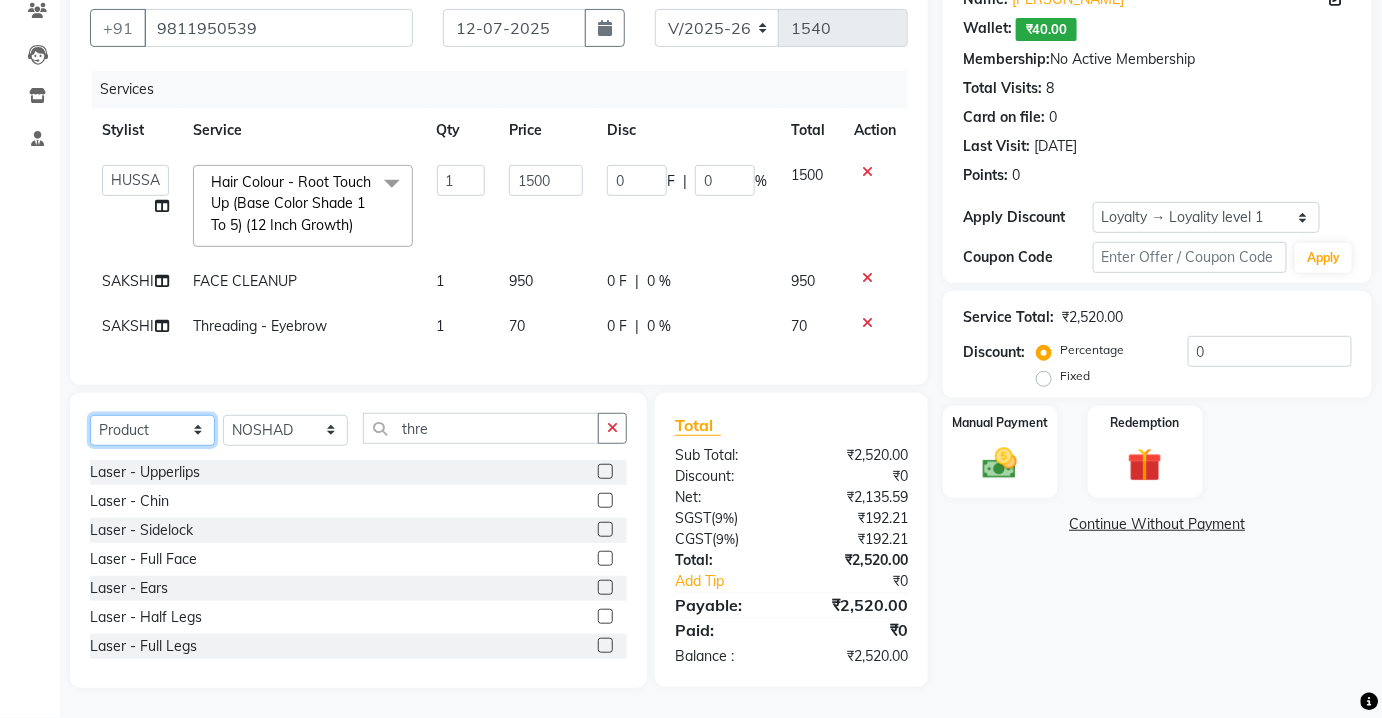 click on "Select  Service  Product  Membership  Package Voucher Prepaid Gift Card" 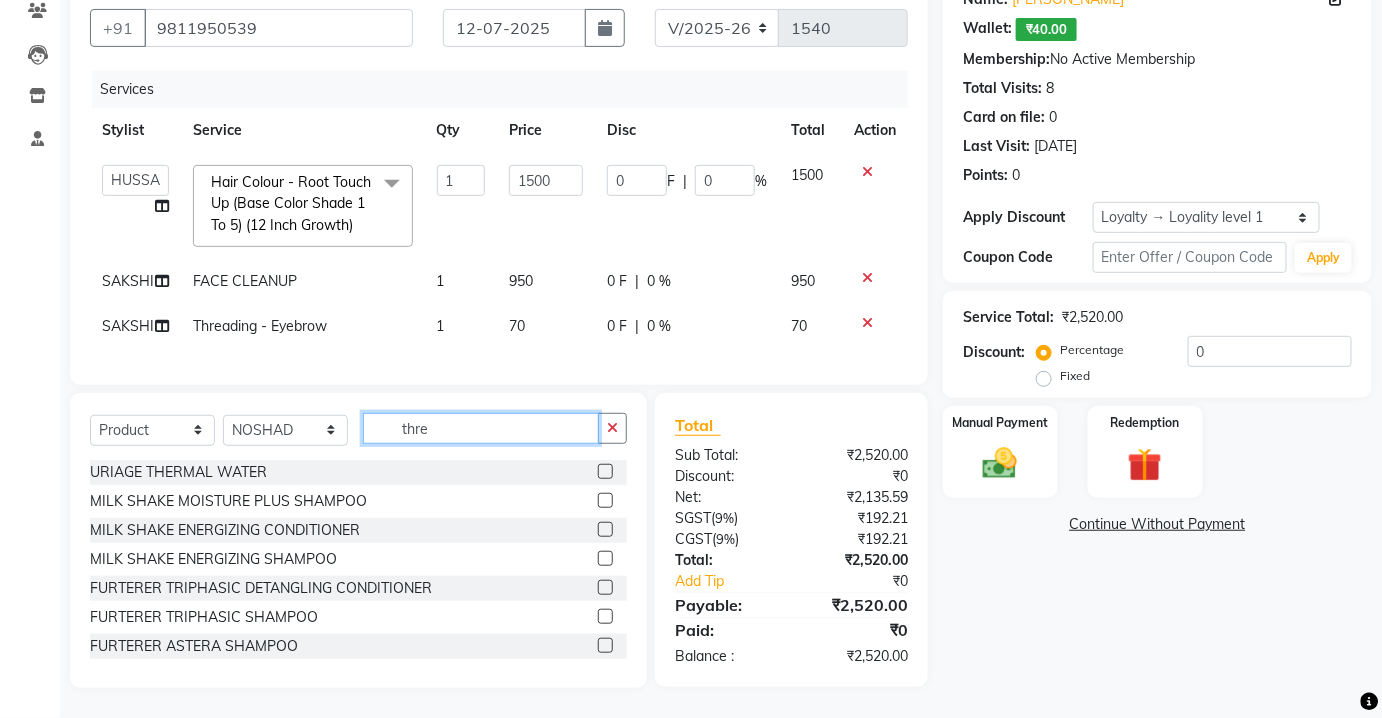 click on "thre" 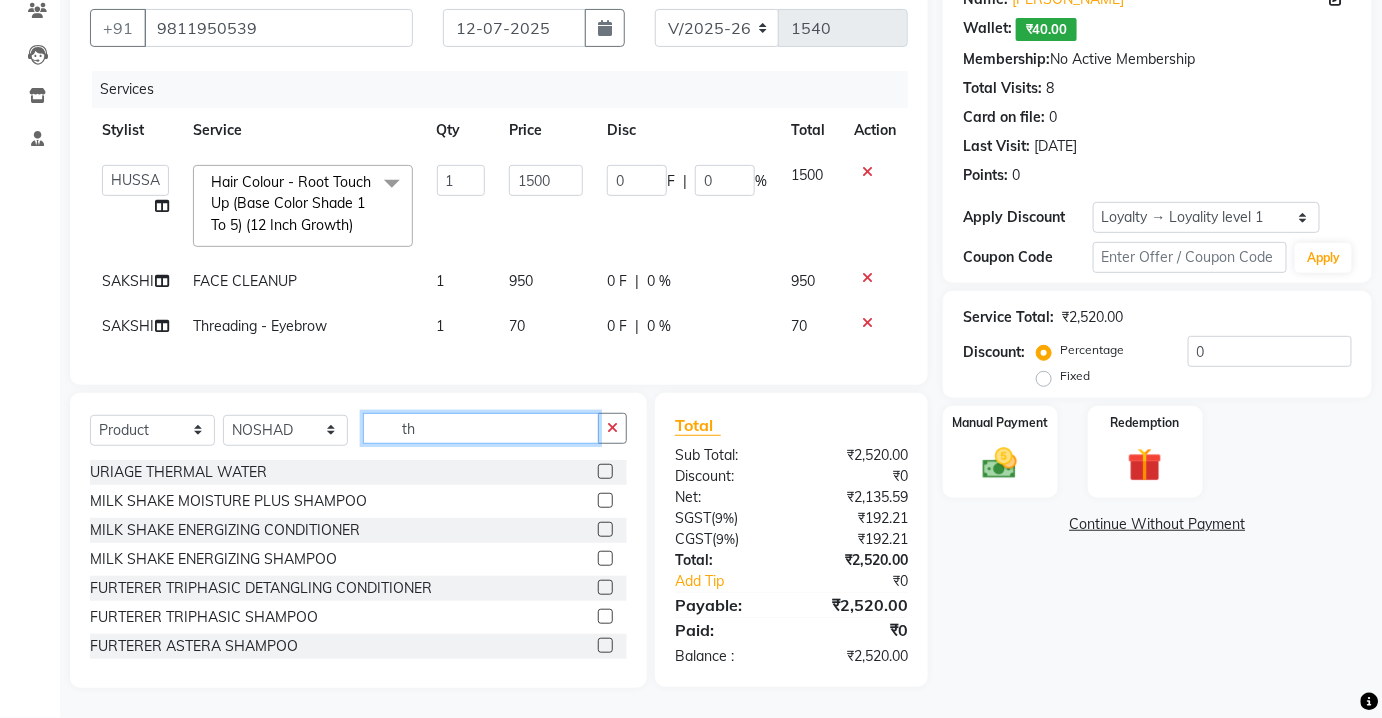type on "t" 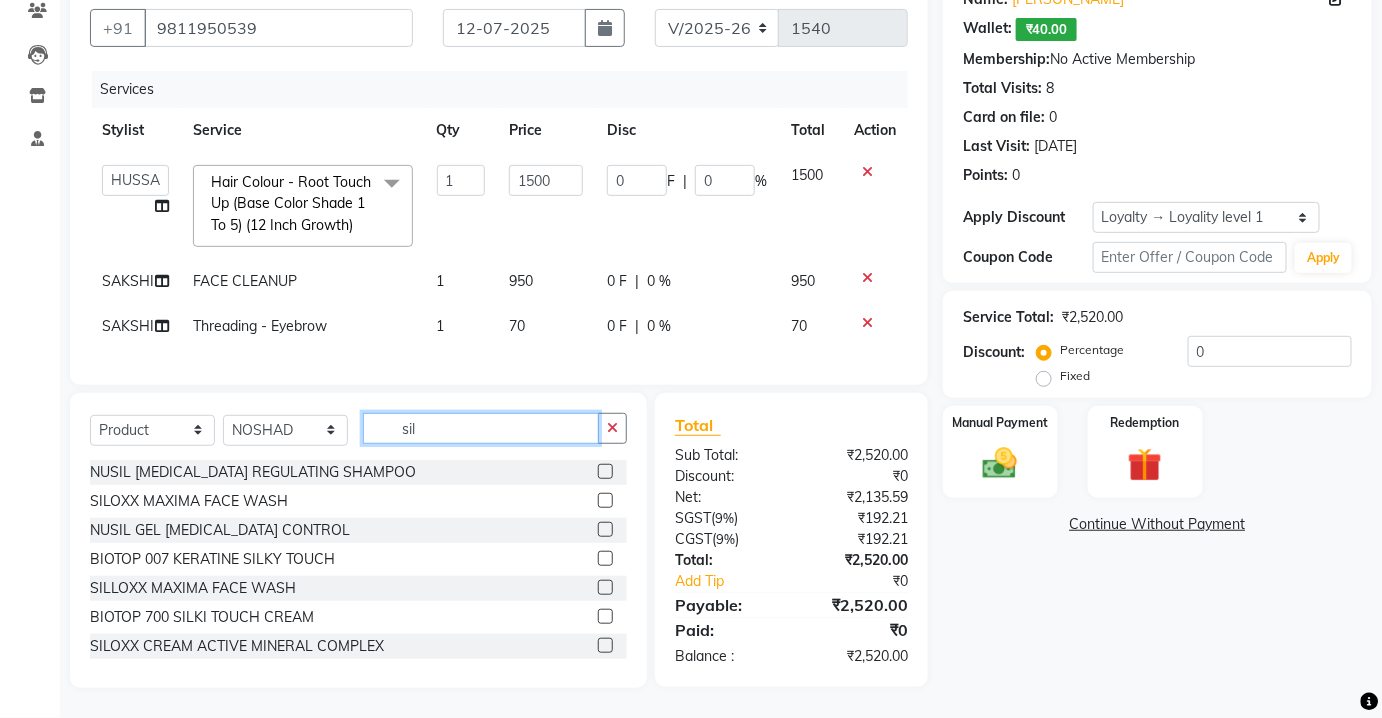 type on "sil" 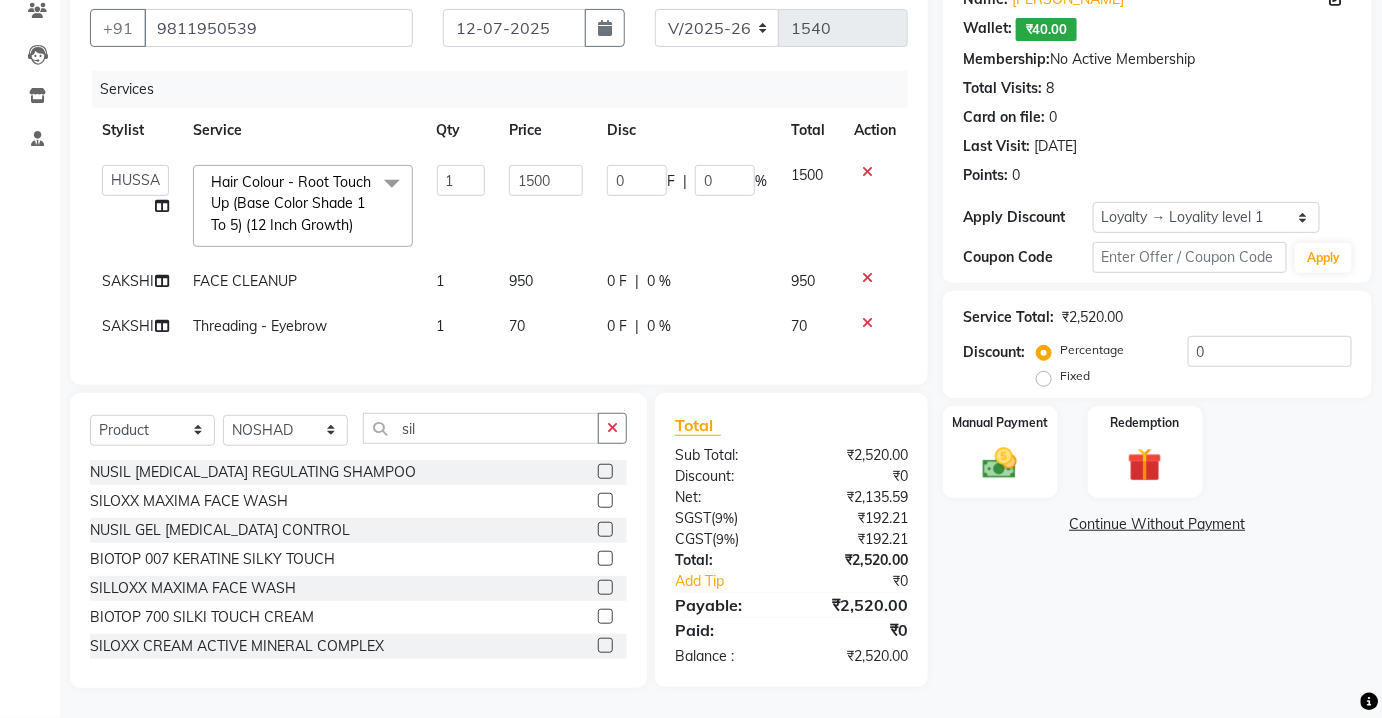 click 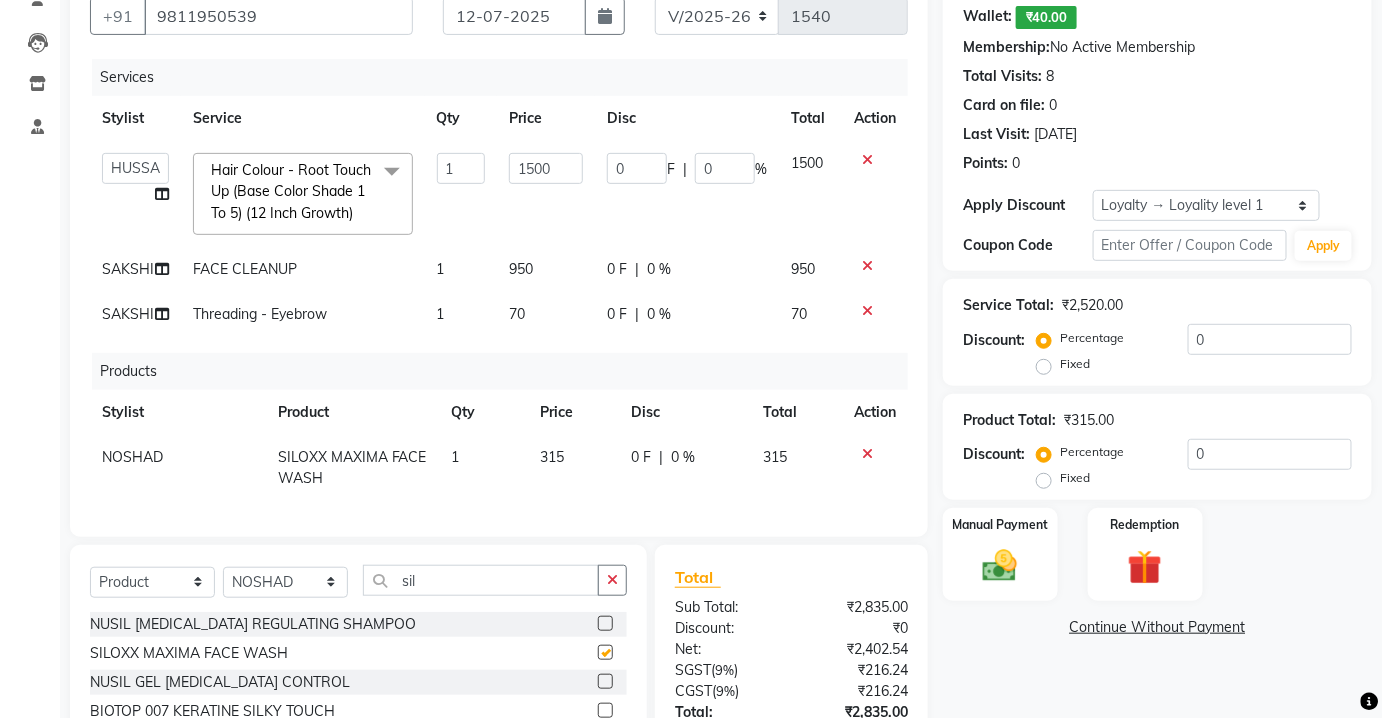 checkbox on "false" 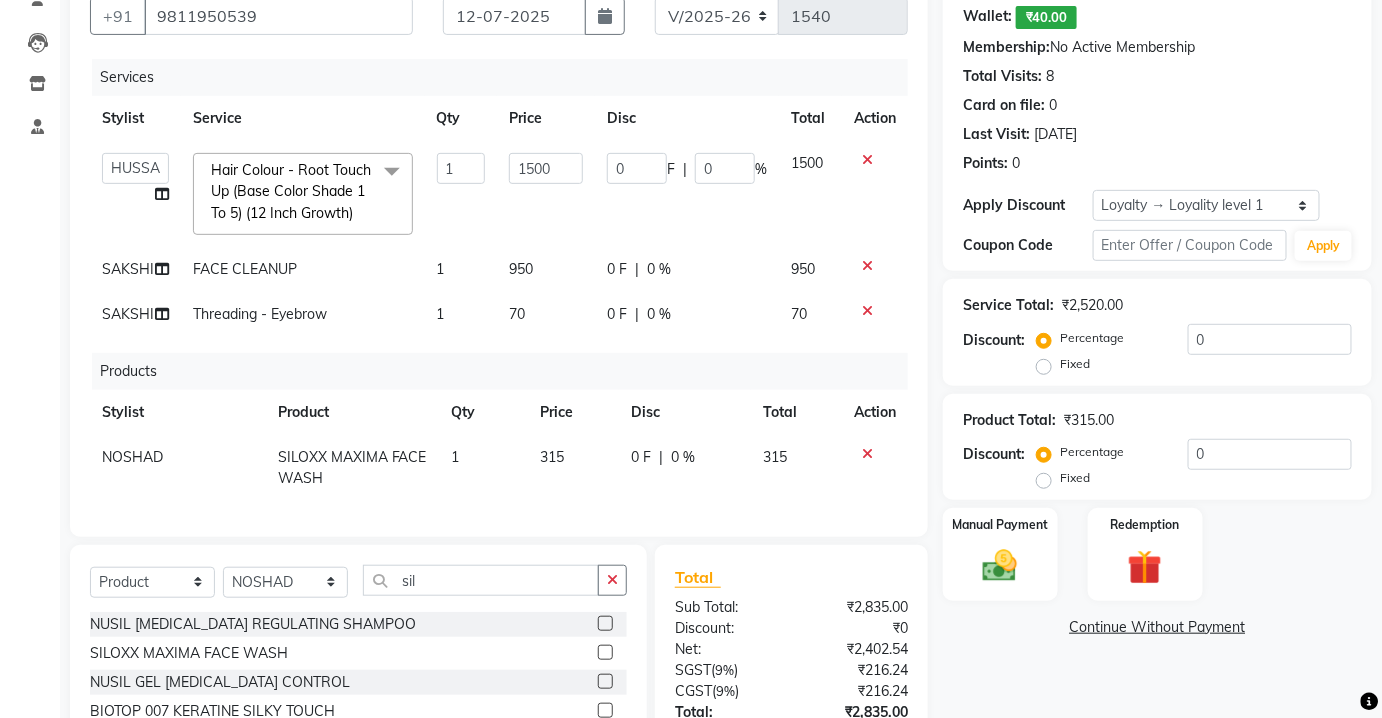 scroll, scrollTop: 353, scrollLeft: 0, axis: vertical 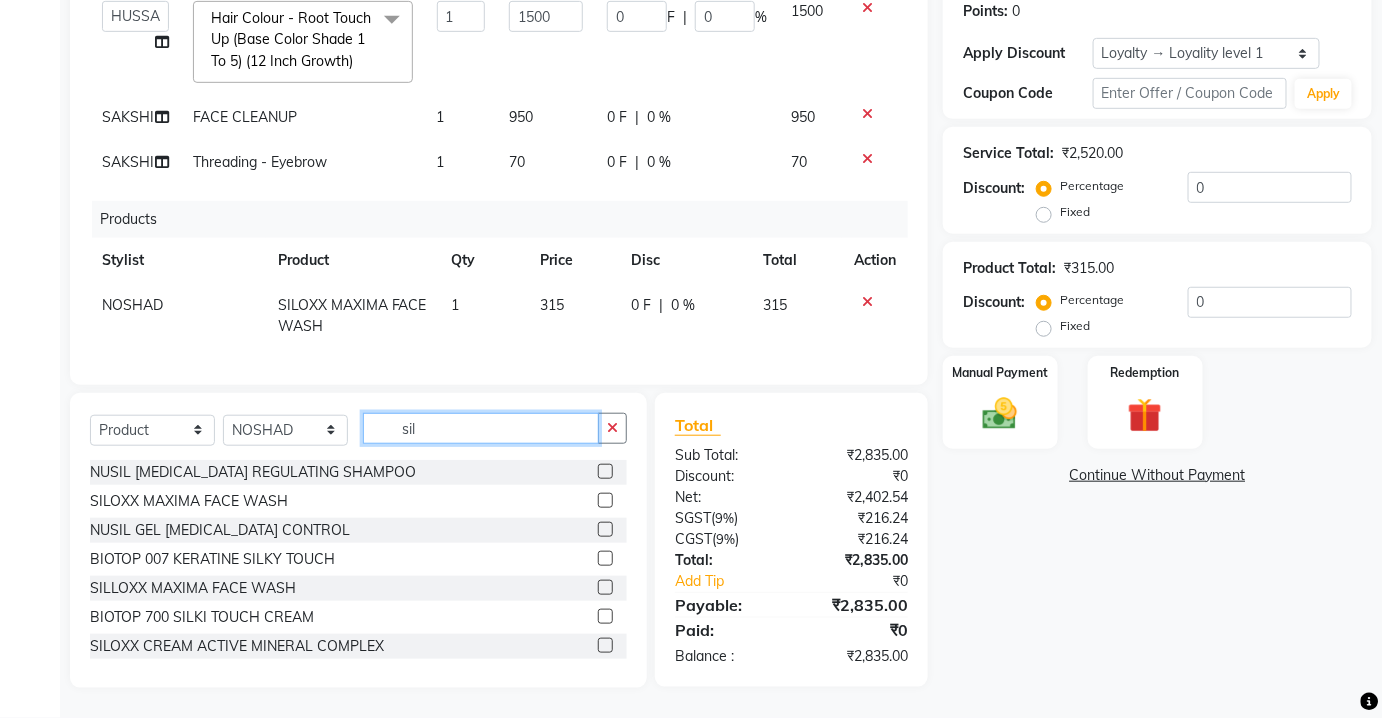 click on "sil" 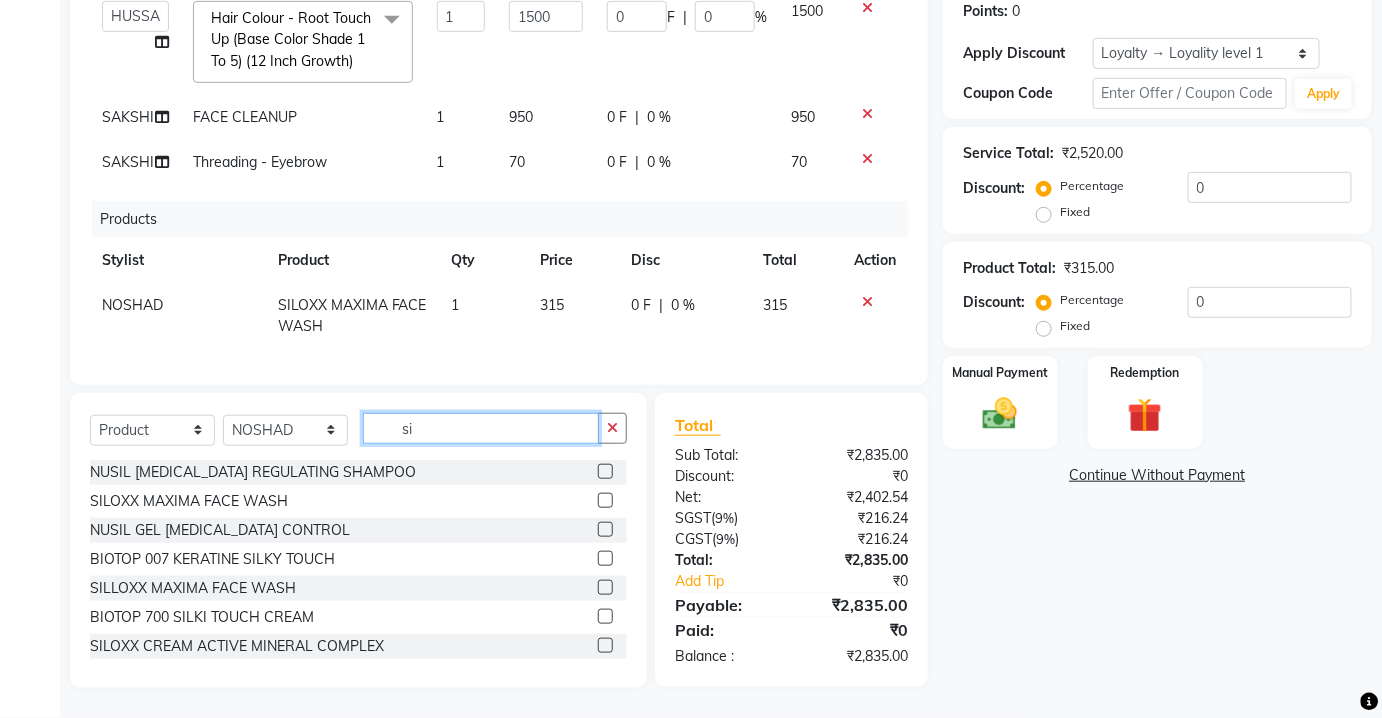 type on "s" 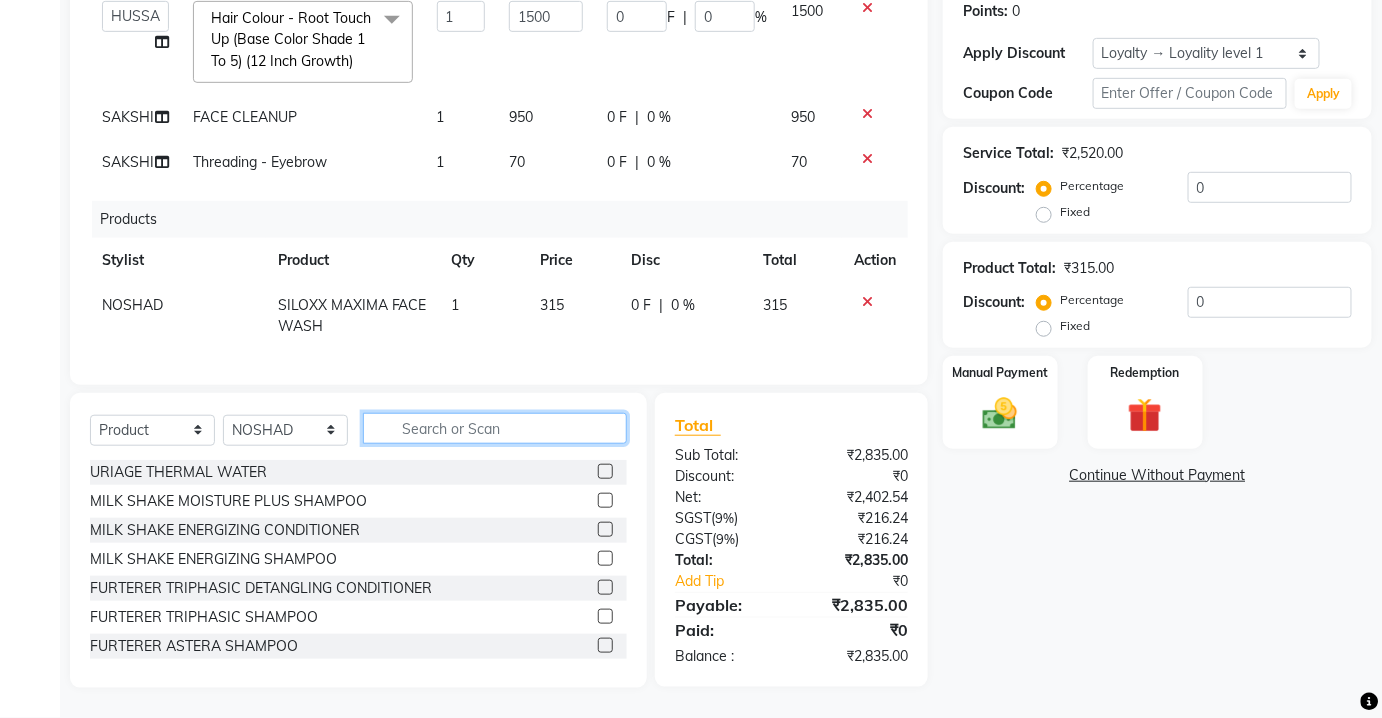 type 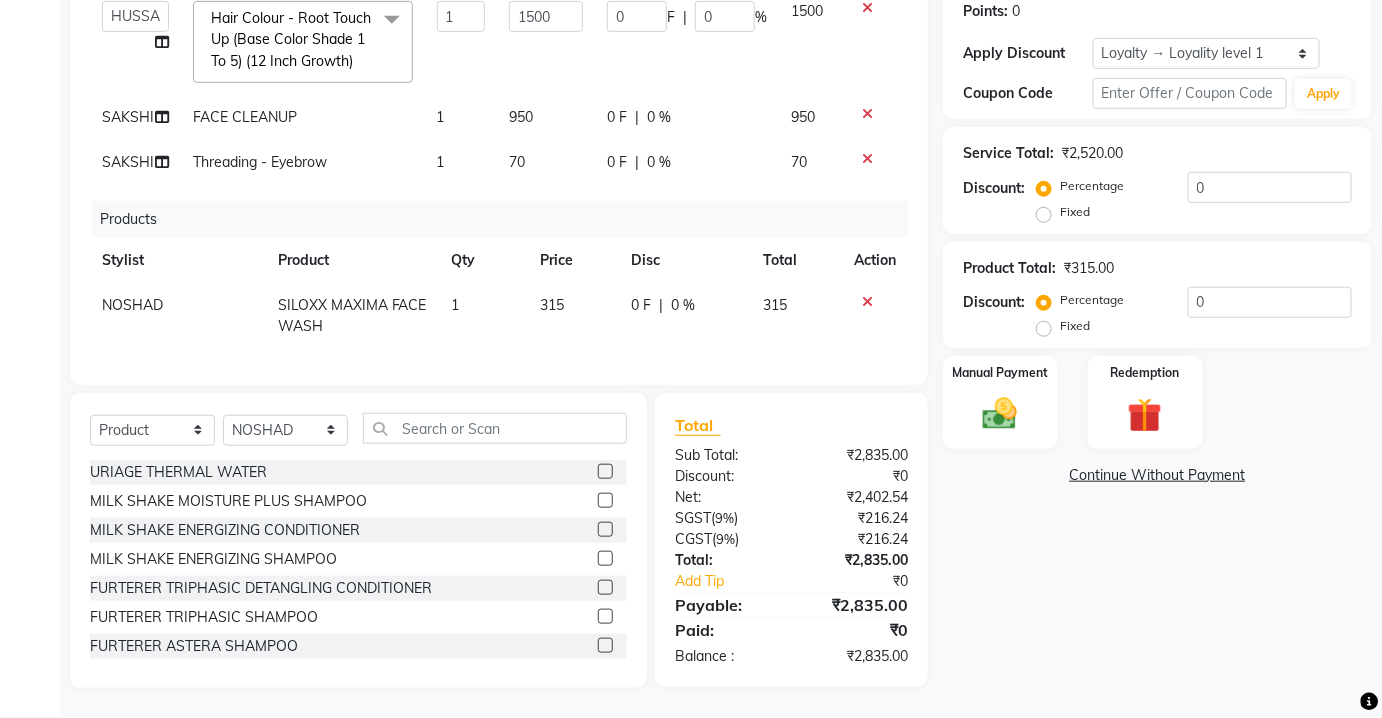 click on "315" 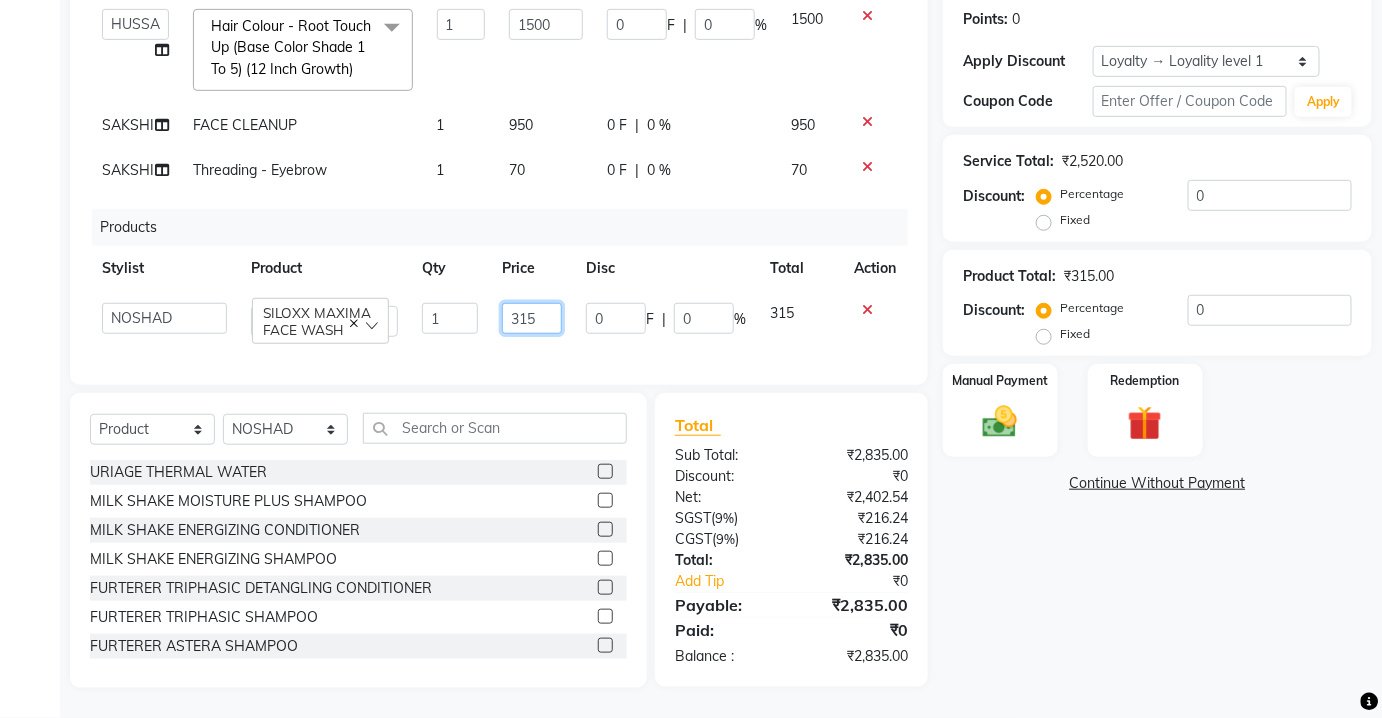 click on "315" 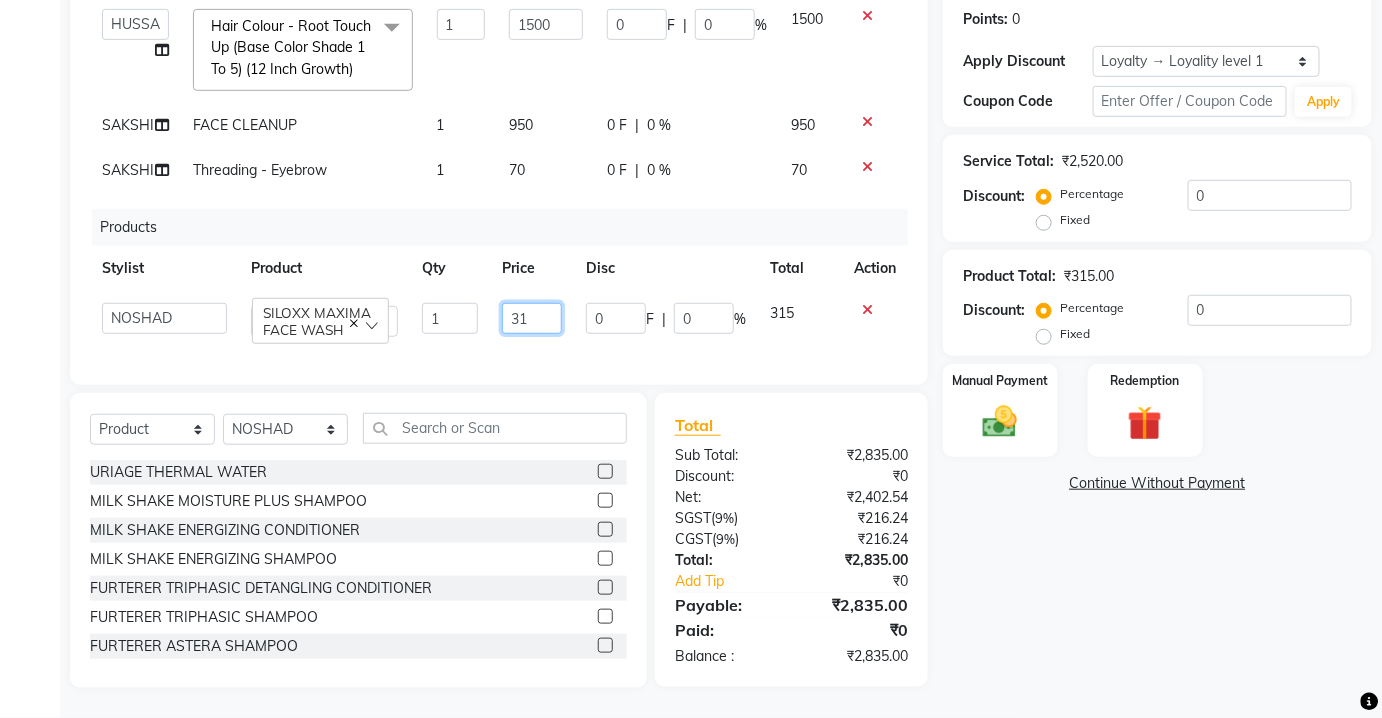 type on "3" 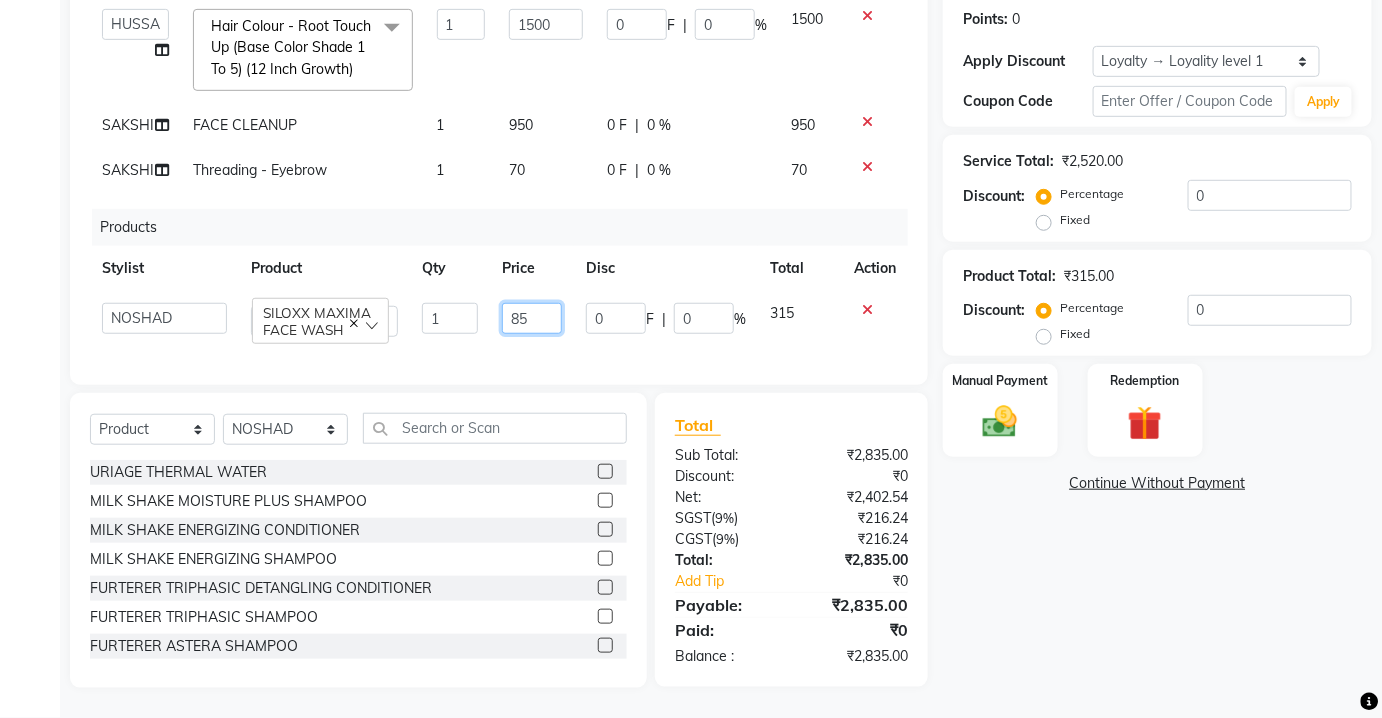 type on "8" 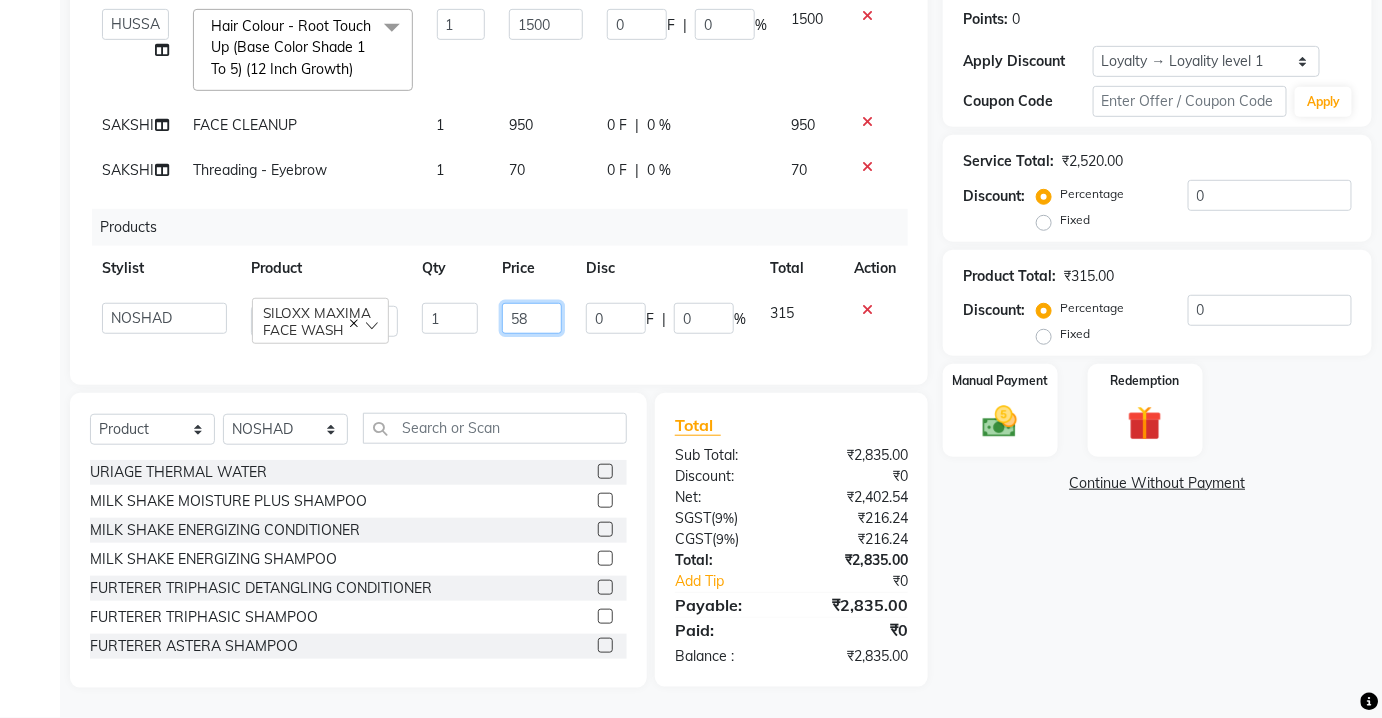 type on "580" 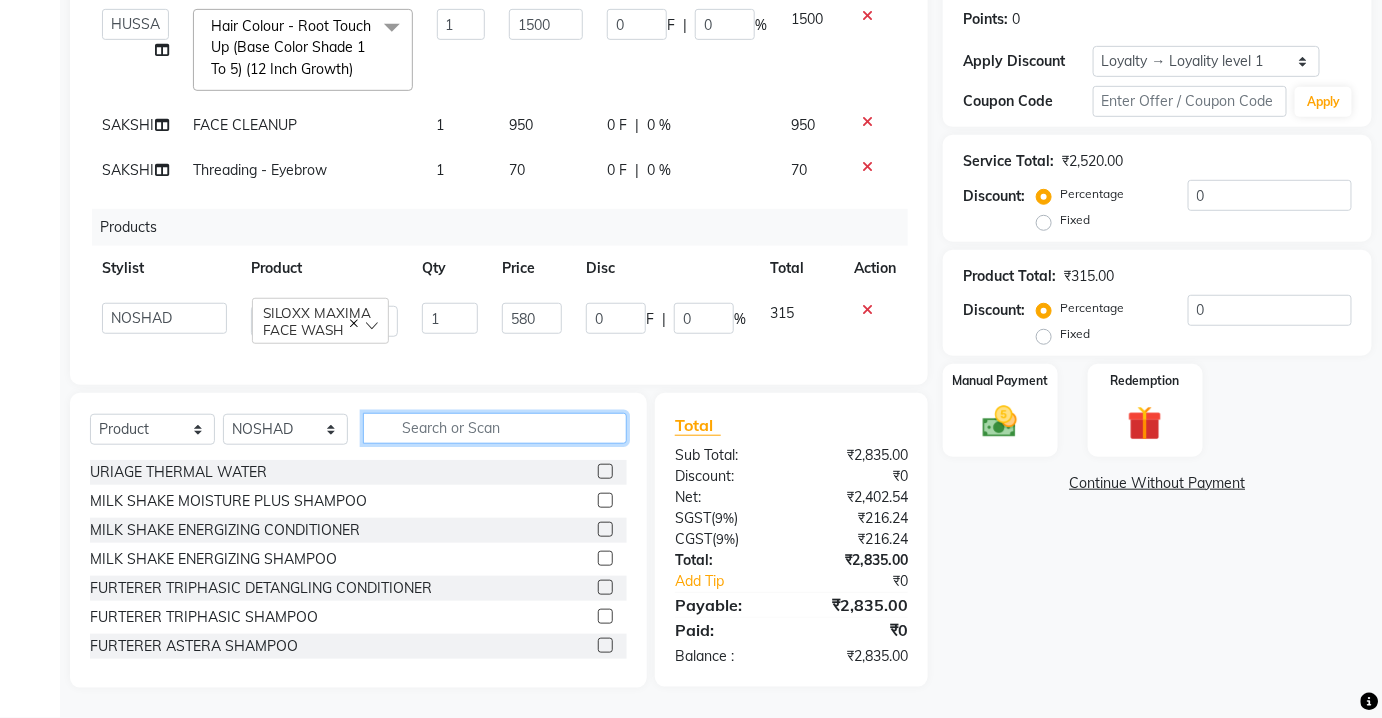 click 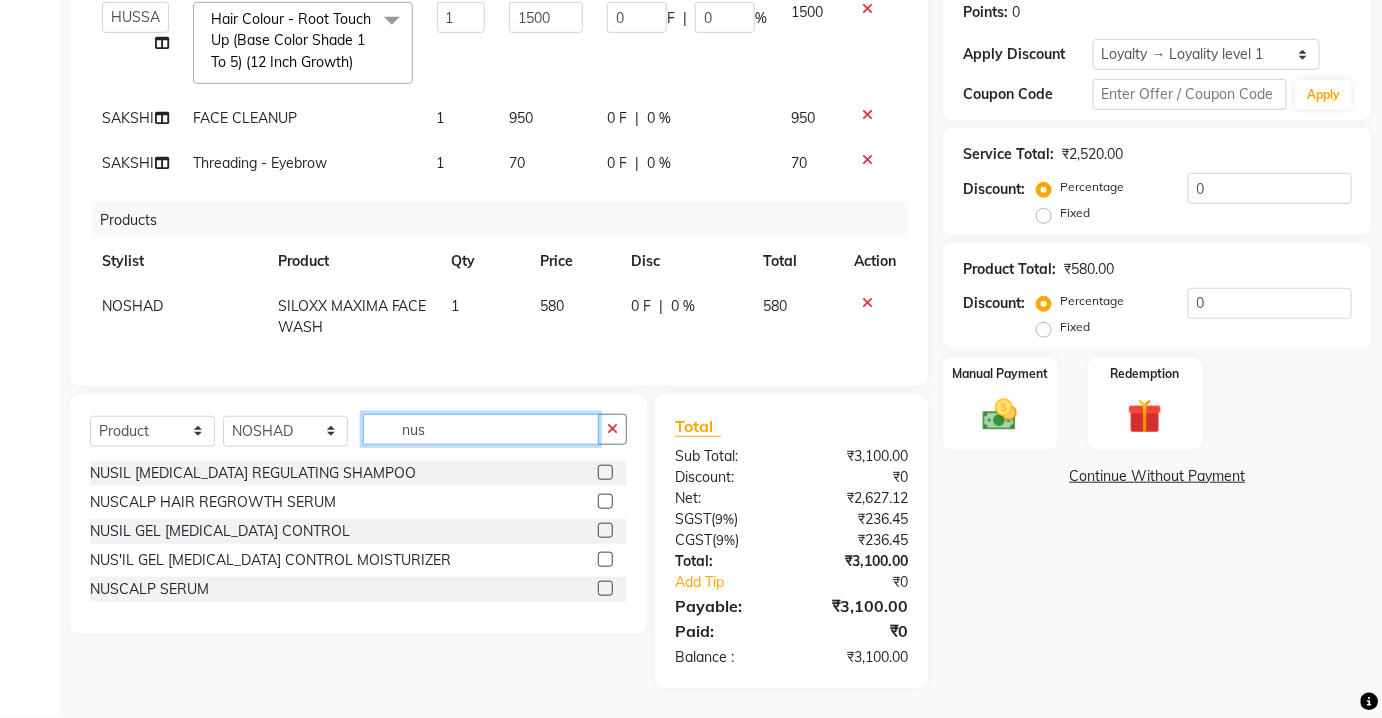 scroll, scrollTop: 380, scrollLeft: 0, axis: vertical 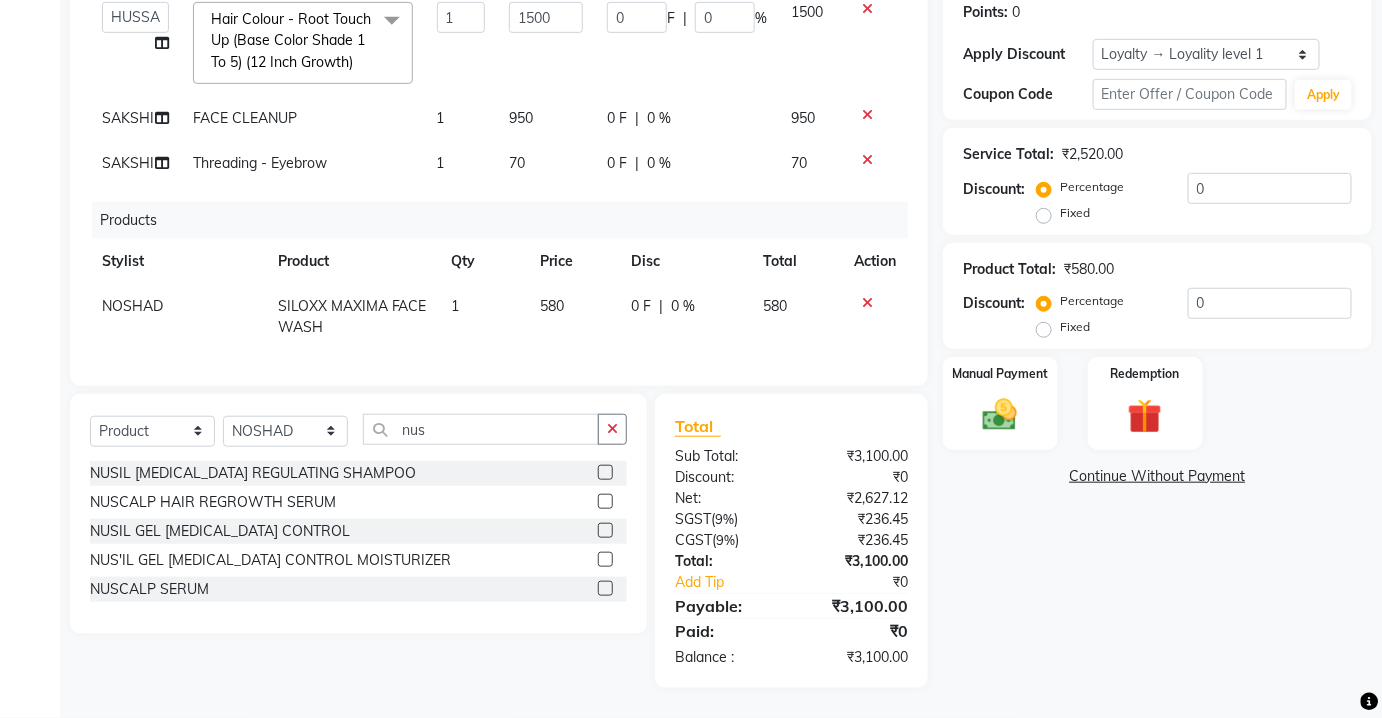 click 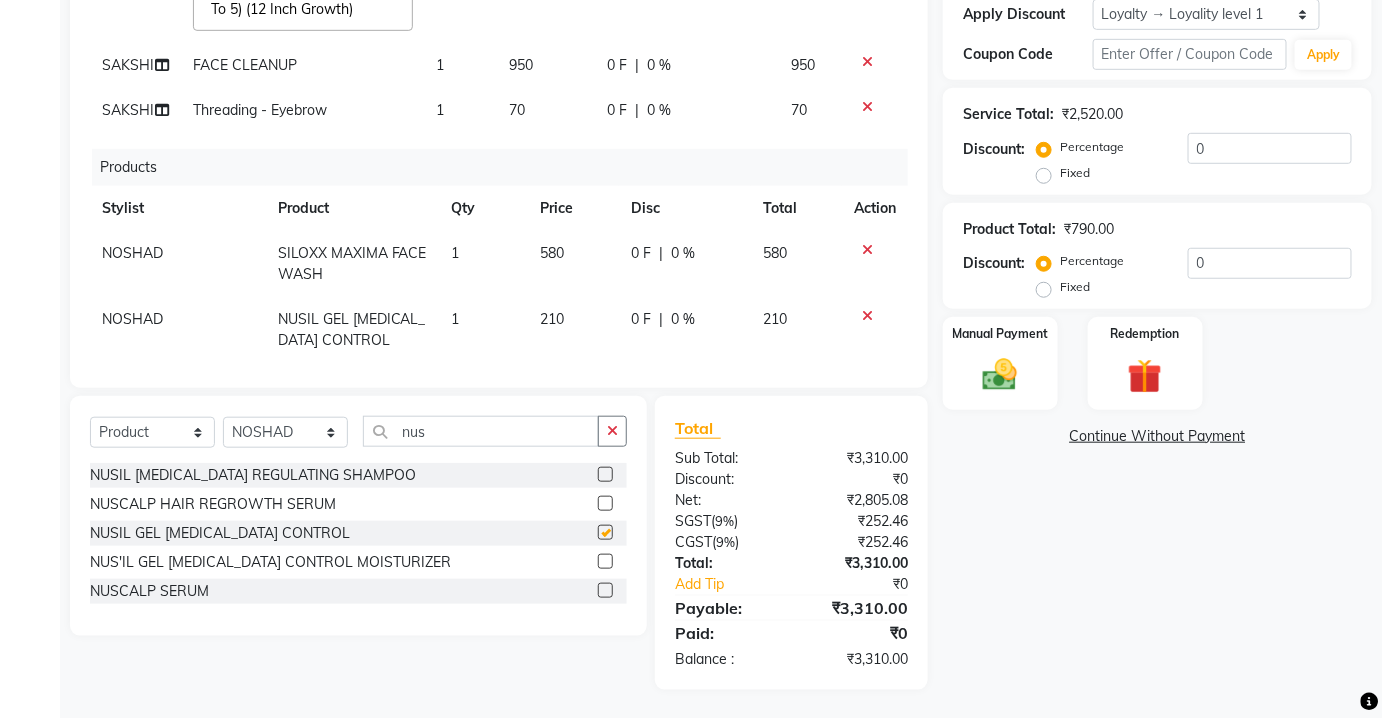 checkbox on "false" 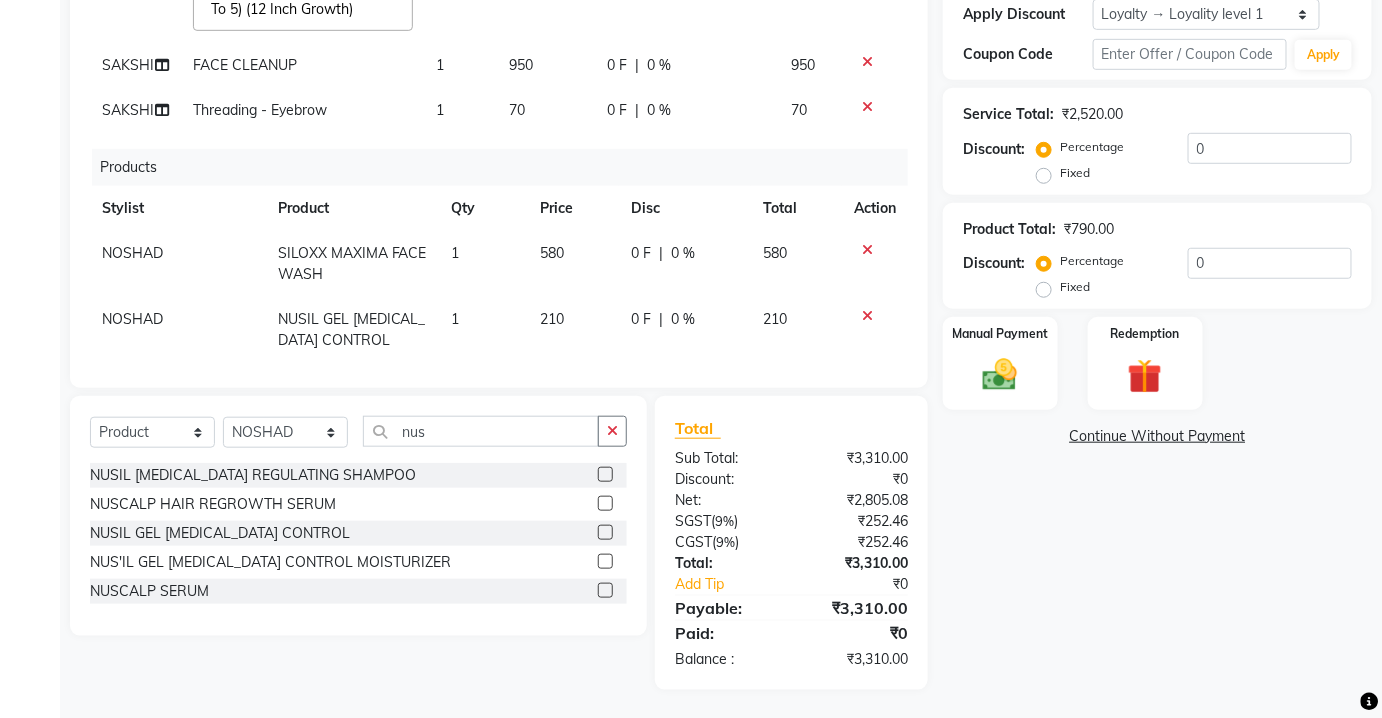 scroll, scrollTop: 79, scrollLeft: 0, axis: vertical 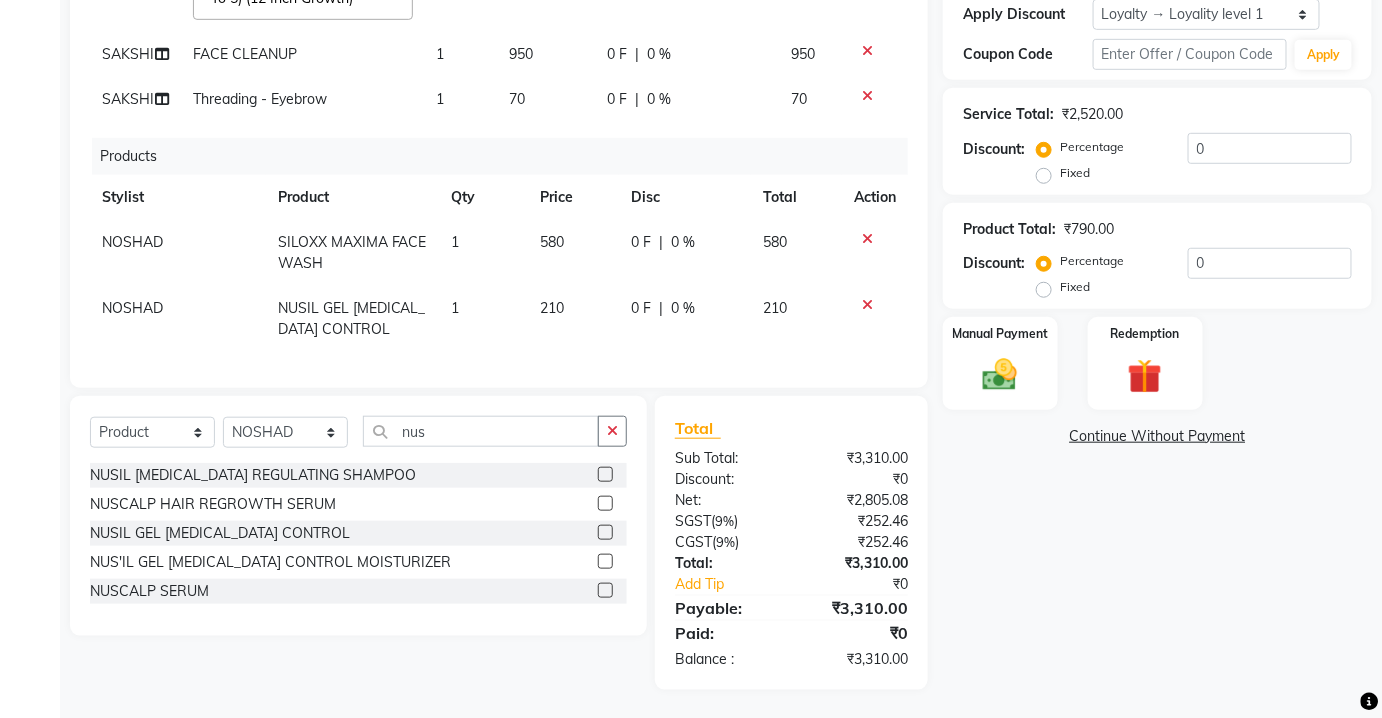 click 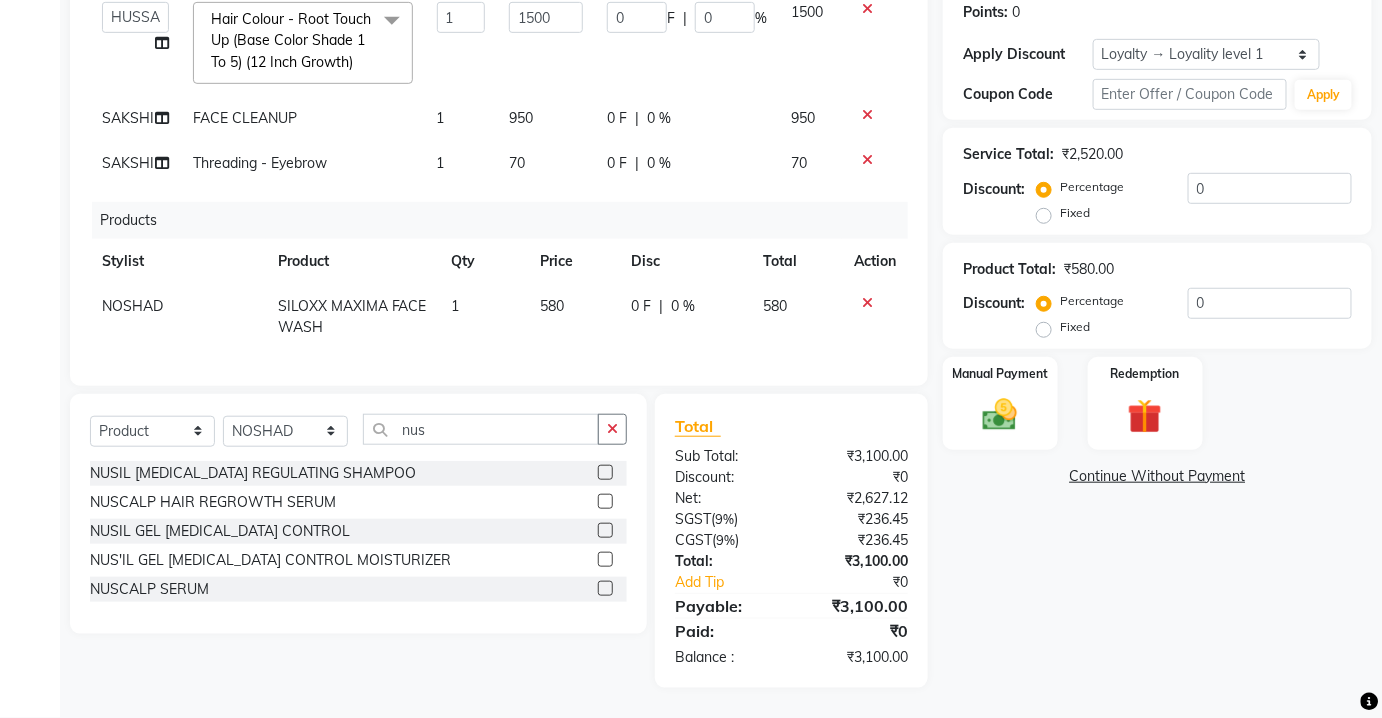 scroll, scrollTop: 13, scrollLeft: 0, axis: vertical 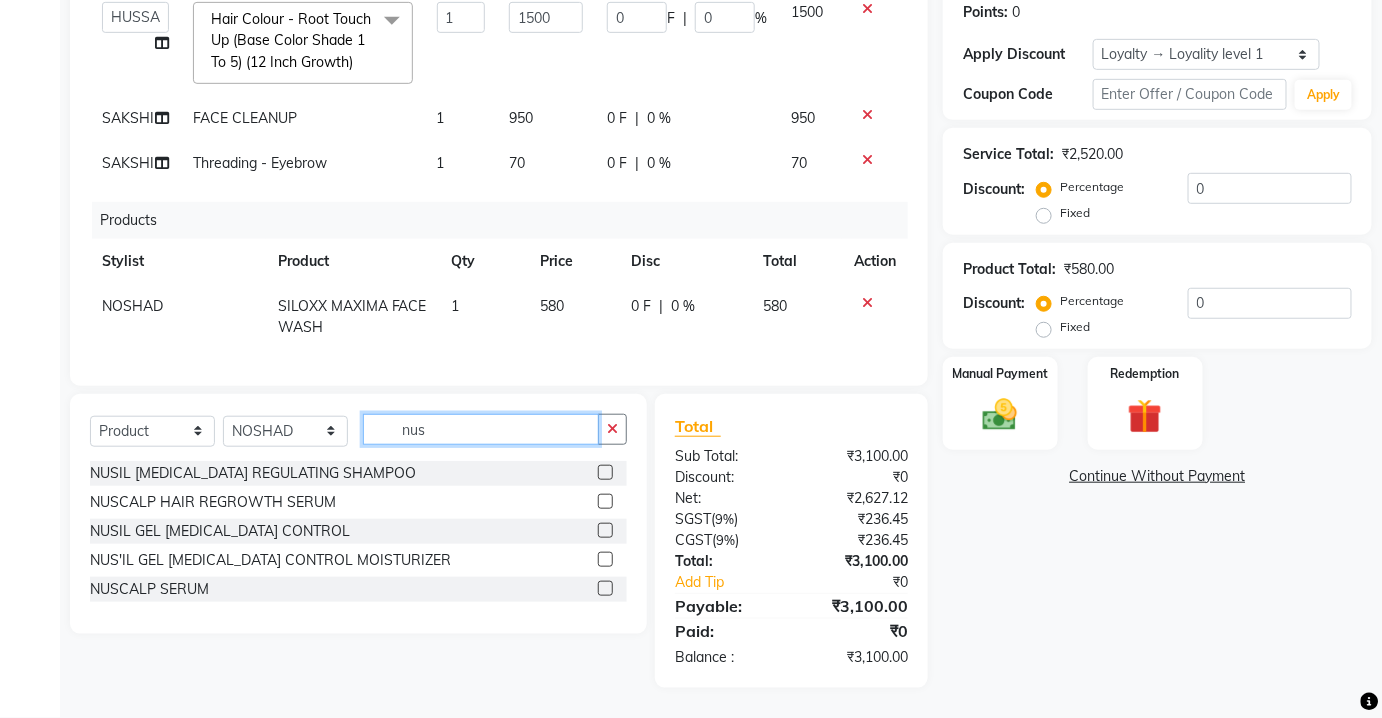 click on "nus" 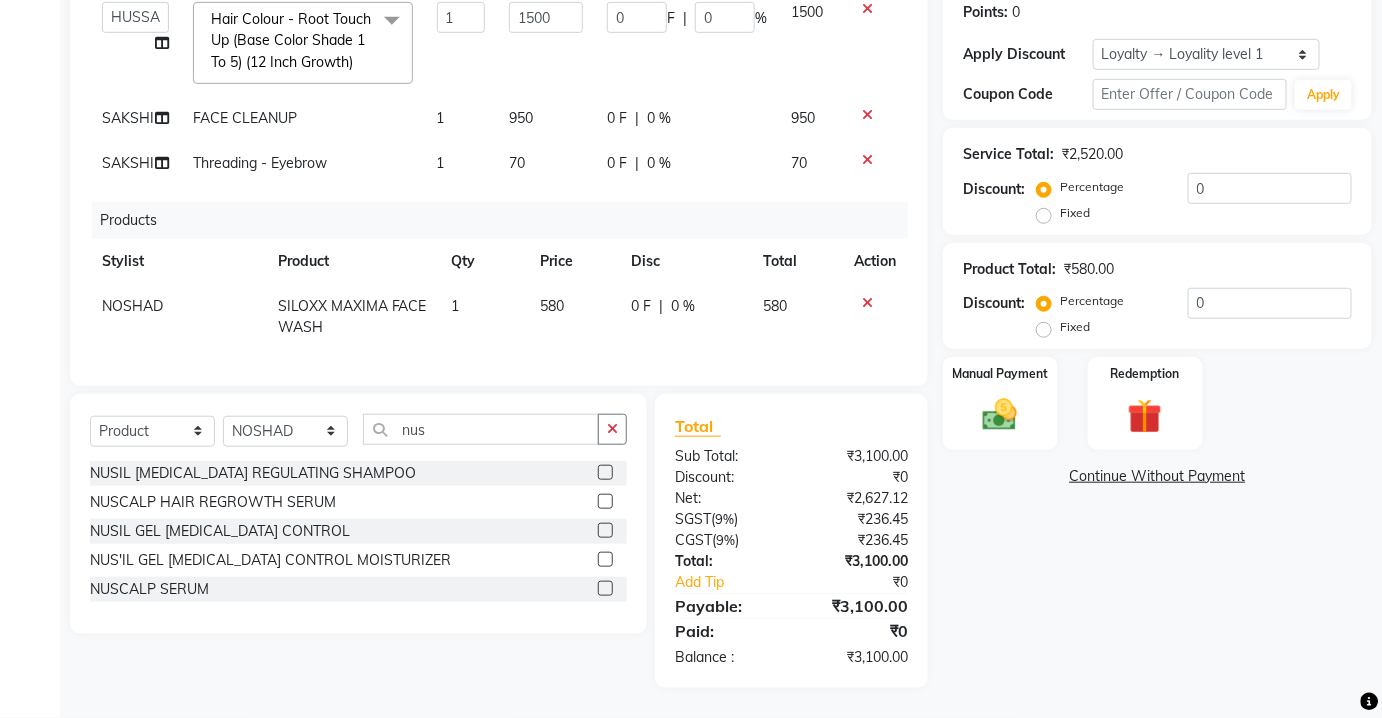 click 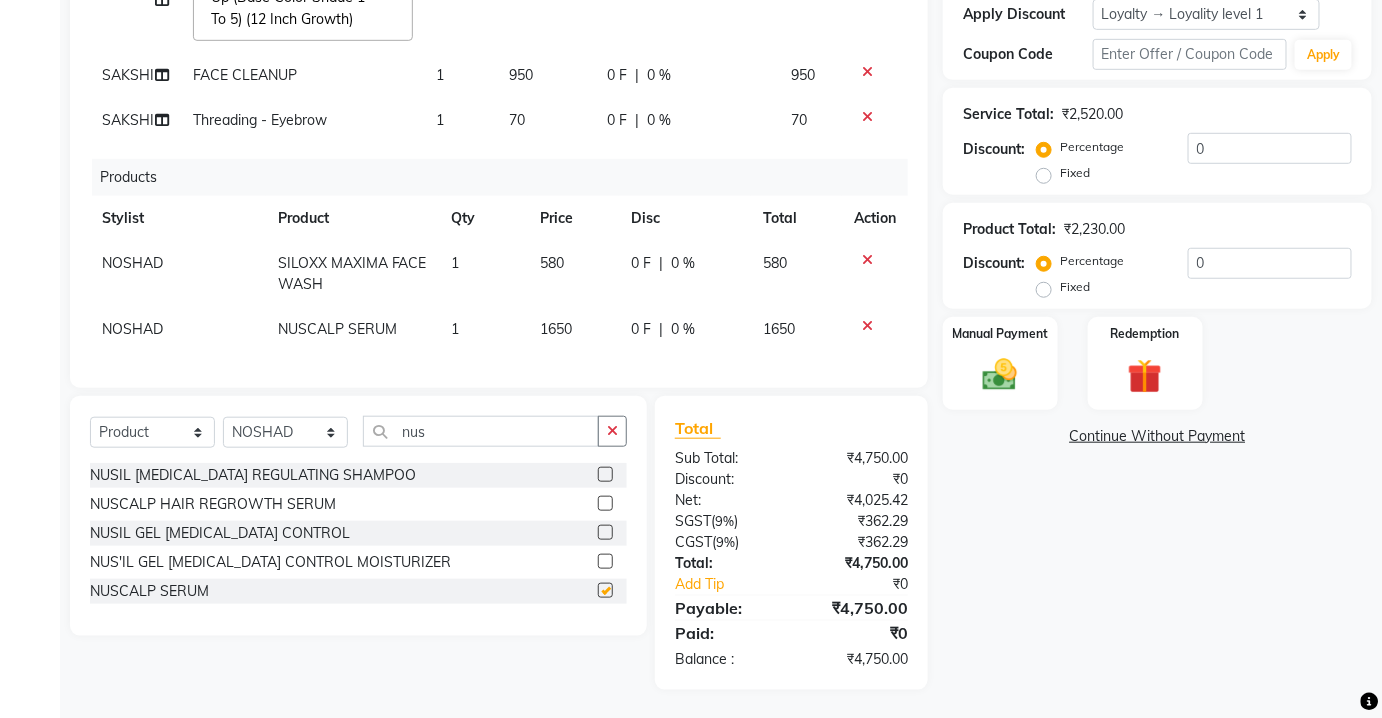 scroll, scrollTop: 58, scrollLeft: 0, axis: vertical 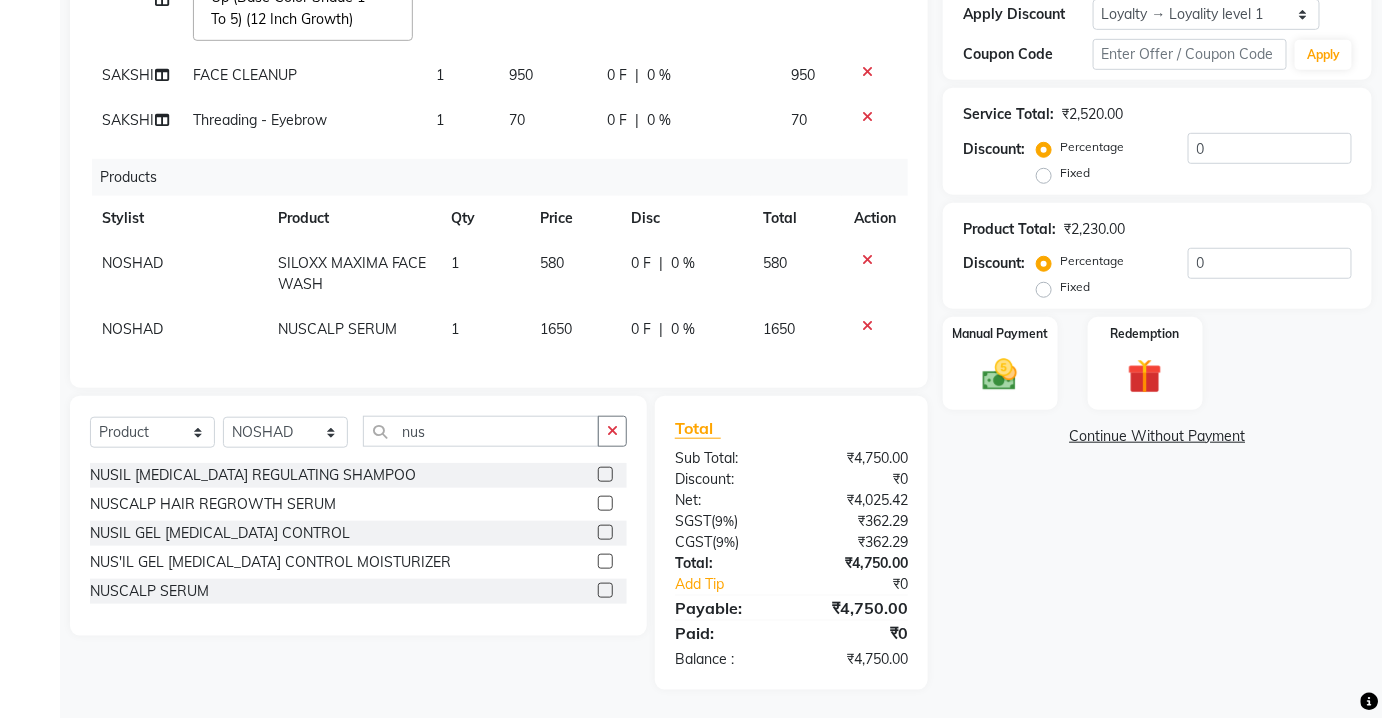 checkbox on "false" 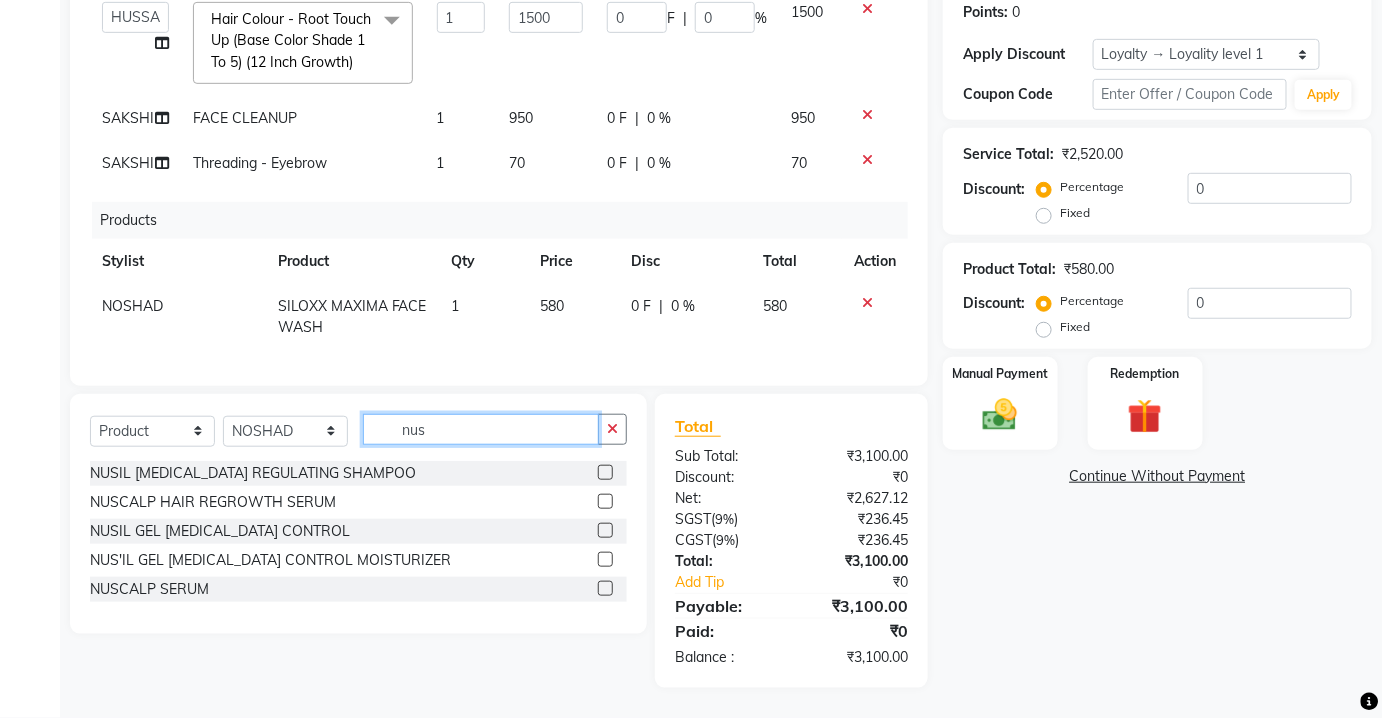 click on "nus" 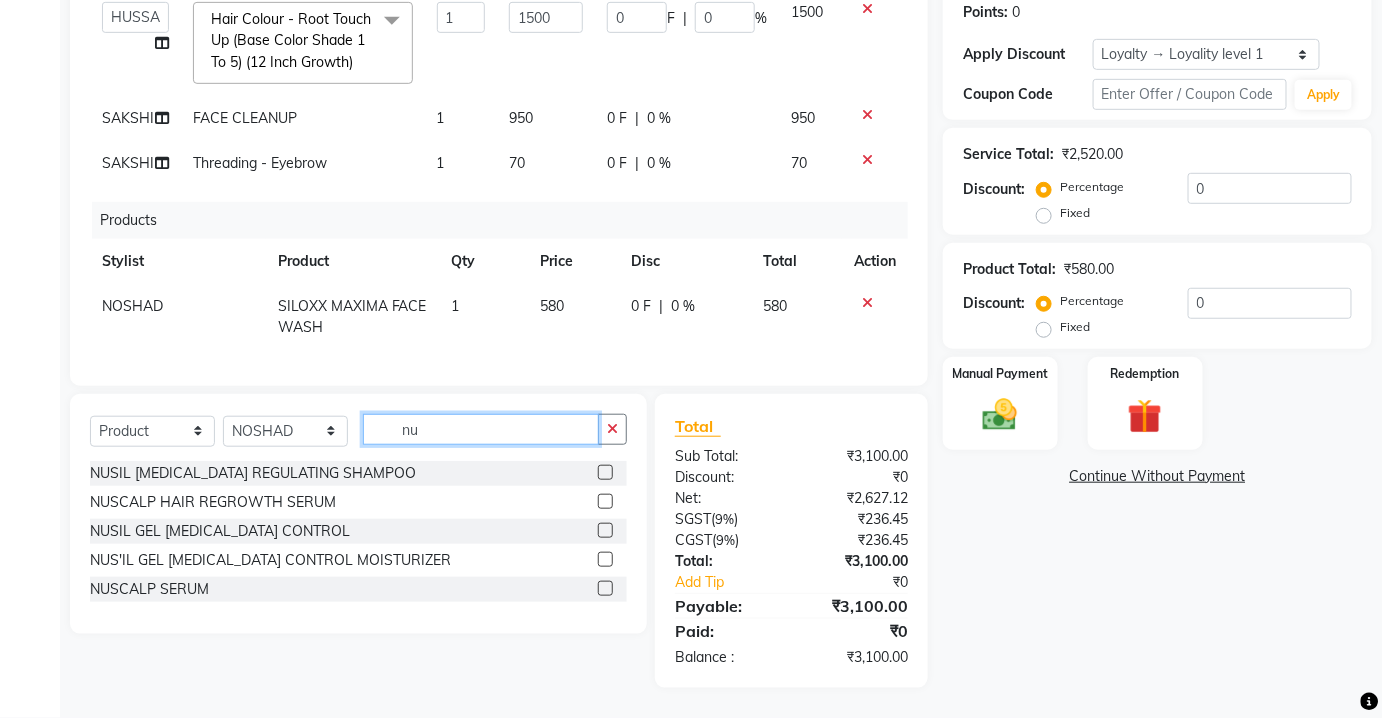 type on "n" 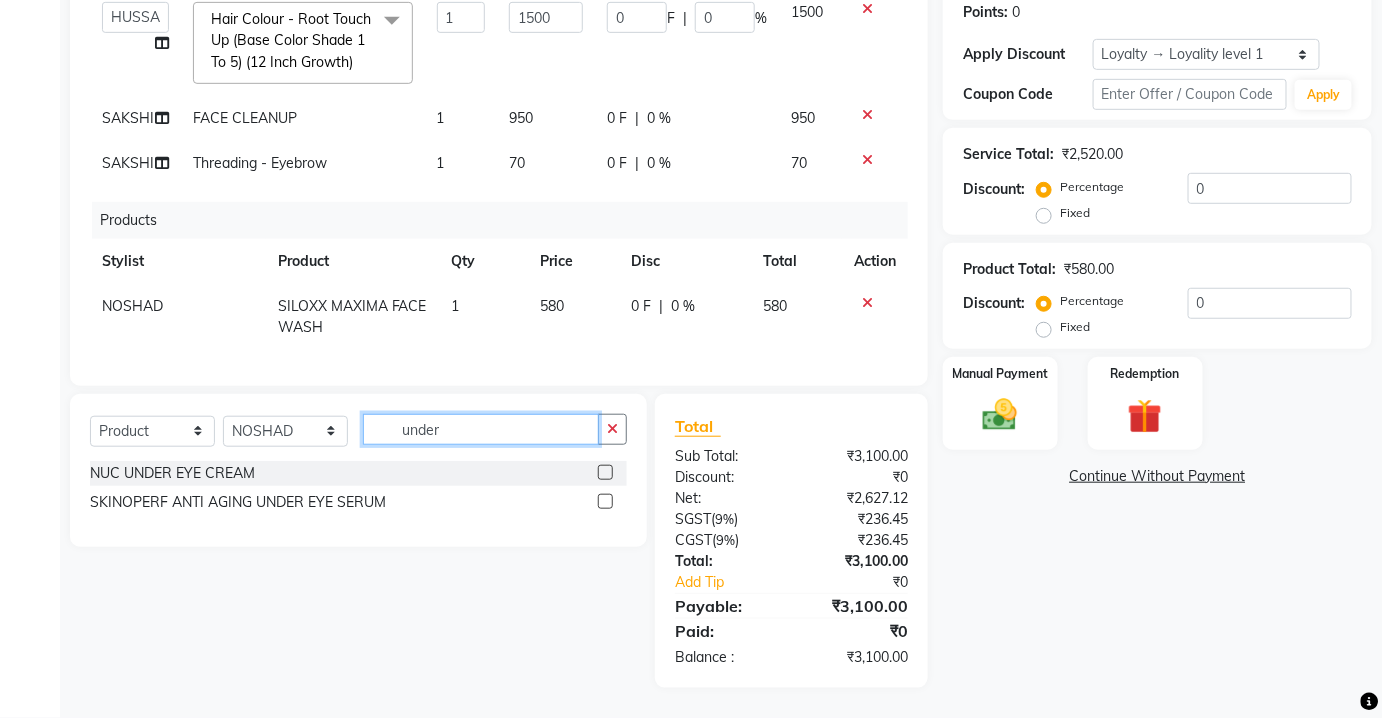 type on "under" 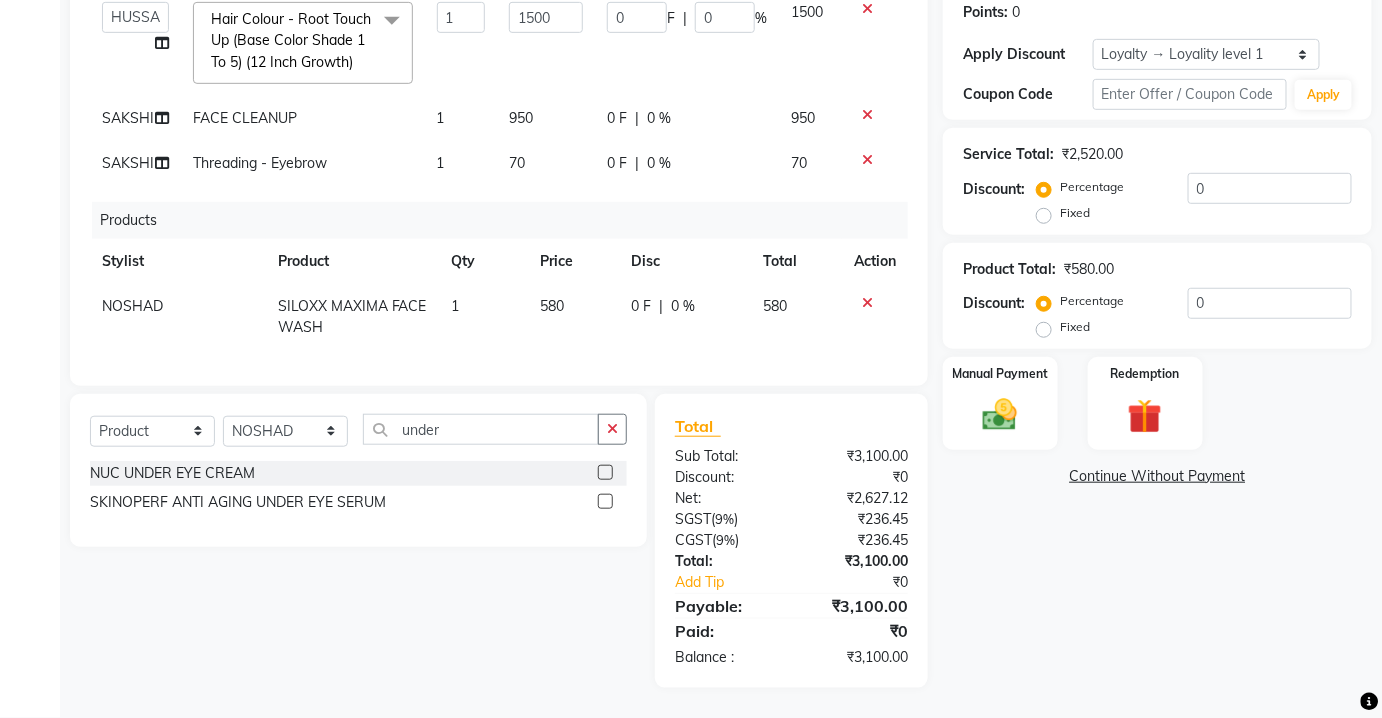 click on "Select  Service  Product  Membership  Package Voucher Prepaid Gift Card  Select Stylist Aarti AZIZA BOBBY CHARMAYNE CHARMS DR. POOJA MITTAL HINA HUSSAN NOSHAD RANI RAVI SOOD  SAKSHI SANTOSH SAPNA TABBASUM under" 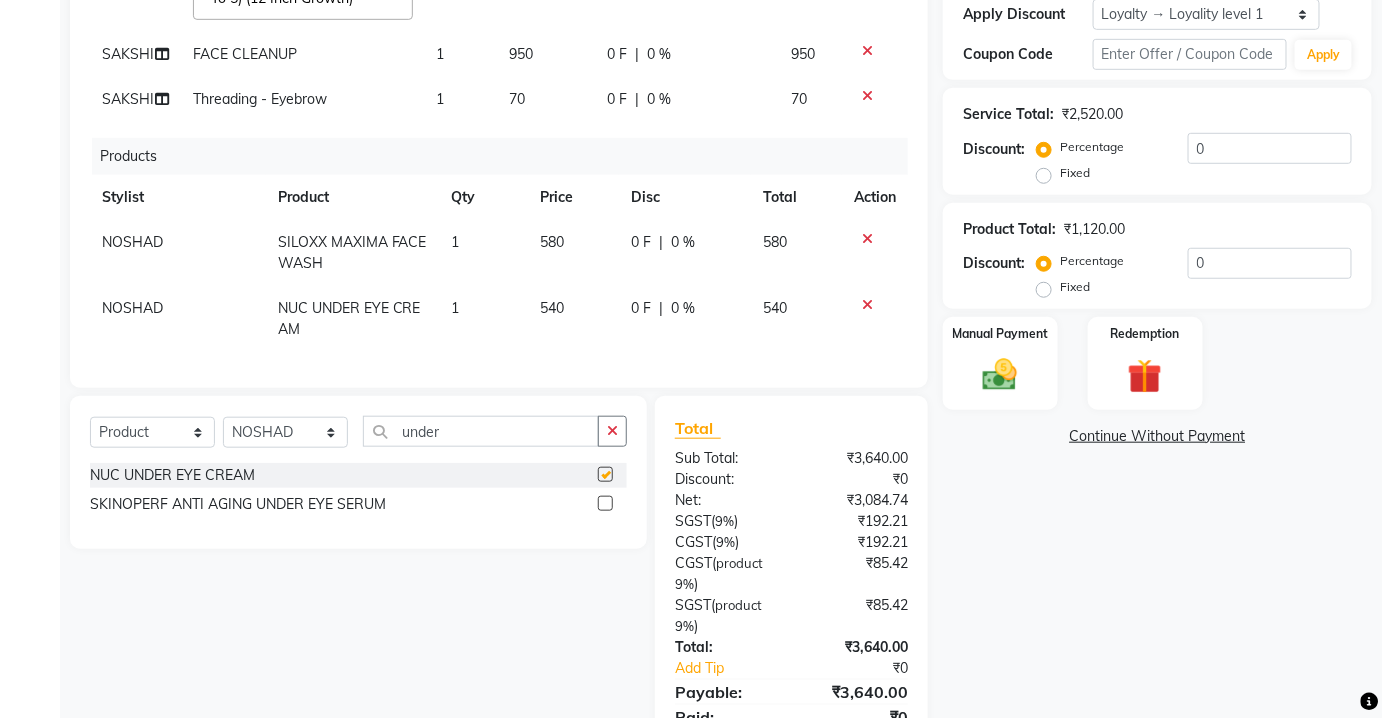 checkbox on "false" 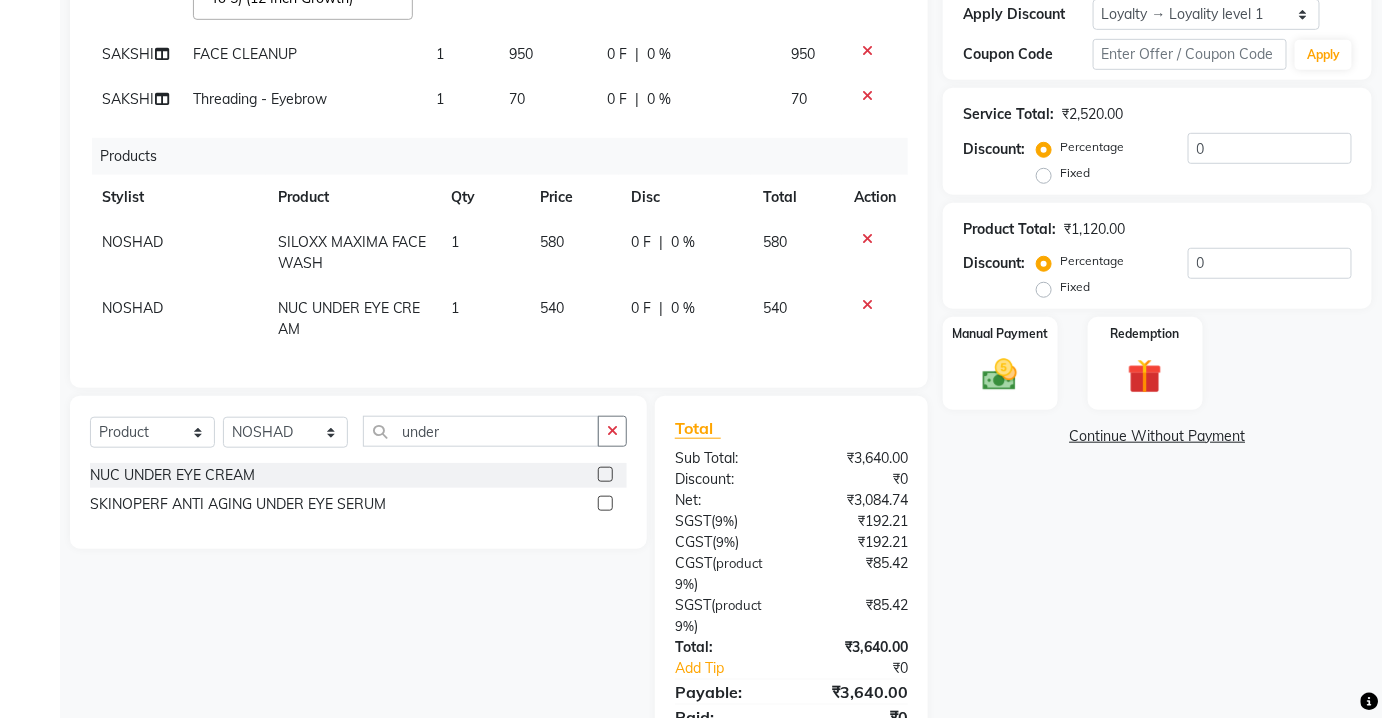 click on "540" 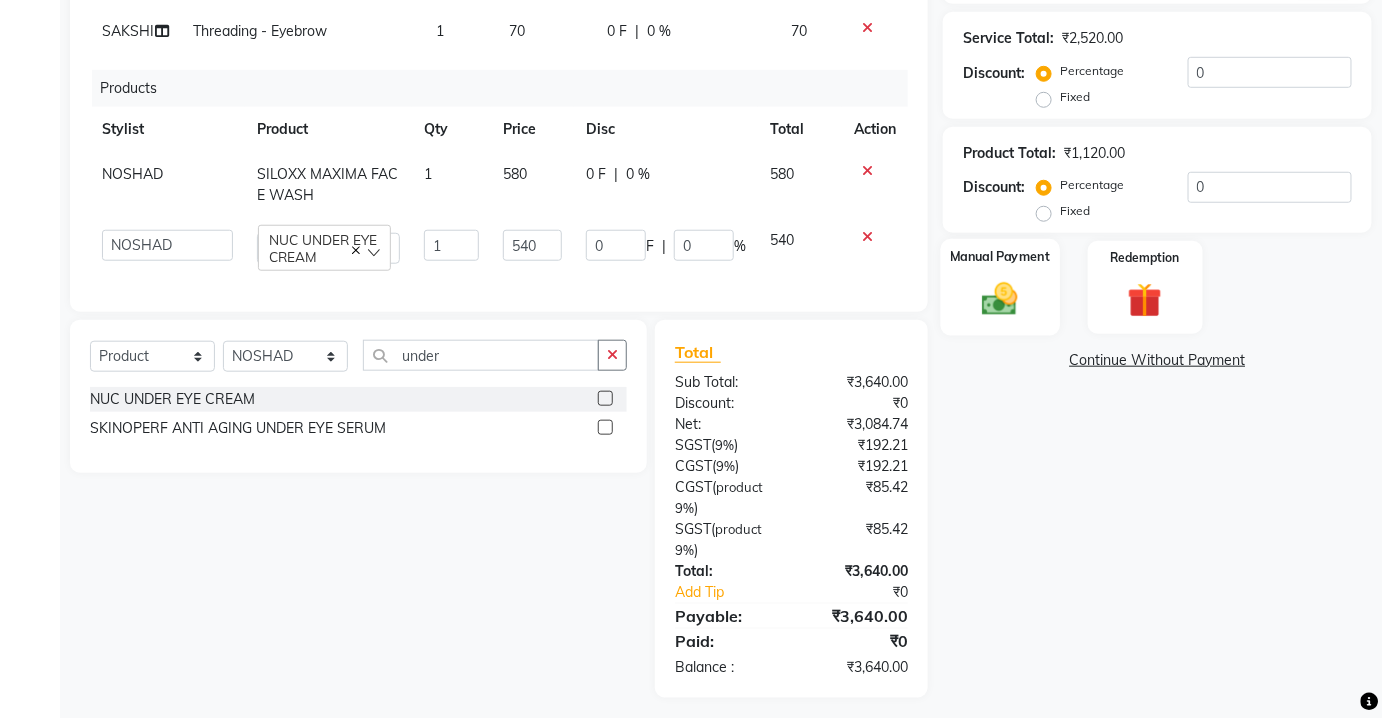 click on "Manual Payment" 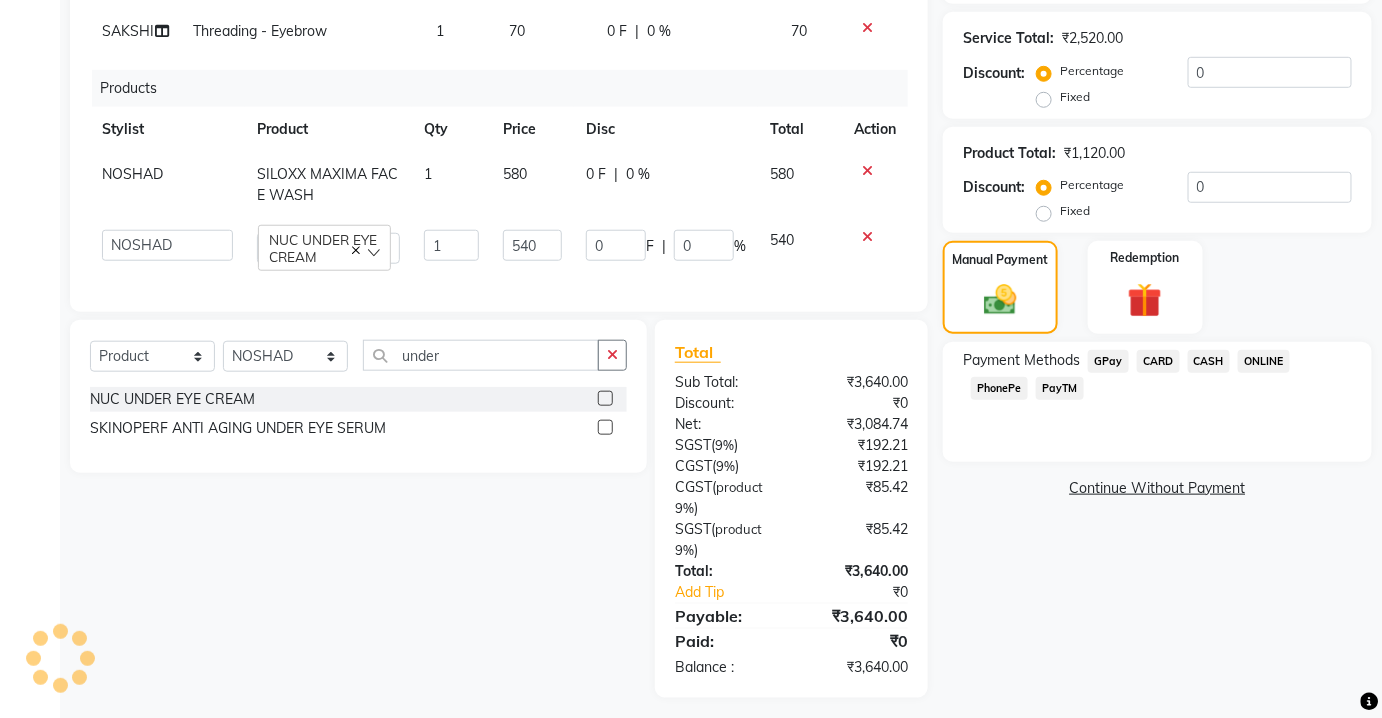 scroll, scrollTop: 464, scrollLeft: 0, axis: vertical 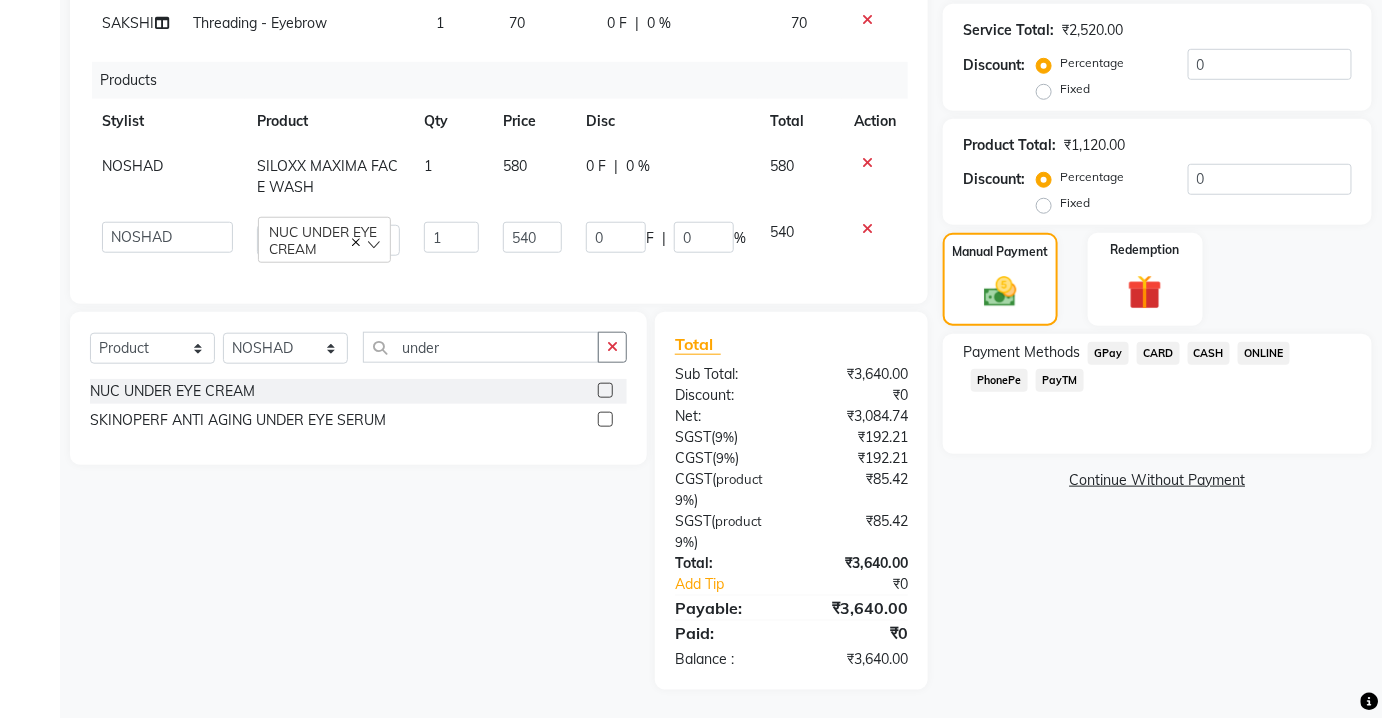 drag, startPoint x: 1084, startPoint y: 378, endPoint x: 1026, endPoint y: 378, distance: 58 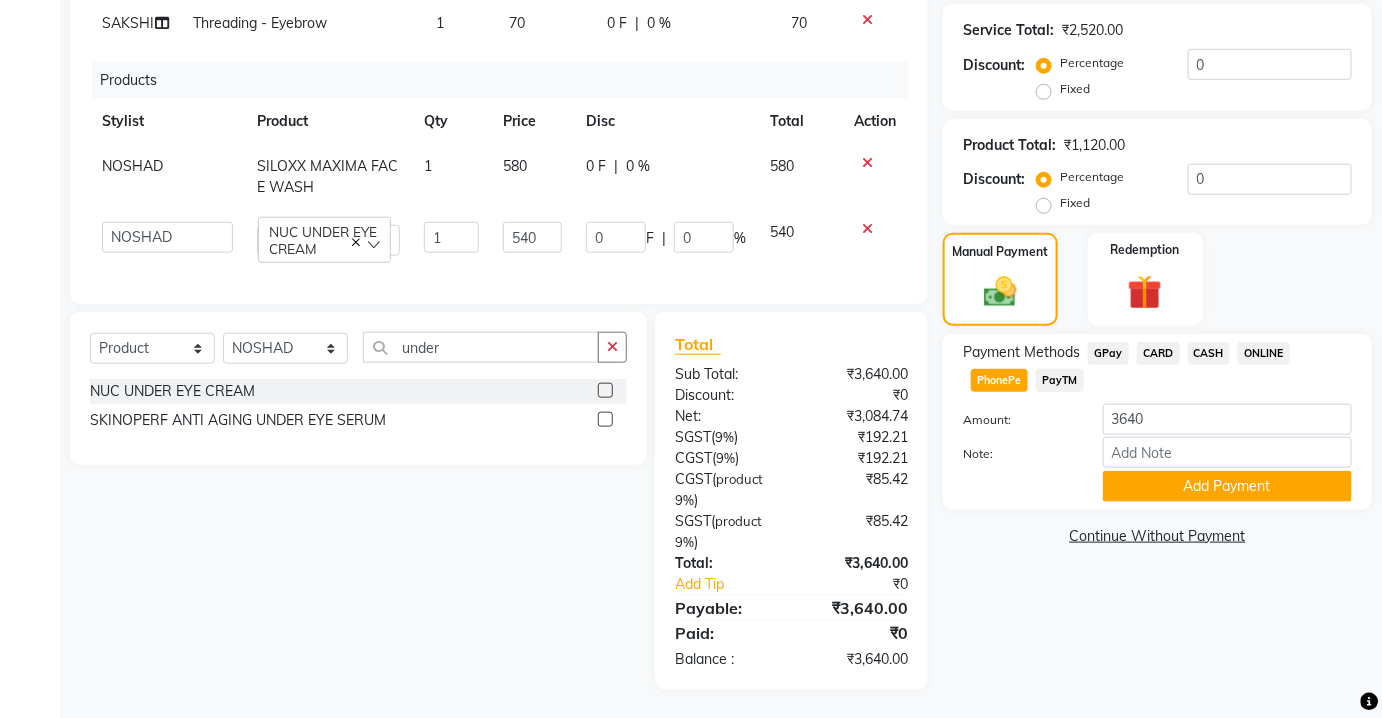 click on "PayTM" 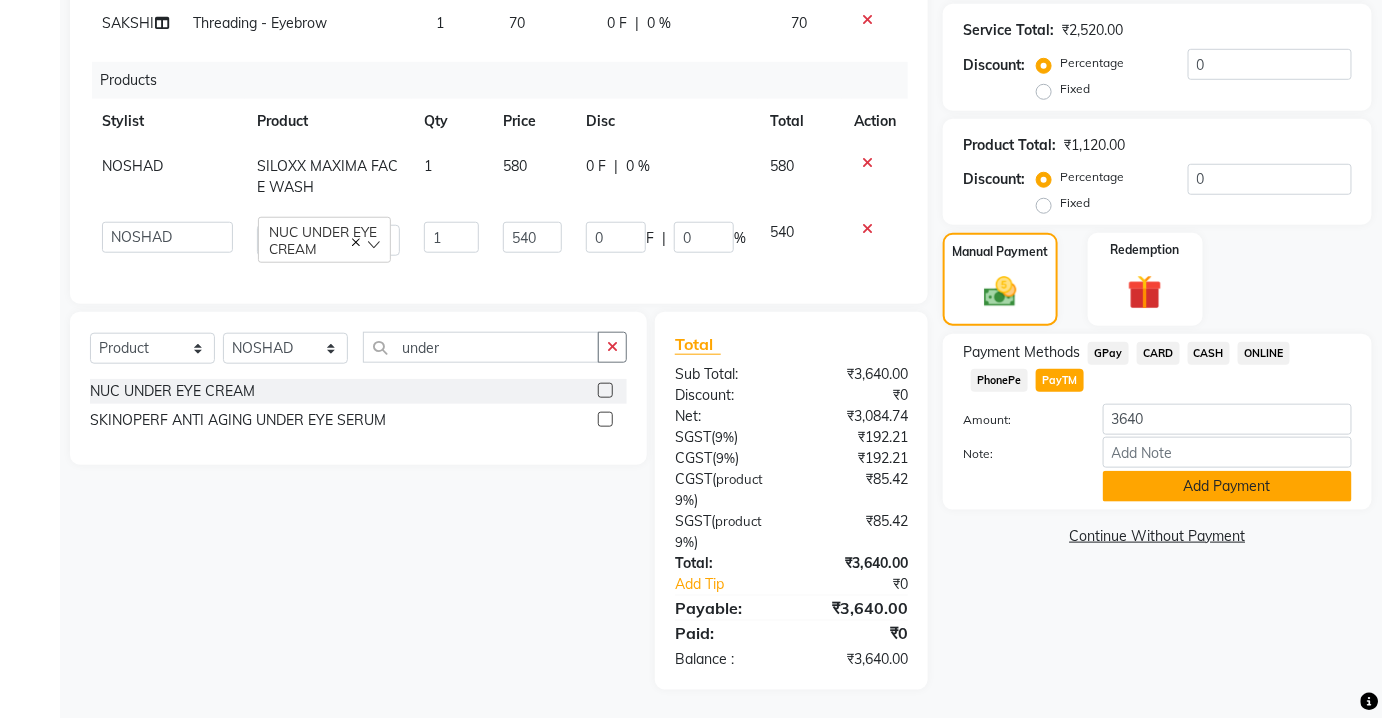 click on "Add Payment" 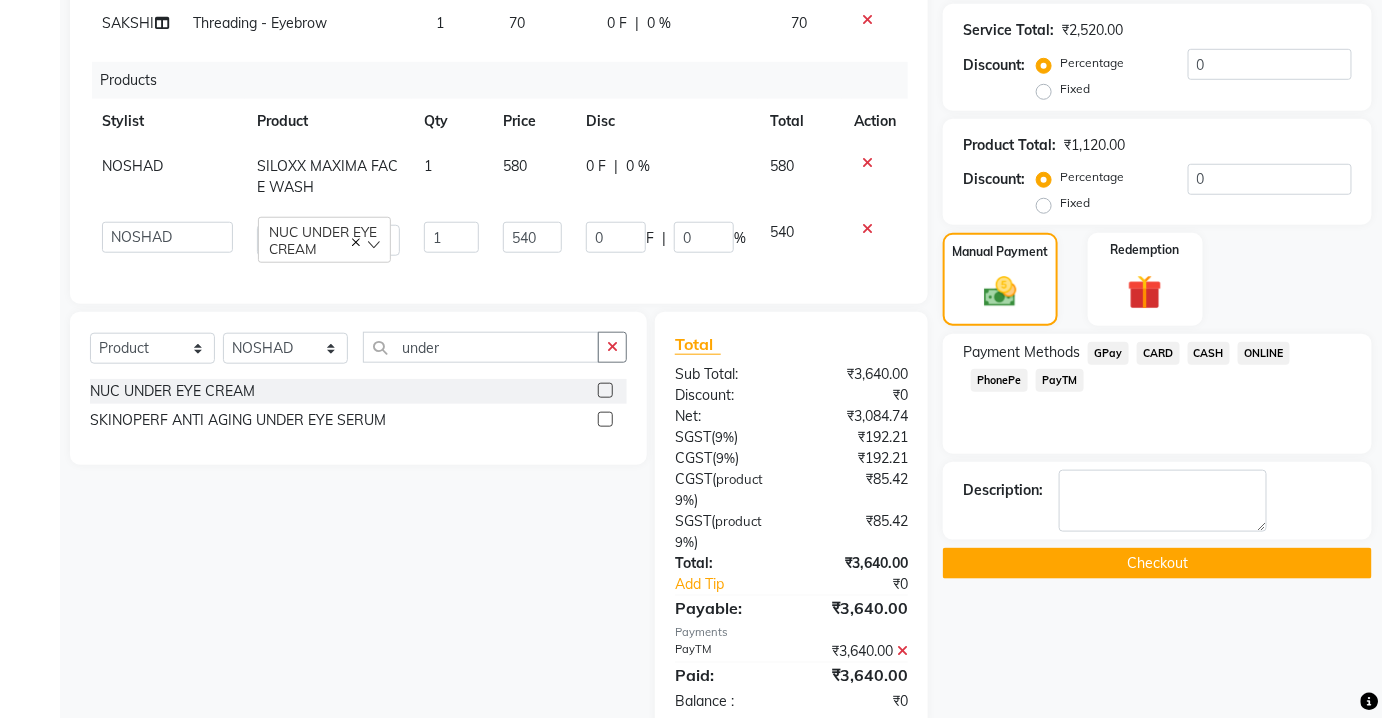 scroll, scrollTop: 626, scrollLeft: 0, axis: vertical 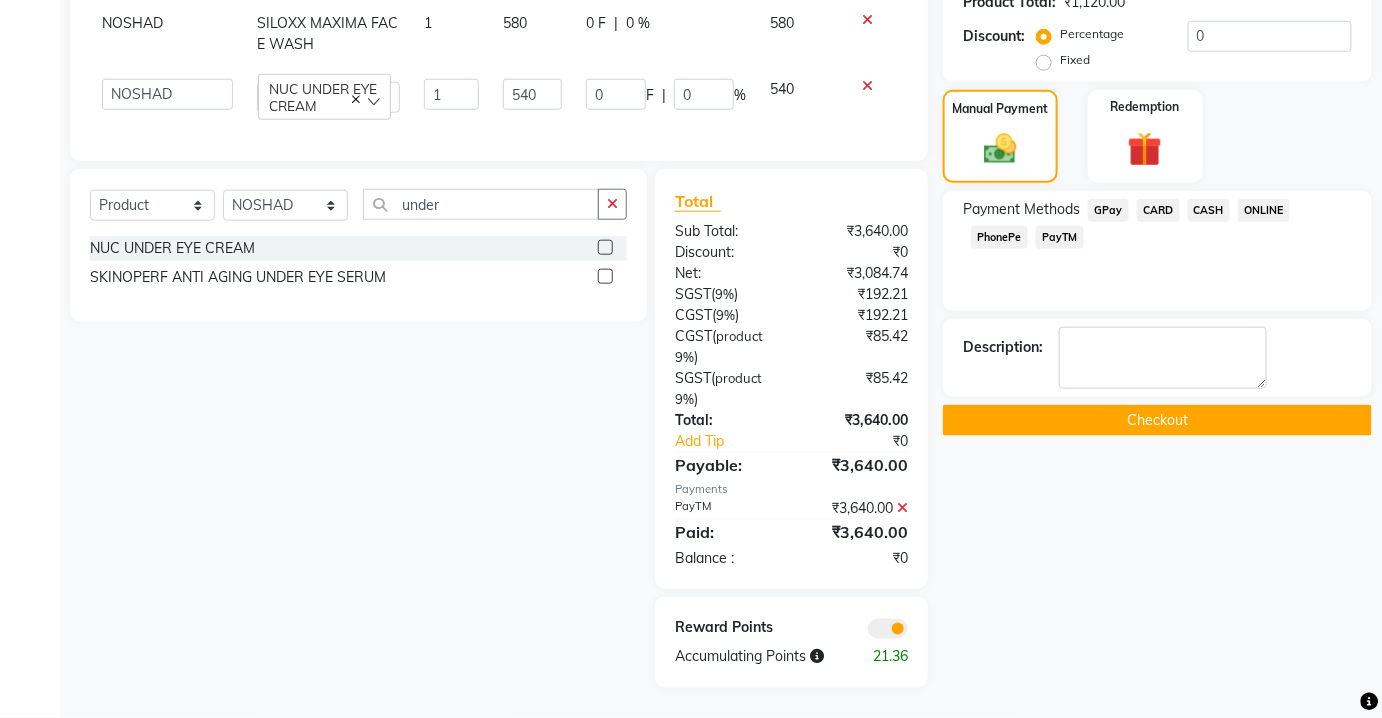 drag, startPoint x: 1120, startPoint y: 417, endPoint x: 1082, endPoint y: 409, distance: 38.832977 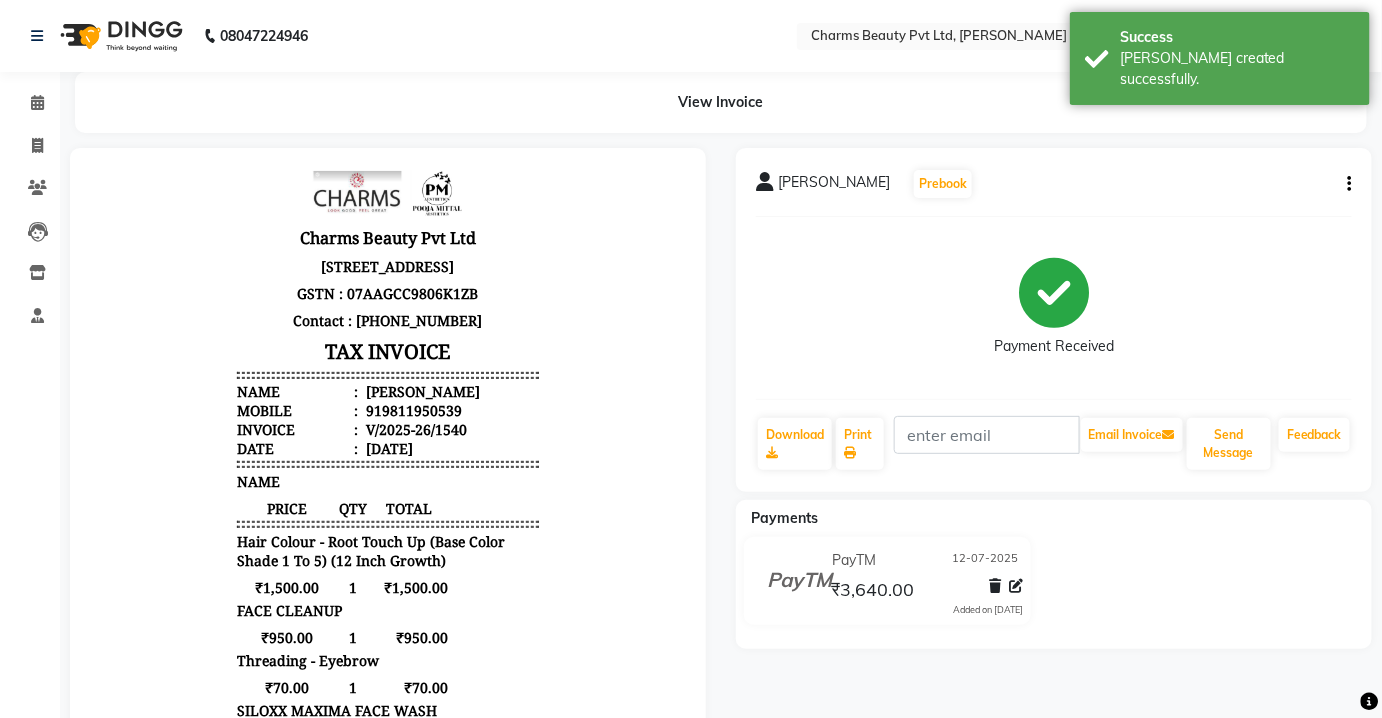 scroll, scrollTop: 0, scrollLeft: 0, axis: both 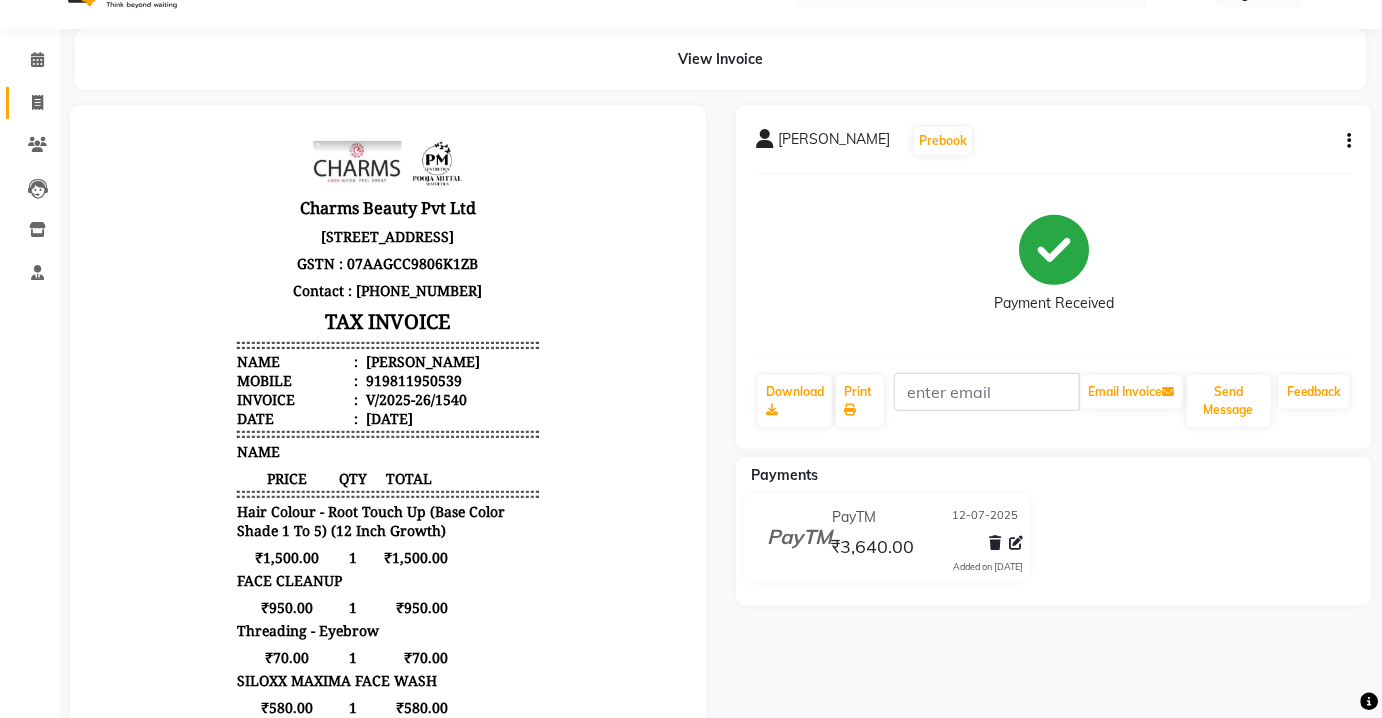 click on "Invoice" 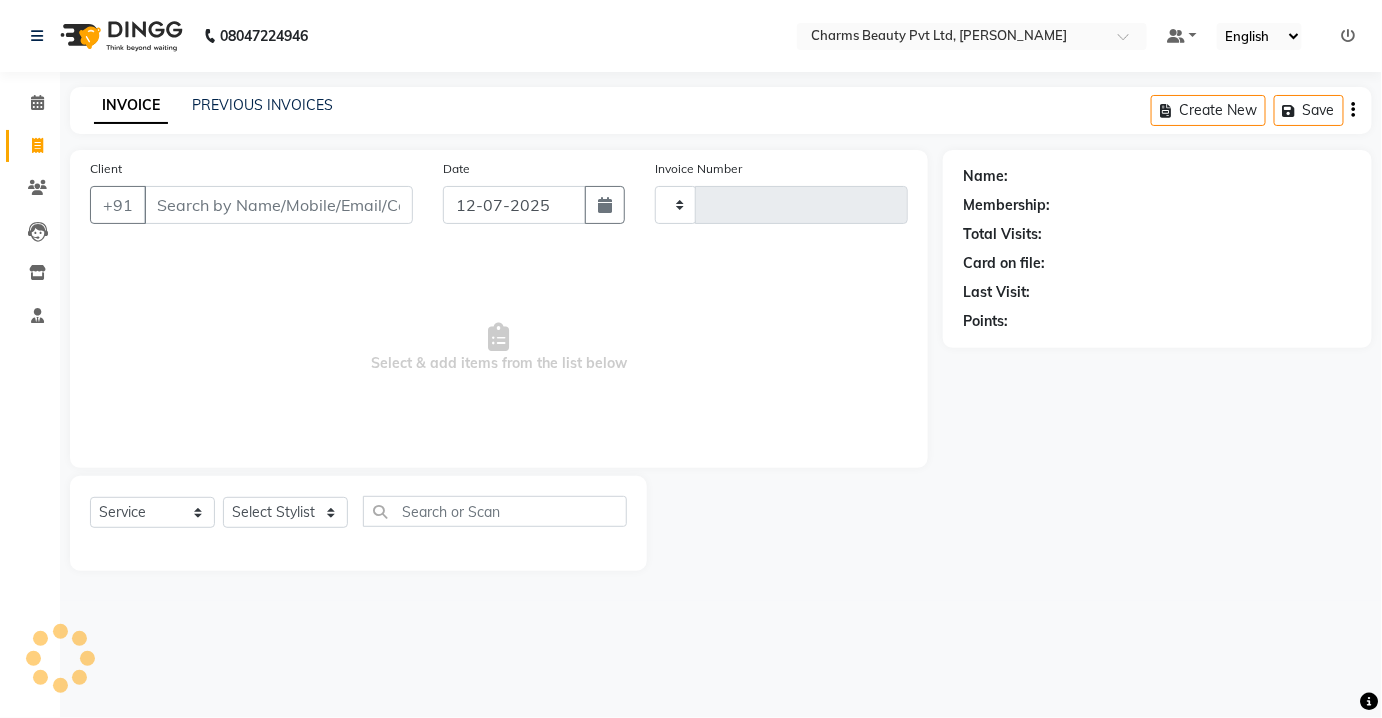 type on "1541" 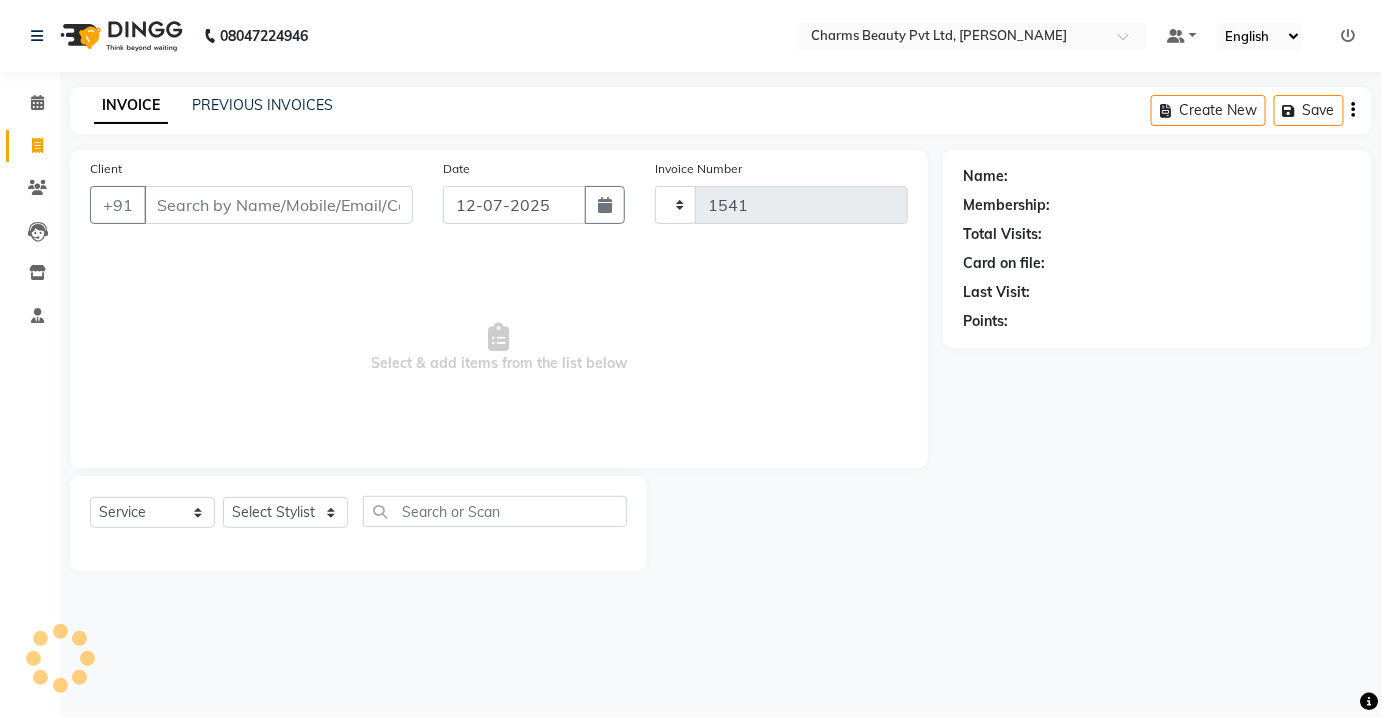 scroll, scrollTop: 0, scrollLeft: 0, axis: both 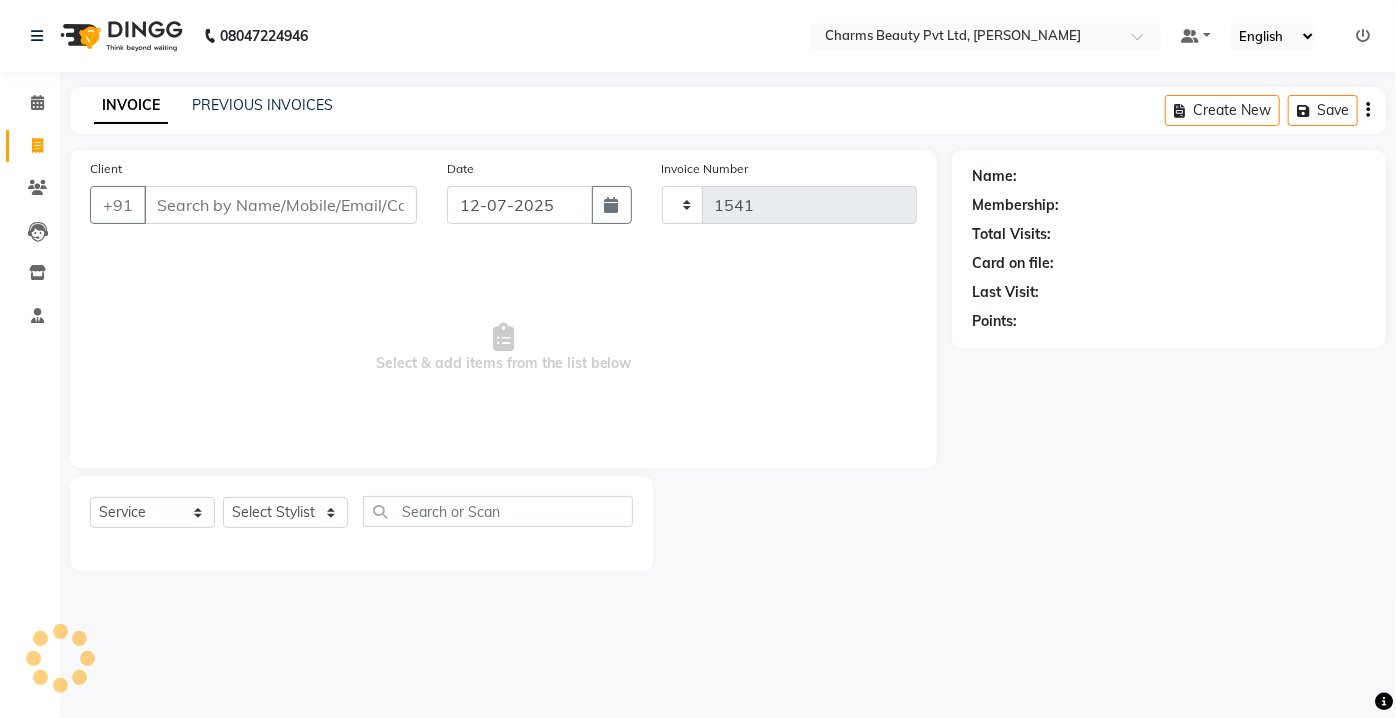 select on "3743" 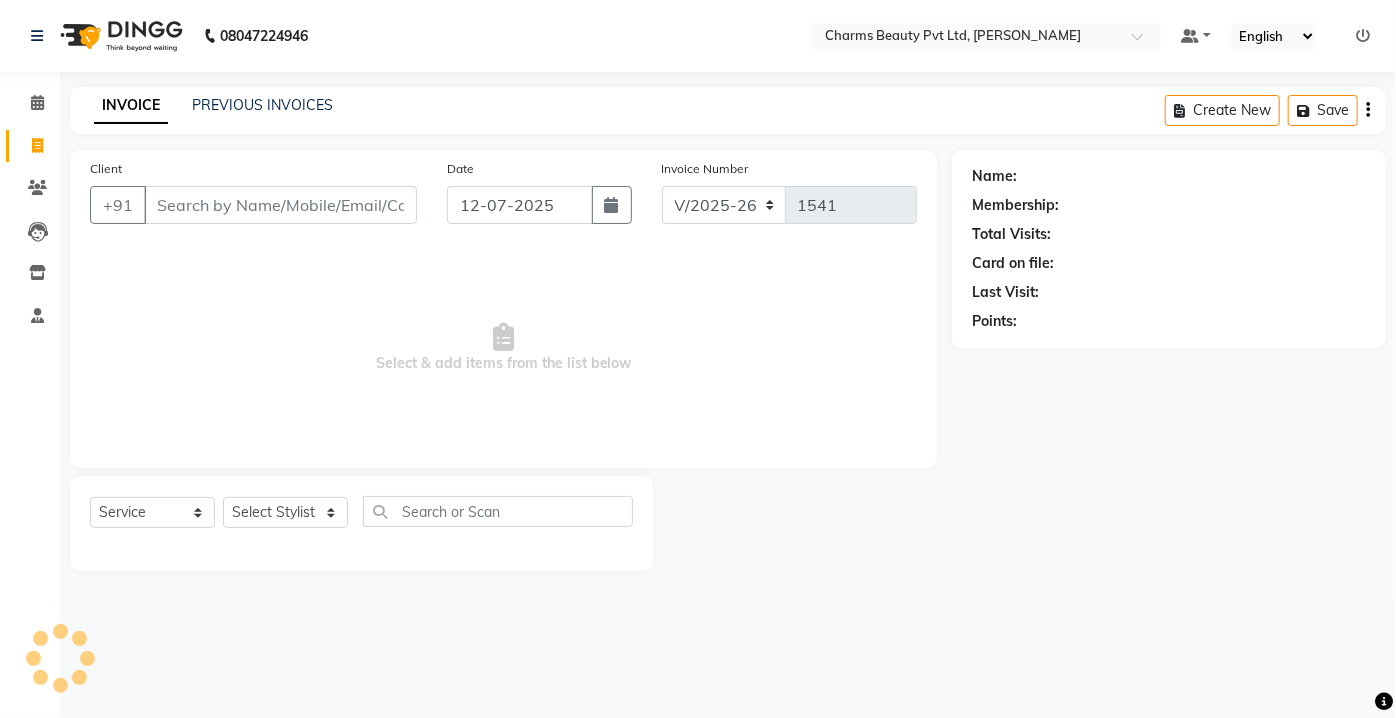 click on "Client" at bounding box center (280, 205) 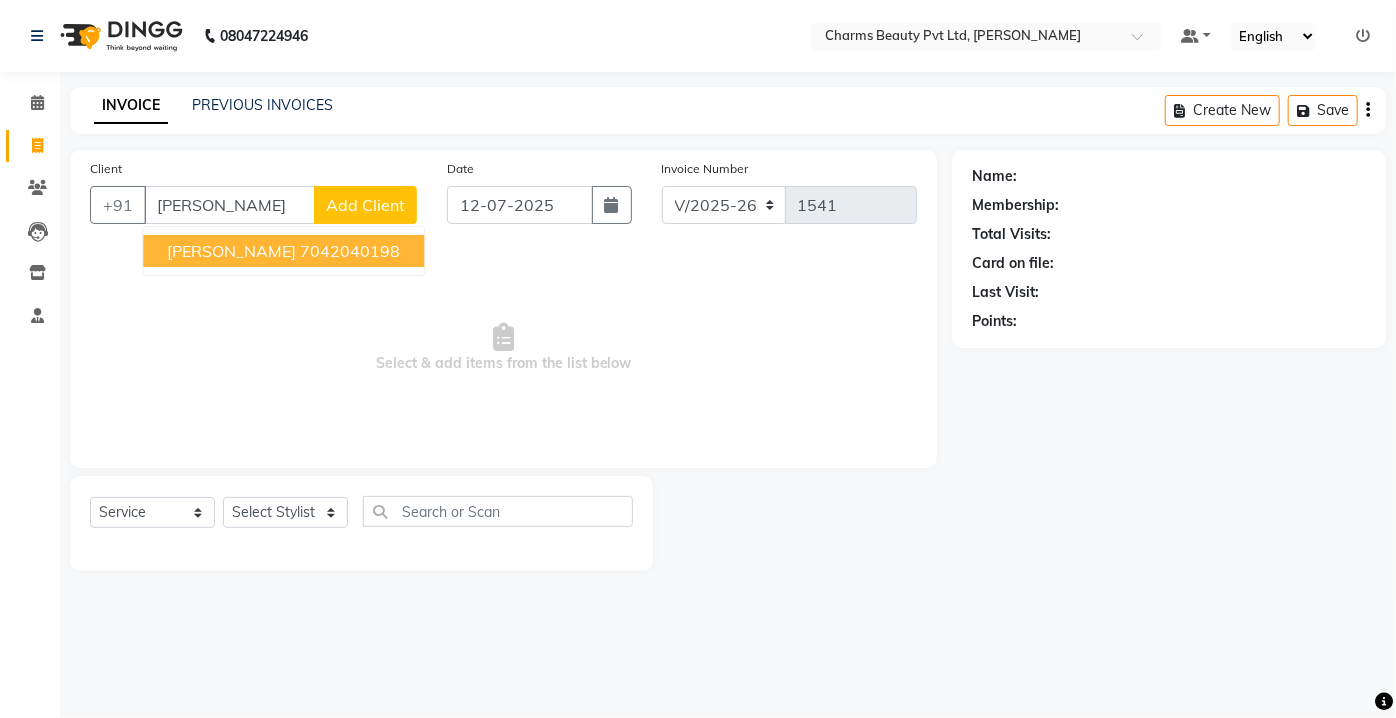 click on "Nisha Choudary" at bounding box center [231, 251] 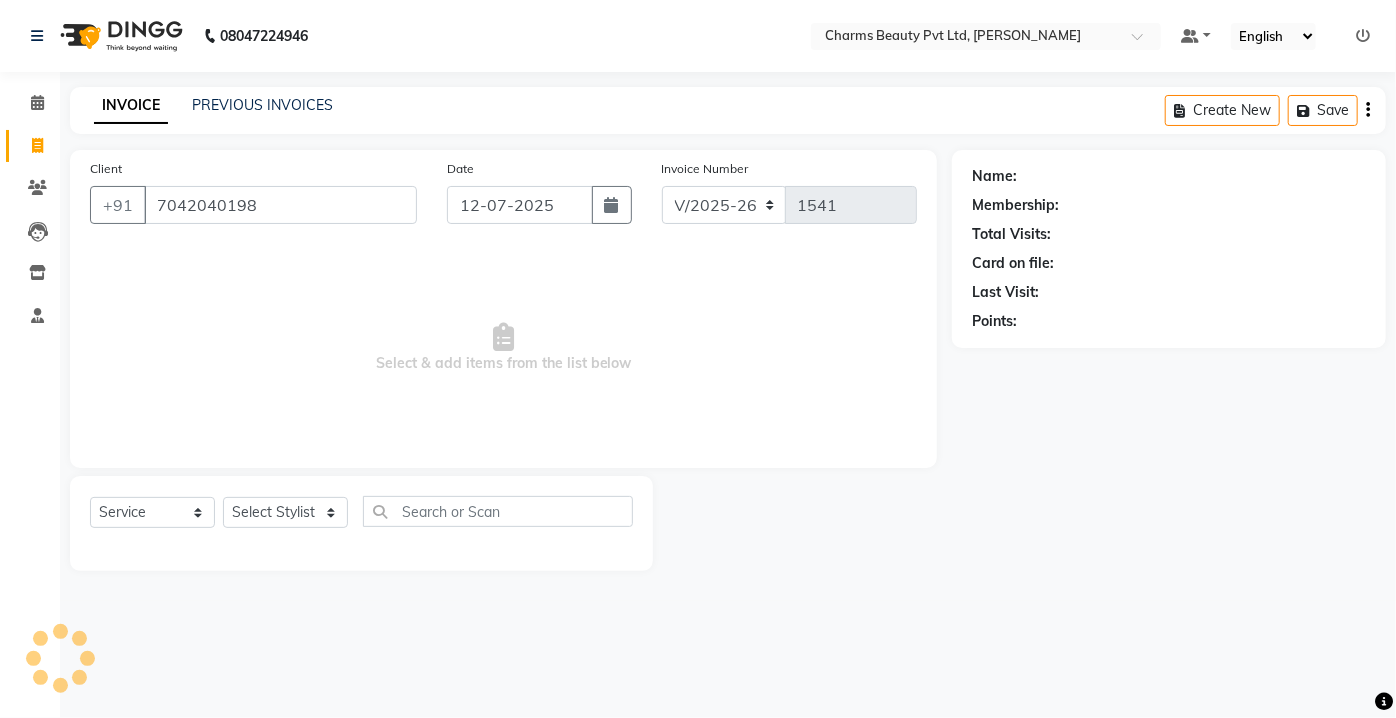 type on "7042040198" 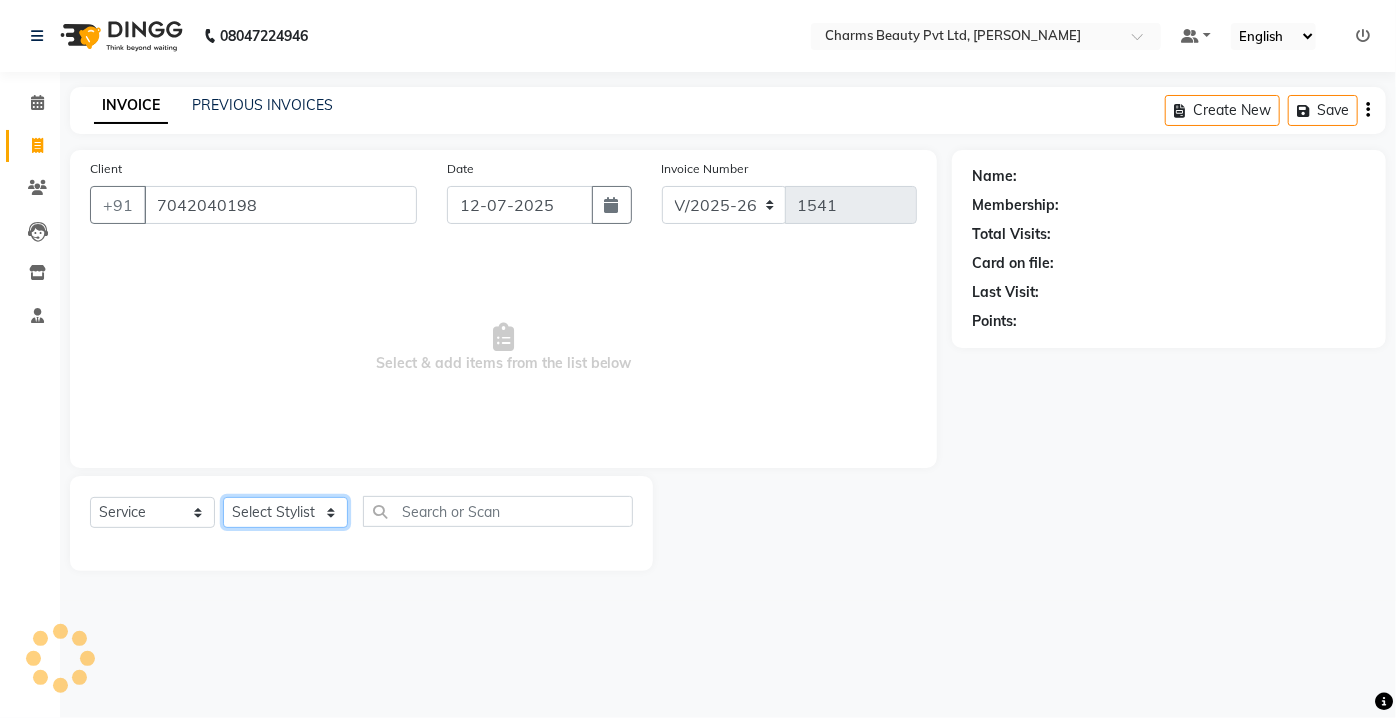 click on "Select Stylist [PERSON_NAME] [PERSON_NAME] [PERSON_NAME] CHARMS DR. POOJA MITTAL HINA [PERSON_NAME] RANI [PERSON_NAME] [PERSON_NAME] SANTOSH [PERSON_NAME] TABBASUM" 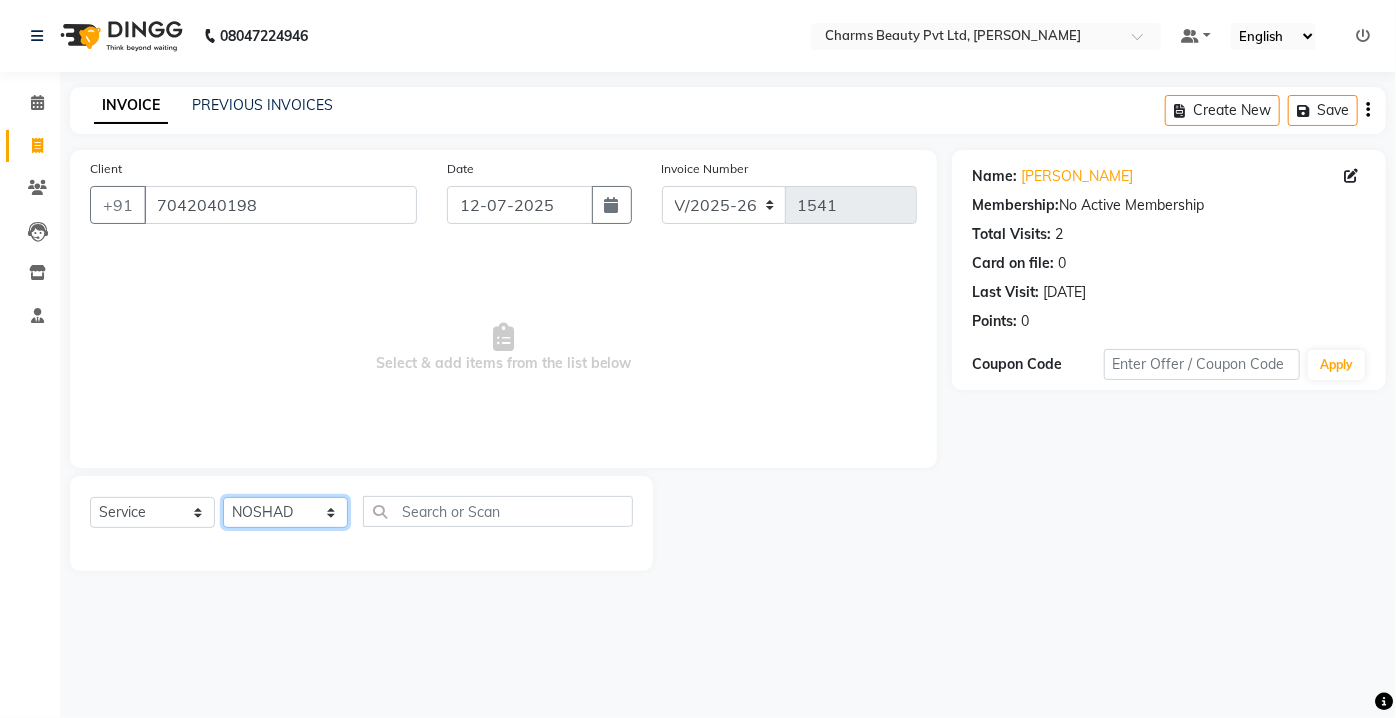 click on "Select Stylist [PERSON_NAME] [PERSON_NAME] [PERSON_NAME] CHARMS DR. POOJA MITTAL HINA [PERSON_NAME] RANI [PERSON_NAME] [PERSON_NAME] SANTOSH [PERSON_NAME] TABBASUM" 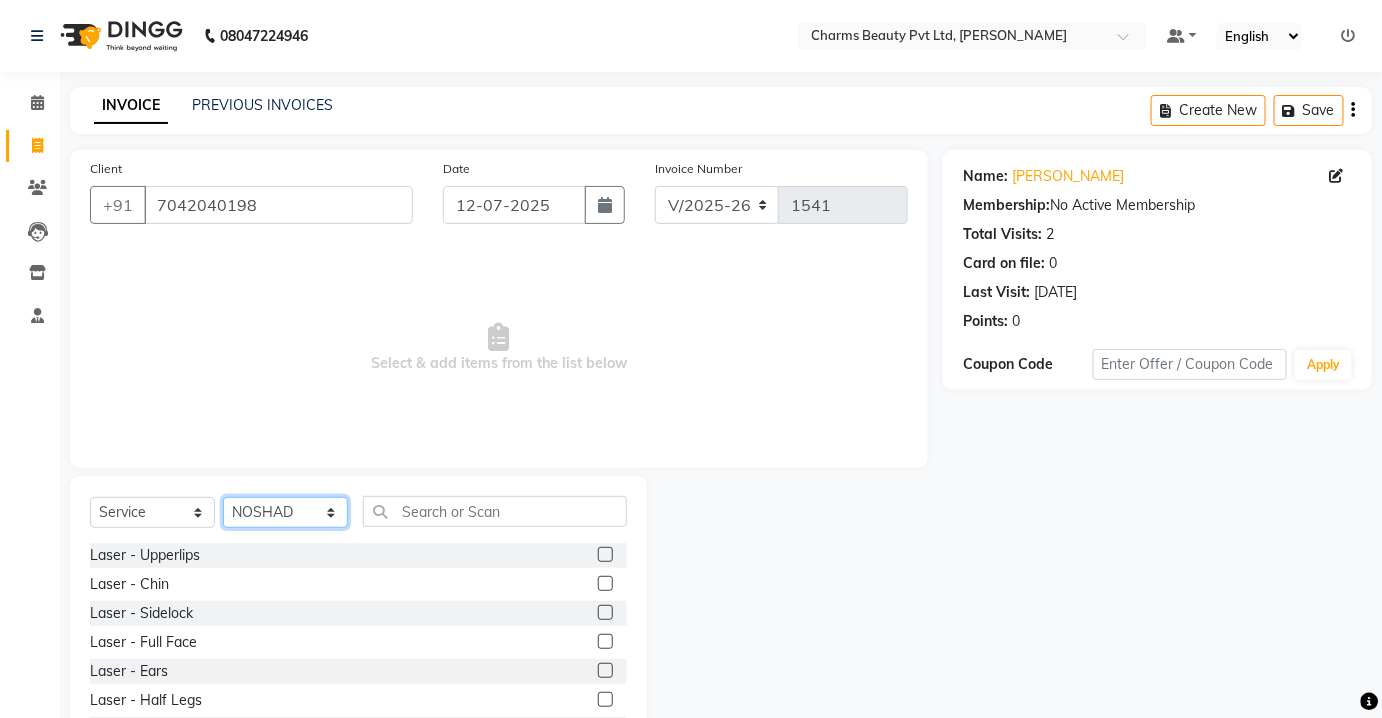 click on "Select Stylist [PERSON_NAME] [PERSON_NAME] [PERSON_NAME] CHARMS DR. POOJA MITTAL HINA [PERSON_NAME] RANI [PERSON_NAME] [PERSON_NAME] SANTOSH [PERSON_NAME] TABBASUM" 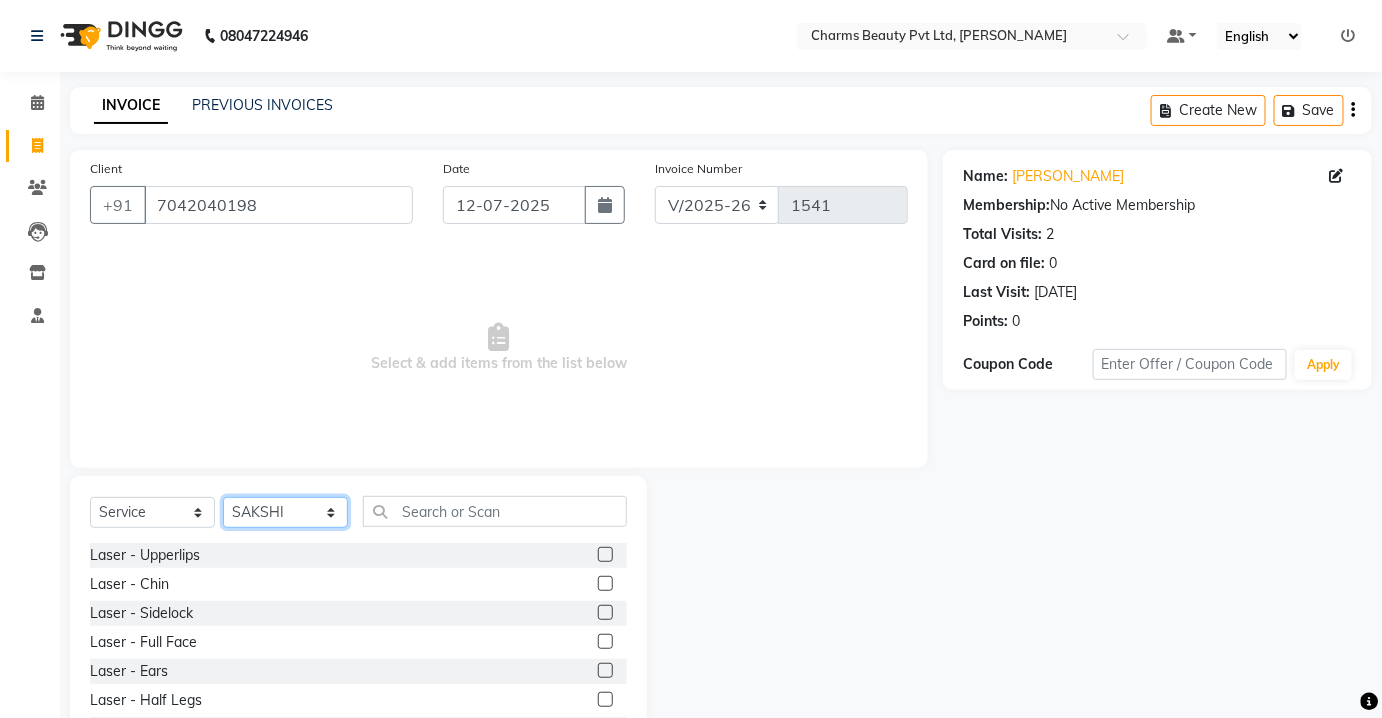 click on "Select Stylist [PERSON_NAME] [PERSON_NAME] [PERSON_NAME] CHARMS DR. POOJA MITTAL HINA [PERSON_NAME] RANI [PERSON_NAME] [PERSON_NAME] SANTOSH [PERSON_NAME] TABBASUM" 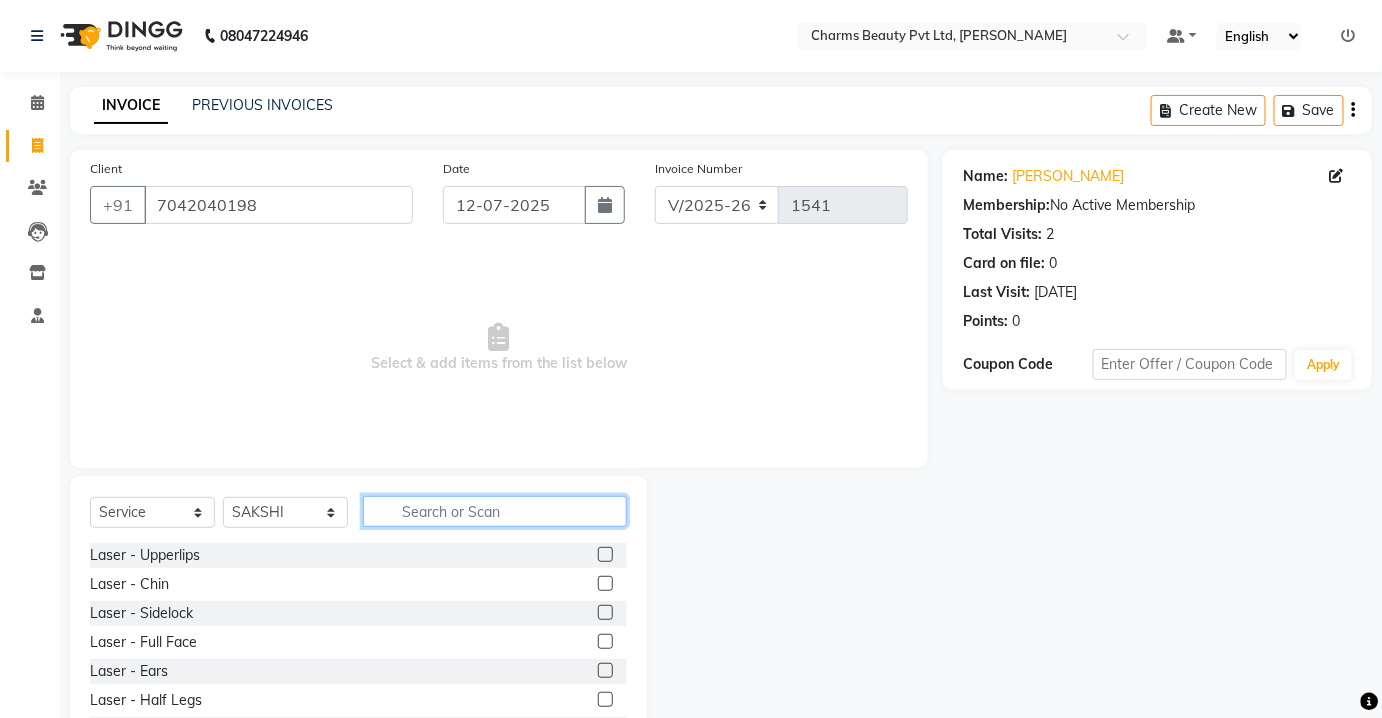 click 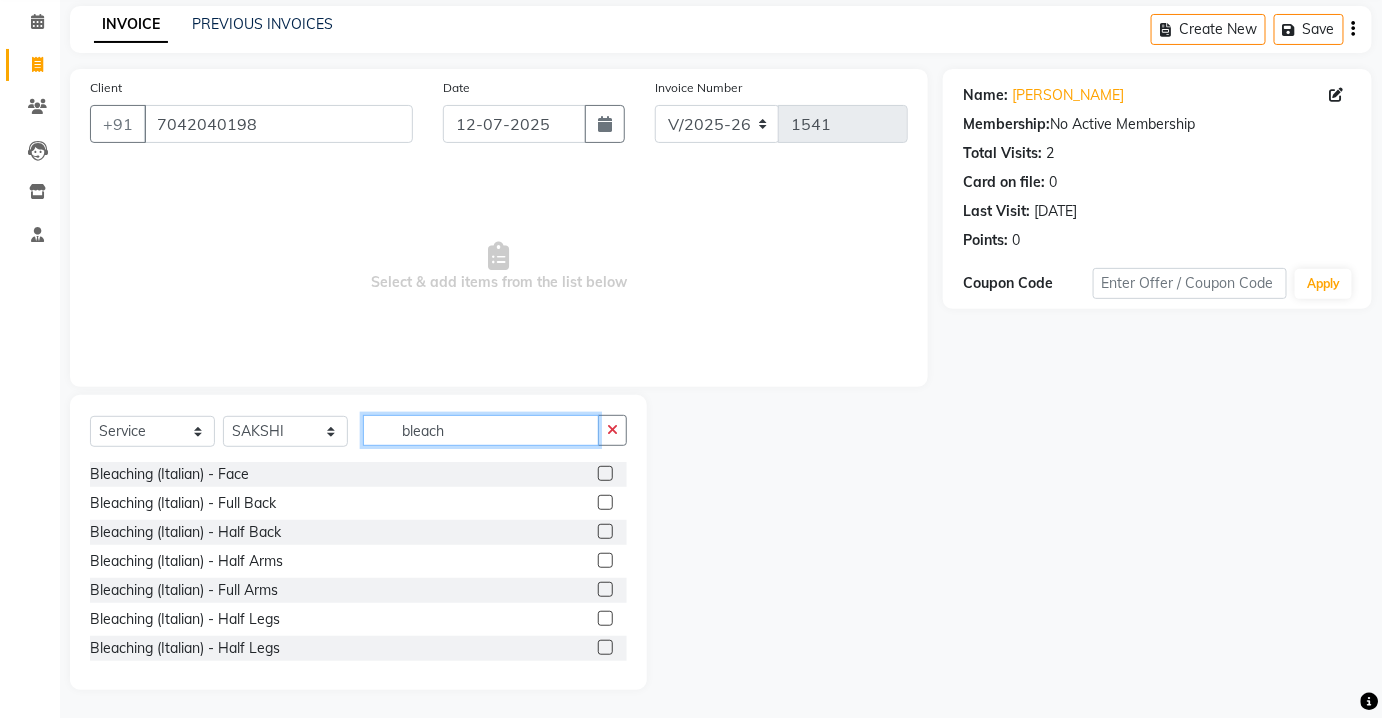 scroll, scrollTop: 82, scrollLeft: 0, axis: vertical 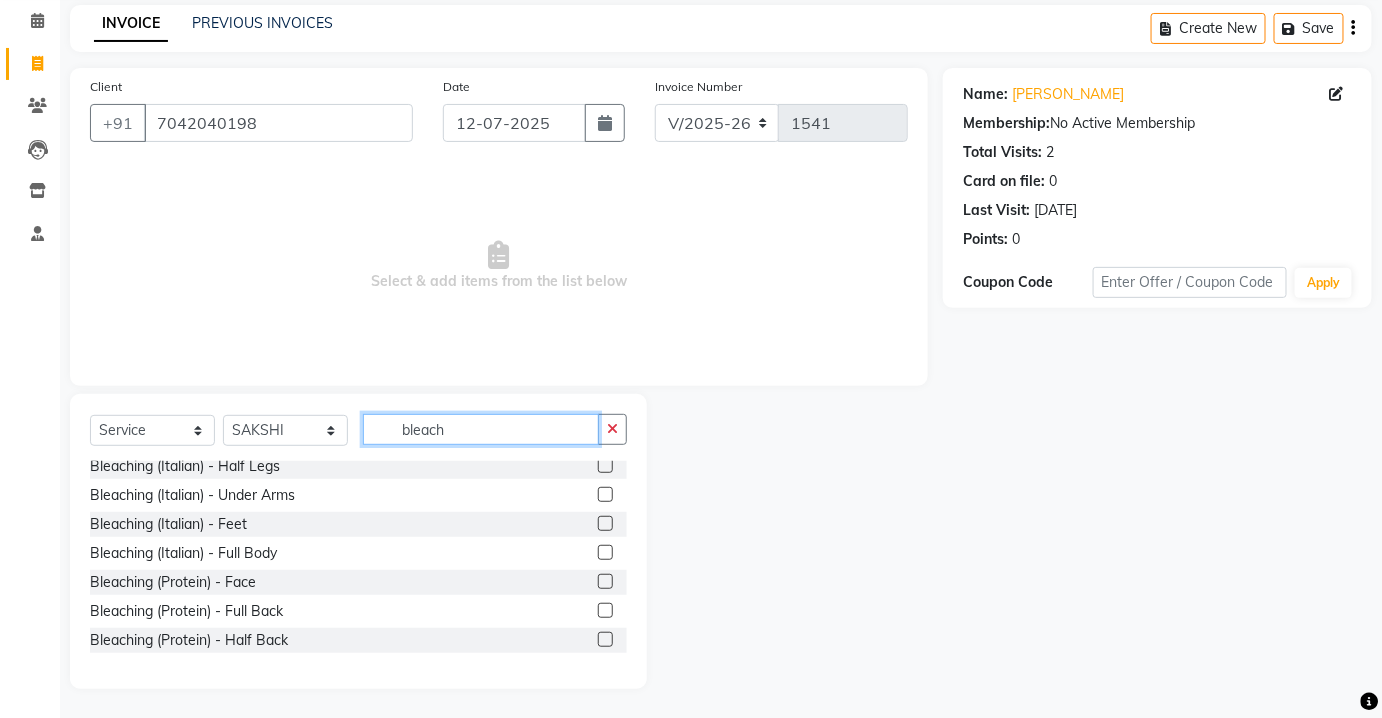 type on "bleach" 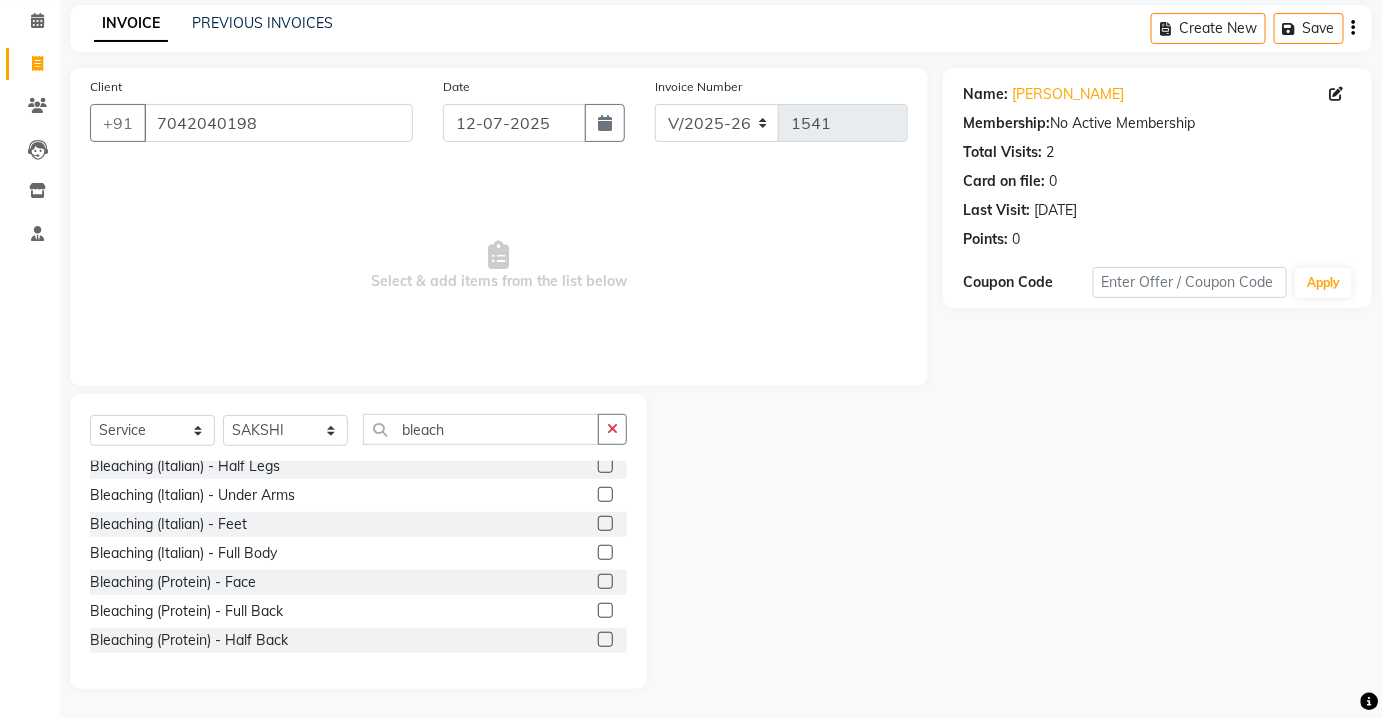click 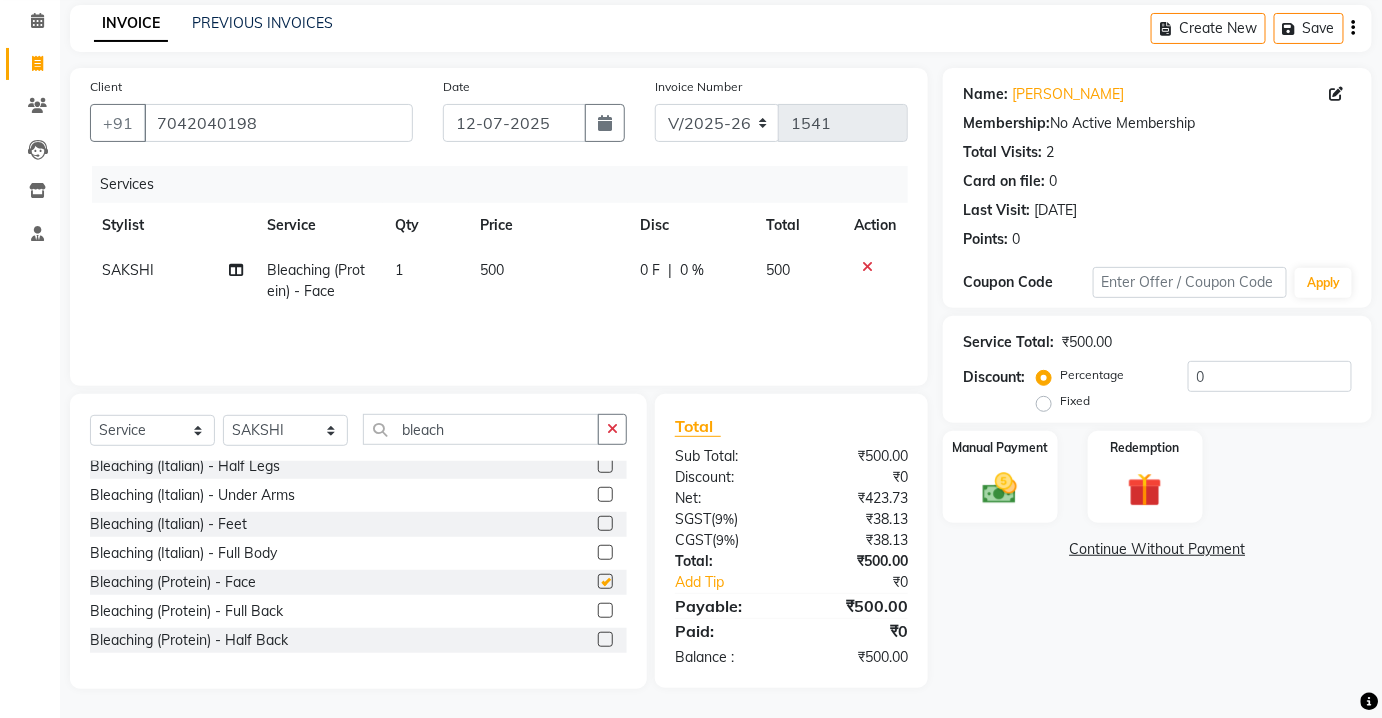 checkbox on "false" 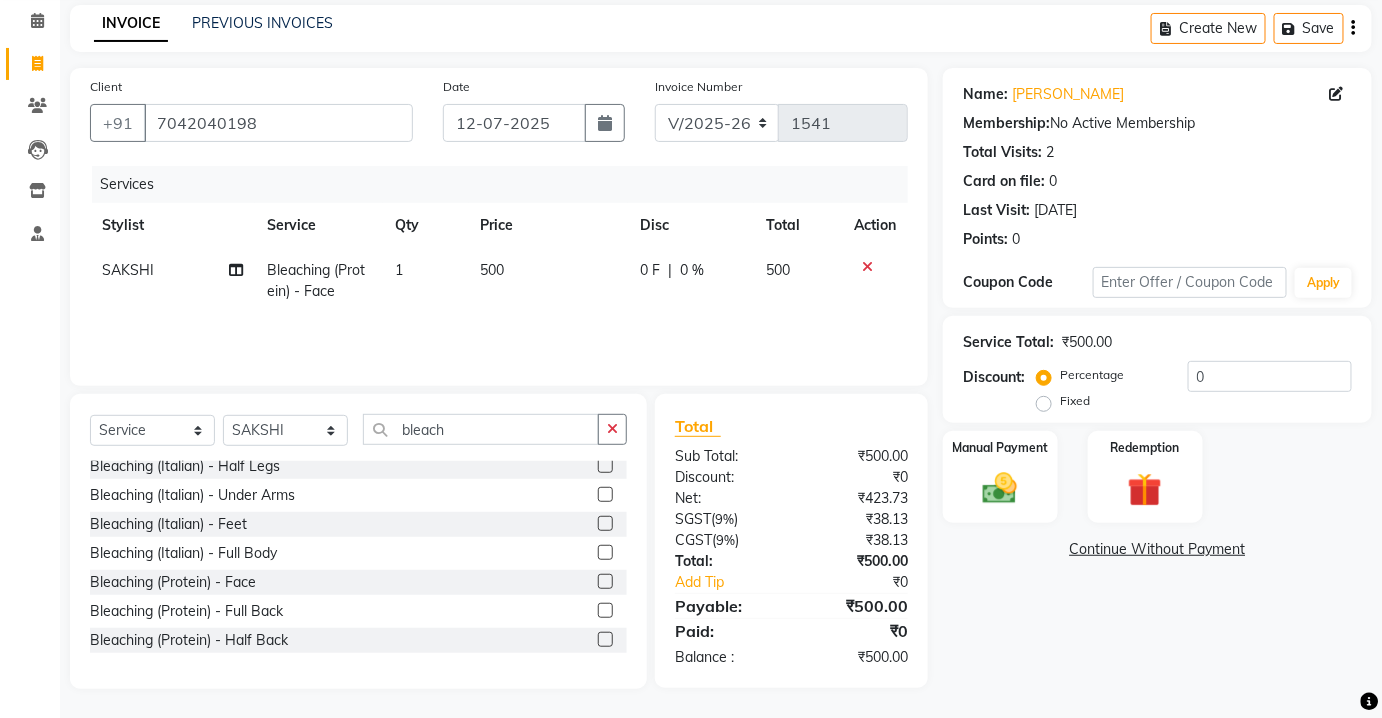click on "500" 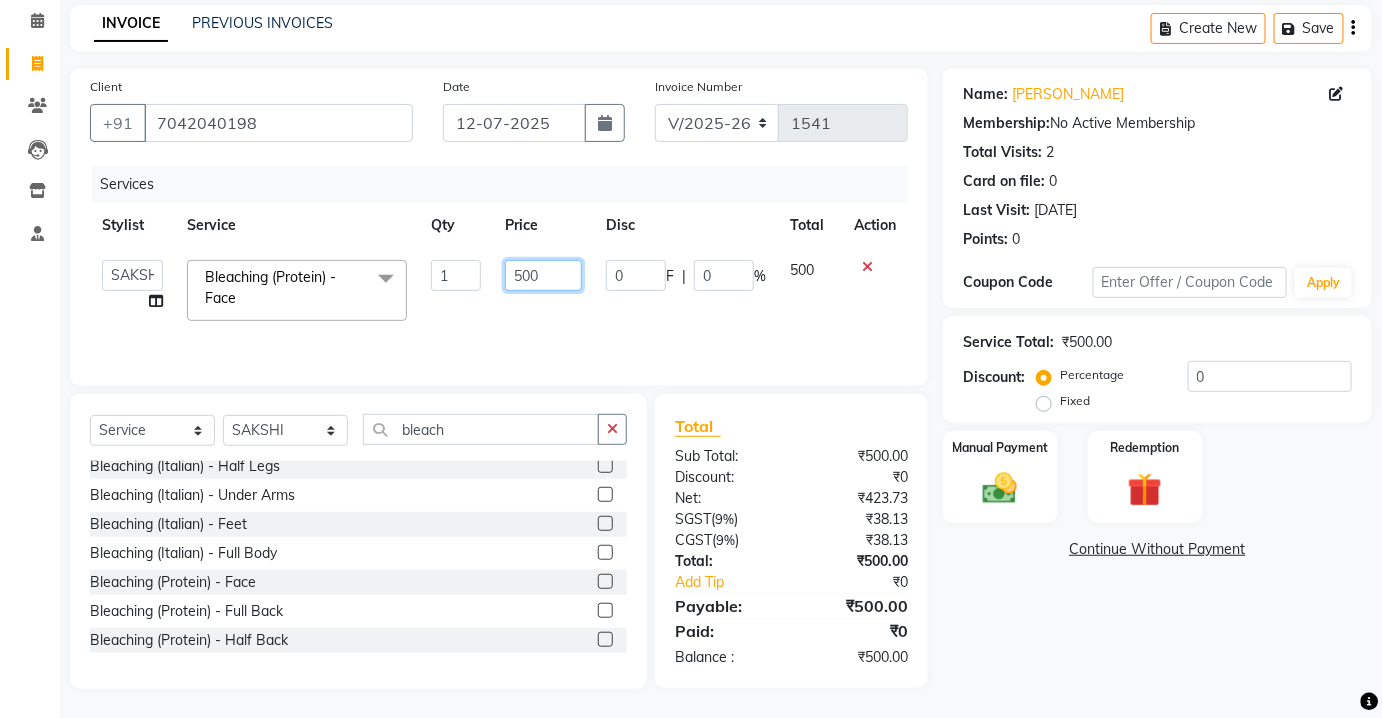 click on "500" 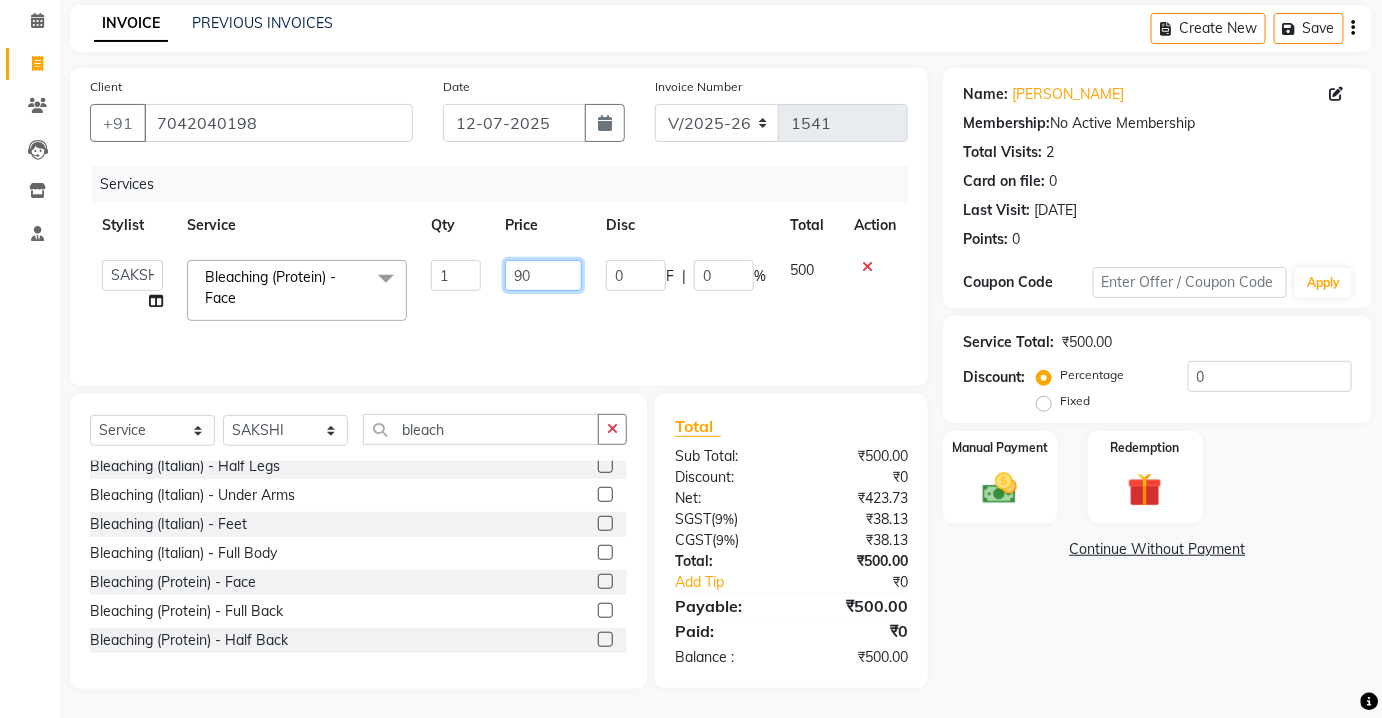 type on "900" 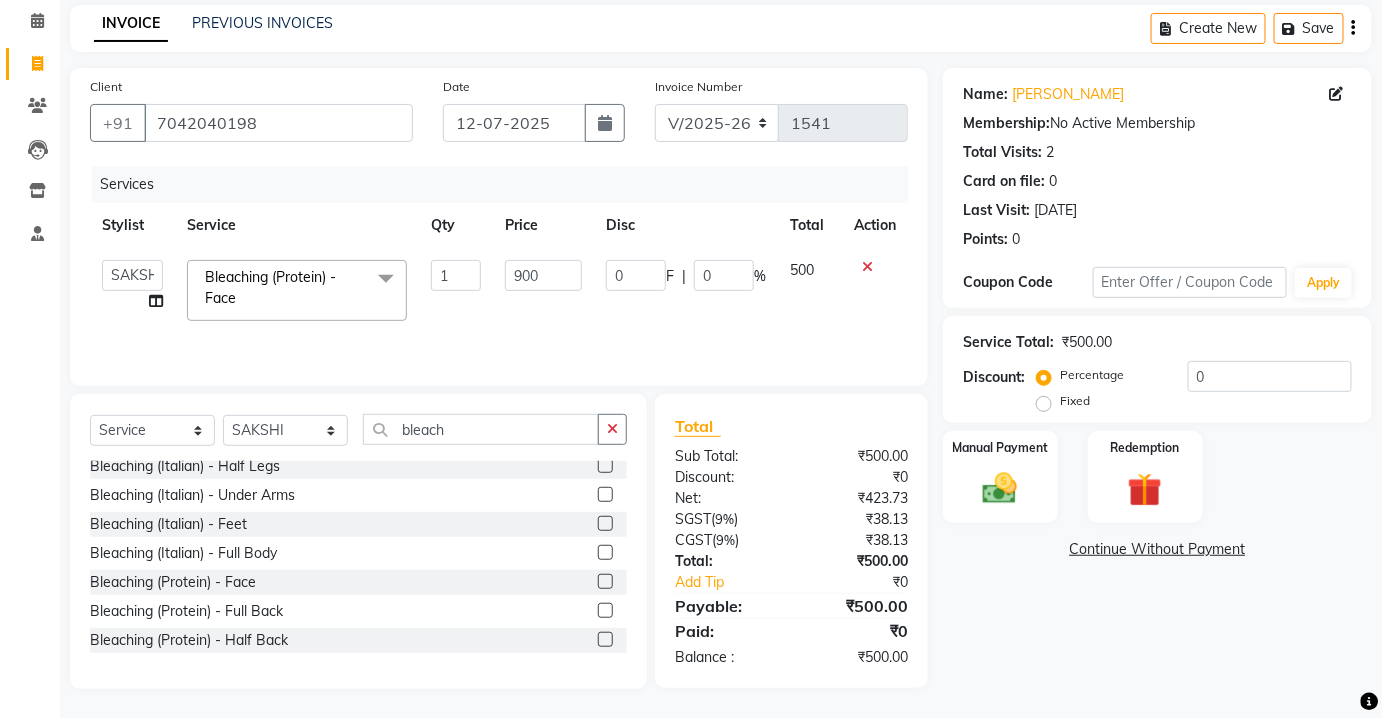 click on "Services Stylist Service Qty Price Disc Total Action  Aarti   AZIZA   BOBBY   CHARMAYNE   CHARMS   DR. POOJA MITTAL   HINA   HUSSAN   NOSHAD   RANI   RAVI SOOD    SAKSHI   SANTOSH   SAPNA   TABBASUM  Bleaching (Protein)  -  Face  x Laser  -  Upperlips Laser  -  Chin Laser  -  Sidelock Laser  -  Full Face Laser  -  Ears Laser  -  Half Legs Laser  -  Full Legs Laser  -  Arms Laser  -  Underarm'S Laser  -  Bikini Laser  -  Full Body Facial-  Hydra Facial Classic Facial - Hydra + DNA Laser -DNA YOGA Lases TRT Face Pack hair Cruls Eye Lenses ADVANCE M FACIAL HYDRA LYMPHATIC DRAINAGE BEARD COLOR Flowers HAIR DO Eye TRT MD Hydra Facial CONSULTATION Hair PRP_ DERMA PLANING Hair Derma Scalp TRT FACIAL SEMI TREATMENT FACIAL MESO TRT MESO + DNA  SKIN ASSESTMENT  HAIR ASSESTMENT  IV GLUTATHIONE THRAPY Permanent Hair Style  -  Biotin Permanent Hair Style  -  Biotin++ Permanent Hair Style  -  Biotox Permanent Hair Style  -  Silk Therapy Permanent Hair Style  -  Keratin Treatment Permanent Hair Style  -  Kera Smooth D TAN" 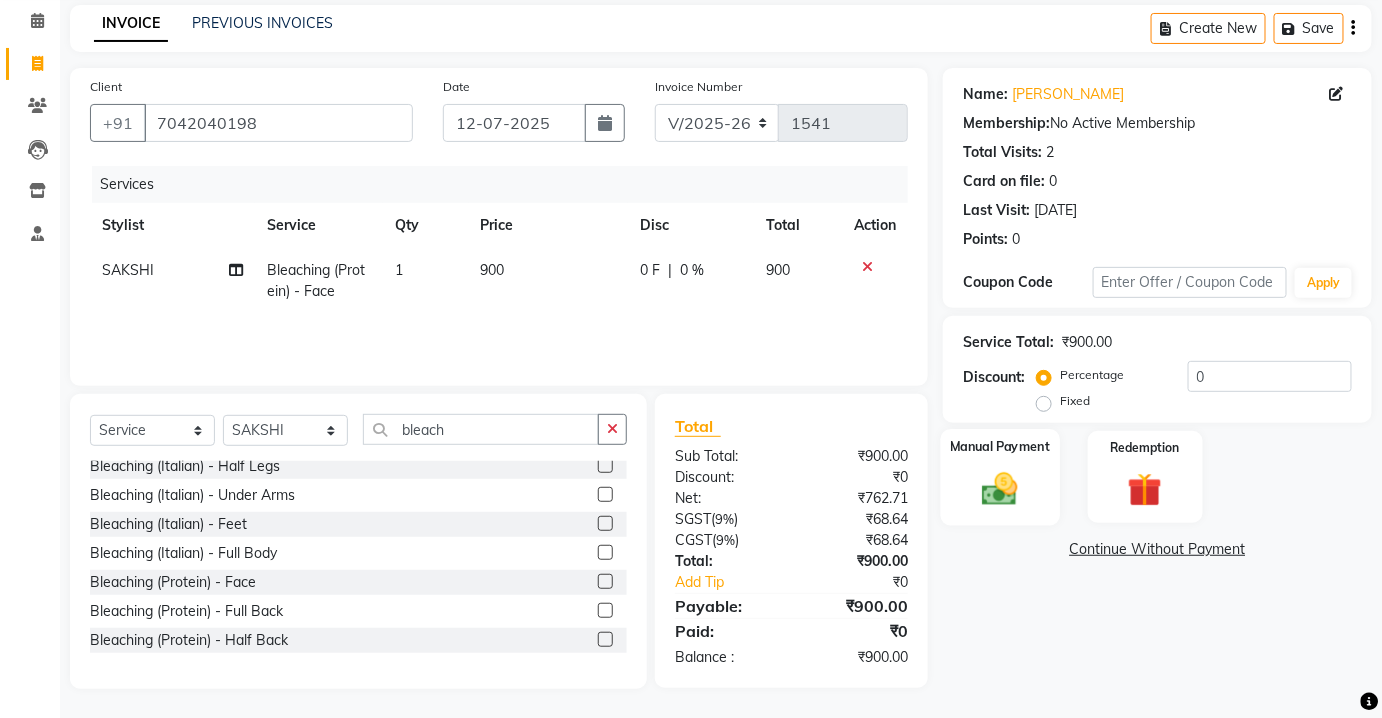 click 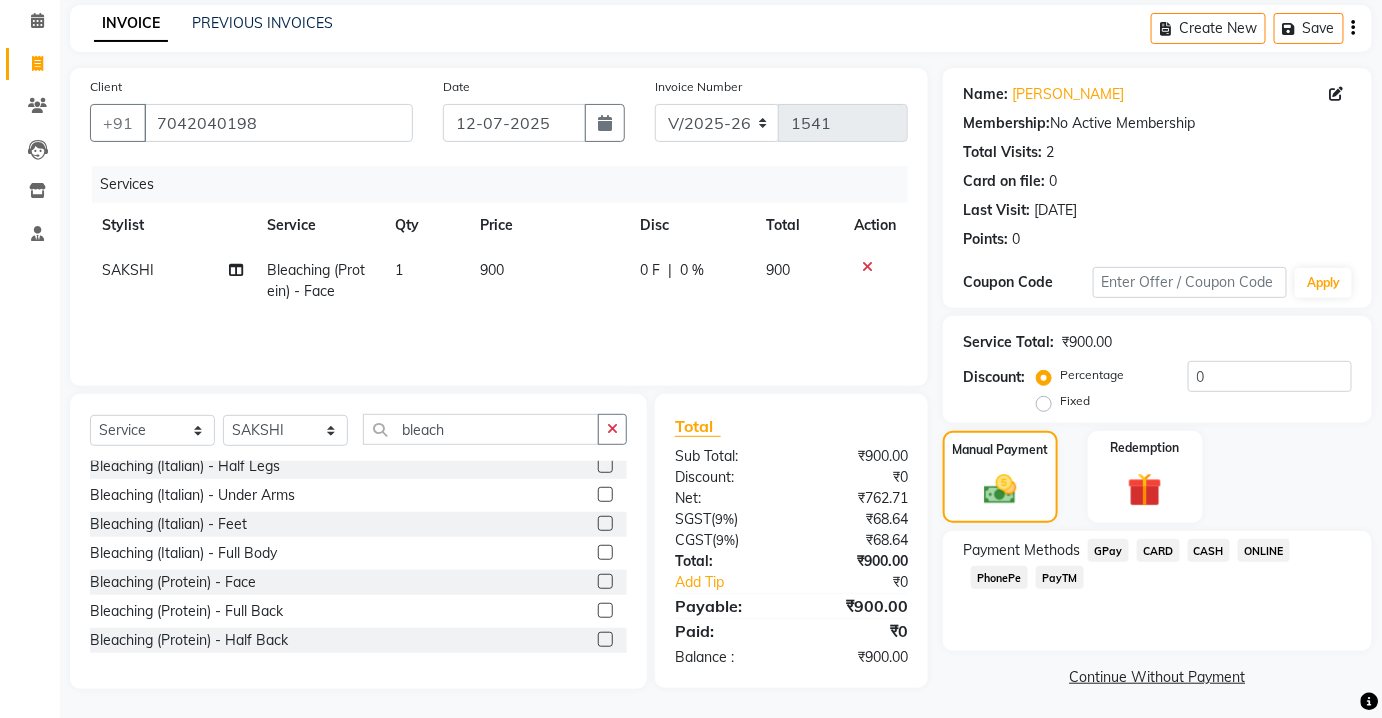 scroll, scrollTop: 85, scrollLeft: 0, axis: vertical 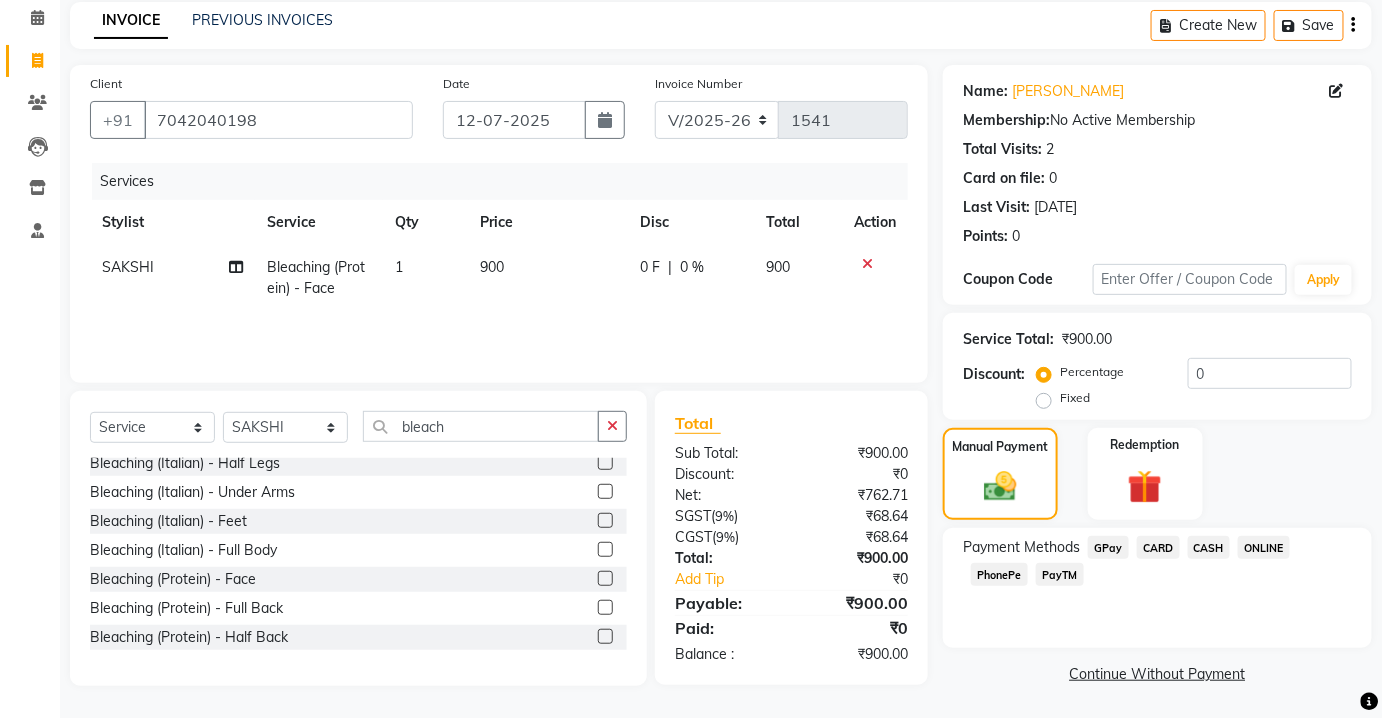 click on "900" 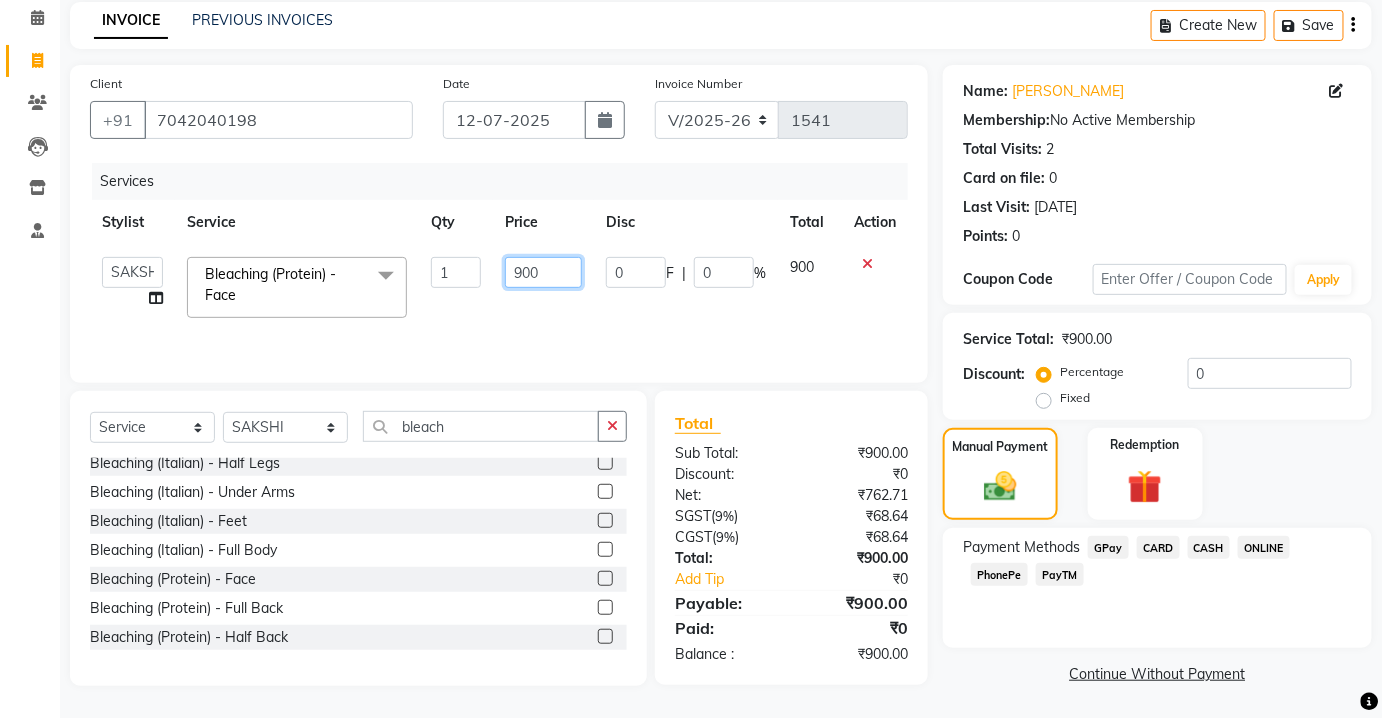 click on "900" 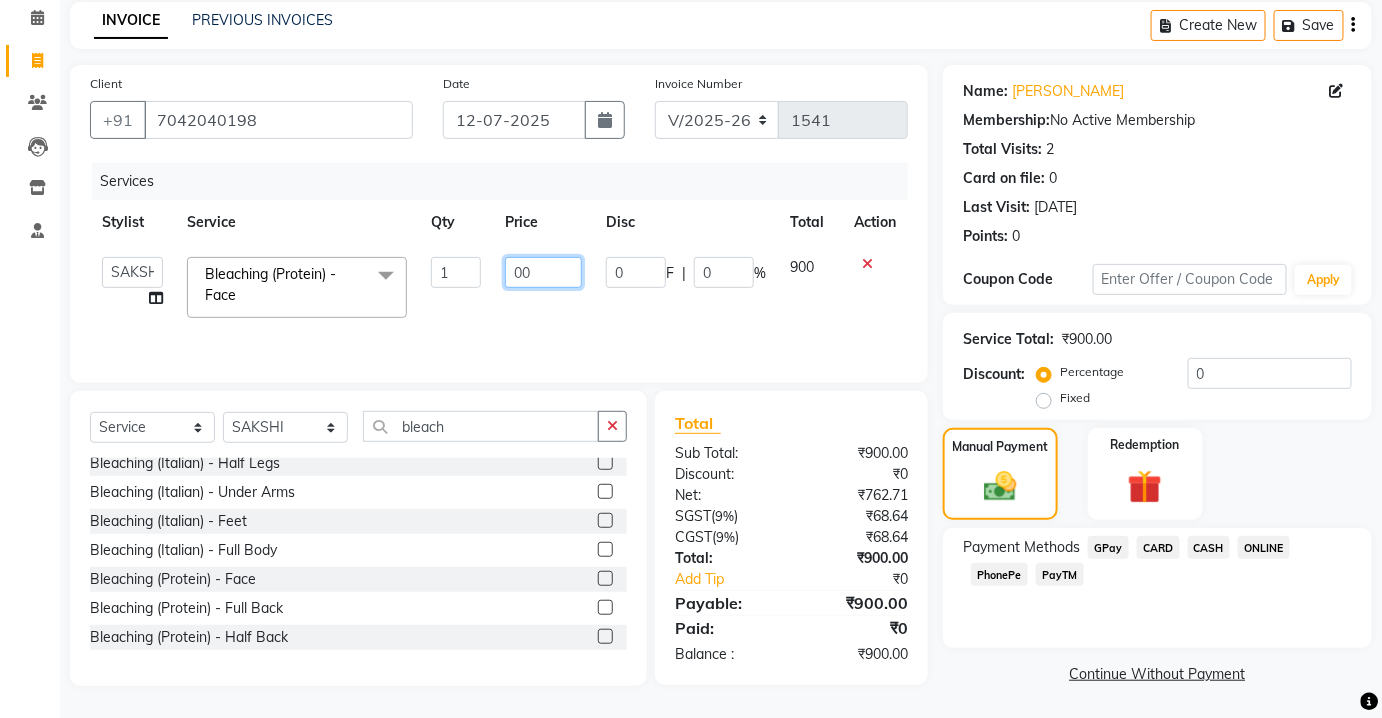 type on "600" 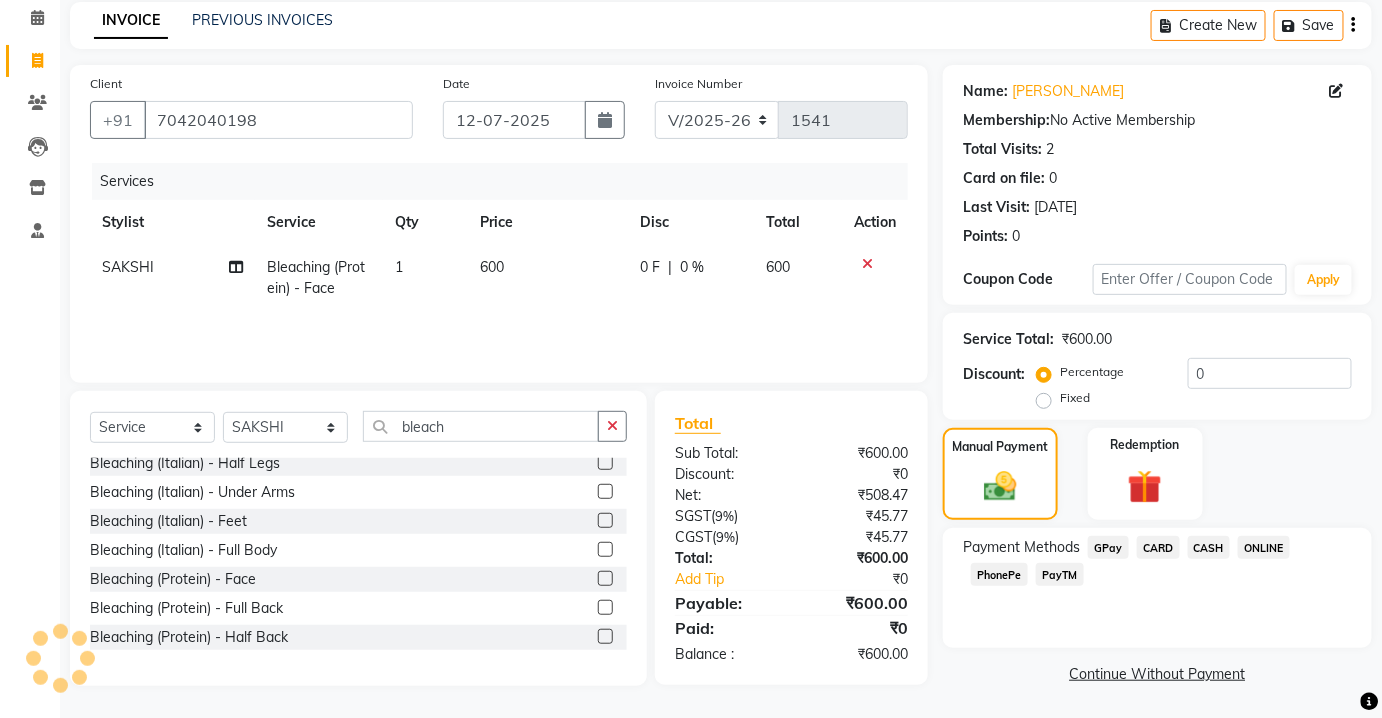 click on "Services Stylist Service Qty Price Disc Total Action SAKSHI Bleaching (Protein)  -  Face 1 600 0 F | 0 % 600" 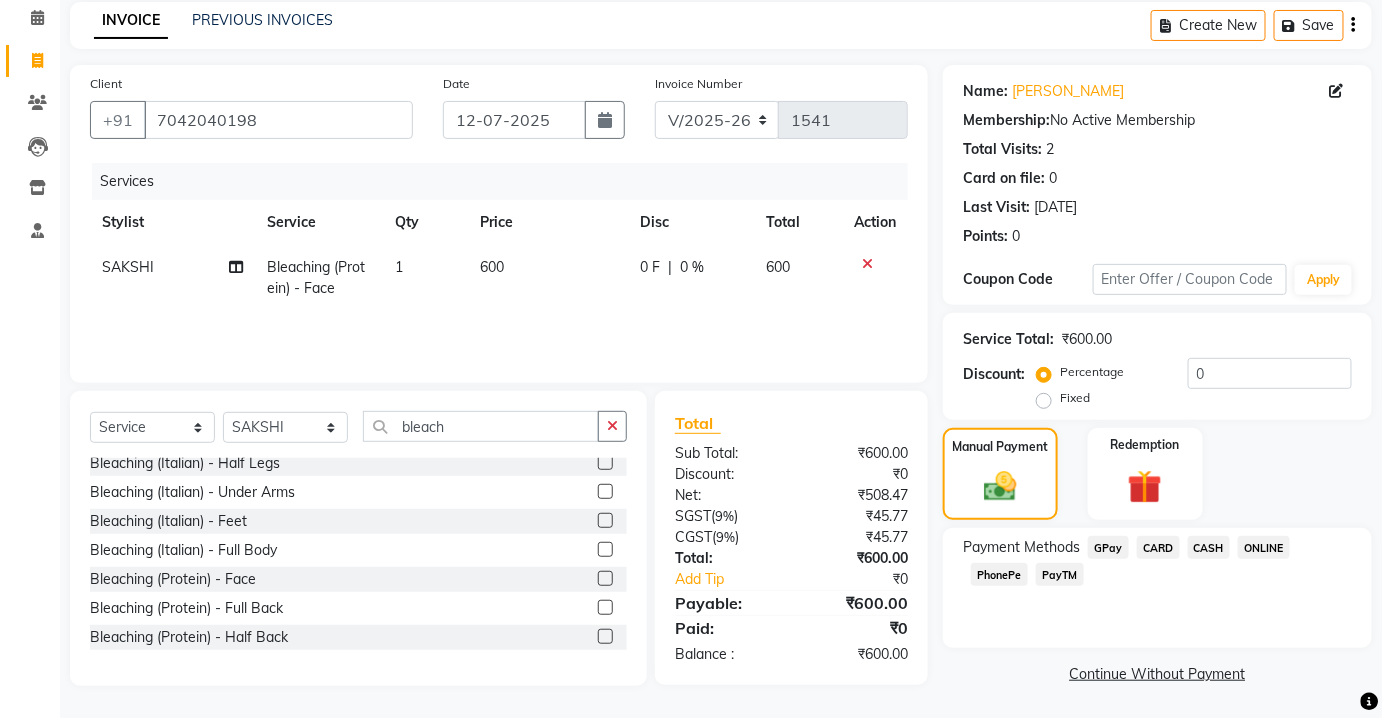 click on "CASH" 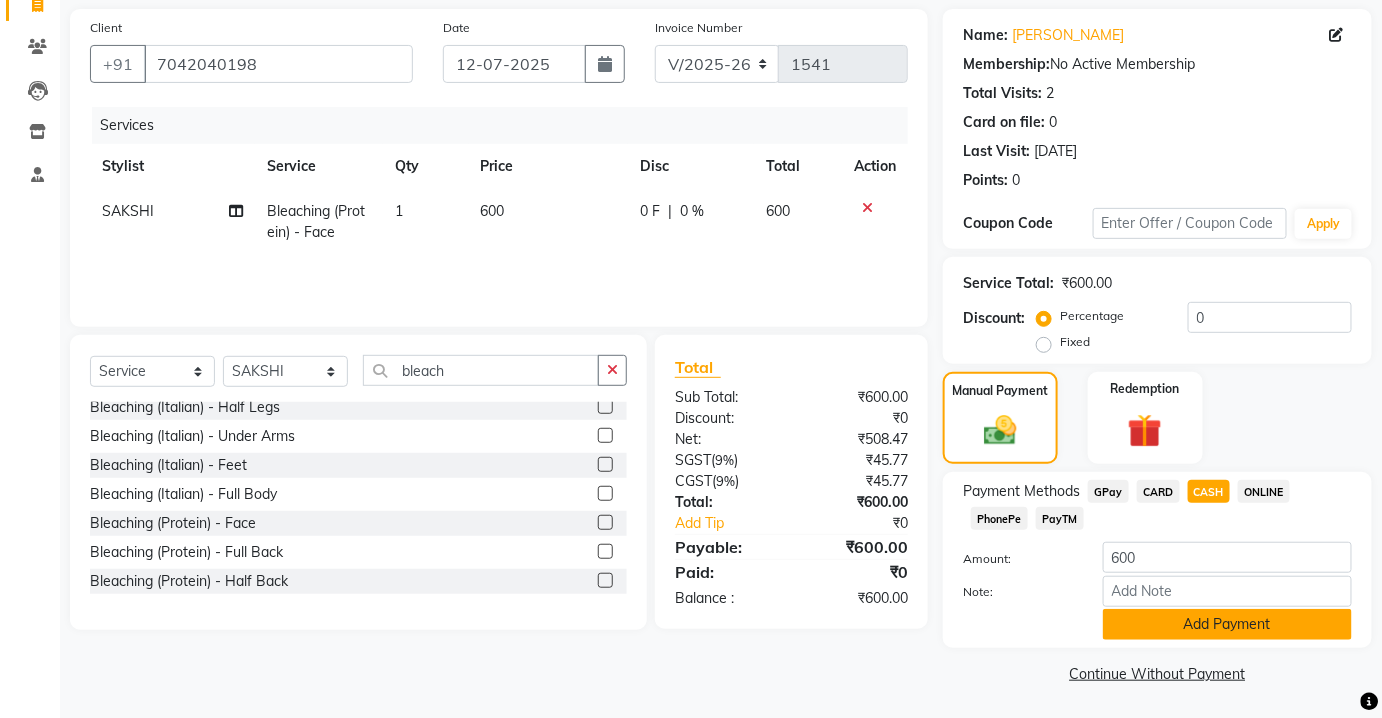 click on "Add Payment" 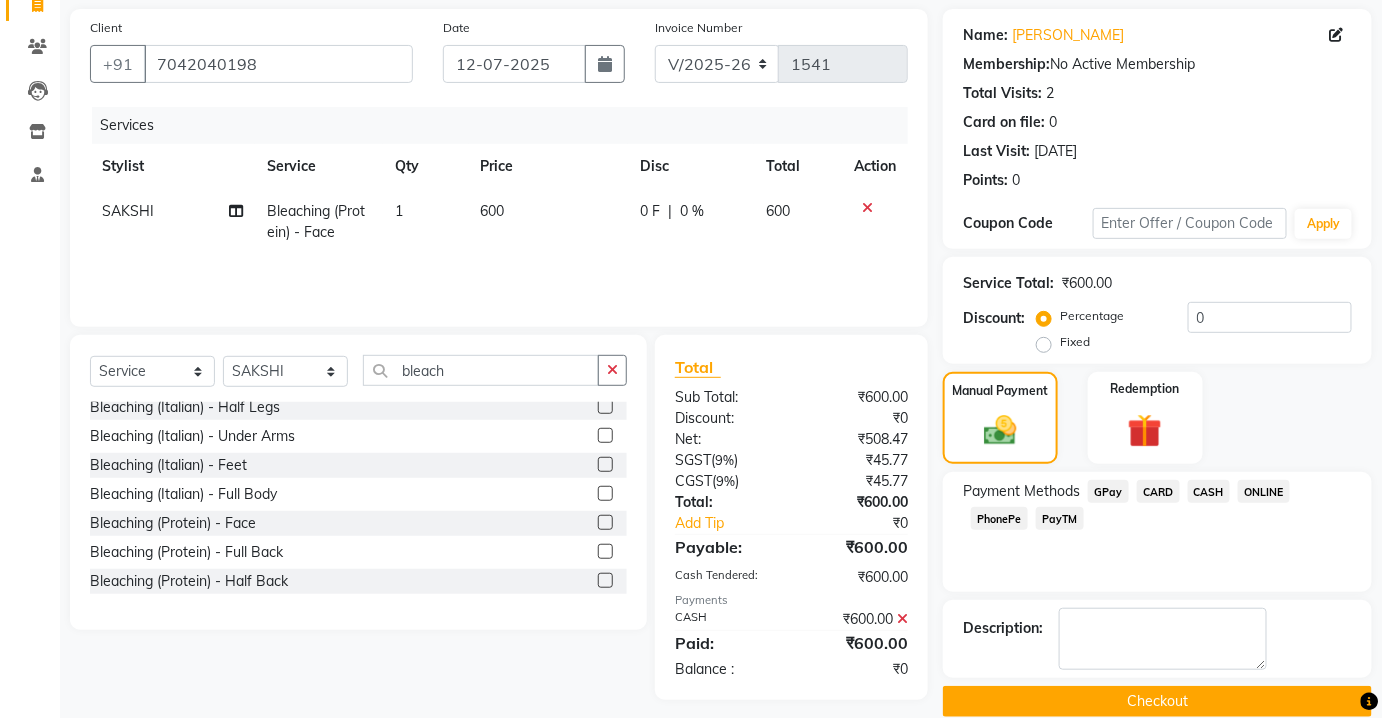 scroll, scrollTop: 168, scrollLeft: 0, axis: vertical 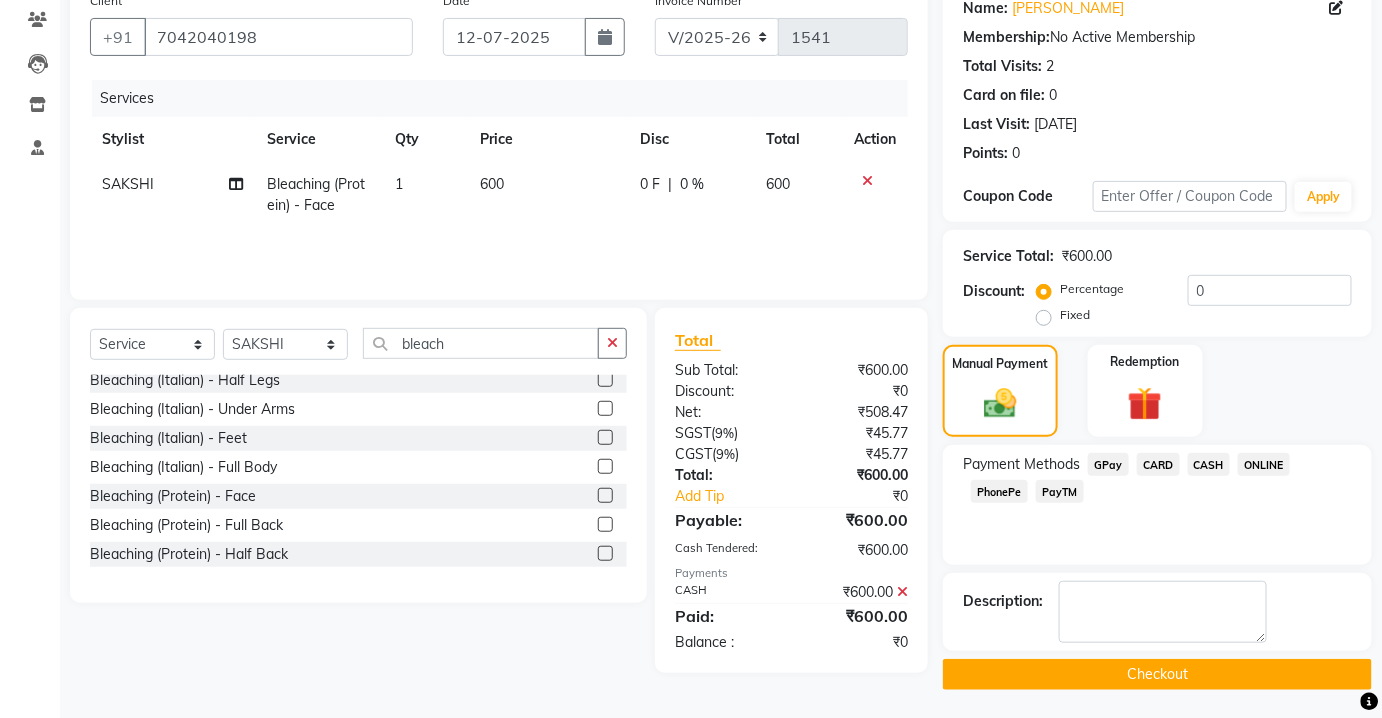 click on "Checkout" 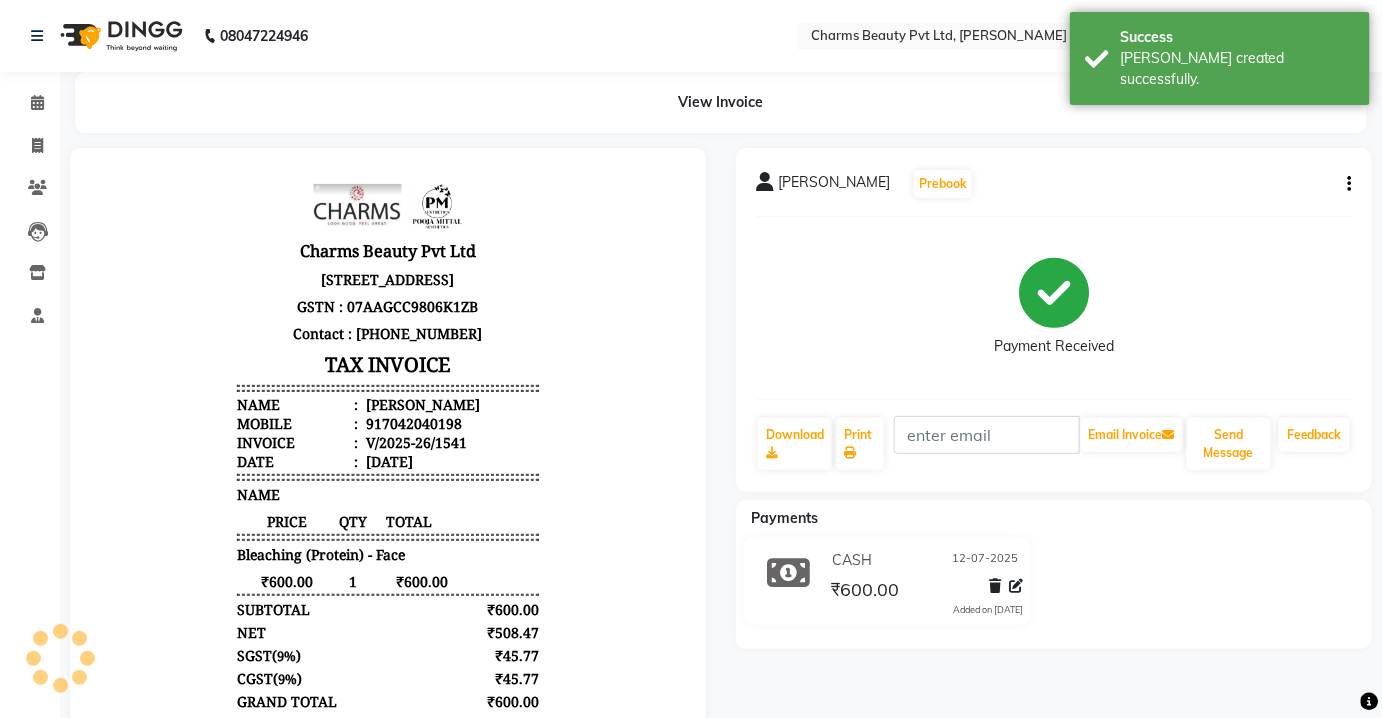 scroll, scrollTop: 0, scrollLeft: 0, axis: both 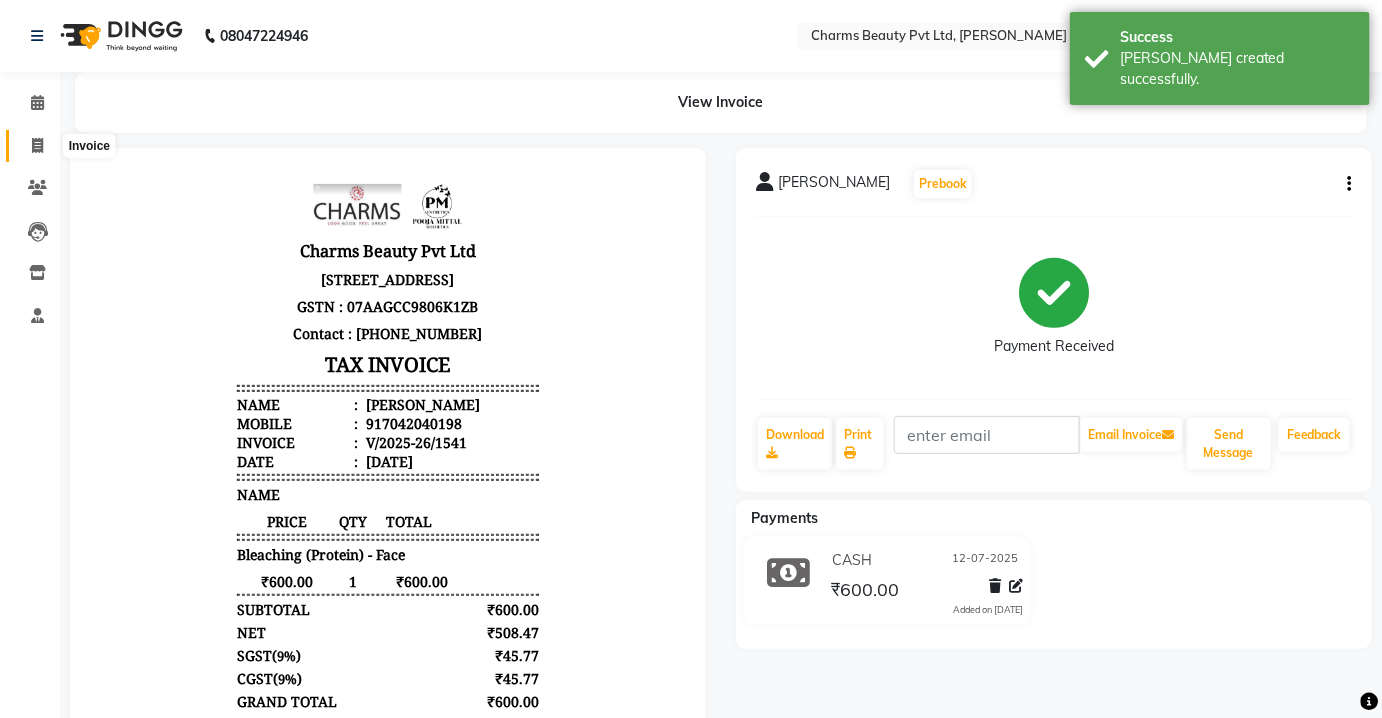 click 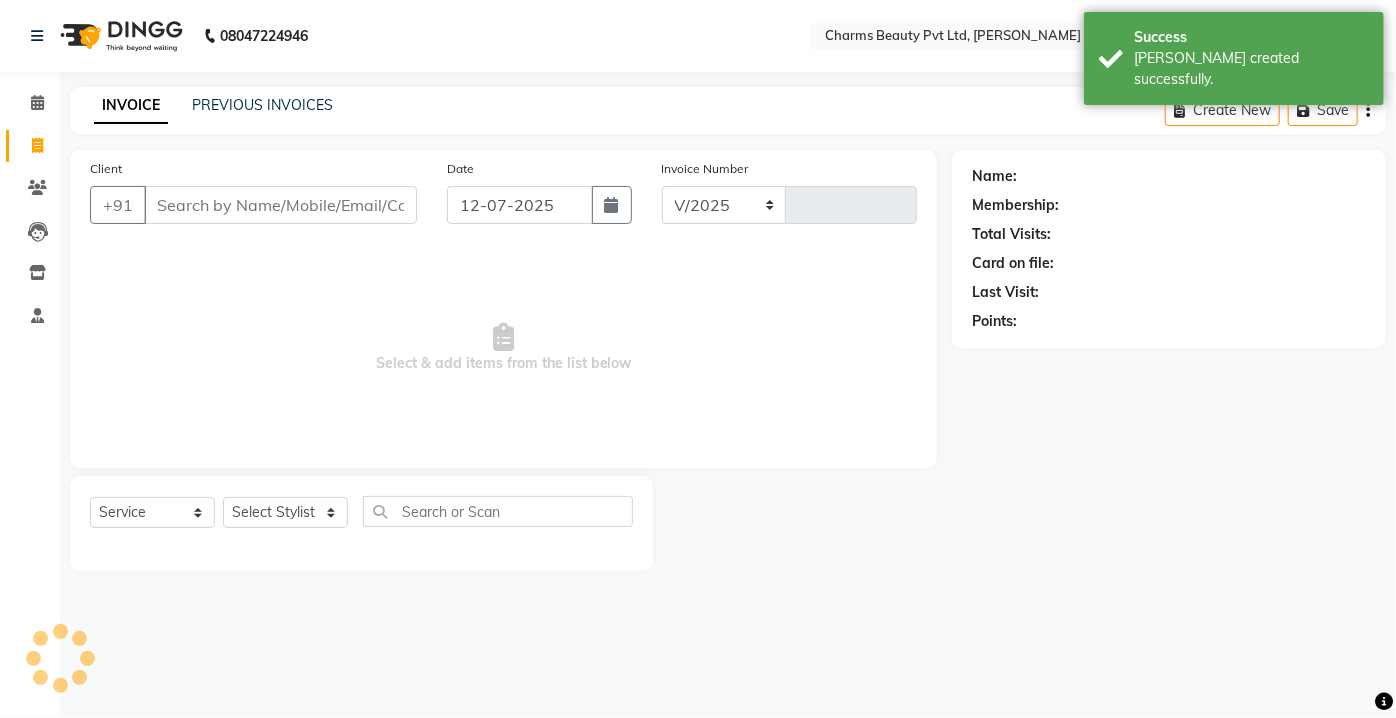 select on "3743" 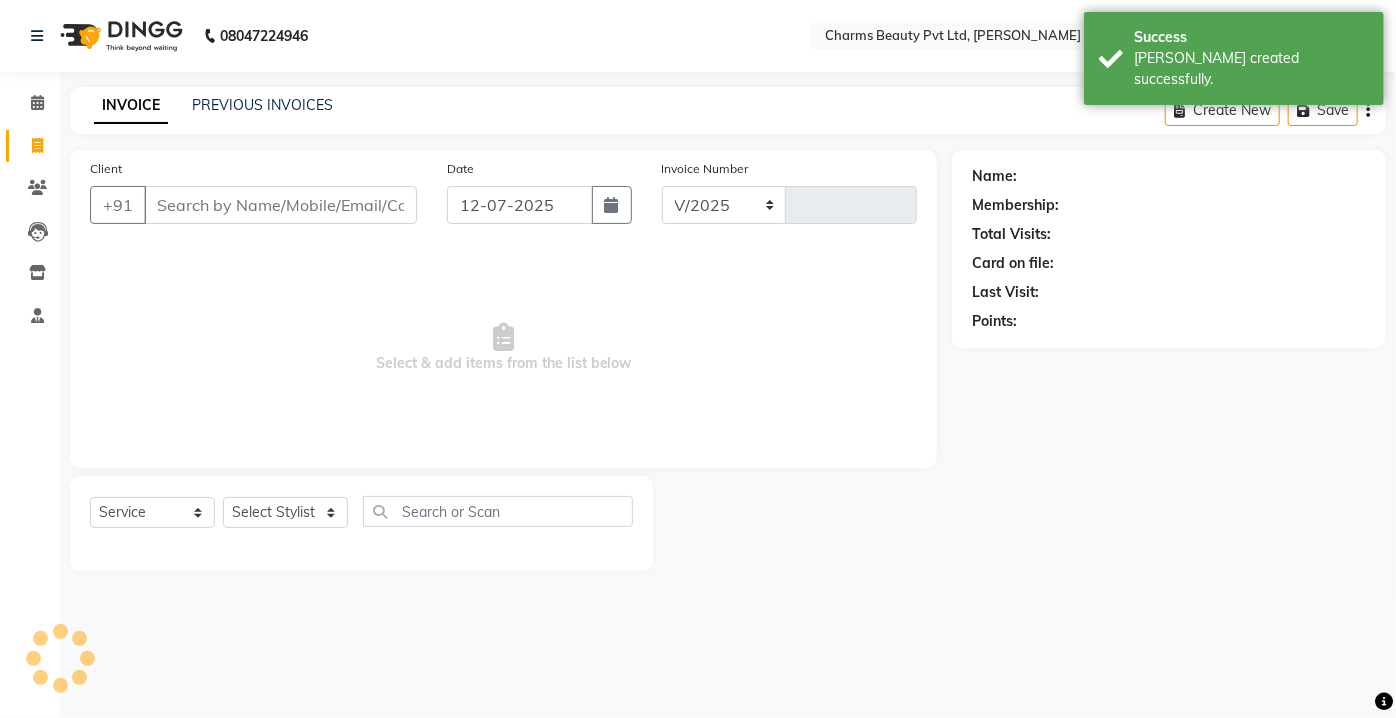 type on "1542" 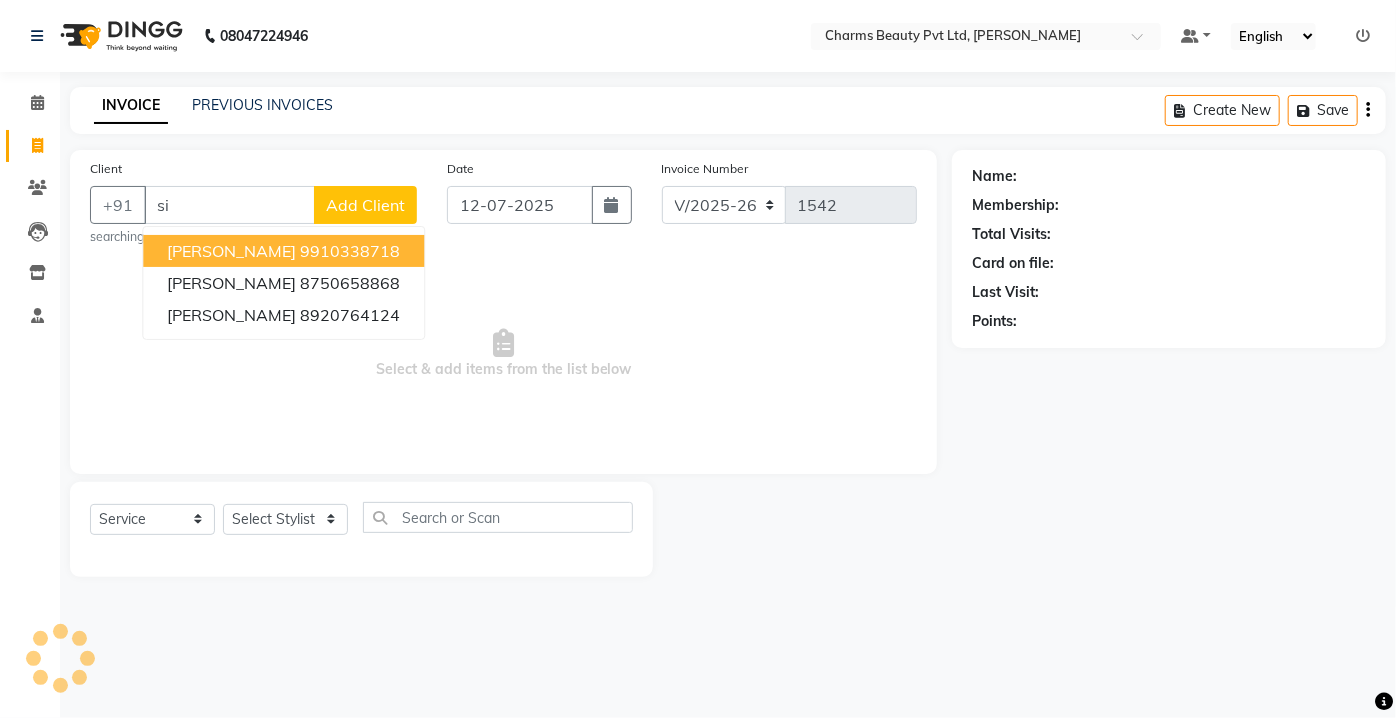 type on "s" 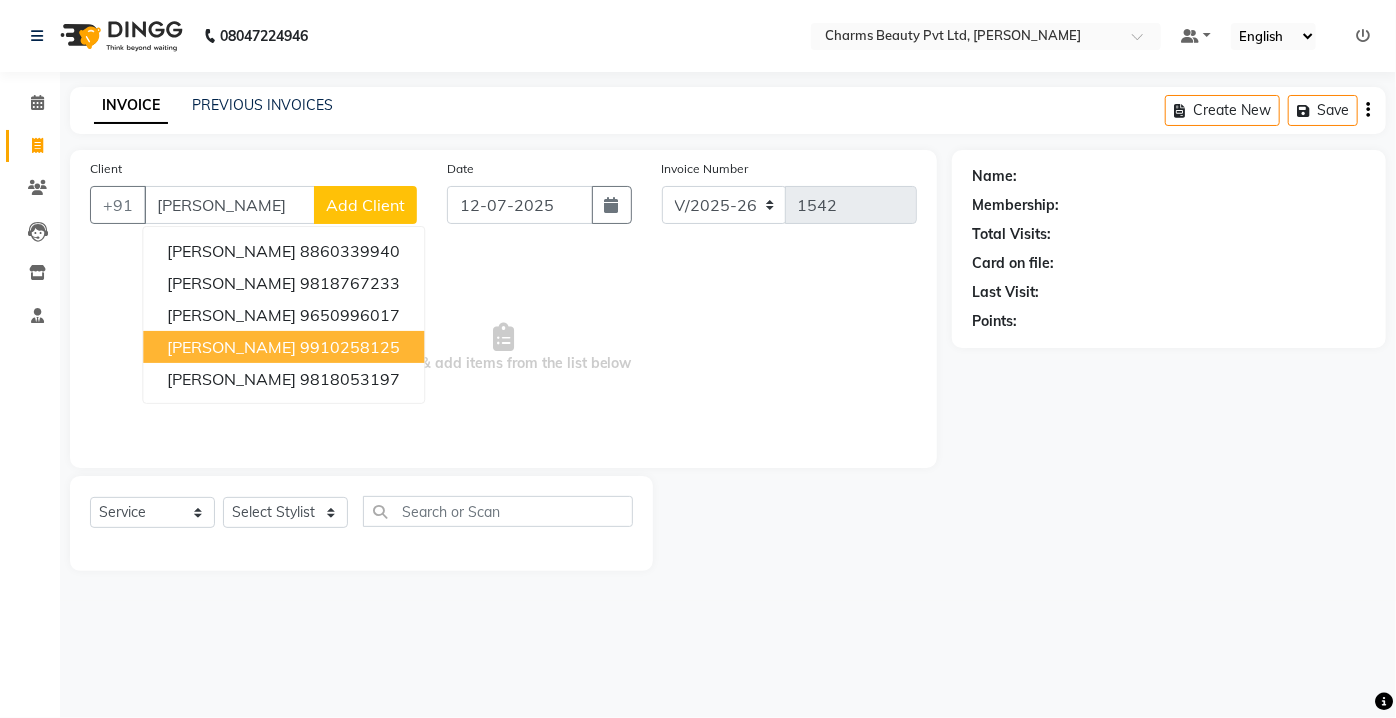 click on "SONU Shrimal" at bounding box center (231, 347) 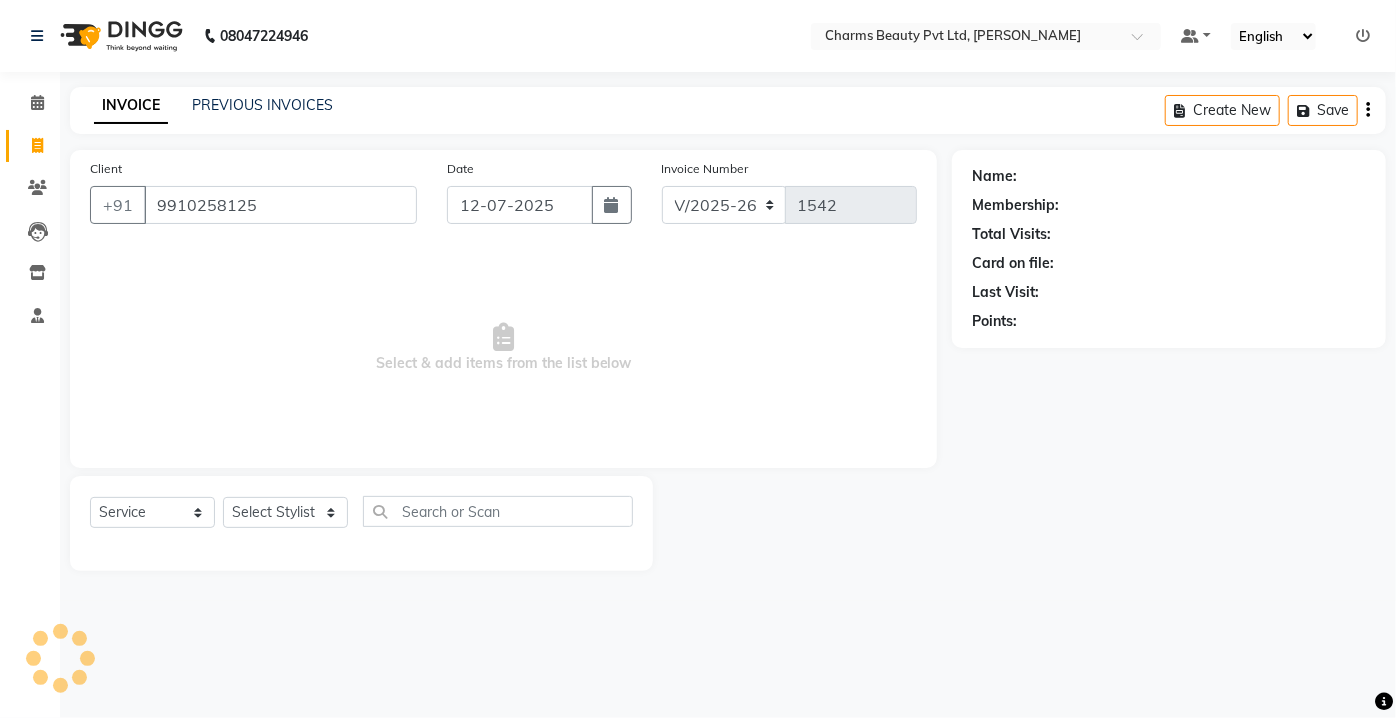 type on "9910258125" 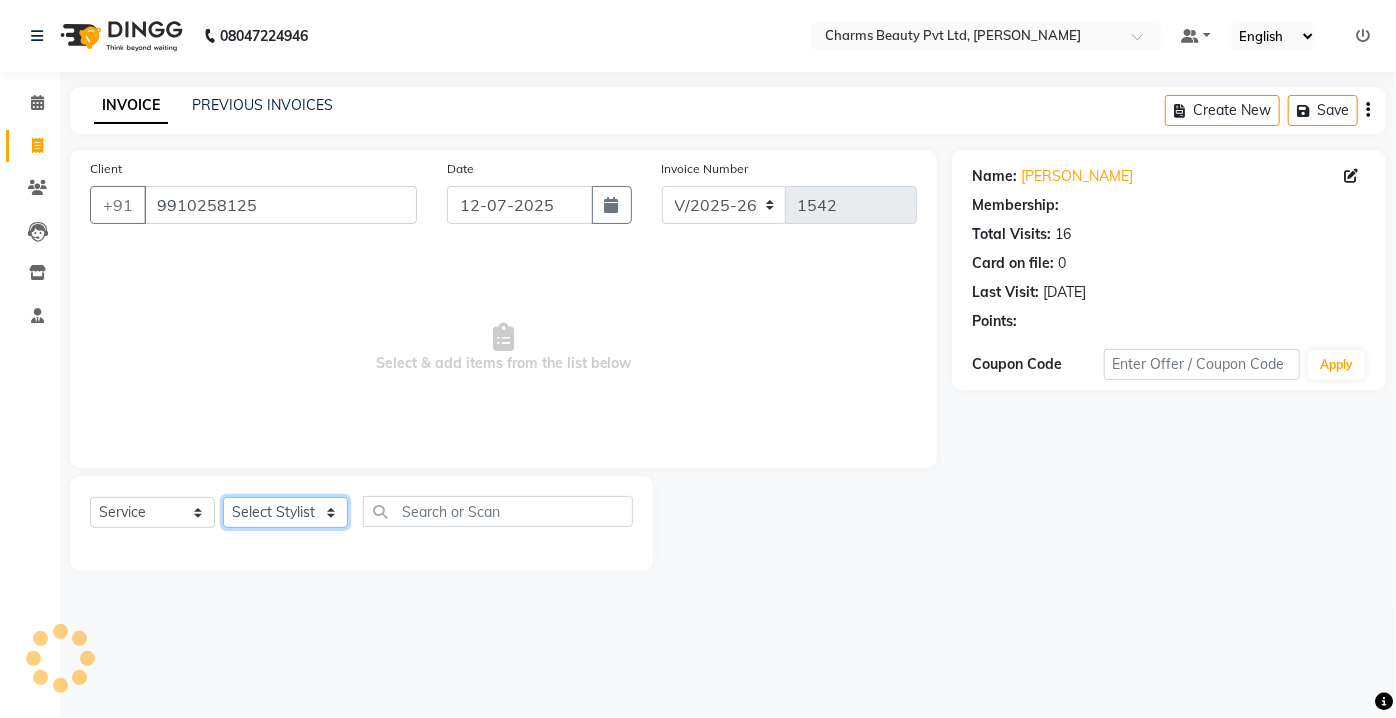 drag, startPoint x: 270, startPoint y: 516, endPoint x: 275, endPoint y: 501, distance: 15.811388 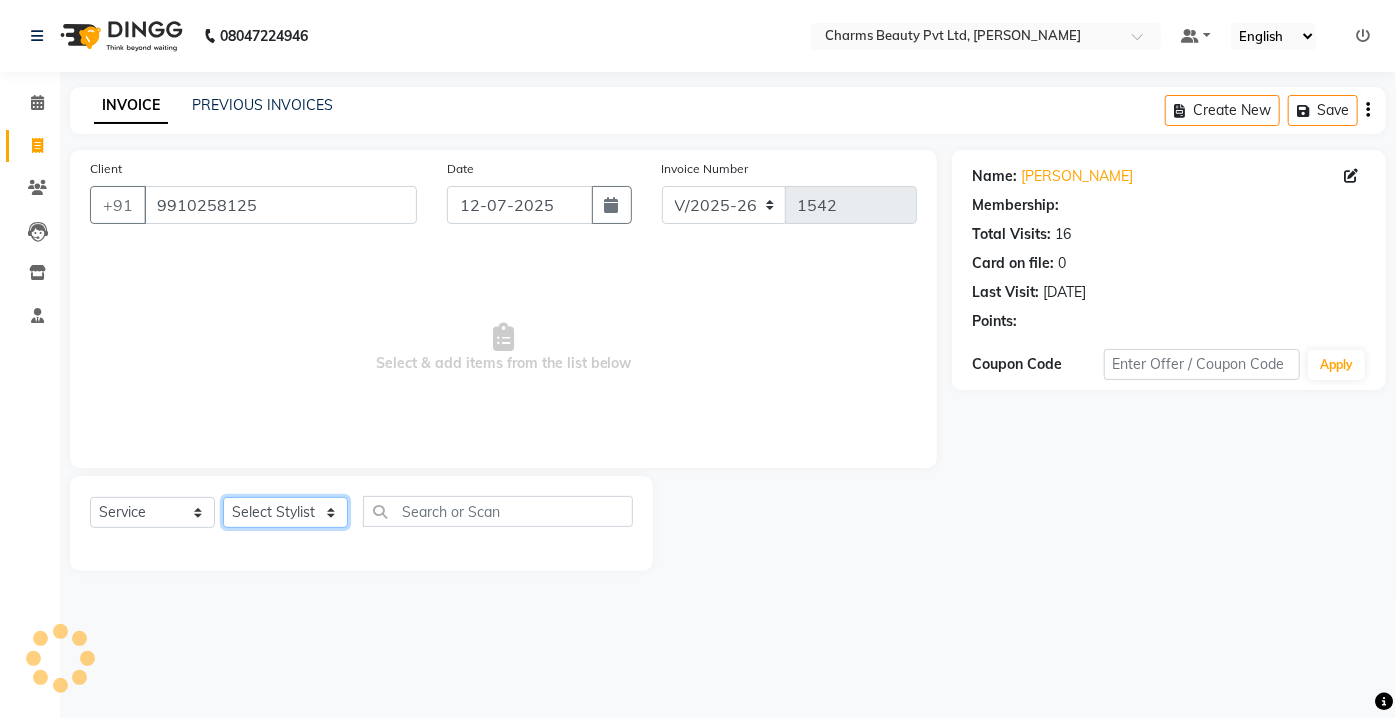 click on "Select Stylist [PERSON_NAME] [PERSON_NAME] [PERSON_NAME] CHARMS DR. POOJA MITTAL HINA [PERSON_NAME] RANI [PERSON_NAME] [PERSON_NAME] SANTOSH [PERSON_NAME] TABBASUM" 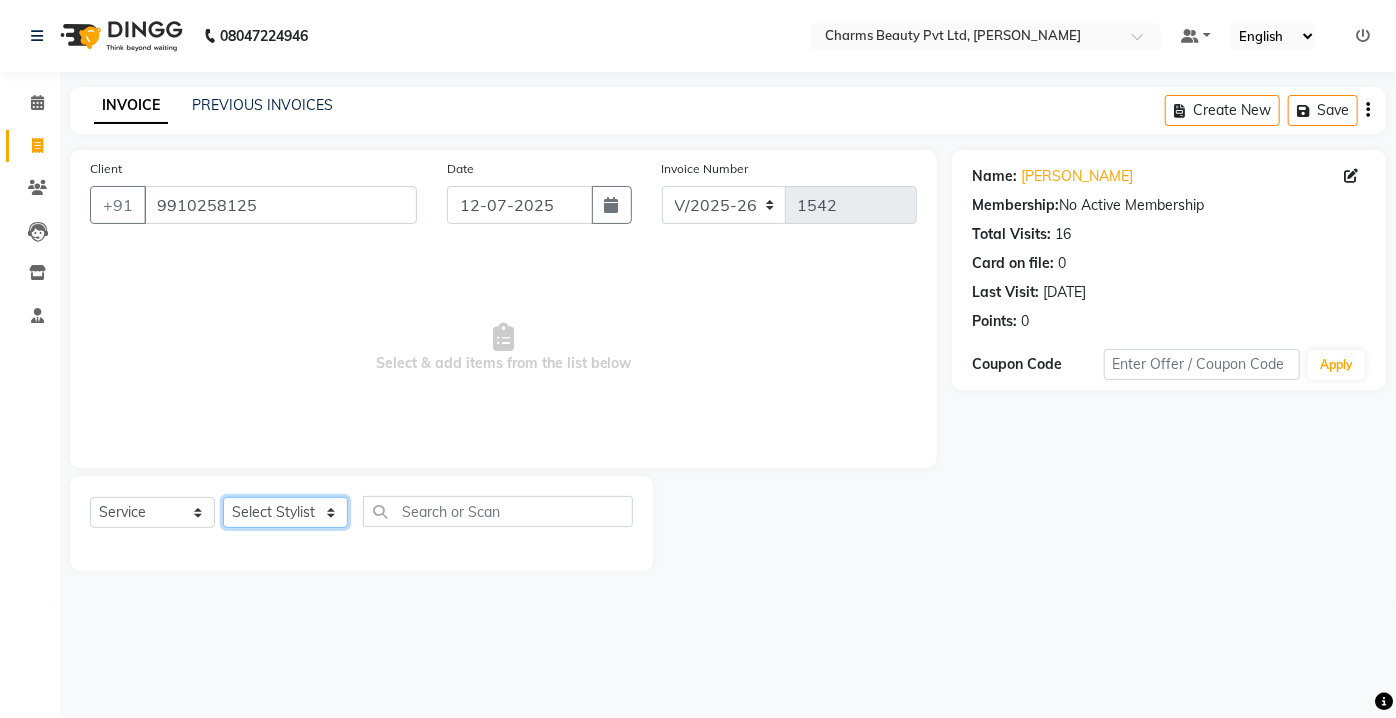 select on "17827" 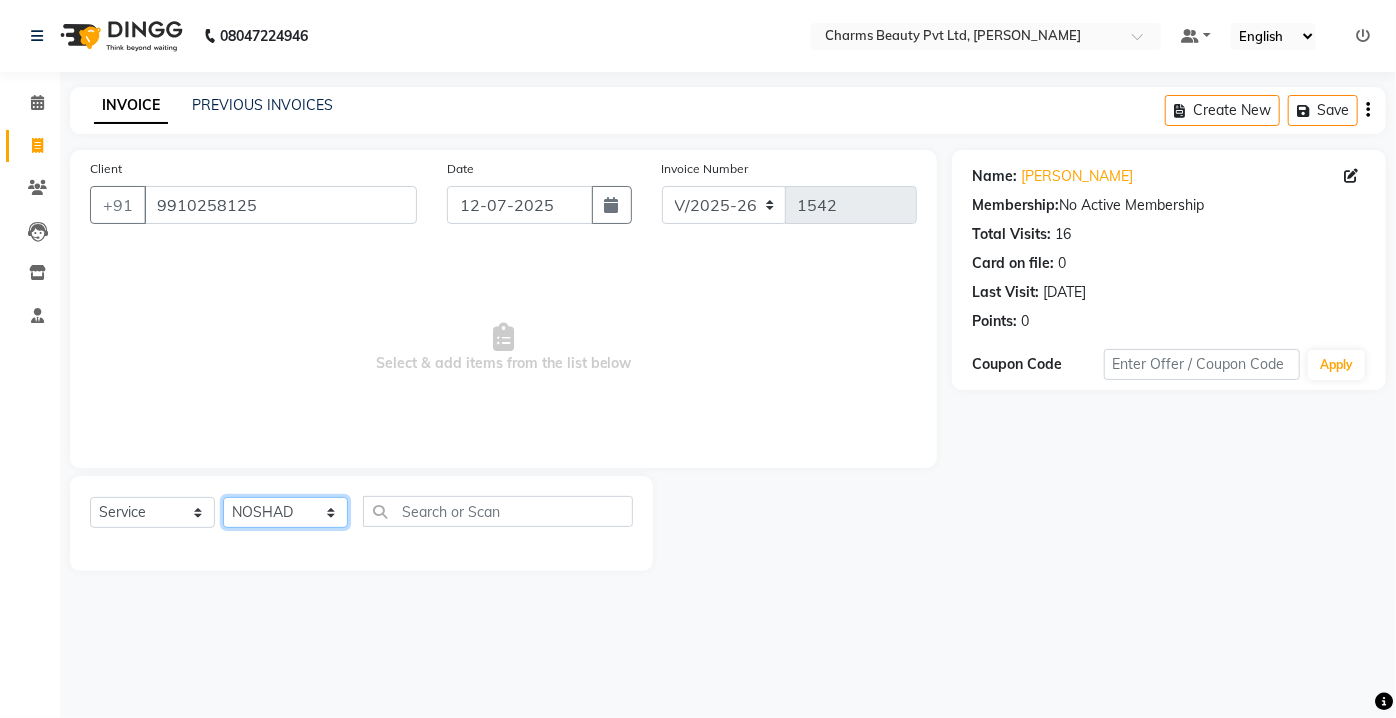 click on "Select Stylist [PERSON_NAME] [PERSON_NAME] [PERSON_NAME] CHARMS DR. POOJA MITTAL HINA [PERSON_NAME] RANI [PERSON_NAME] [PERSON_NAME] SANTOSH [PERSON_NAME] TABBASUM" 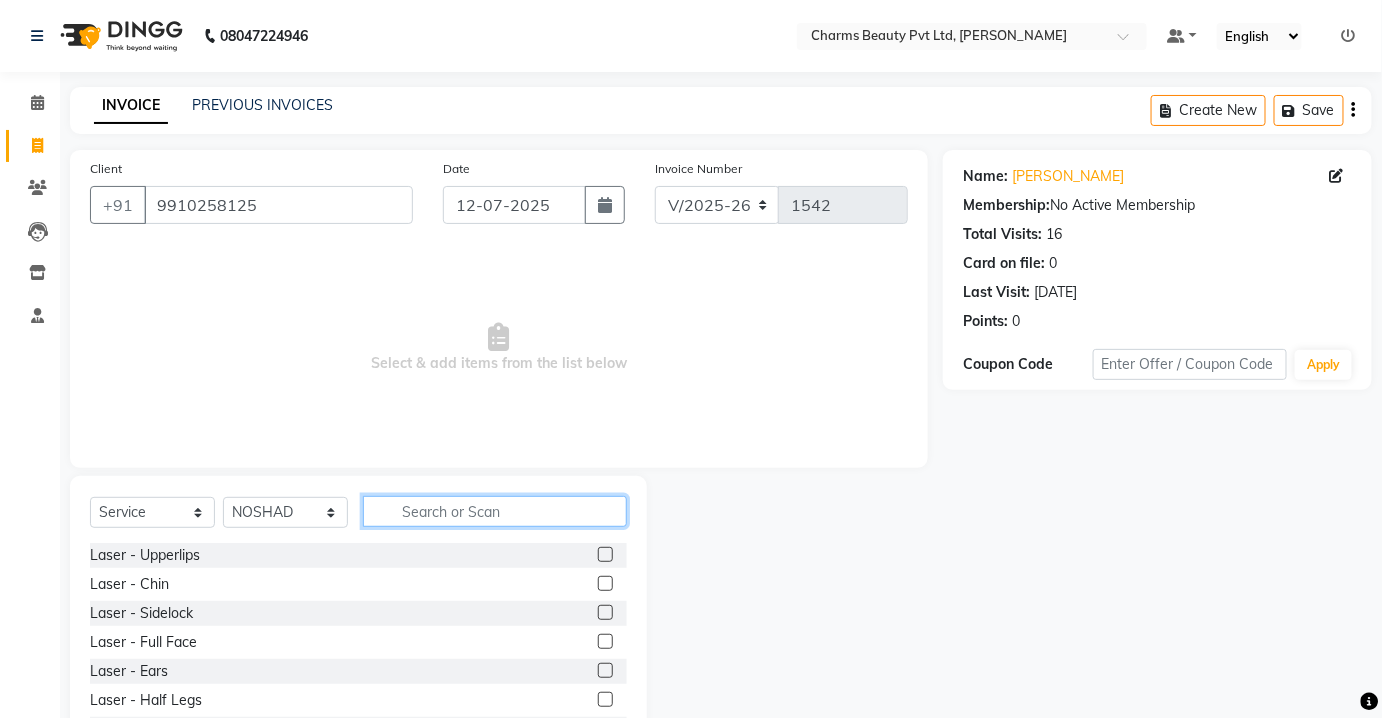 click 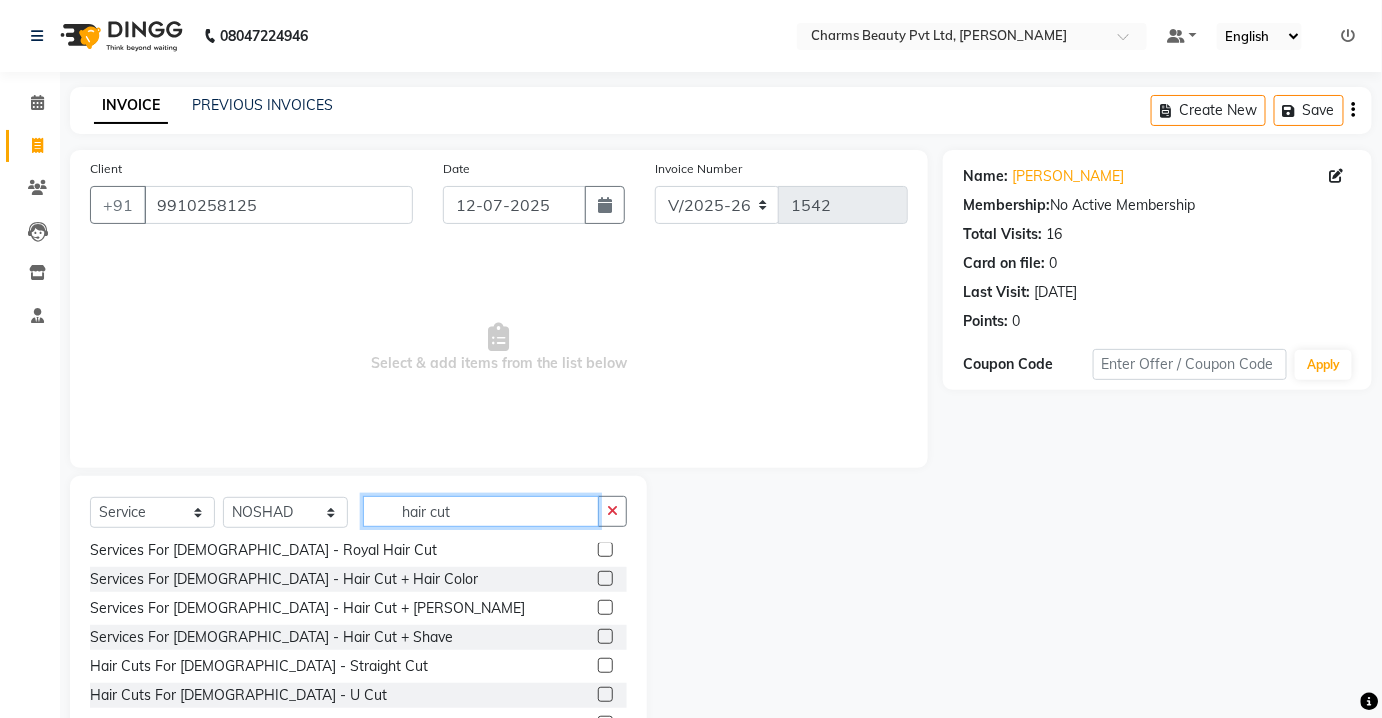 scroll, scrollTop: 90, scrollLeft: 0, axis: vertical 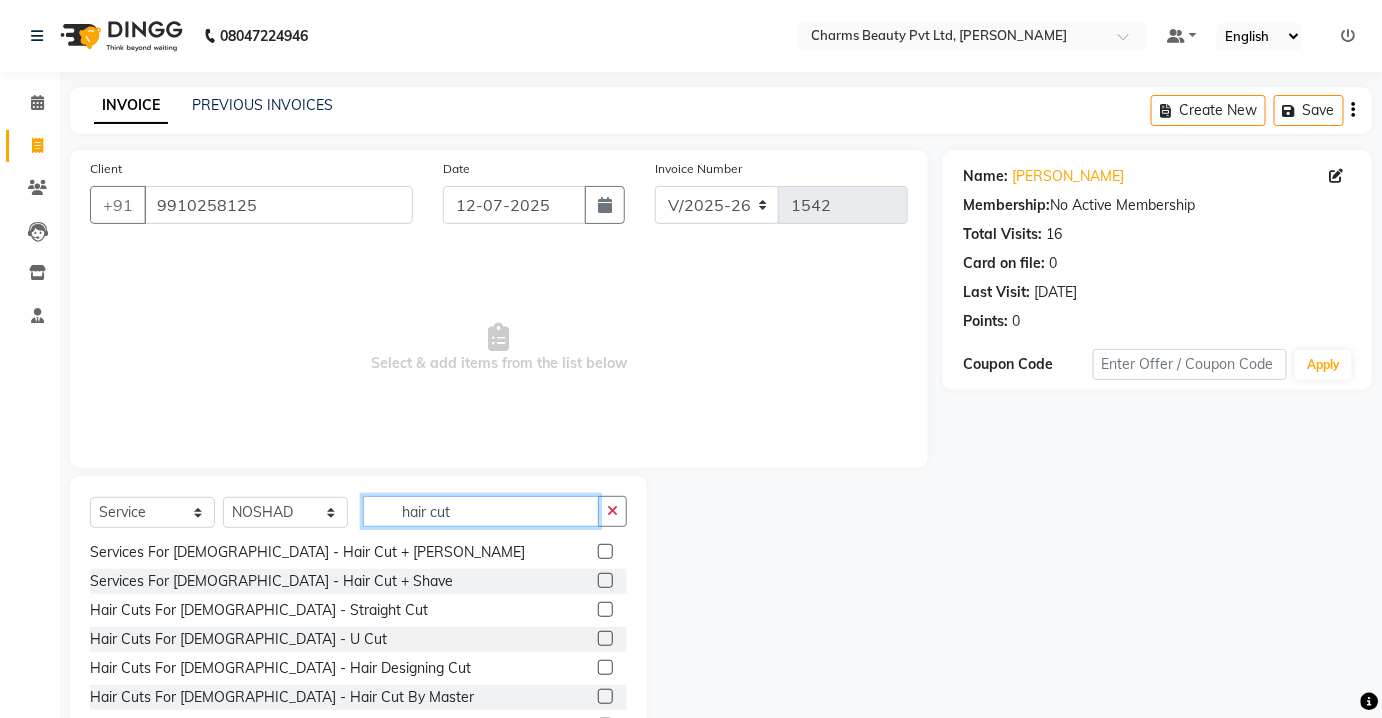 type on "hair cut" 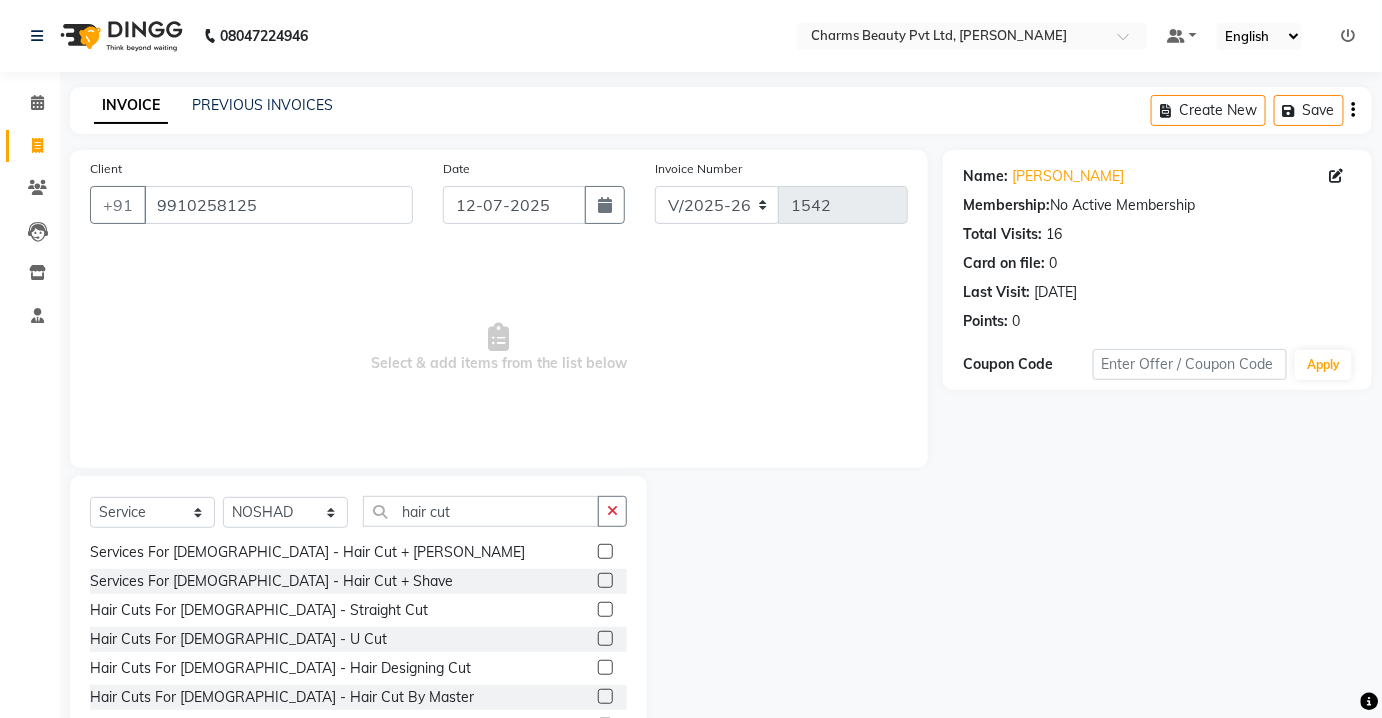 click 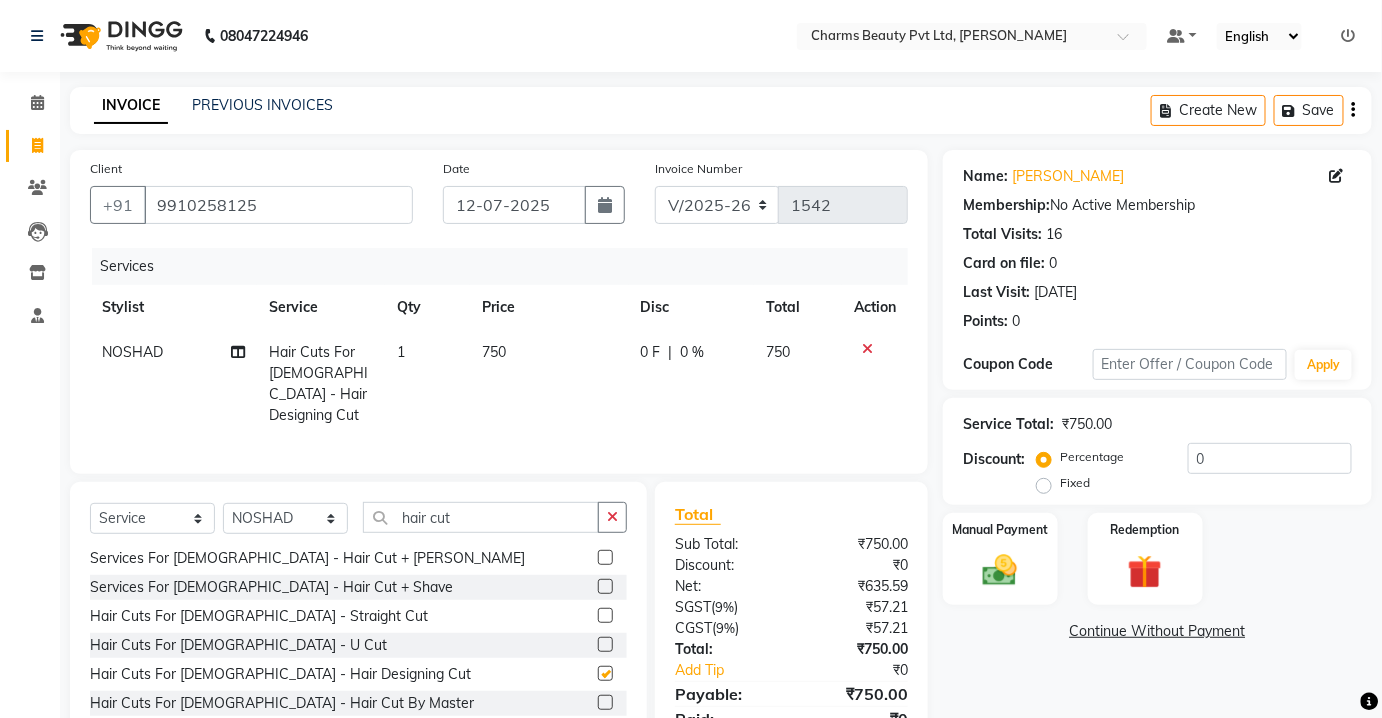 checkbox on "false" 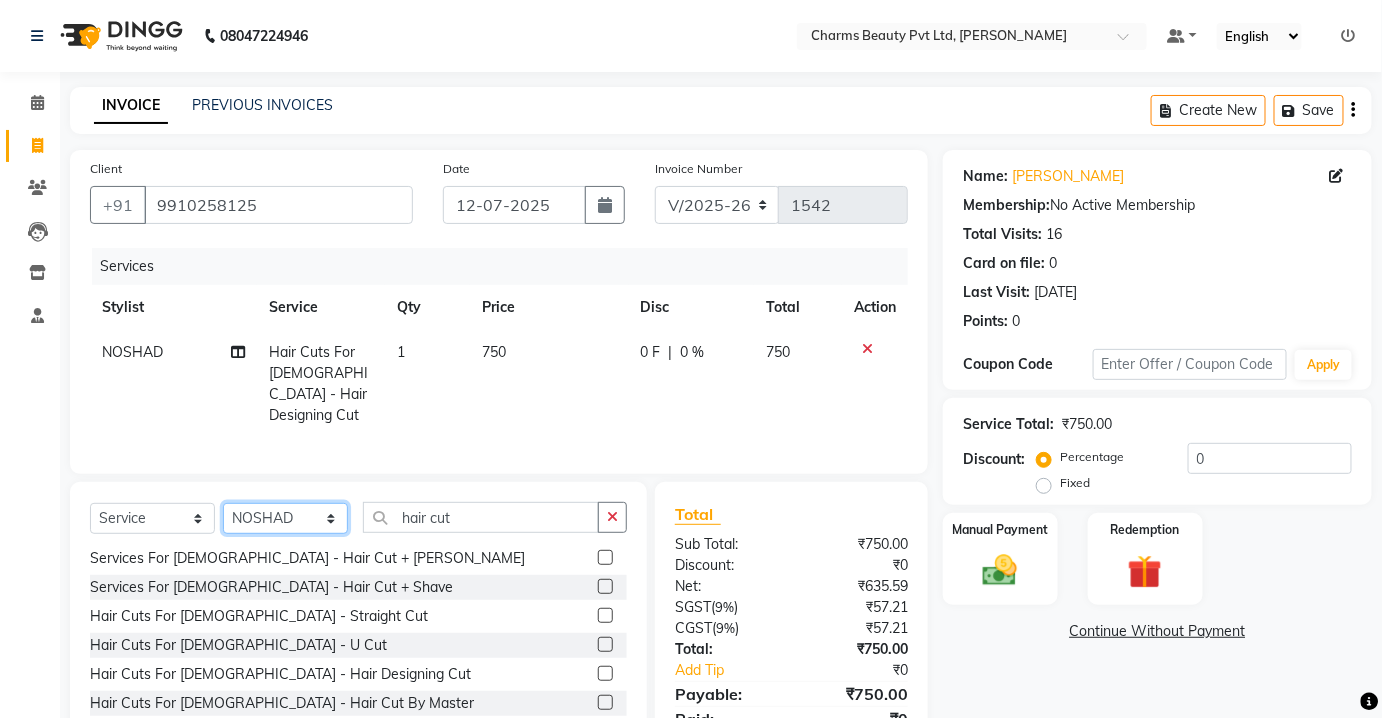 click on "Select Stylist [PERSON_NAME] [PERSON_NAME] [PERSON_NAME] CHARMS DR. POOJA MITTAL HINA [PERSON_NAME] RANI [PERSON_NAME] [PERSON_NAME] SANTOSH [PERSON_NAME] TABBASUM" 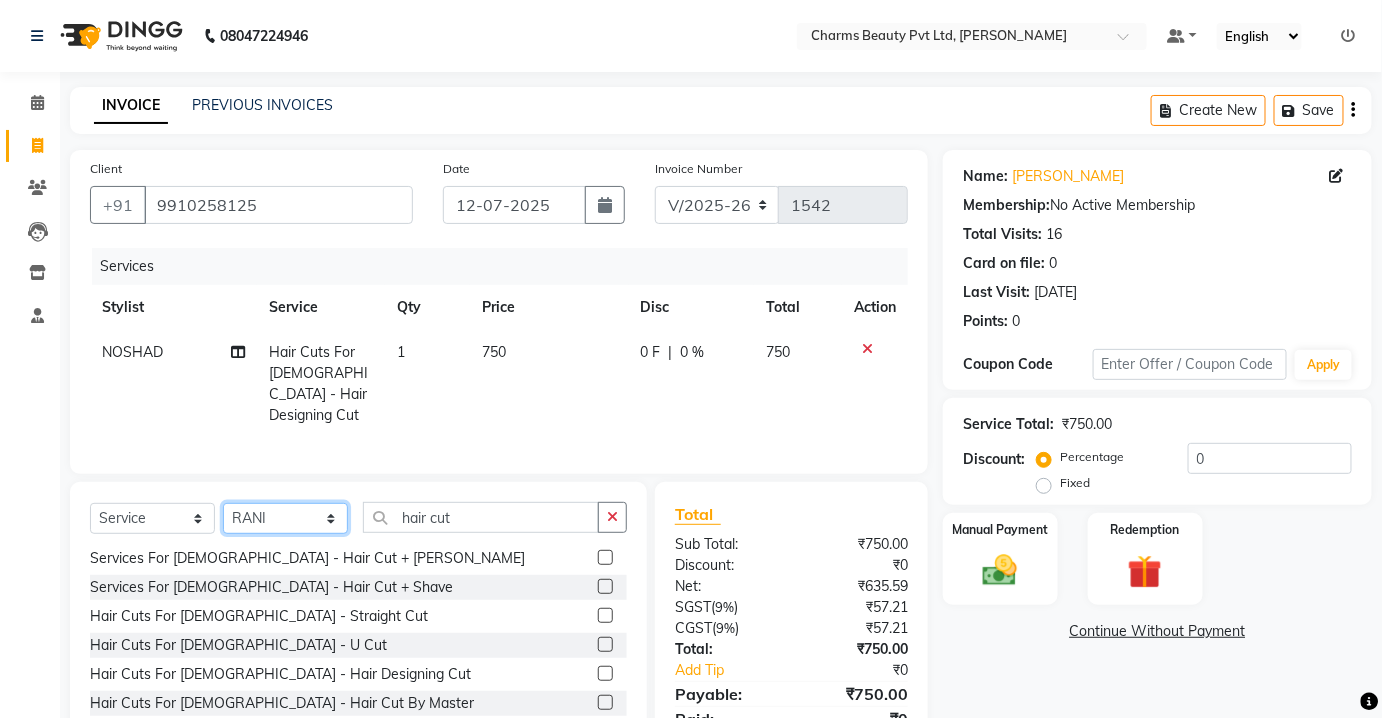click on "Select Stylist [PERSON_NAME] [PERSON_NAME] [PERSON_NAME] CHARMS DR. POOJA MITTAL HINA [PERSON_NAME] RANI [PERSON_NAME] [PERSON_NAME] SANTOSH [PERSON_NAME] TABBASUM" 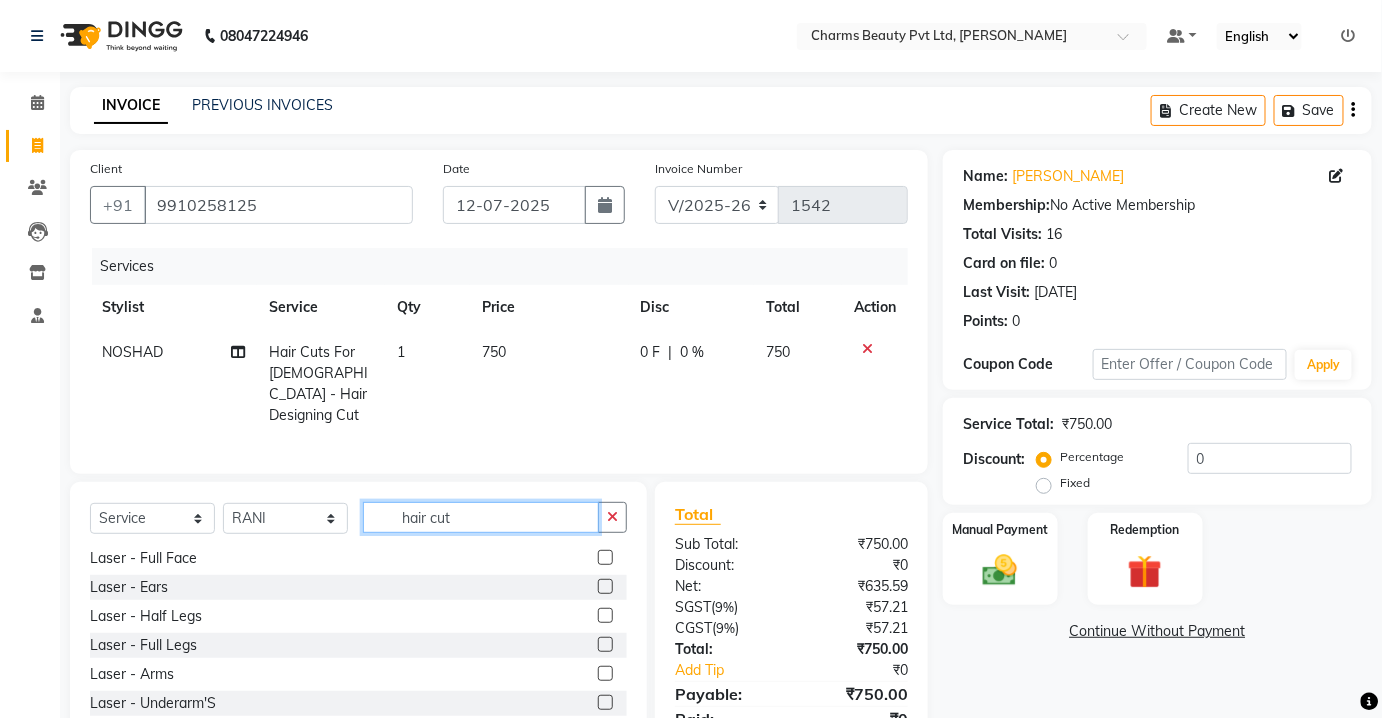 click on "hair cut" 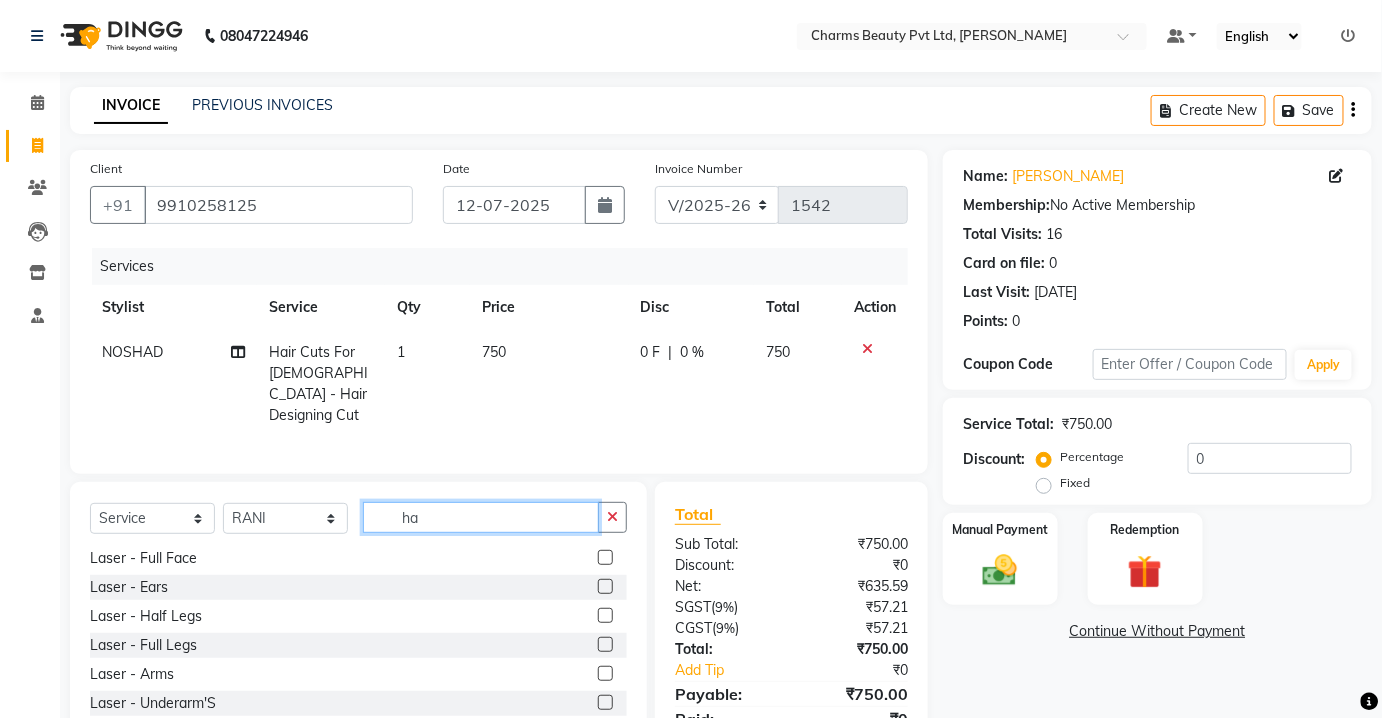 type on "h" 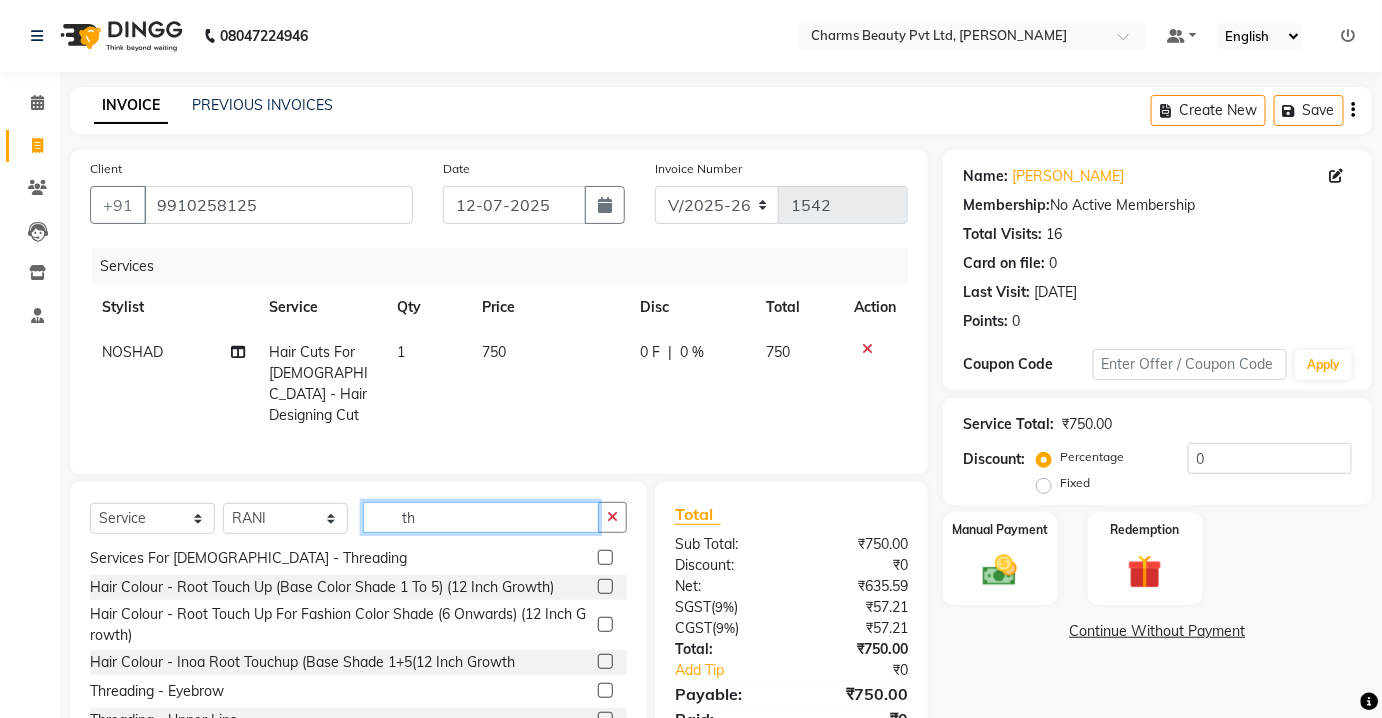 scroll, scrollTop: 0, scrollLeft: 0, axis: both 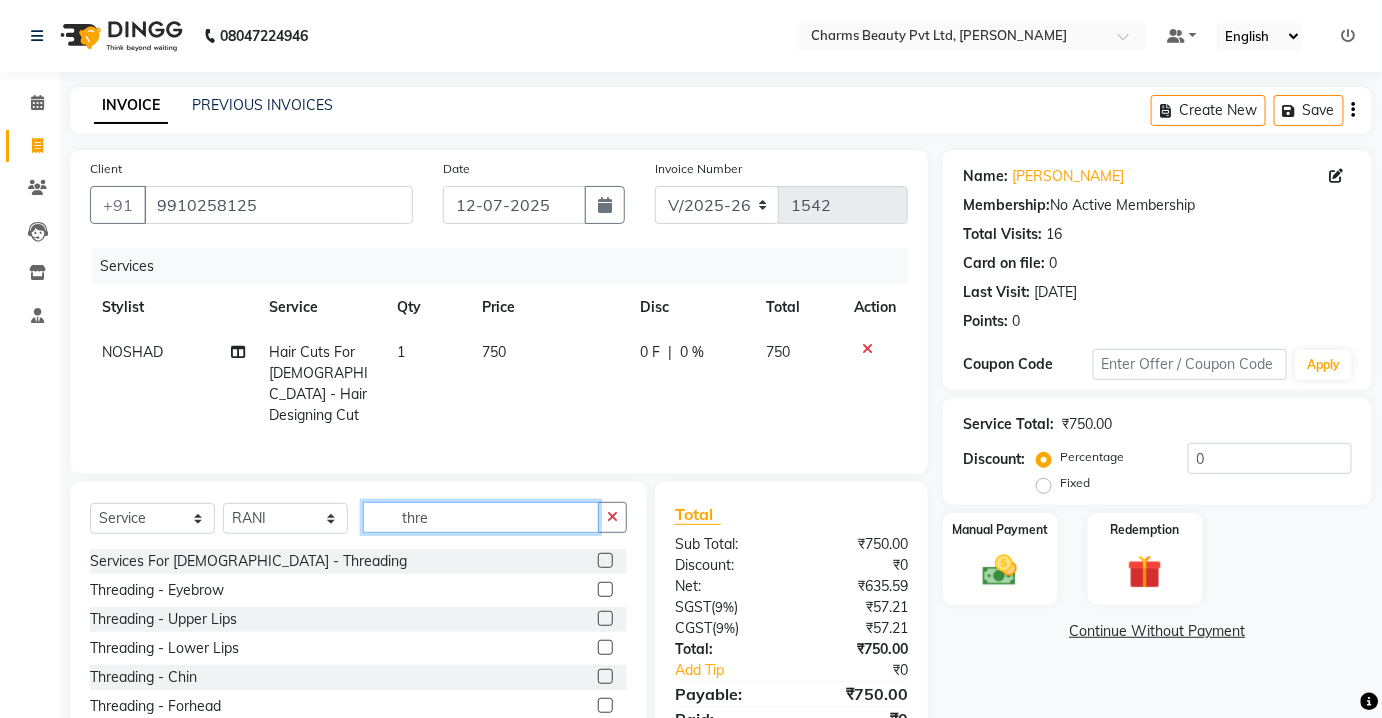 type on "thre" 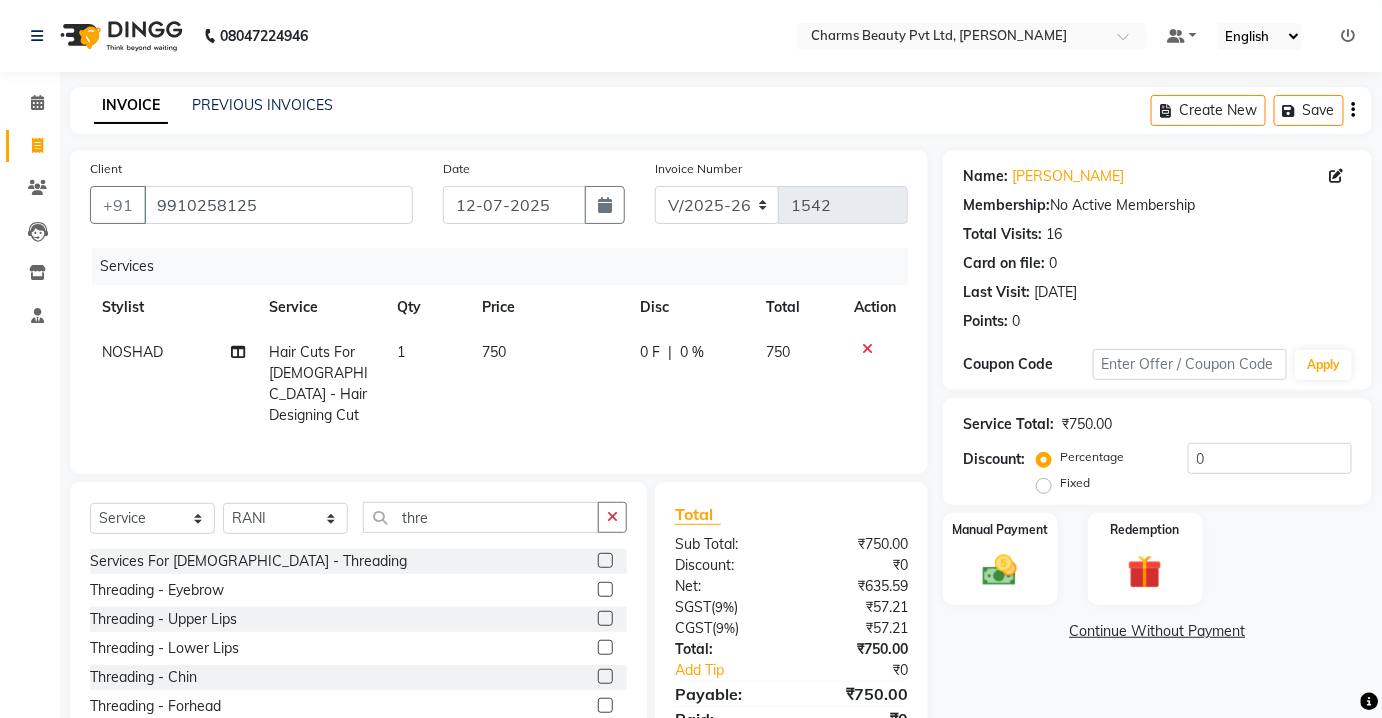 click 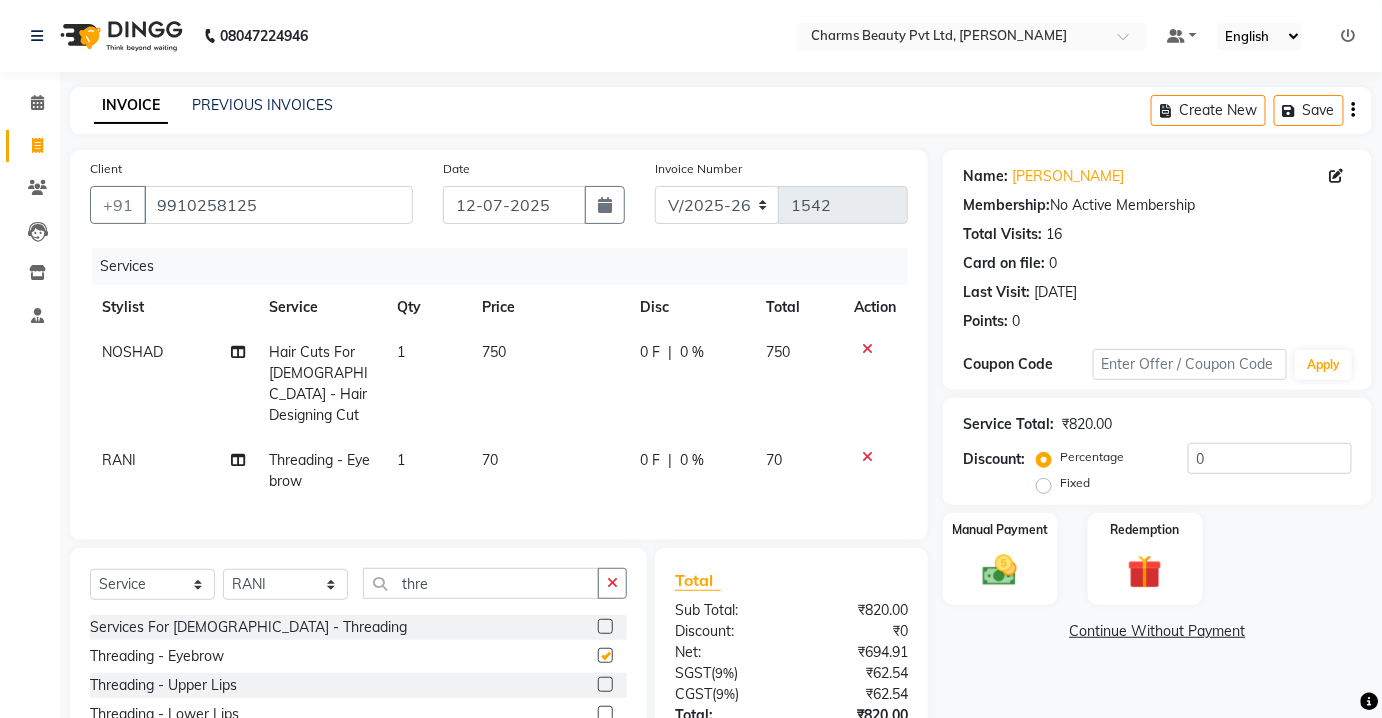 checkbox on "false" 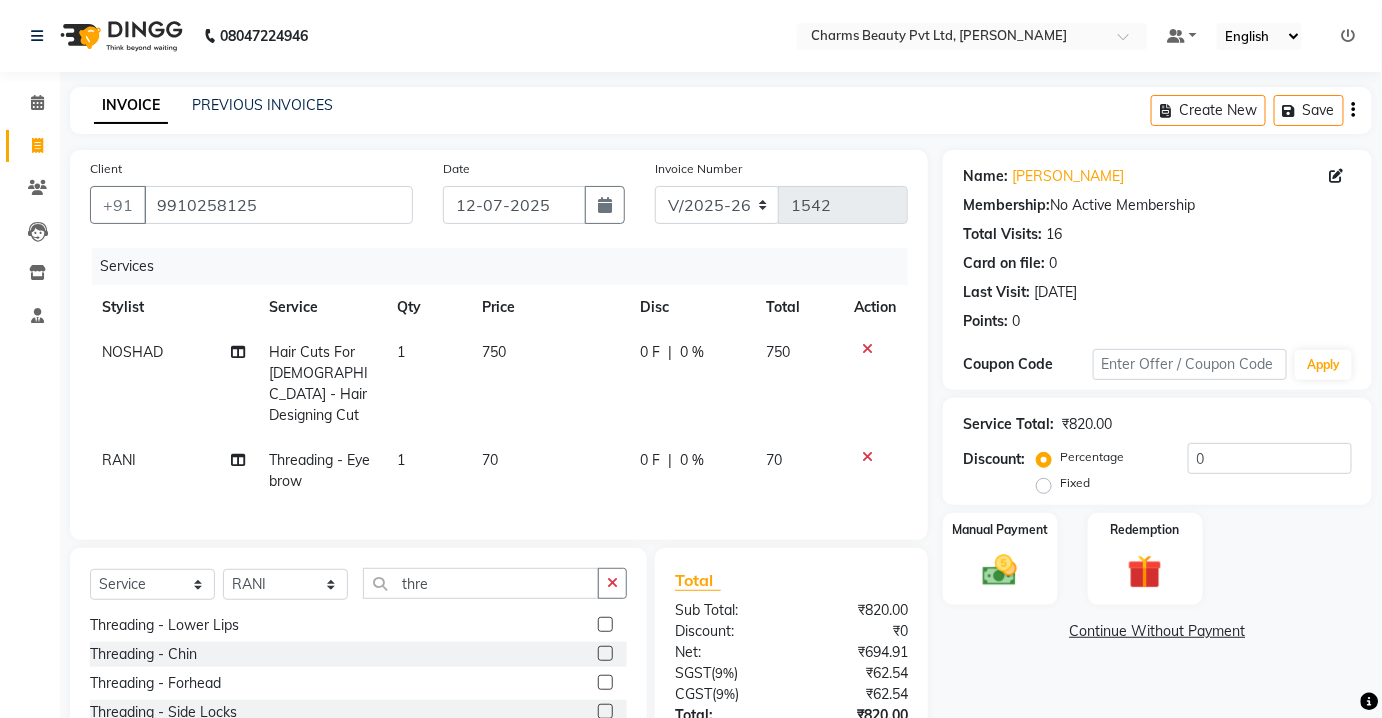 scroll, scrollTop: 90, scrollLeft: 0, axis: vertical 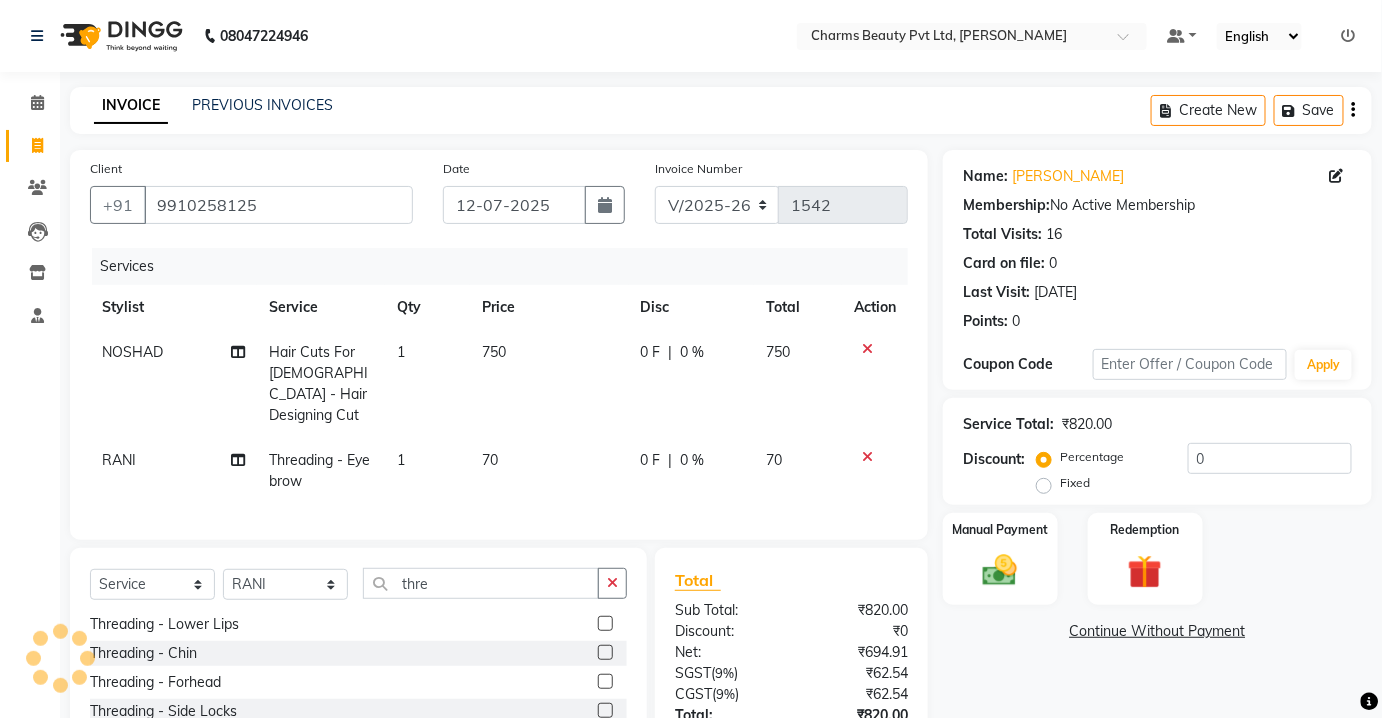 click 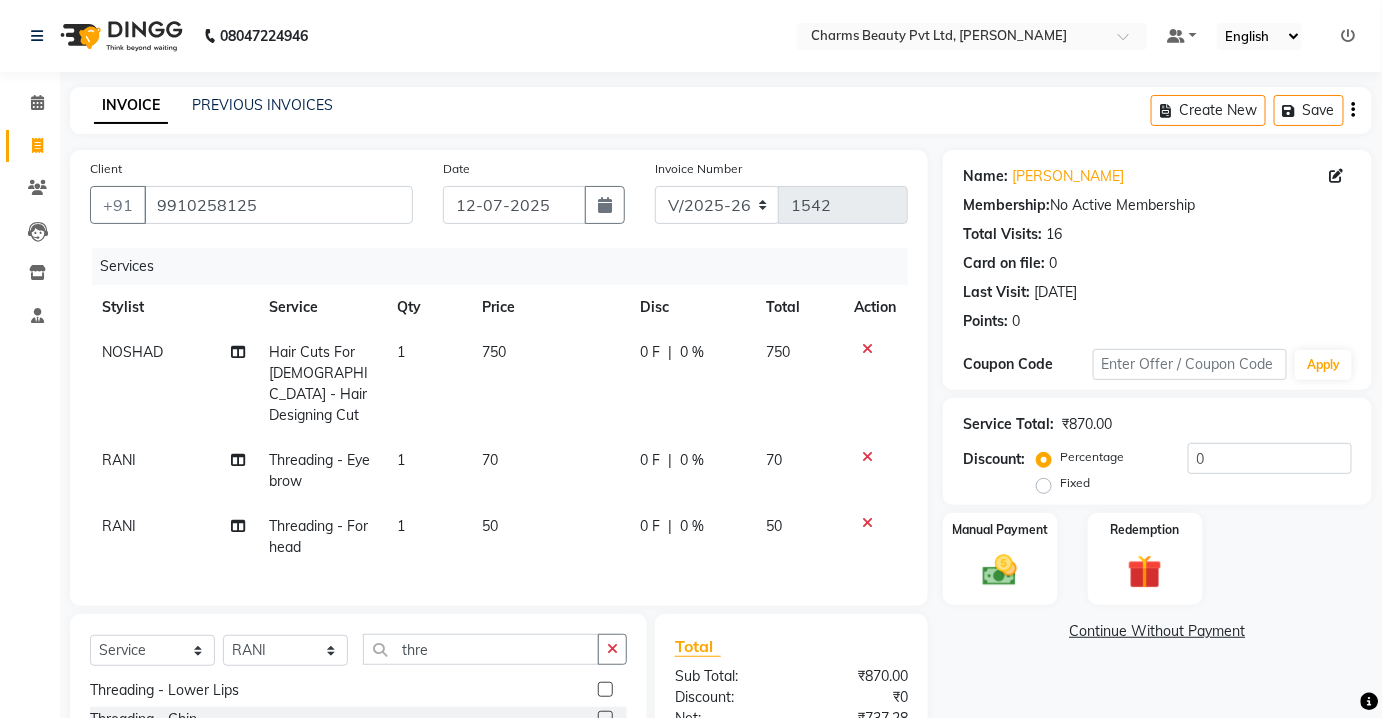 checkbox on "false" 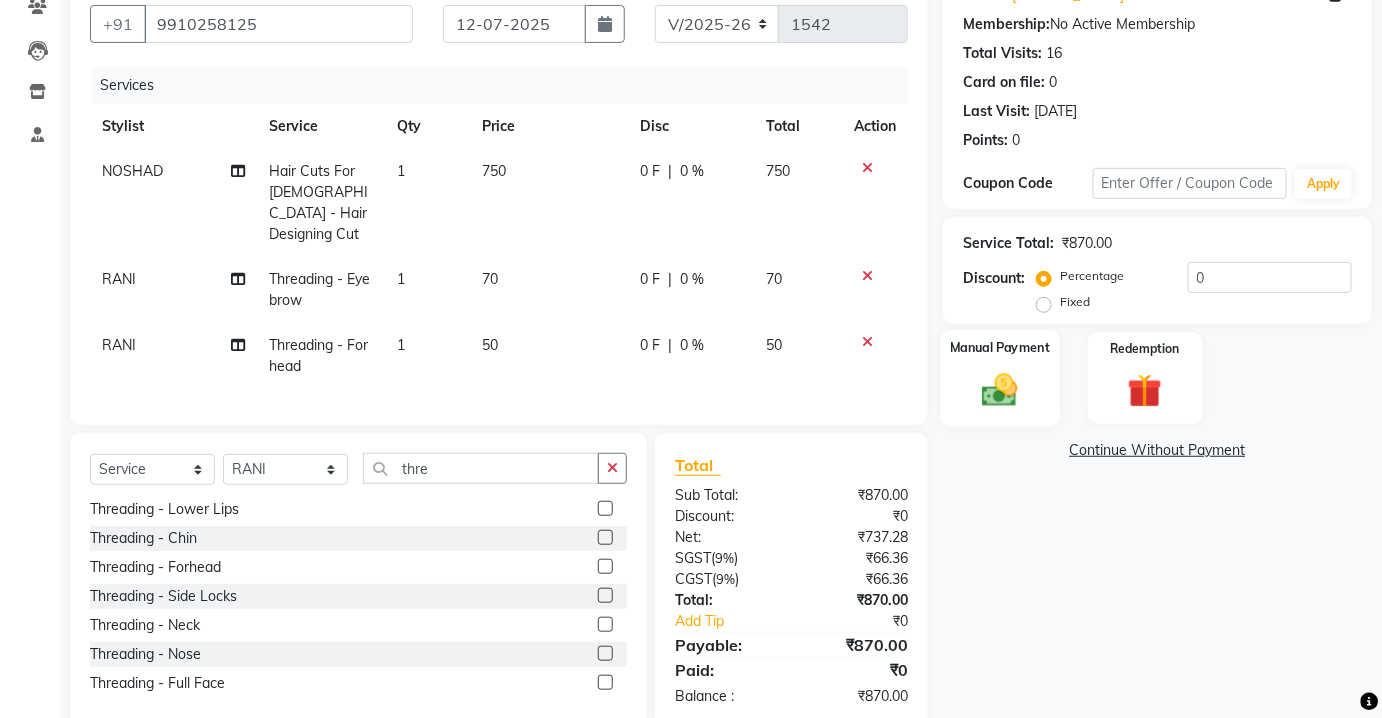 click 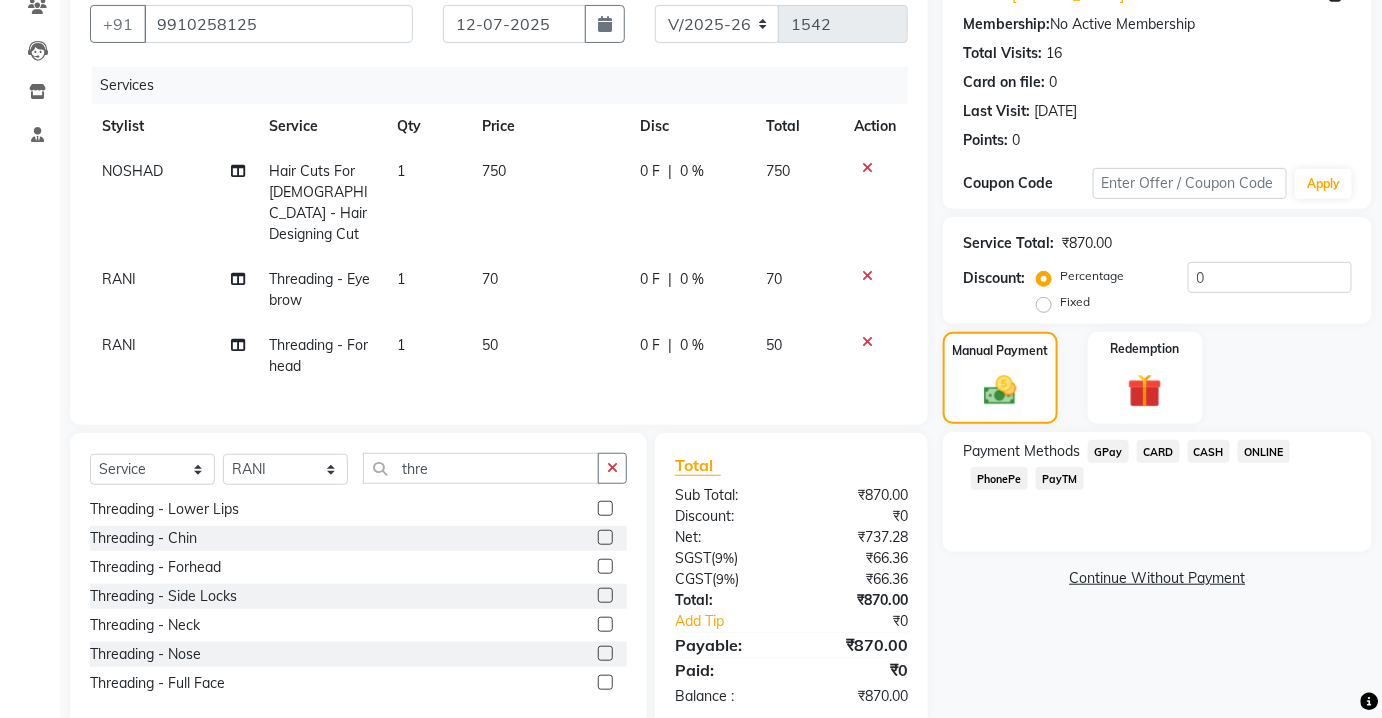 click on "CASH" 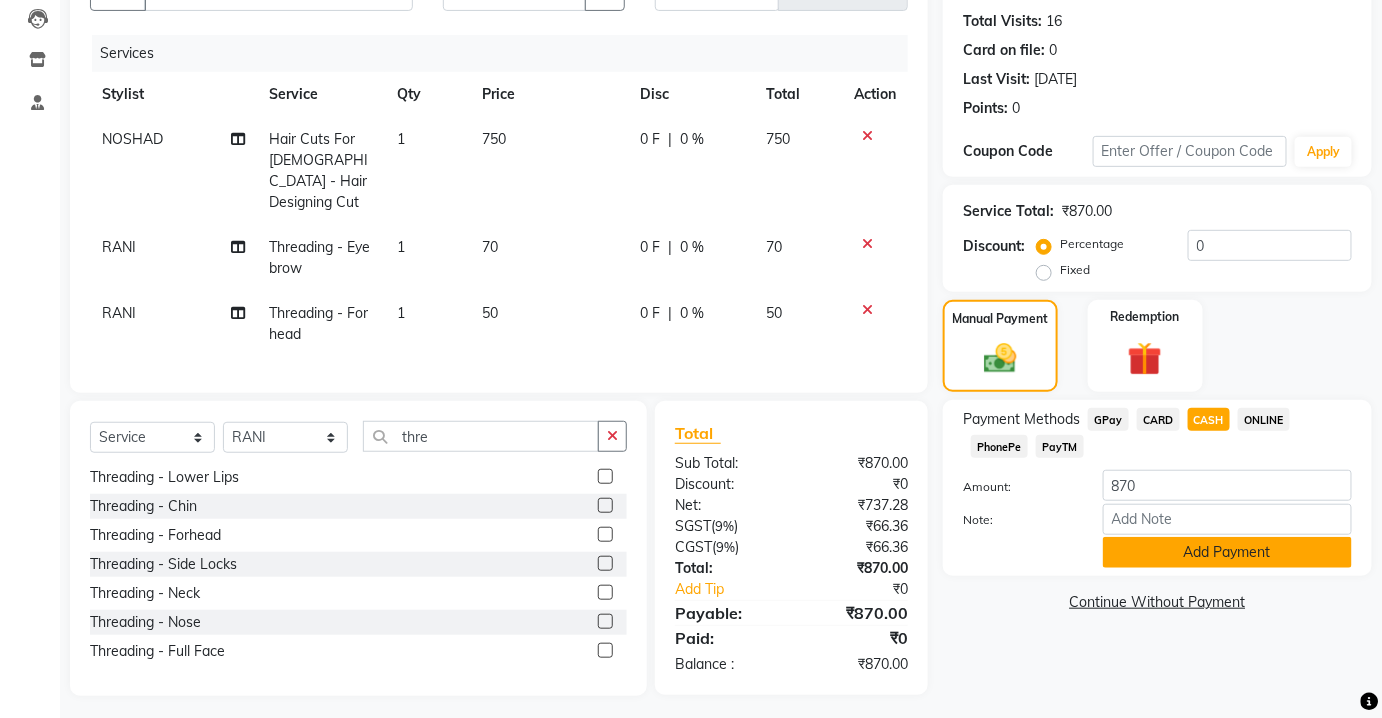 click on "Add Payment" 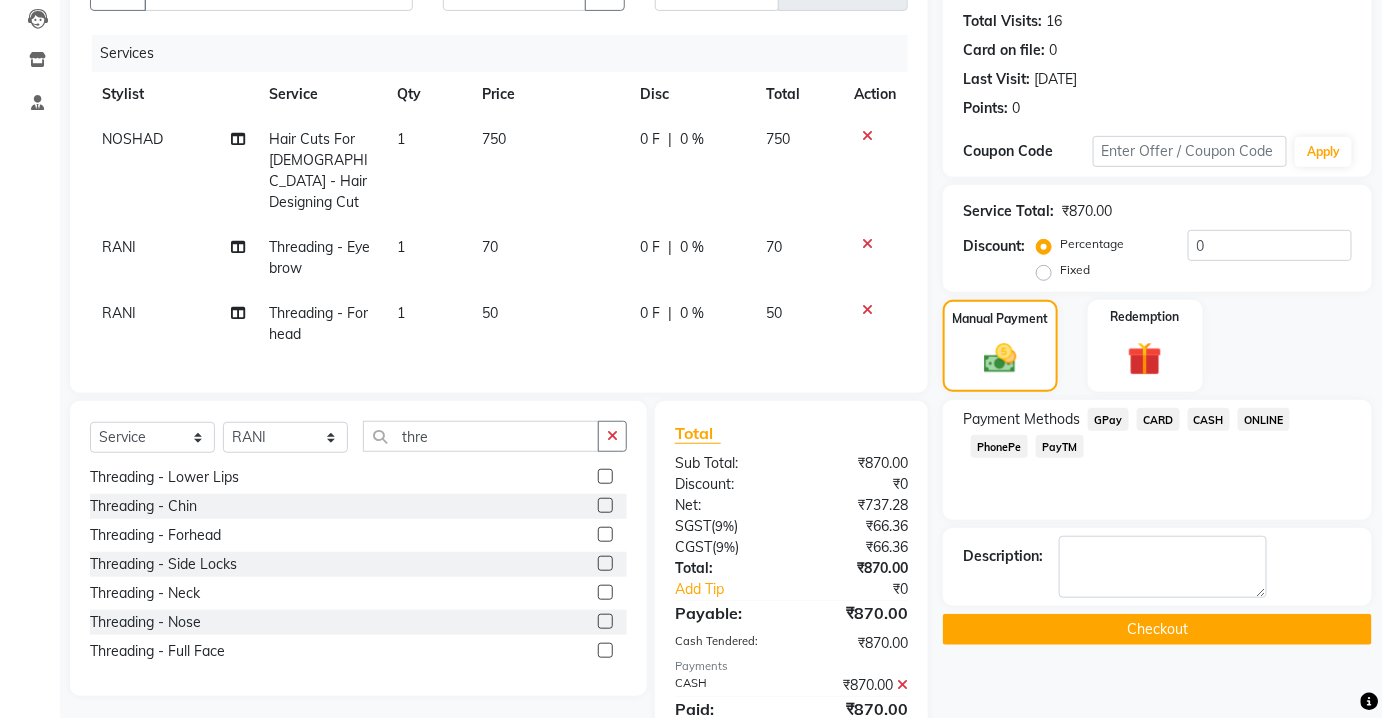 scroll, scrollTop: 282, scrollLeft: 0, axis: vertical 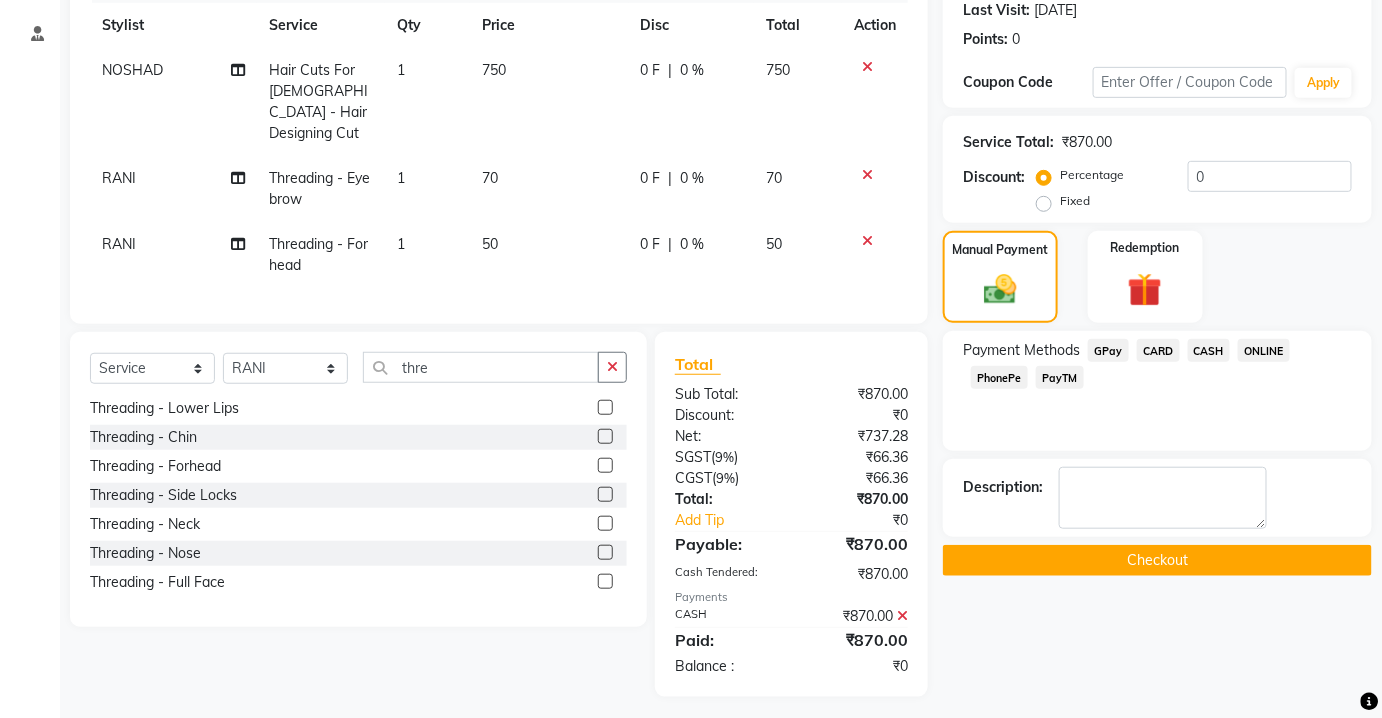 click on "Checkout" 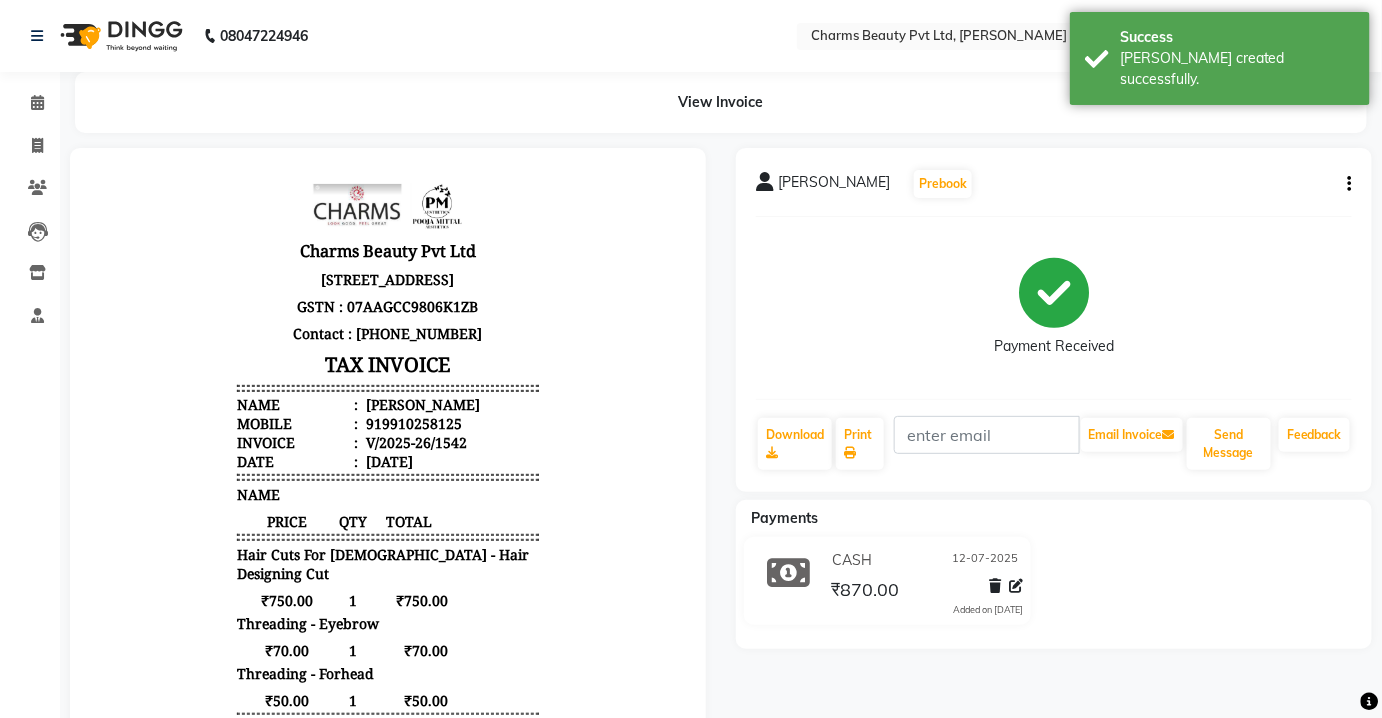 scroll, scrollTop: 0, scrollLeft: 0, axis: both 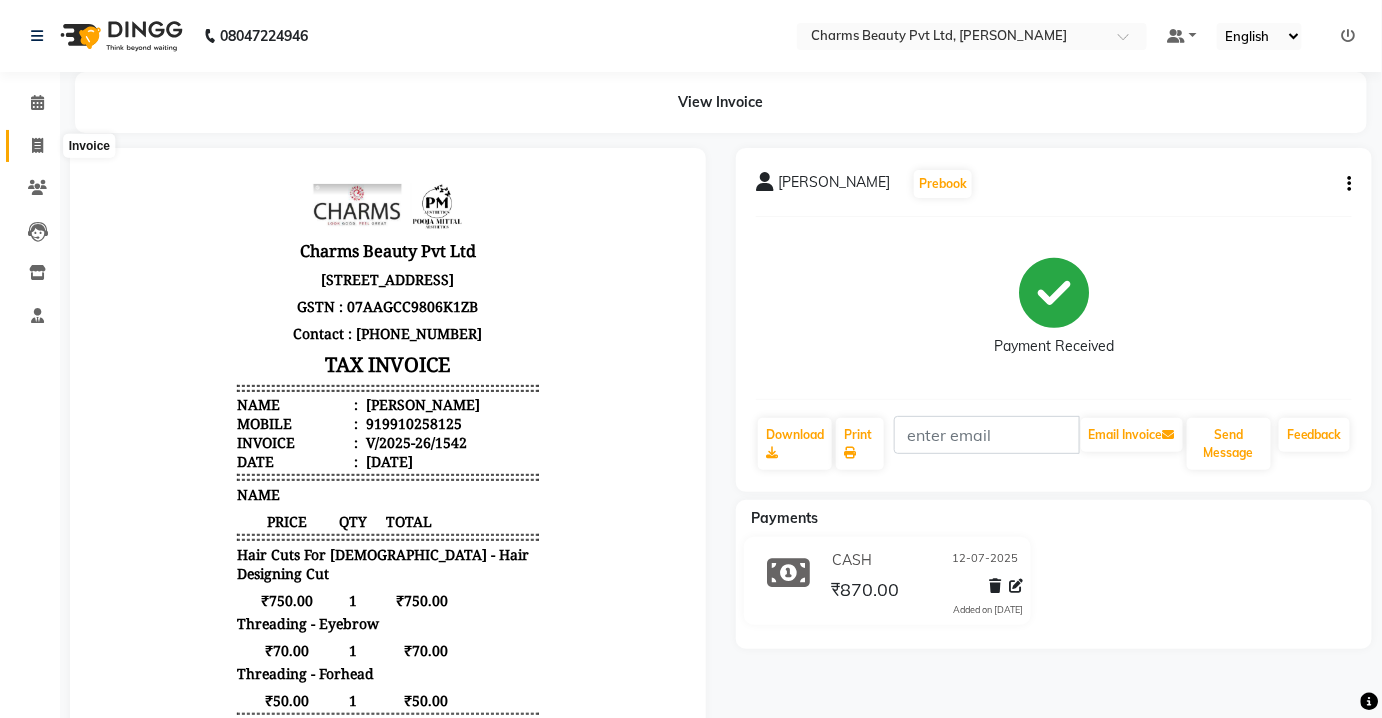 click 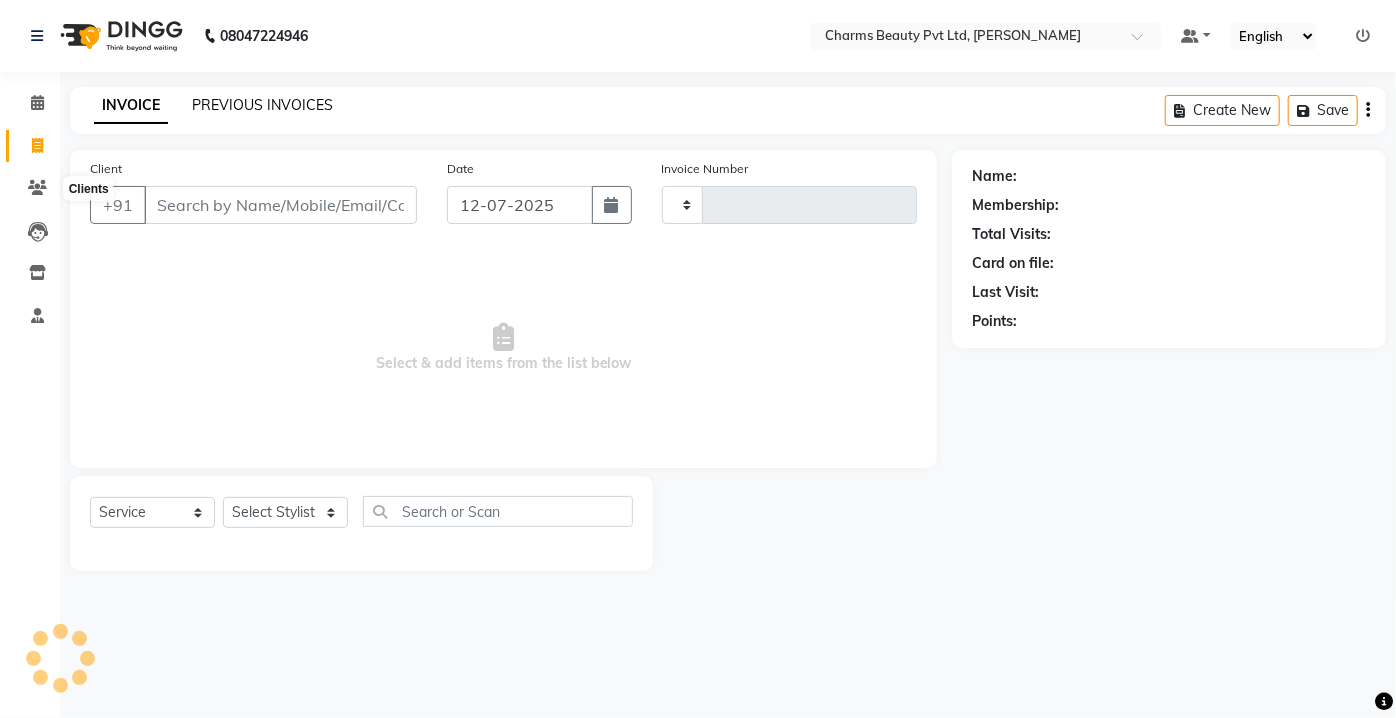 type on "1543" 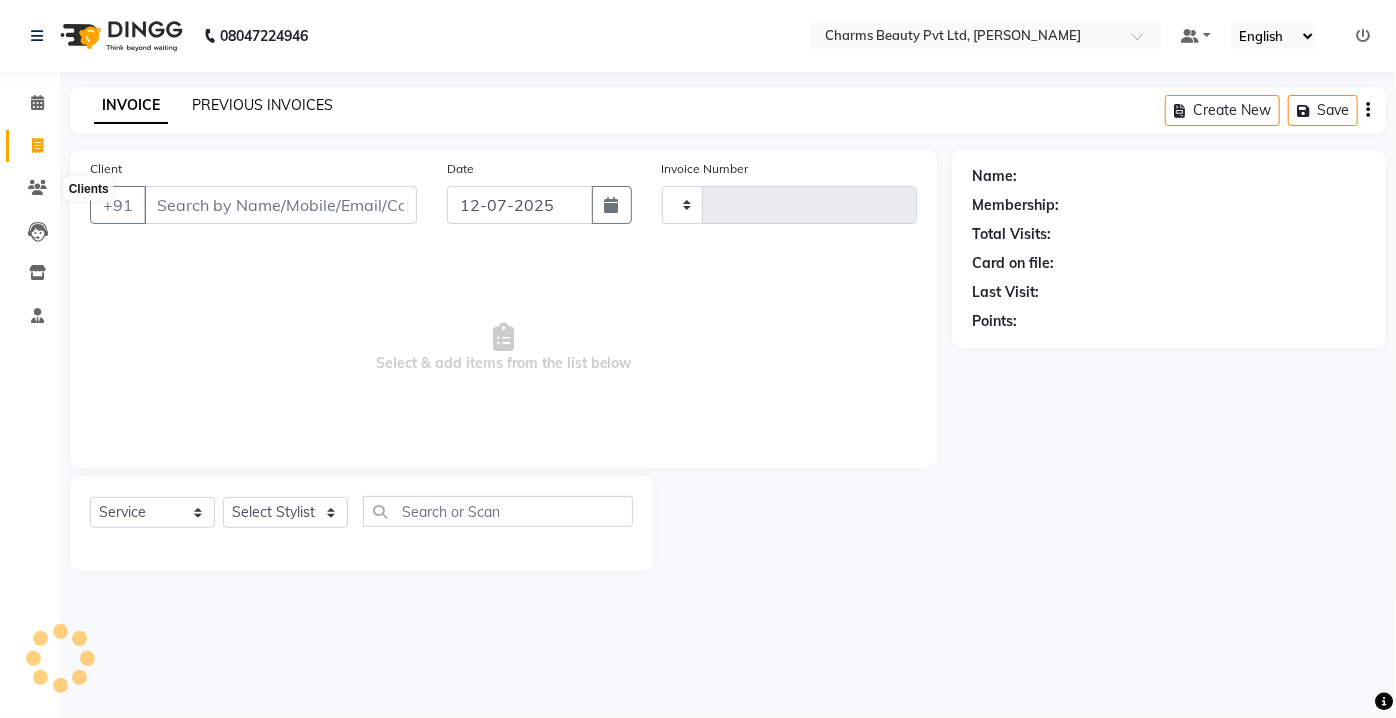 select on "3743" 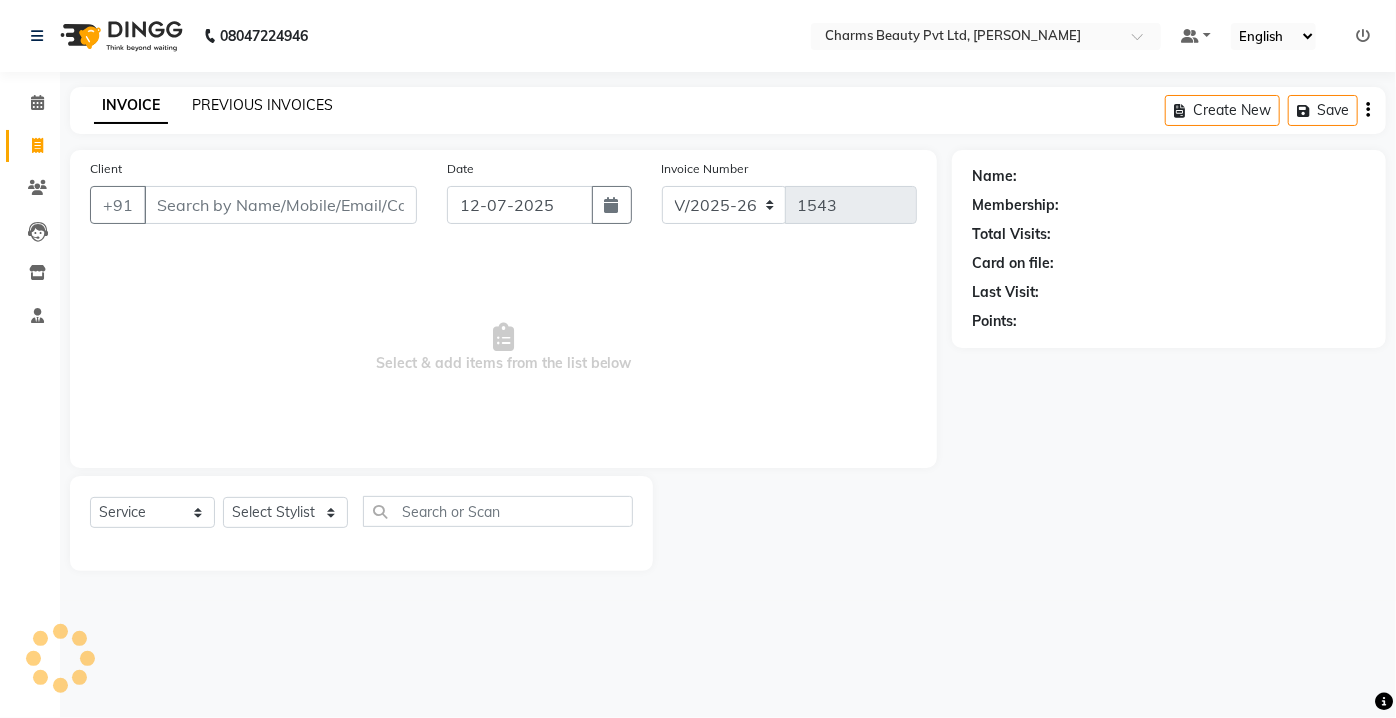 click on "PREVIOUS INVOICES" 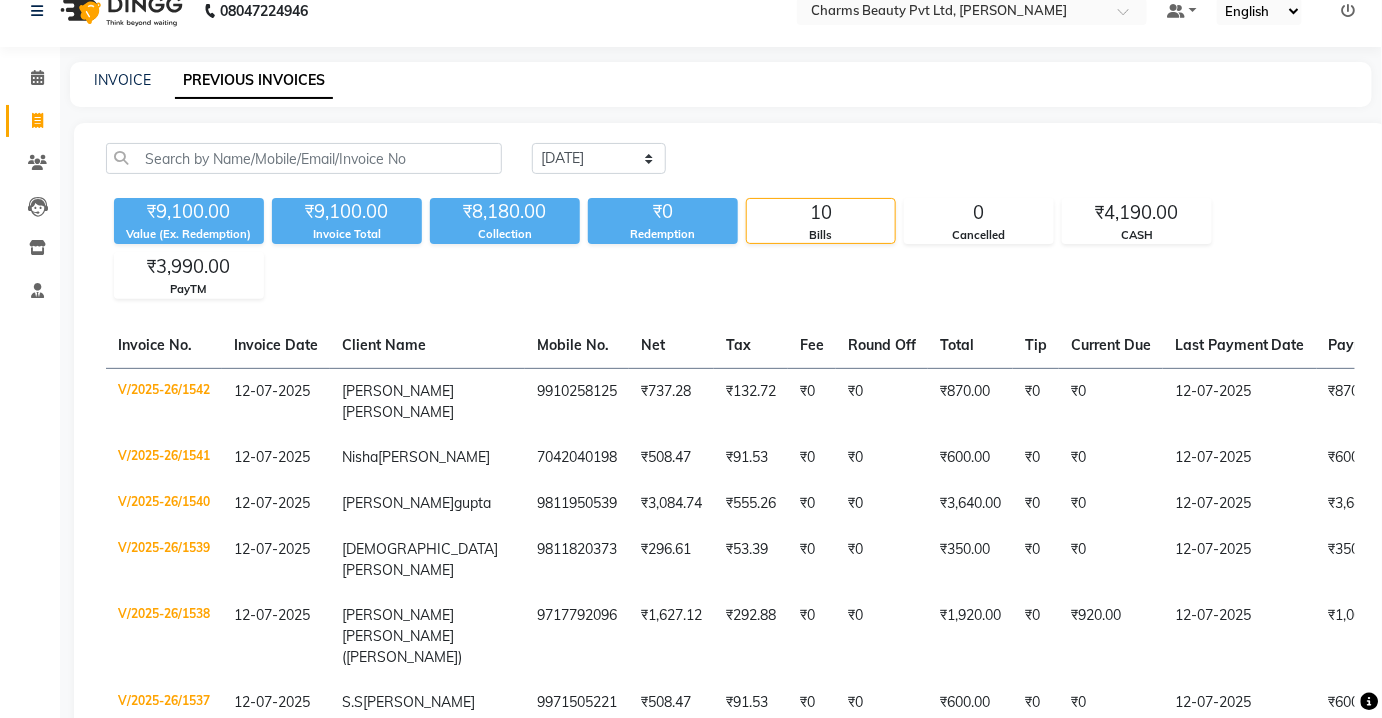 scroll, scrollTop: 0, scrollLeft: 0, axis: both 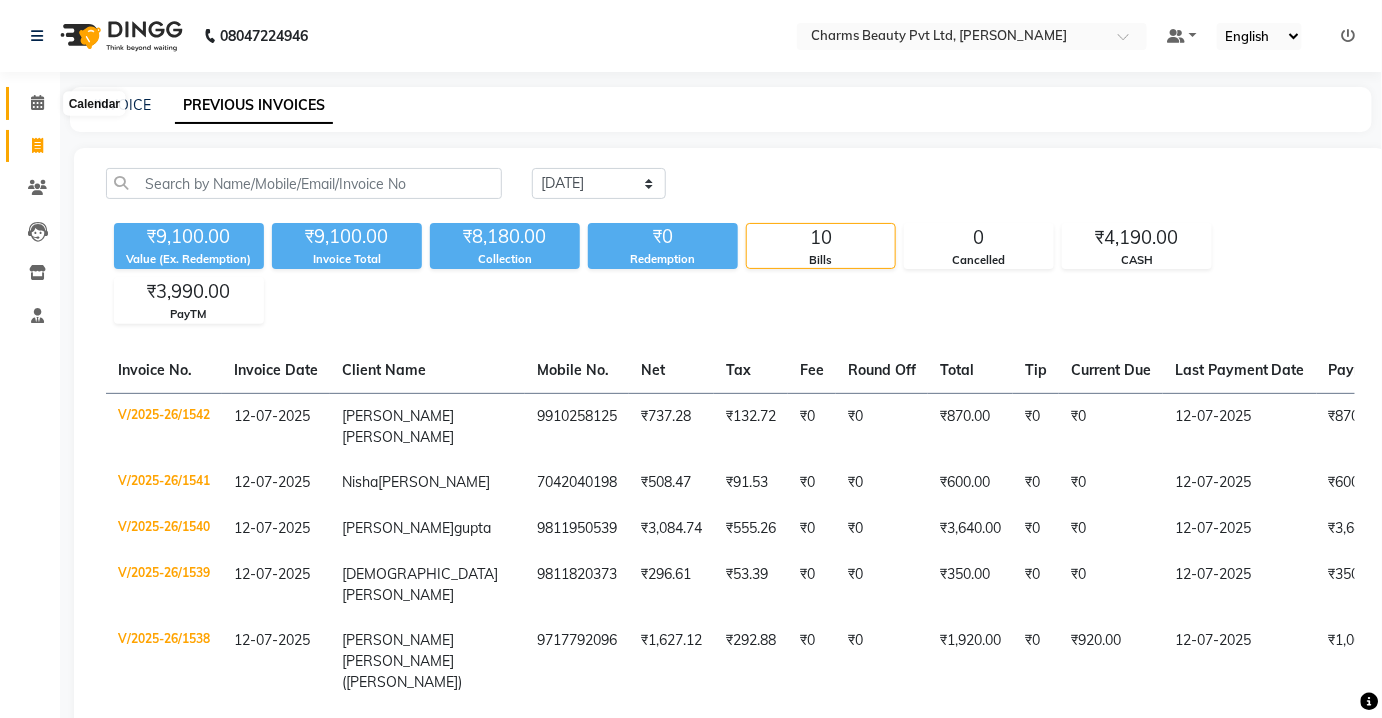 click 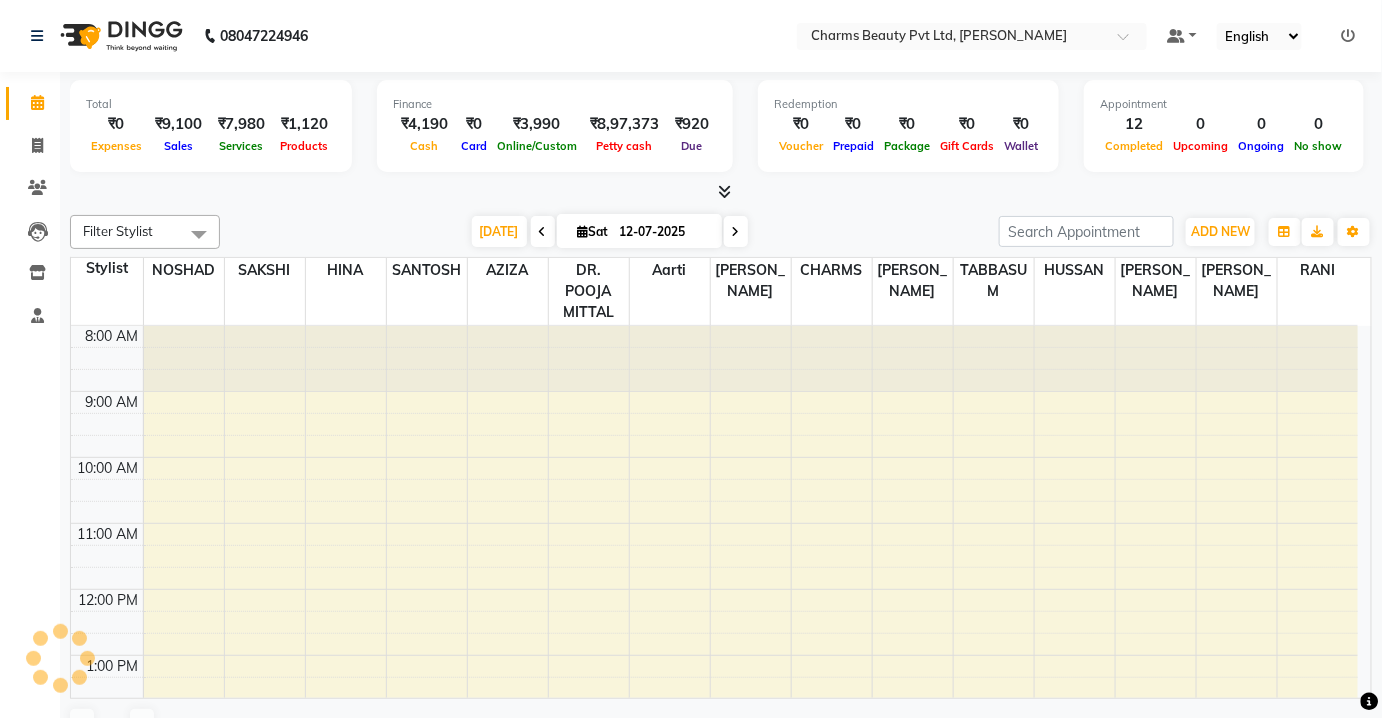 scroll, scrollTop: 474, scrollLeft: 0, axis: vertical 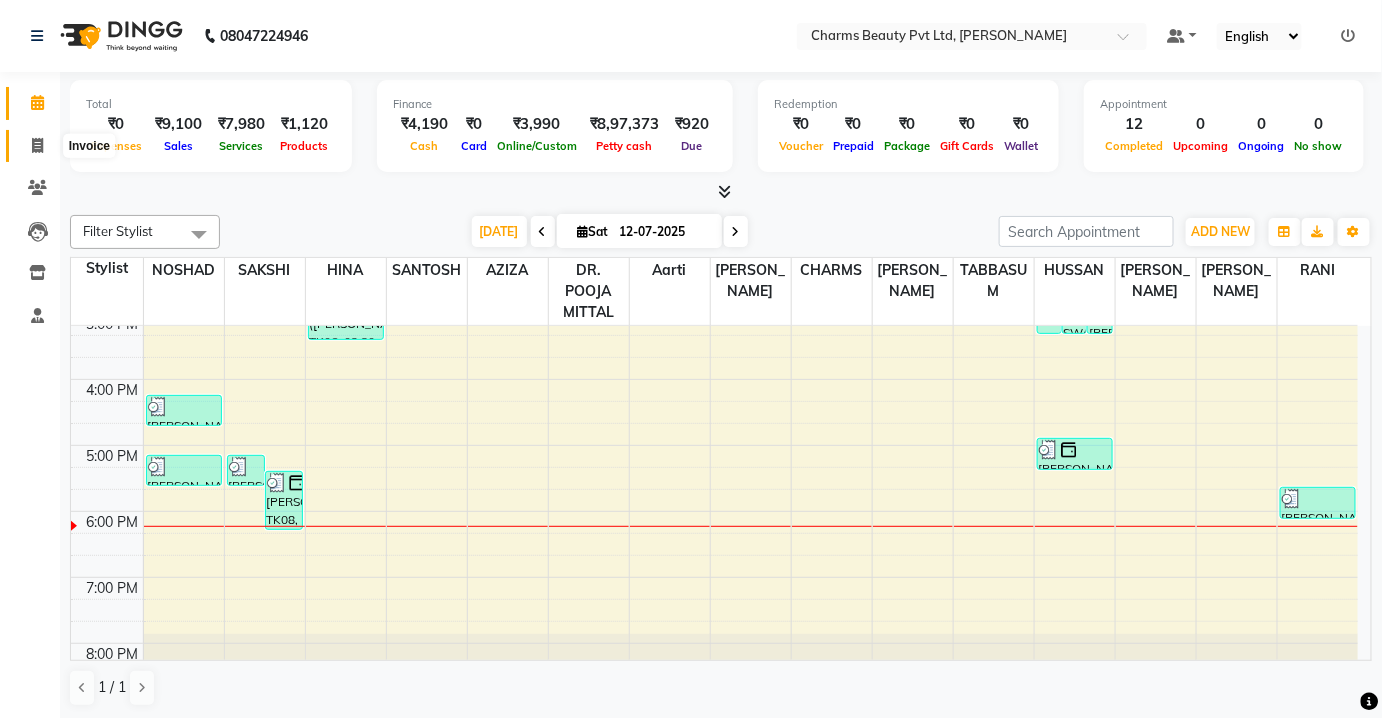 click 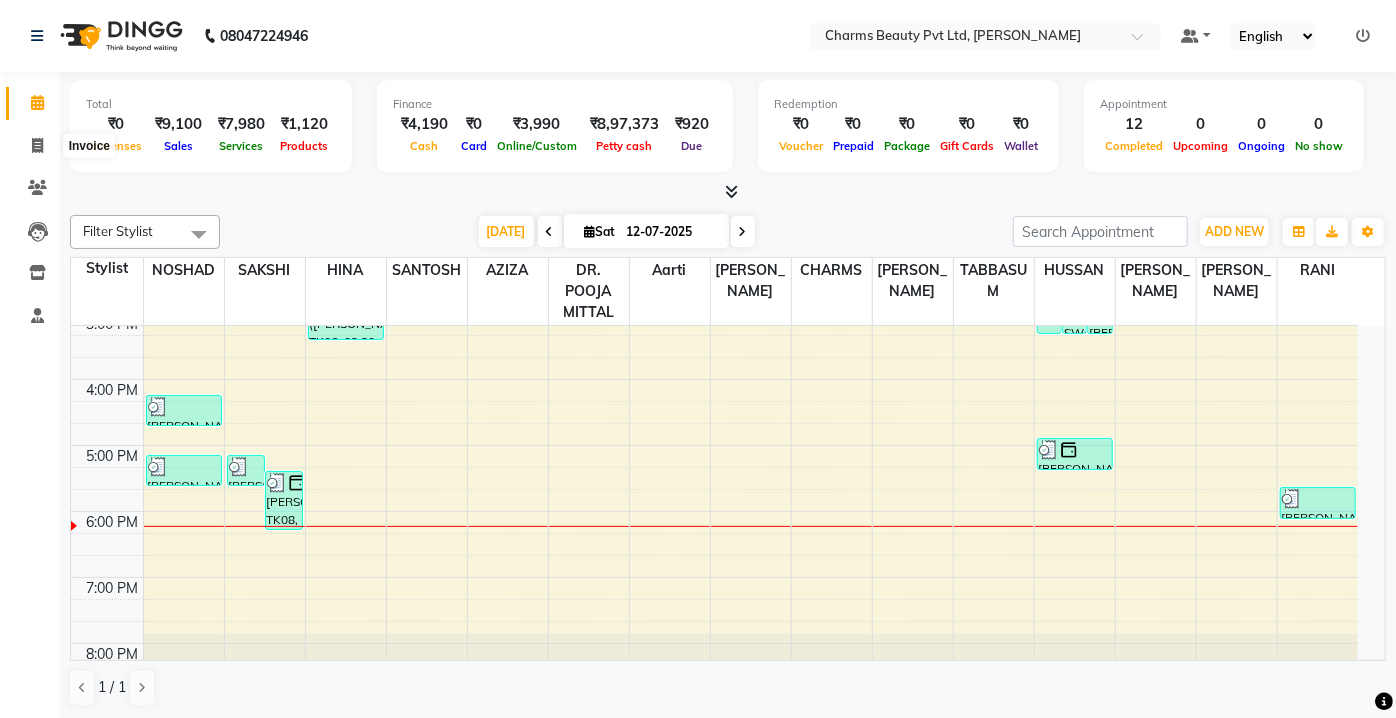 select on "3743" 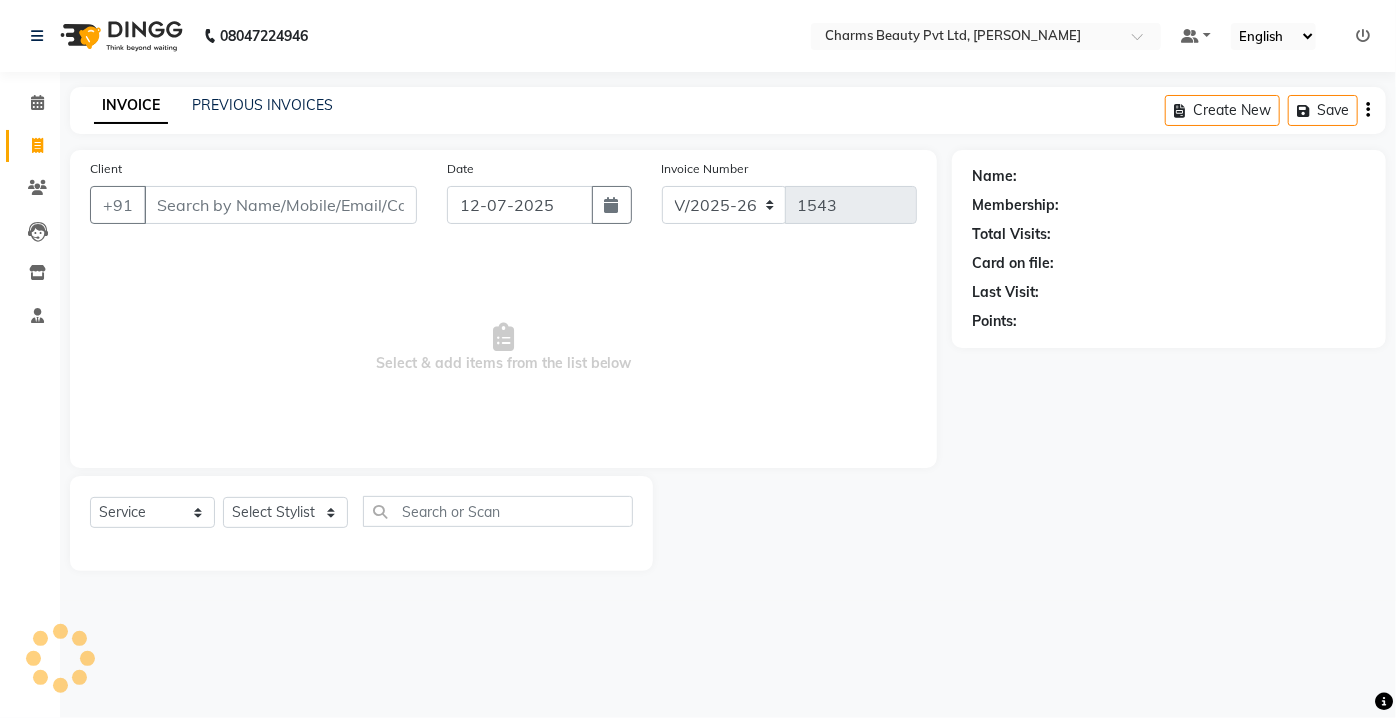 click on "Client" at bounding box center (280, 205) 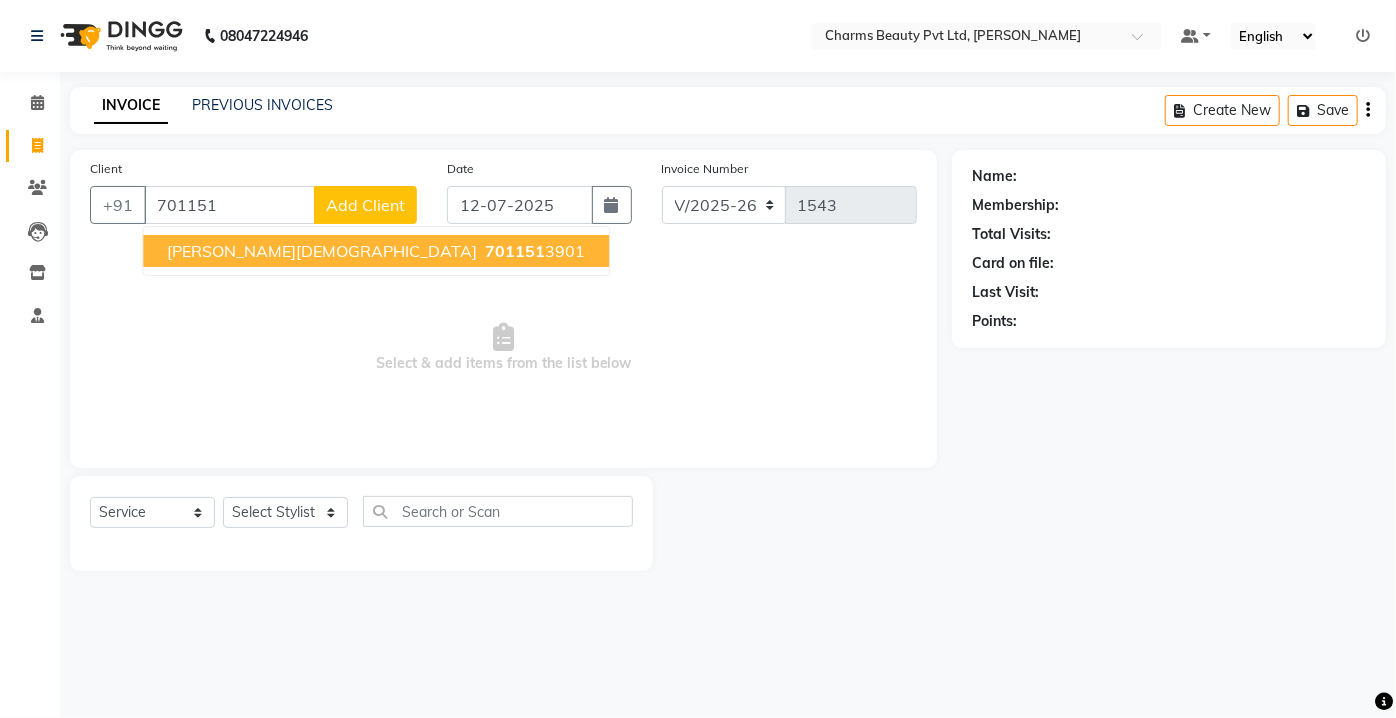 click on "701151" at bounding box center (515, 251) 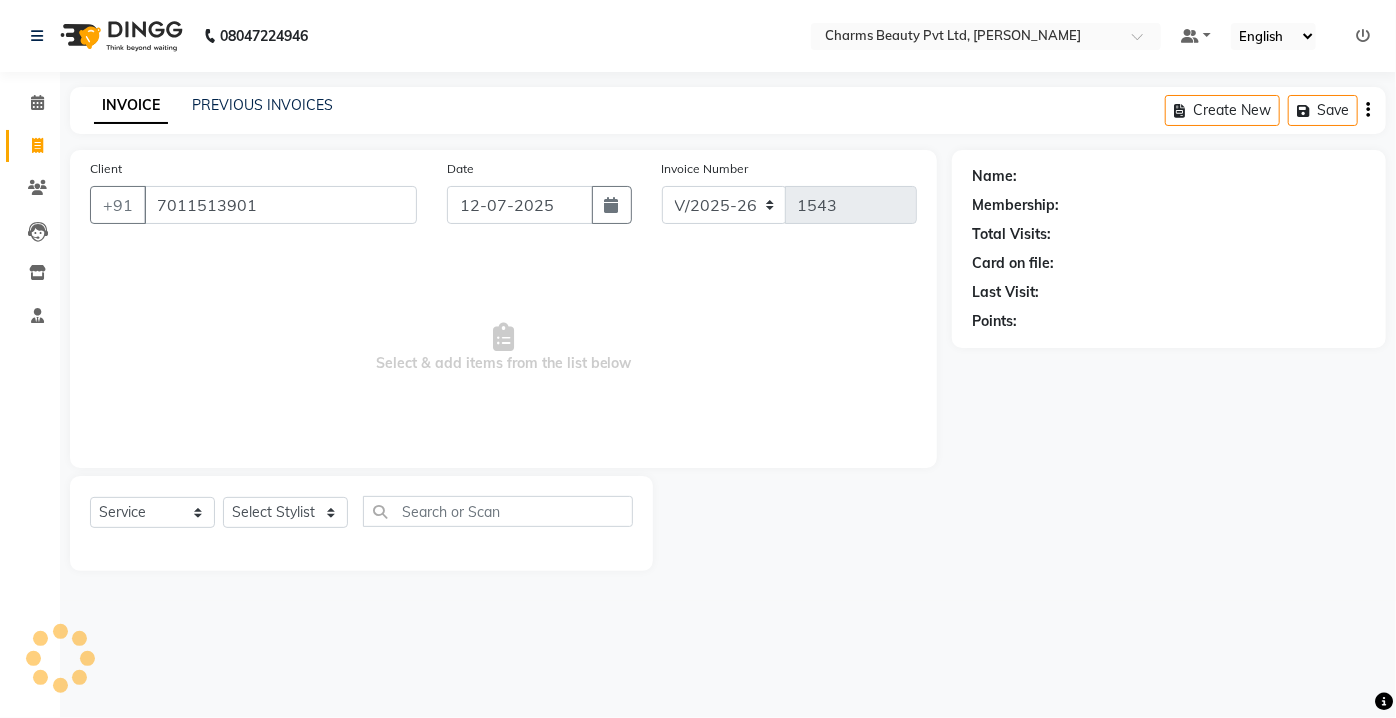 type on "7011513901" 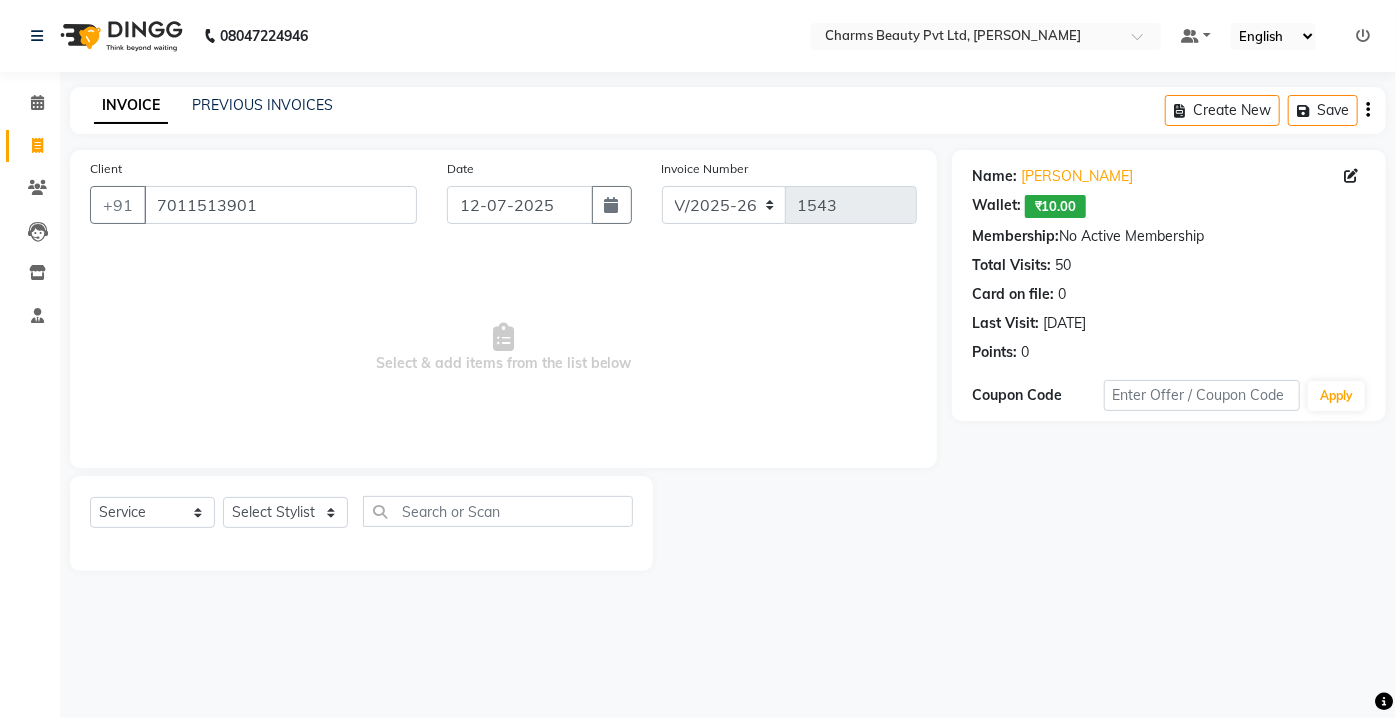 click on "Select  Service  Product  Membership  Package Voucher Prepaid Gift Card  Select Stylist [PERSON_NAME] [PERSON_NAME] [PERSON_NAME] CHARMS DR. POOJA MITTAL HINA [PERSON_NAME] RANI [PERSON_NAME] [PERSON_NAME] SANTOSH [PERSON_NAME] TABBASUM" 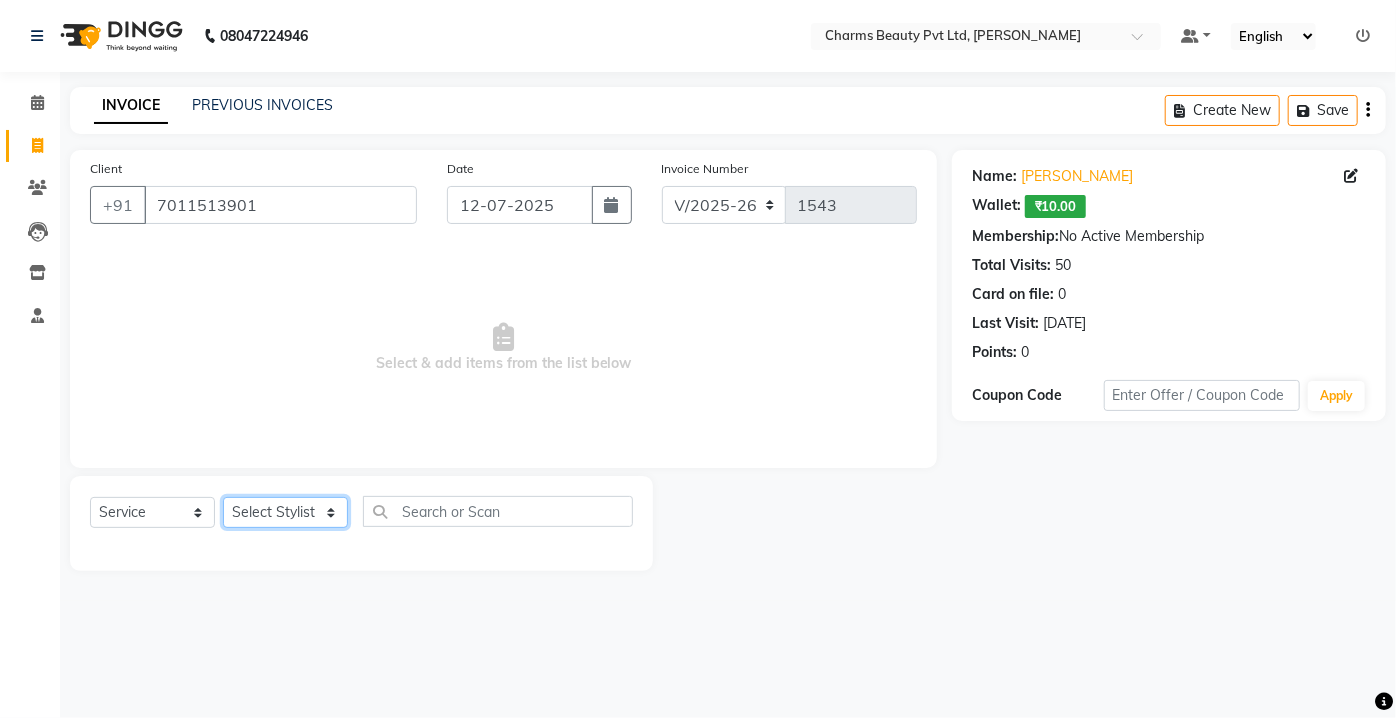 click on "Select Stylist [PERSON_NAME] [PERSON_NAME] [PERSON_NAME] CHARMS DR. POOJA MITTAL HINA [PERSON_NAME] RANI [PERSON_NAME] [PERSON_NAME] SANTOSH [PERSON_NAME] TABBASUM" 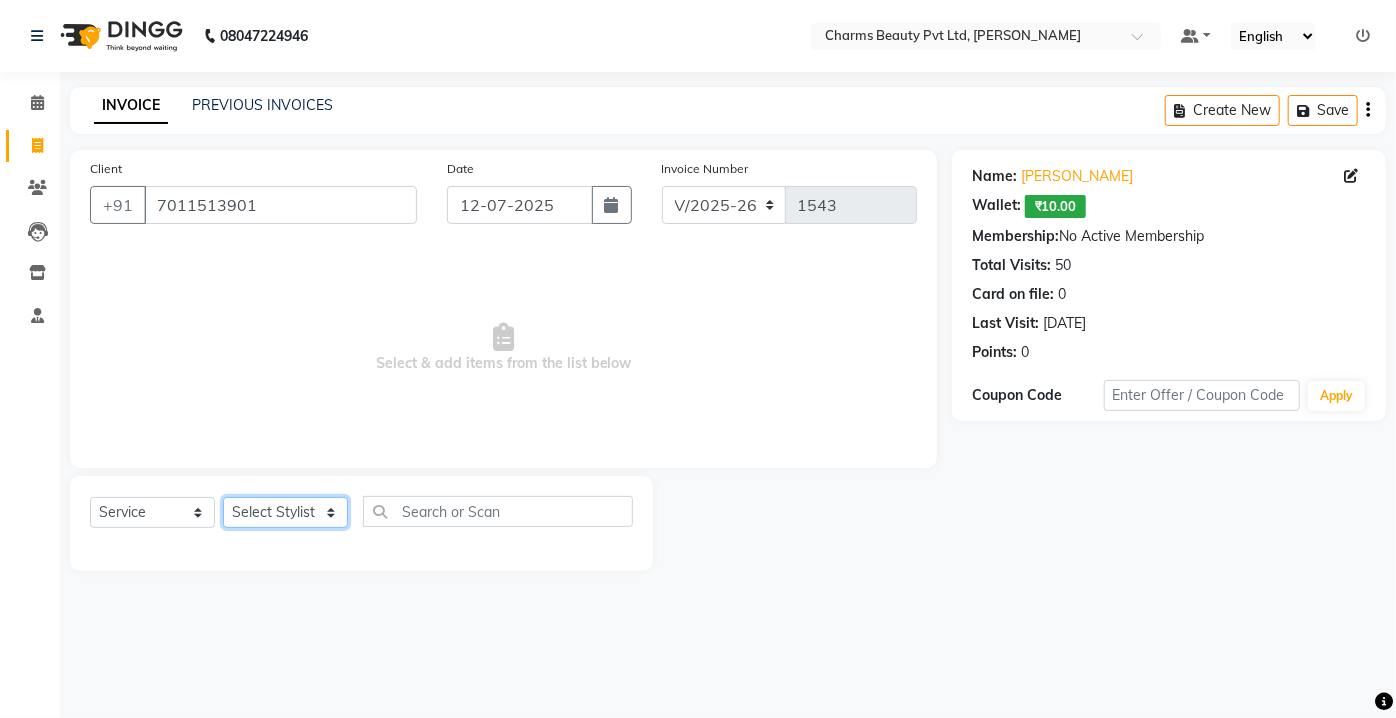 select on "17827" 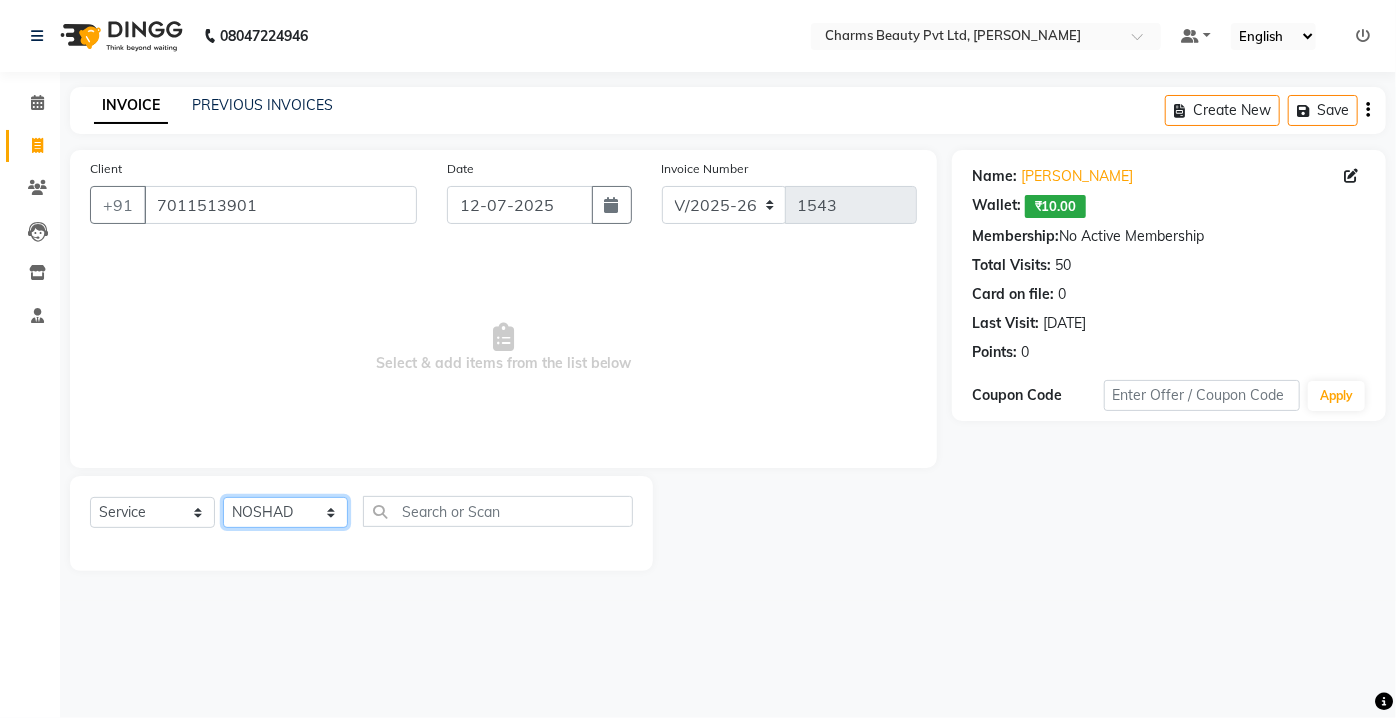 click on "Select Stylist [PERSON_NAME] [PERSON_NAME] [PERSON_NAME] CHARMS DR. POOJA MITTAL HINA [PERSON_NAME] RANI [PERSON_NAME] [PERSON_NAME] SANTOSH [PERSON_NAME] TABBASUM" 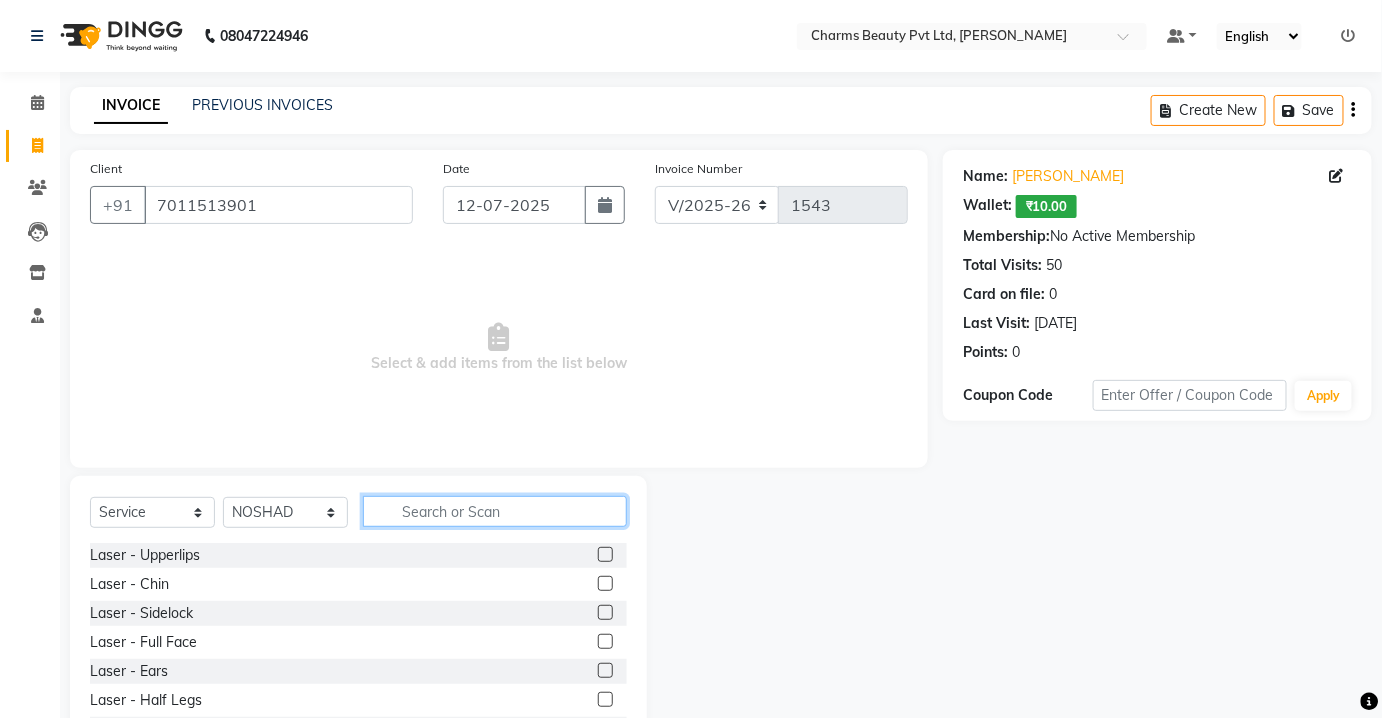 click 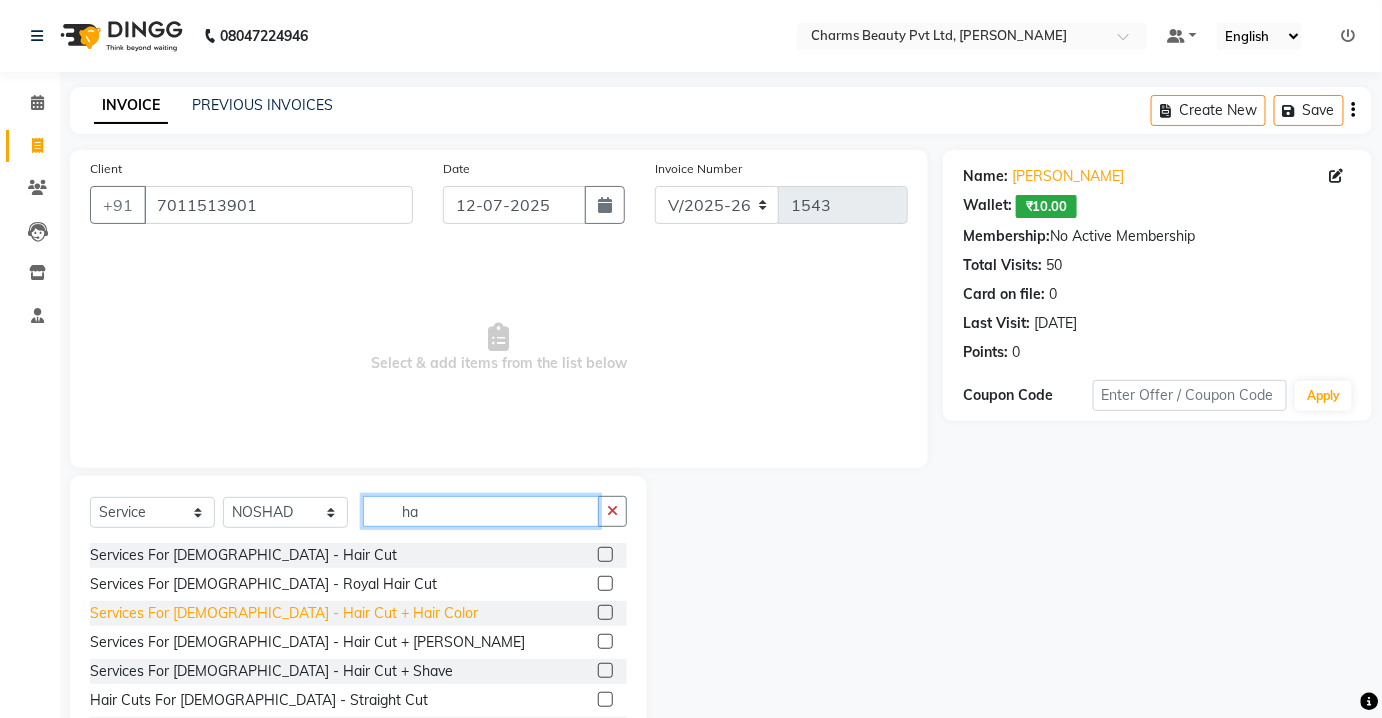 type on "h" 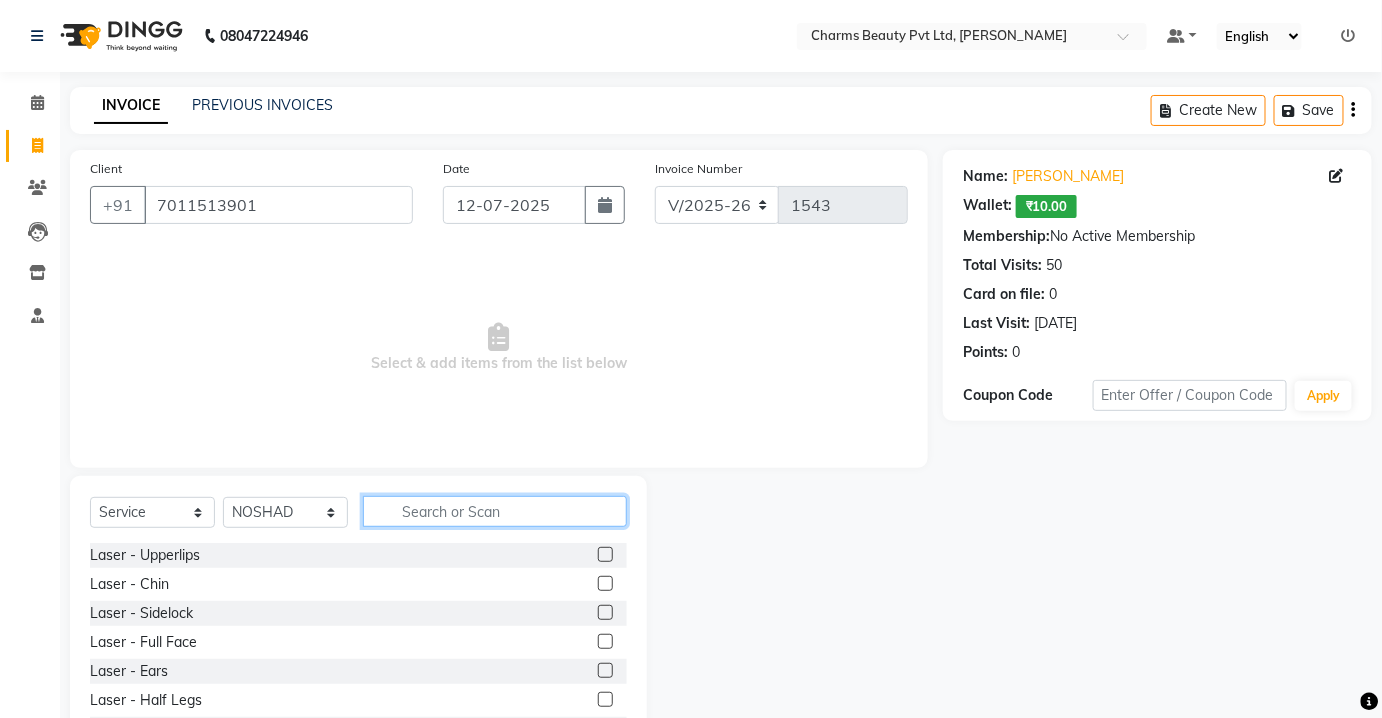 type on "r" 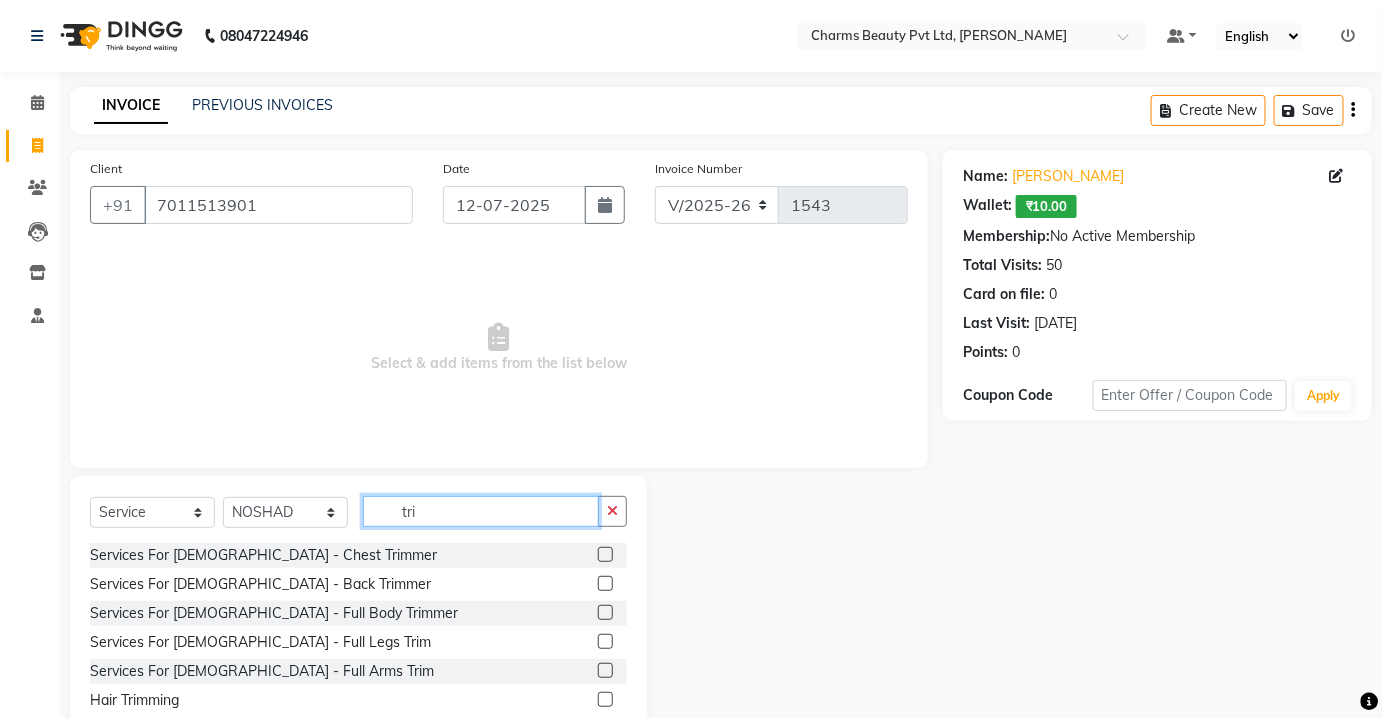 type on "tri" 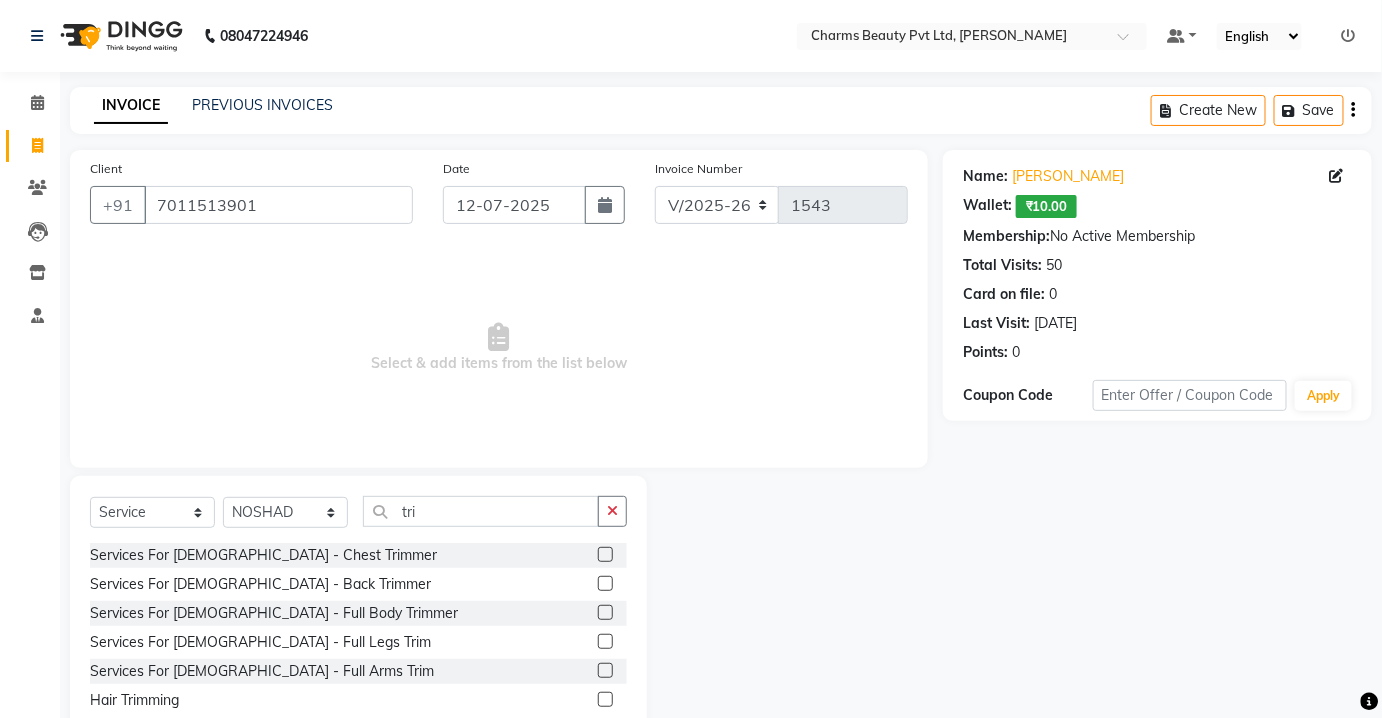 click 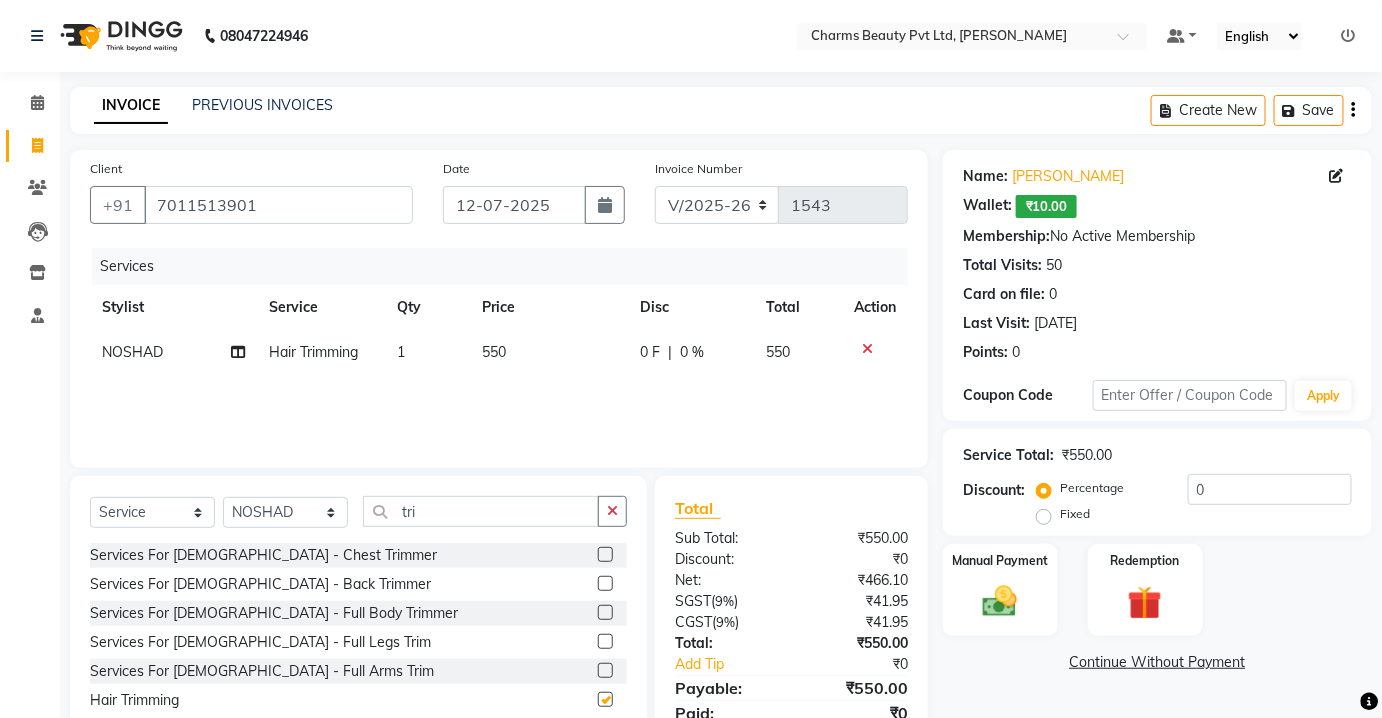 checkbox on "false" 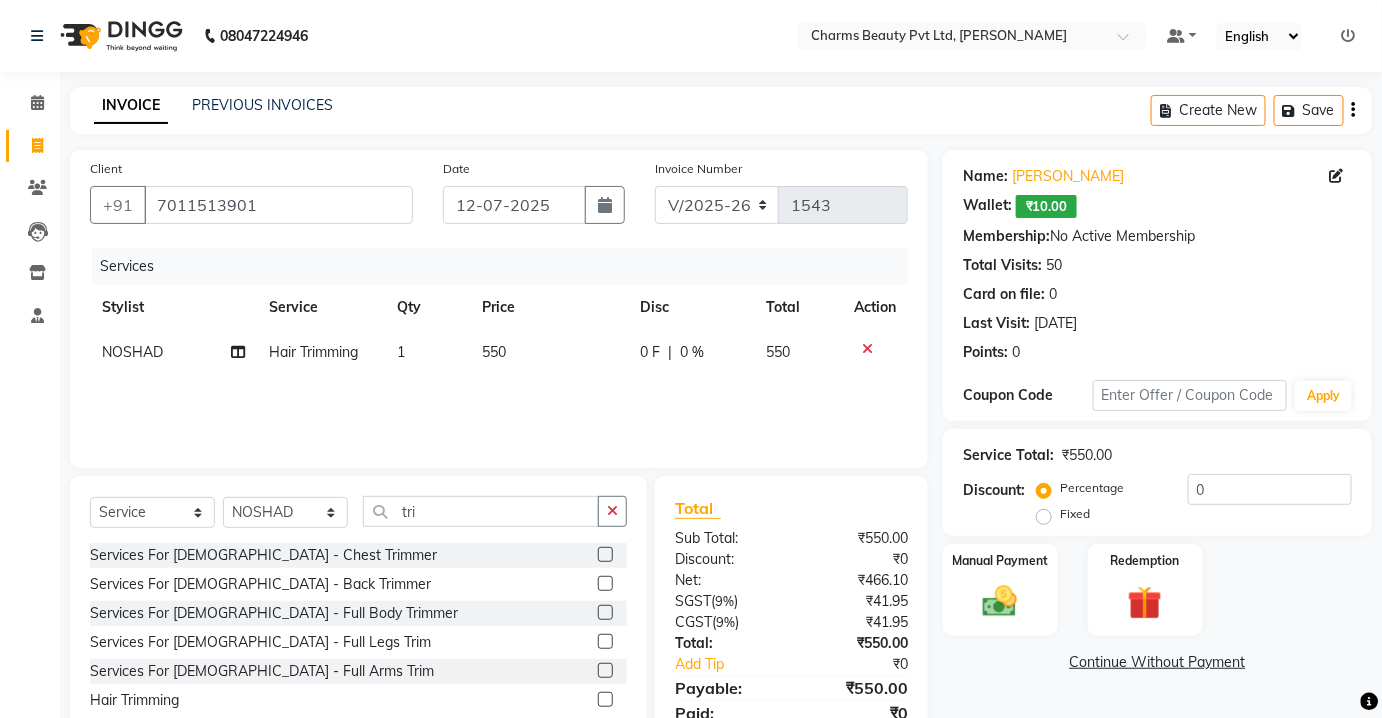 scroll, scrollTop: 80, scrollLeft: 0, axis: vertical 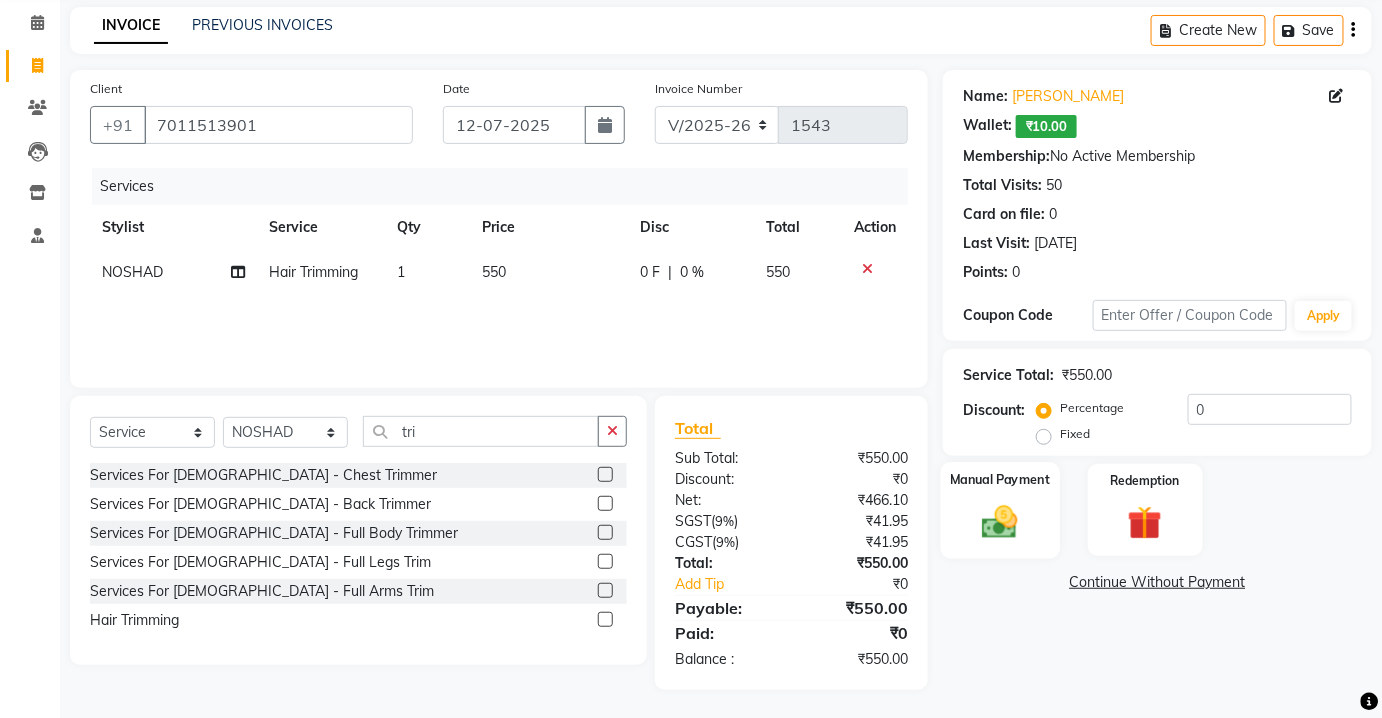click 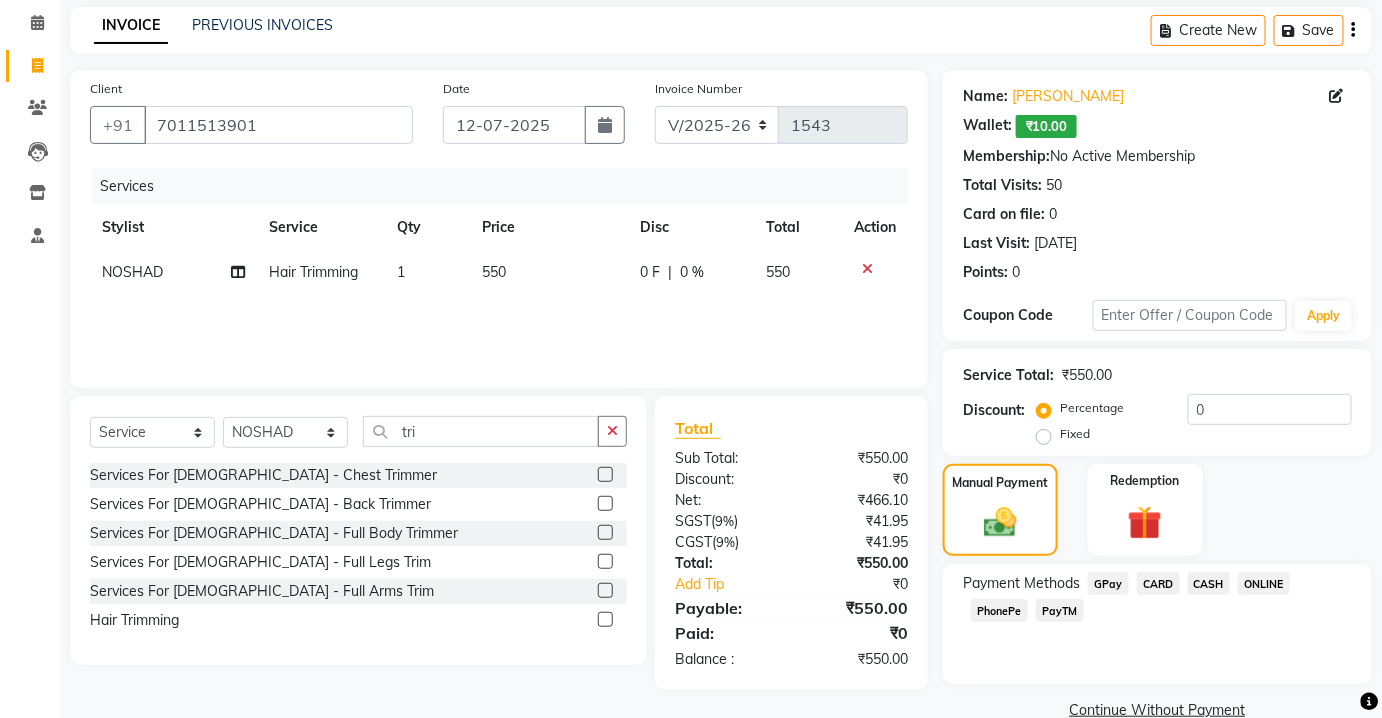 scroll, scrollTop: 116, scrollLeft: 0, axis: vertical 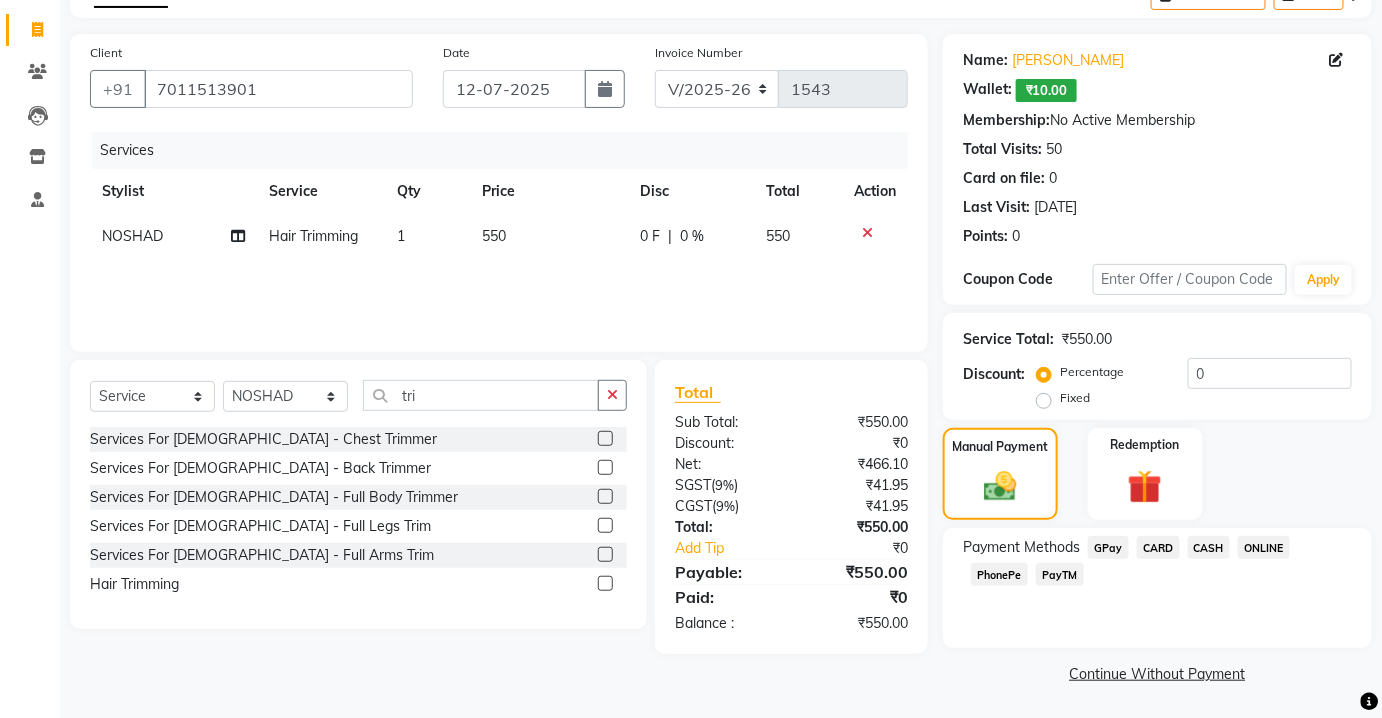 click on "CASH" 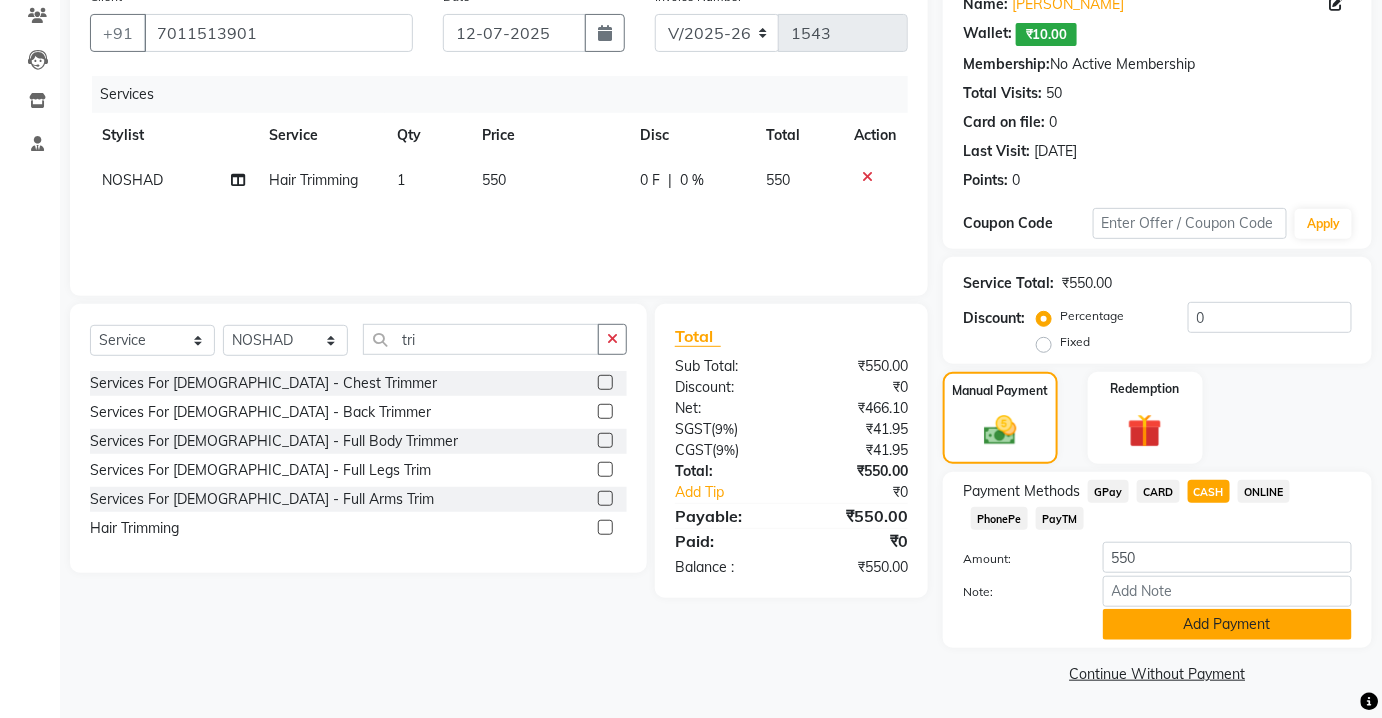 click on "Add Payment" 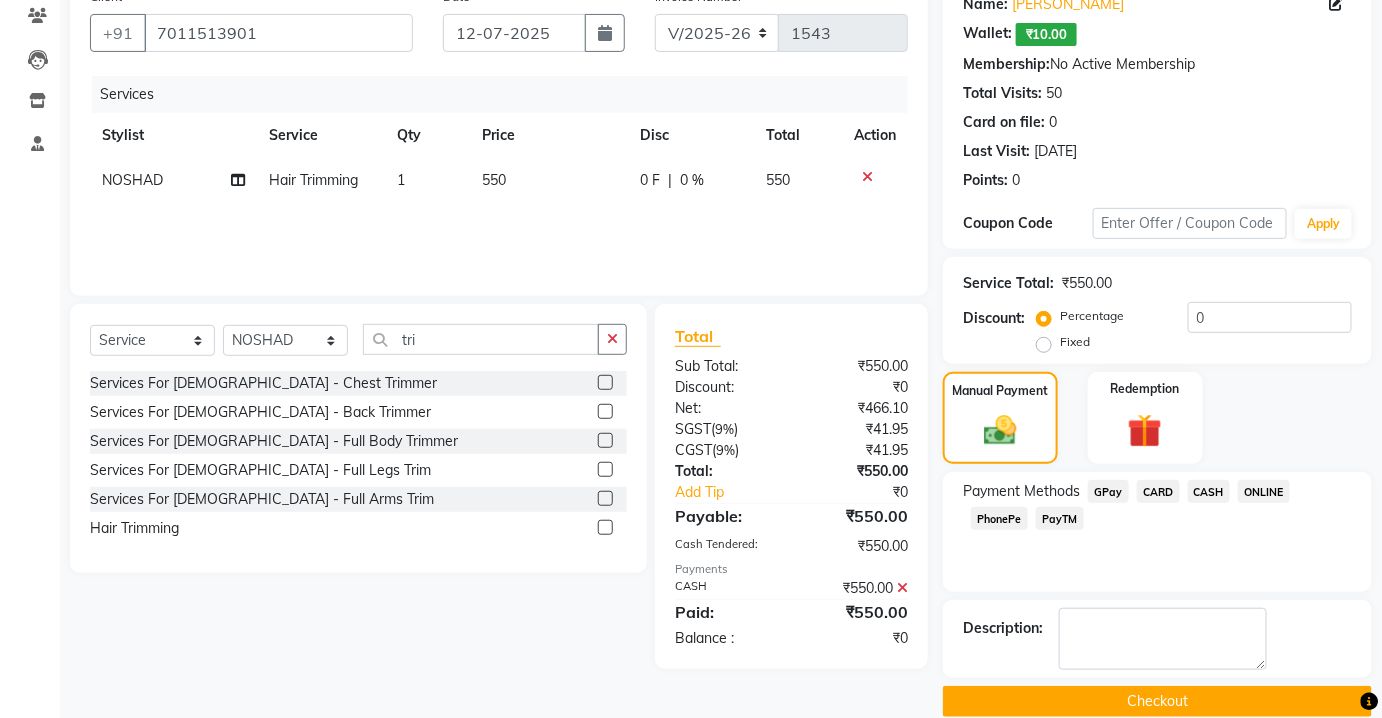 scroll, scrollTop: 199, scrollLeft: 0, axis: vertical 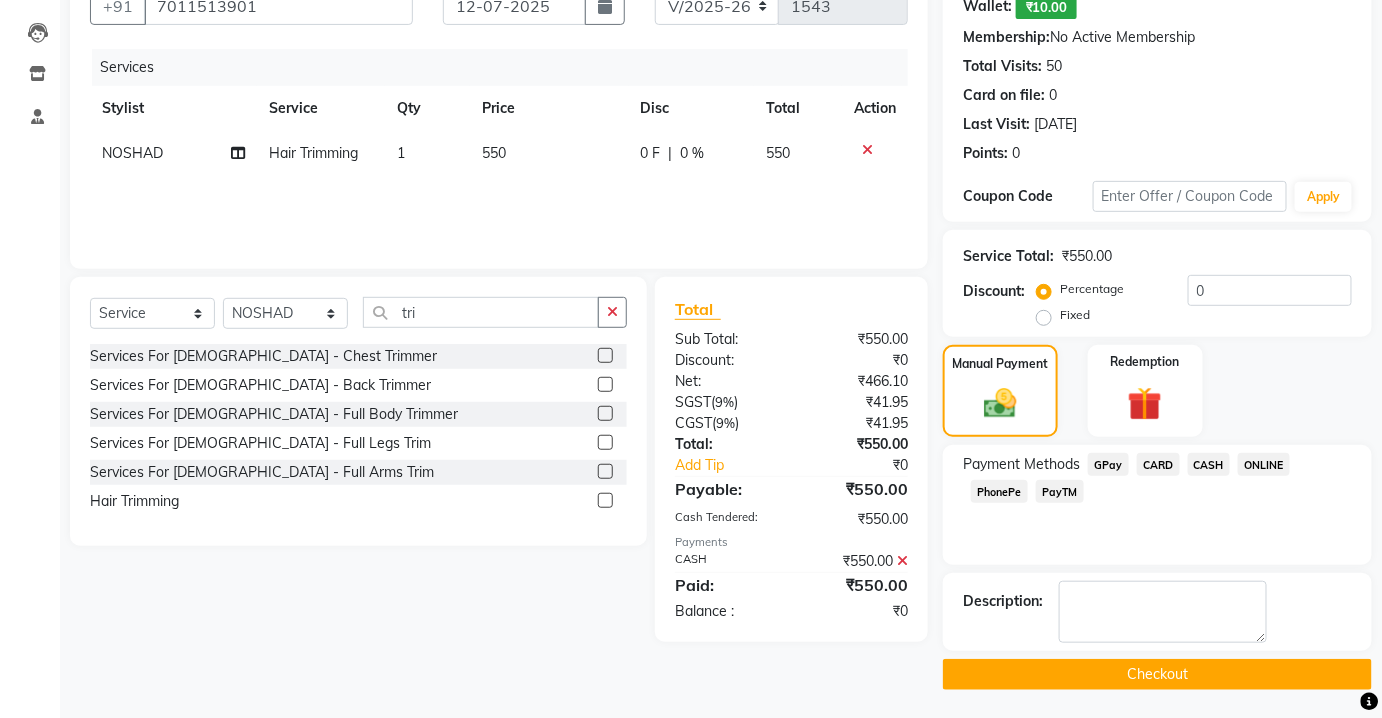 click on "INVOICE PREVIOUS INVOICES Create New   Save  Client +91 7011513901 Date 12-07-2025 Invoice Number V/2025 V/2025-26 1543 Services Stylist Service Qty Price Disc Total Action NOSHAD Hair Trimming 1 550 0 F | 0 % 550 Select  Service  Product  Membership  Package Voucher Prepaid Gift Card  Select Stylist Aarti AZIZA BOBBY CHARMAYNE CHARMS DR. POOJA MITTAL HINA HUSSAN NOSHAD RANI RAVI SOOD  SAKSHI SANTOSH SAPNA TABBASUM tri Services For Gents  -  Chest Trimmer  Services For Gents  -  Back Trimmer  Services For Gents  -  Full Body Trimmer  Services For Gents  -  Full Legs Trim  Services For Gents  -  Full Arms Trim  Hair Trimming  Total Sub Total: ₹550.00 Discount: ₹0 Net: ₹466.10 SGST  ( 9% ) ₹41.95 CGST  ( 9% ) ₹41.95 Total: ₹550.00 Add Tip ₹0 Payable: ₹550.00 Cash Tendered: ₹550.00 Payments CASH ₹550.00  Paid: ₹550.00 Balance   : ₹0 Name: Sapna Jain  Wallet:   ₹10.00  Membership:  No Active Membership  Total Visits:  50 Card on file:  0 Last Visit:   11-07-2025 Points:   0  Coupon Code" 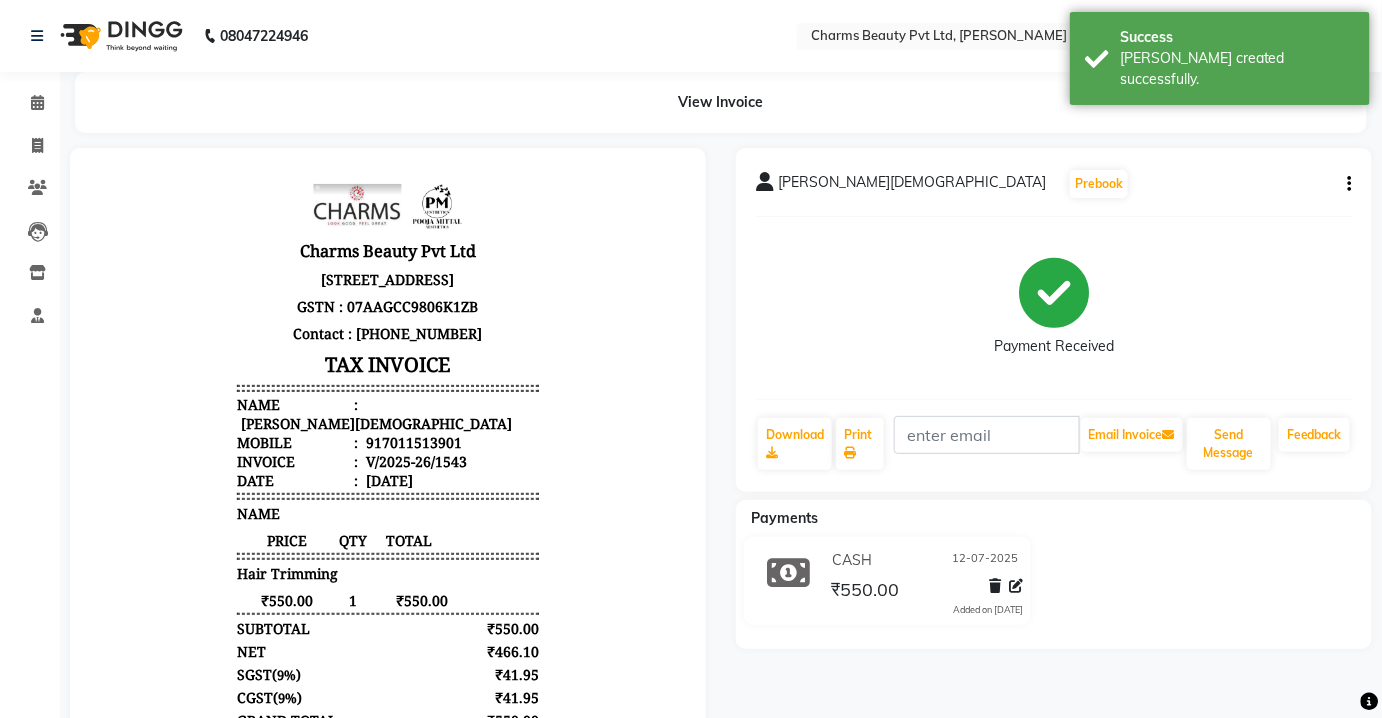 scroll, scrollTop: 0, scrollLeft: 0, axis: both 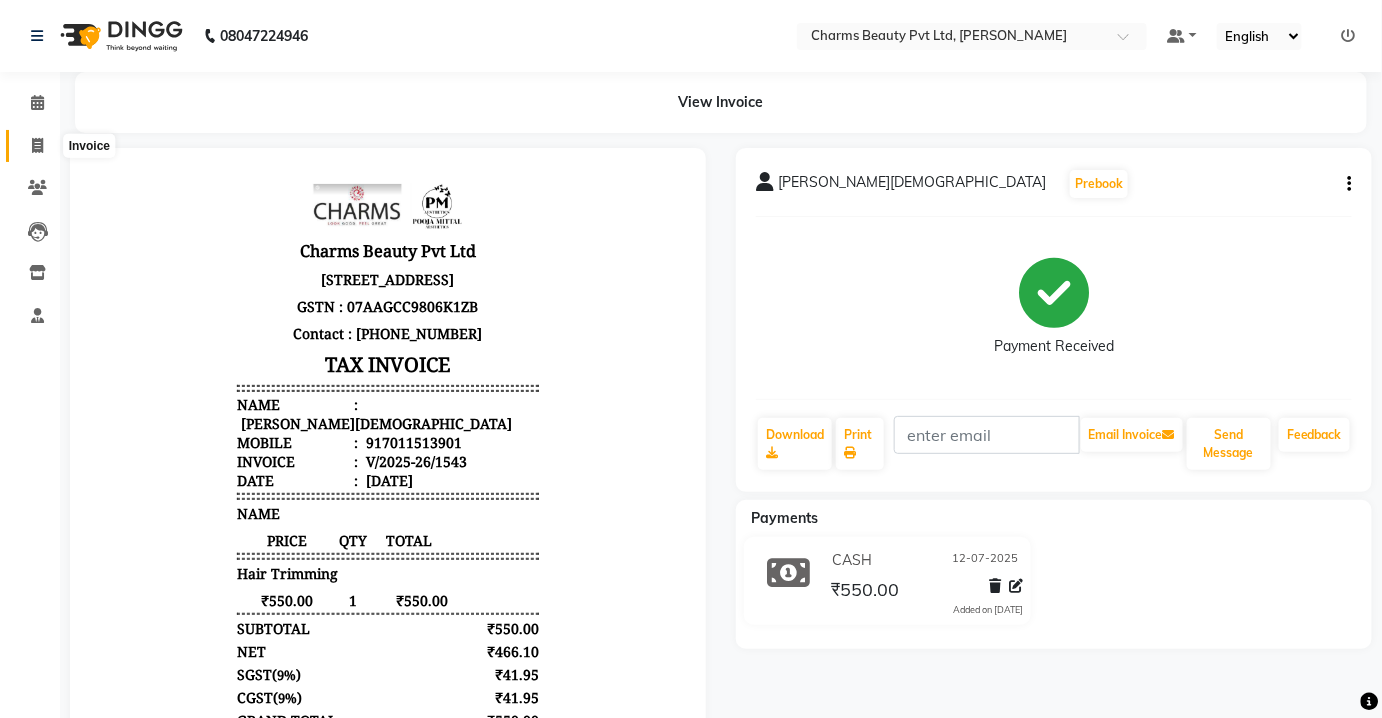 click 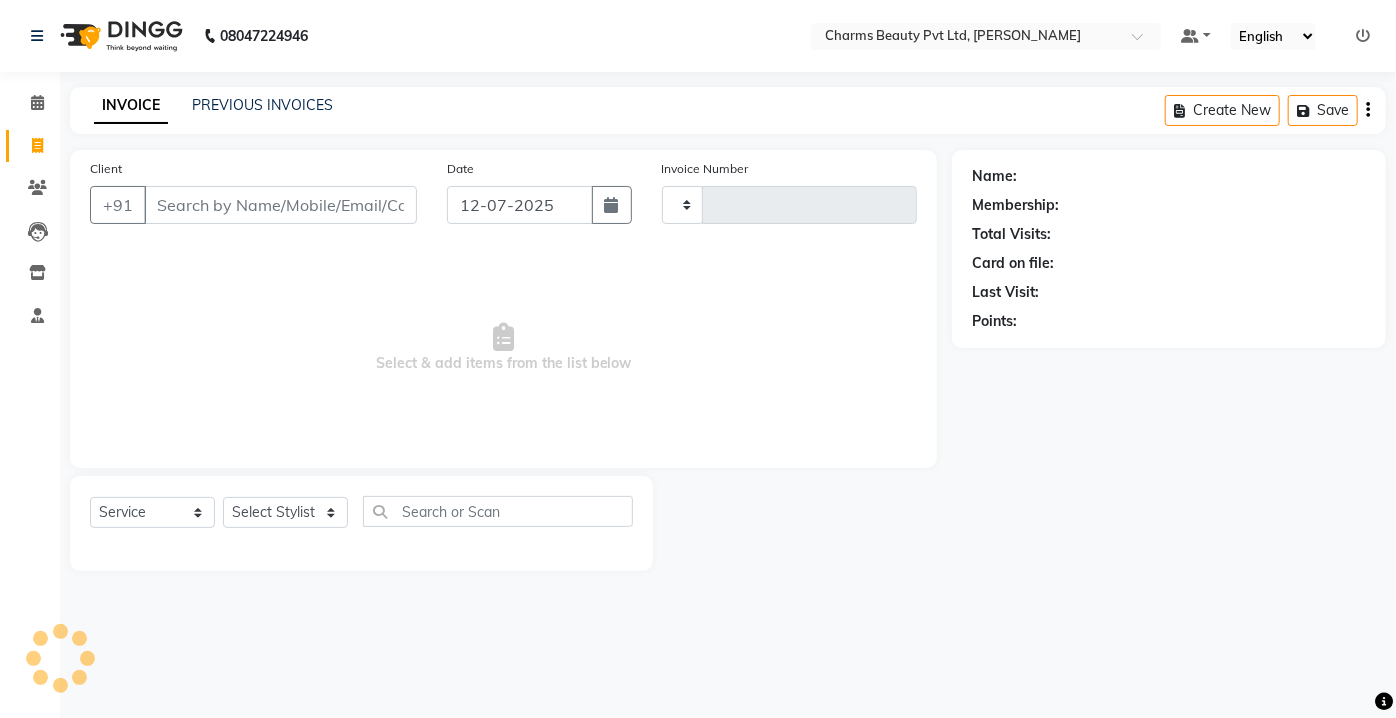 type on "1544" 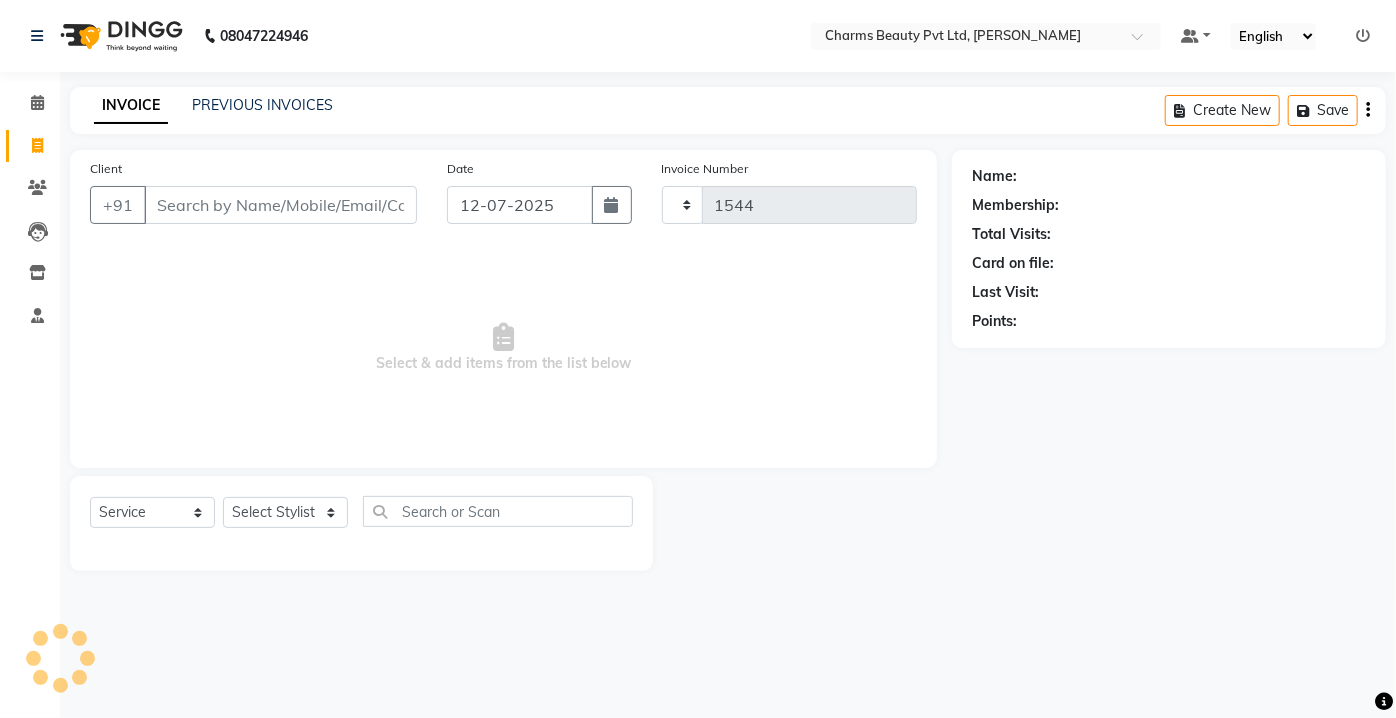 select on "3743" 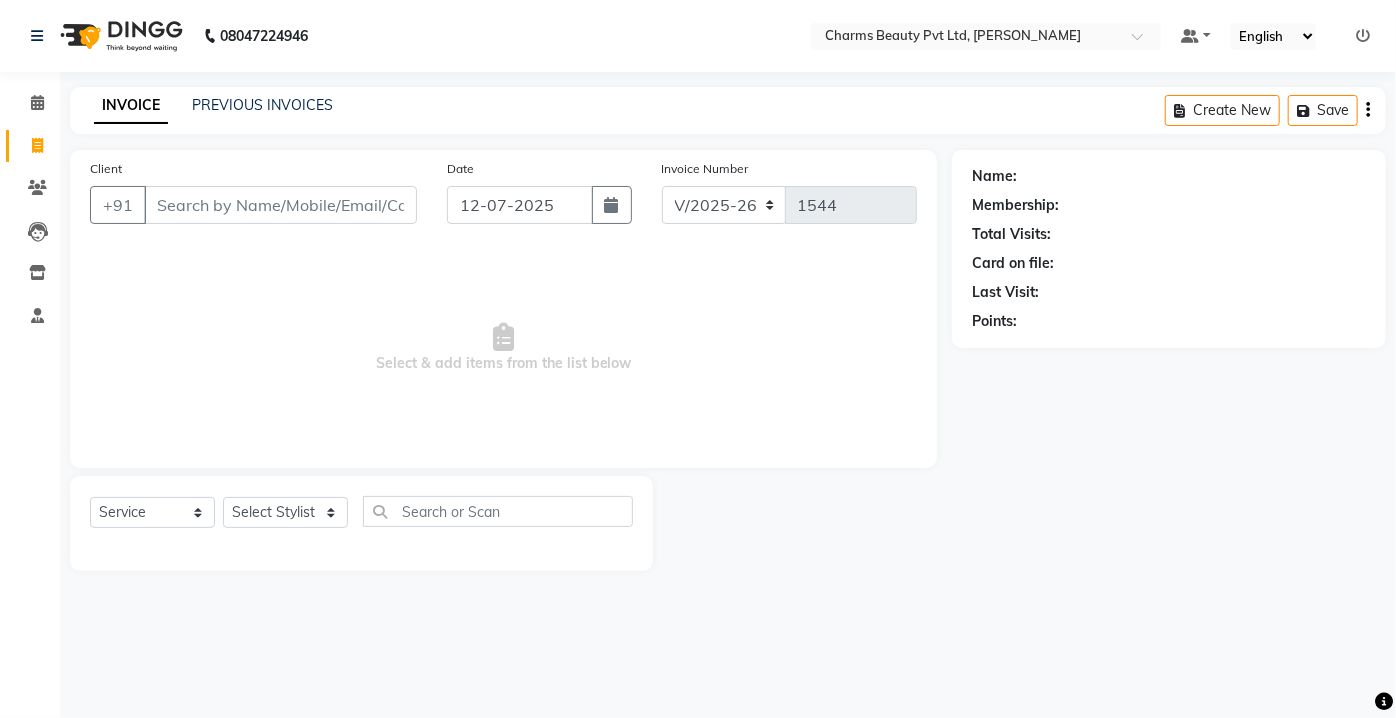 click on "Client" at bounding box center (280, 205) 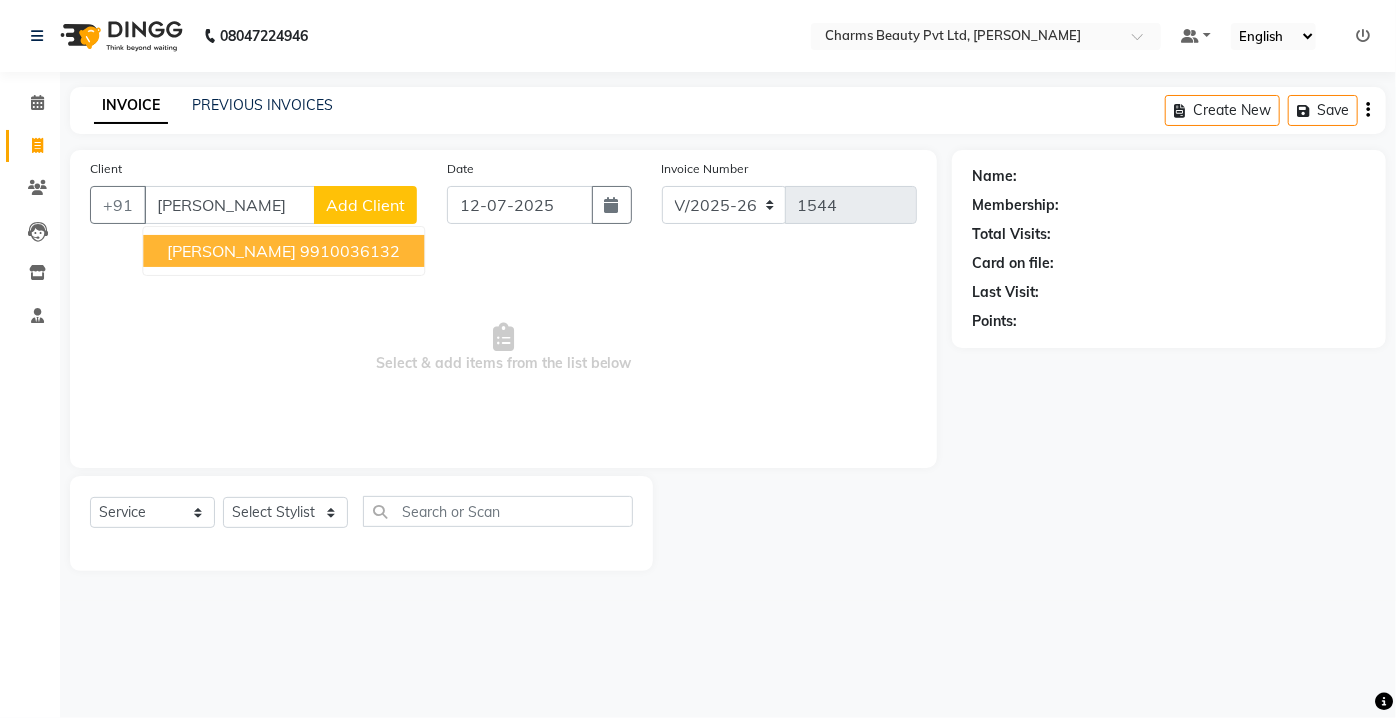 click on "Jay manocha  9910036132" at bounding box center (283, 251) 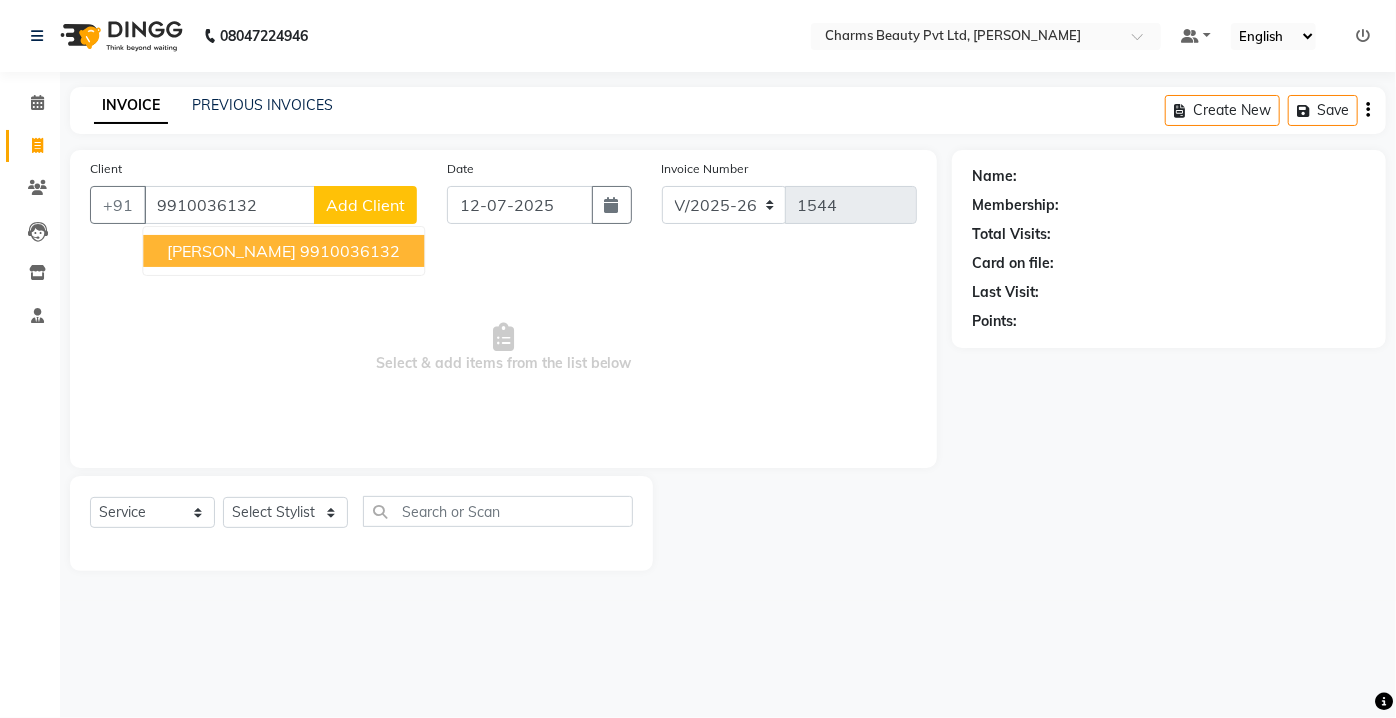 type on "9910036132" 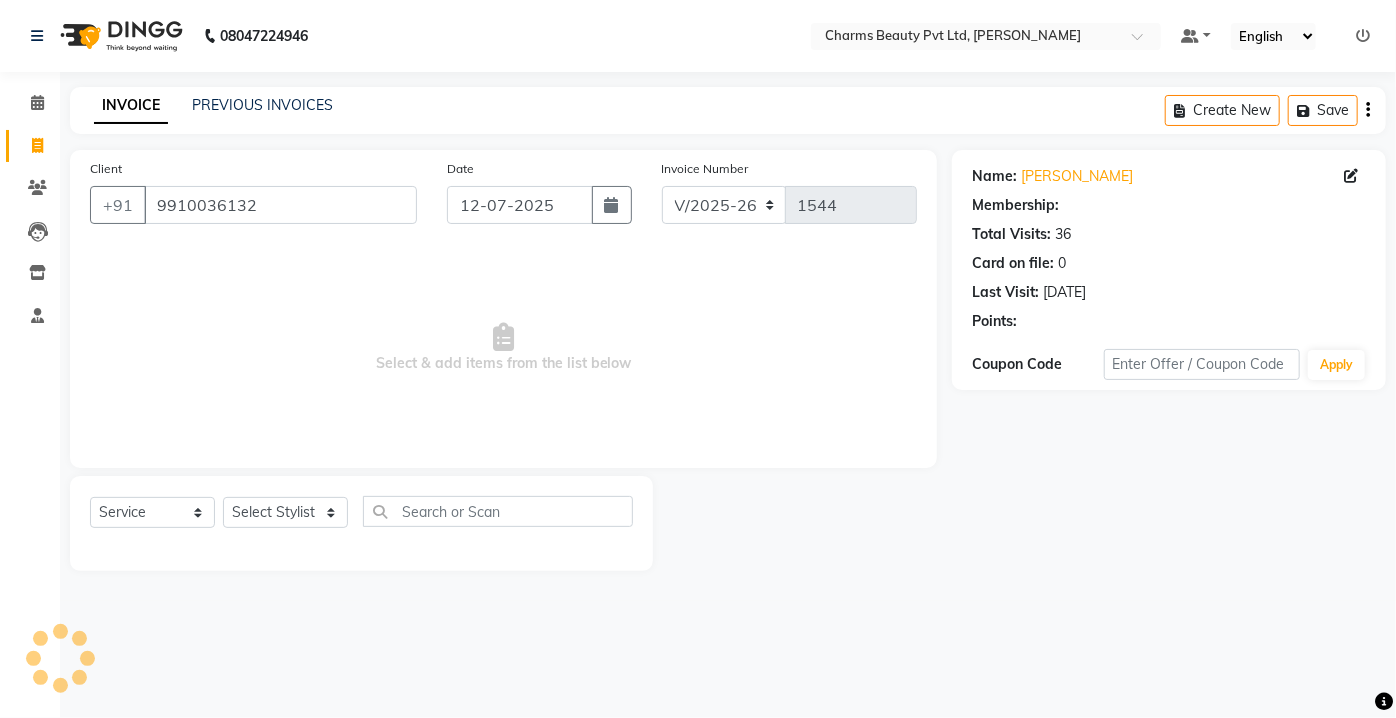 select on "1: Object" 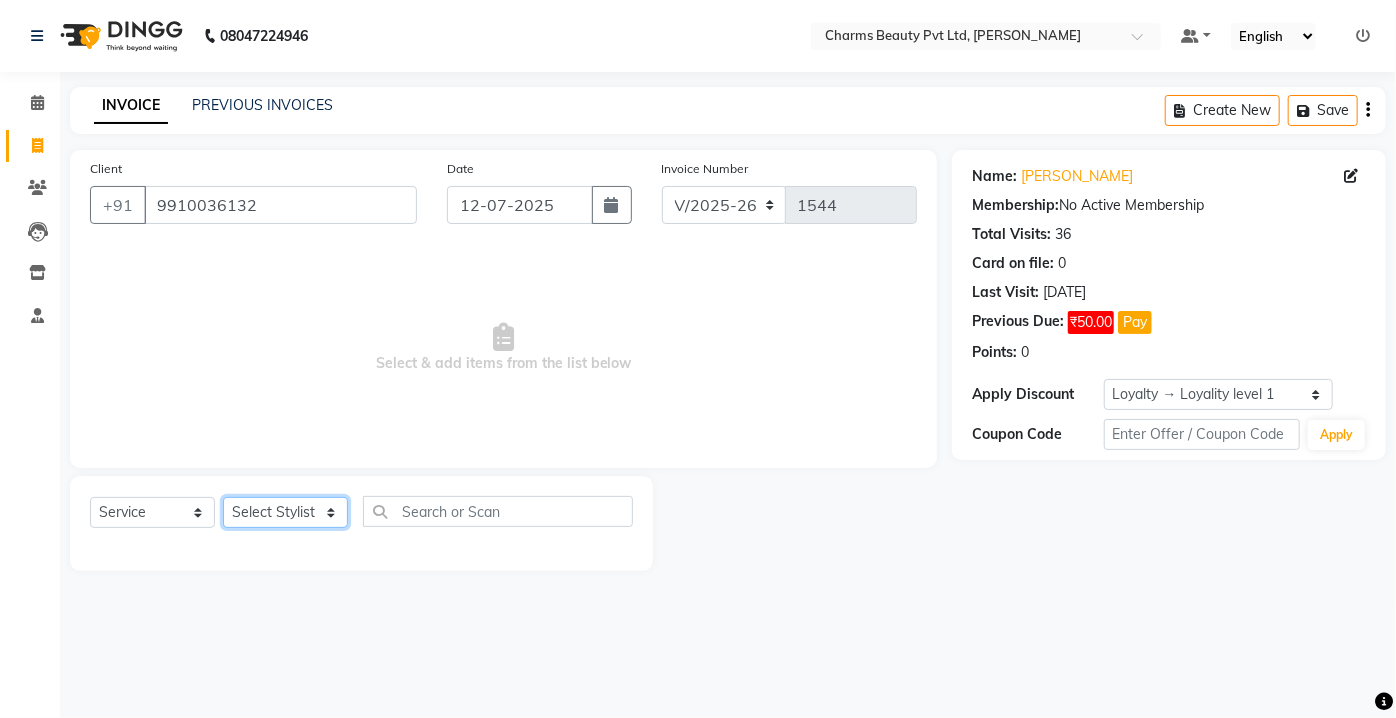 click on "Select Stylist [PERSON_NAME] [PERSON_NAME] [PERSON_NAME] CHARMS DR. POOJA MITTAL HINA [PERSON_NAME] RANI [PERSON_NAME] [PERSON_NAME] SANTOSH [PERSON_NAME] TABBASUM" 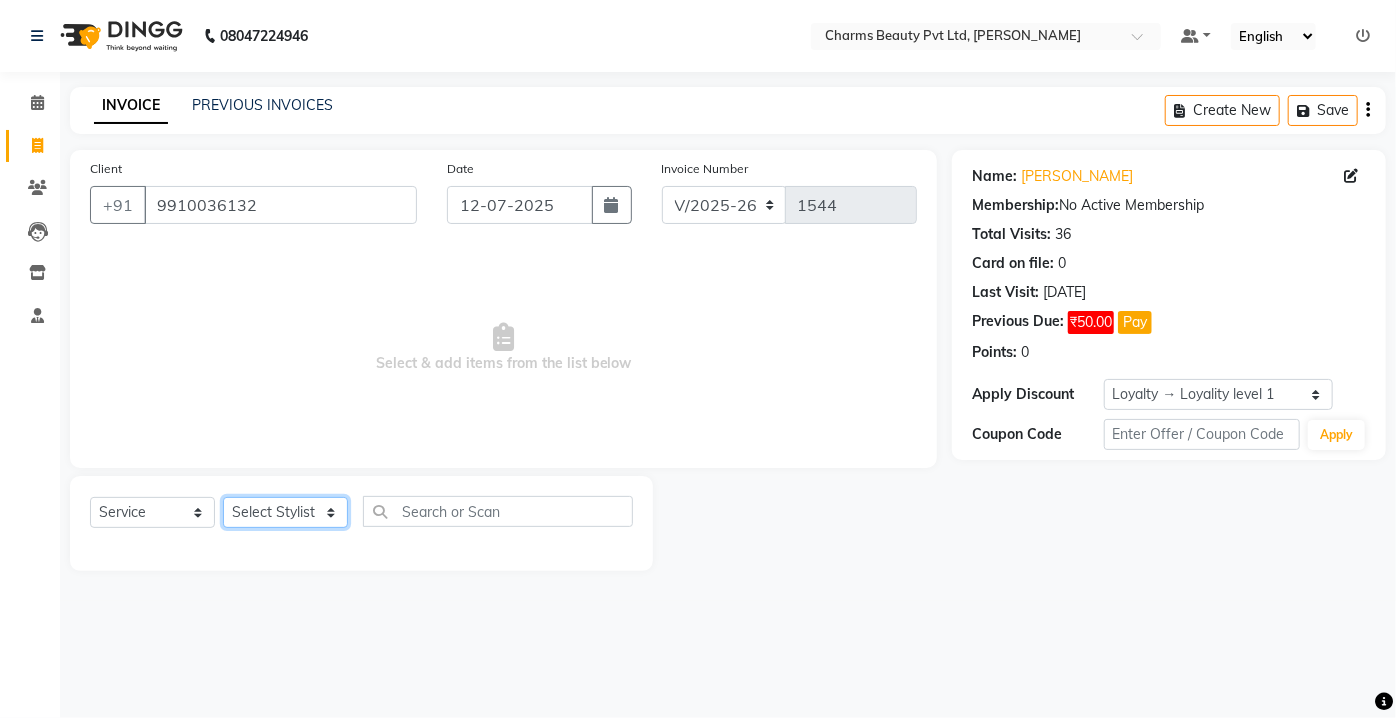 select on "43786" 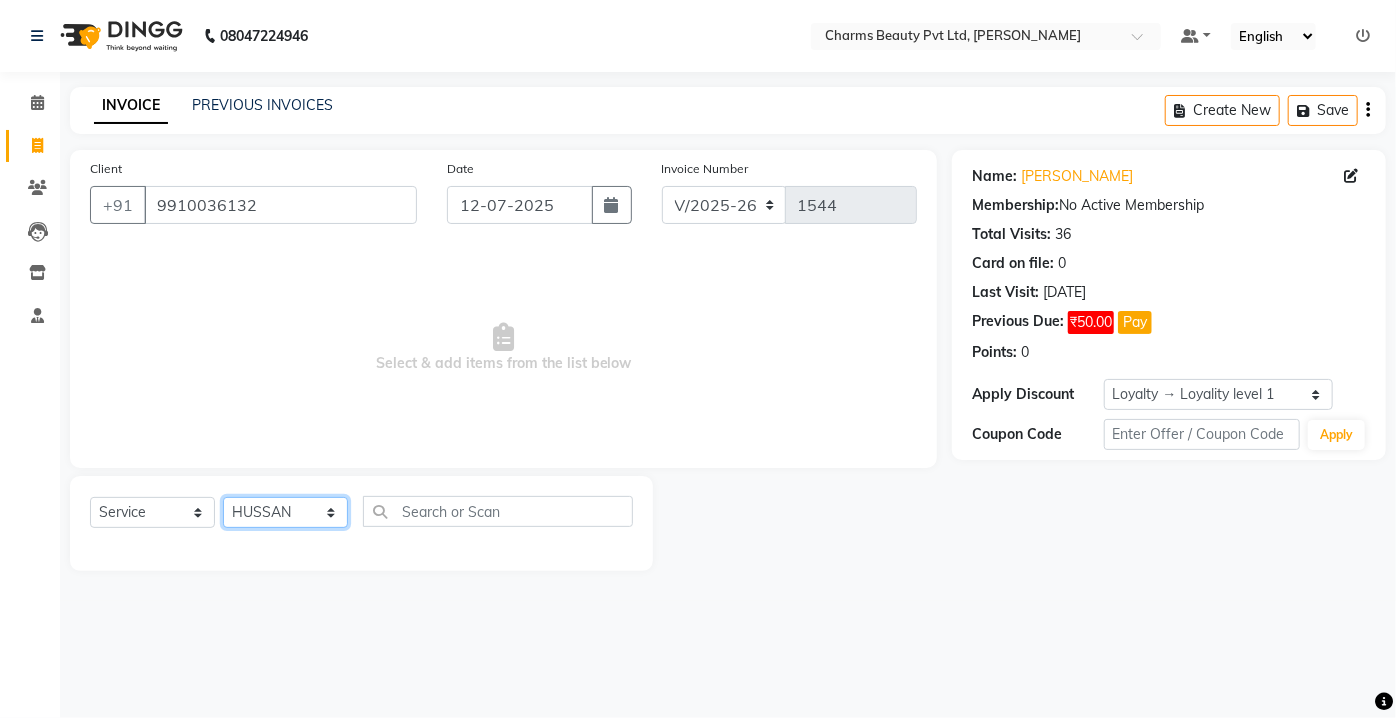 click on "Select Stylist [PERSON_NAME] [PERSON_NAME] [PERSON_NAME] CHARMS DR. POOJA MITTAL HINA [PERSON_NAME] RANI [PERSON_NAME] [PERSON_NAME] SANTOSH [PERSON_NAME] TABBASUM" 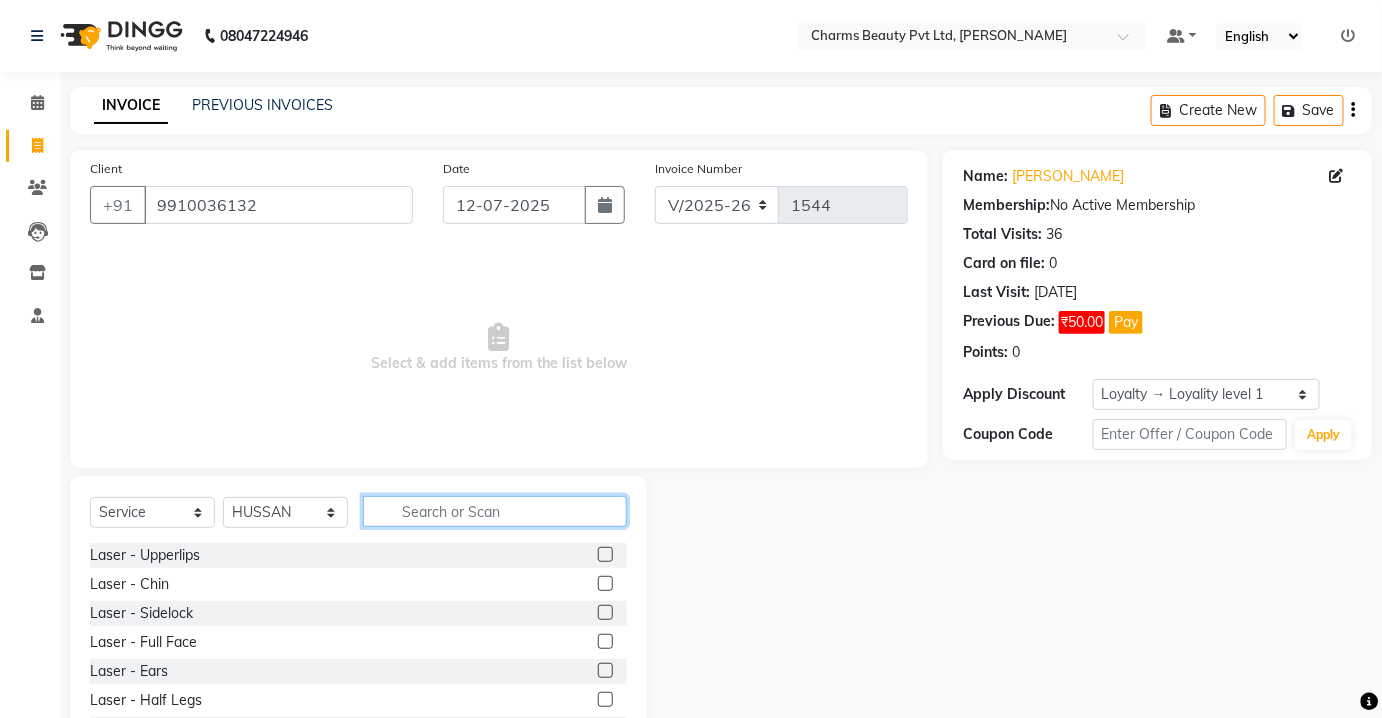 click 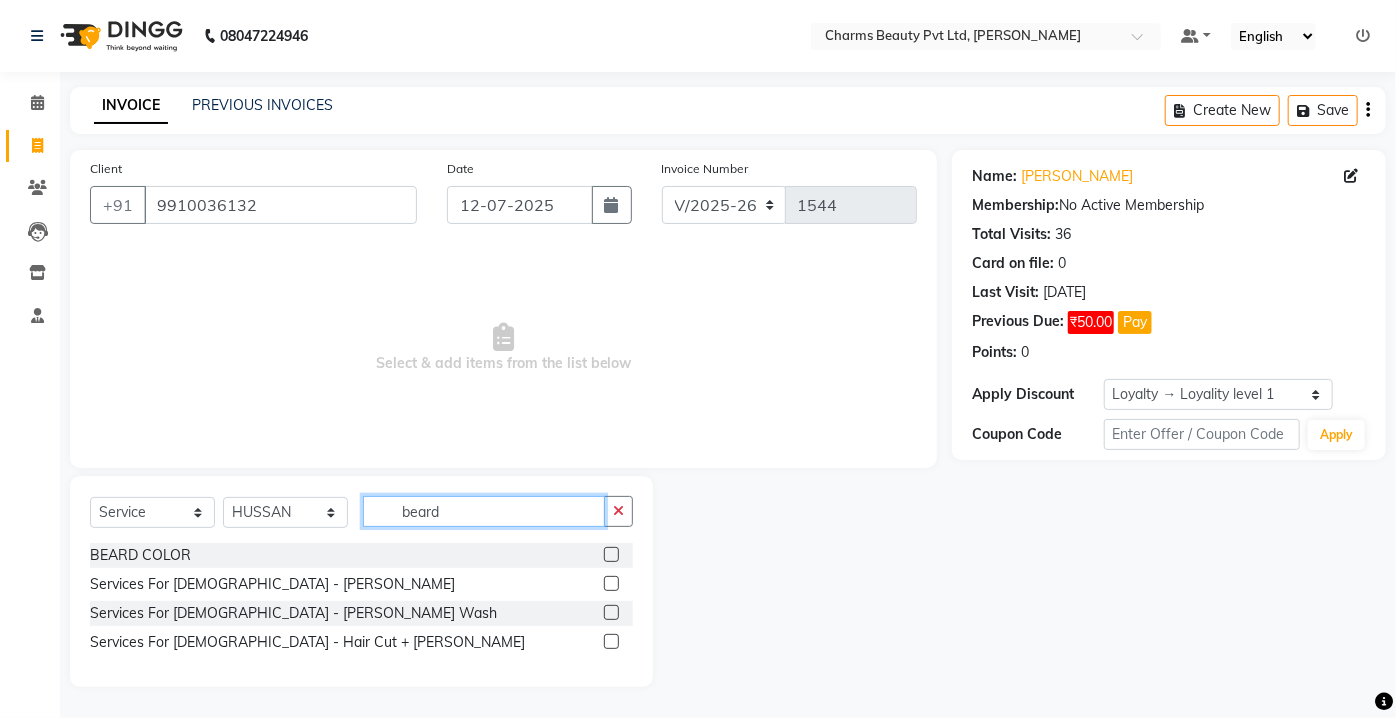 type on "beard" 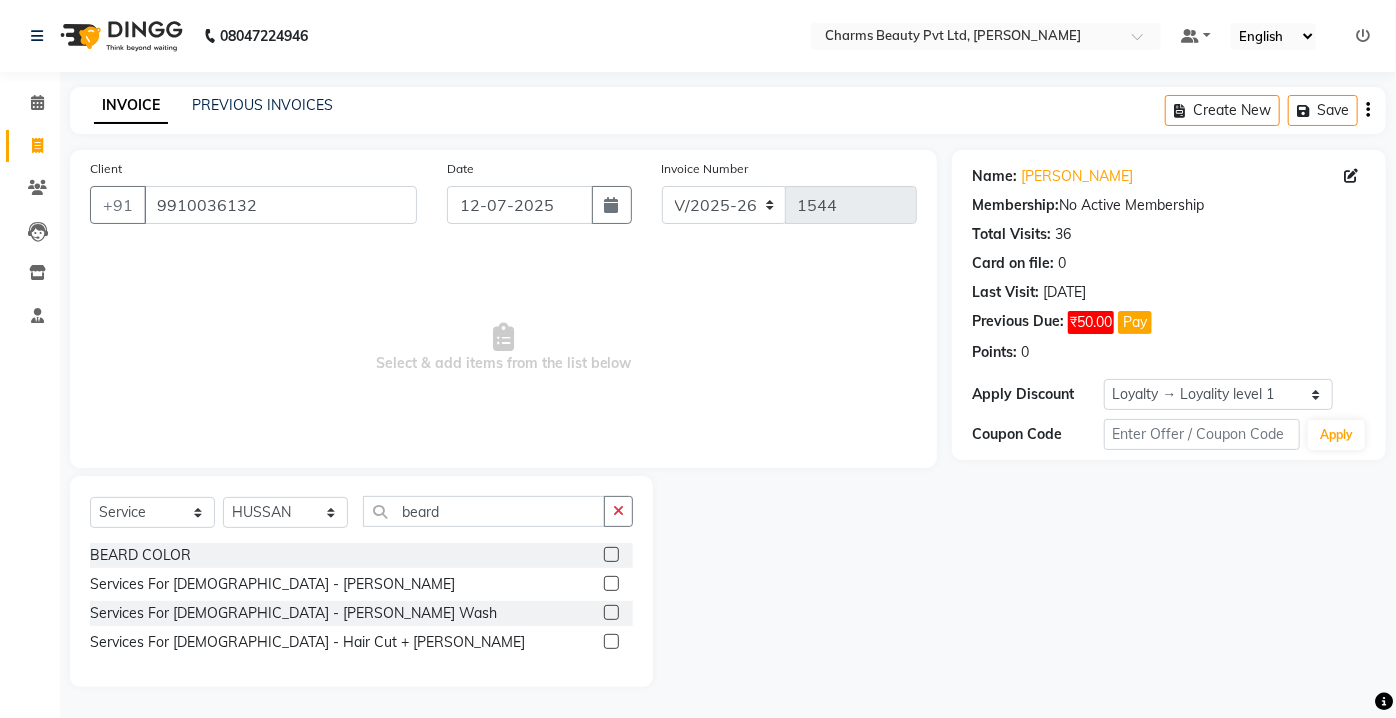 click 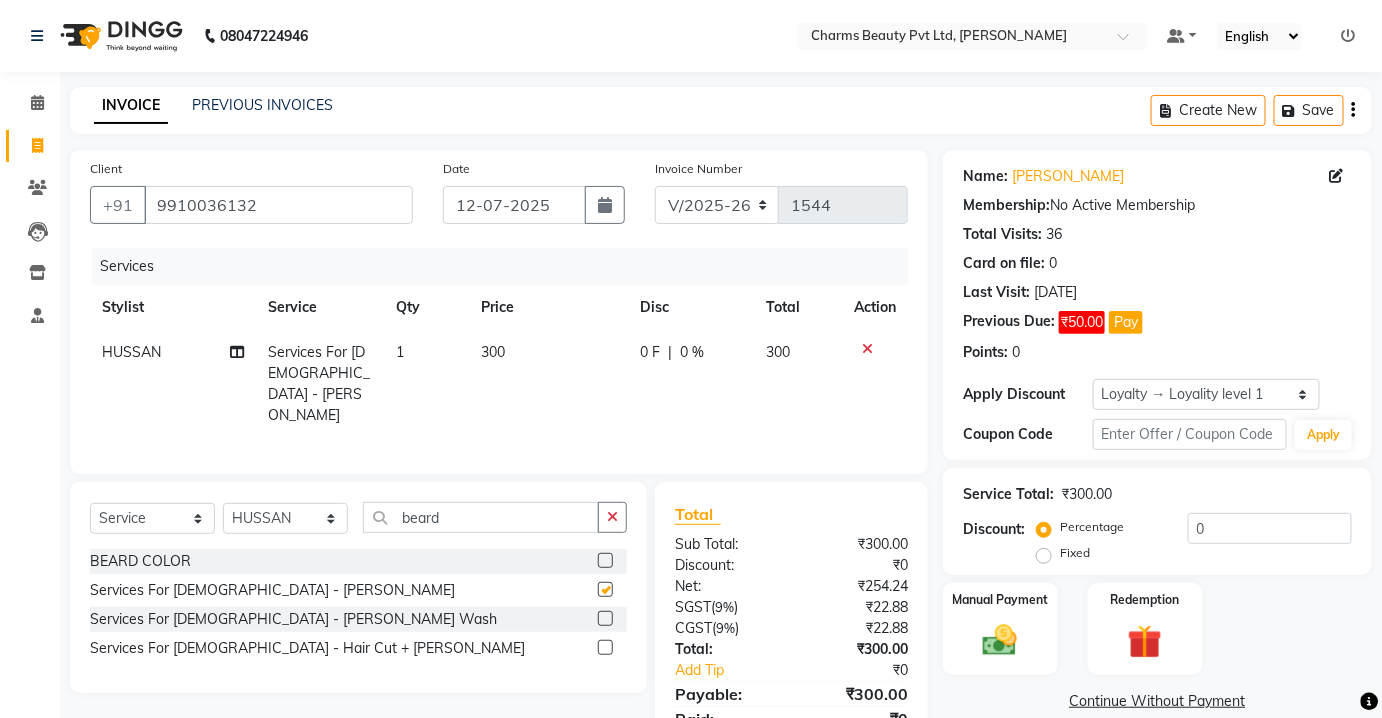 checkbox on "false" 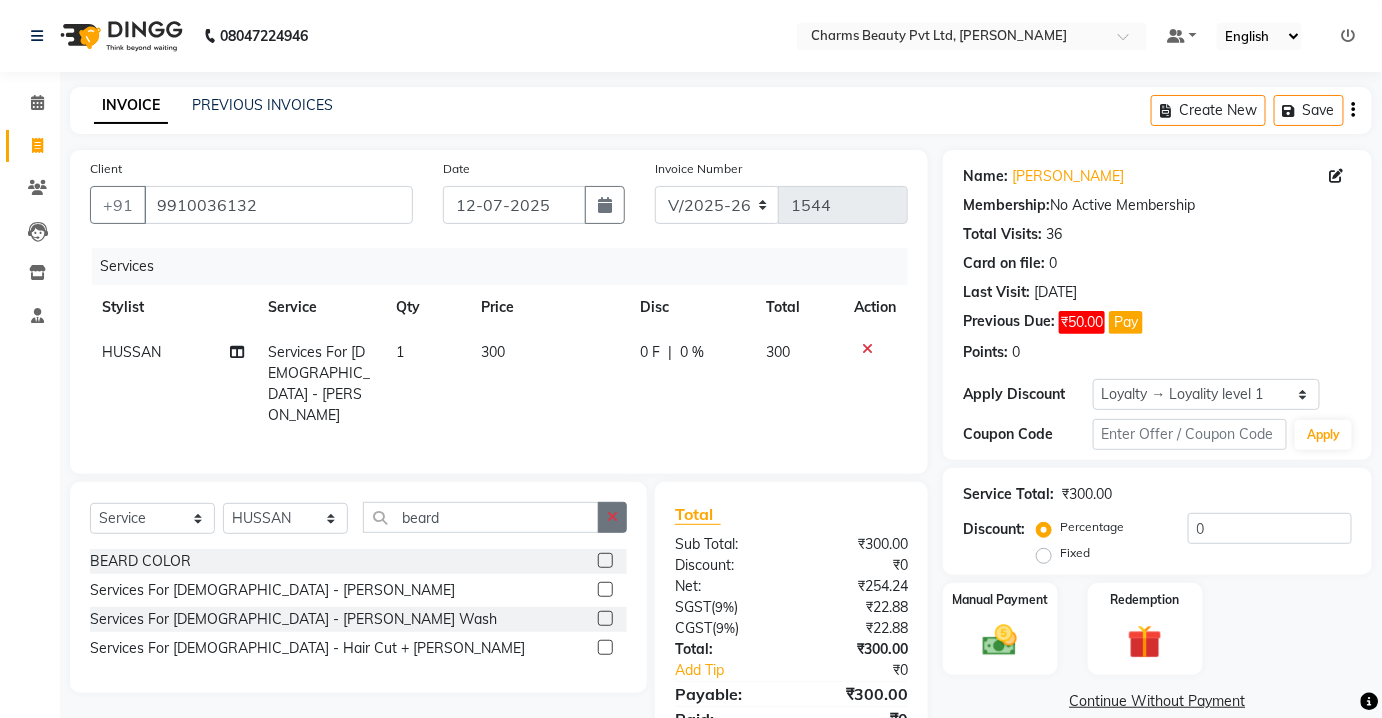 scroll, scrollTop: 80, scrollLeft: 0, axis: vertical 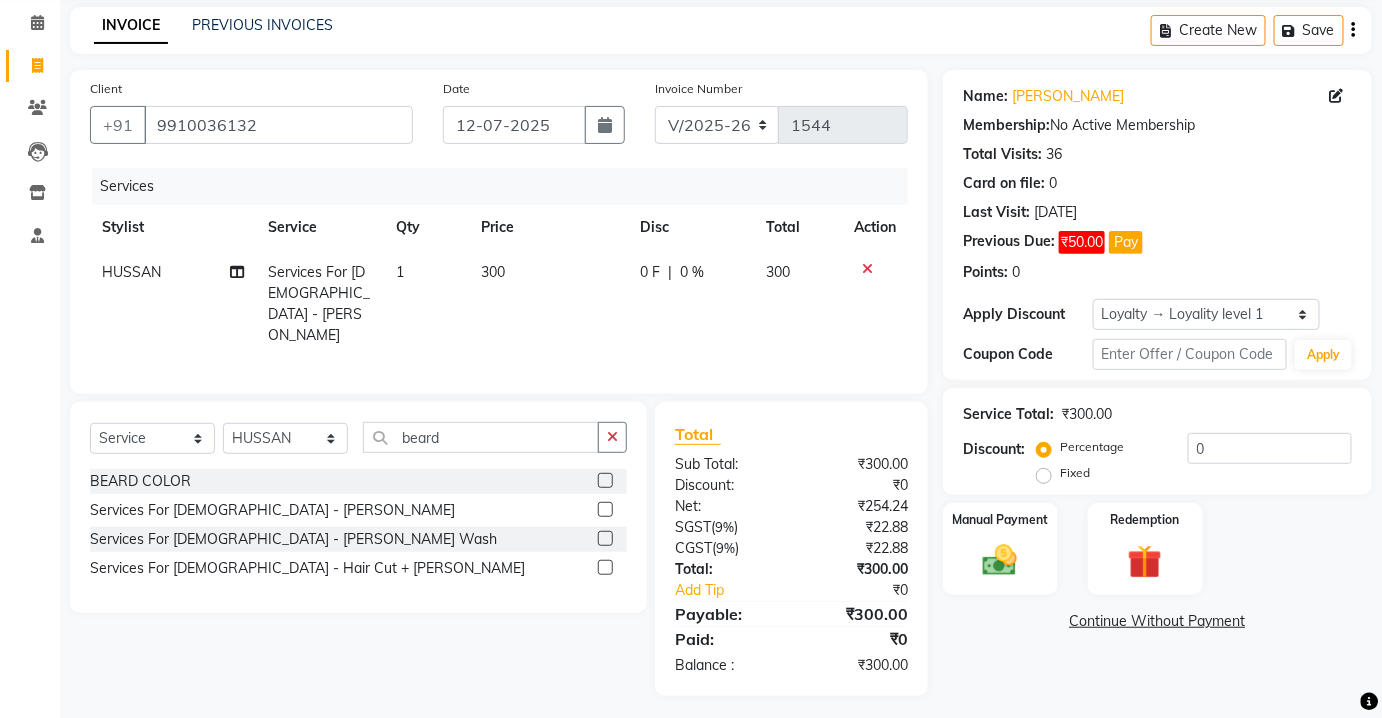 click on "Manual Payment Redemption" 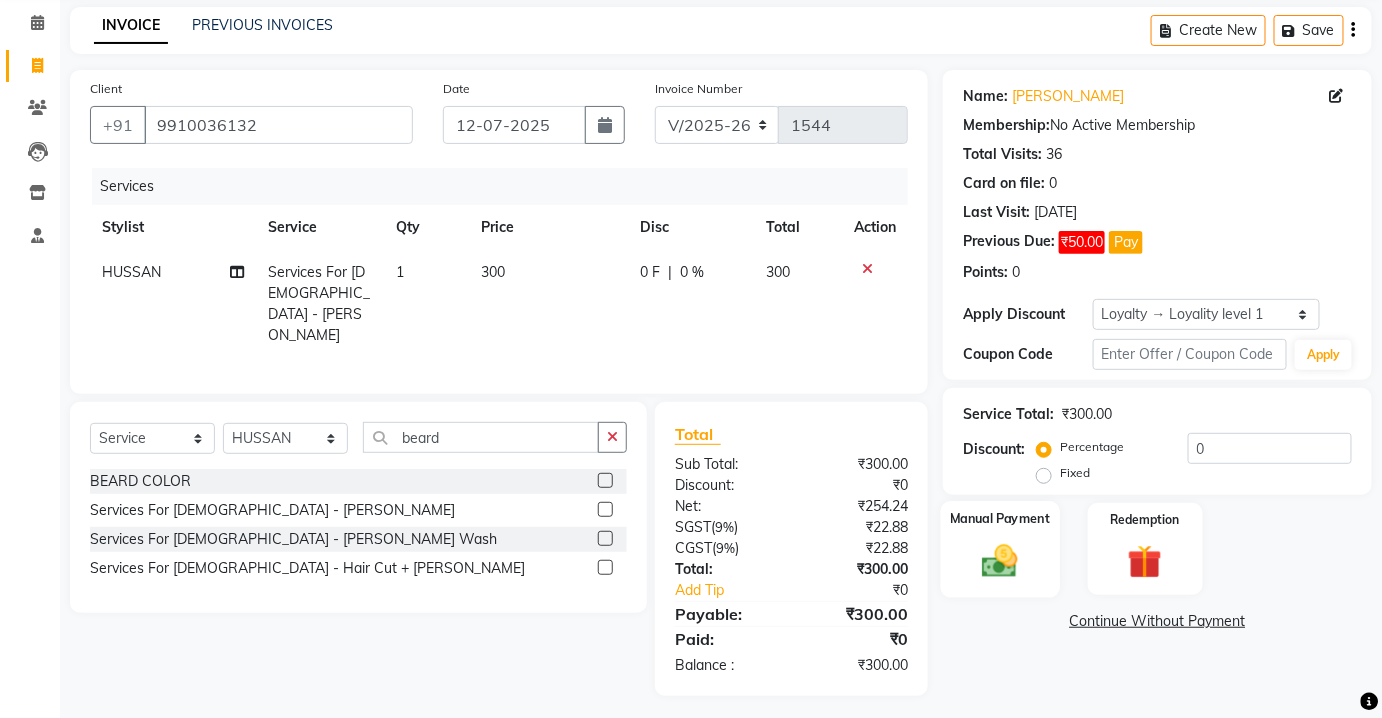 click on "Manual Payment" 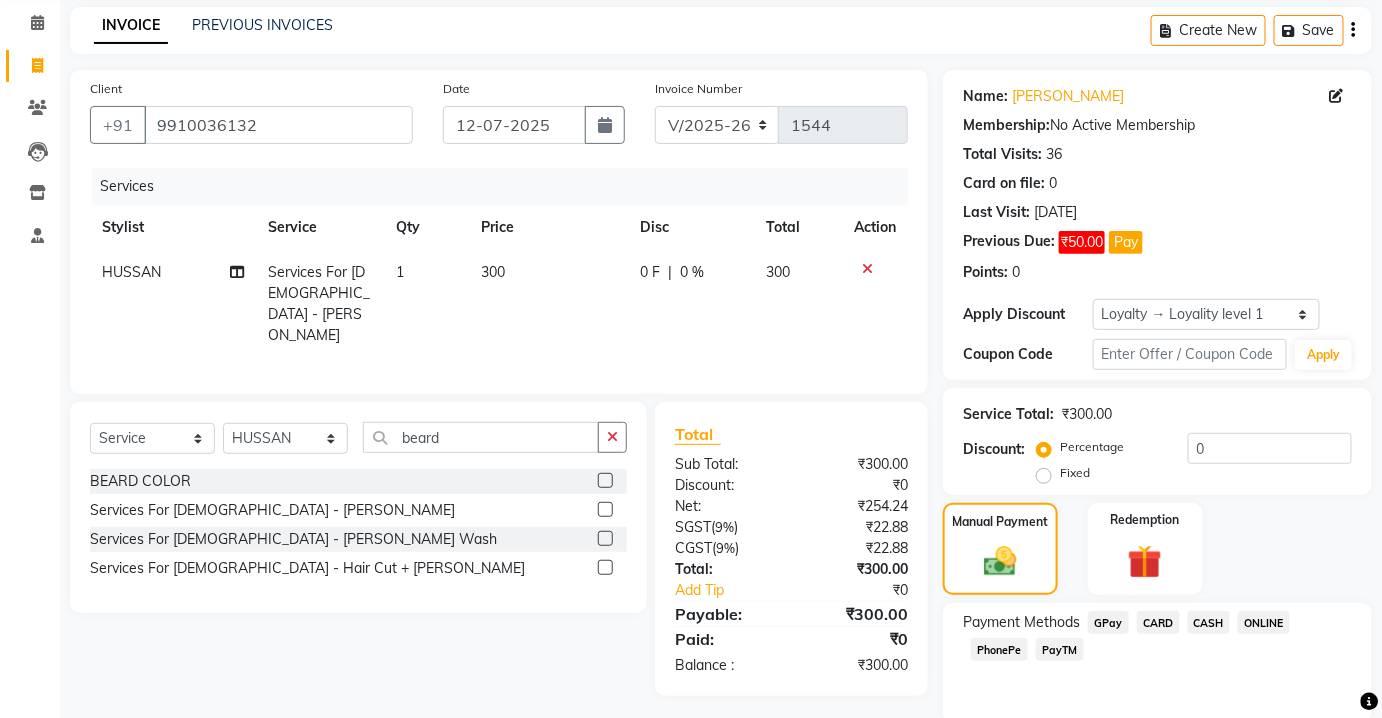 scroll, scrollTop: 155, scrollLeft: 0, axis: vertical 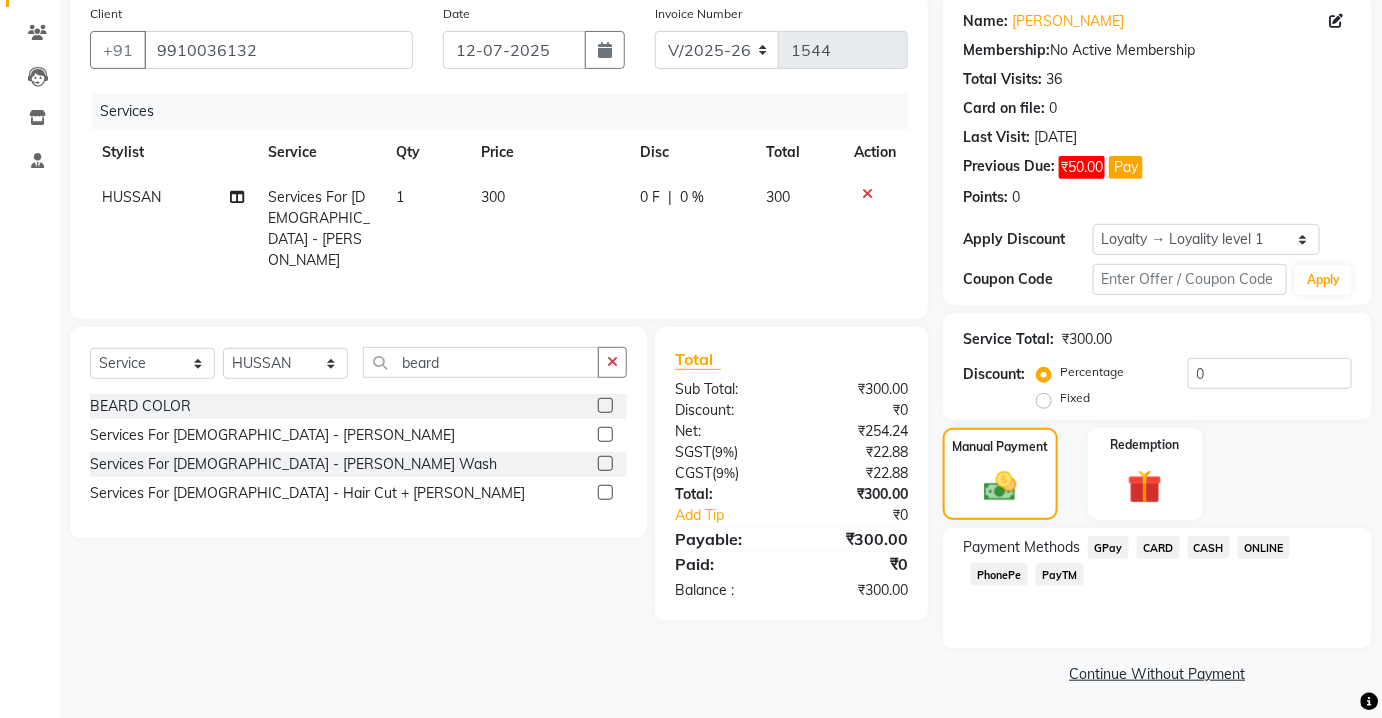 click on "CASH" 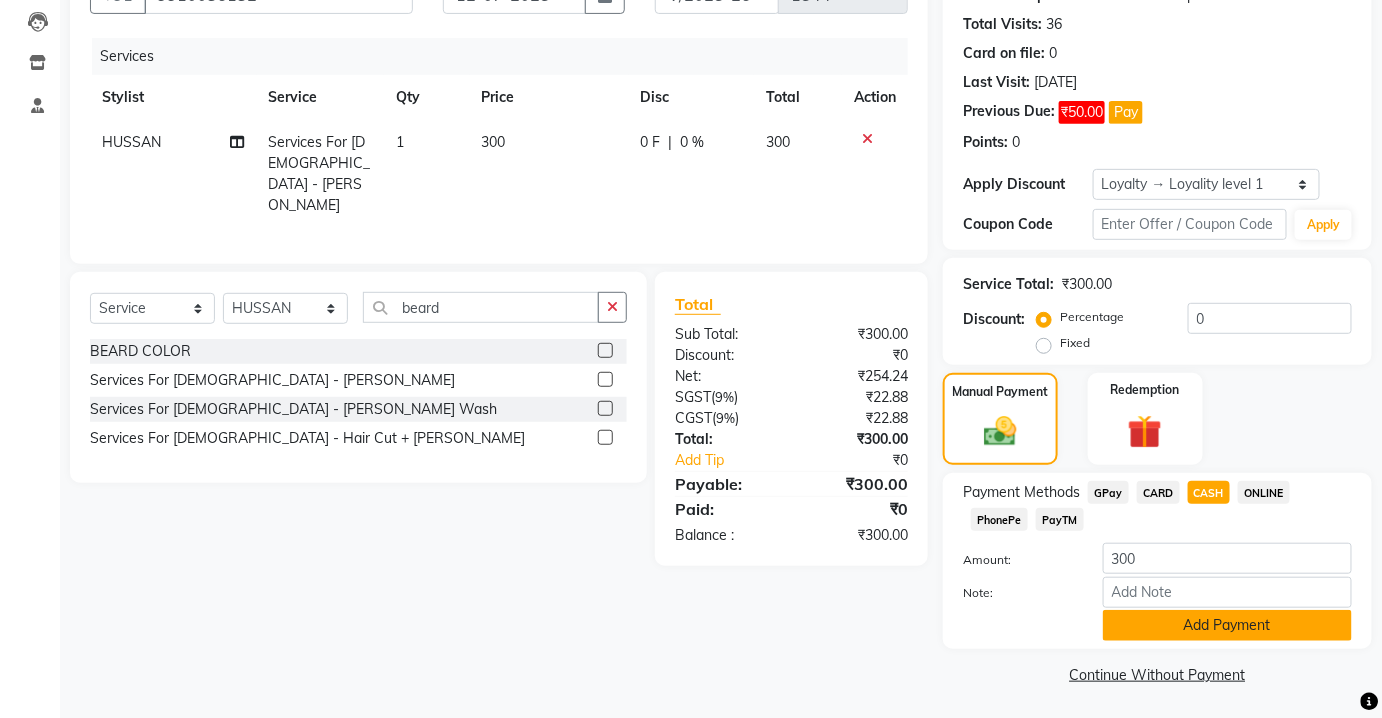 click on "Add Payment" 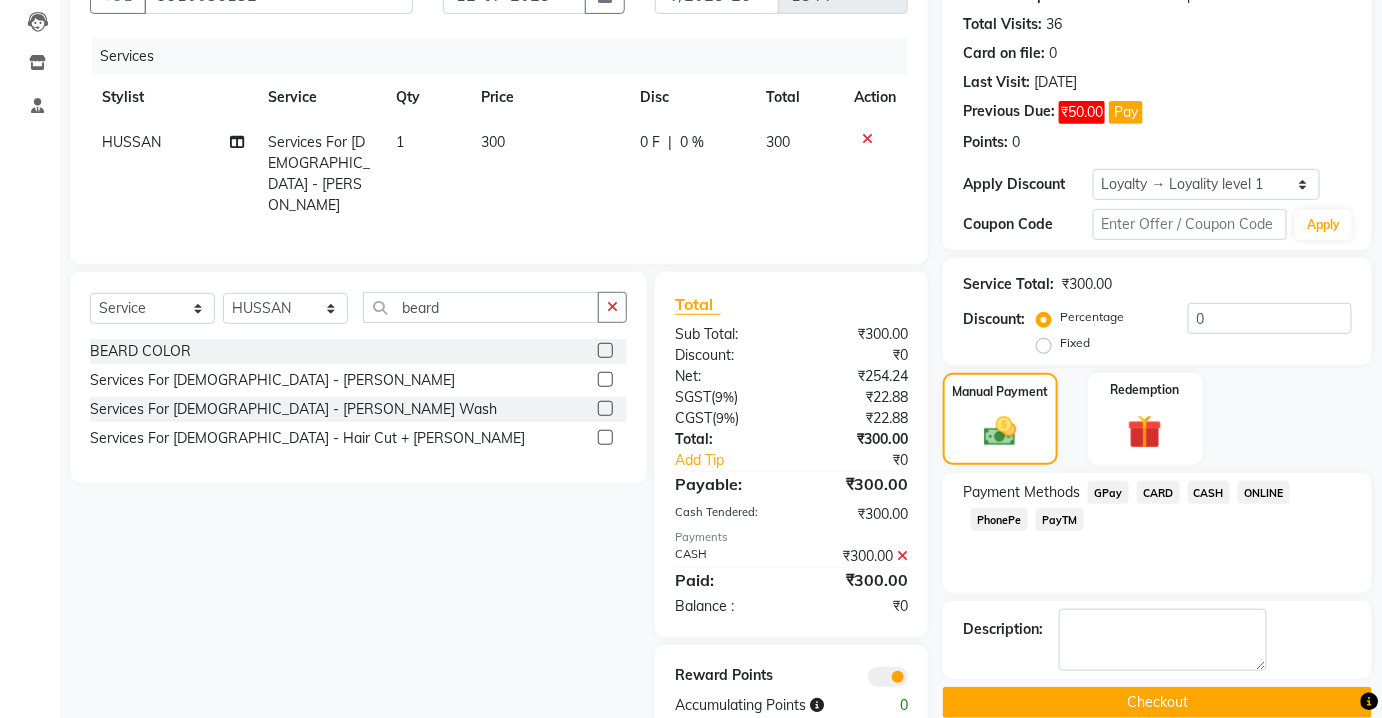 scroll, scrollTop: 250, scrollLeft: 0, axis: vertical 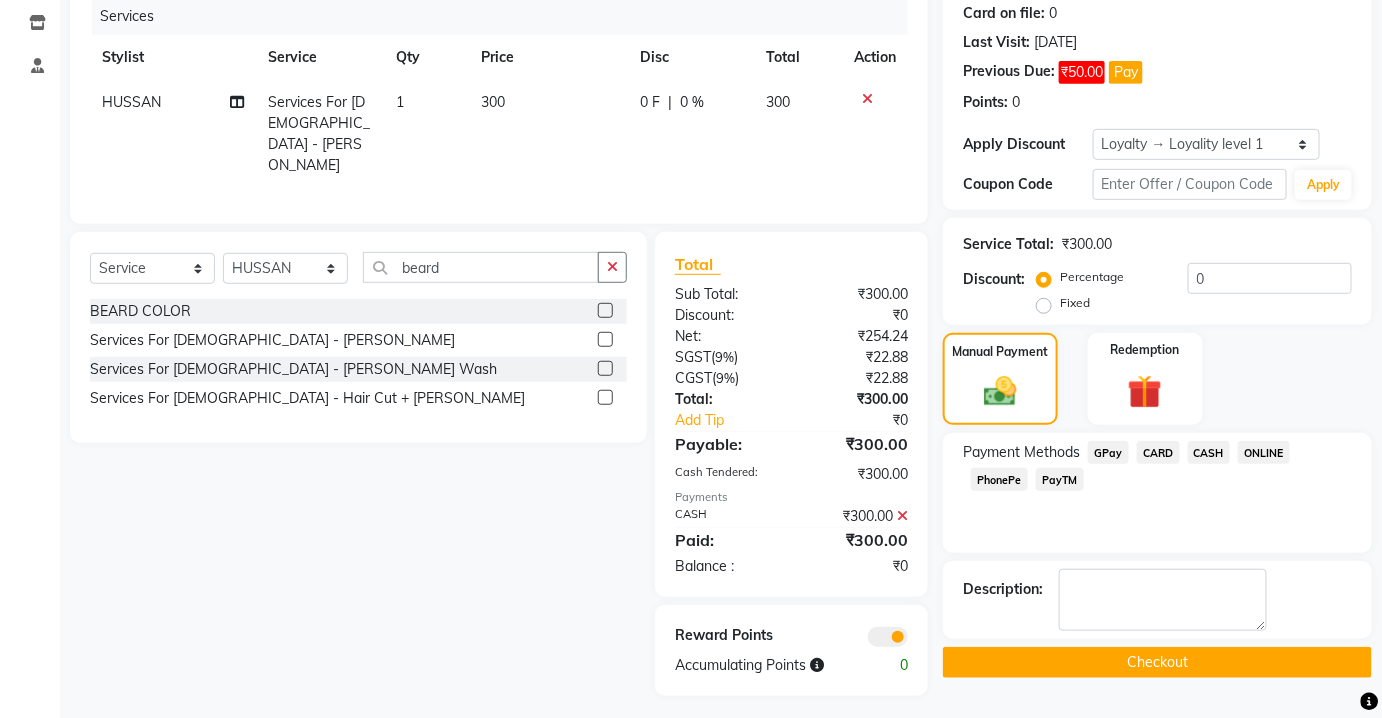 click on "Checkout" 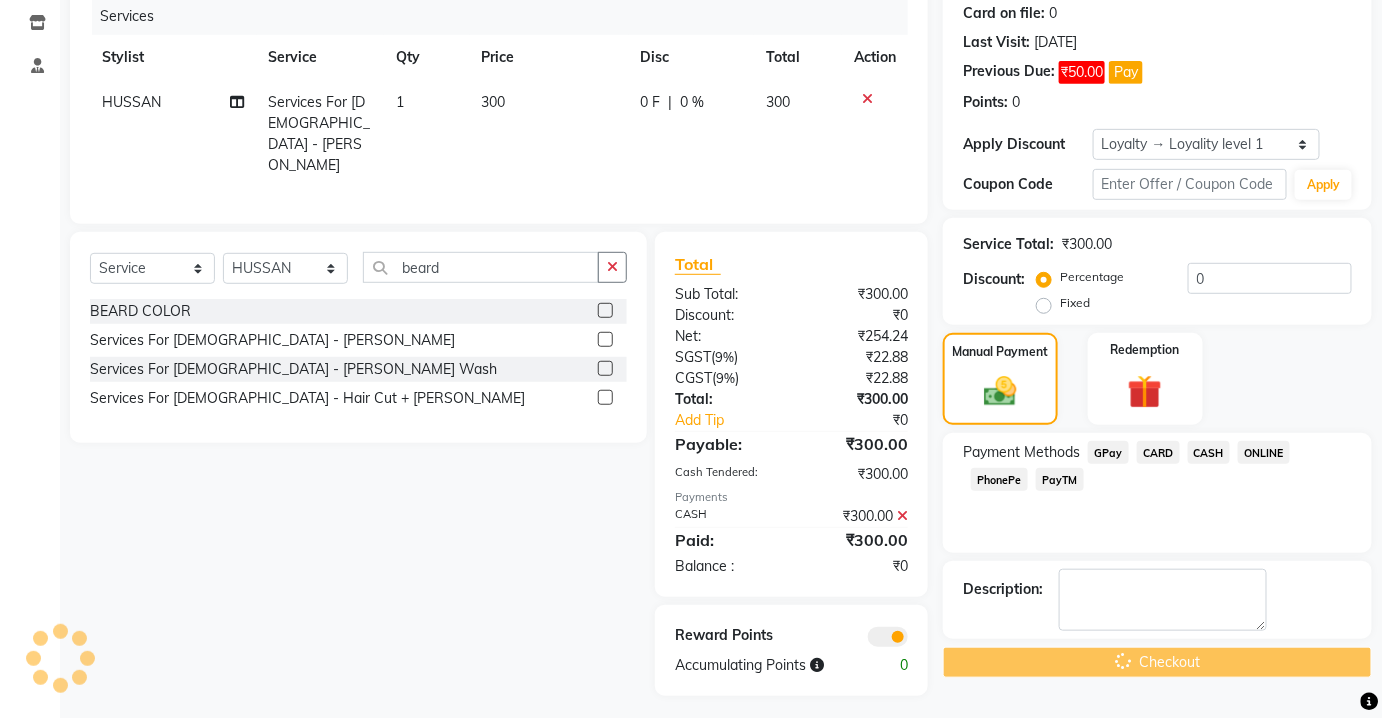 scroll, scrollTop: 0, scrollLeft: 0, axis: both 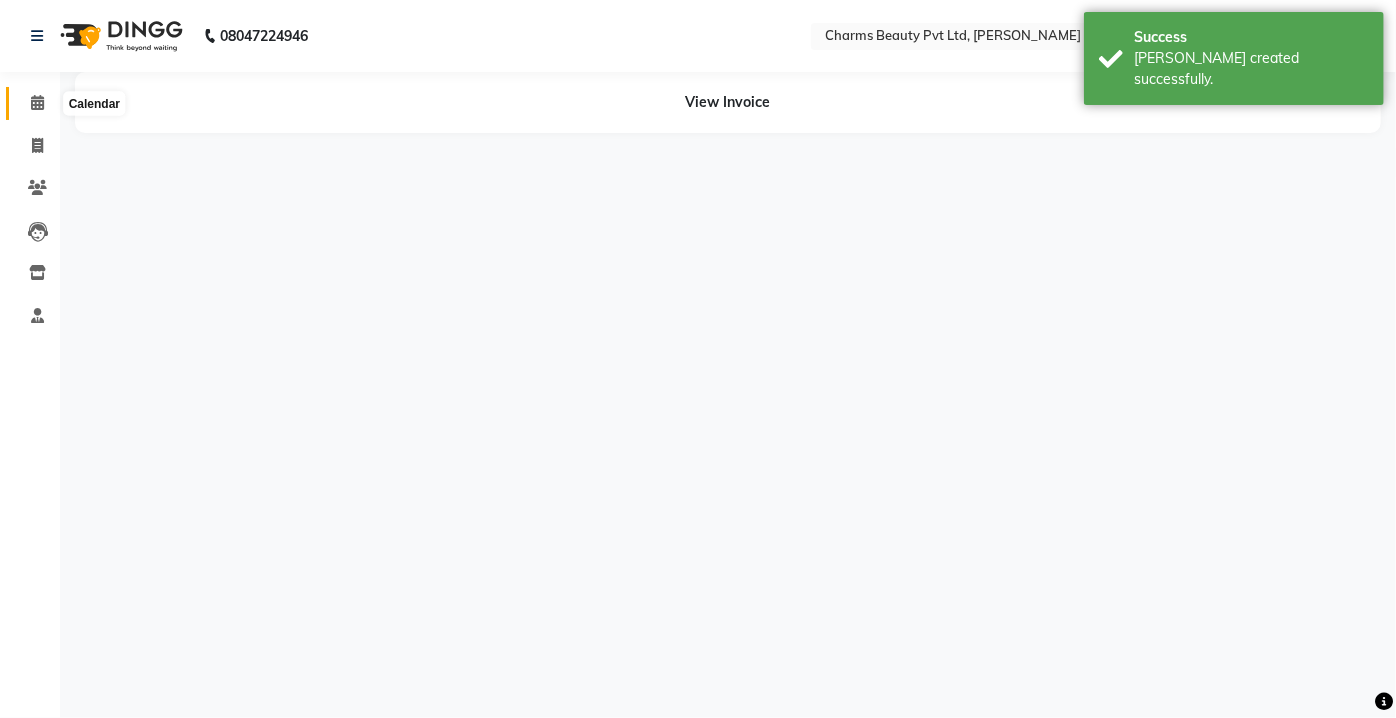 click 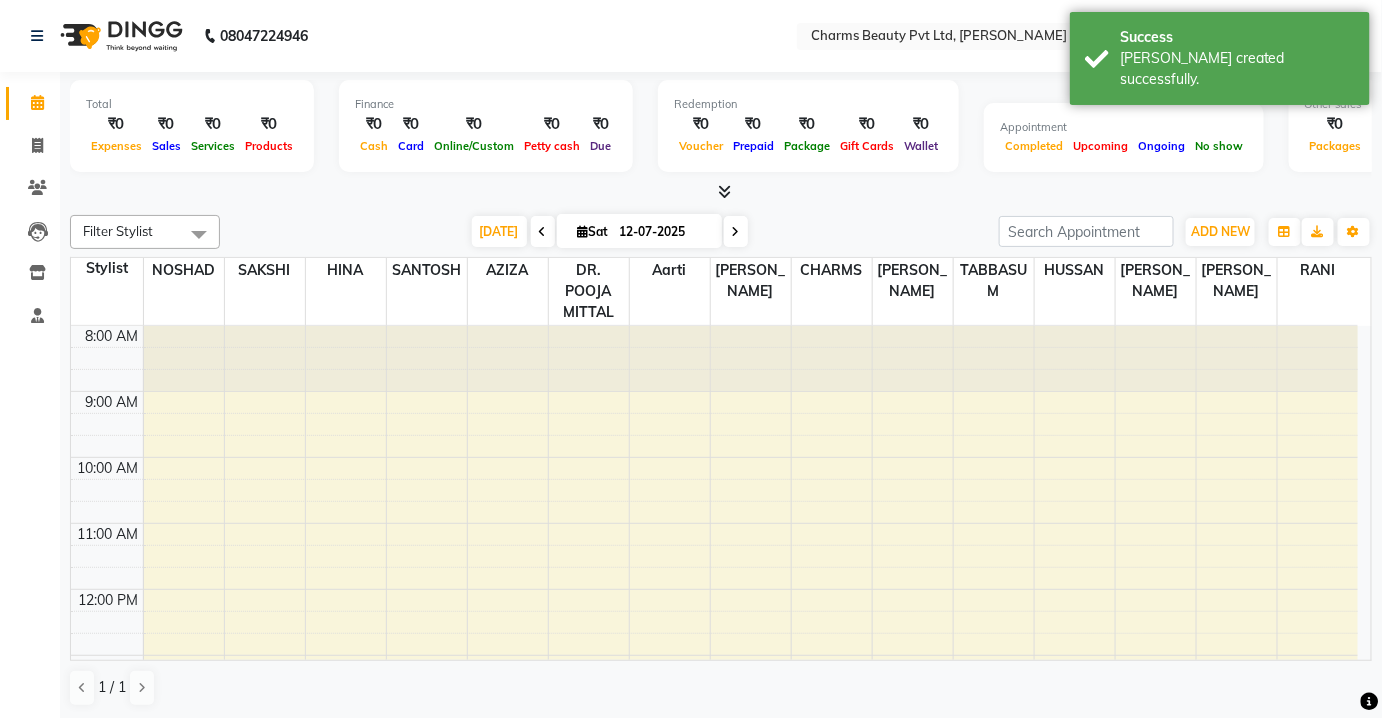 scroll, scrollTop: 474, scrollLeft: 0, axis: vertical 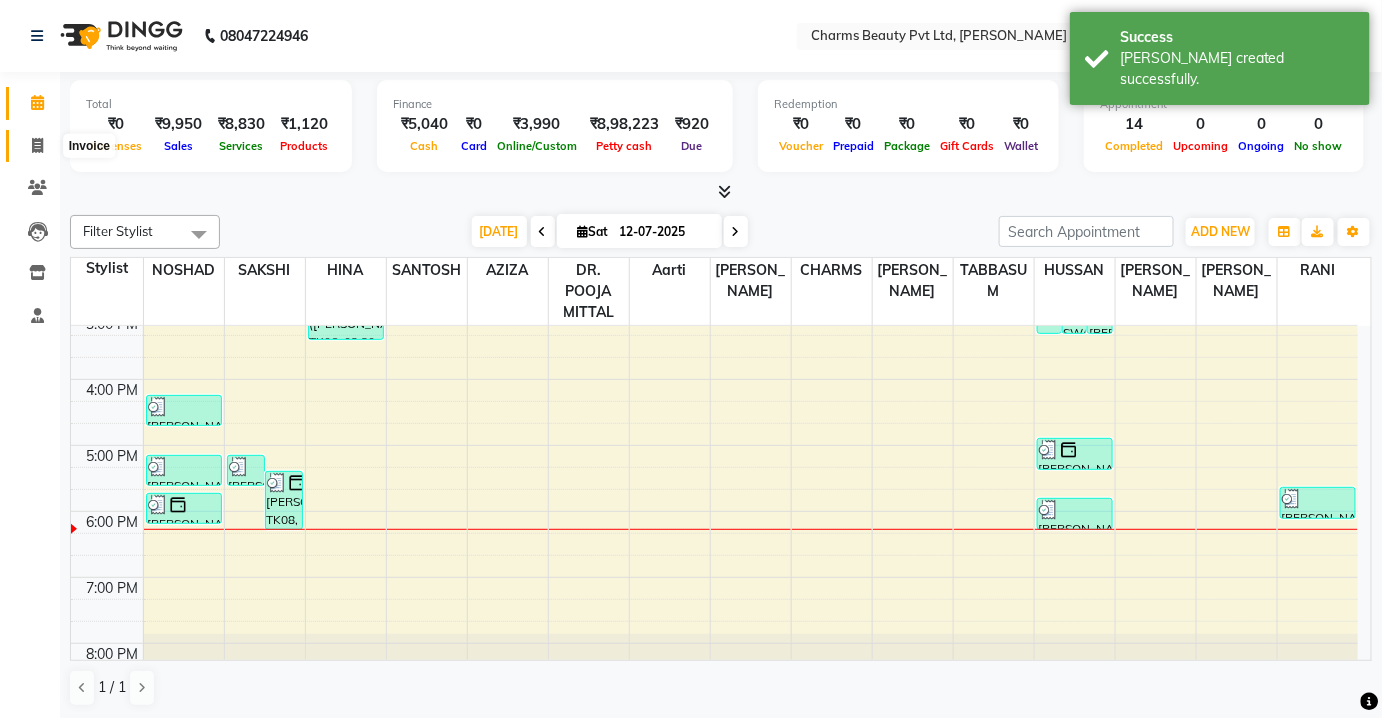 click 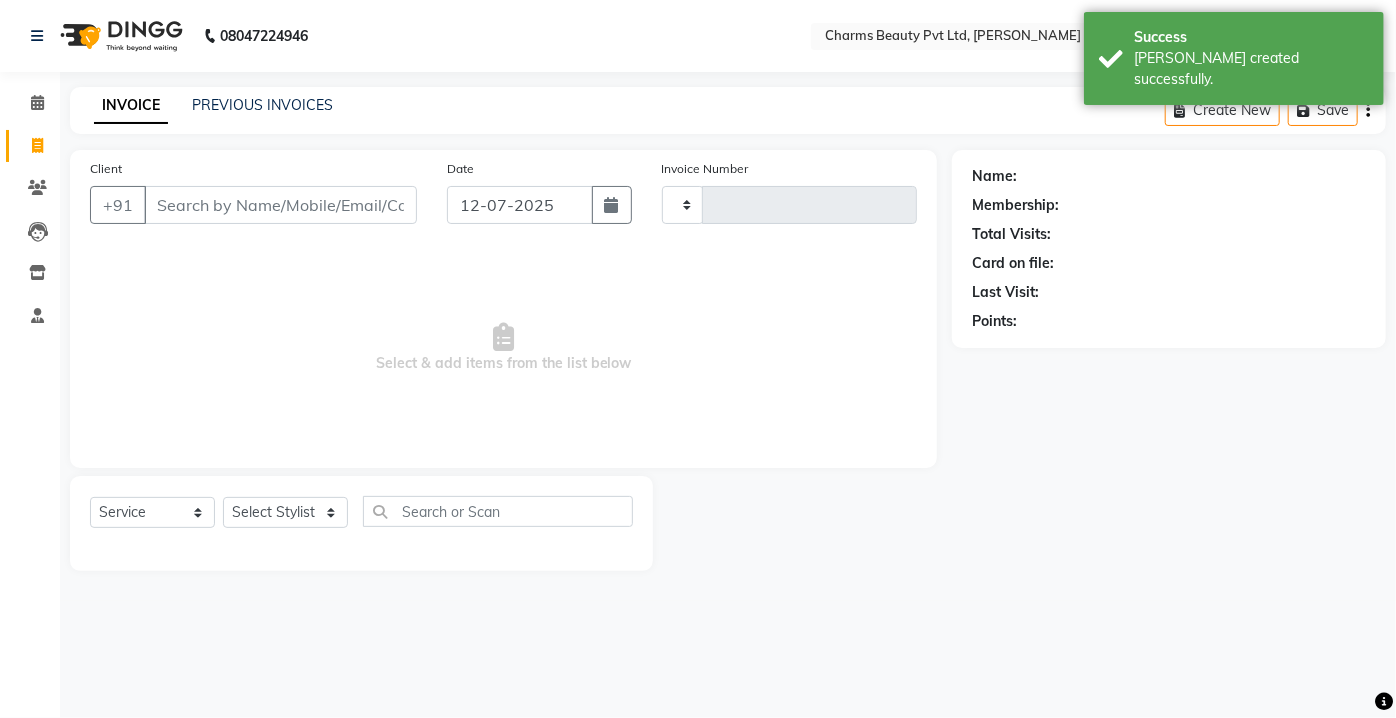 type on "1545" 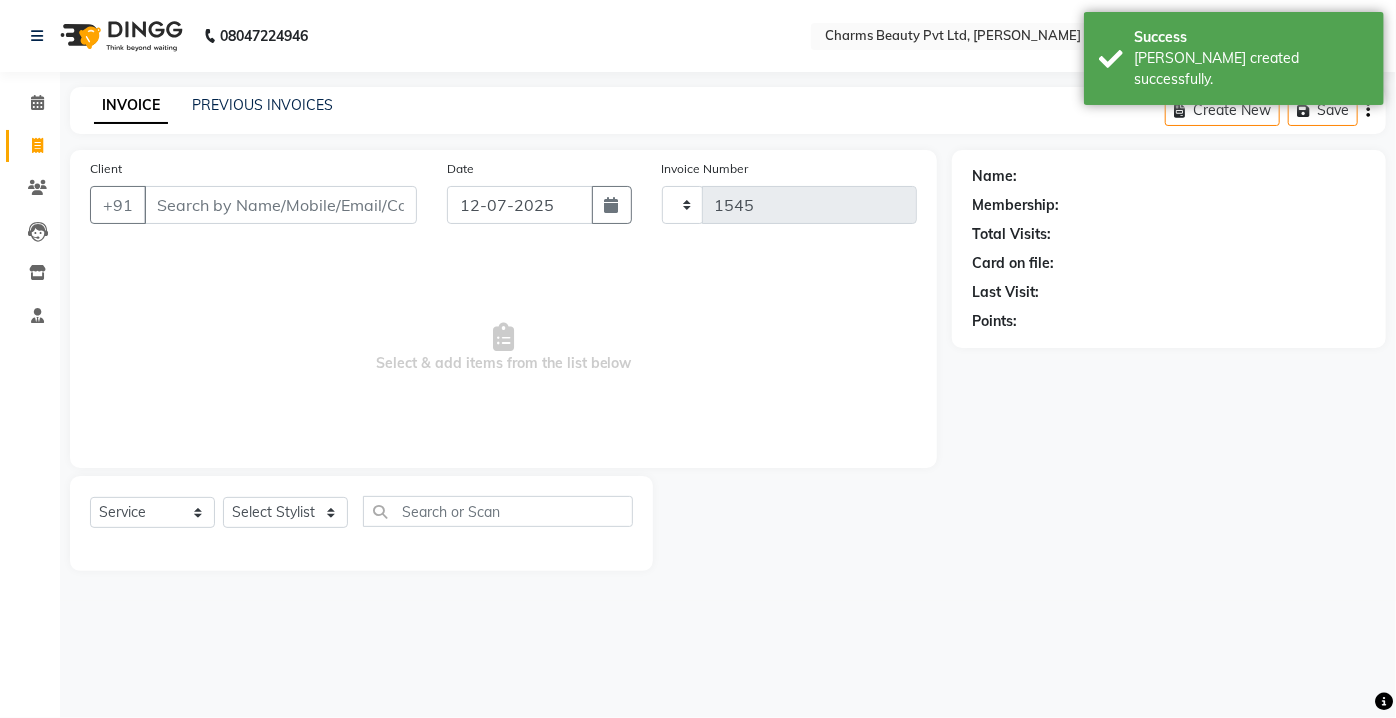 select on "3743" 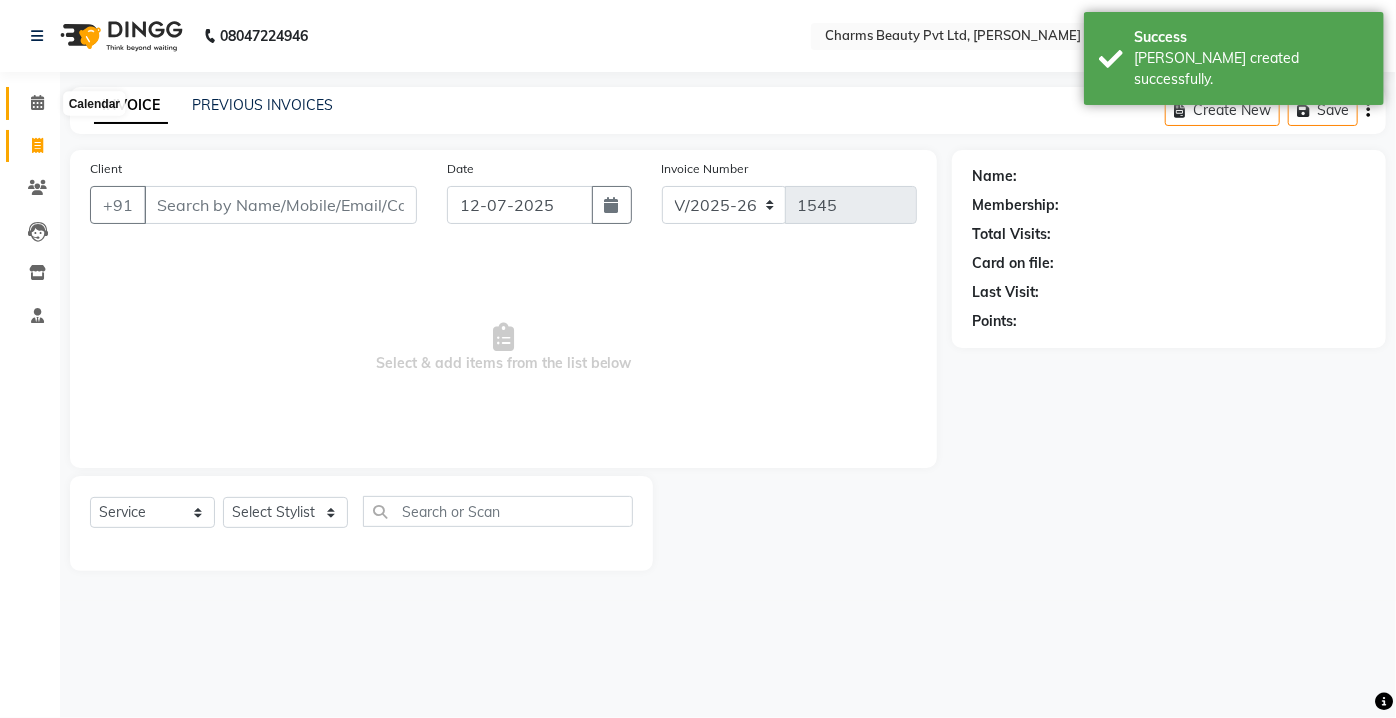 click 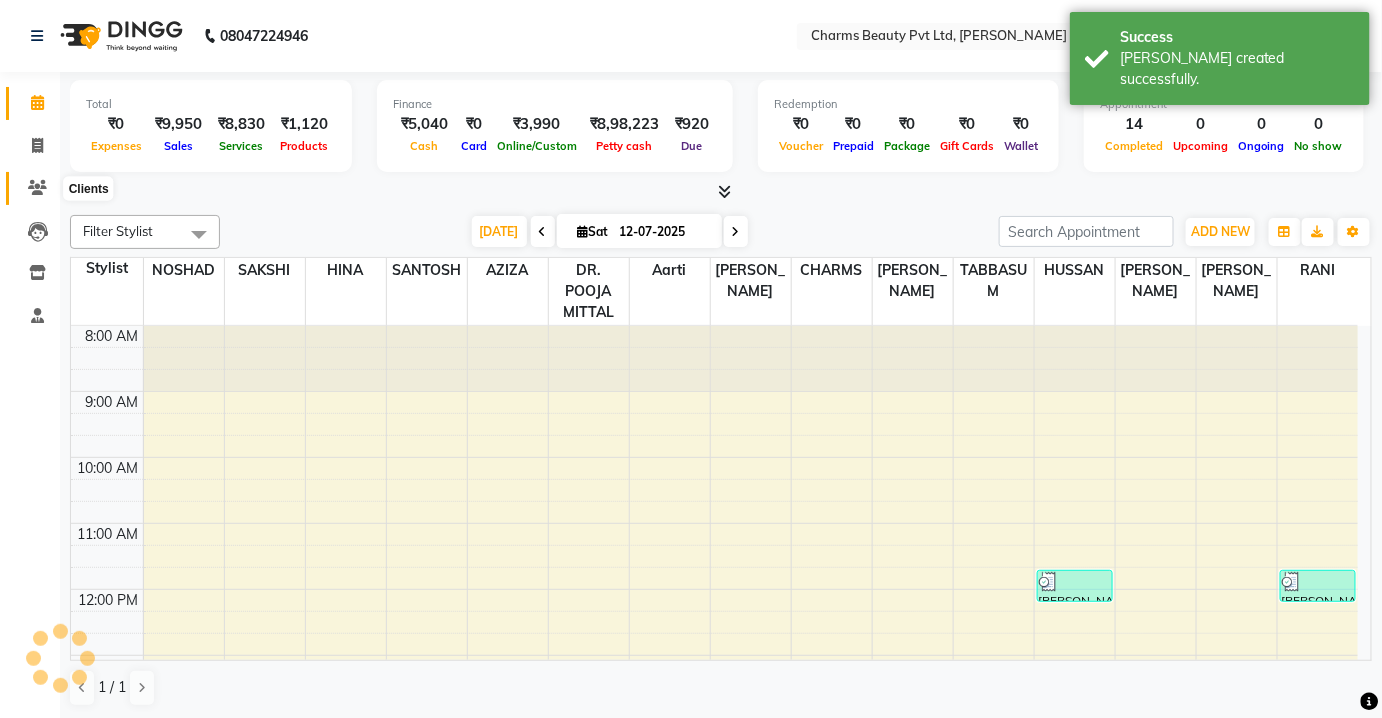click 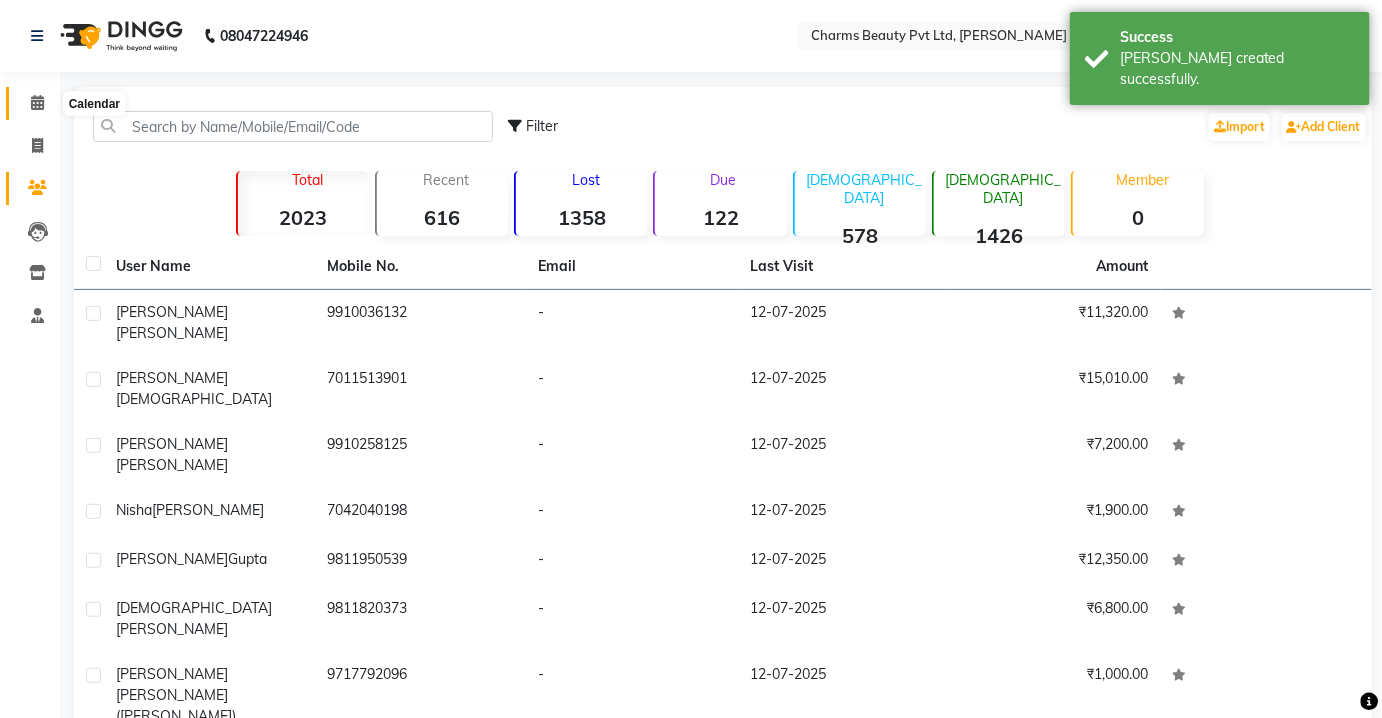 click 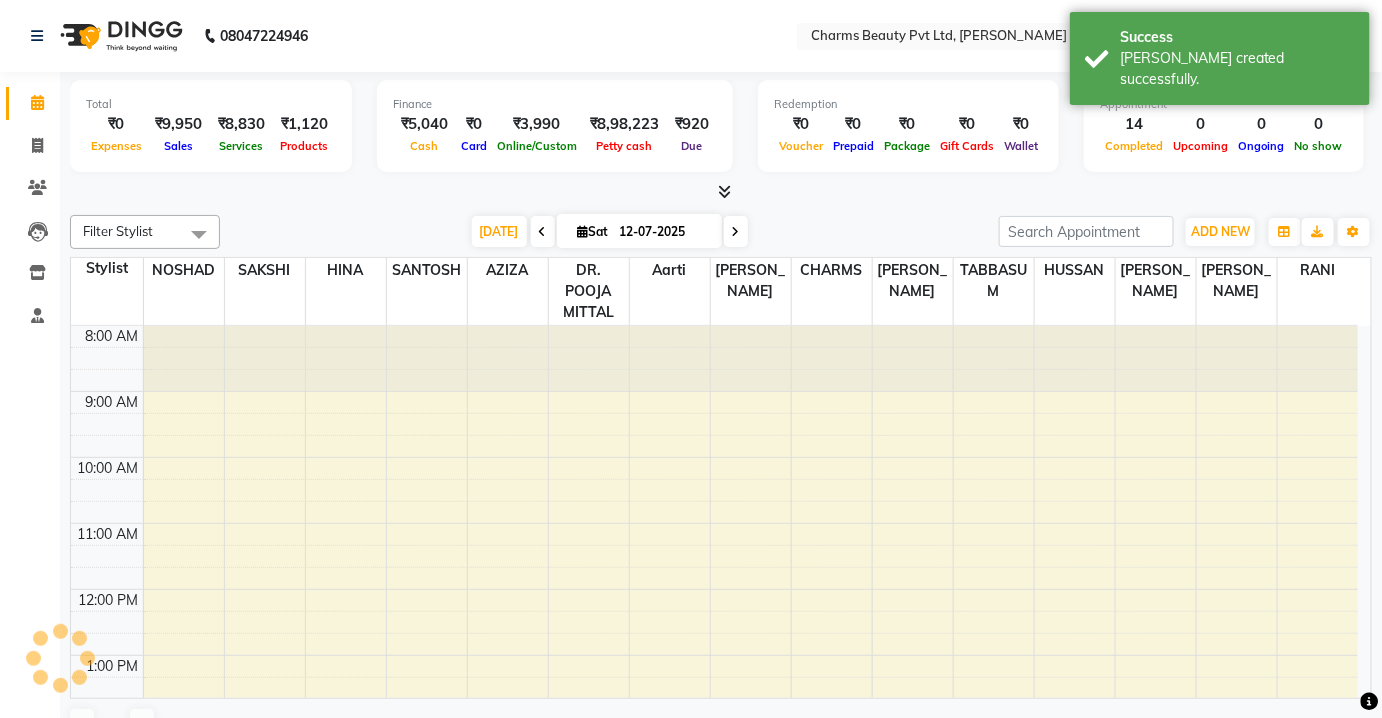 scroll, scrollTop: 0, scrollLeft: 0, axis: both 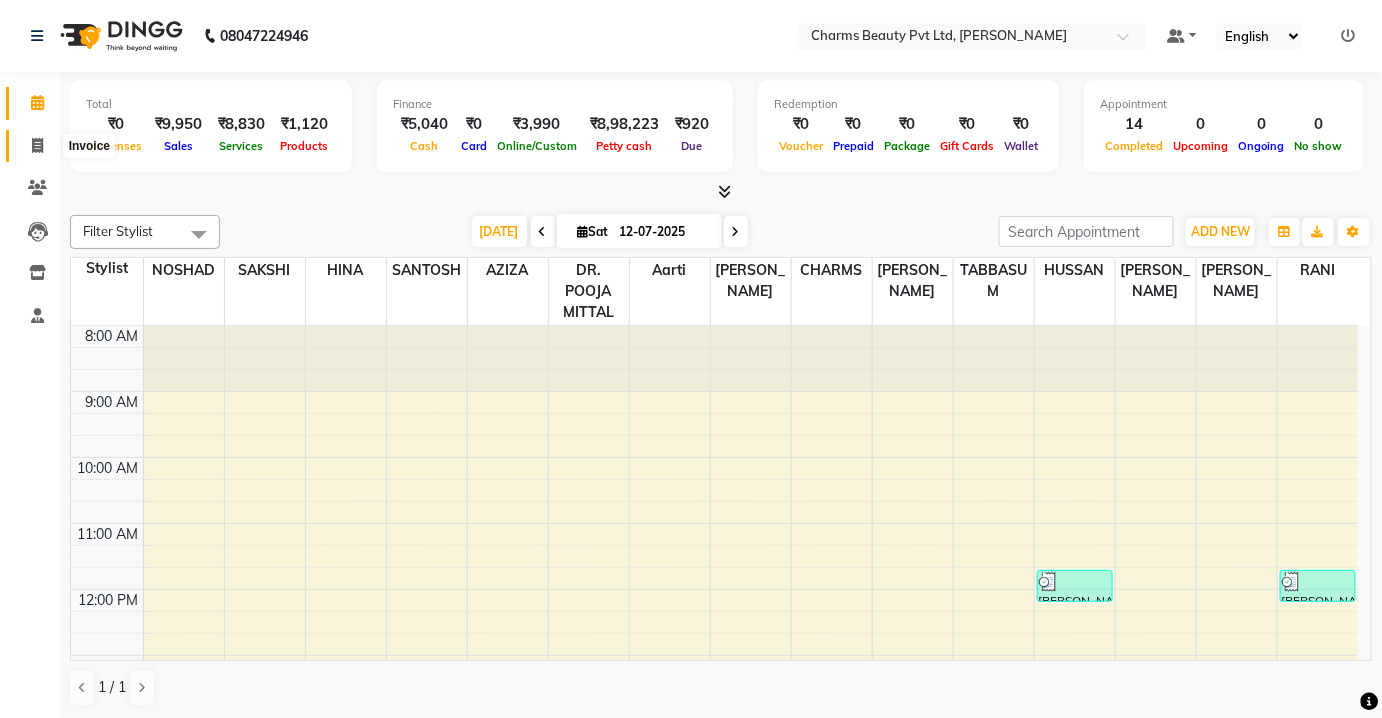 click 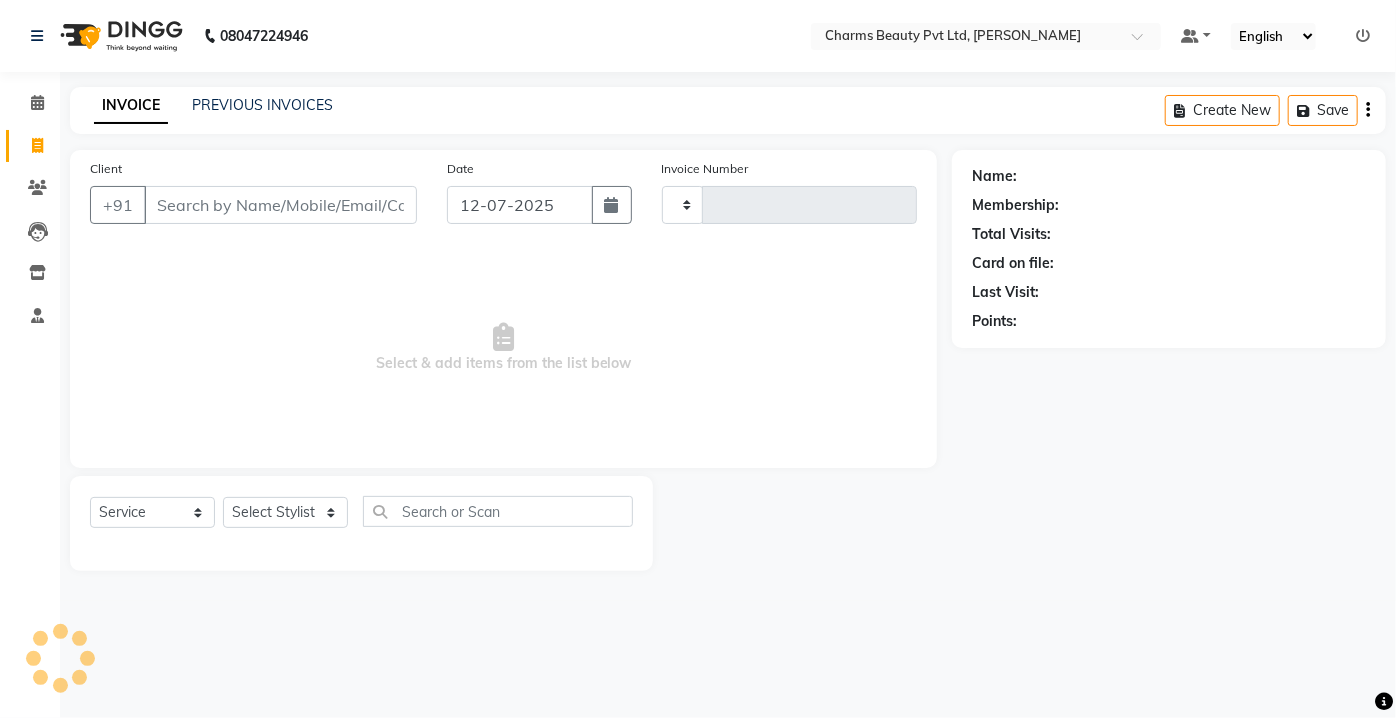 type on "1545" 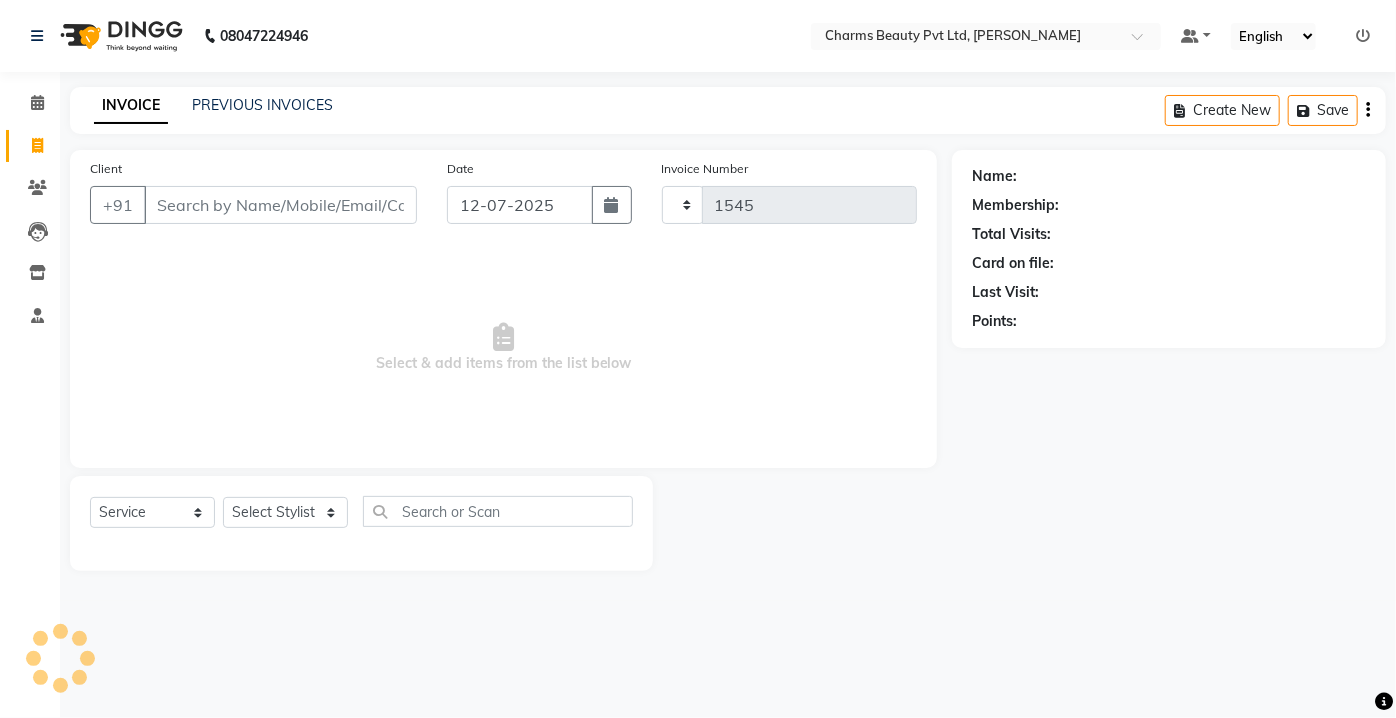 select on "3743" 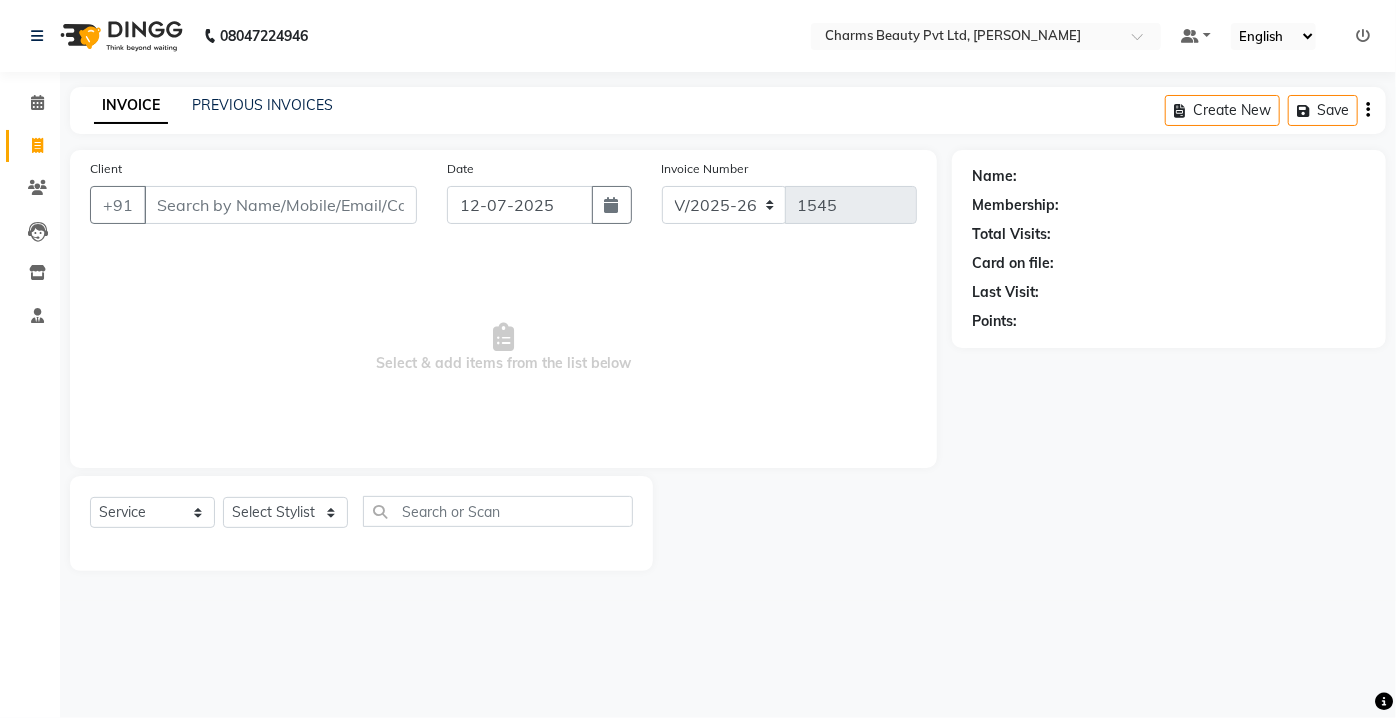 click on "Client" at bounding box center [280, 205] 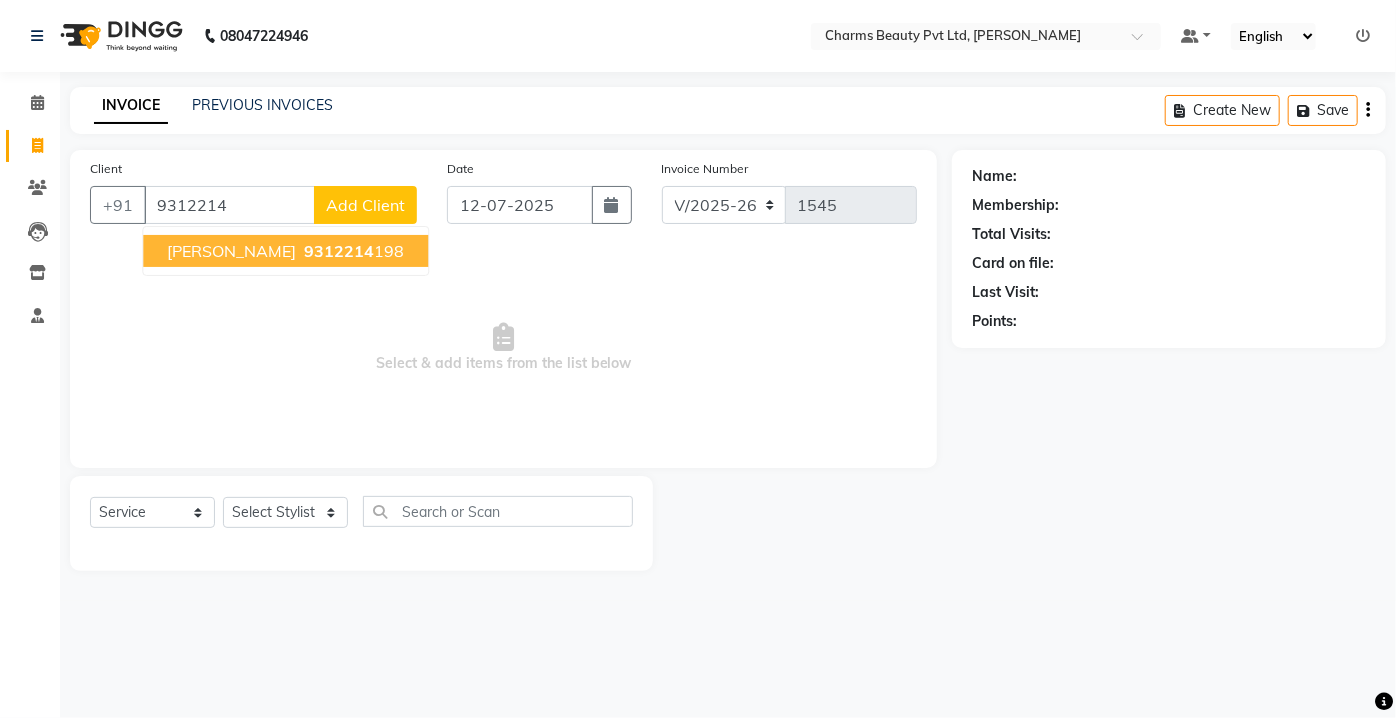 click on "SAVEETA KWATRA" at bounding box center [231, 251] 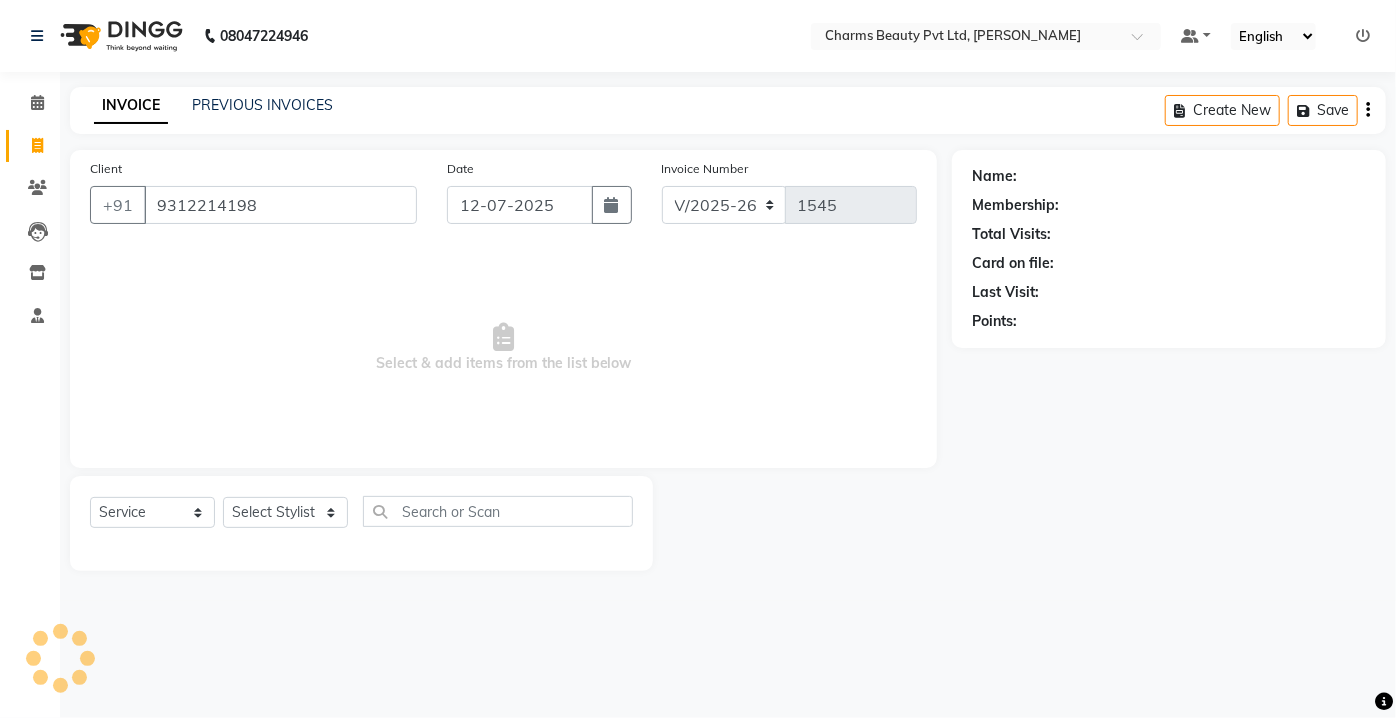type on "9312214198" 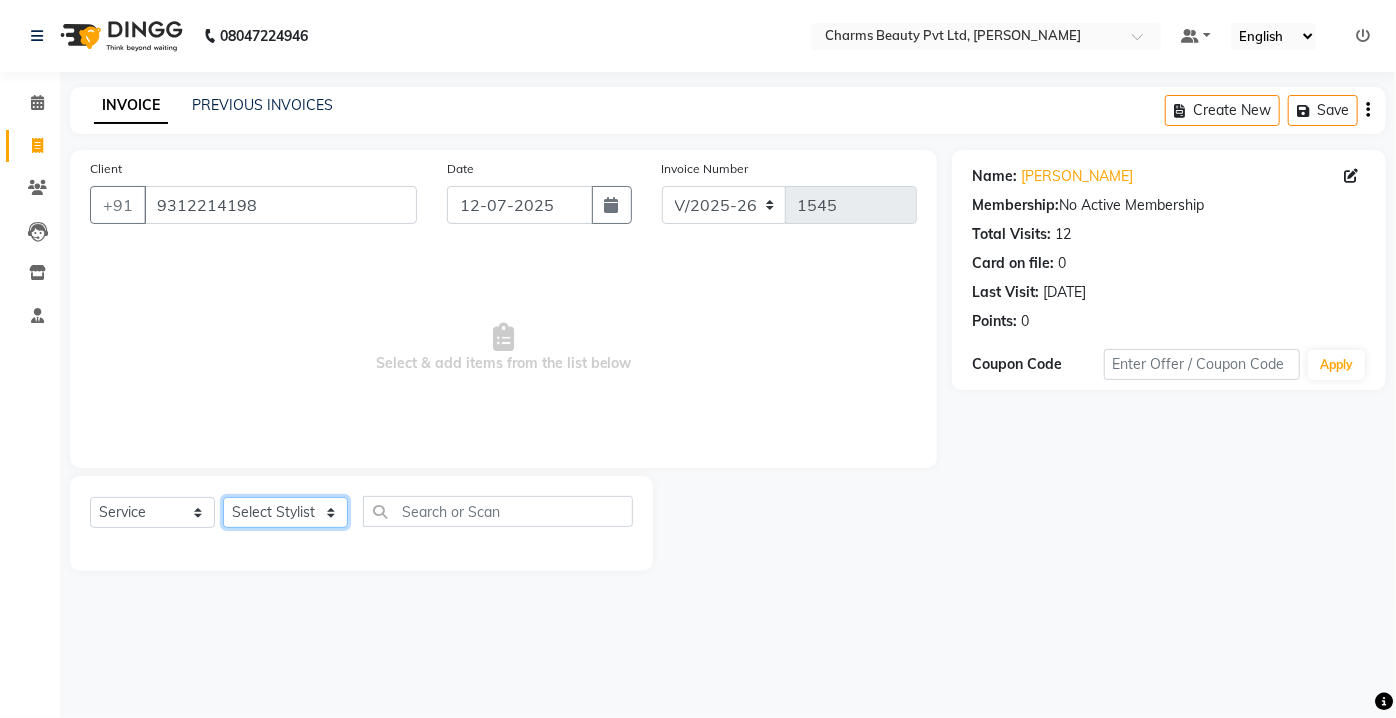 click on "Select Stylist [PERSON_NAME] [PERSON_NAME] [PERSON_NAME] CHARMS DR. POOJA MITTAL HINA [PERSON_NAME] RANI [PERSON_NAME] [PERSON_NAME] SANTOSH [PERSON_NAME] TABBASUM" 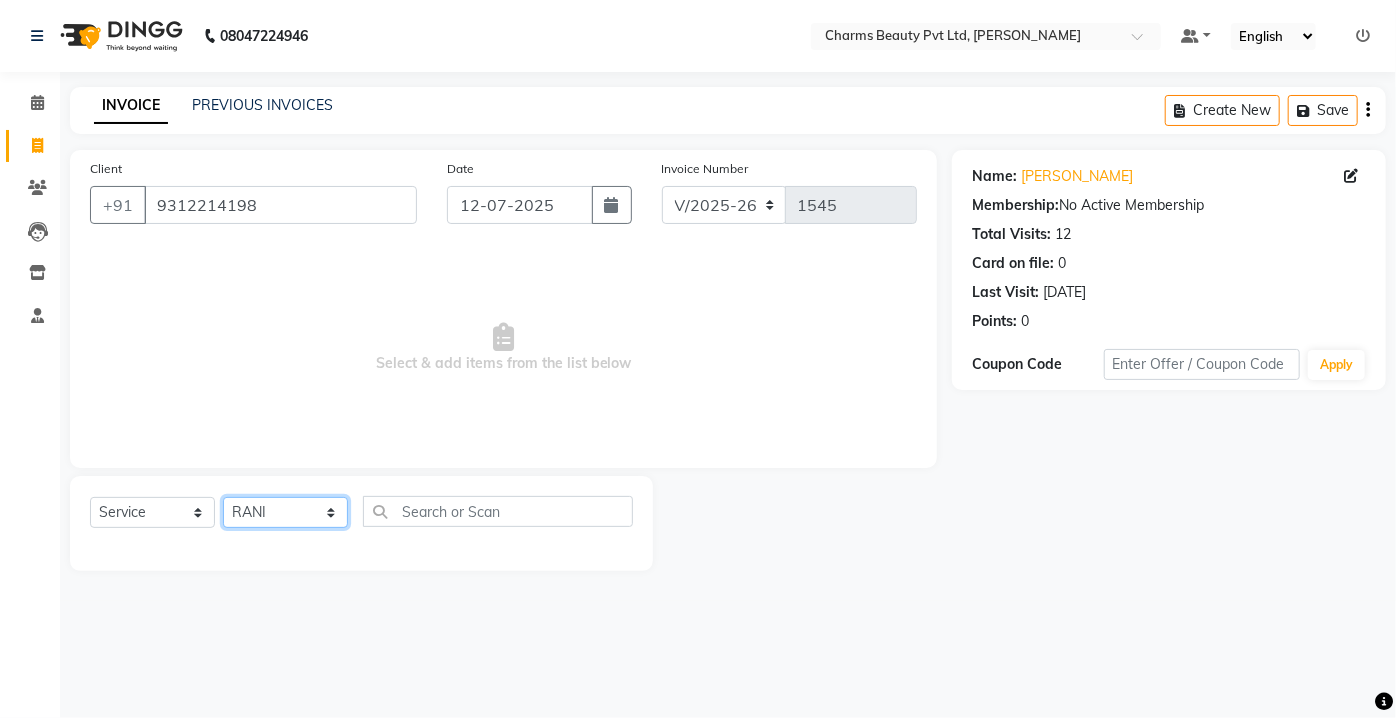 click on "Select Stylist [PERSON_NAME] [PERSON_NAME] [PERSON_NAME] CHARMS DR. POOJA MITTAL HINA [PERSON_NAME] RANI [PERSON_NAME] [PERSON_NAME] SANTOSH [PERSON_NAME] TABBASUM" 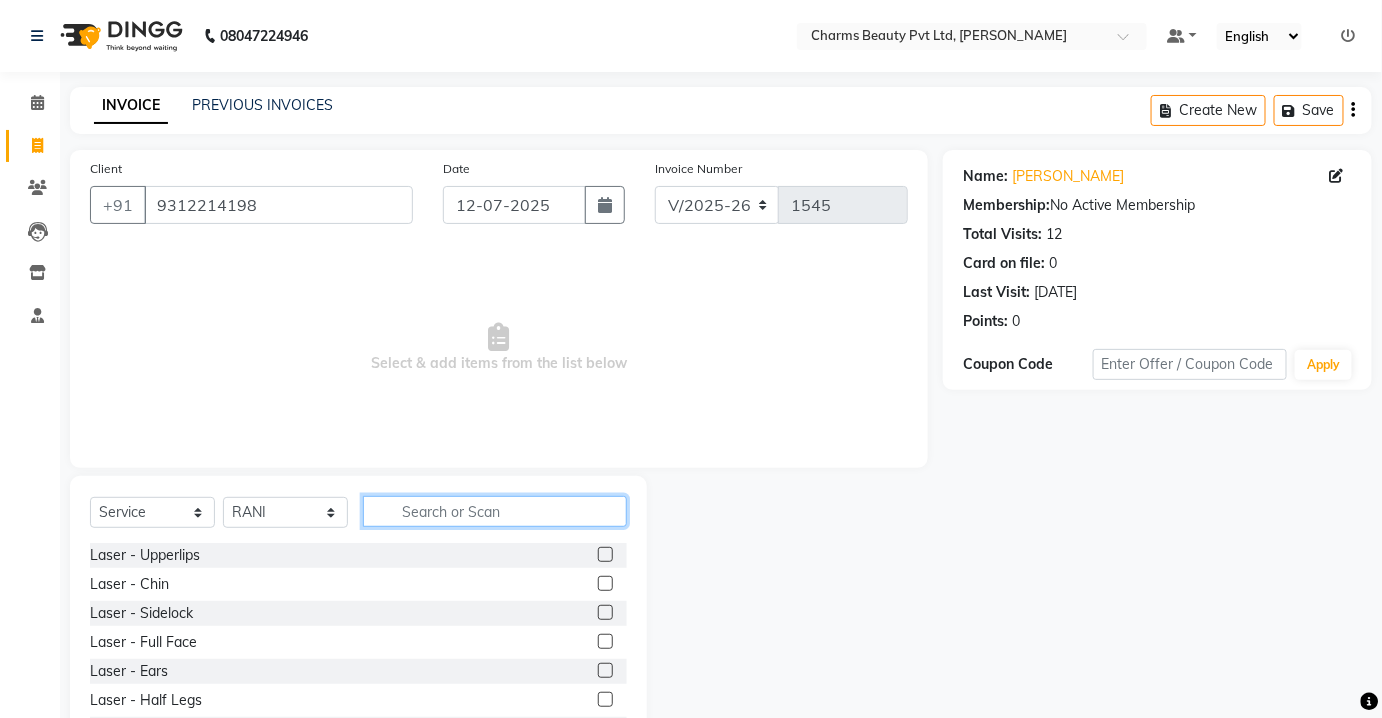click 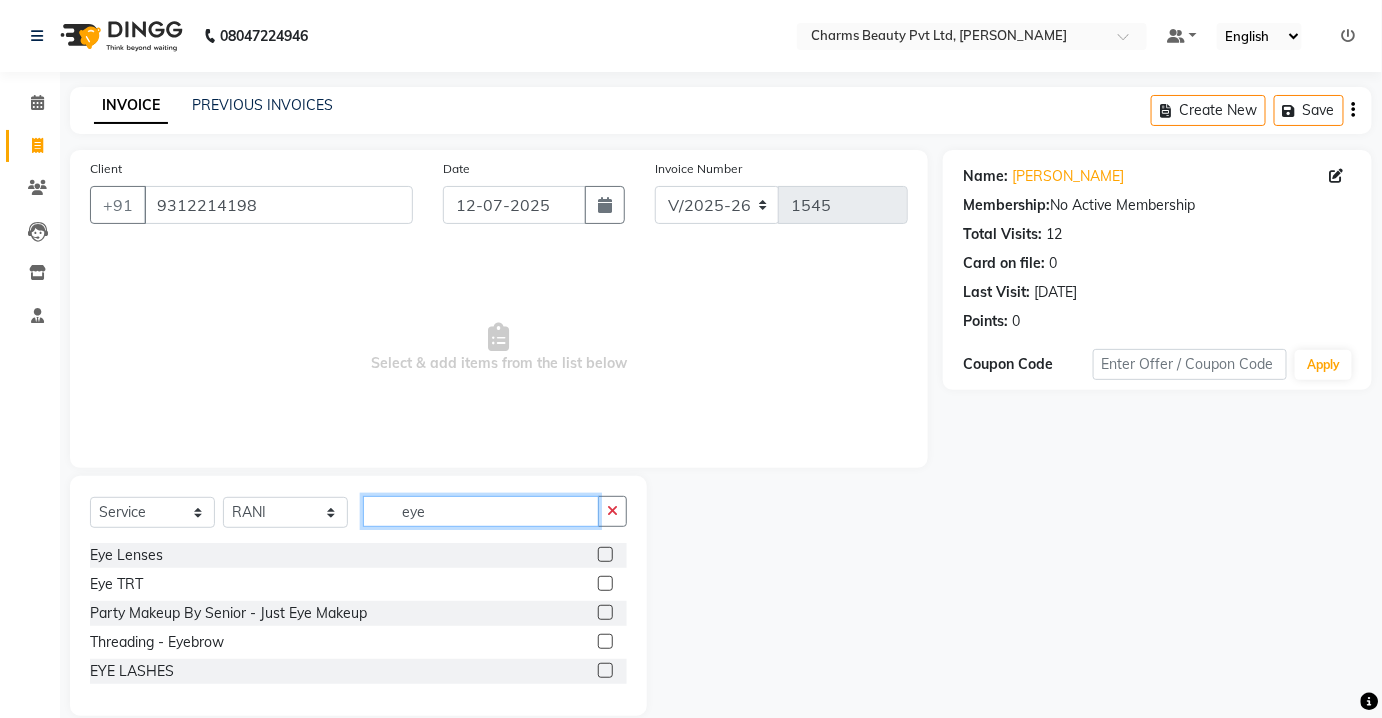 type on "eye" 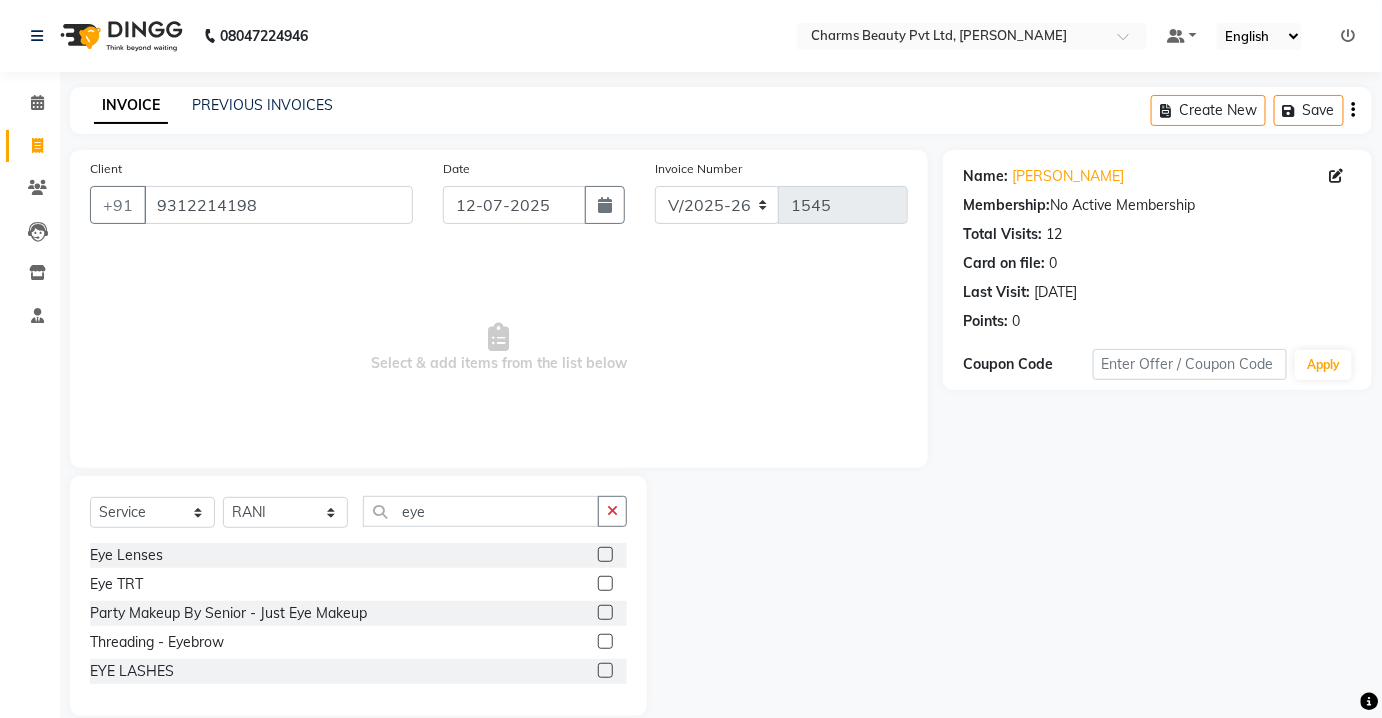 click 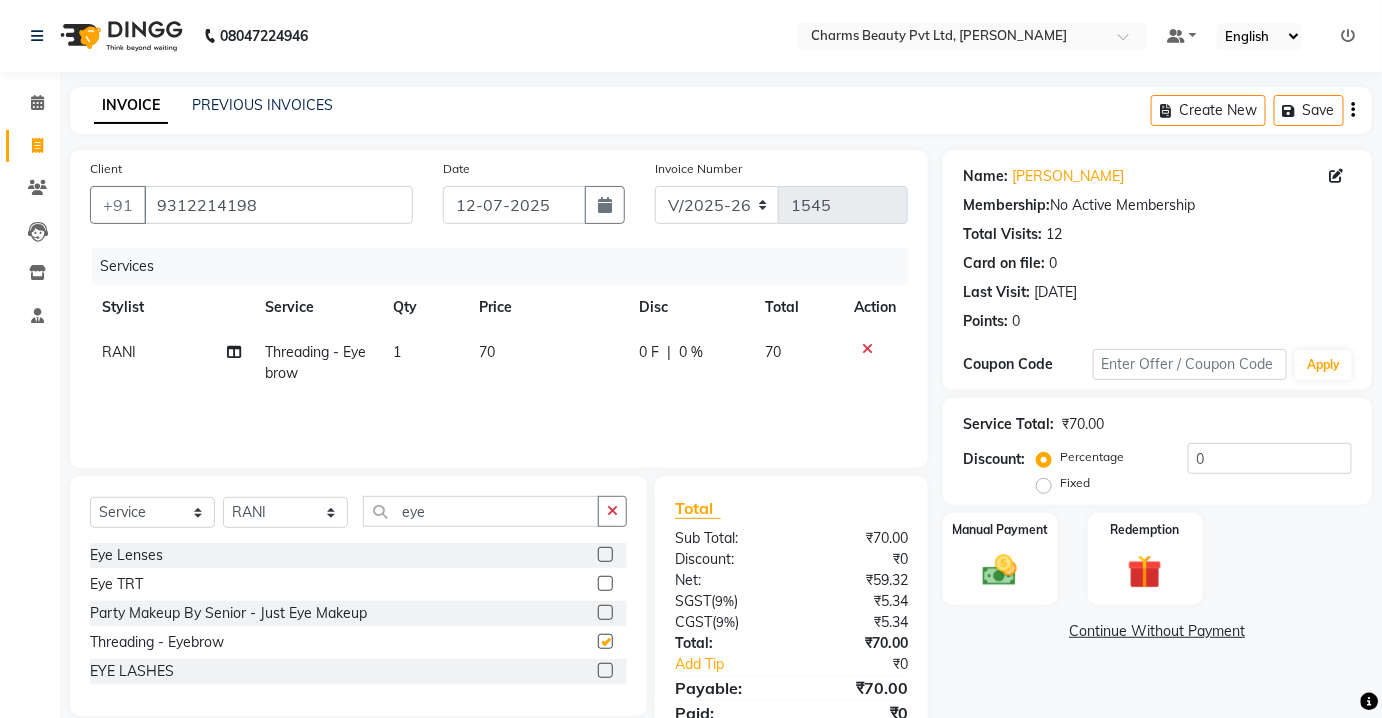checkbox on "false" 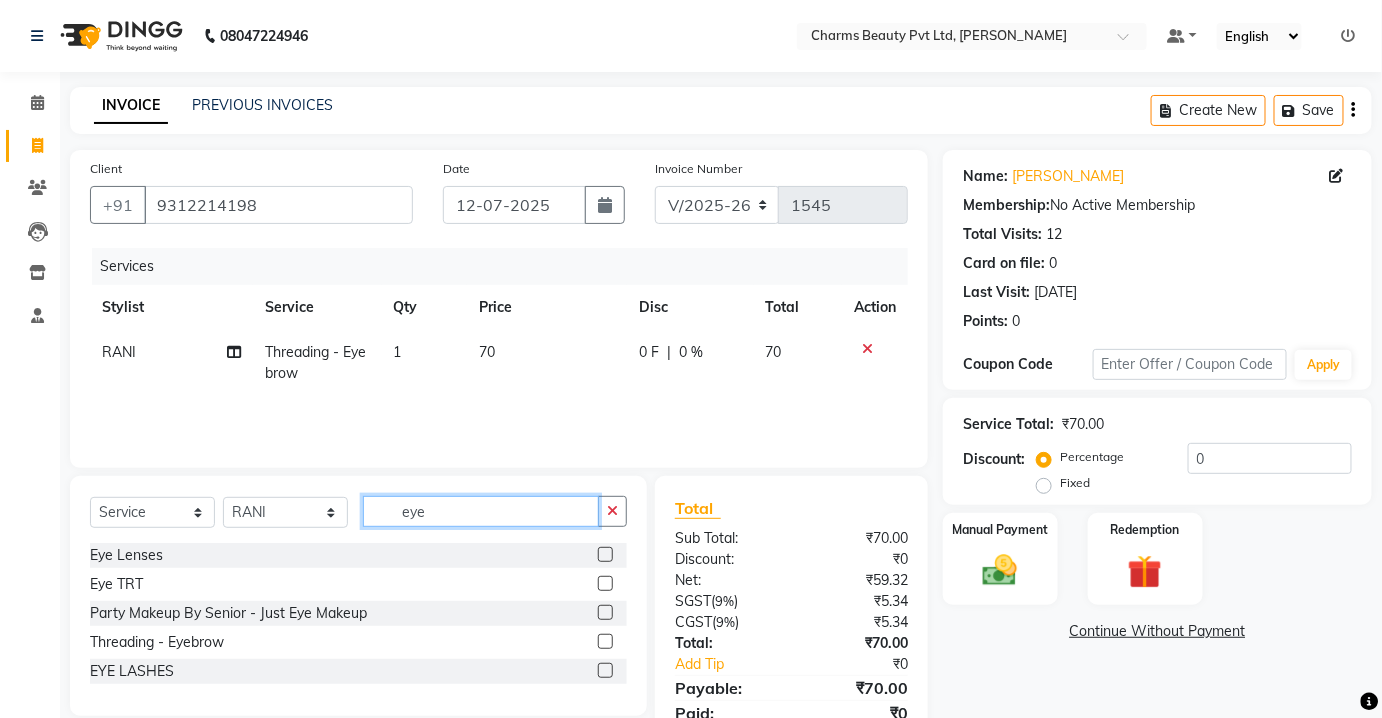 click on "eye" 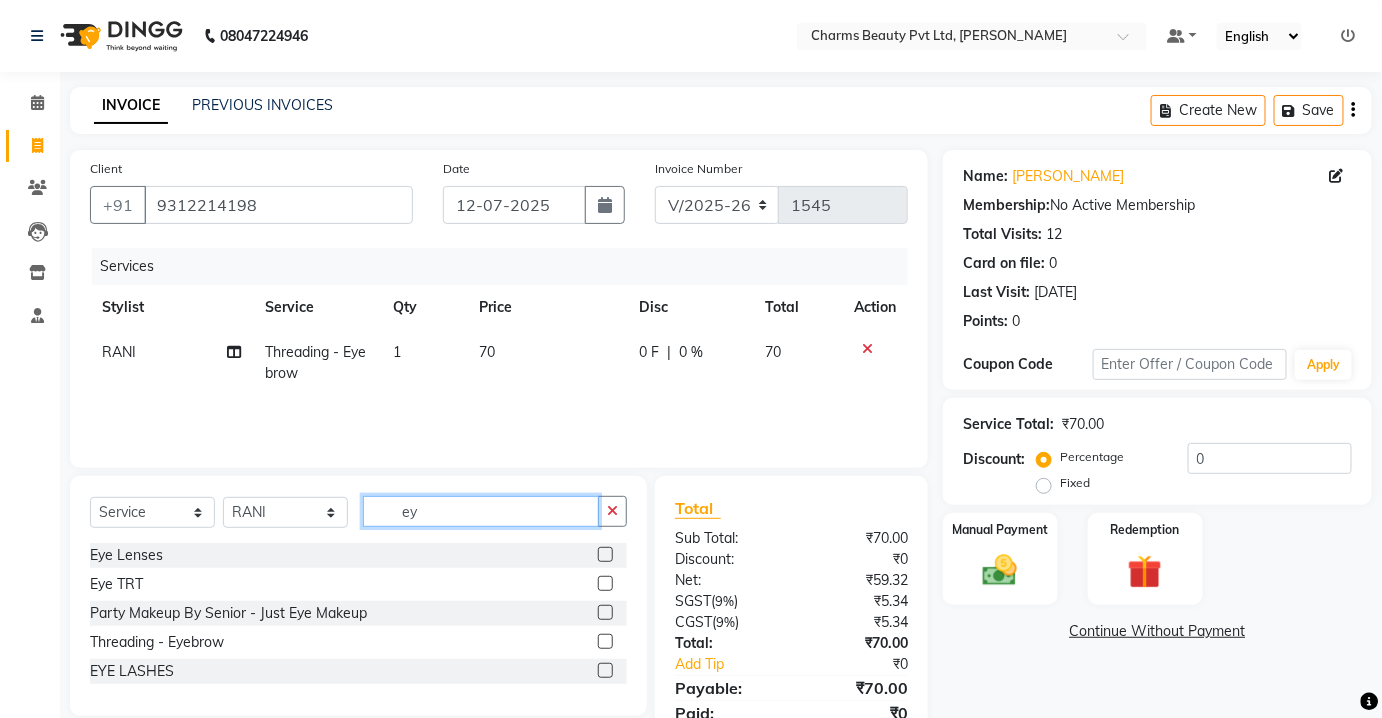 type on "e" 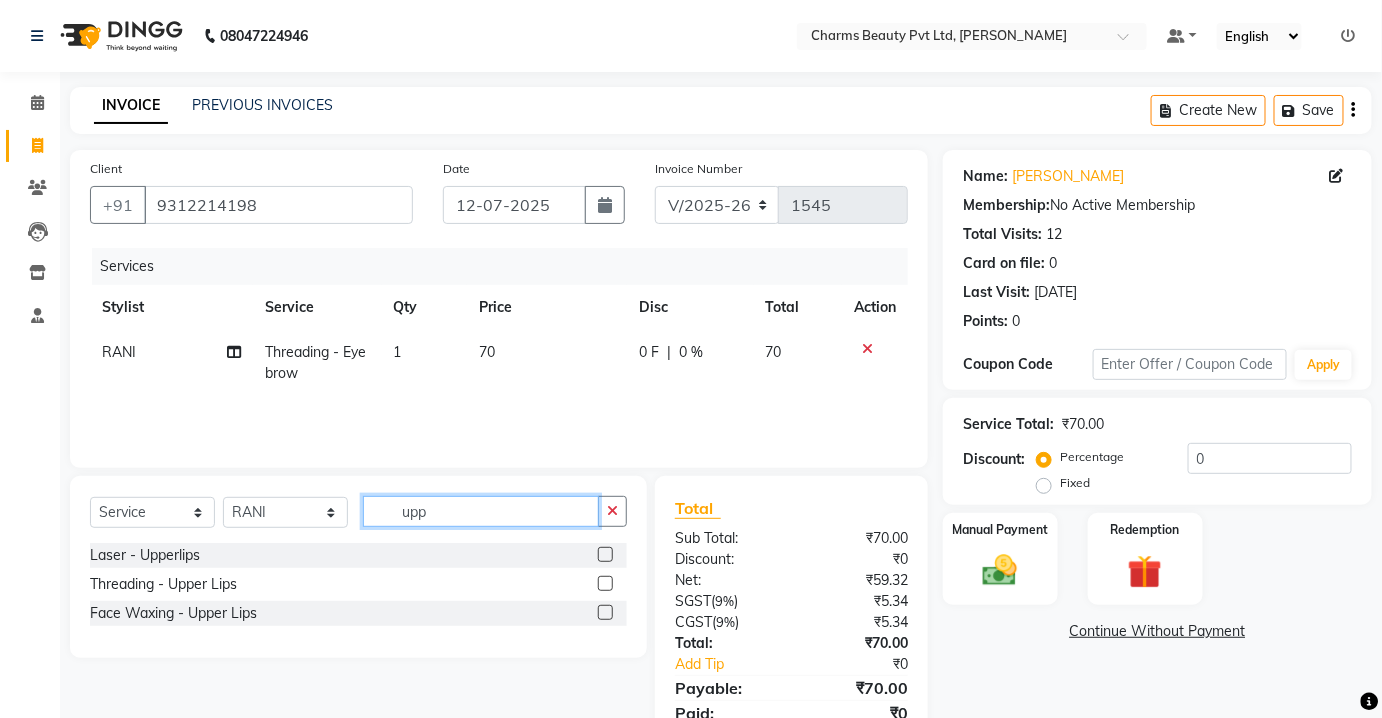type on "upp" 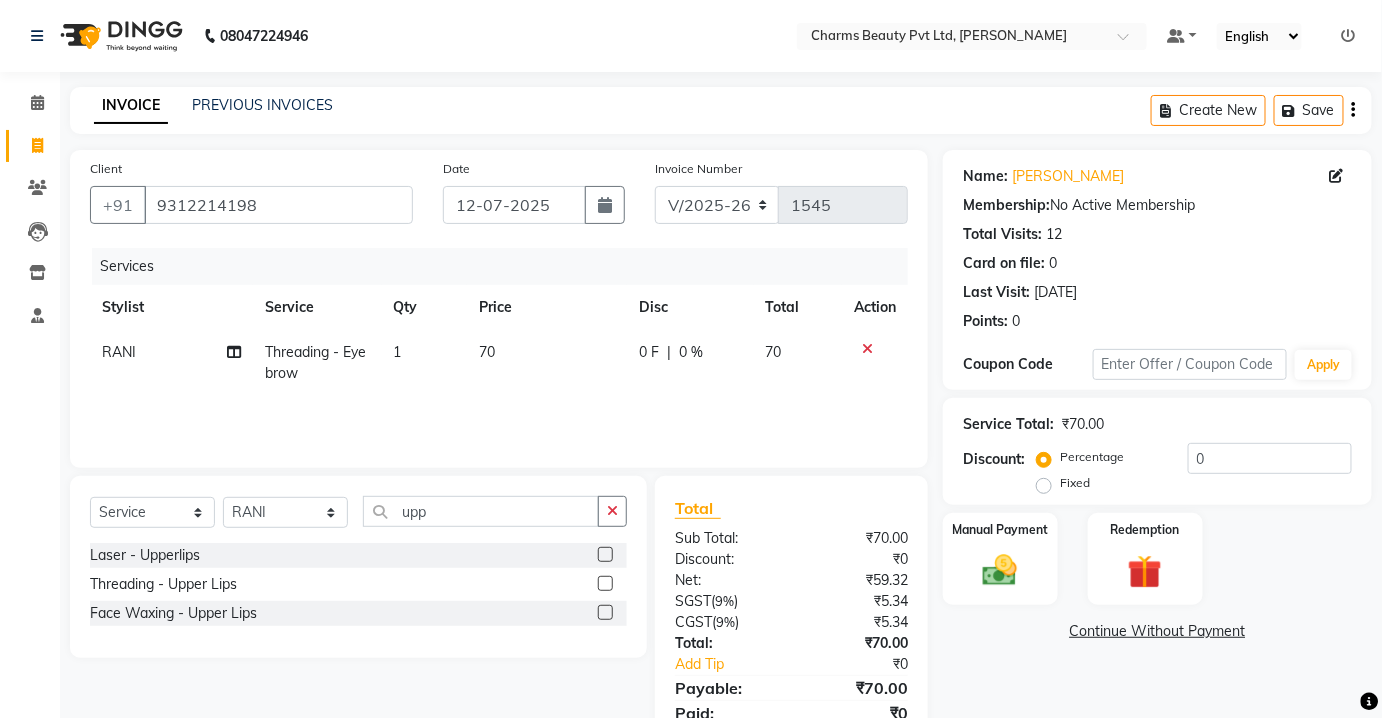 click 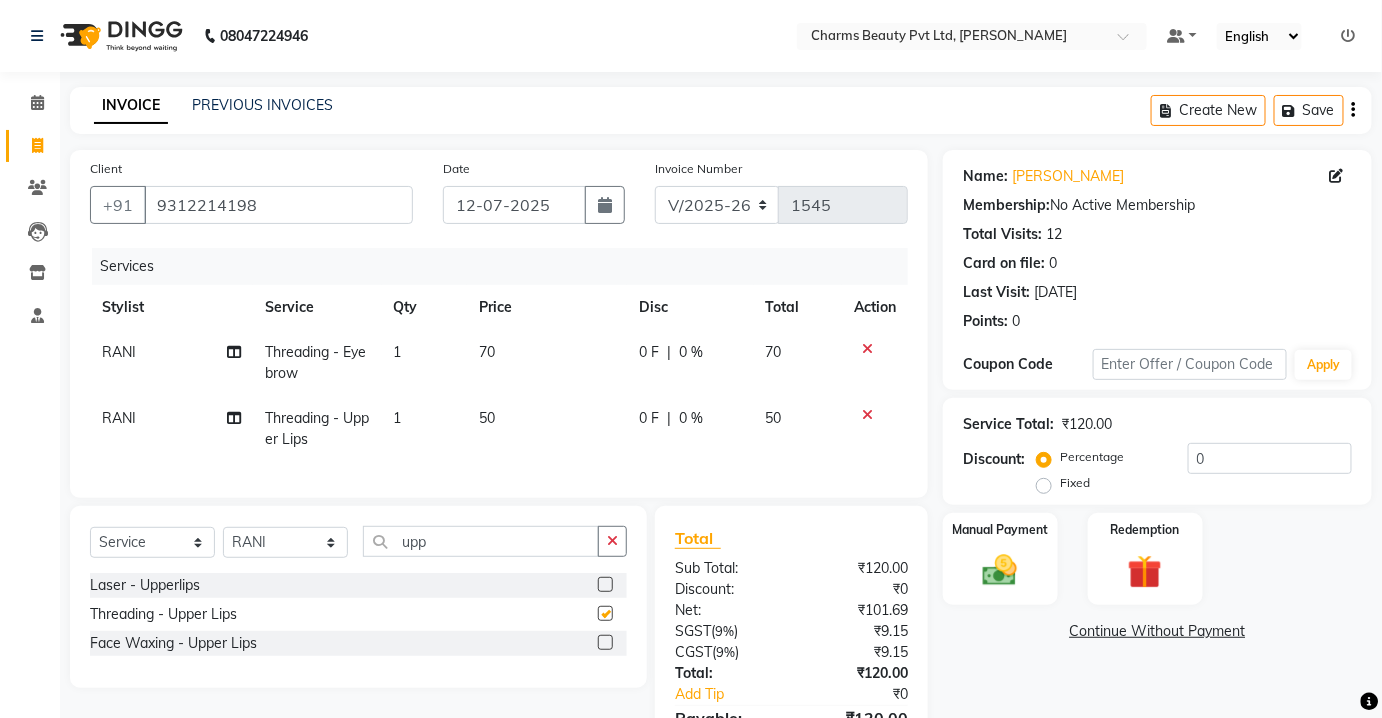 checkbox on "false" 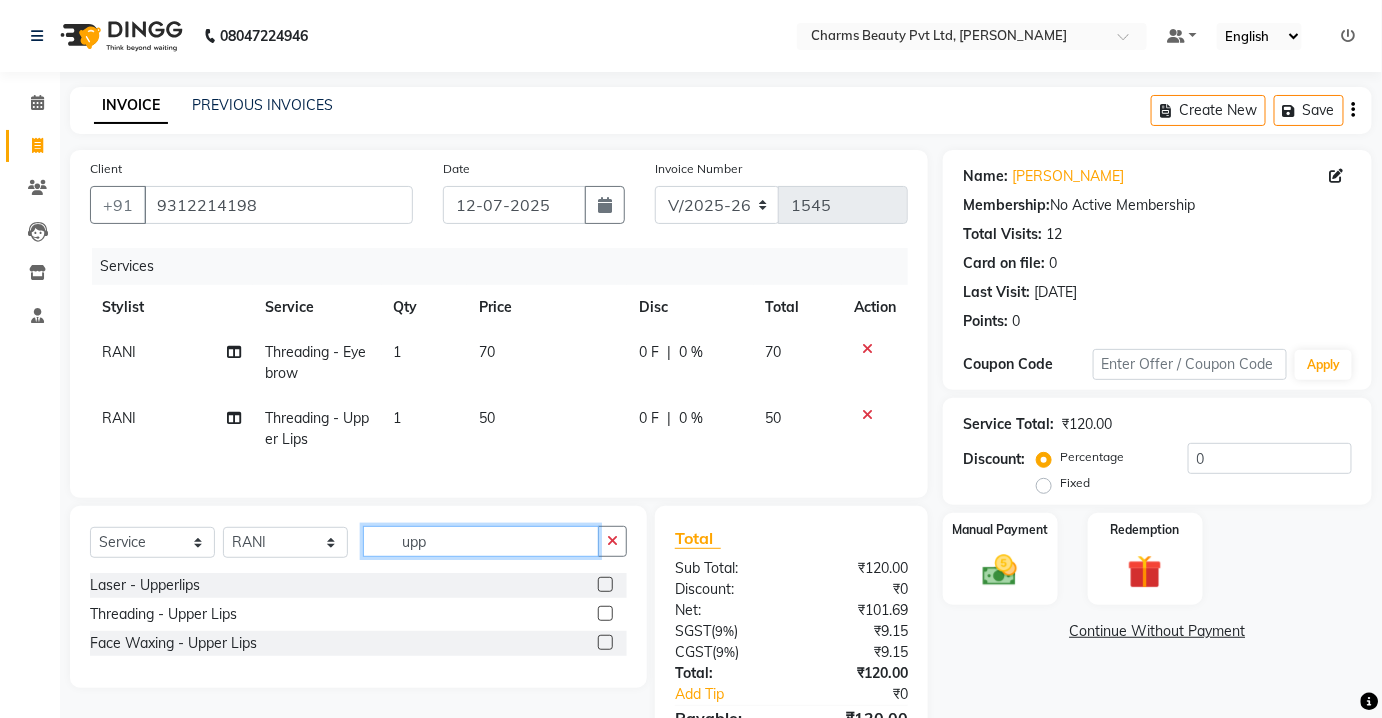 click on "upp" 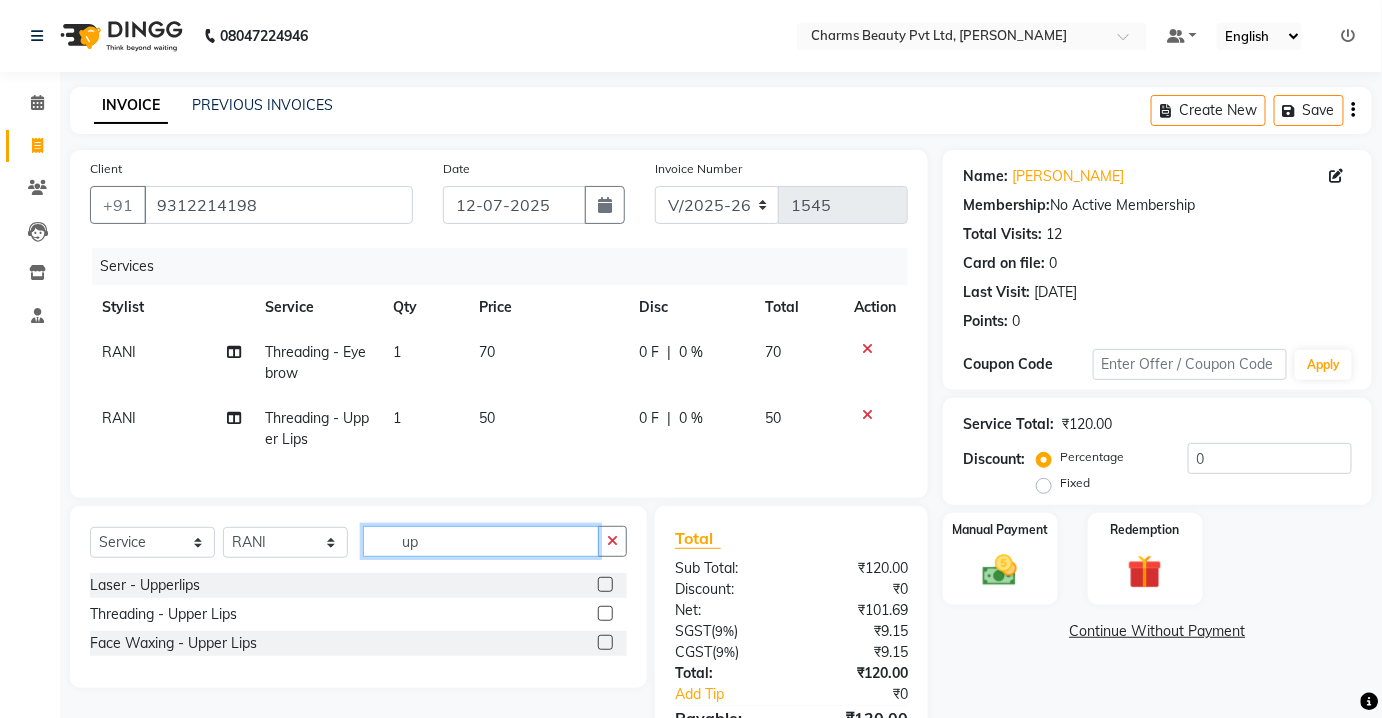 type on "u" 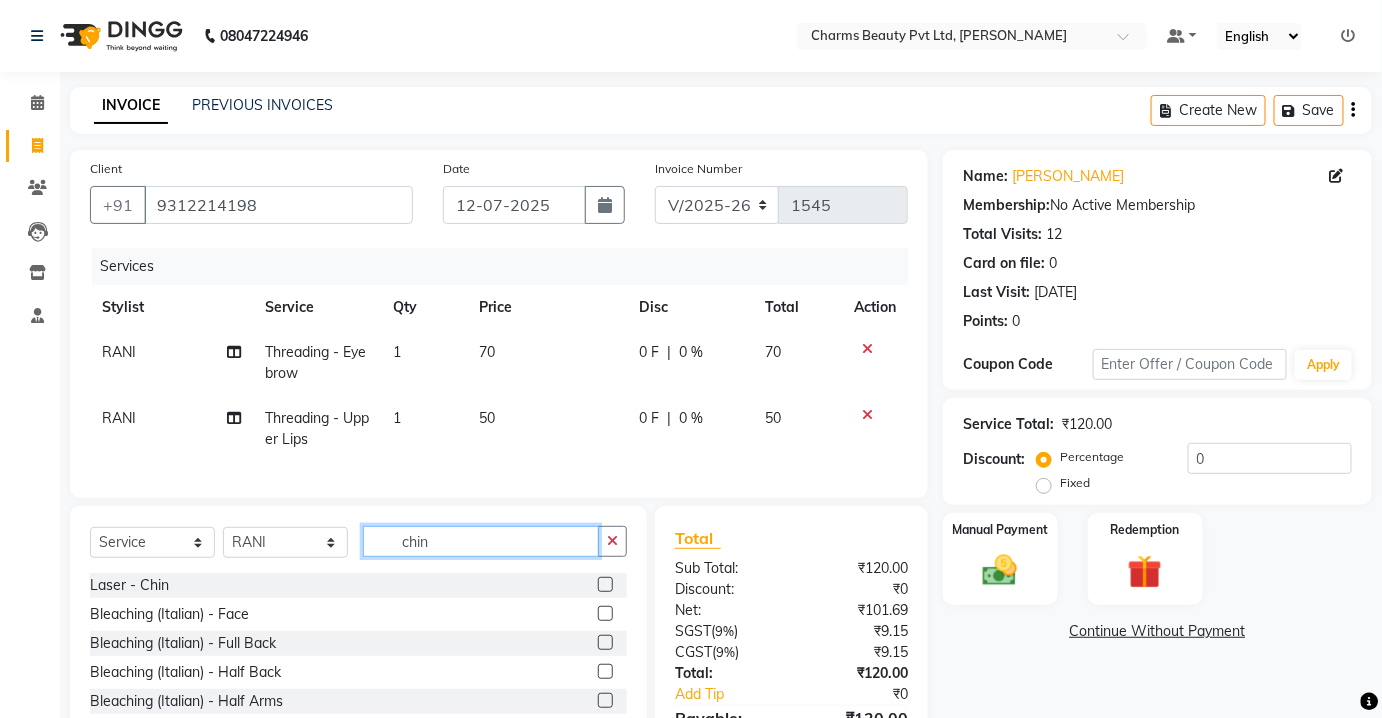 scroll, scrollTop: 125, scrollLeft: 0, axis: vertical 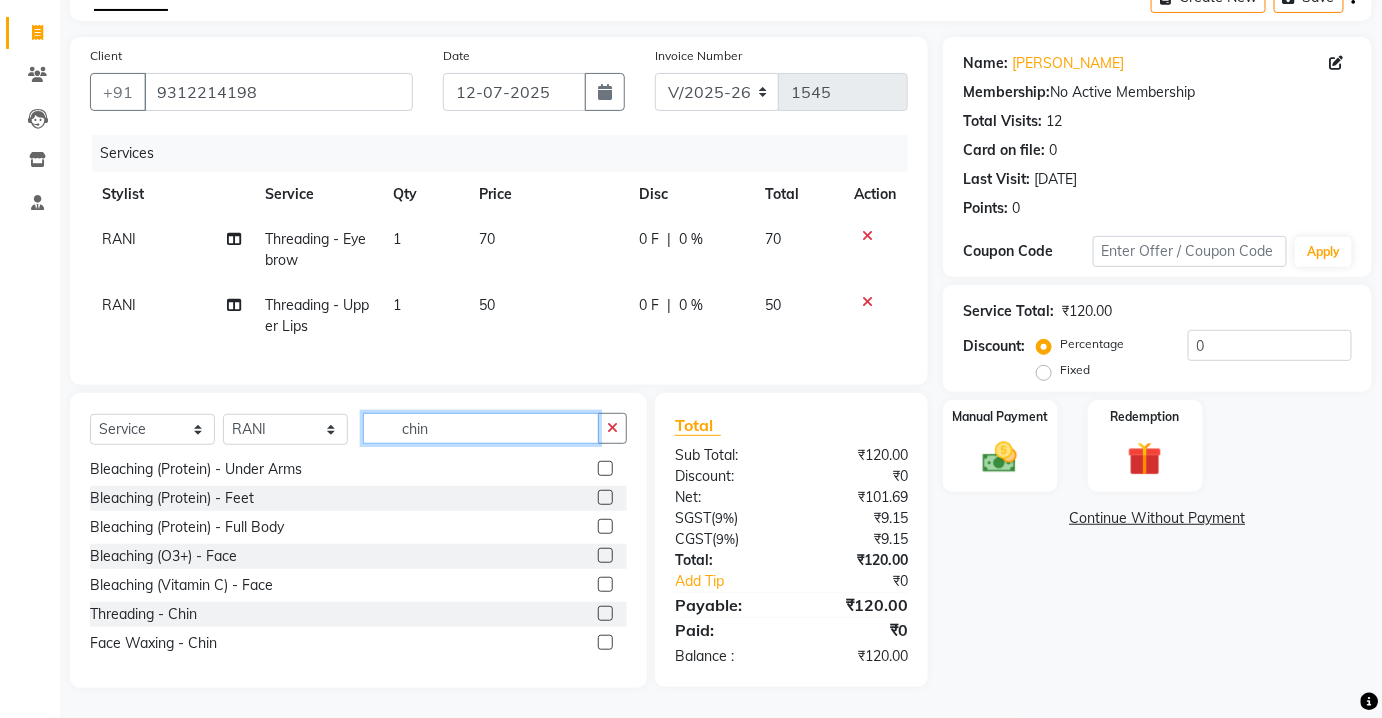 type on "chin" 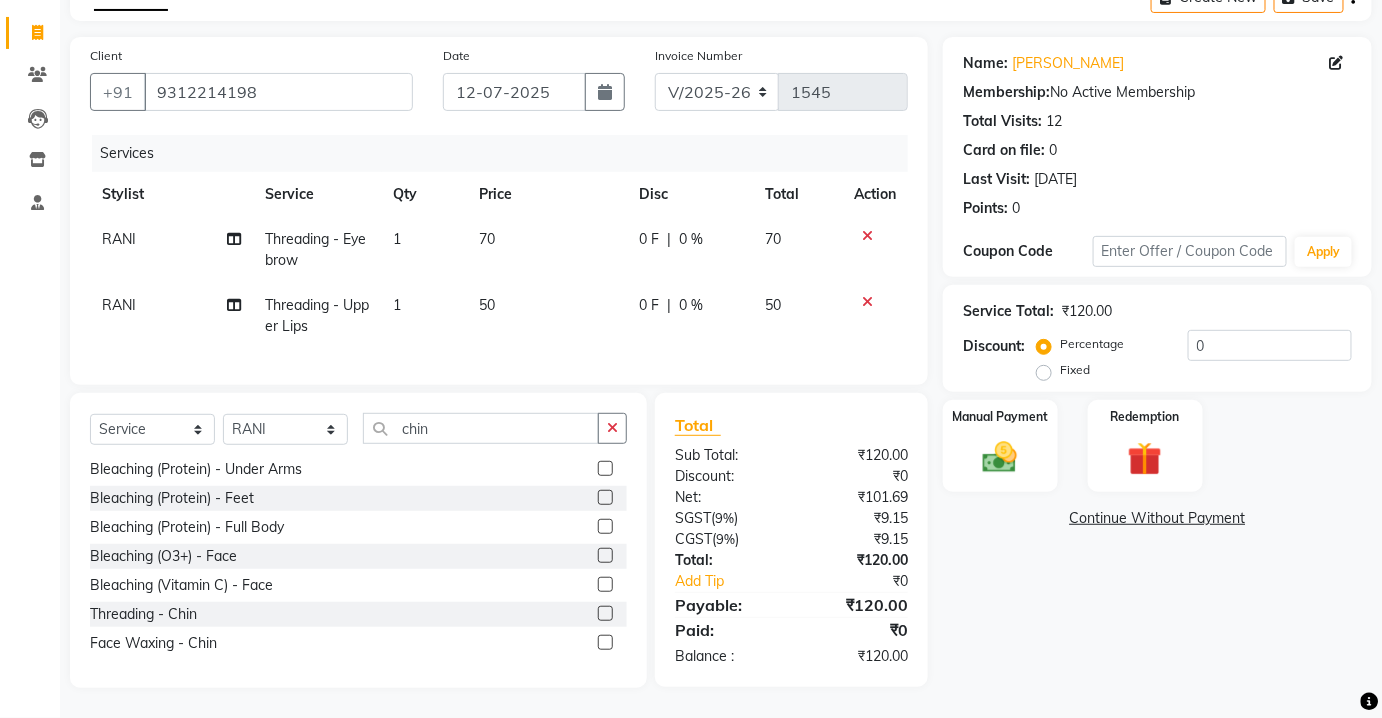click 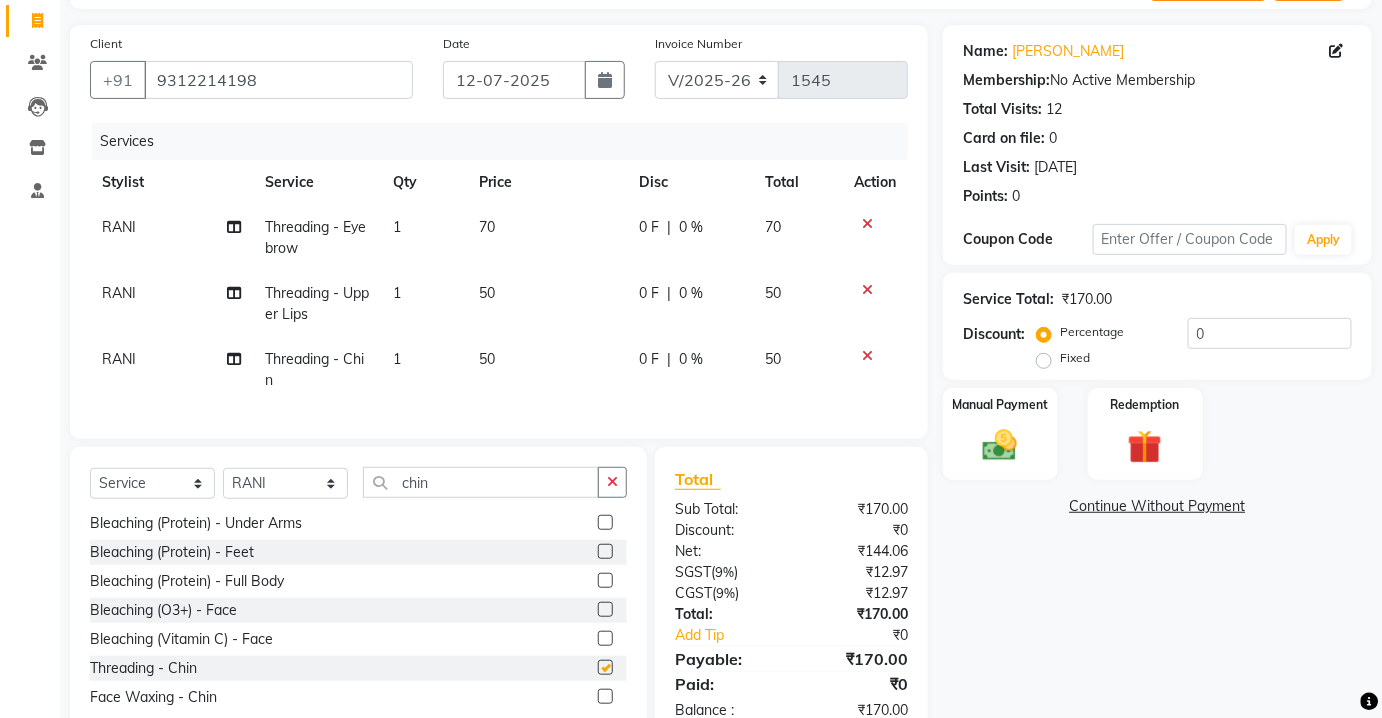 checkbox on "false" 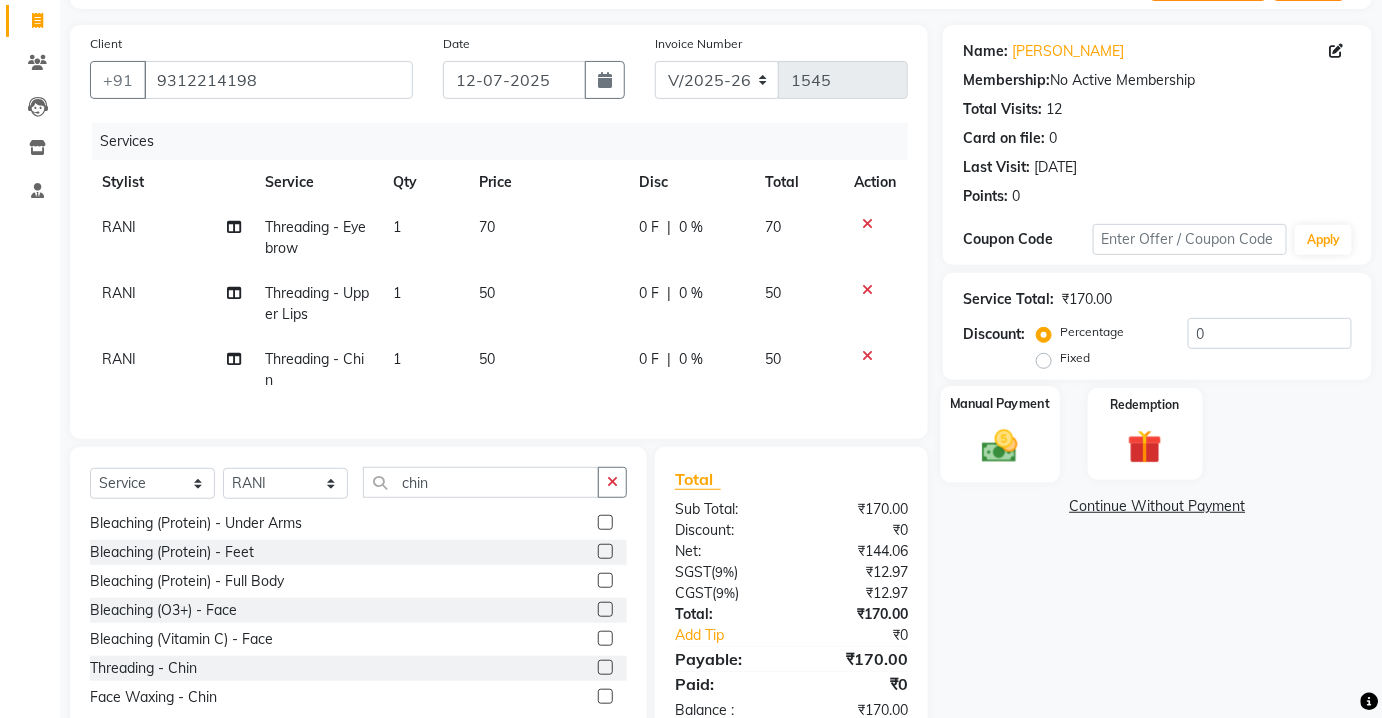 click 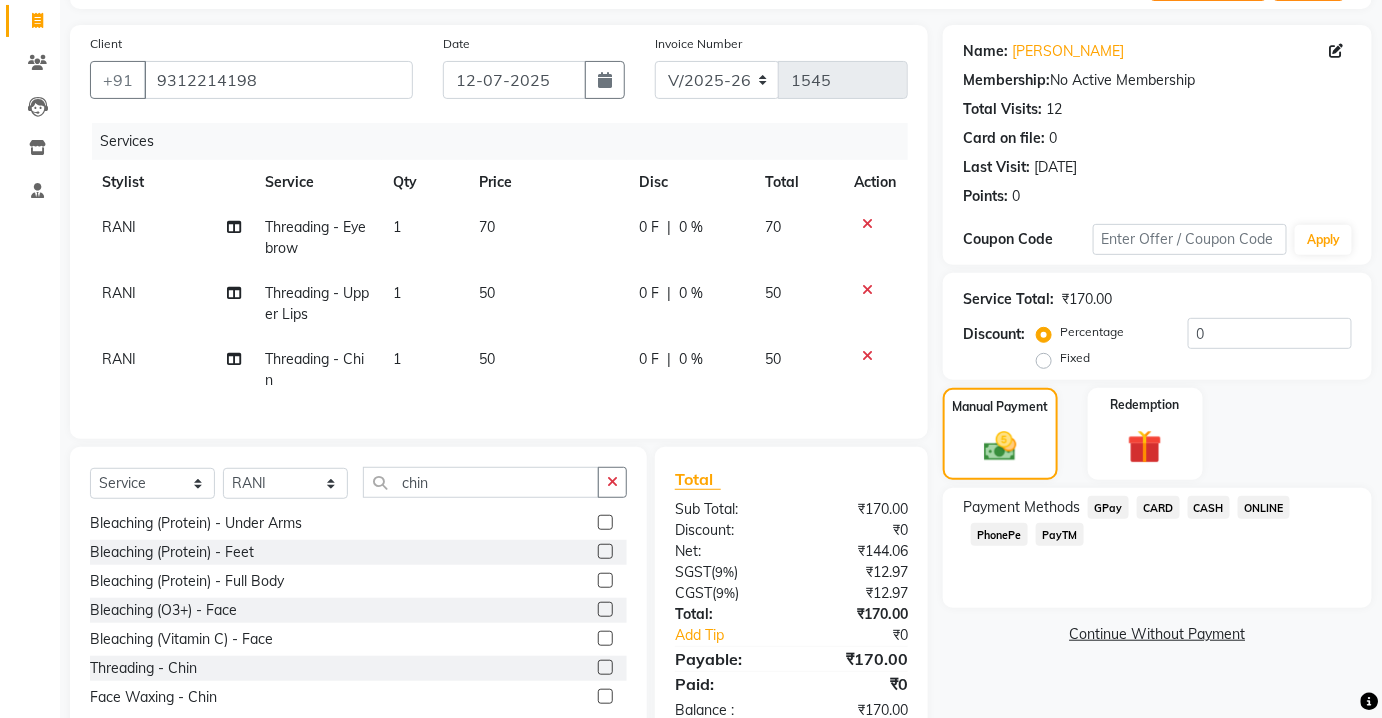 click on "CASH" 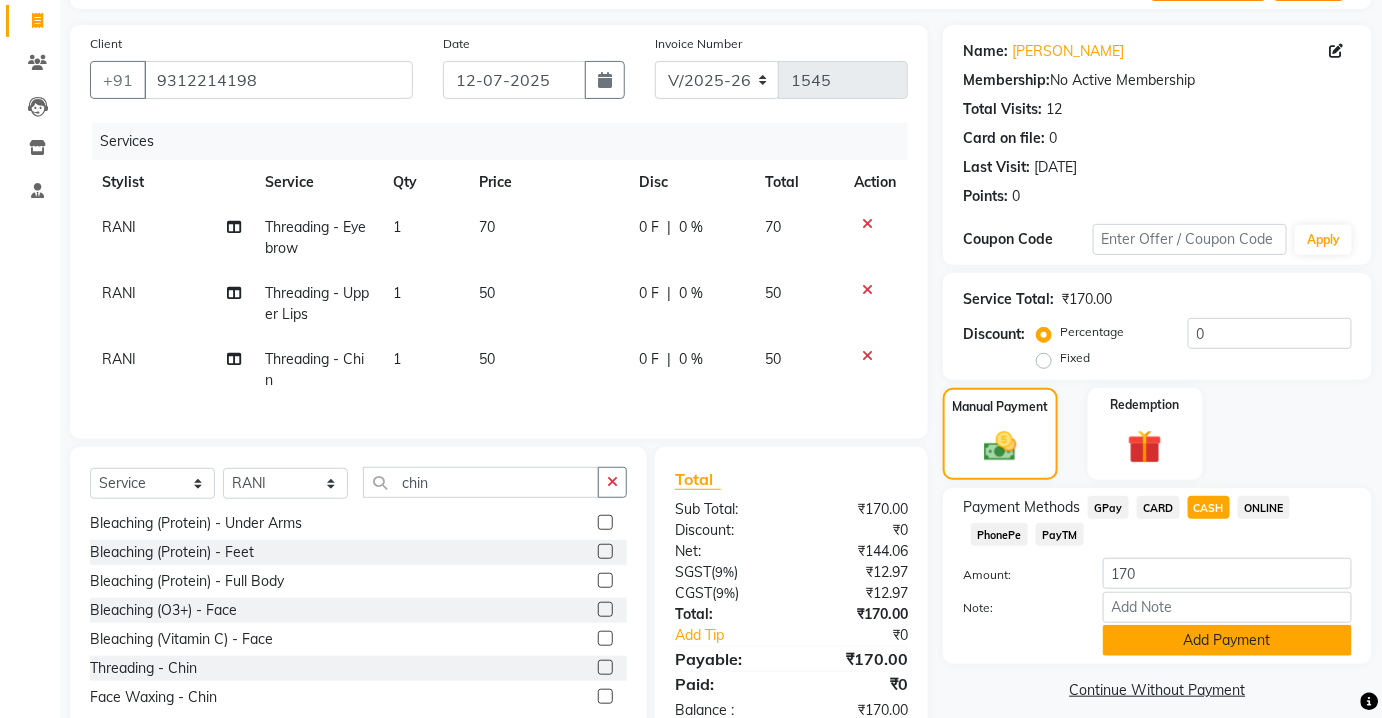 click on "Add Payment" 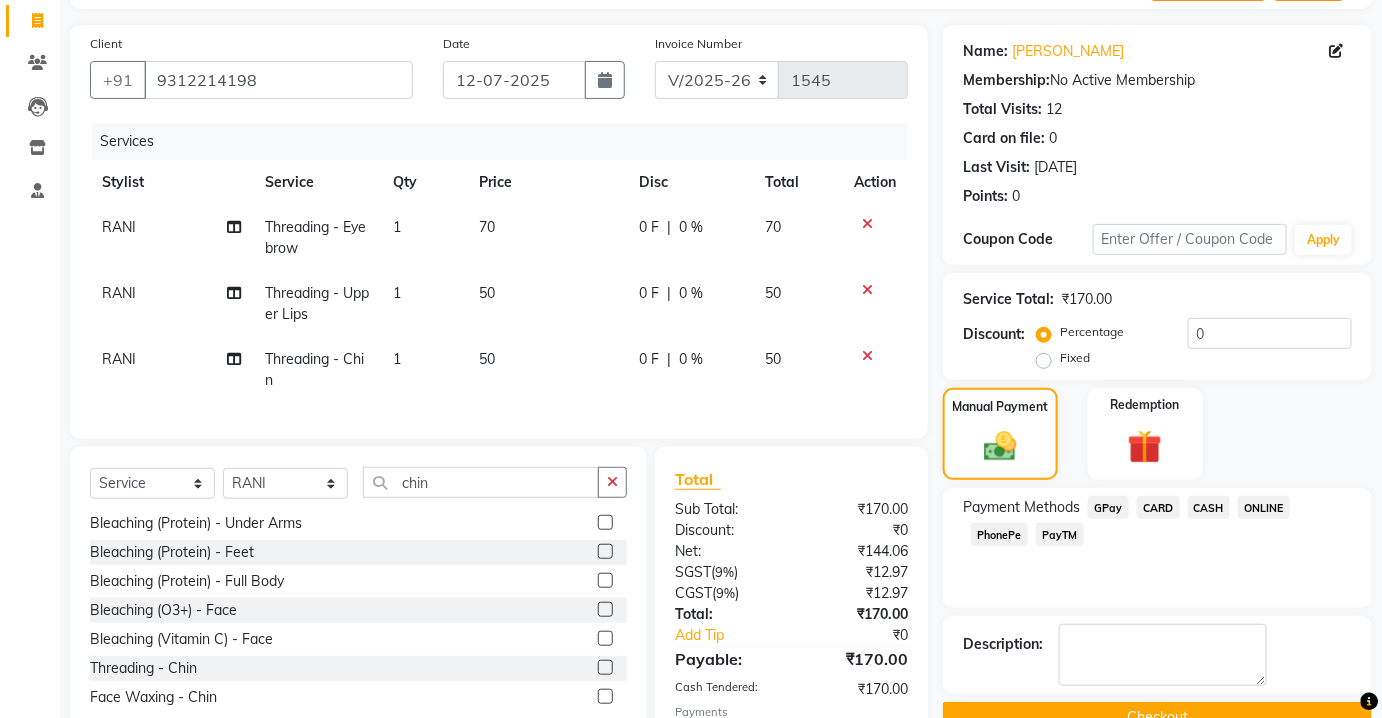 scroll, scrollTop: 261, scrollLeft: 0, axis: vertical 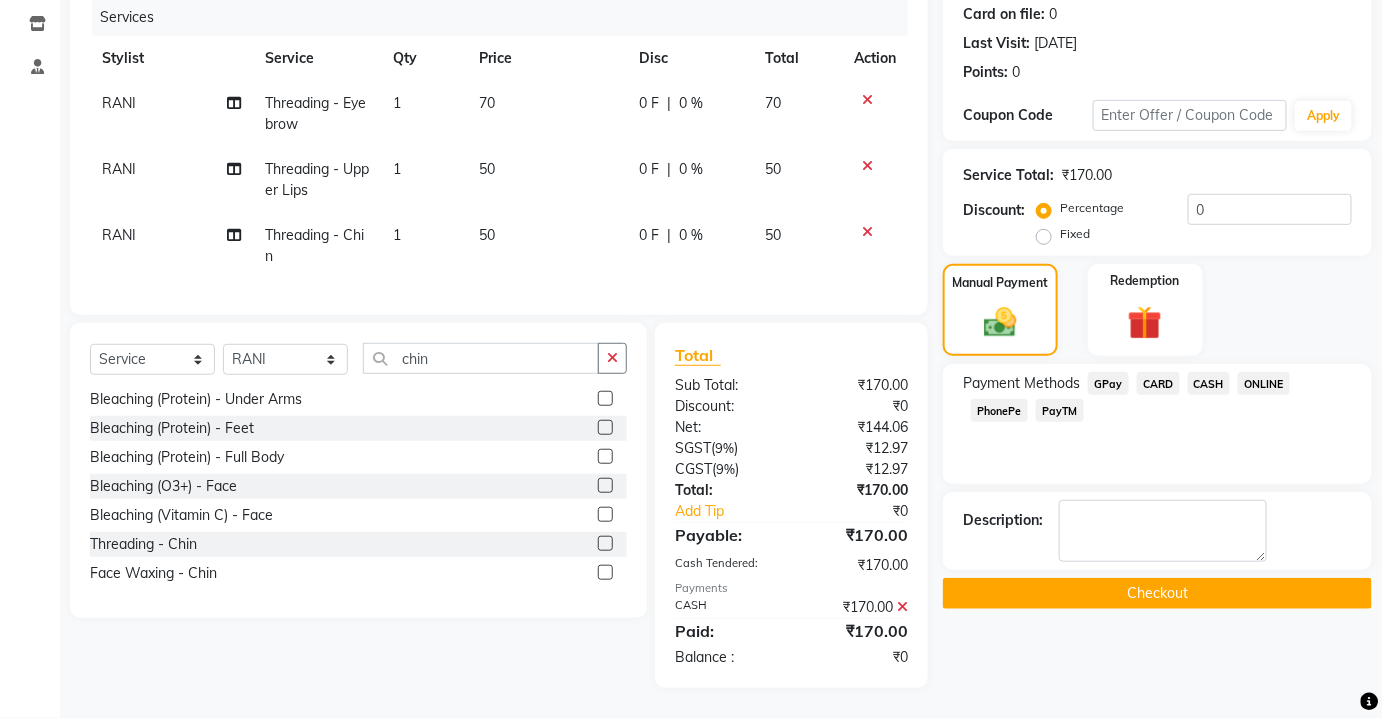 click on "Checkout" 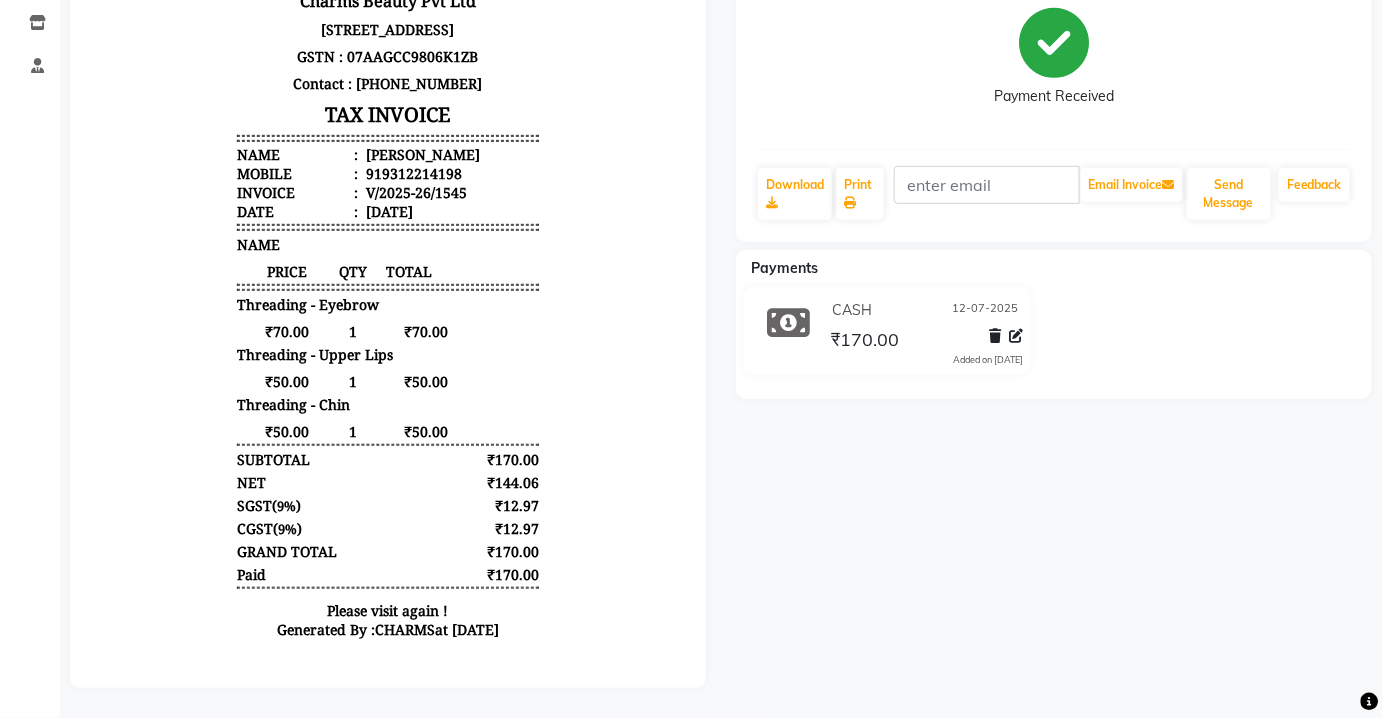 scroll, scrollTop: 0, scrollLeft: 0, axis: both 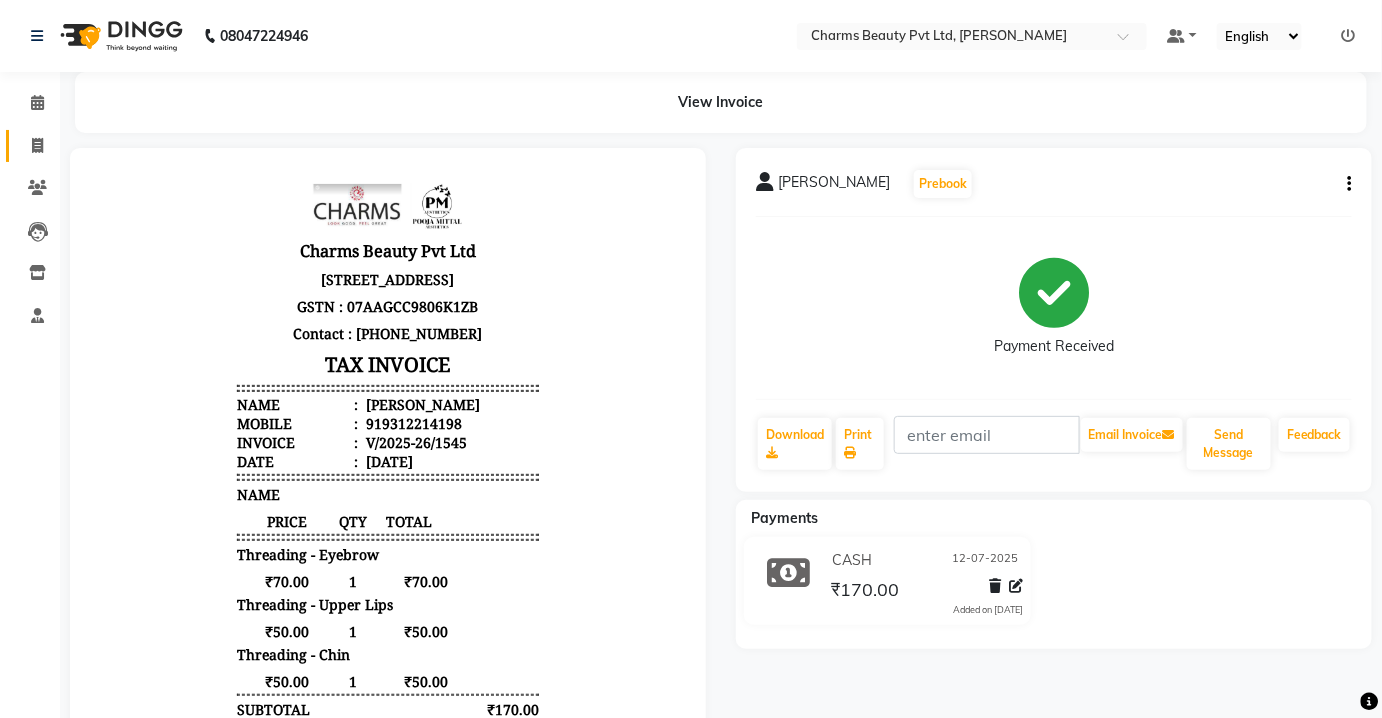 drag, startPoint x: 21, startPoint y: 130, endPoint x: 51, endPoint y: 146, distance: 34 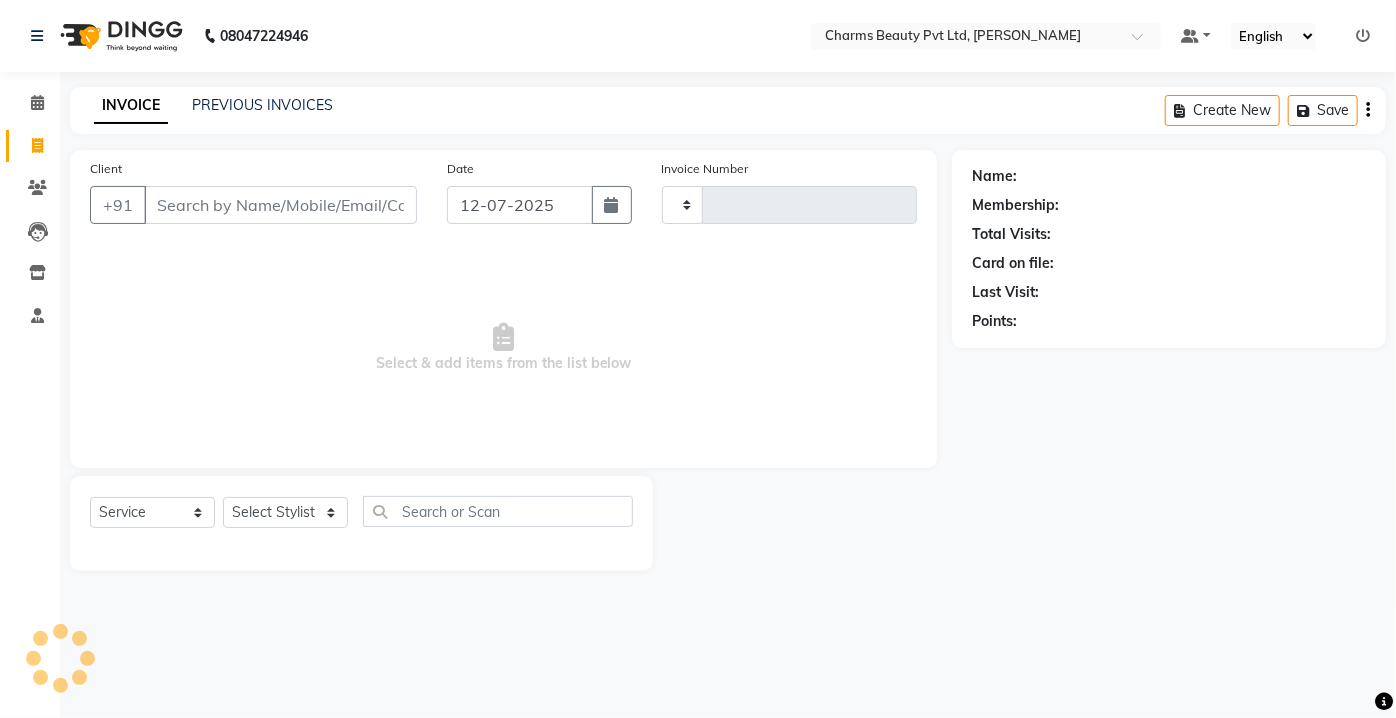 type on "1546" 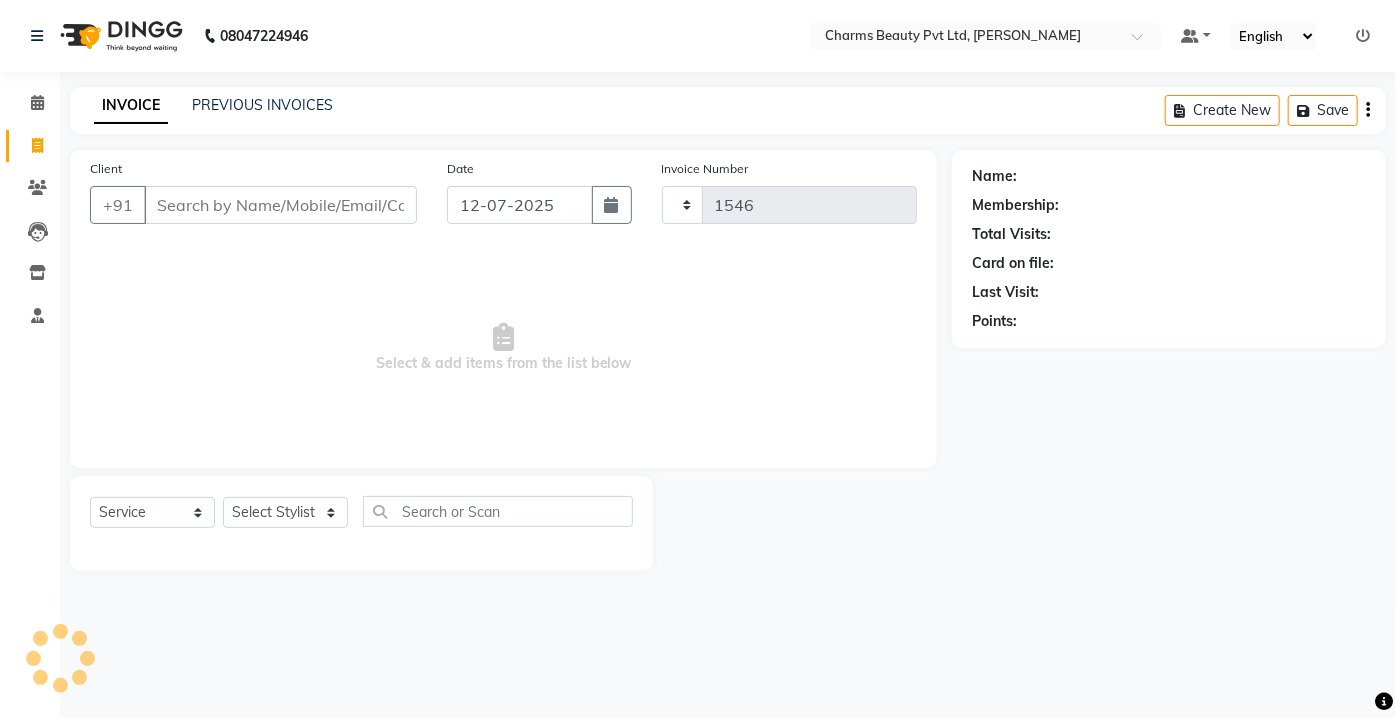 select on "3743" 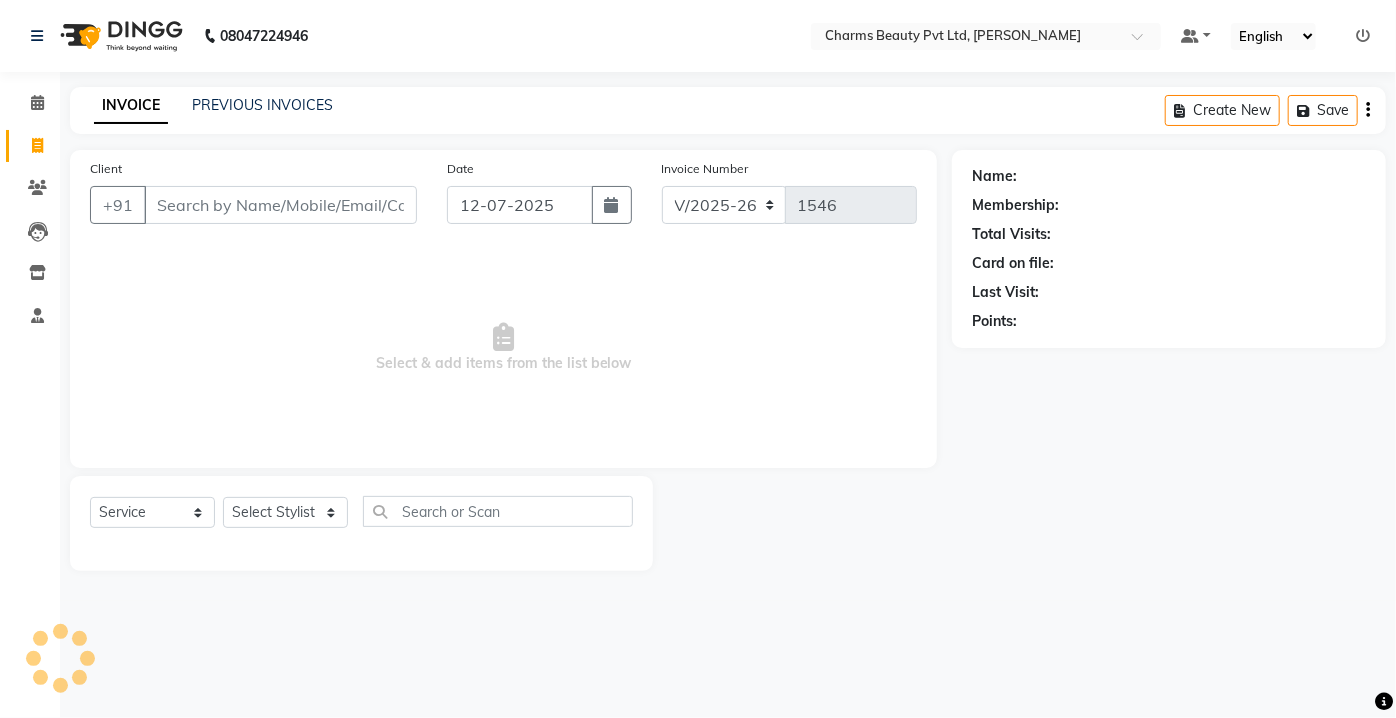 click on "Client" at bounding box center (280, 205) 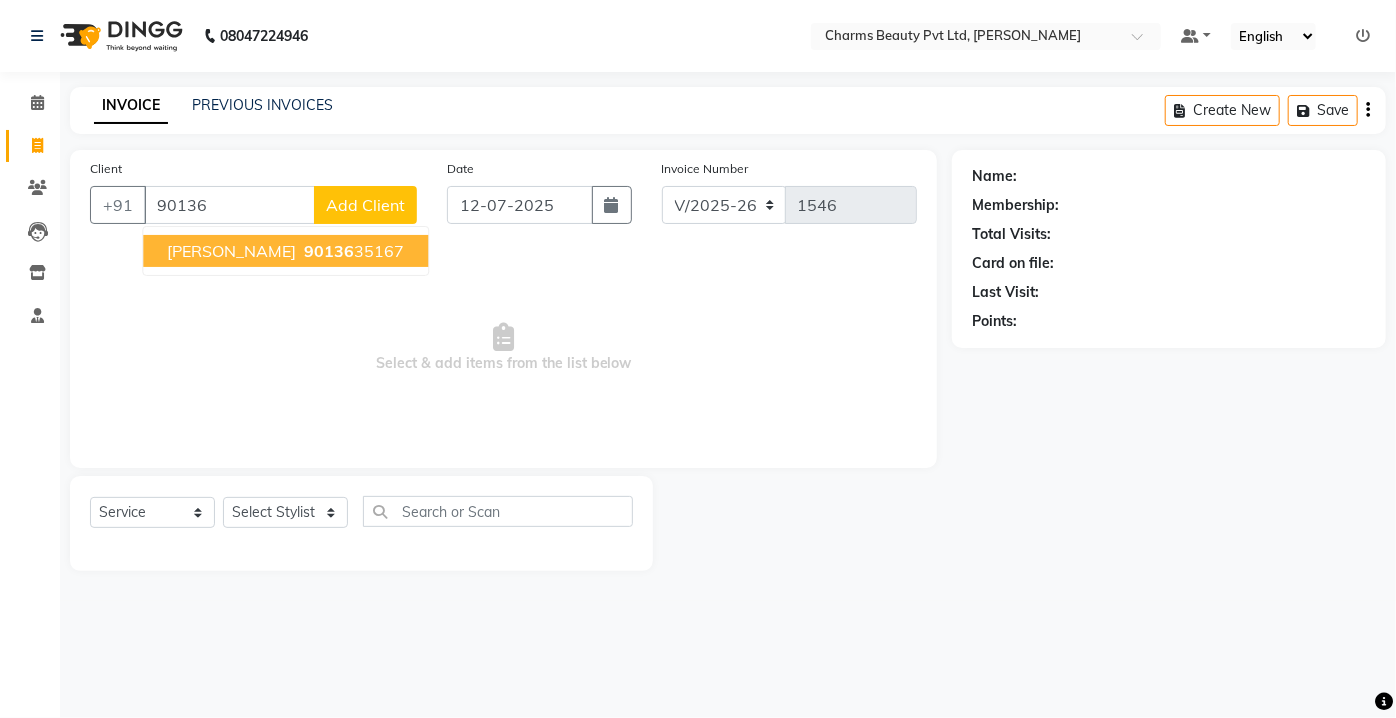 click on "90136" at bounding box center (329, 251) 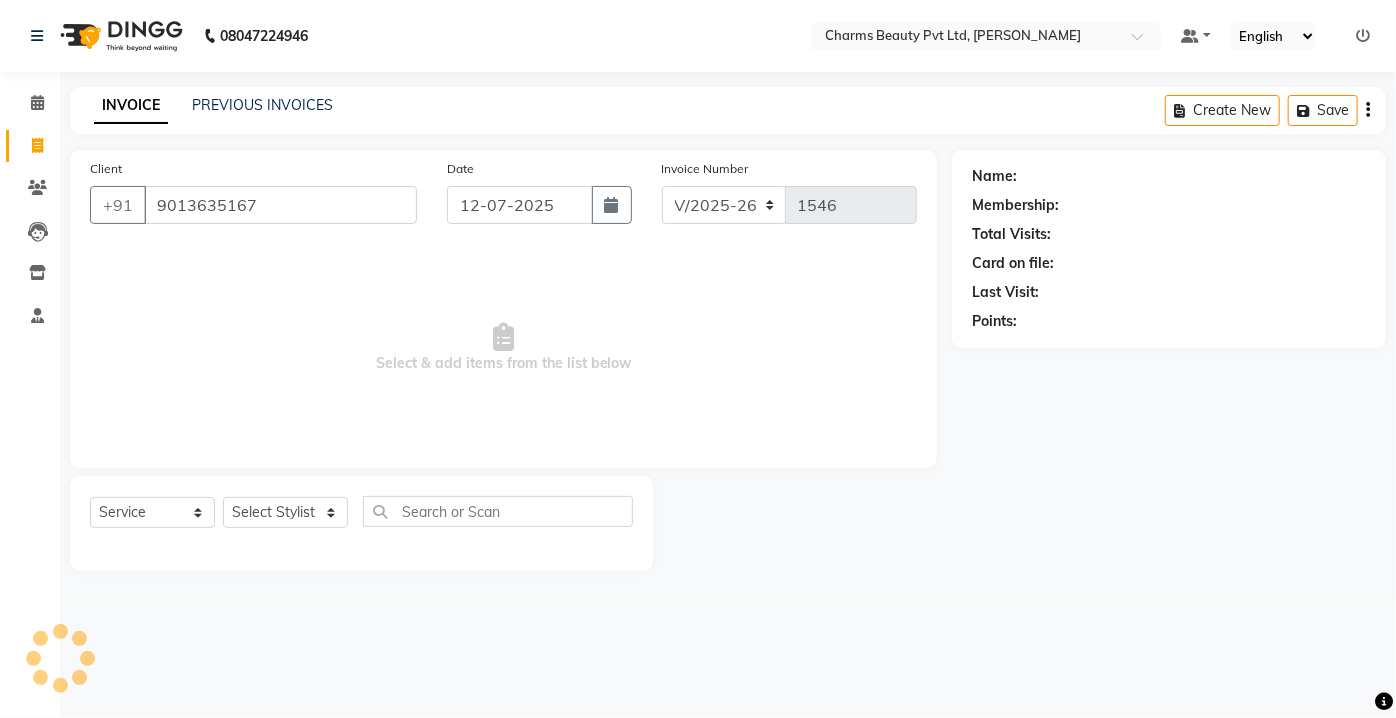 type on "9013635167" 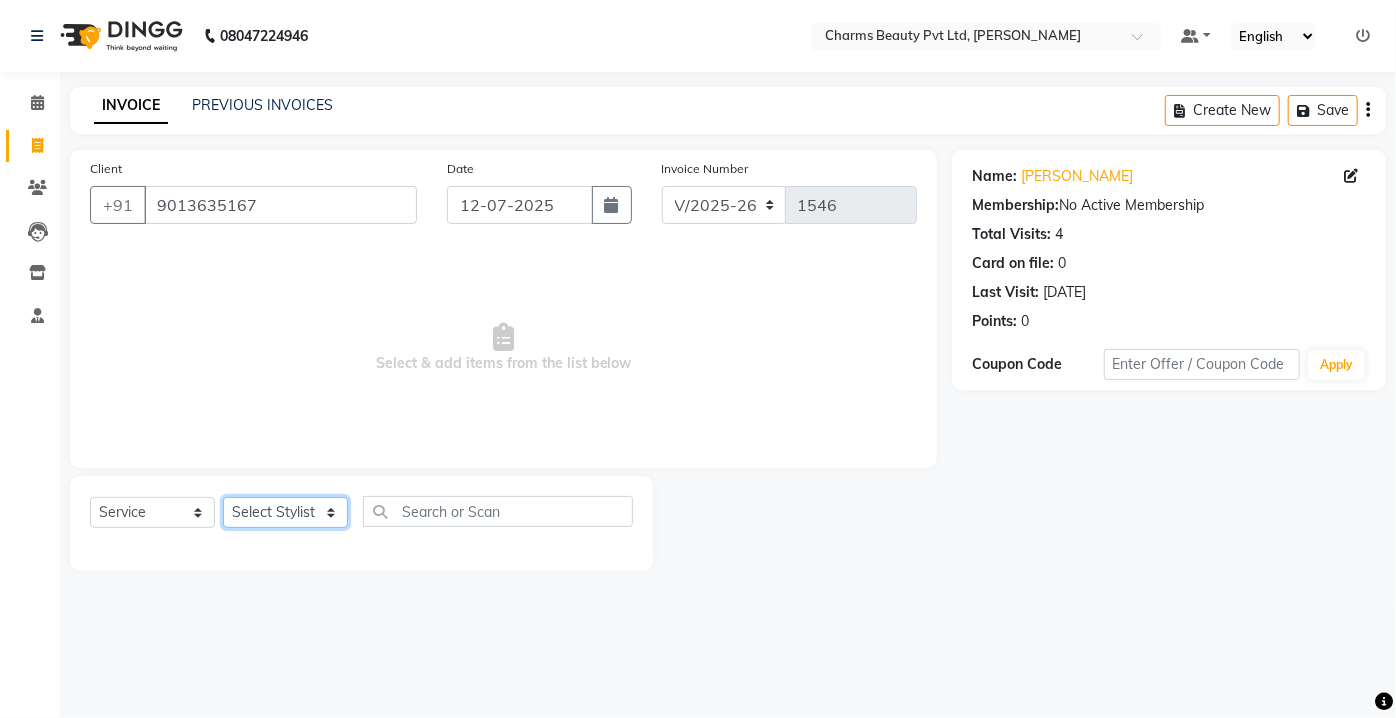 drag, startPoint x: 274, startPoint y: 522, endPoint x: 274, endPoint y: 498, distance: 24 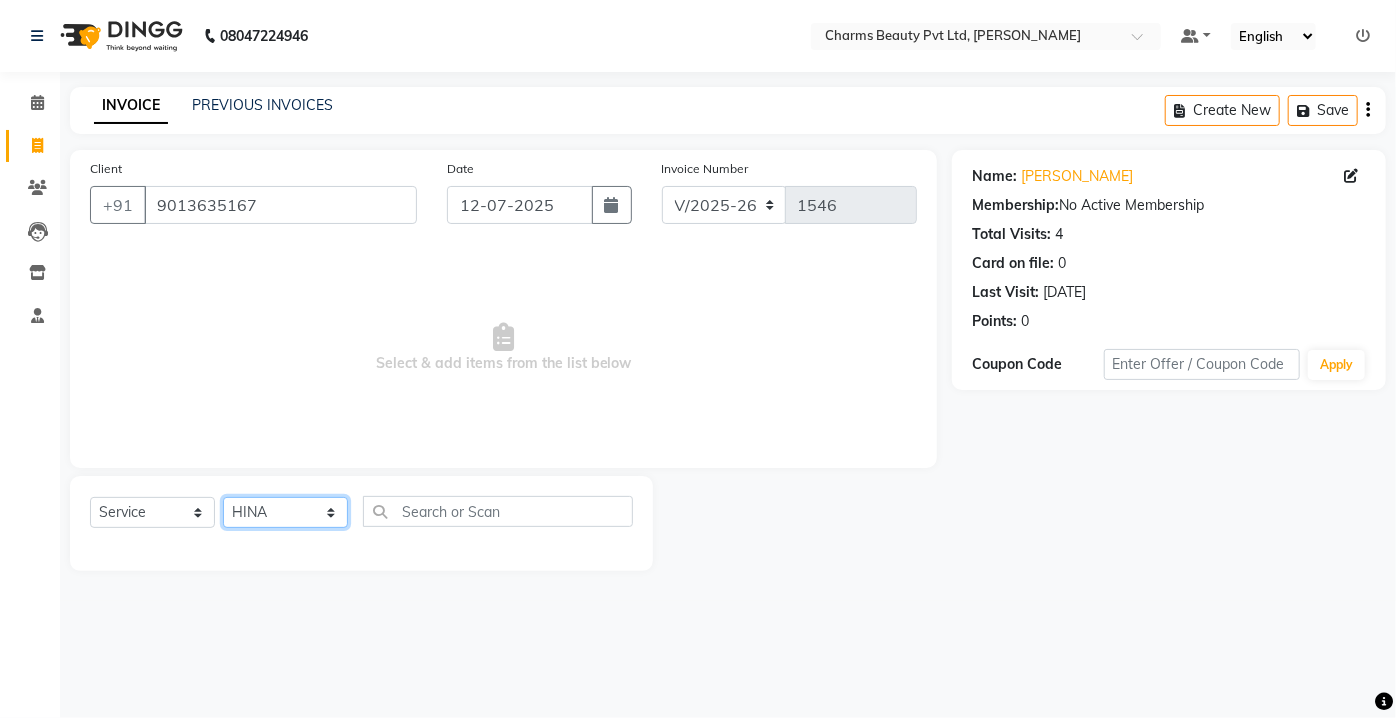 click on "Select Stylist [PERSON_NAME] [PERSON_NAME] [PERSON_NAME] CHARMS DR. POOJA MITTAL HINA [PERSON_NAME] RANI [PERSON_NAME] [PERSON_NAME] SANTOSH [PERSON_NAME] TABBASUM" 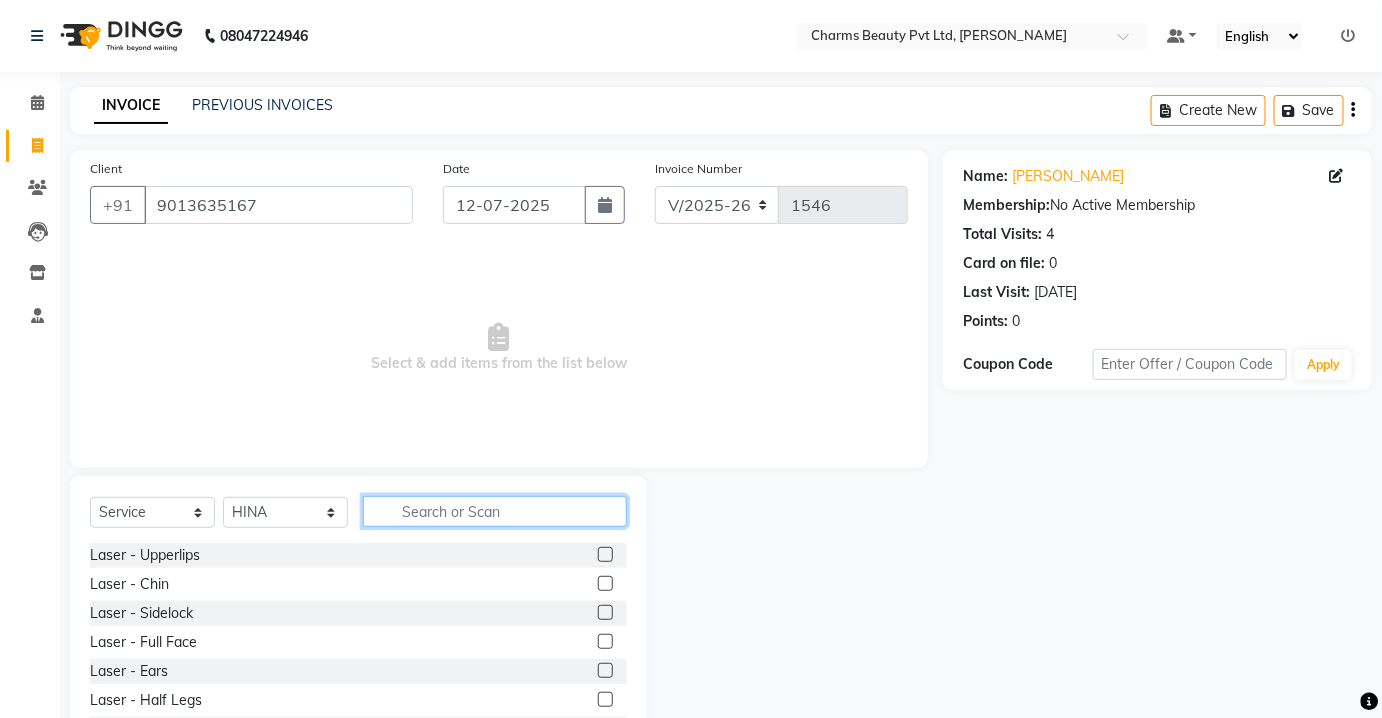 click 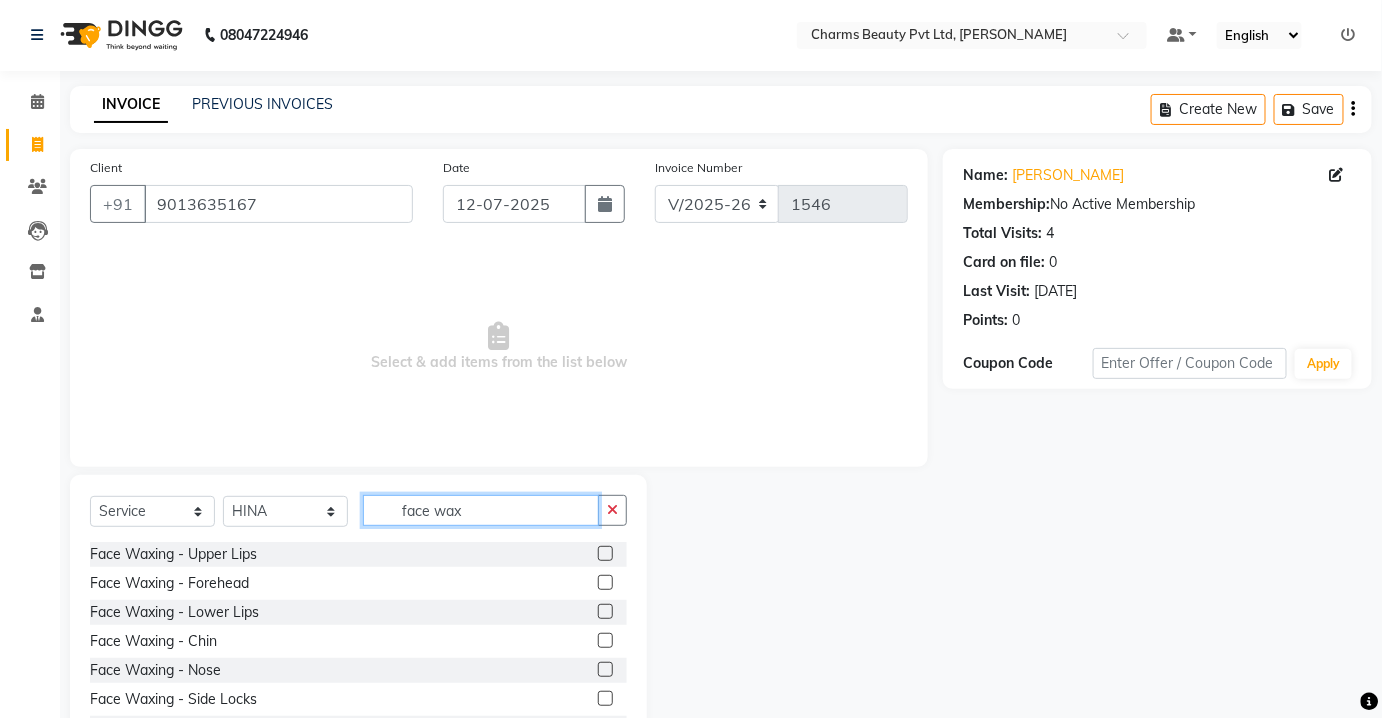 scroll, scrollTop: 82, scrollLeft: 0, axis: vertical 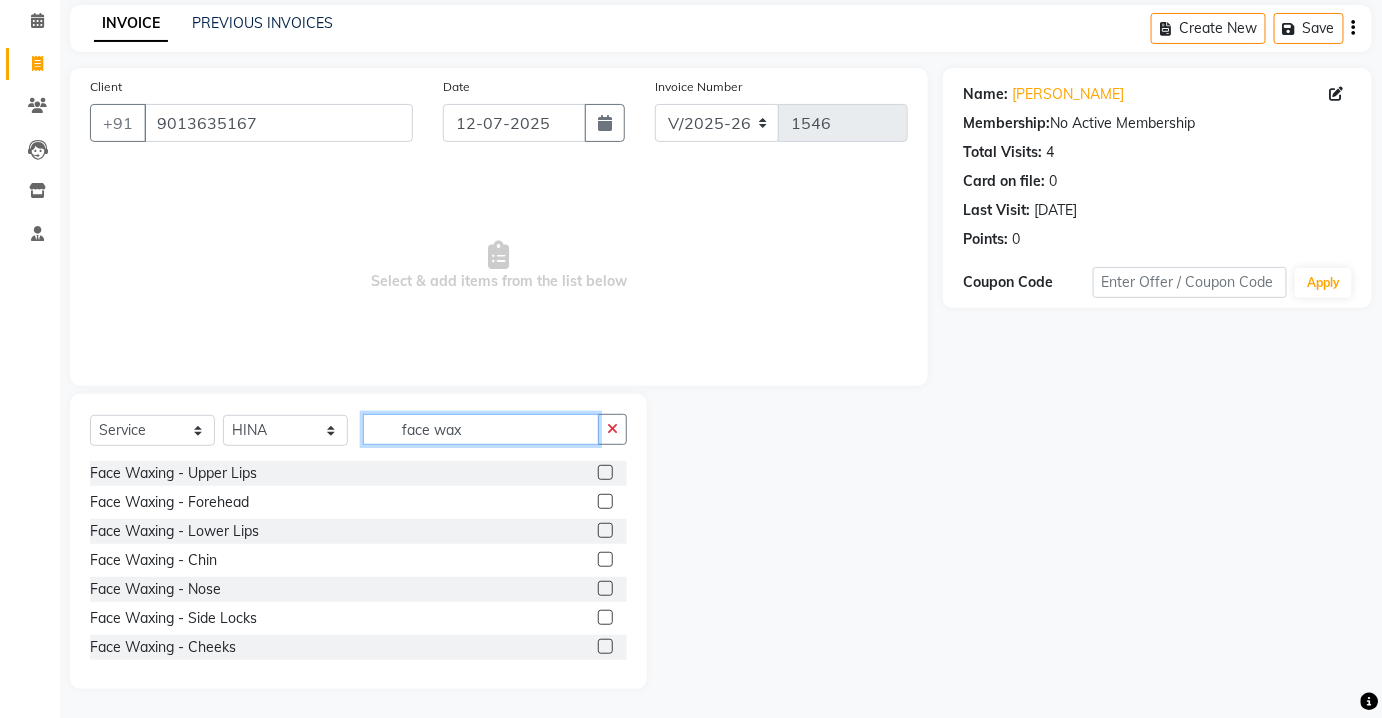 type on "face wax" 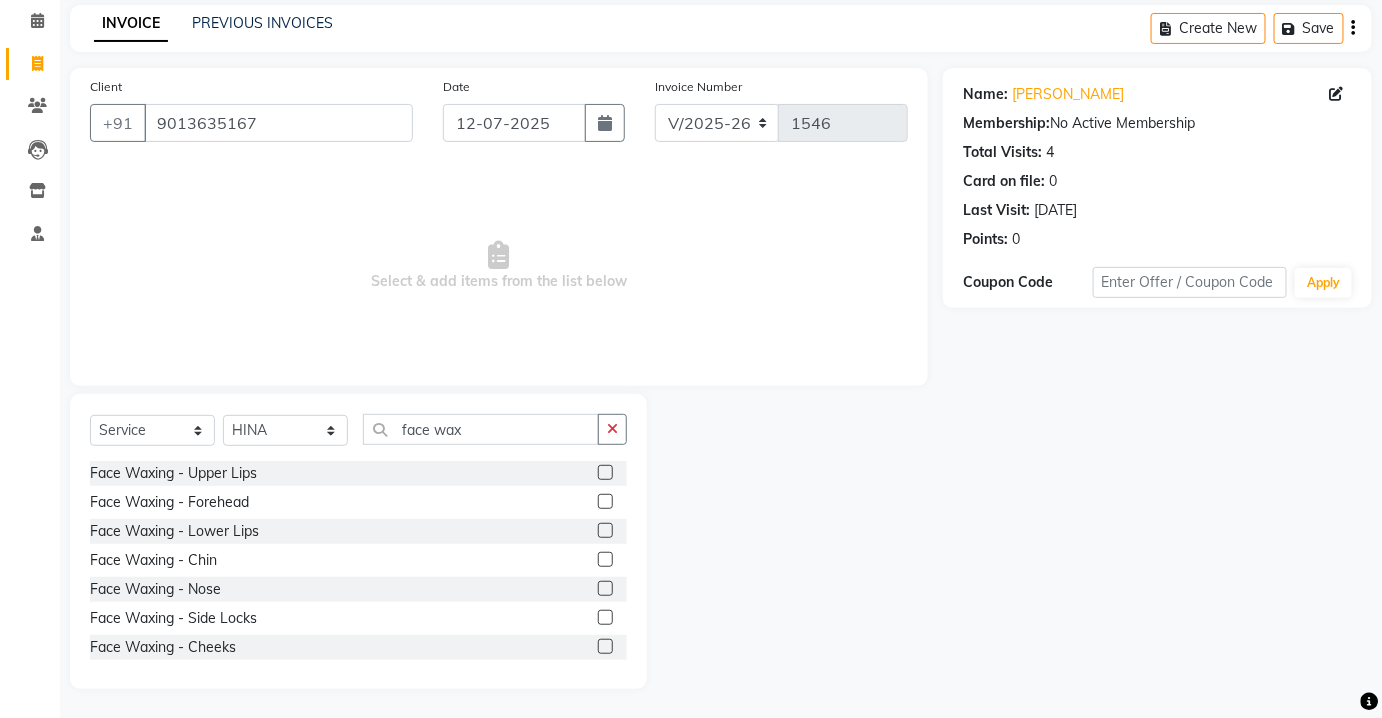 click 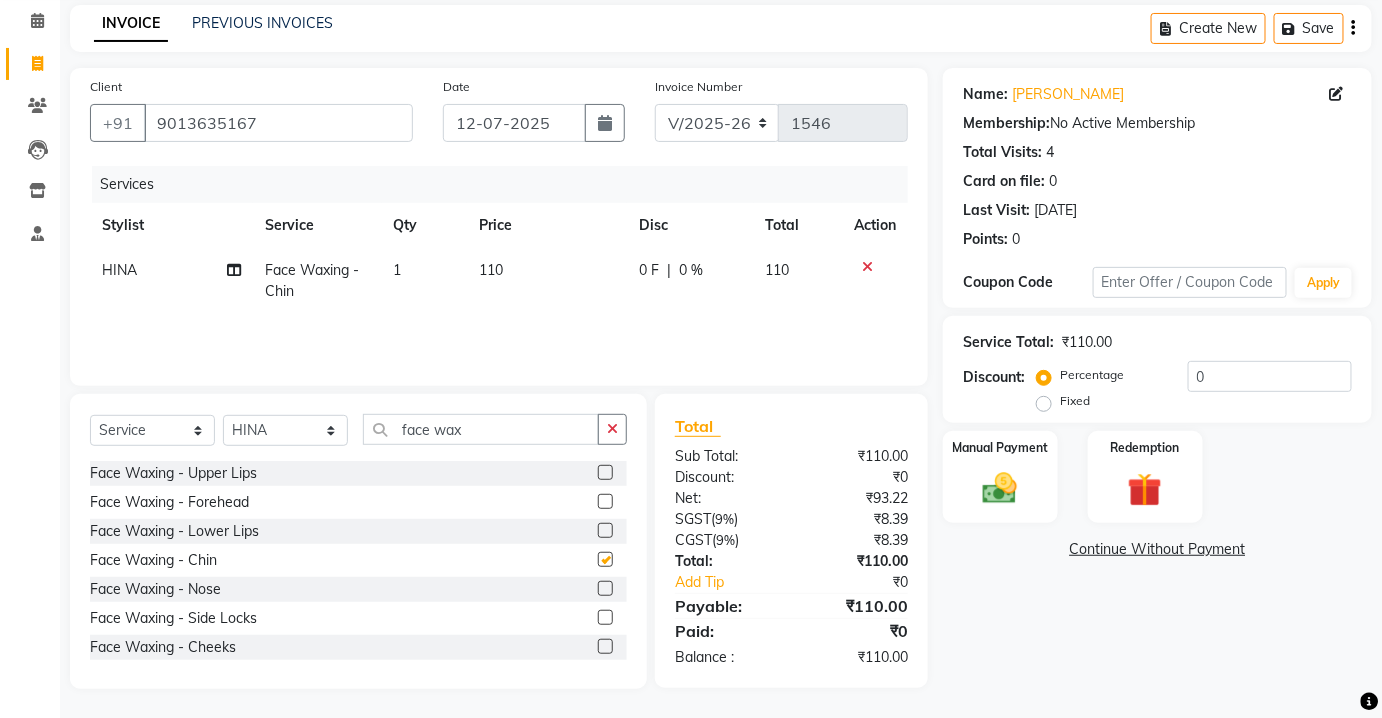 checkbox on "false" 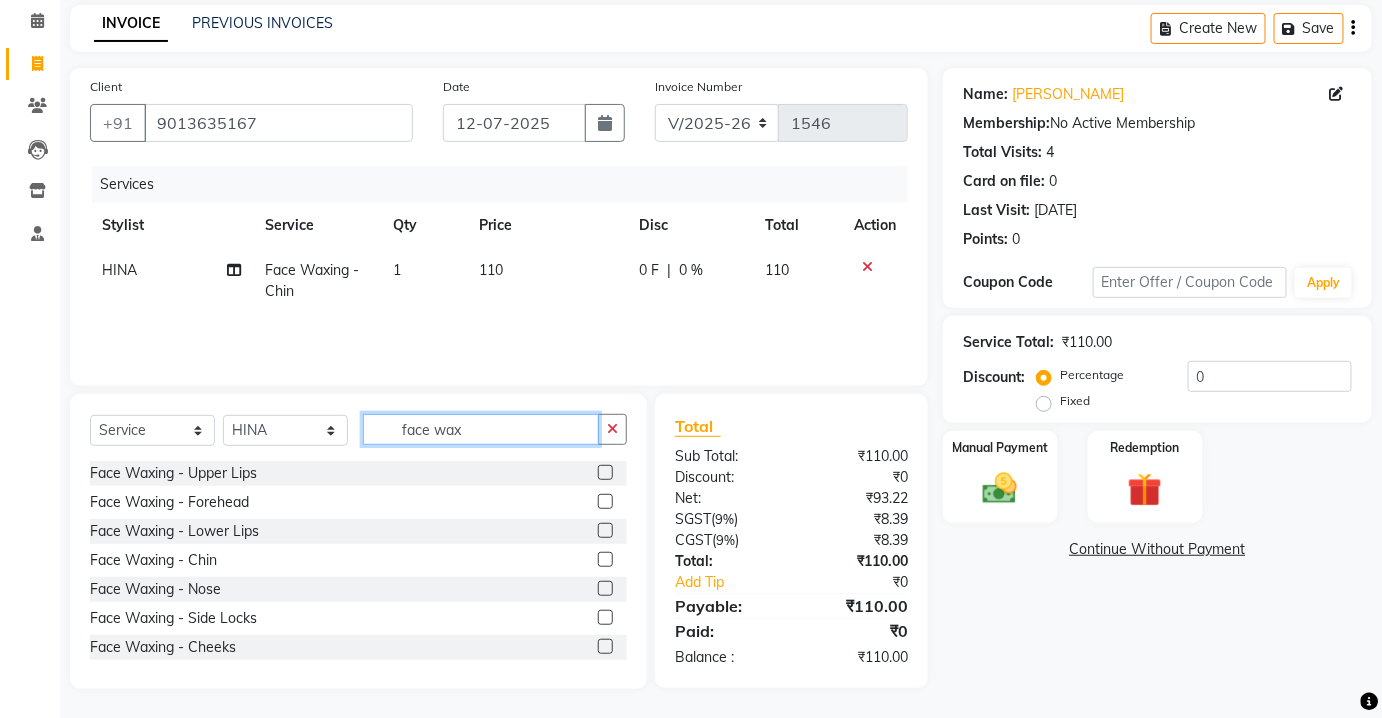 click on "face wax" 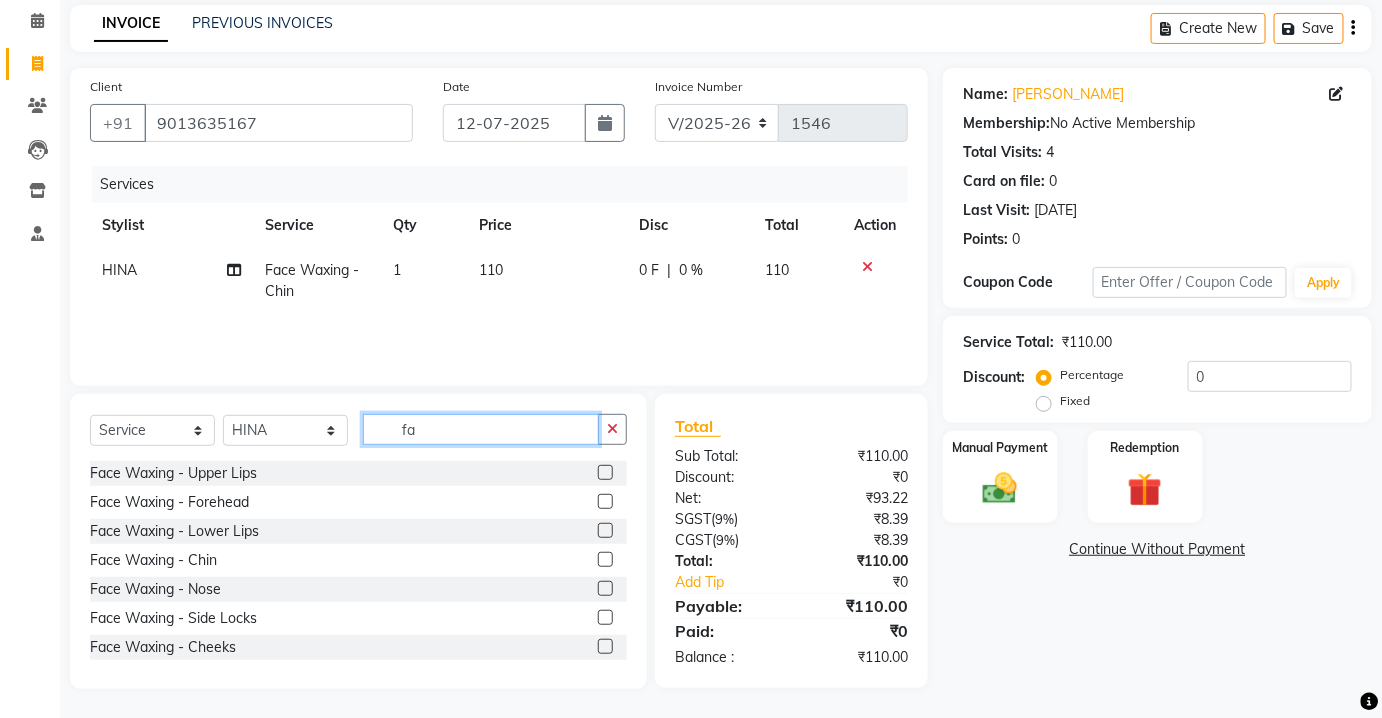 type on "f" 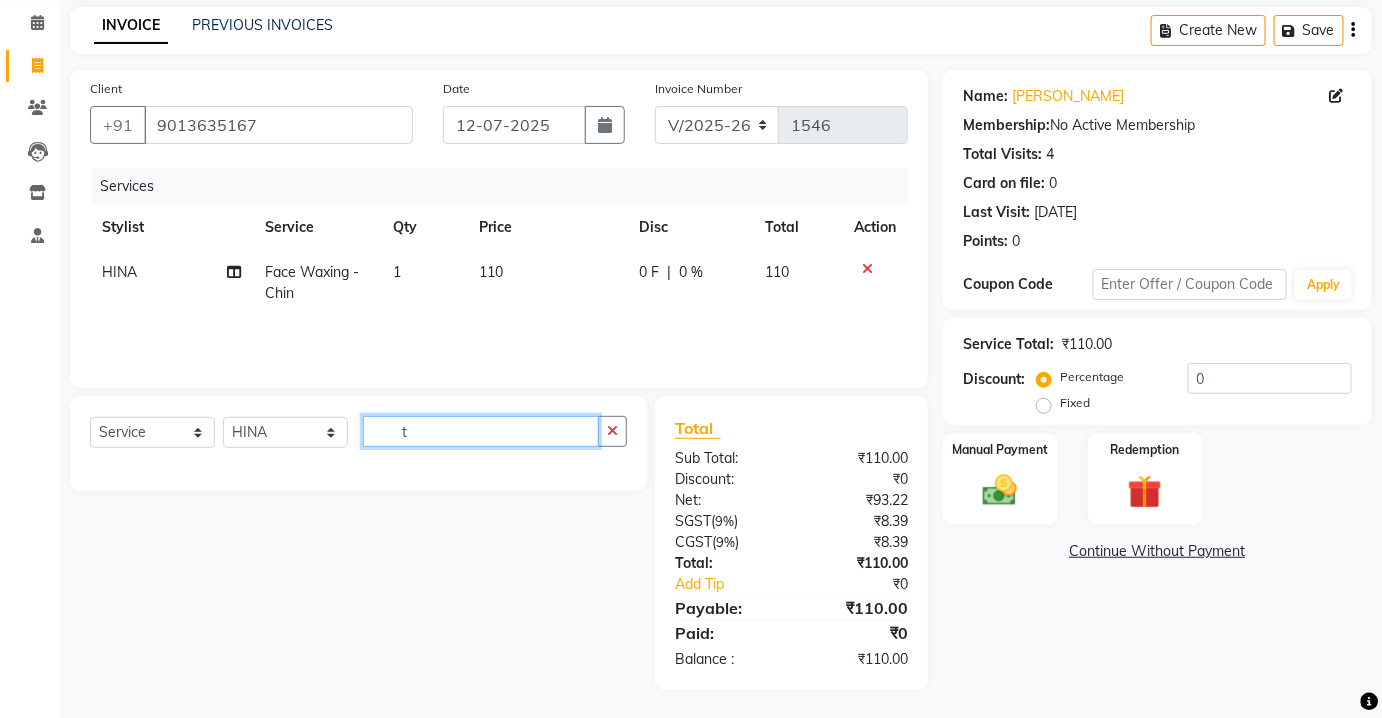 scroll, scrollTop: 82, scrollLeft: 0, axis: vertical 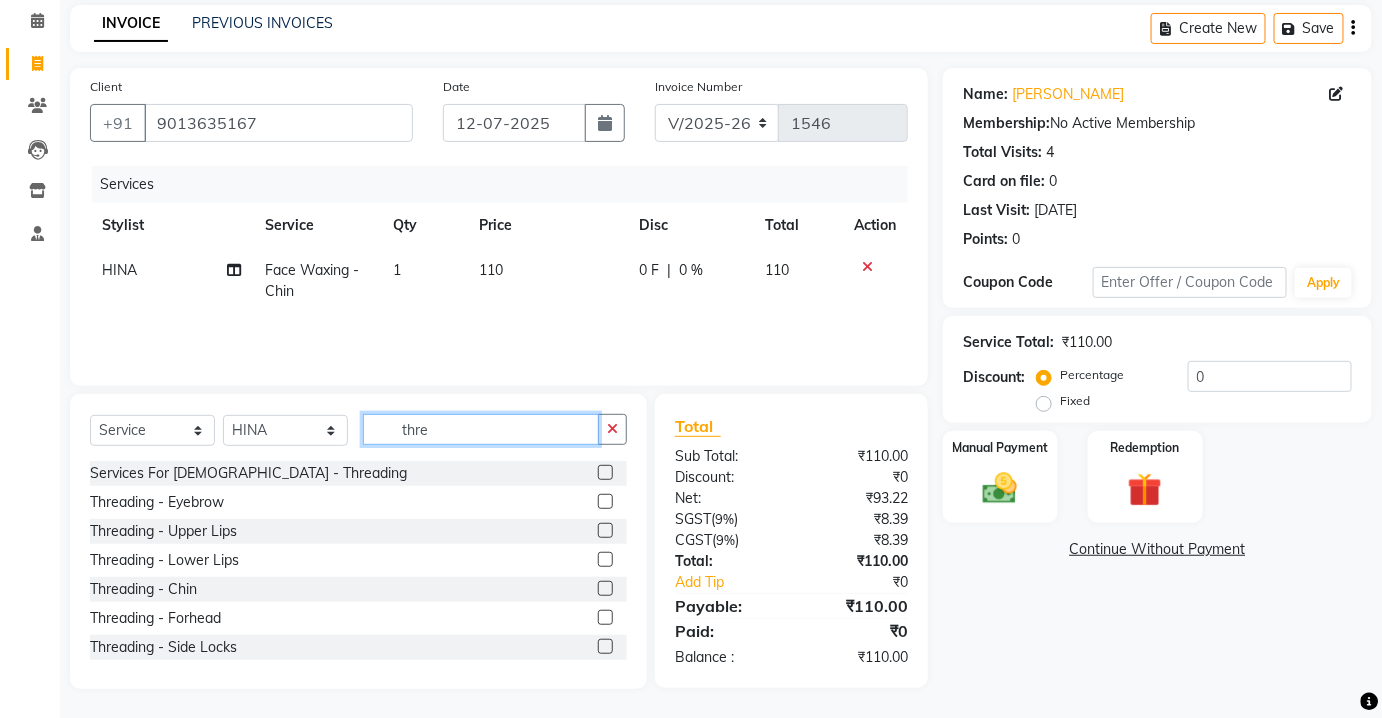 type on "thre" 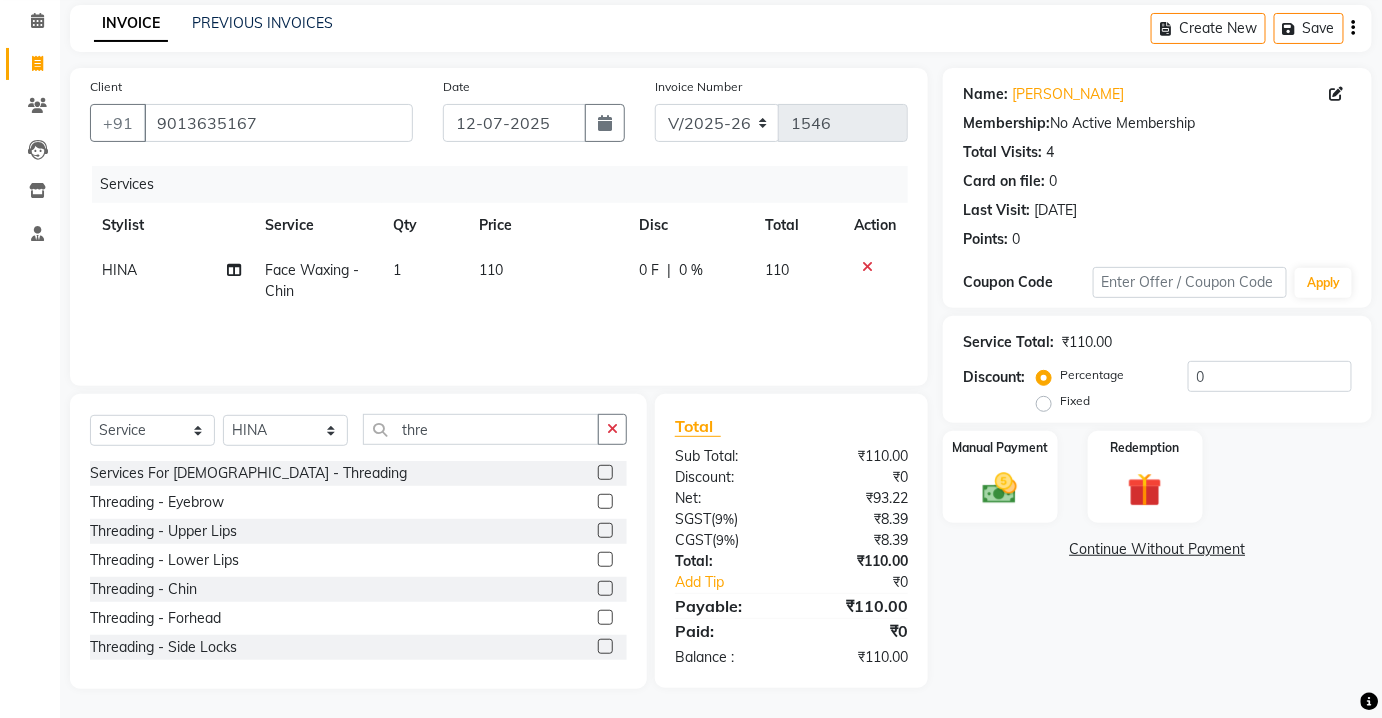 click 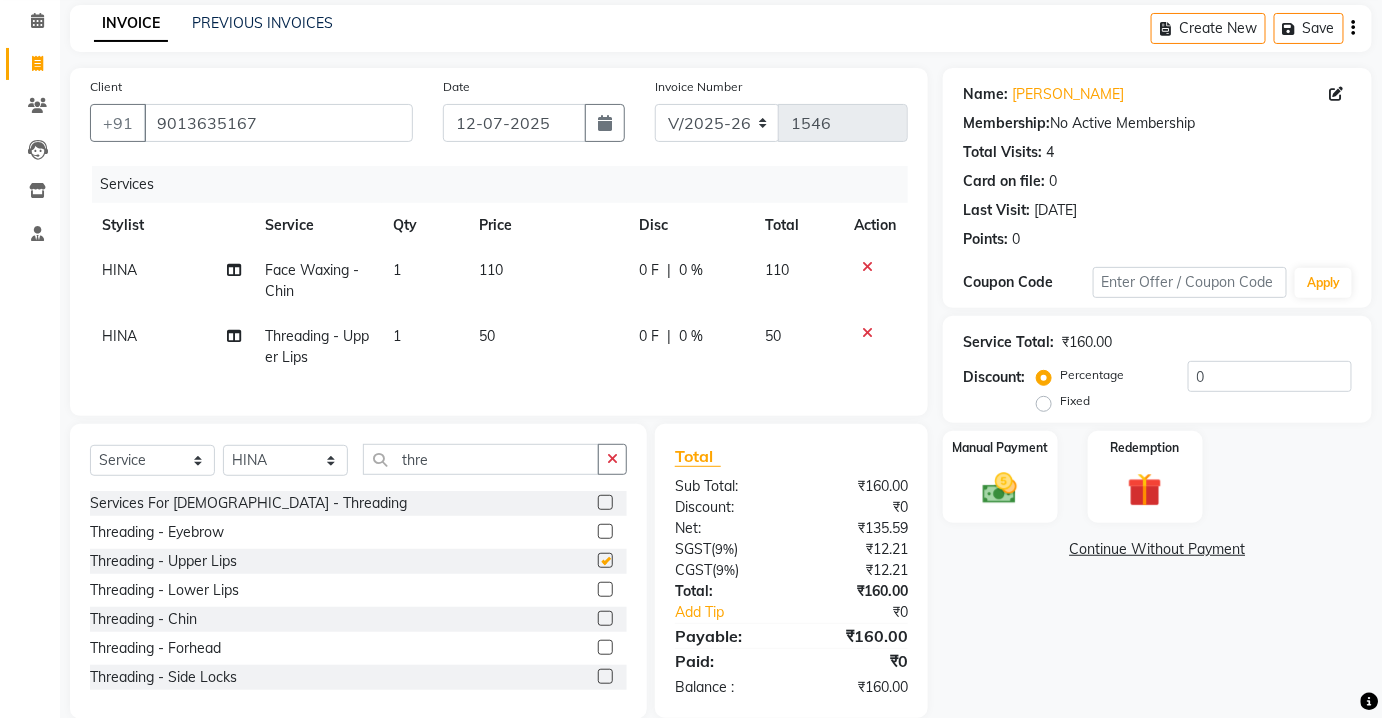 checkbox on "false" 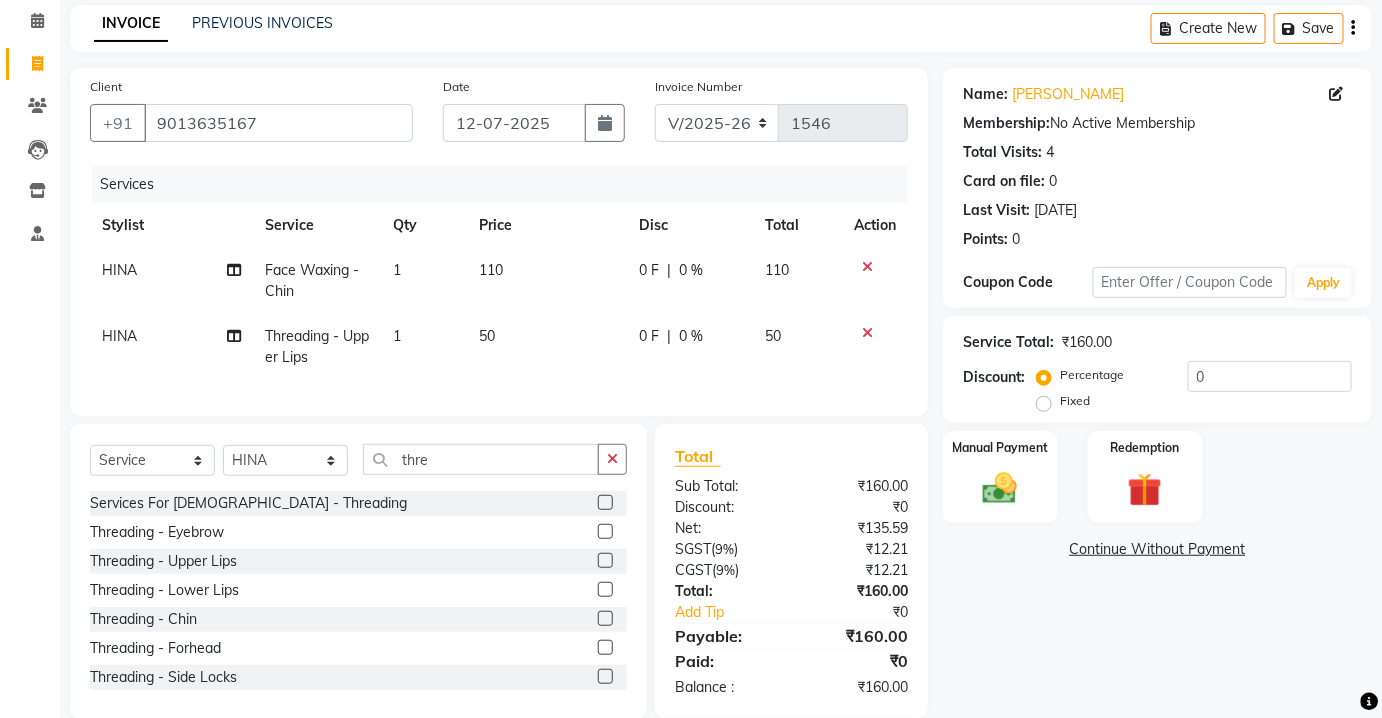 scroll, scrollTop: 125, scrollLeft: 0, axis: vertical 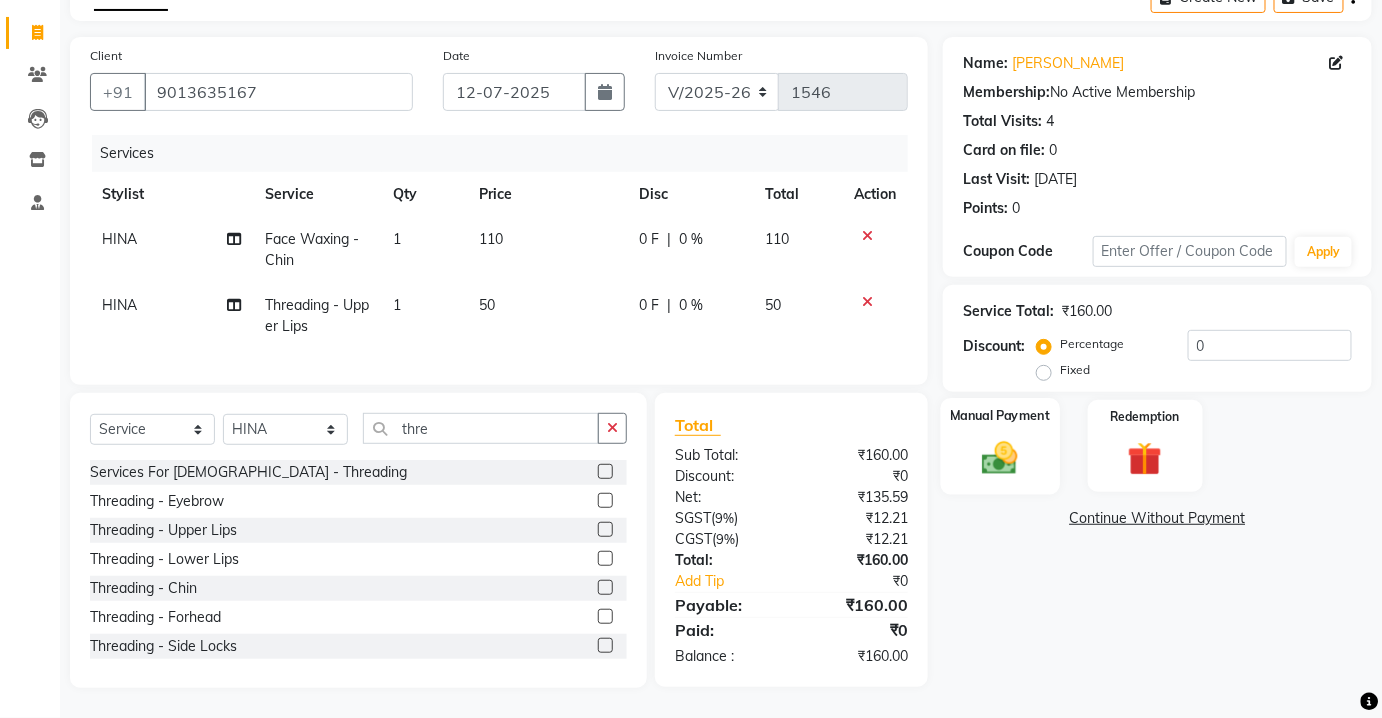 click on "Manual Payment" 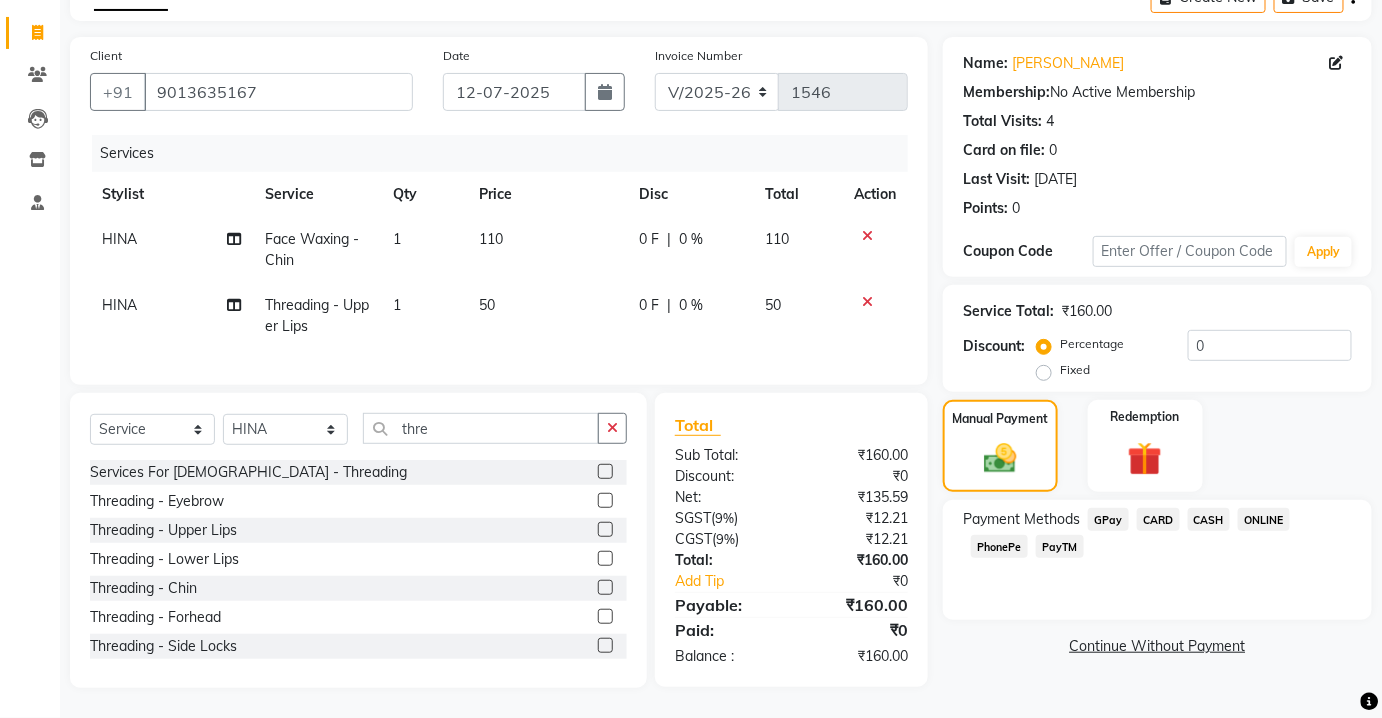 click on "CASH" 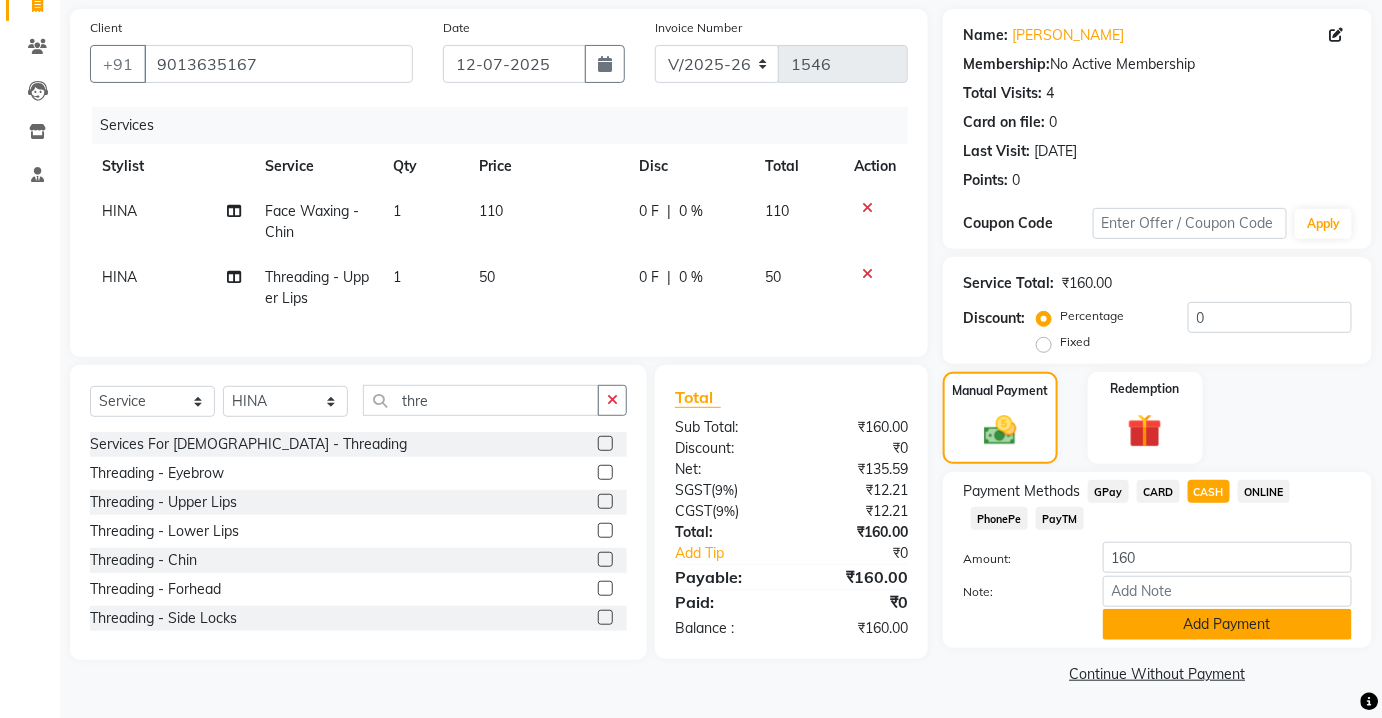 click on "Add Payment" 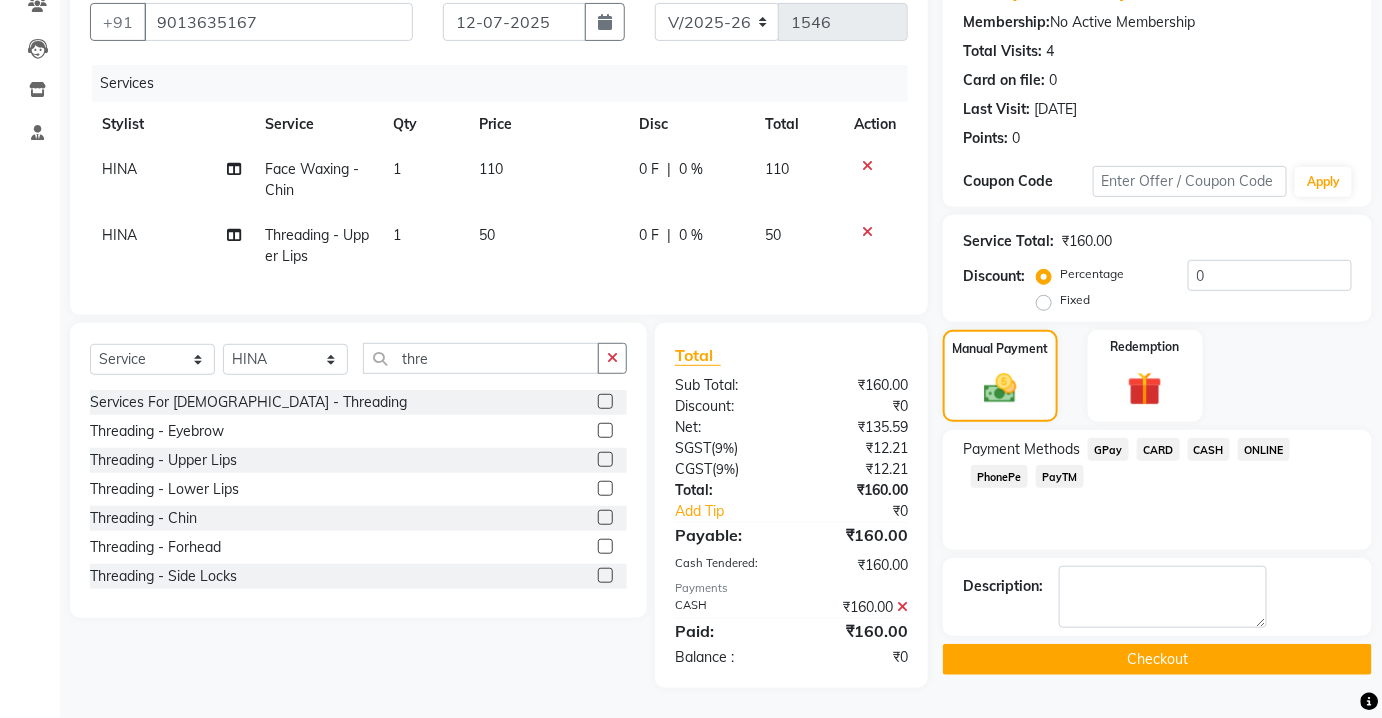 scroll, scrollTop: 194, scrollLeft: 0, axis: vertical 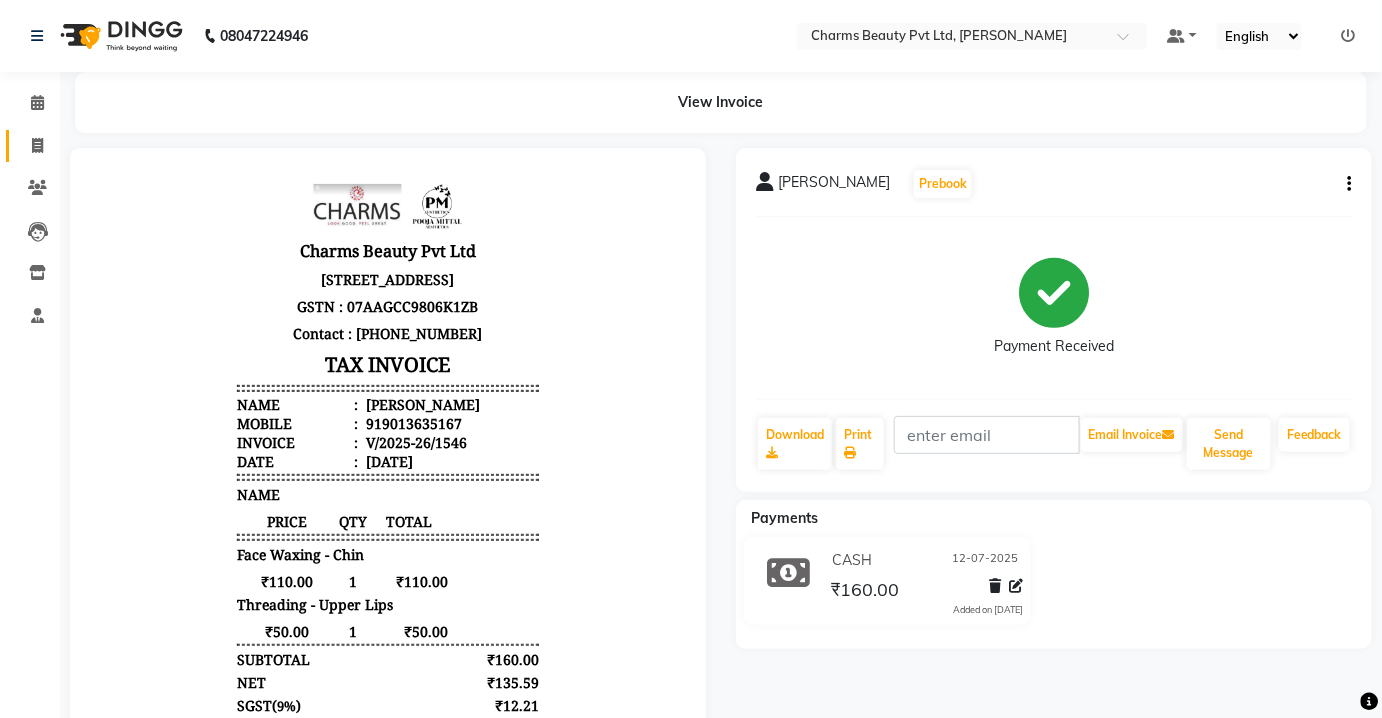 click 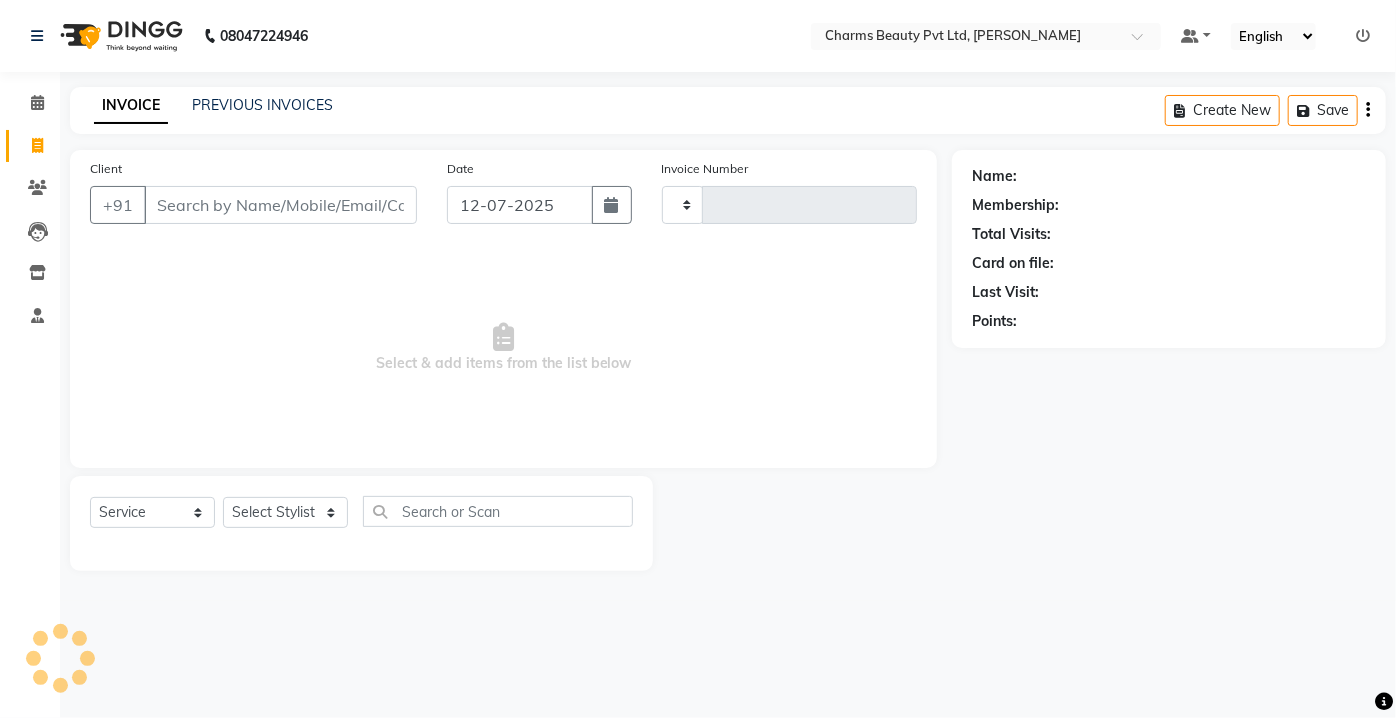 click on "Invoice" 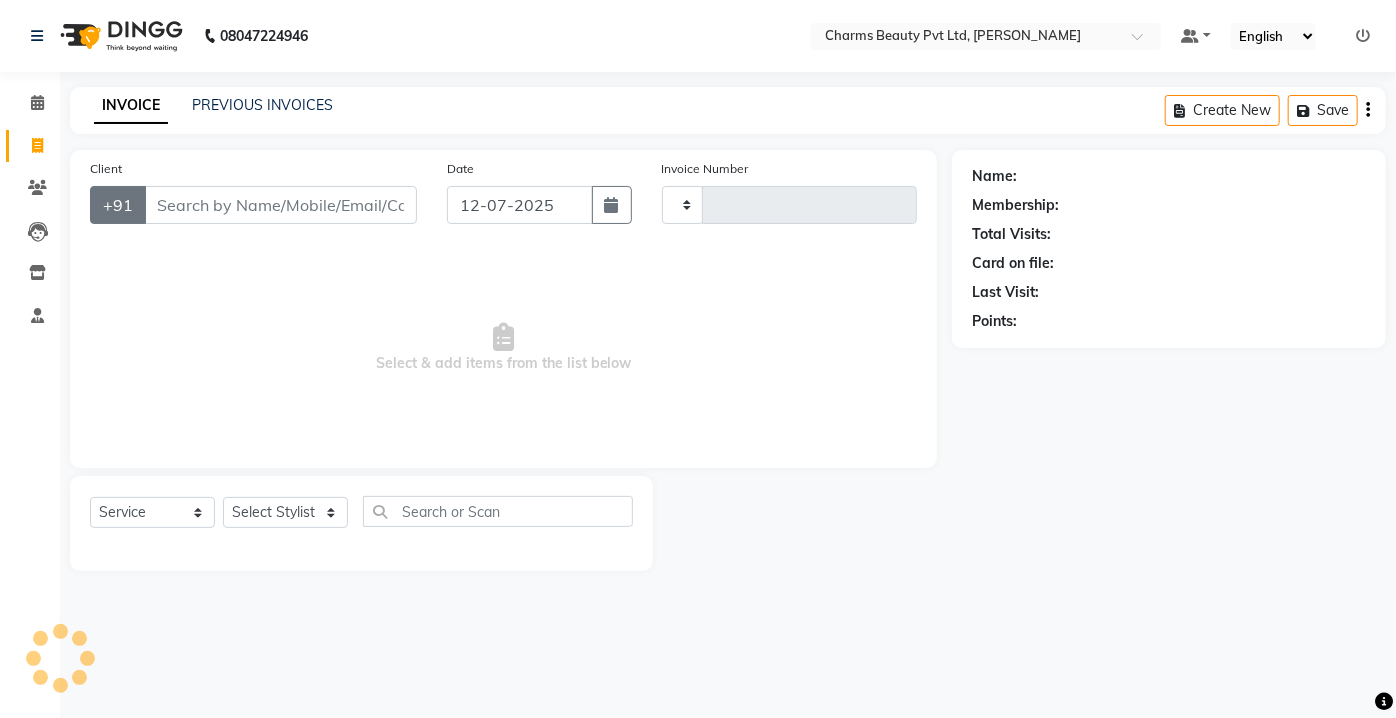 type on "d" 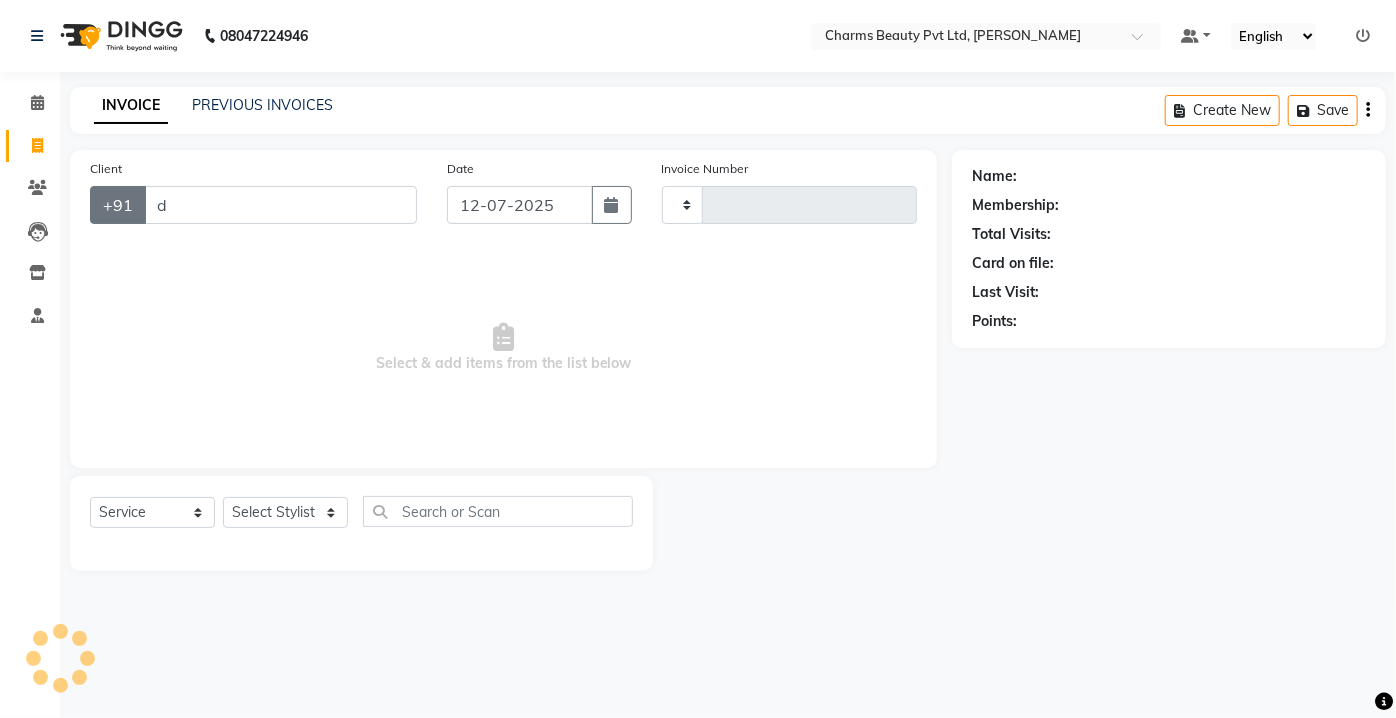 type on "1547" 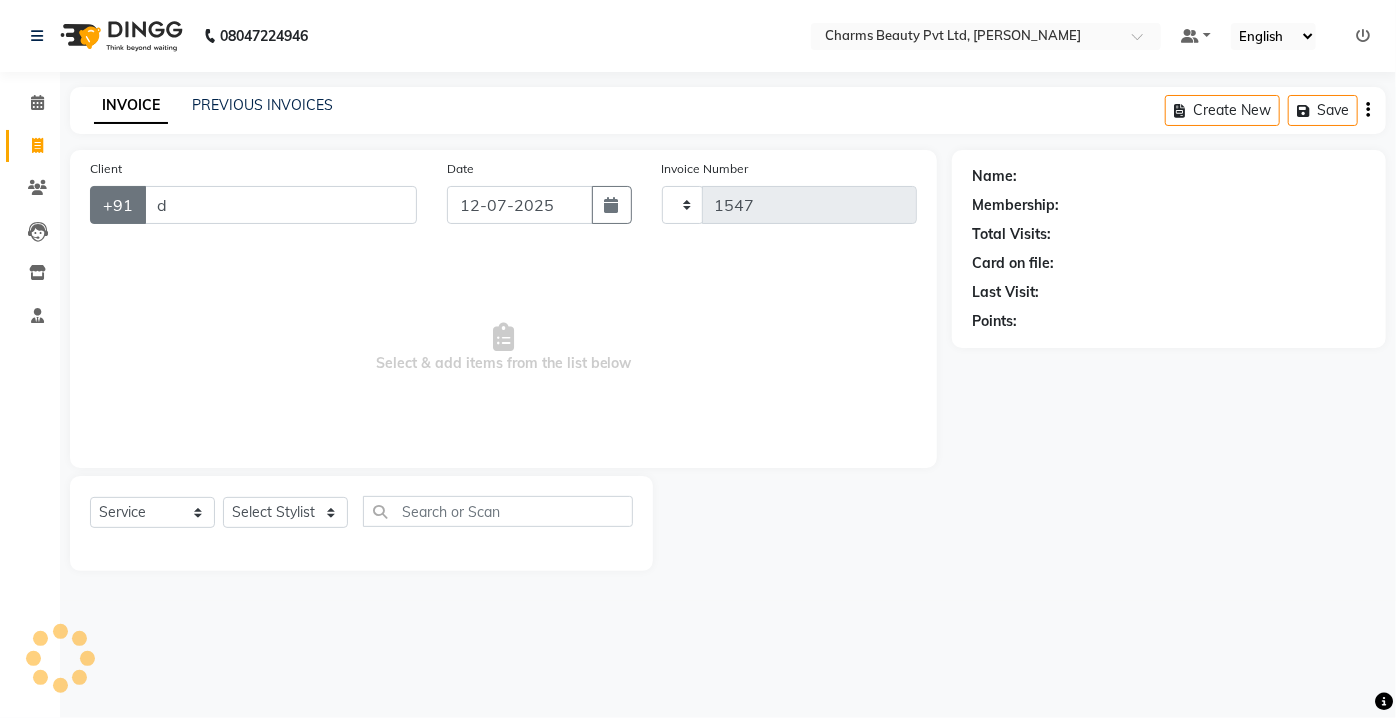select on "3743" 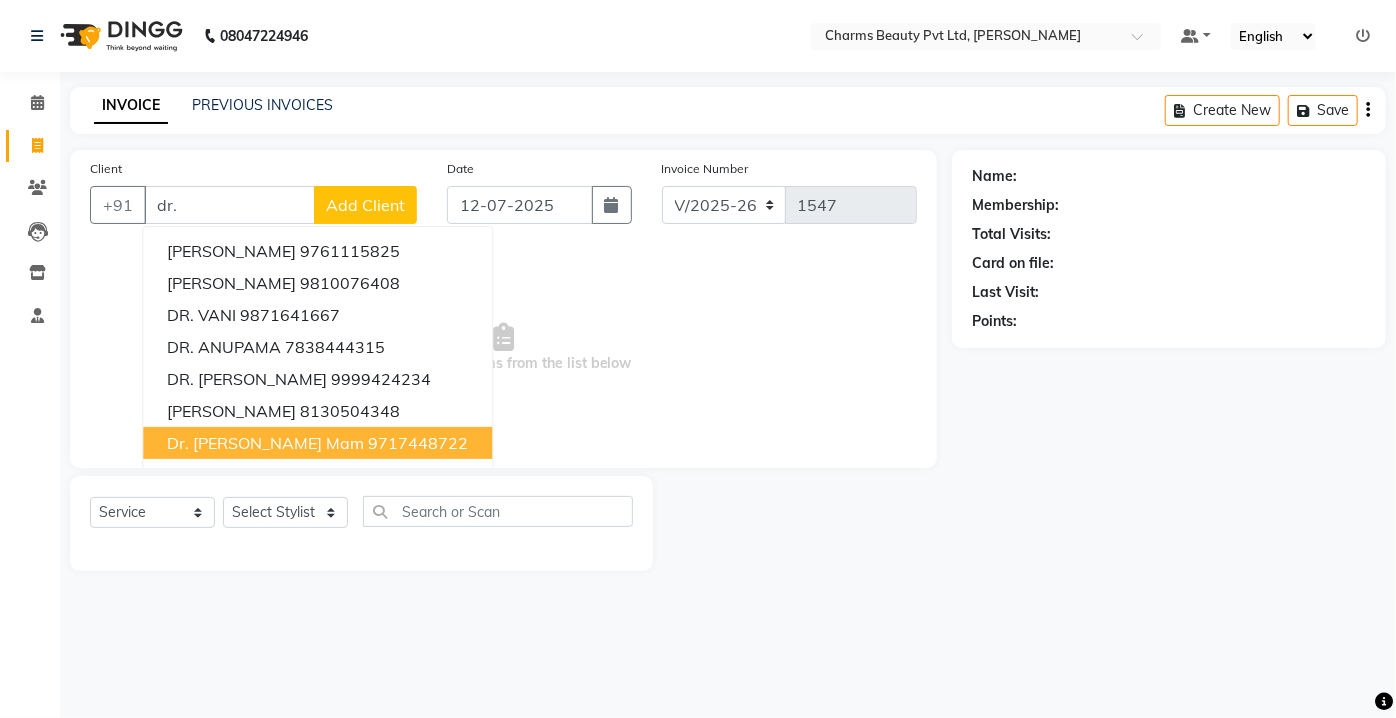 click on "Dr. Charu Mam  9717448722" at bounding box center (317, 443) 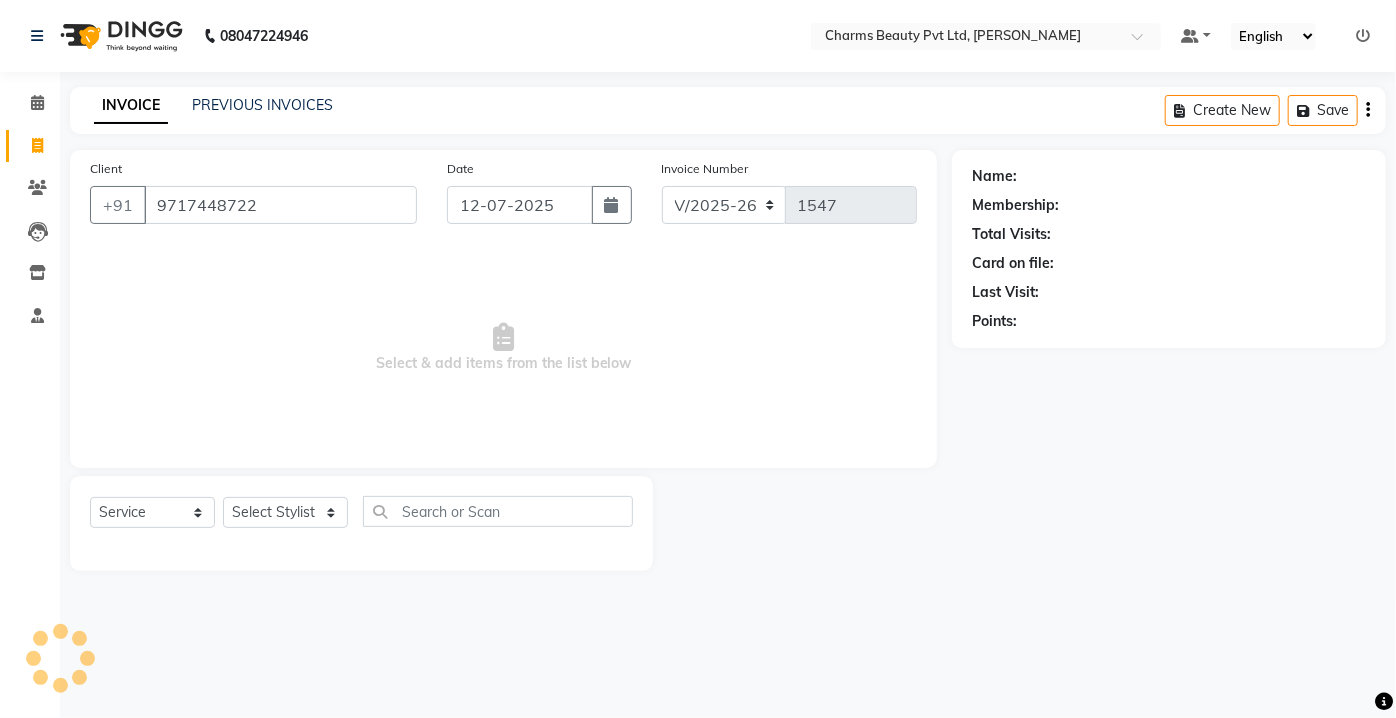 type on "9717448722" 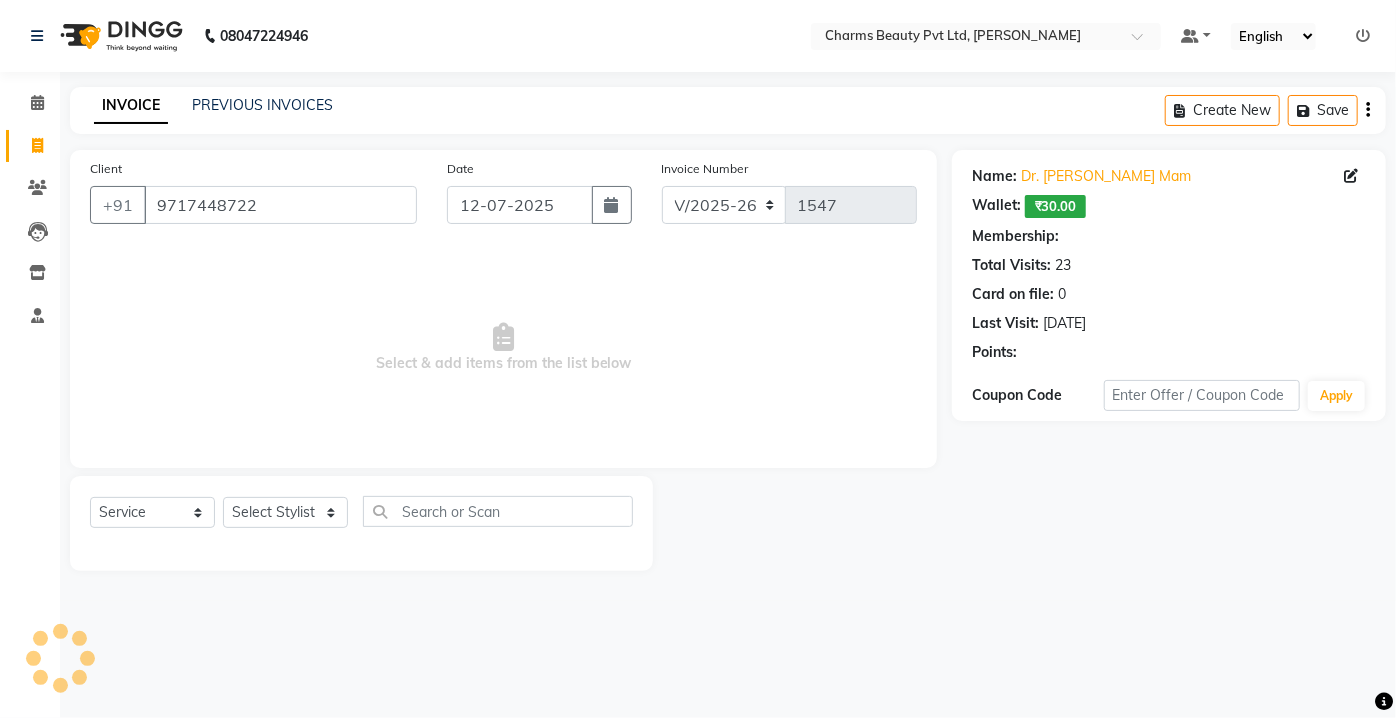 select on "1: Object" 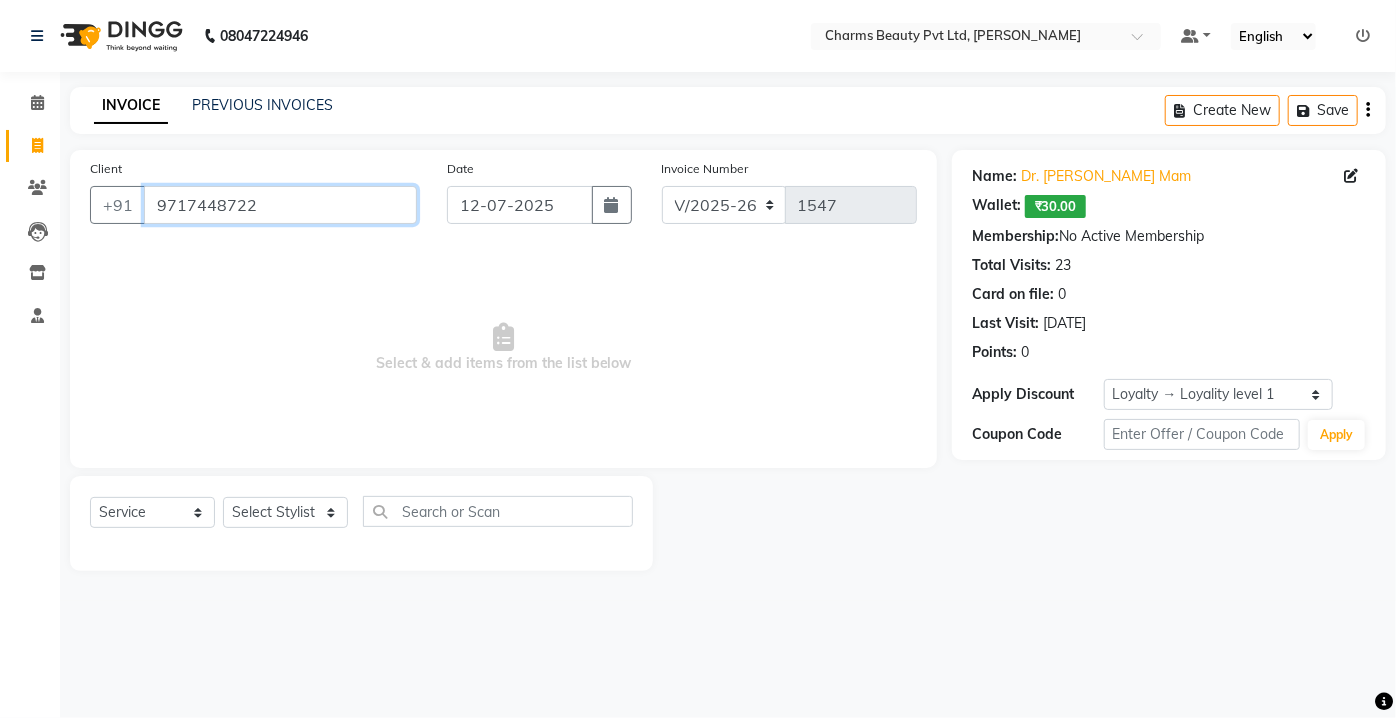click on "9717448722" at bounding box center [280, 205] 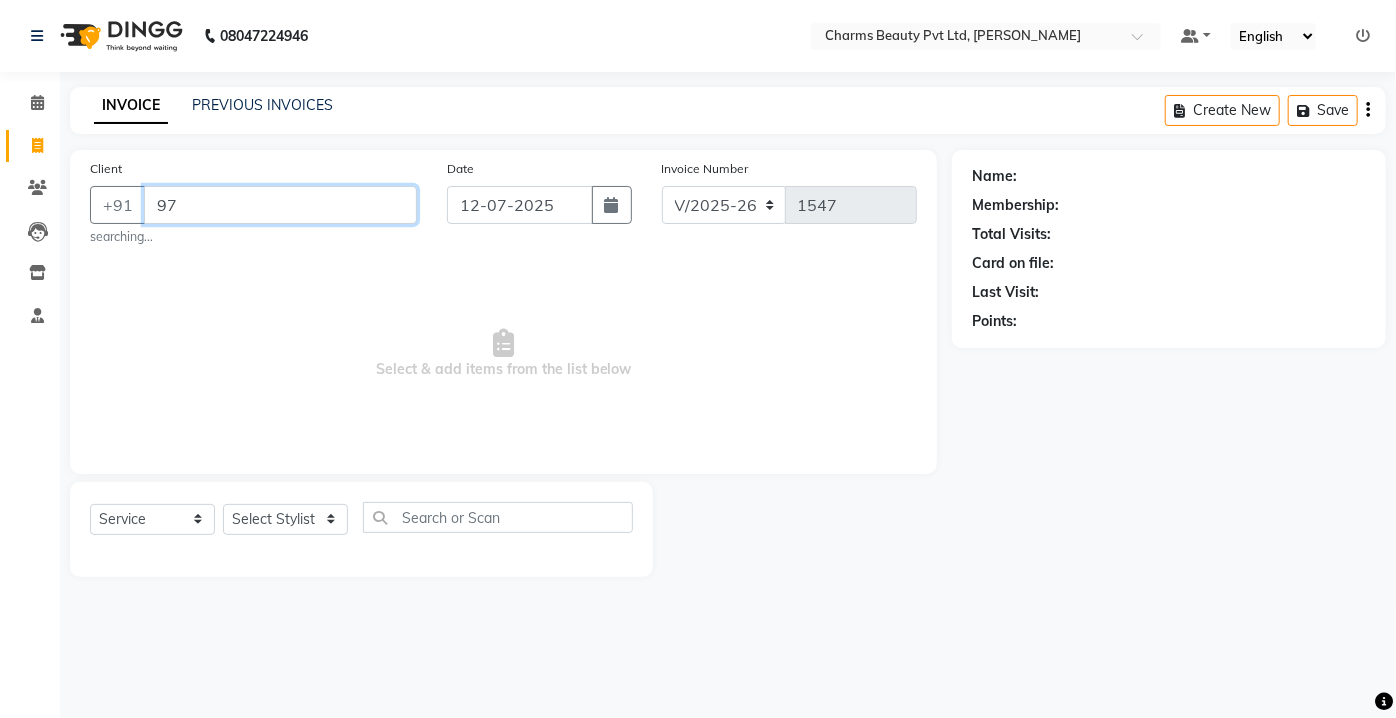 type on "9" 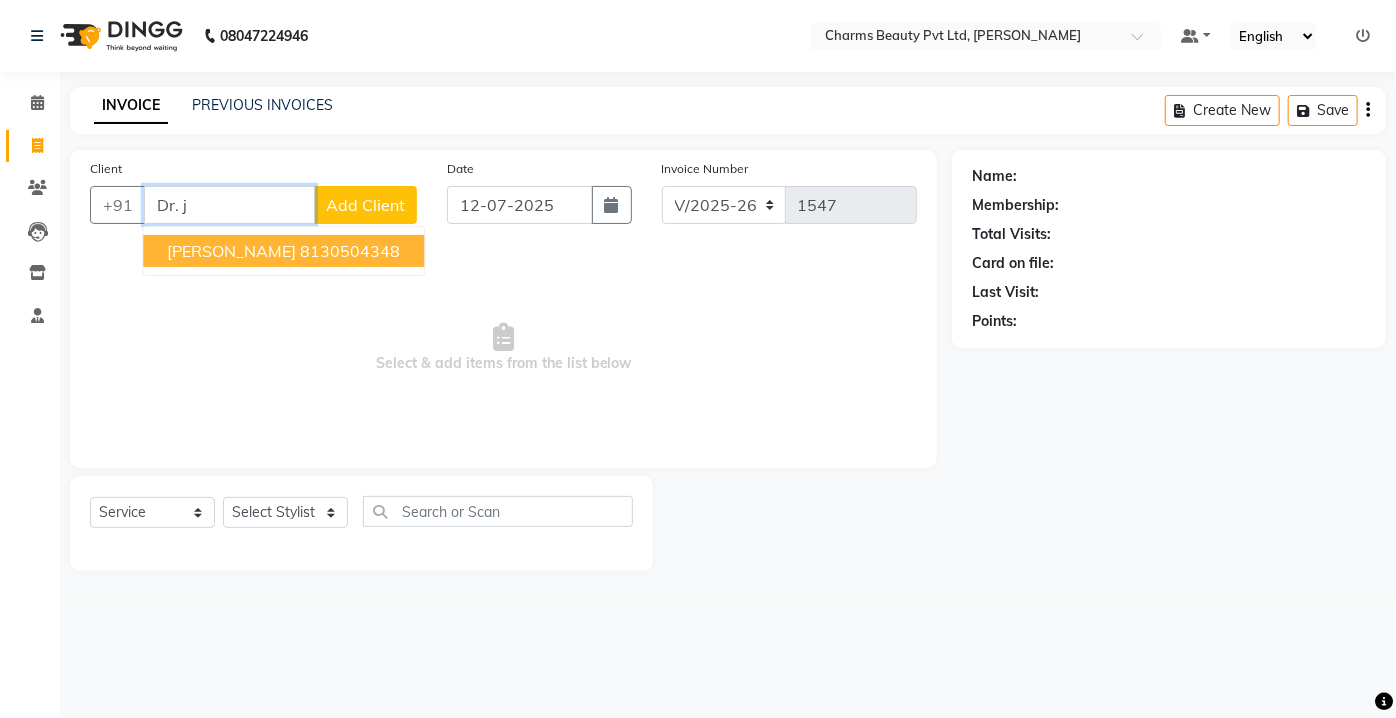 click on "DR. JYOTI GOYAL" at bounding box center (231, 251) 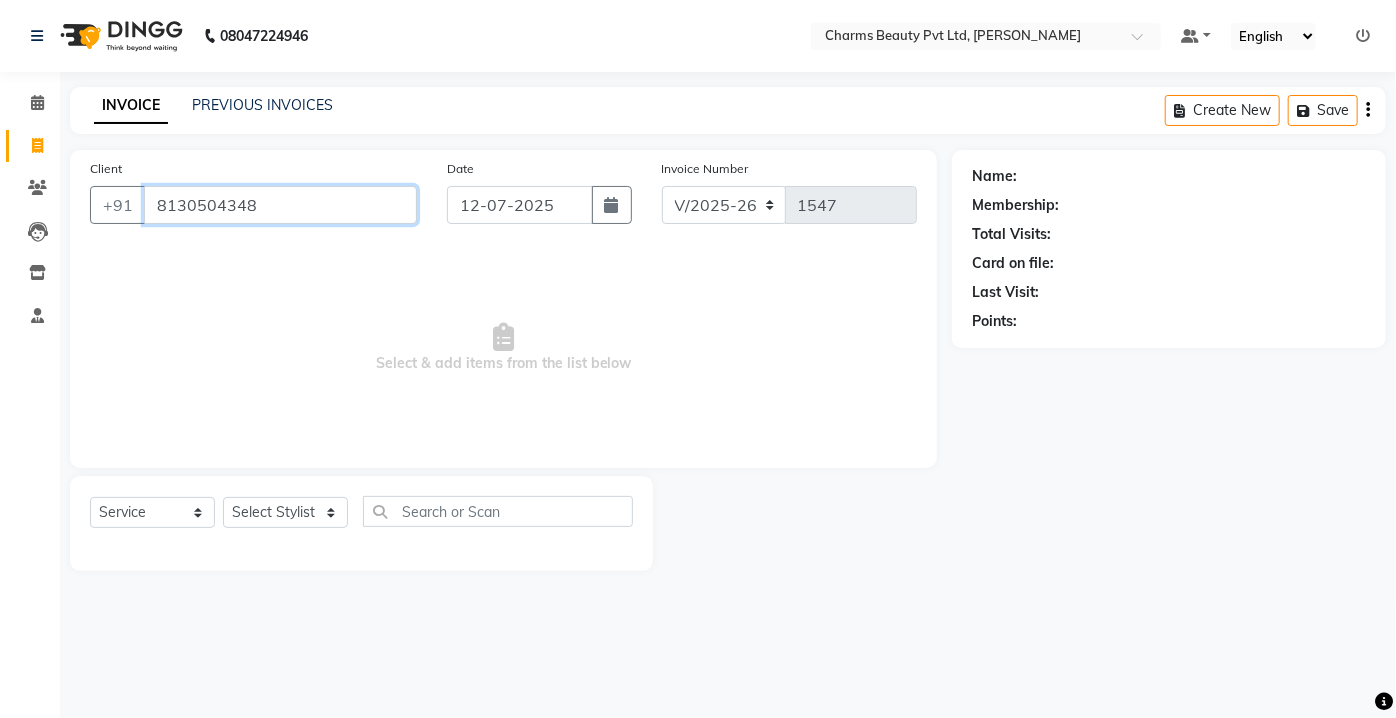 type on "8130504348" 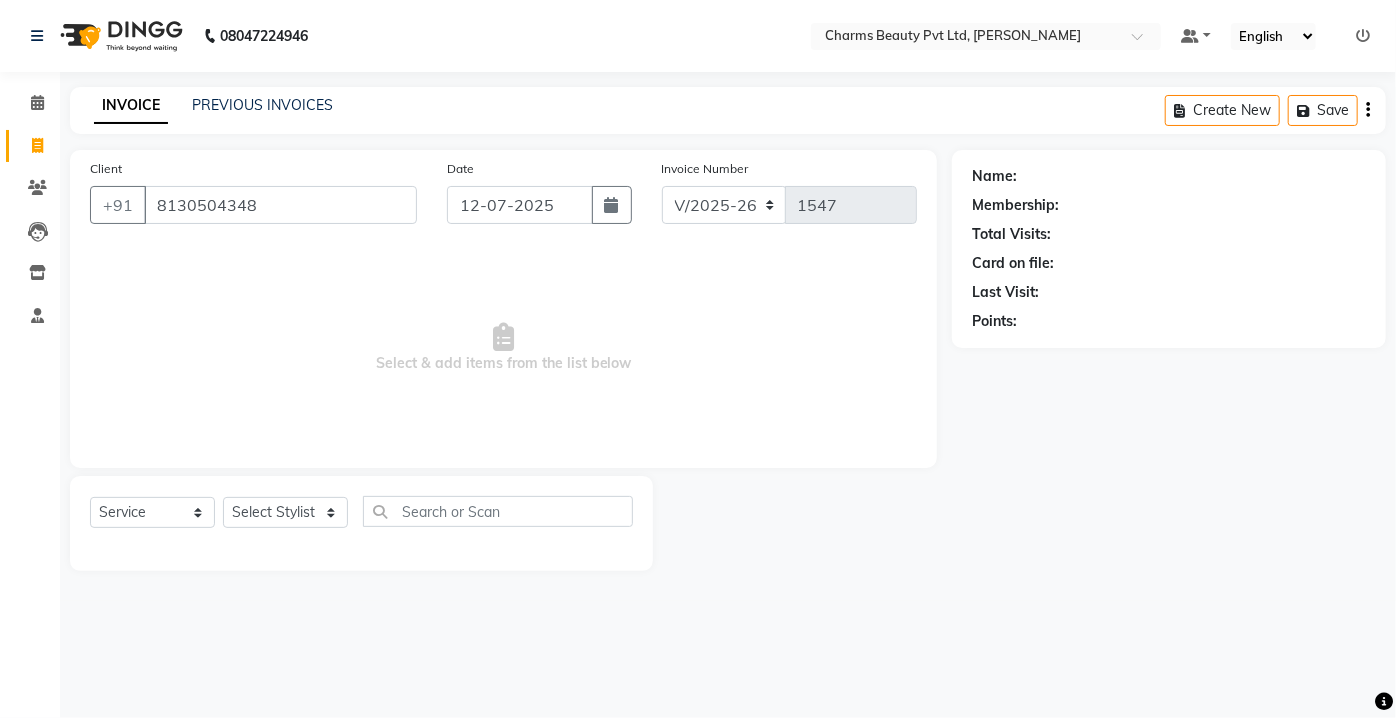 select on "1: Object" 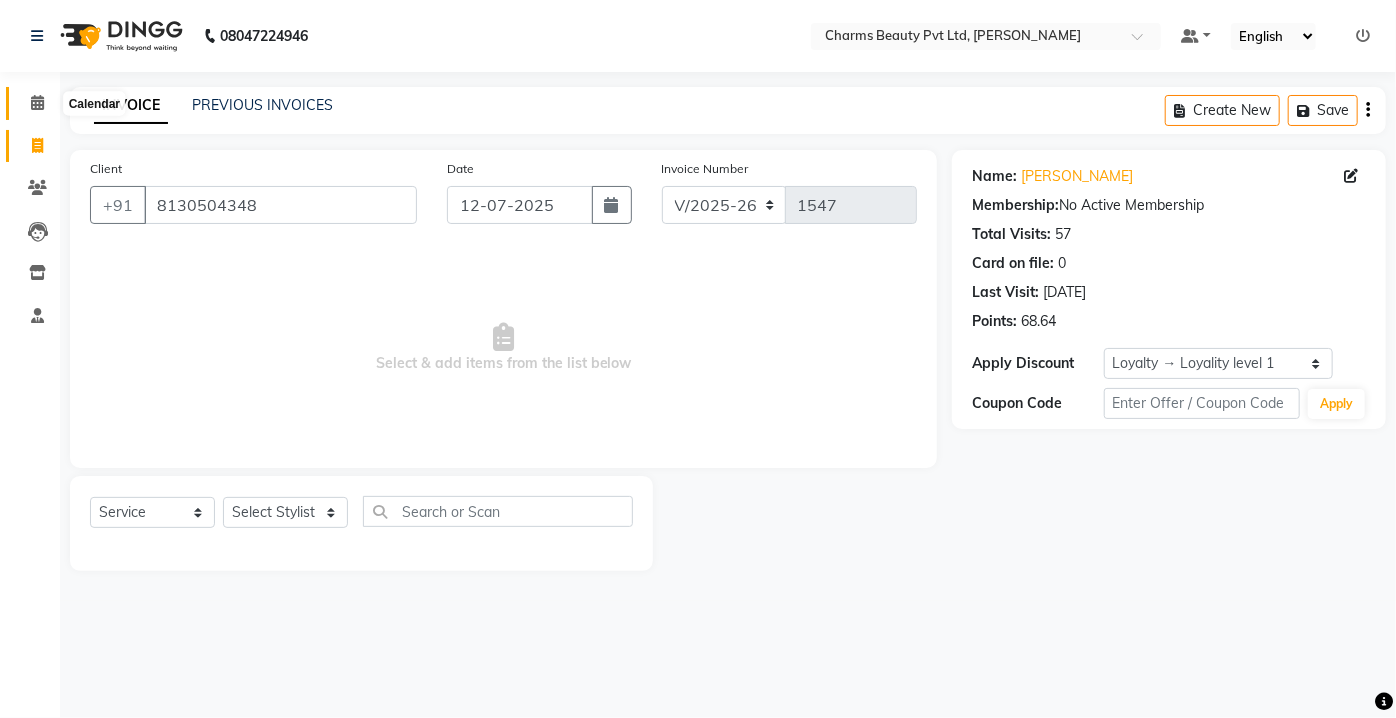 click 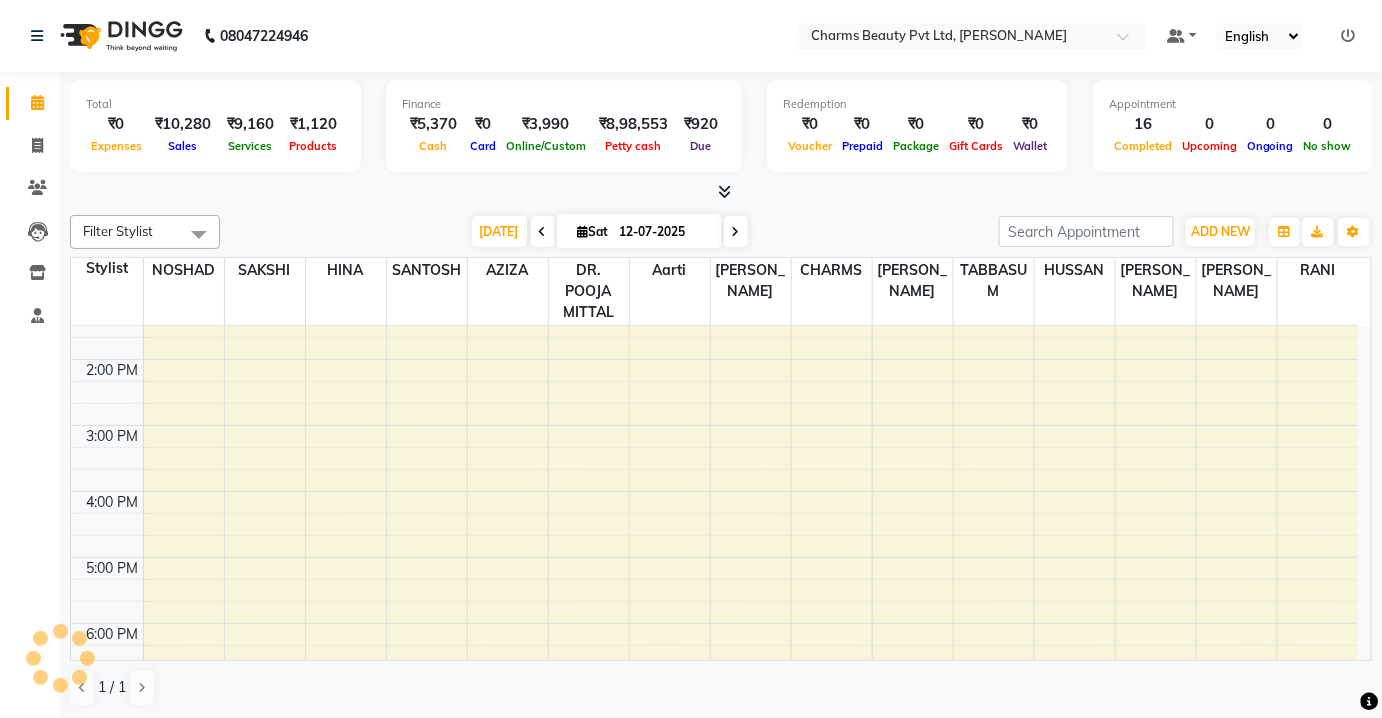 scroll, scrollTop: 0, scrollLeft: 0, axis: both 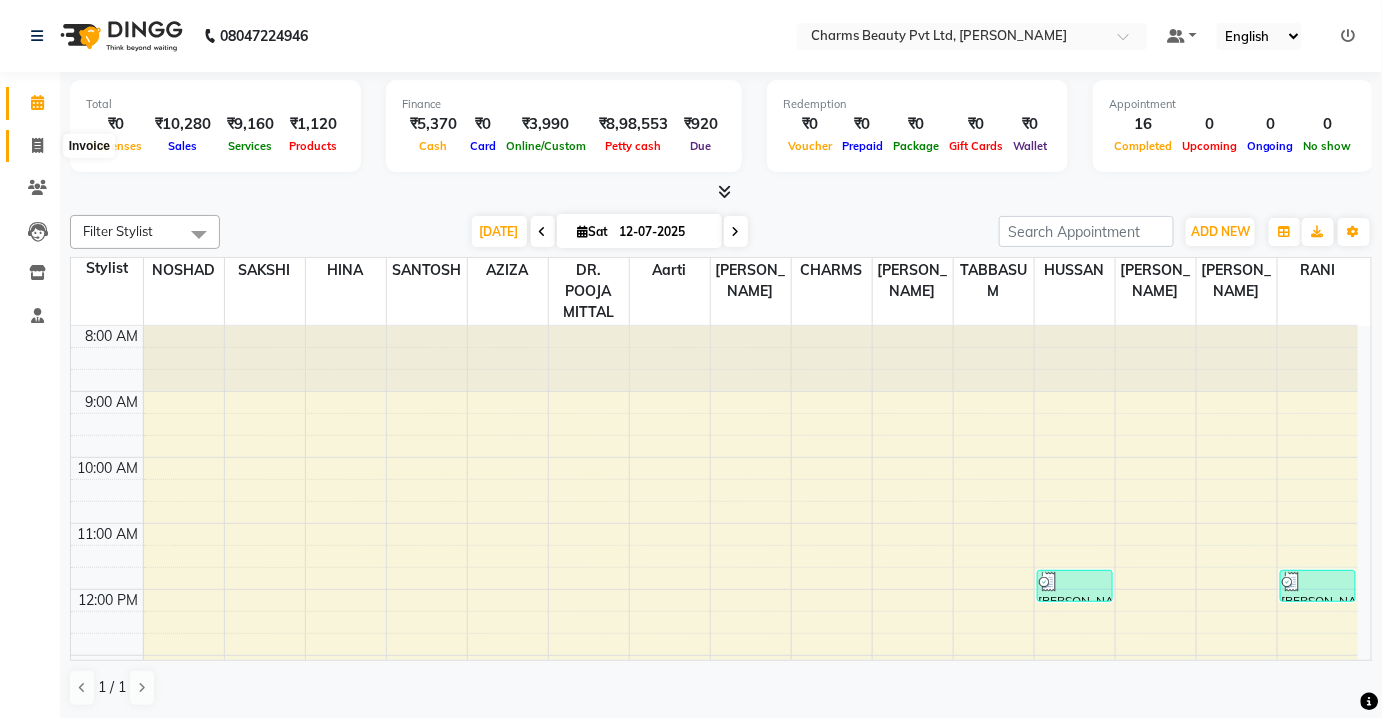 click 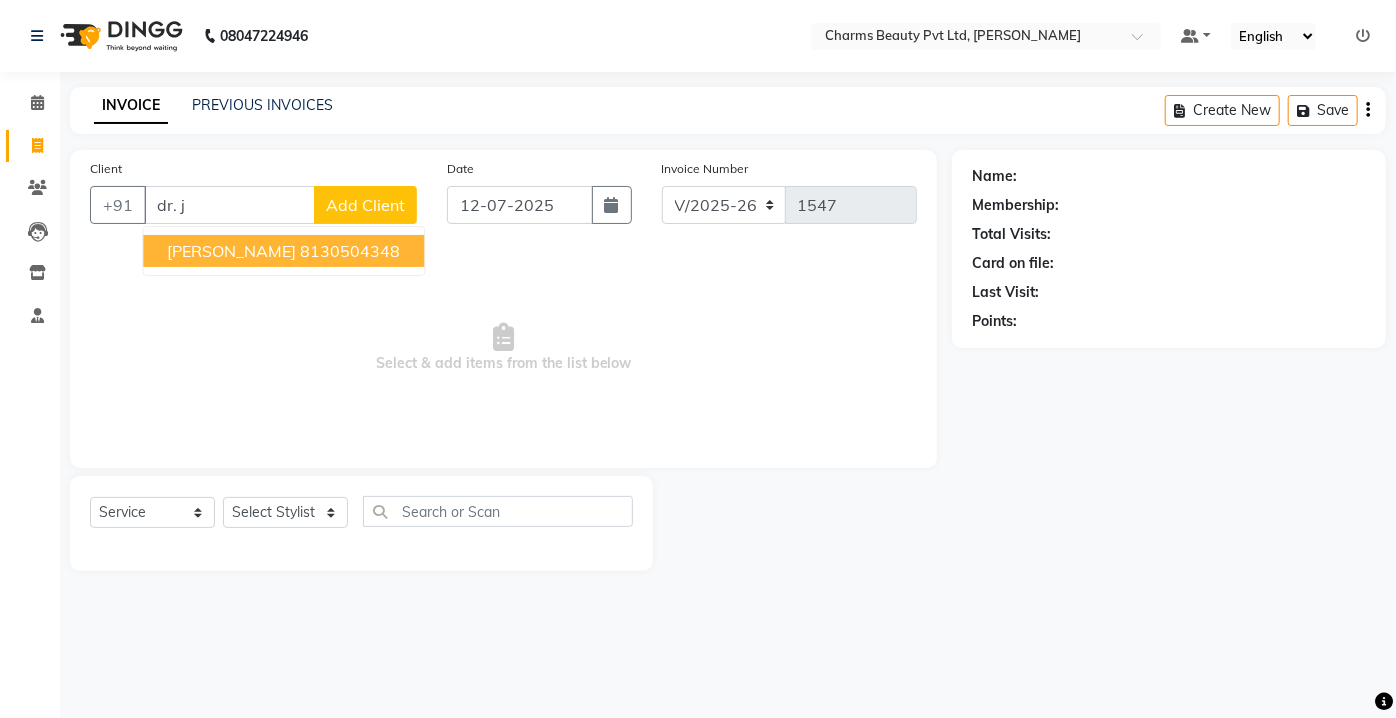 click on "DR. JYOTI GOYAL  8130504348" at bounding box center (283, 251) 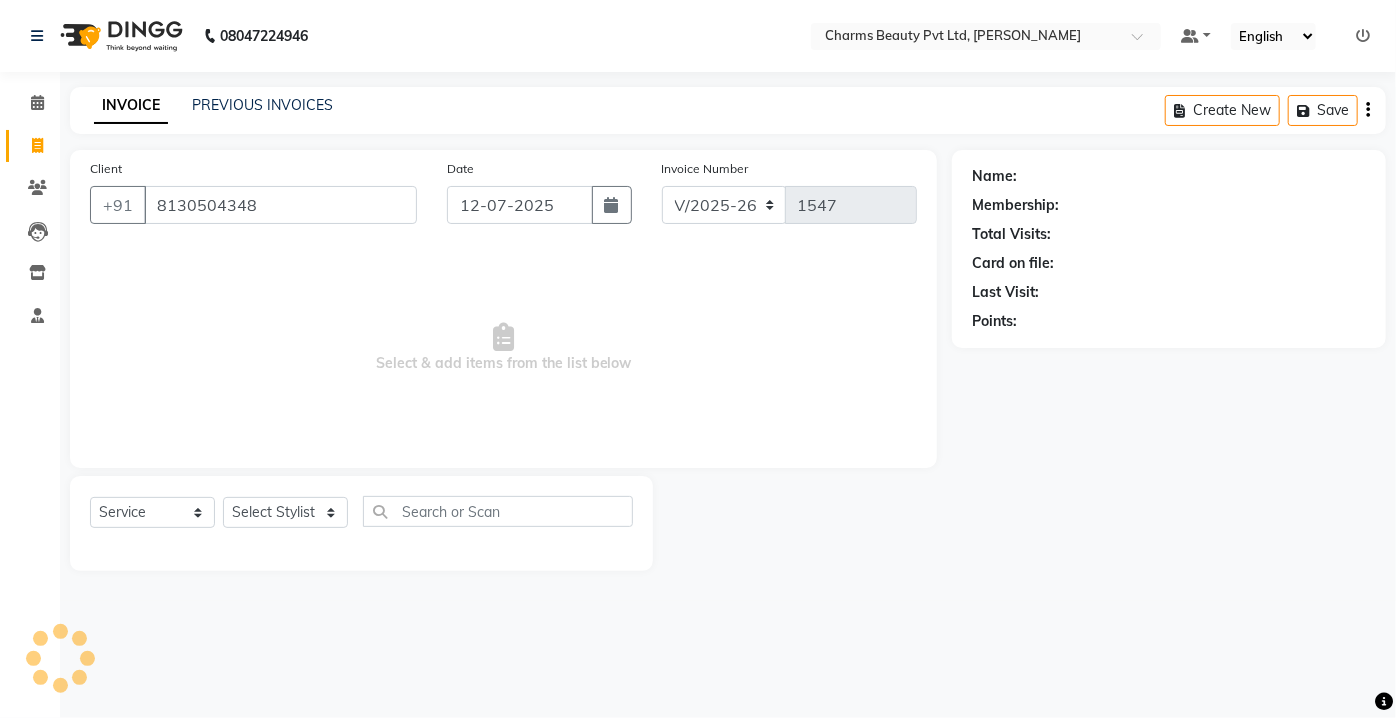 type on "8130504348" 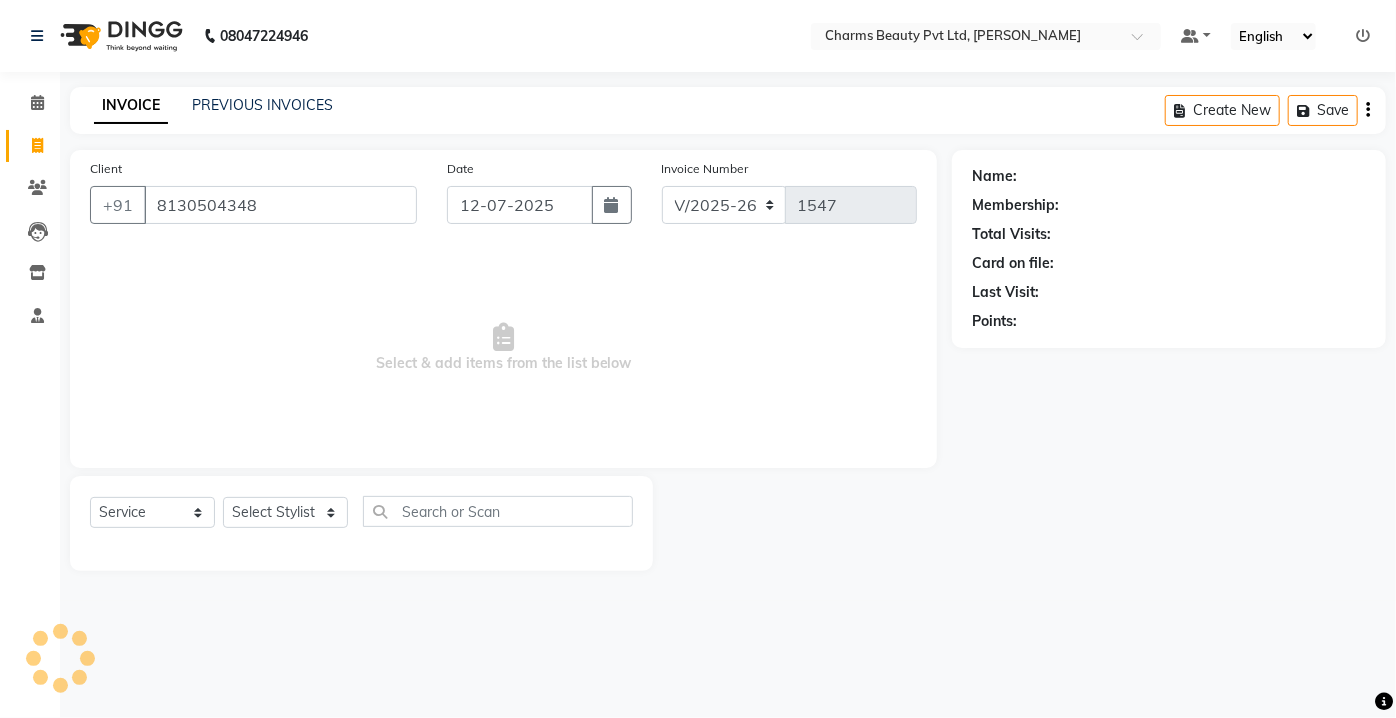 select on "1: Object" 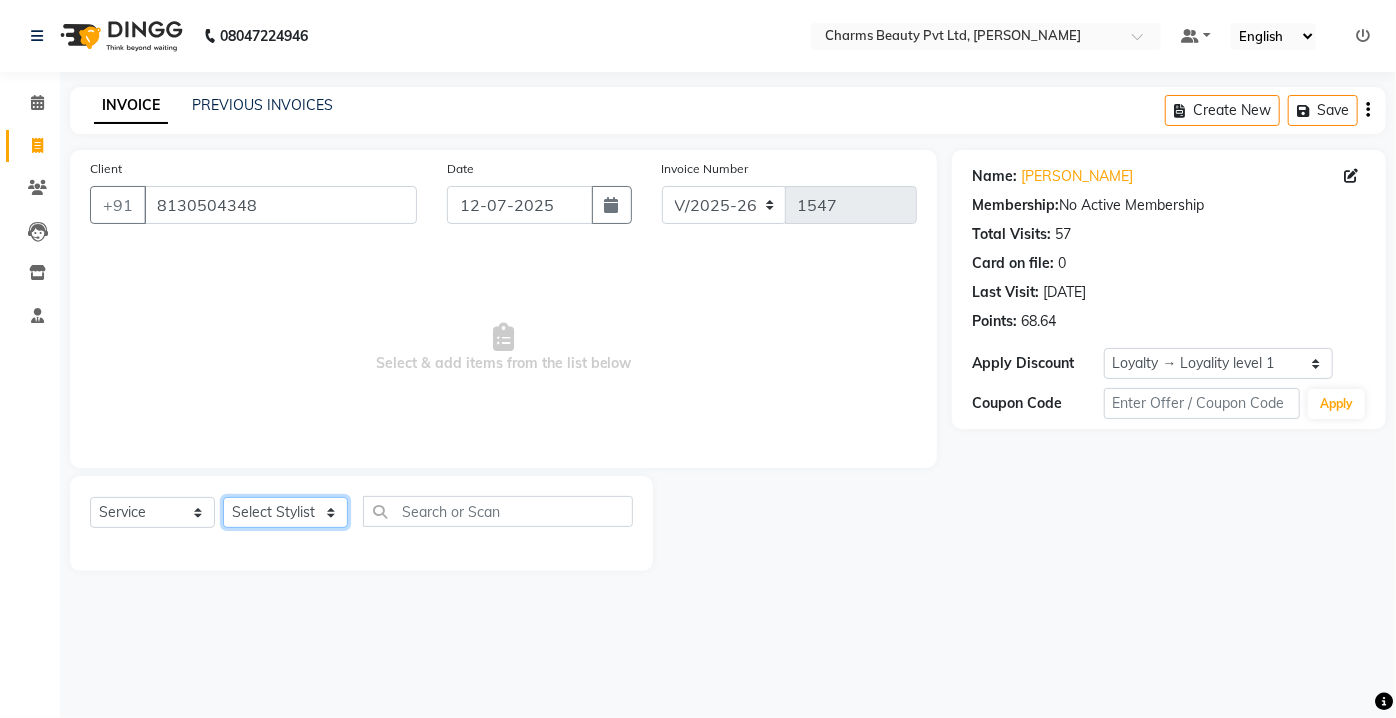 click on "Select Stylist [PERSON_NAME] [PERSON_NAME] [PERSON_NAME] CHARMS DR. POOJA MITTAL HINA [PERSON_NAME] RANI [PERSON_NAME] [PERSON_NAME] SANTOSH [PERSON_NAME] TABBASUM" 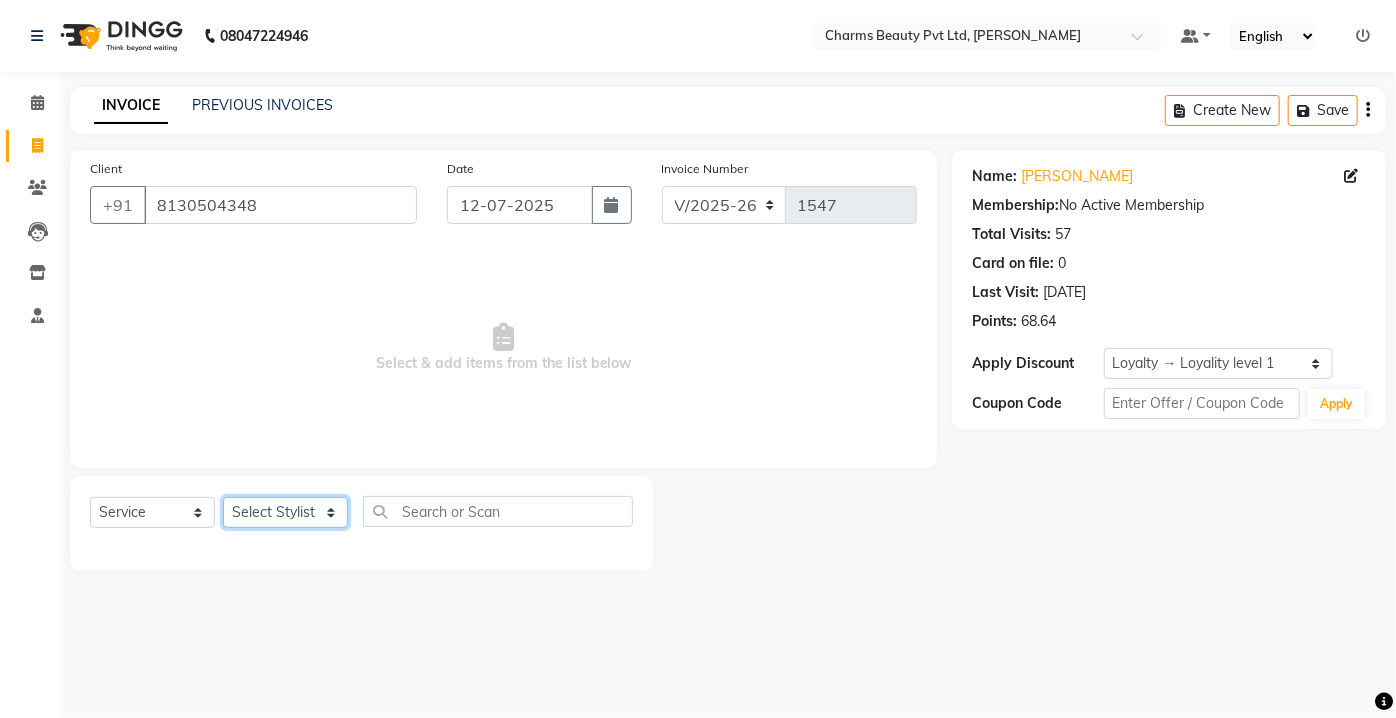 select on "17827" 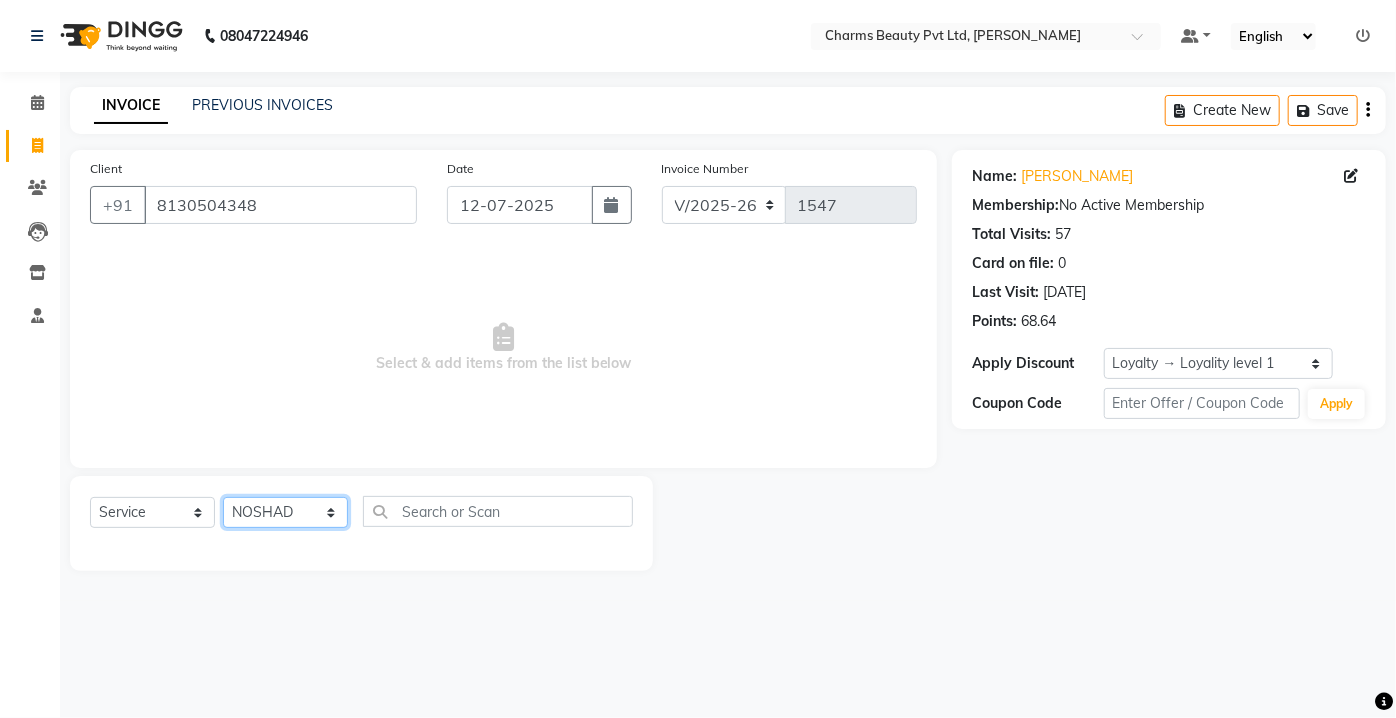 click on "Select Stylist [PERSON_NAME] [PERSON_NAME] [PERSON_NAME] CHARMS DR. POOJA MITTAL HINA [PERSON_NAME] RANI [PERSON_NAME] [PERSON_NAME] SANTOSH [PERSON_NAME] TABBASUM" 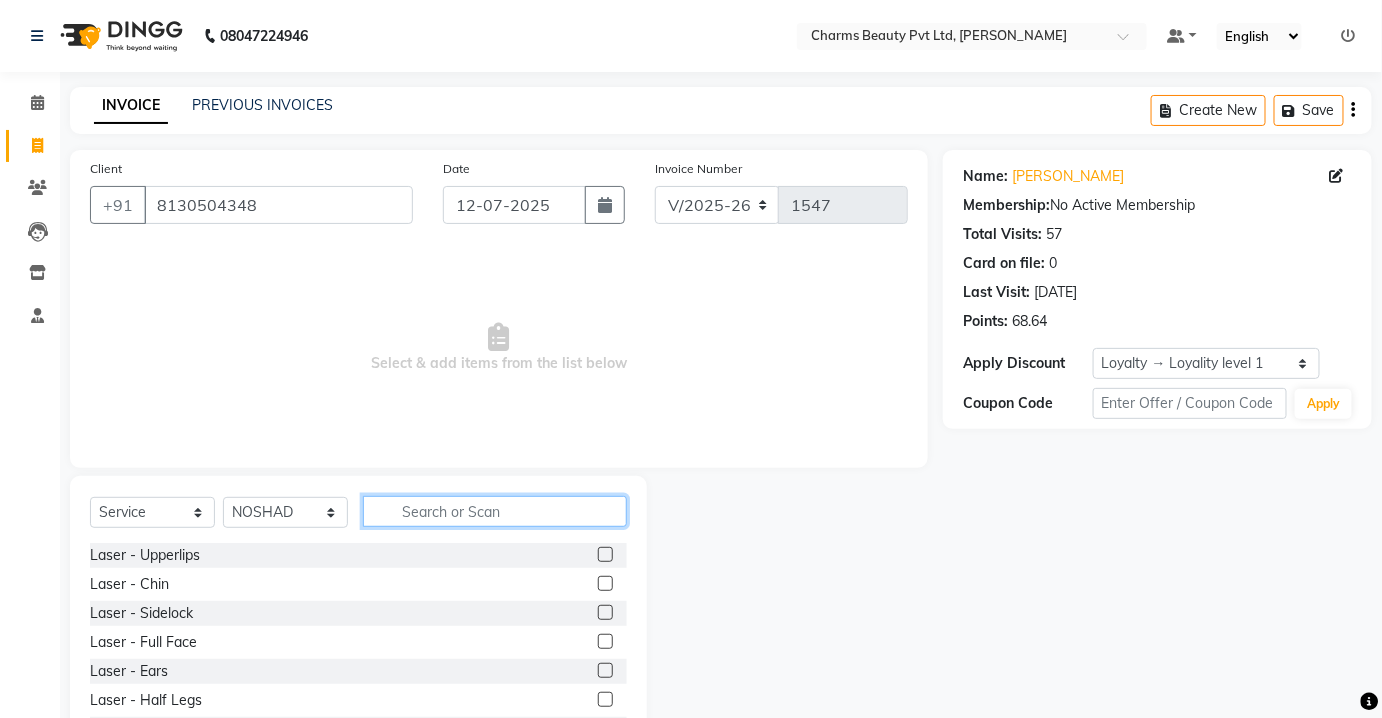 click 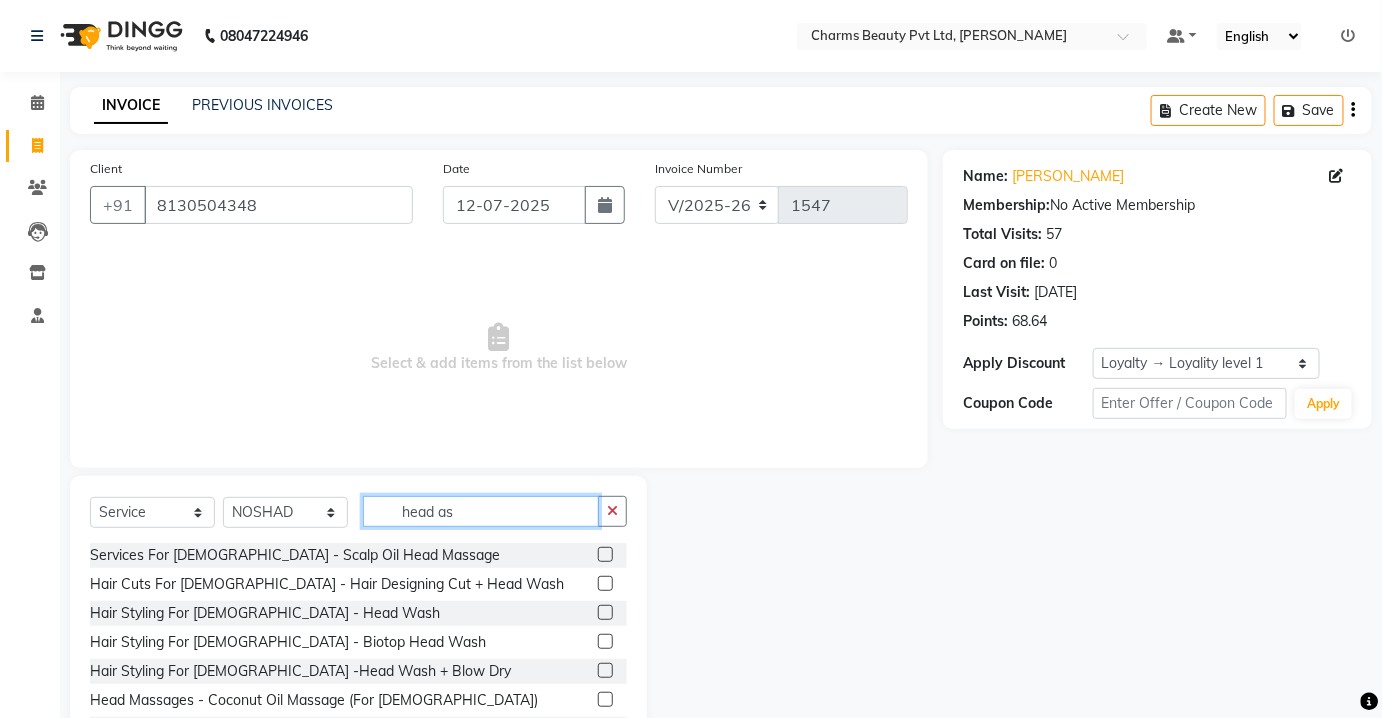 type on "head as" 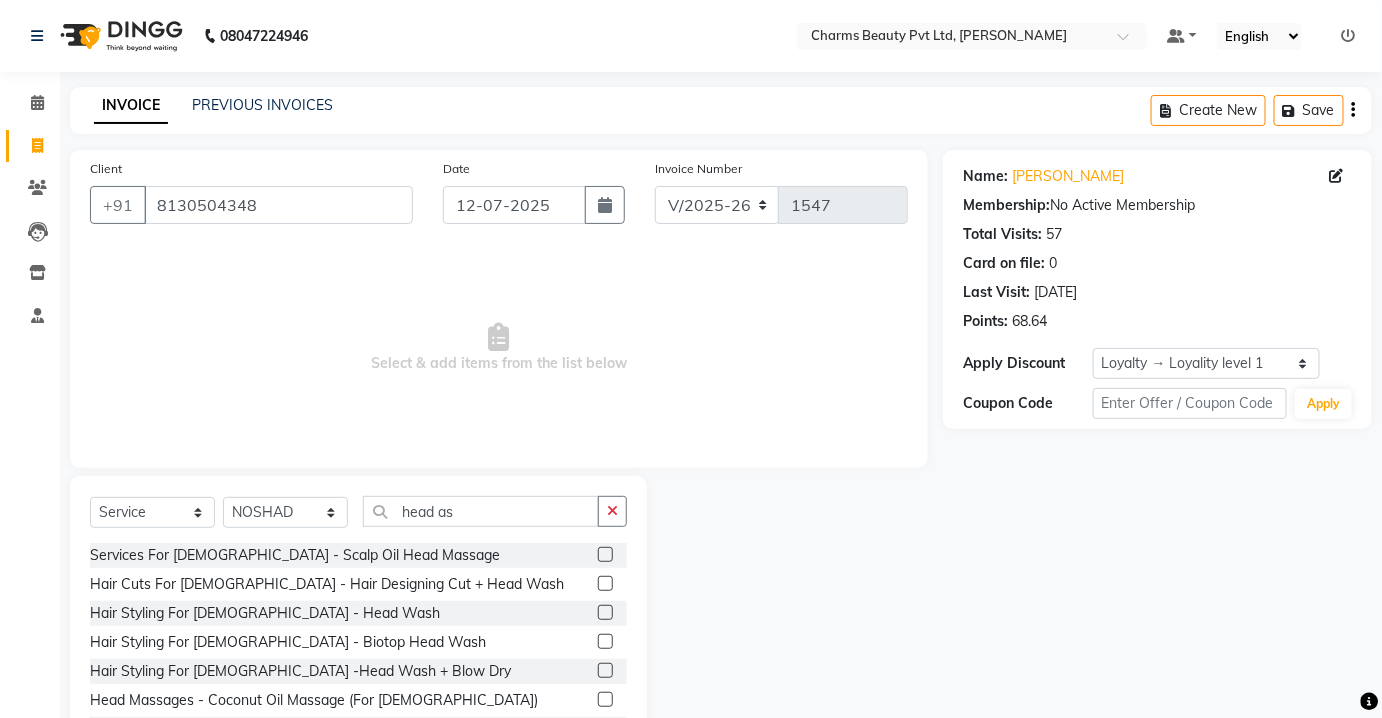 click 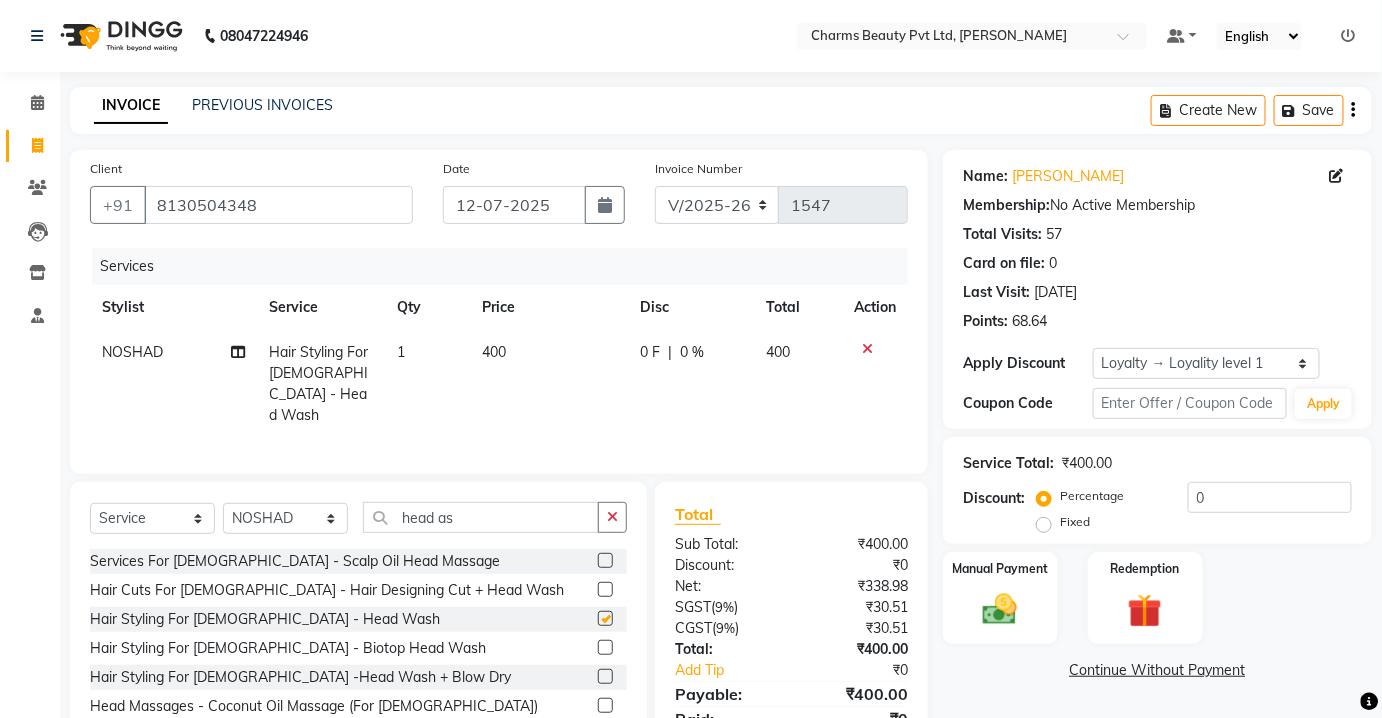 checkbox on "false" 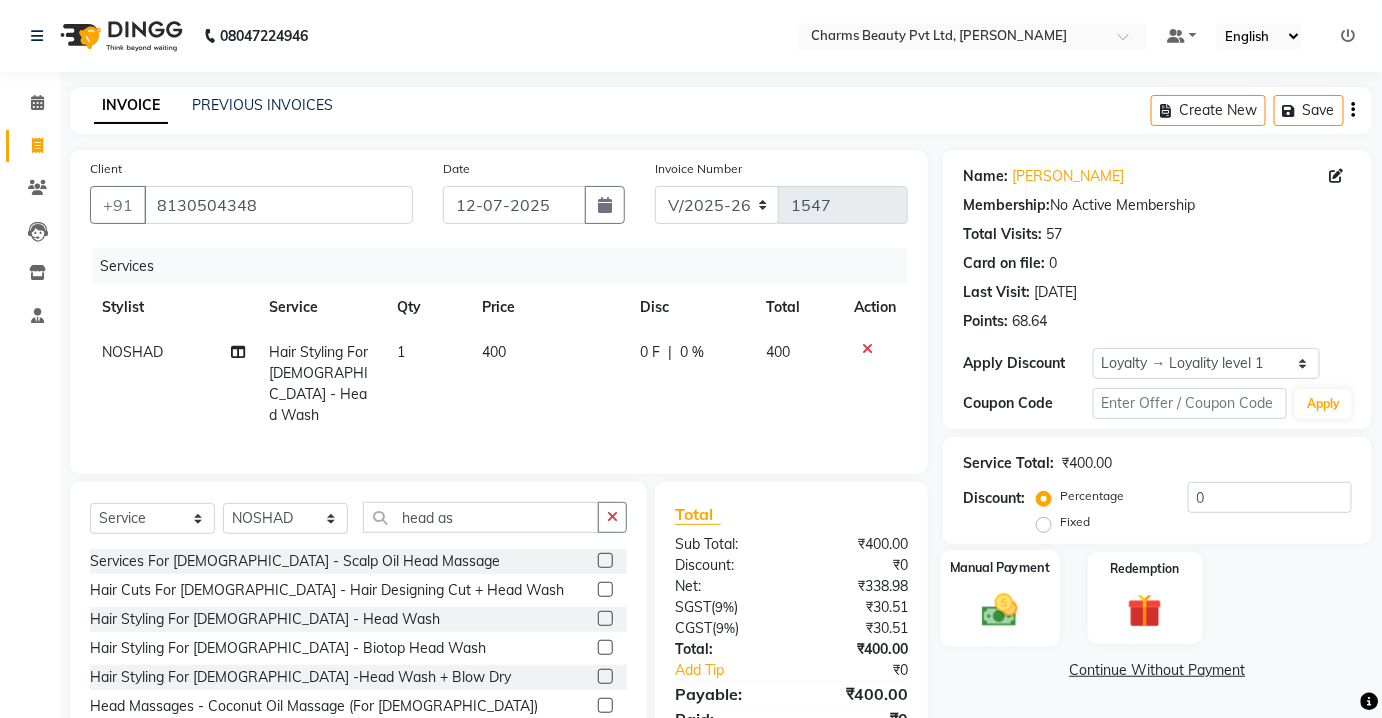scroll, scrollTop: 82, scrollLeft: 0, axis: vertical 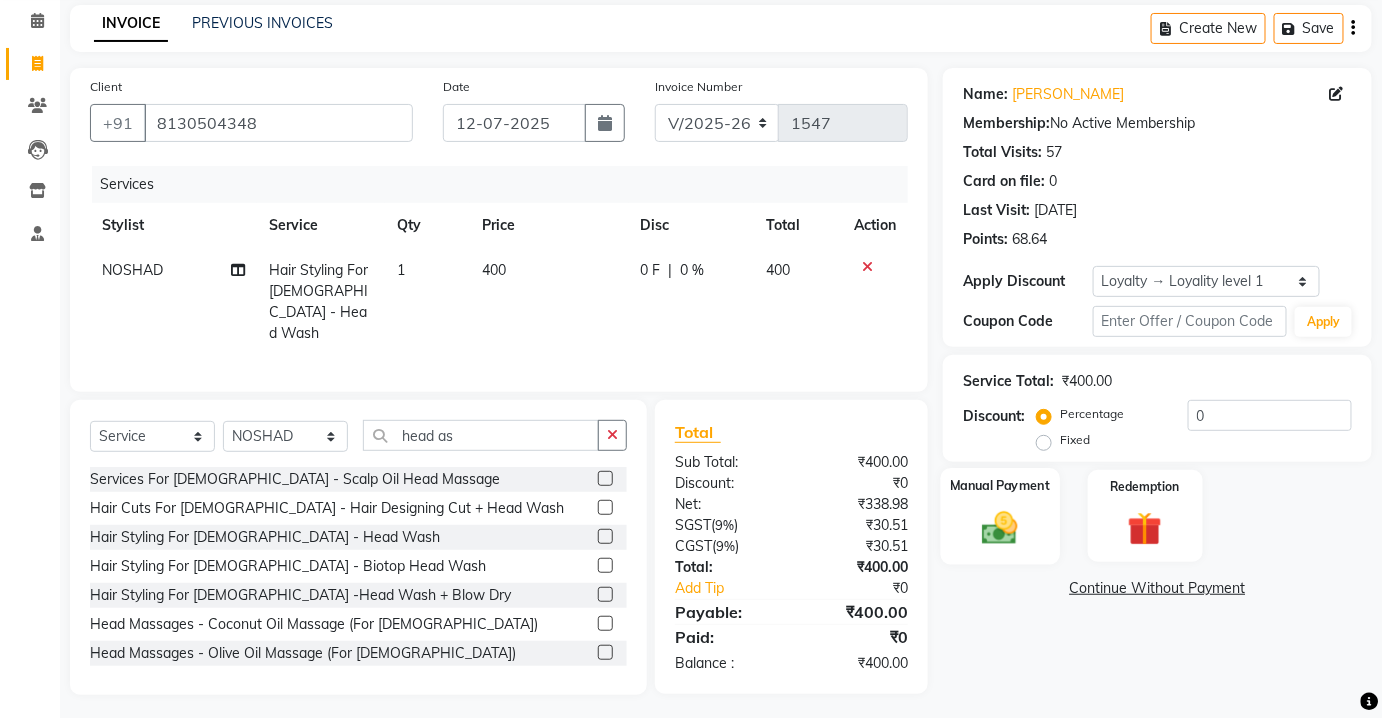 click on "Manual Payment" 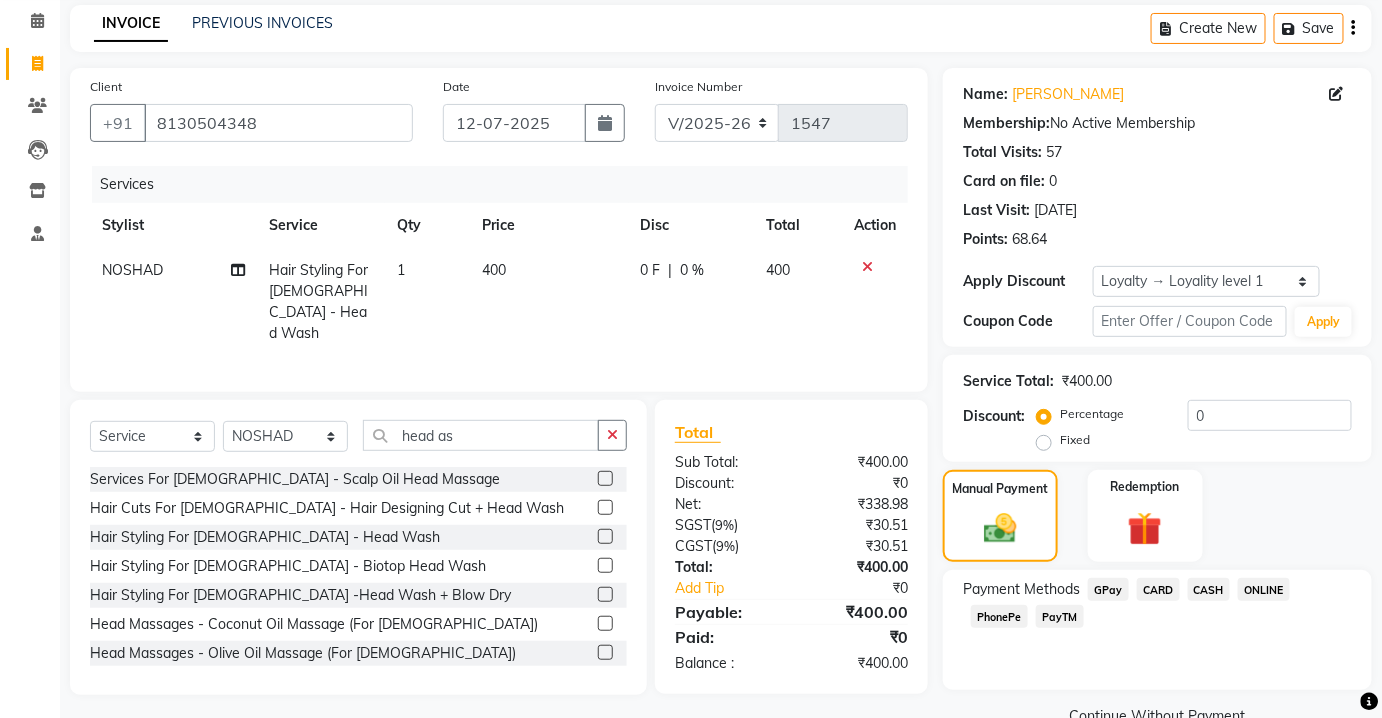 drag, startPoint x: 1221, startPoint y: 595, endPoint x: 1212, endPoint y: 585, distance: 13.453624 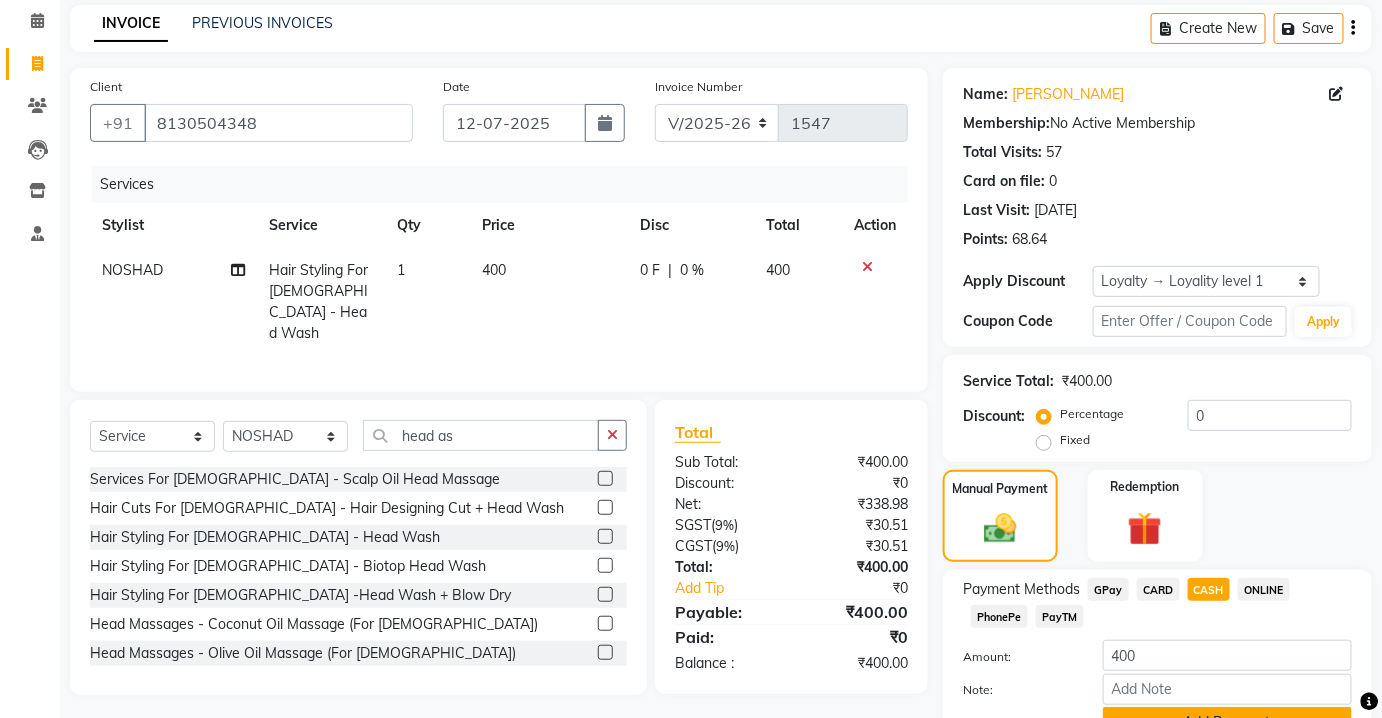scroll, scrollTop: 180, scrollLeft: 0, axis: vertical 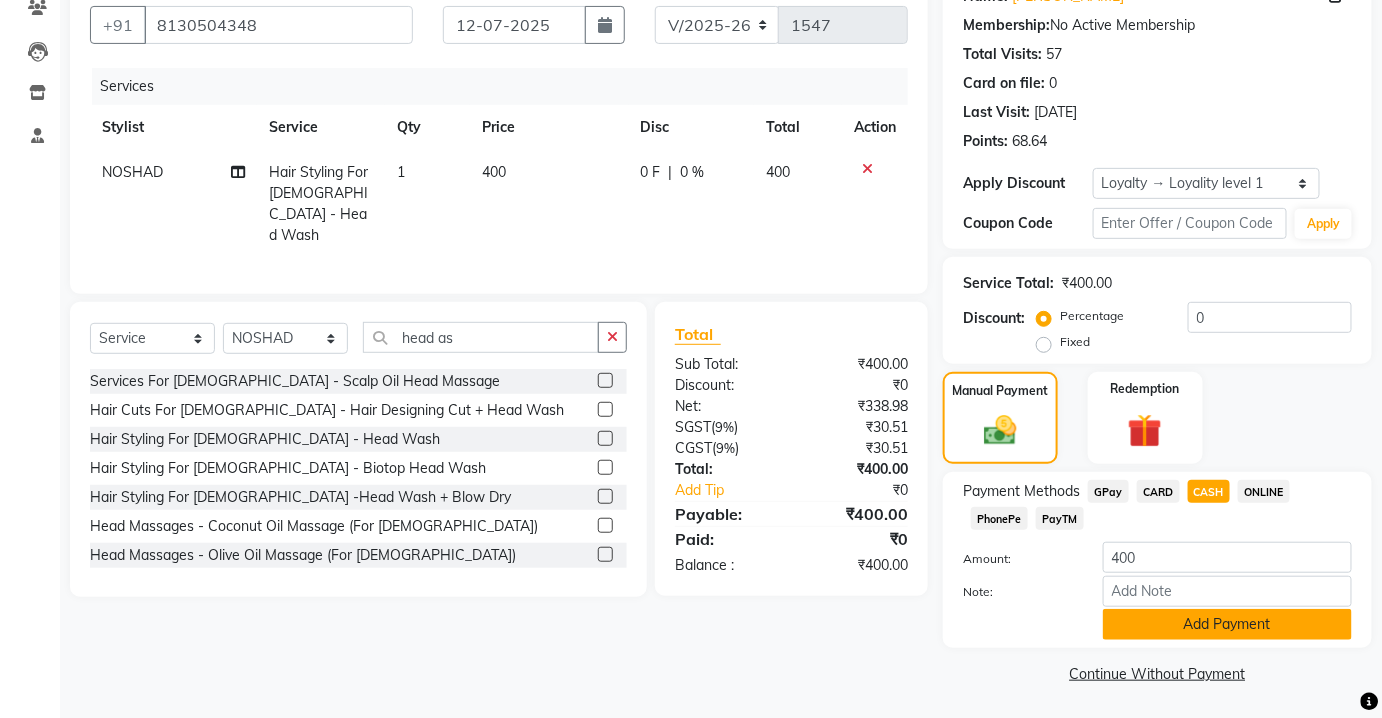 click on "Add Payment" 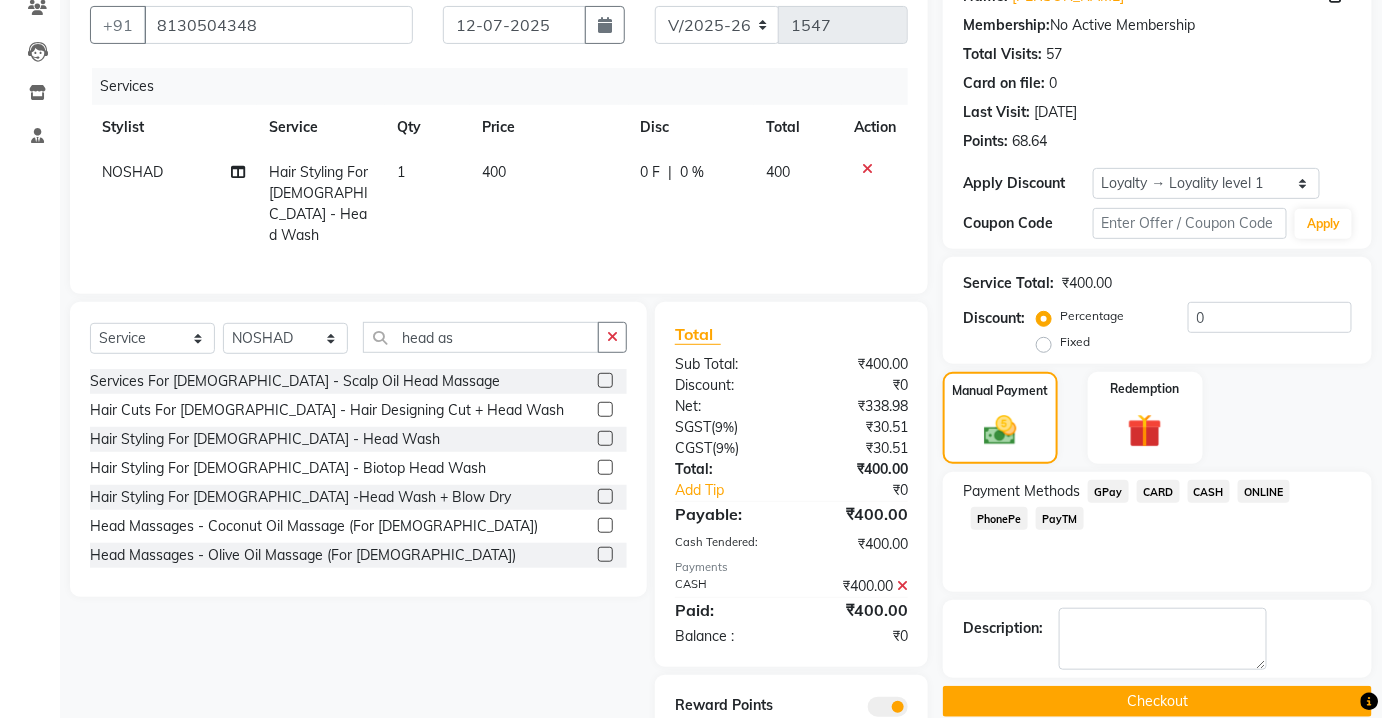 scroll, scrollTop: 250, scrollLeft: 0, axis: vertical 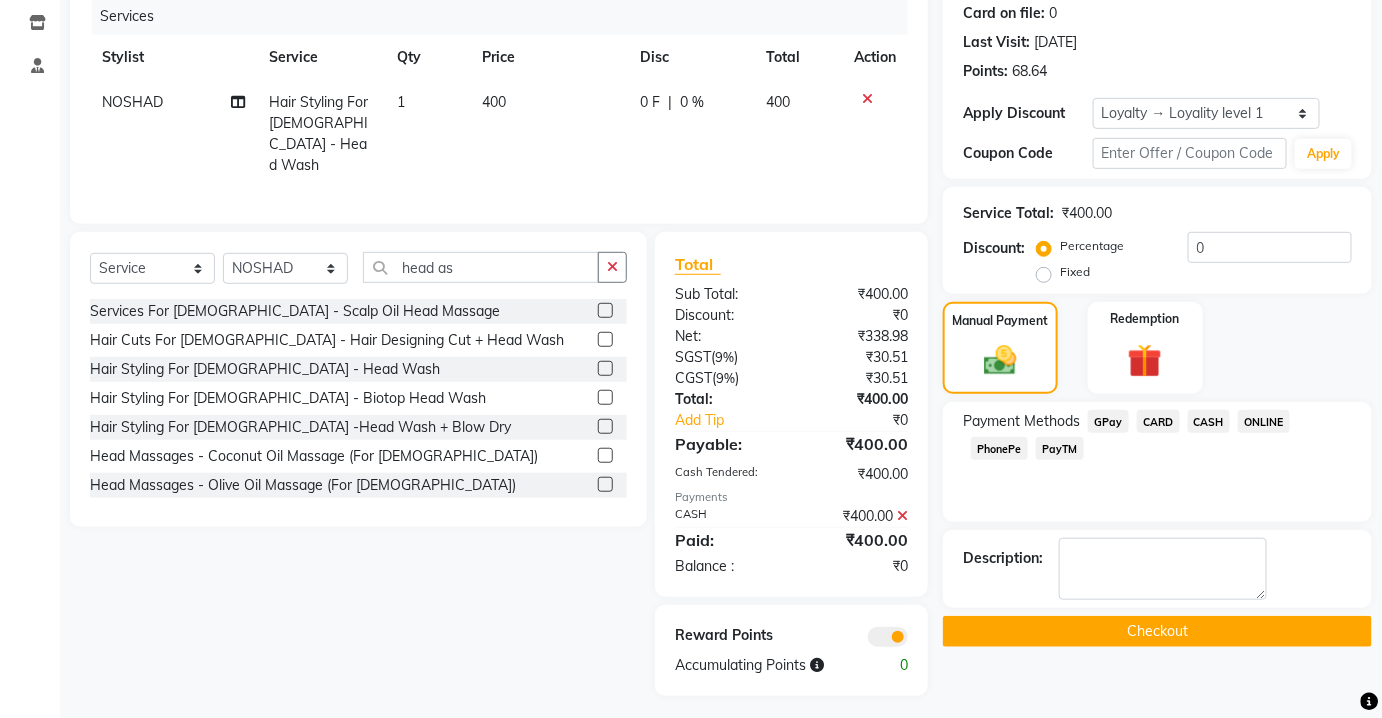 click on "Checkout" 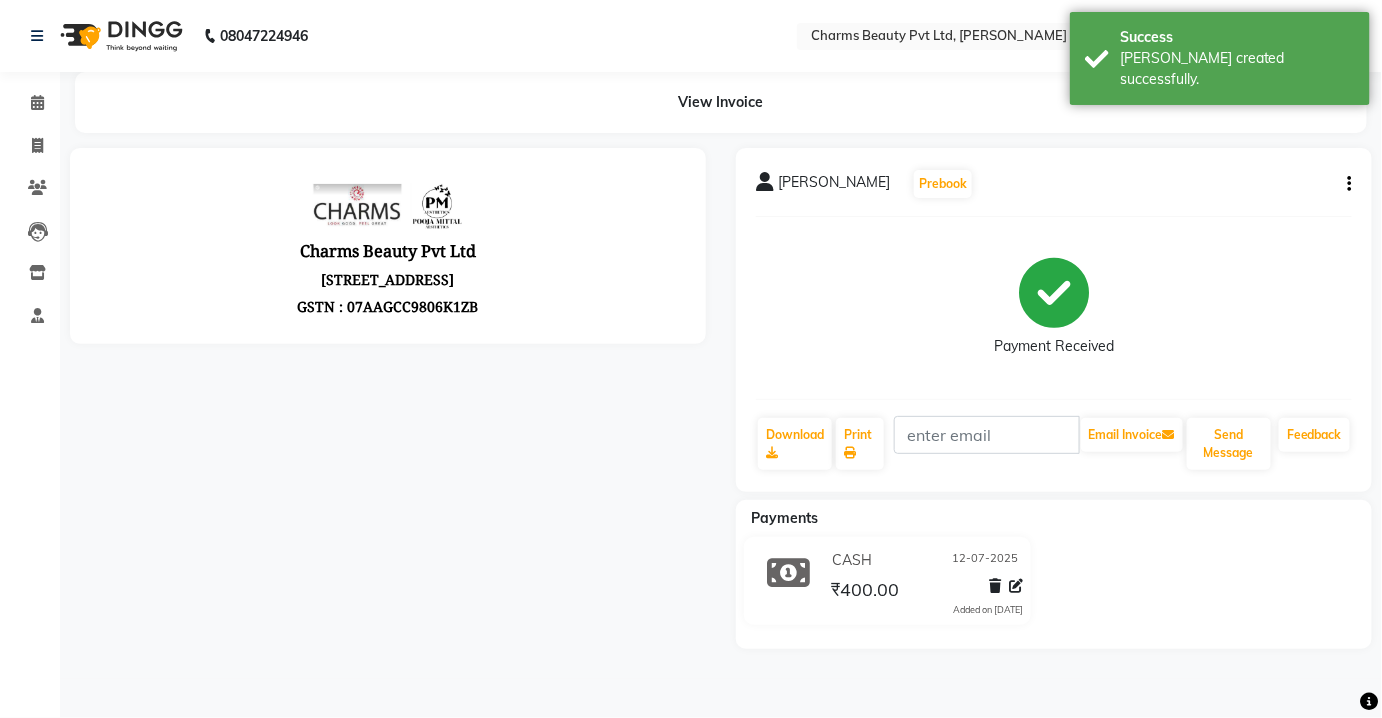 scroll, scrollTop: 0, scrollLeft: 0, axis: both 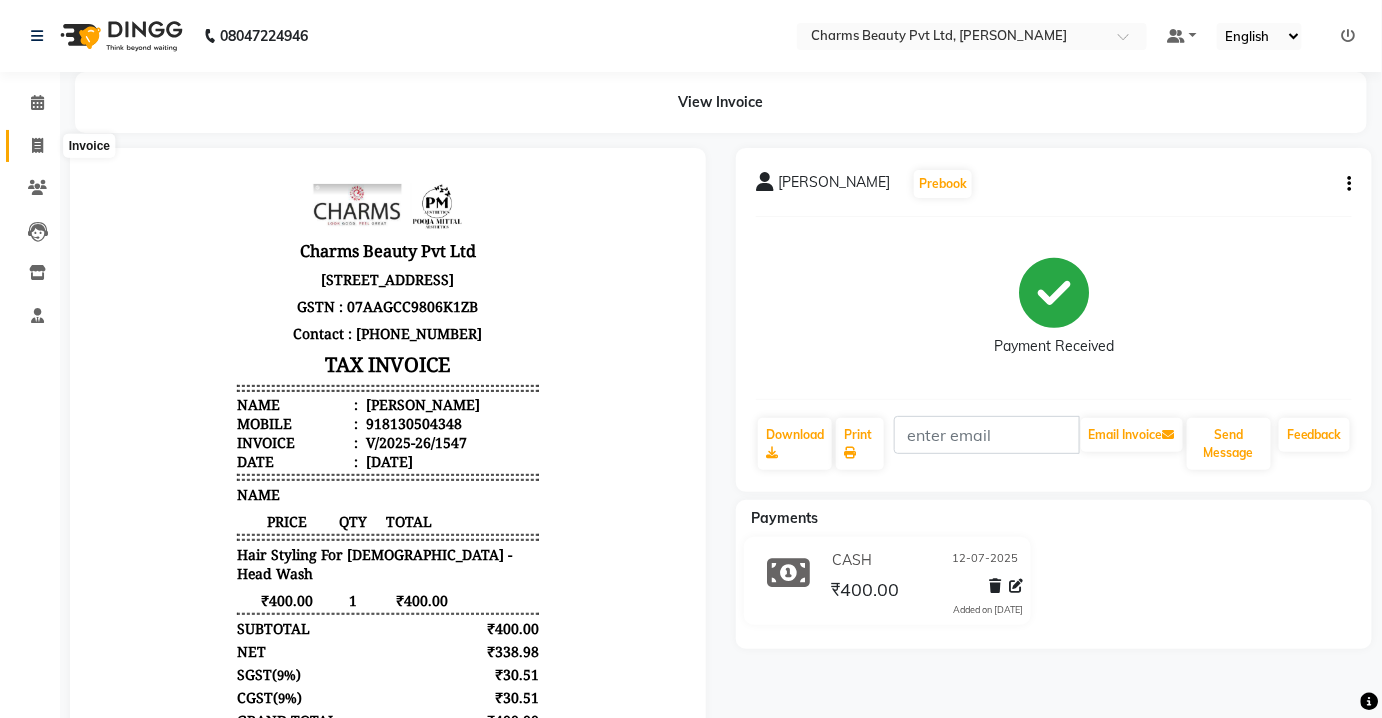 click 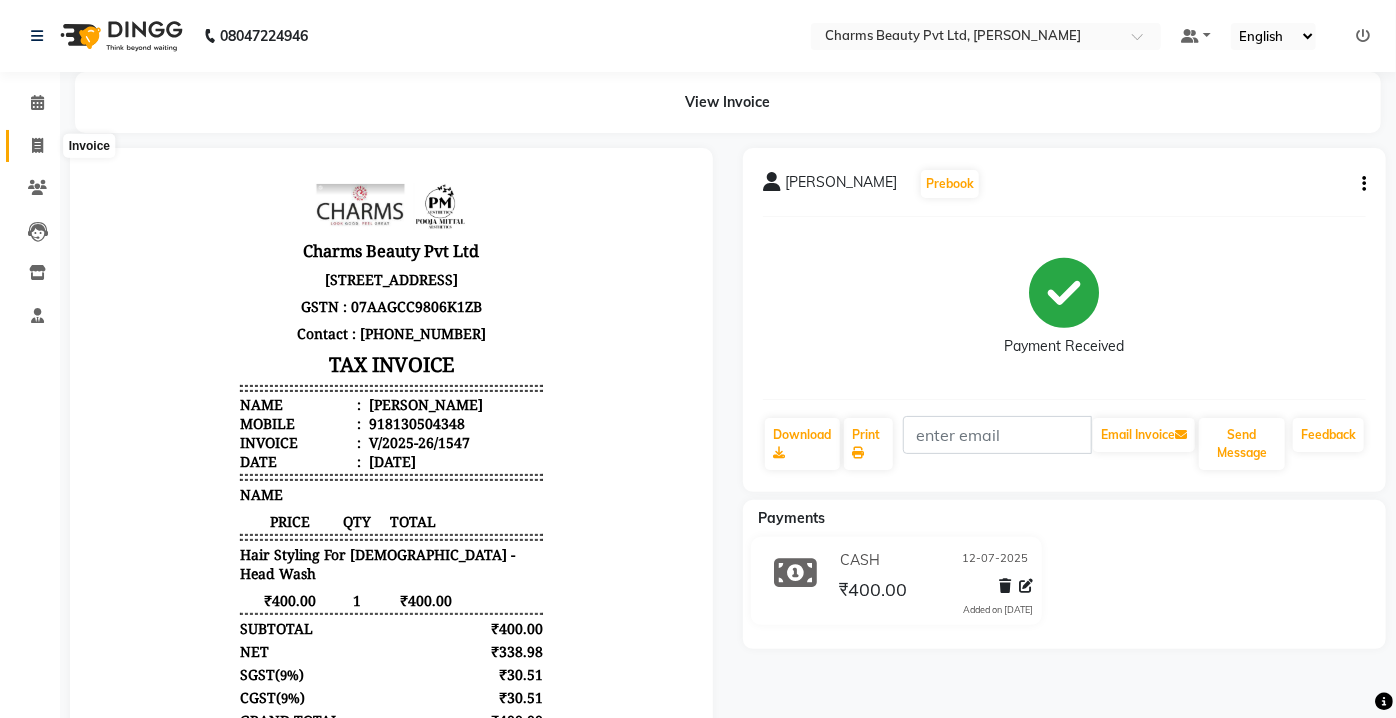 select on "3743" 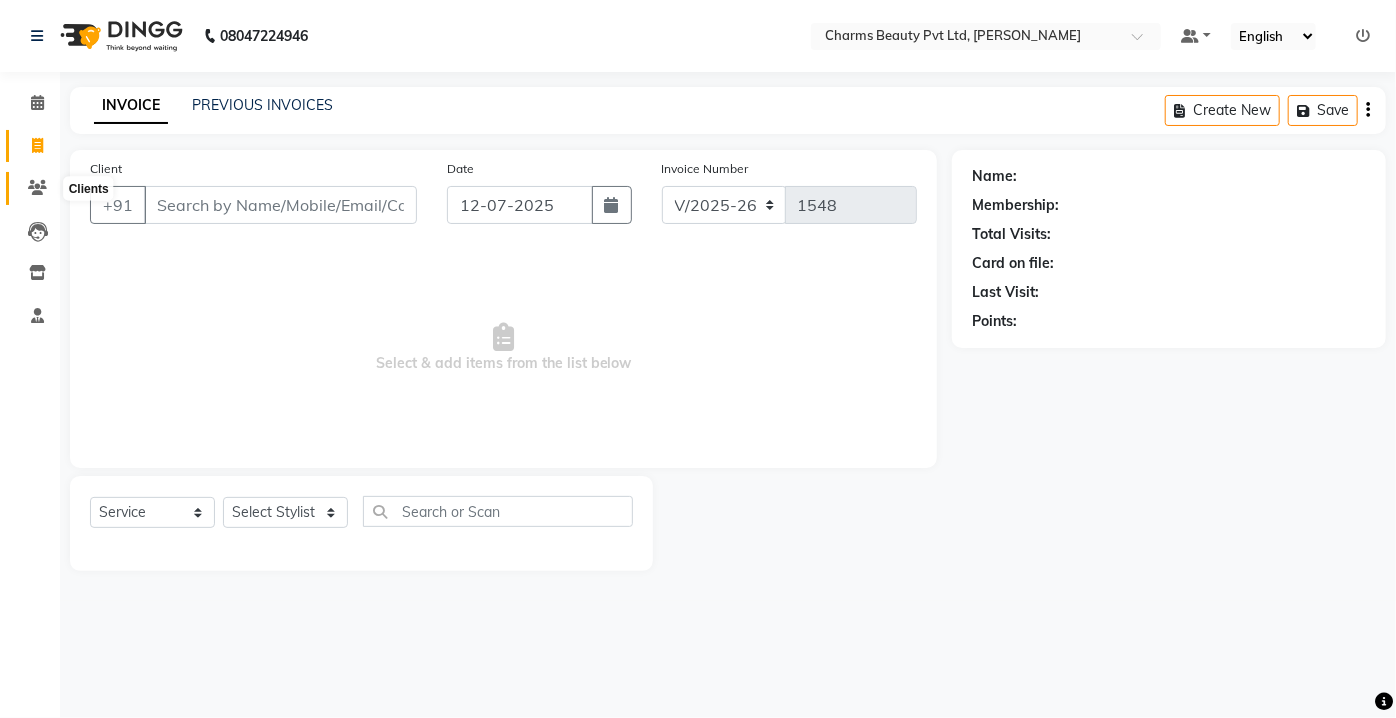 click 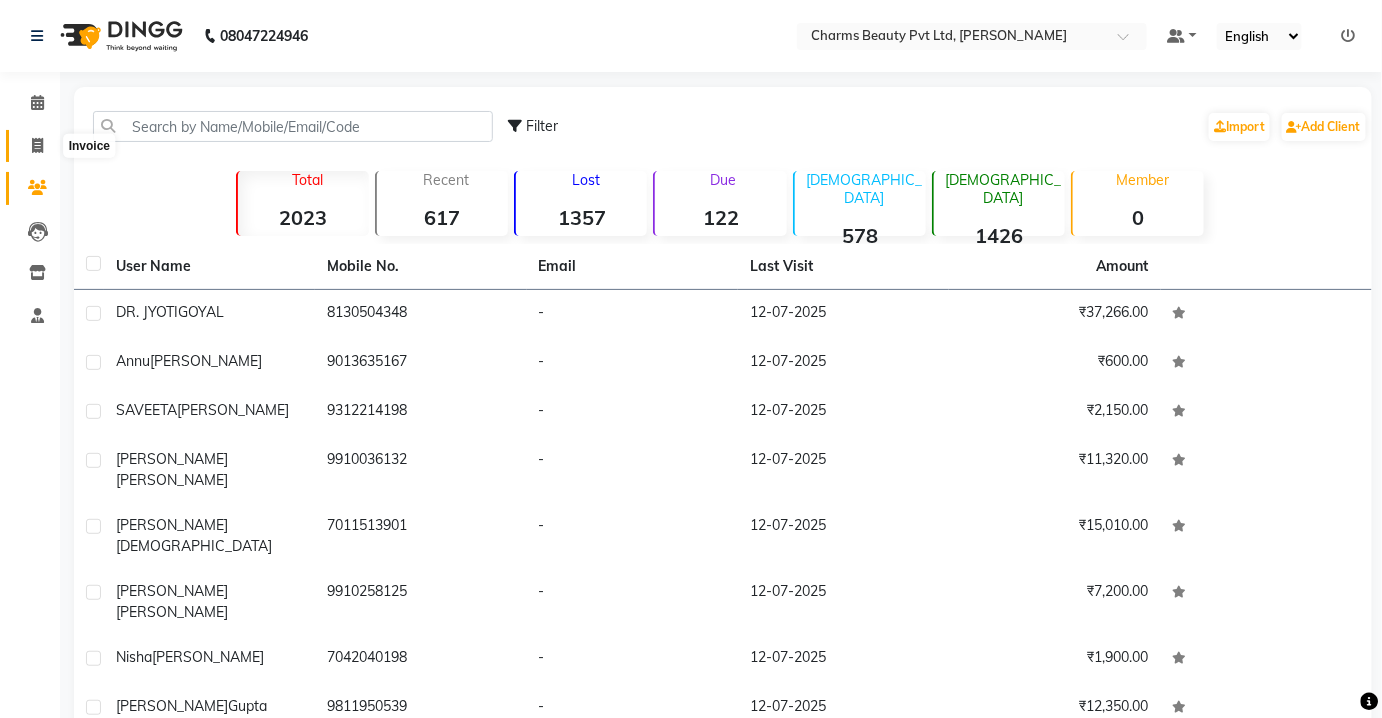 click 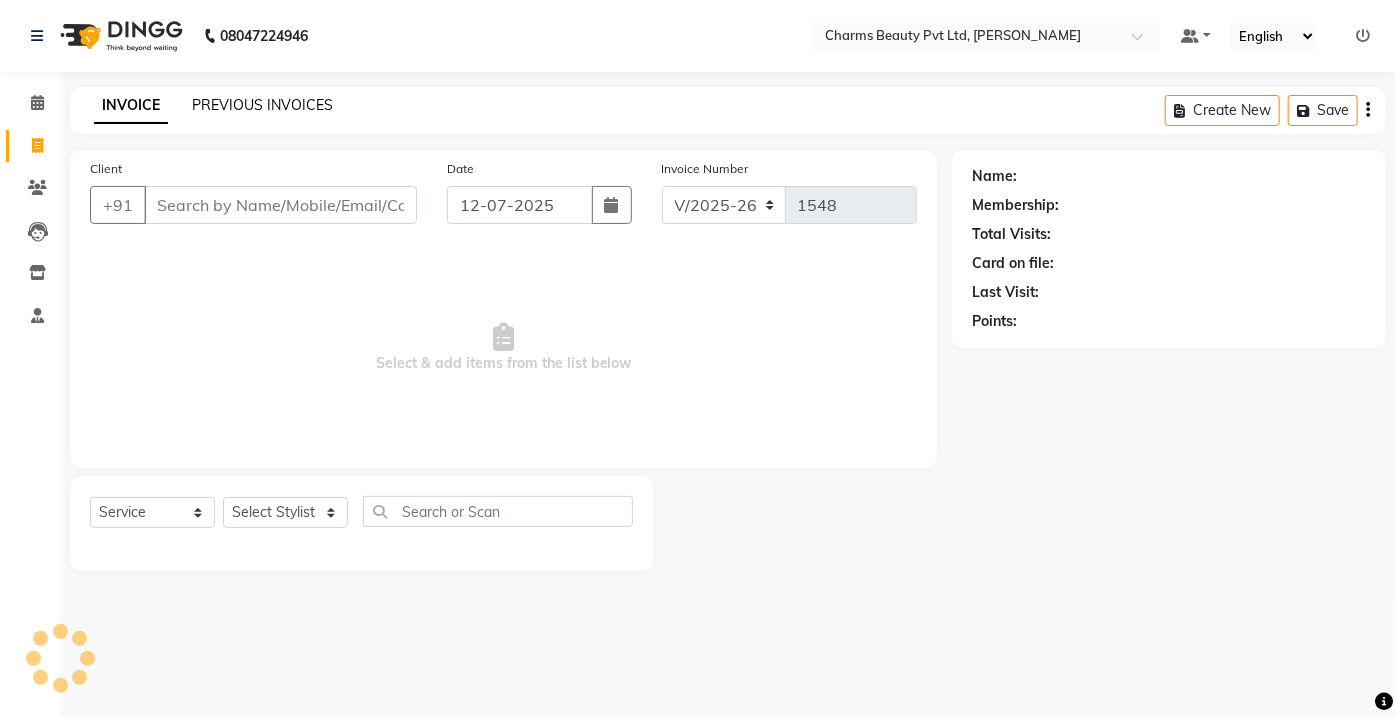 click on "PREVIOUS INVOICES" 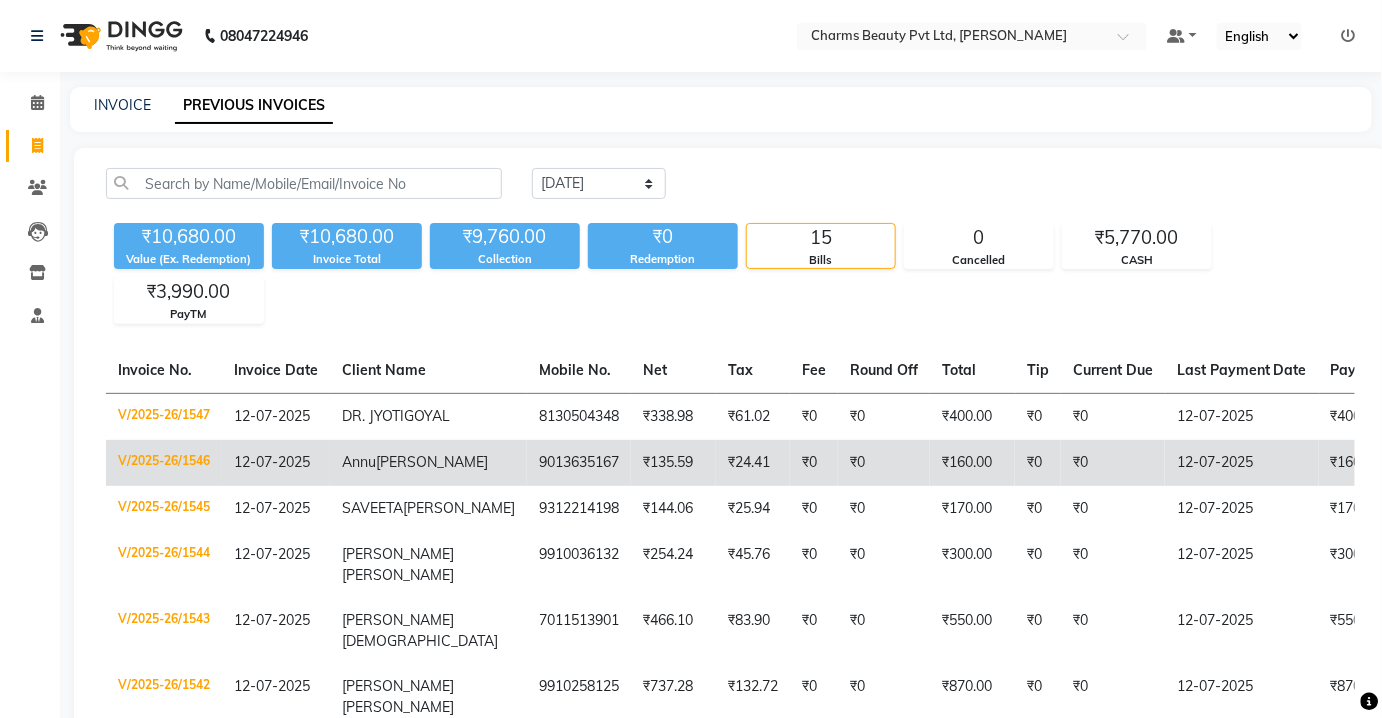 scroll, scrollTop: 272, scrollLeft: 0, axis: vertical 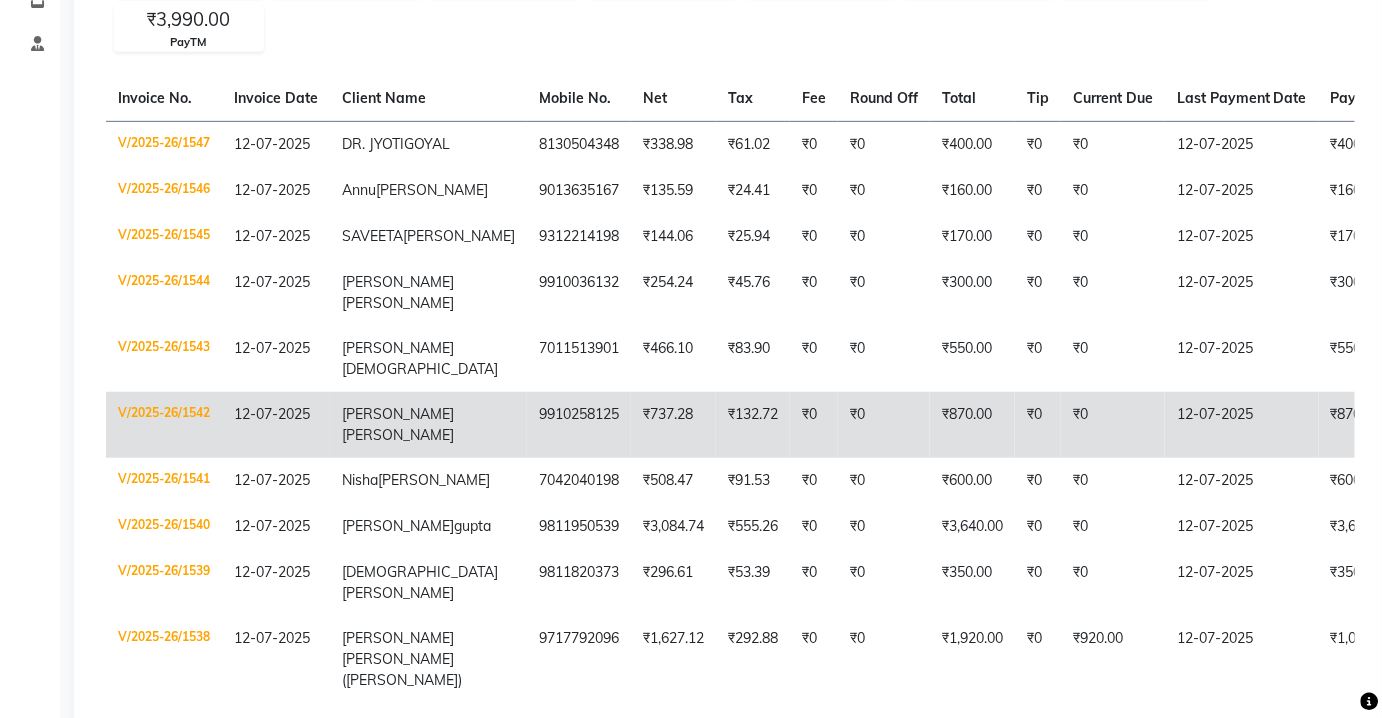 click on "₹870.00" 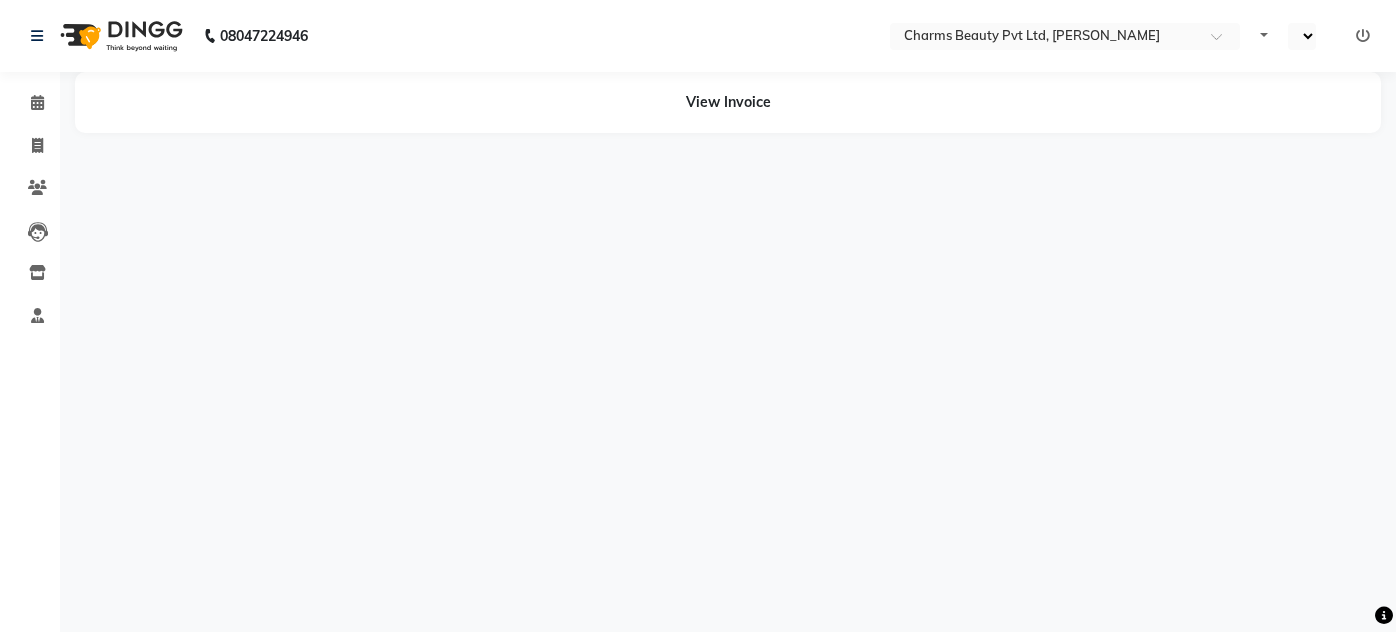 scroll, scrollTop: 0, scrollLeft: 0, axis: both 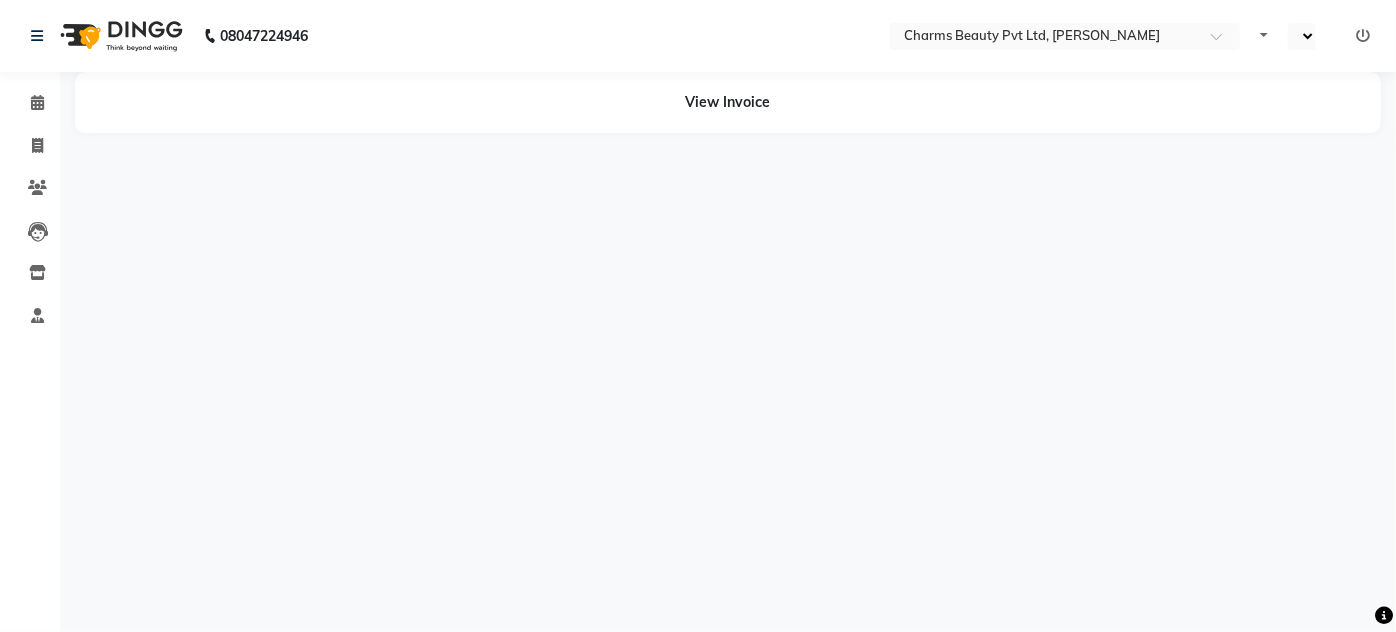 select on "en" 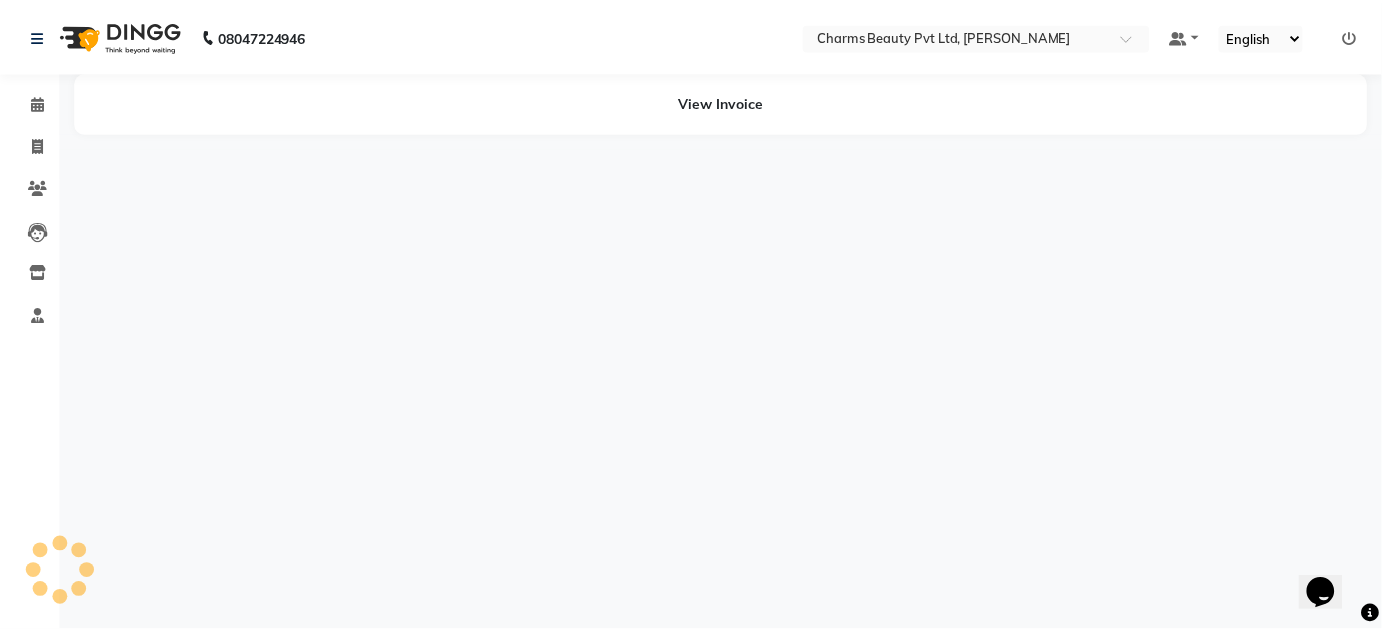 scroll, scrollTop: 0, scrollLeft: 0, axis: both 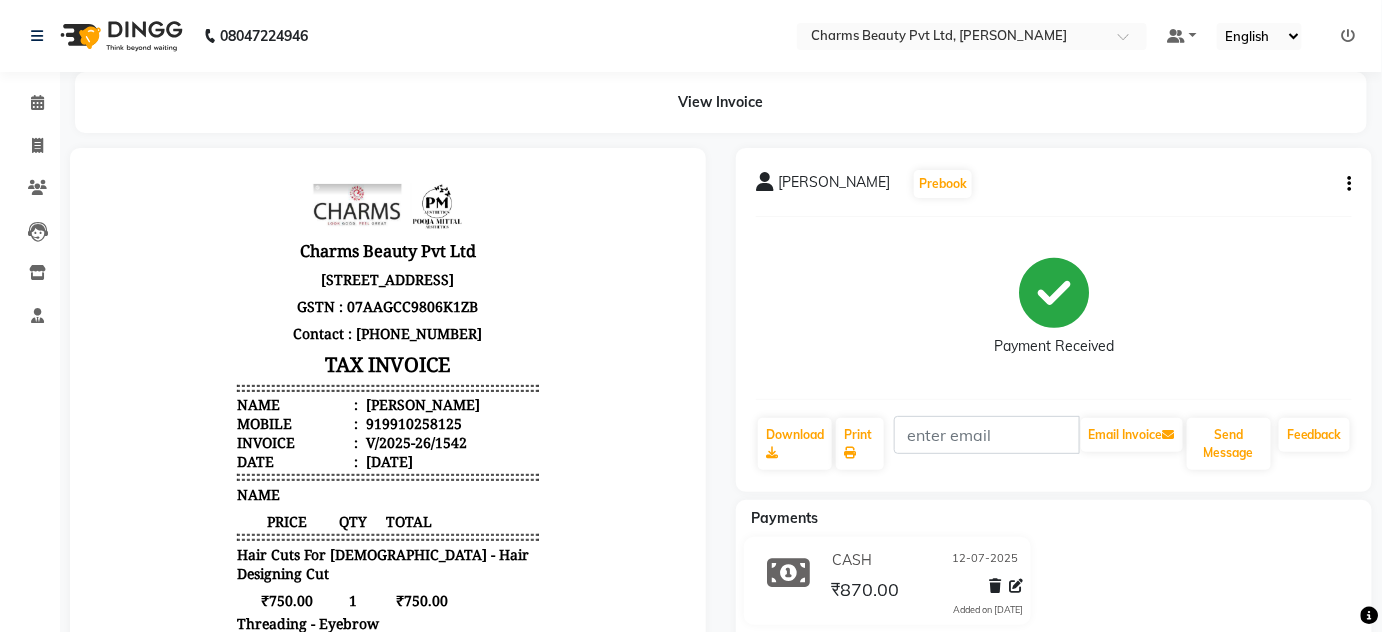 click at bounding box center [388, 543] 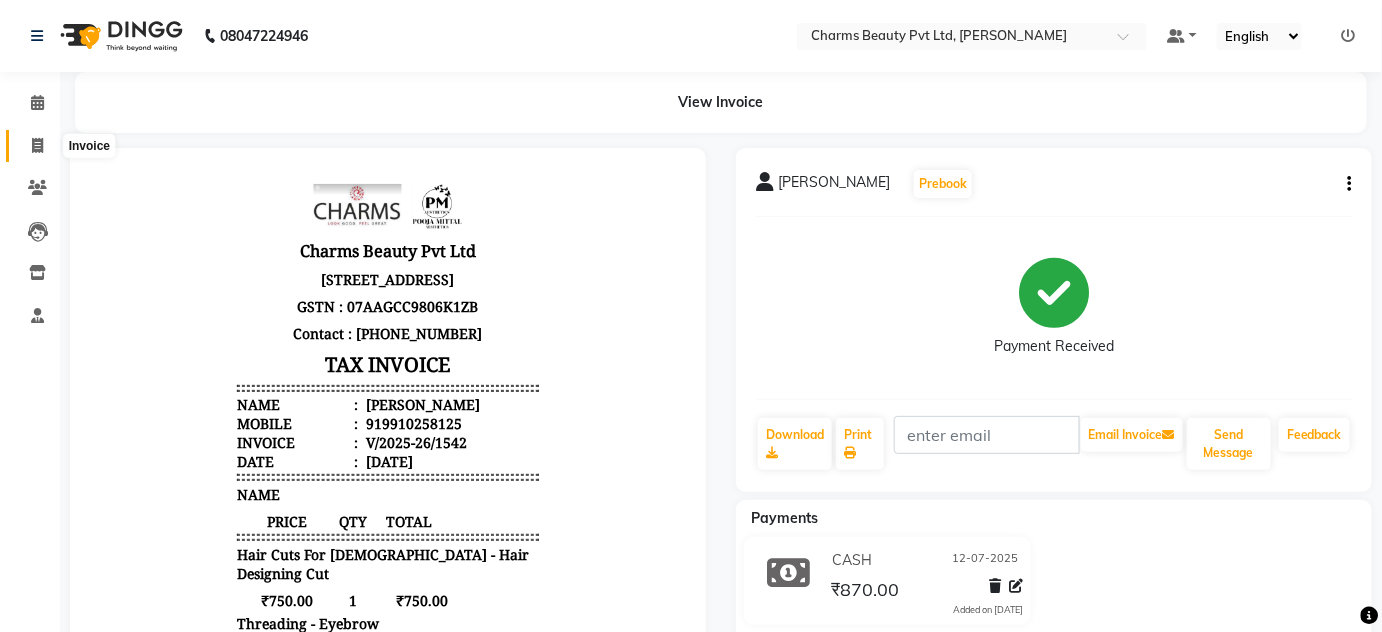 click 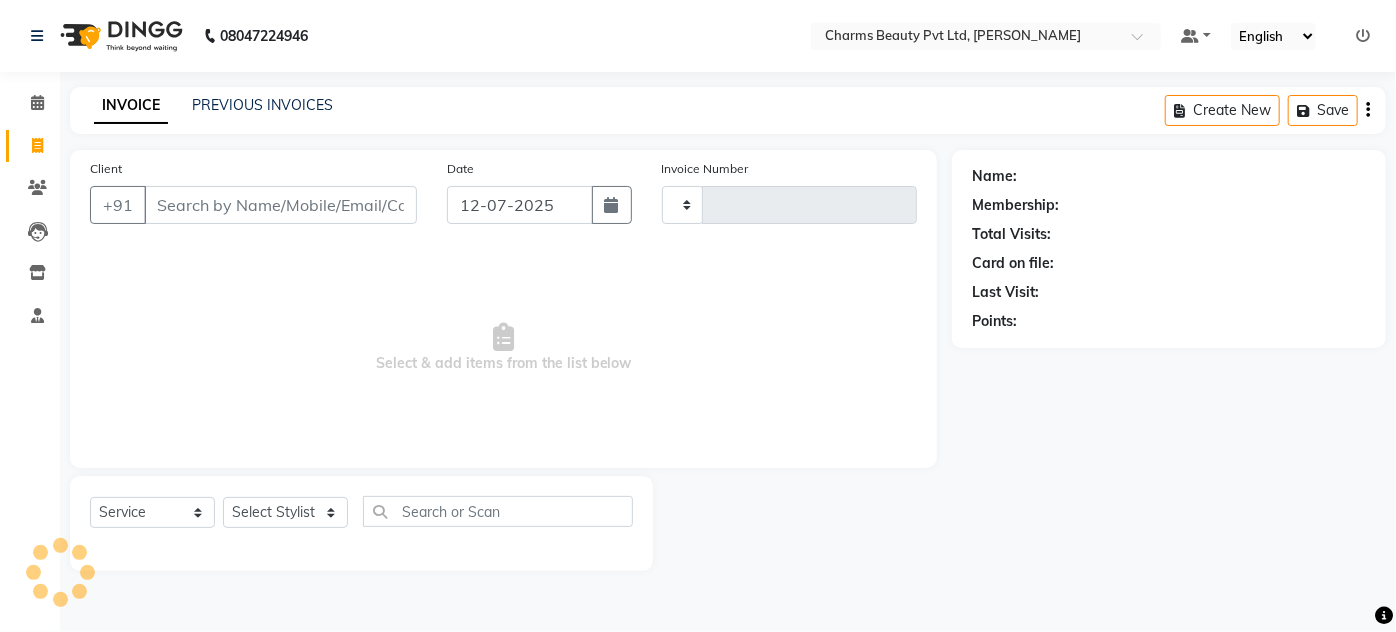 type on "1548" 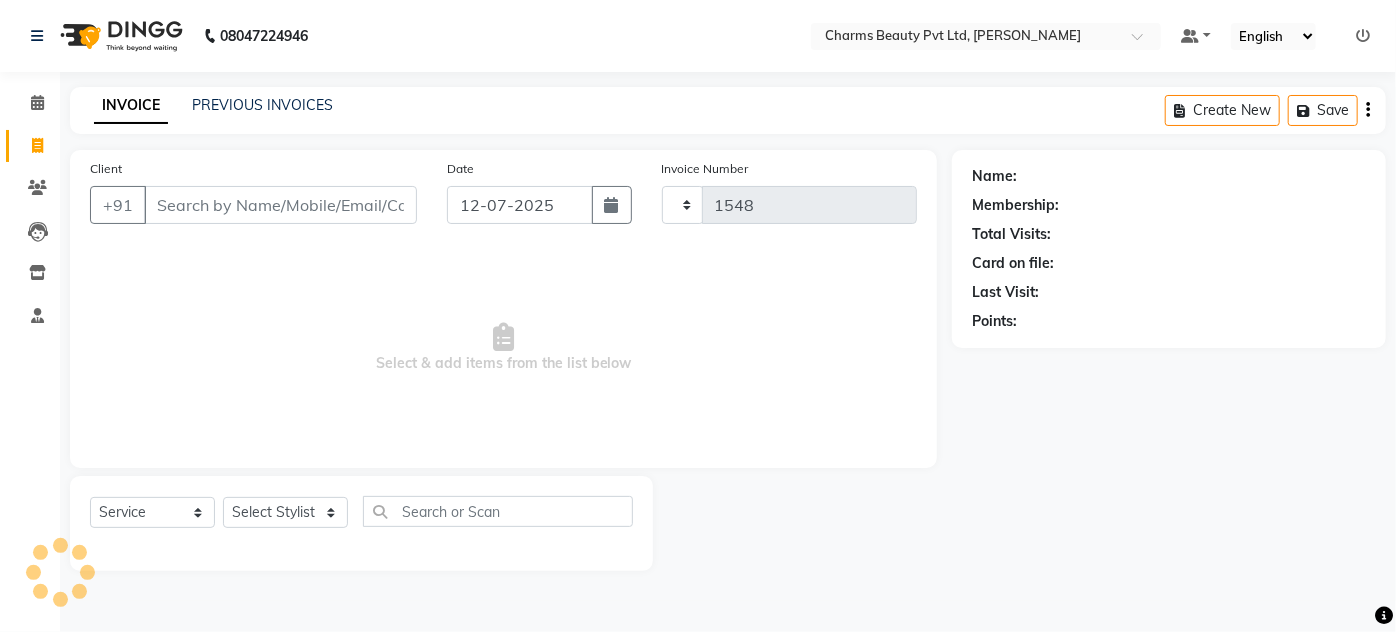 select on "3743" 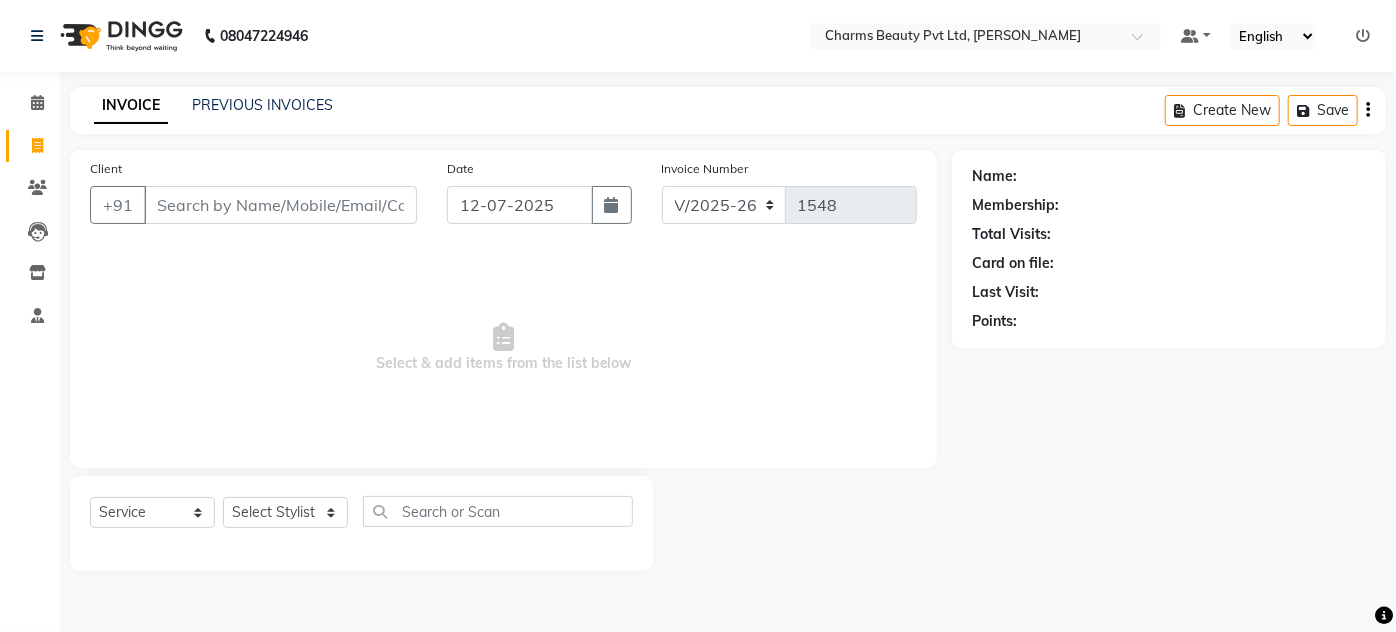 click on "PREVIOUS INVOICES" 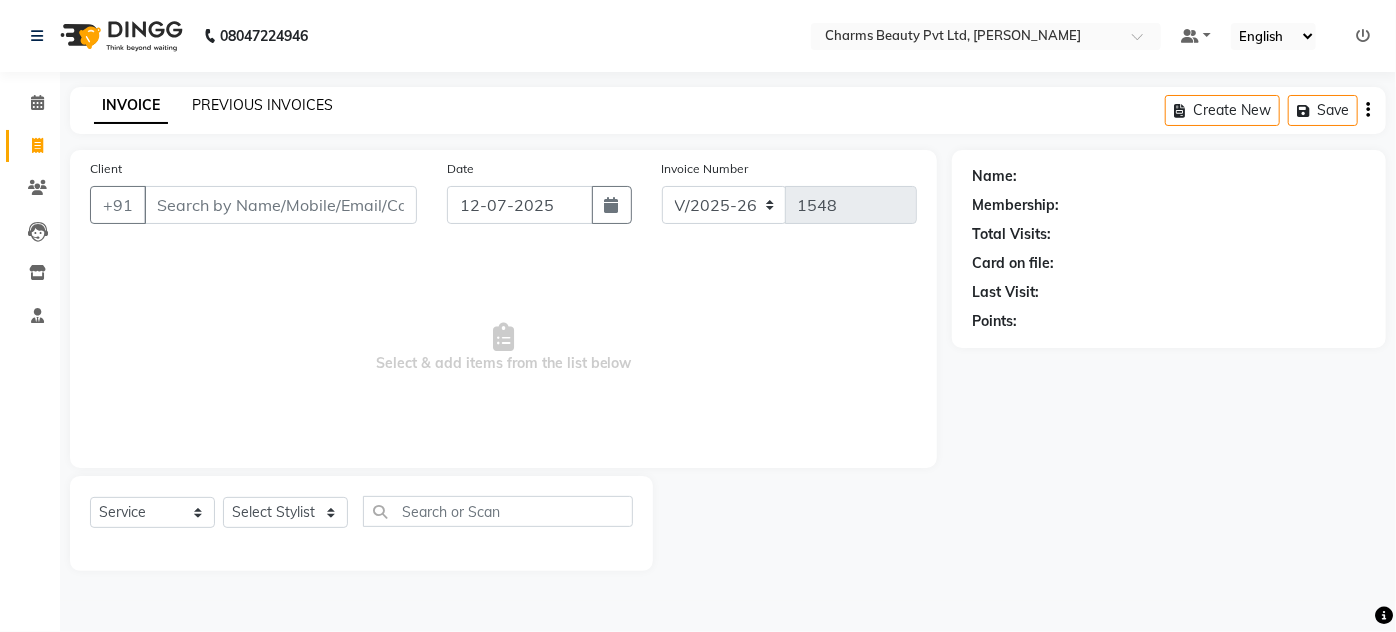 click on "PREVIOUS INVOICES" 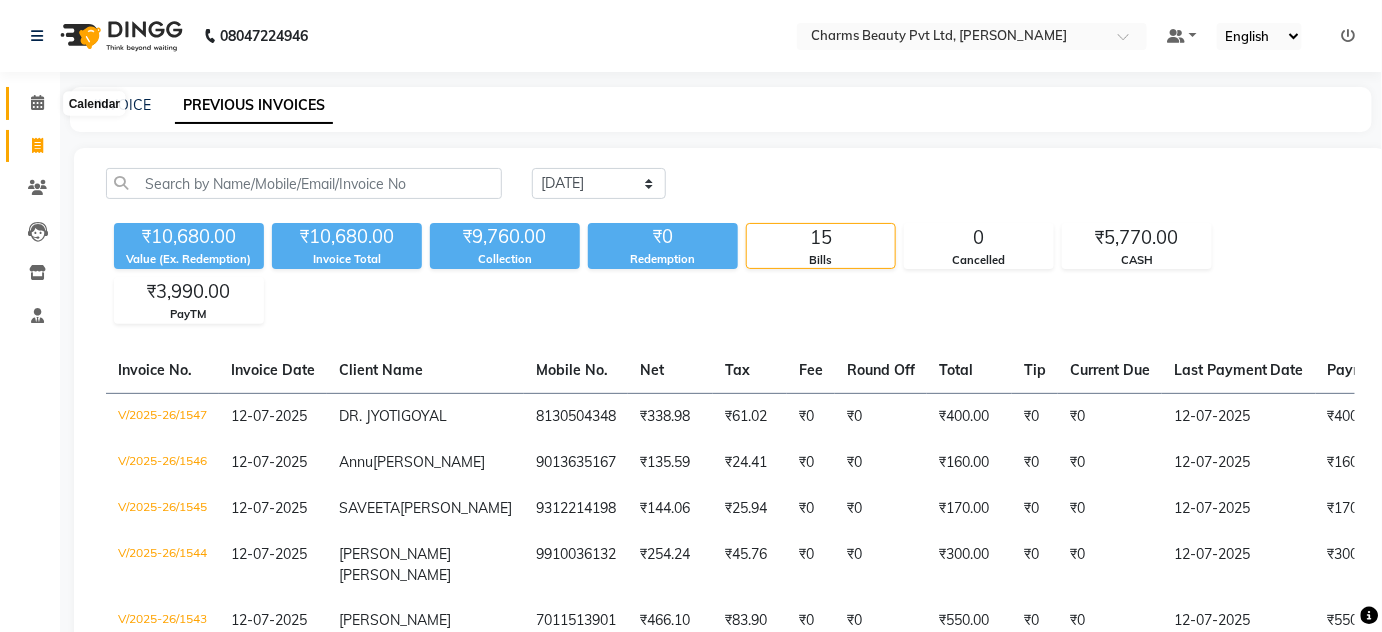 click 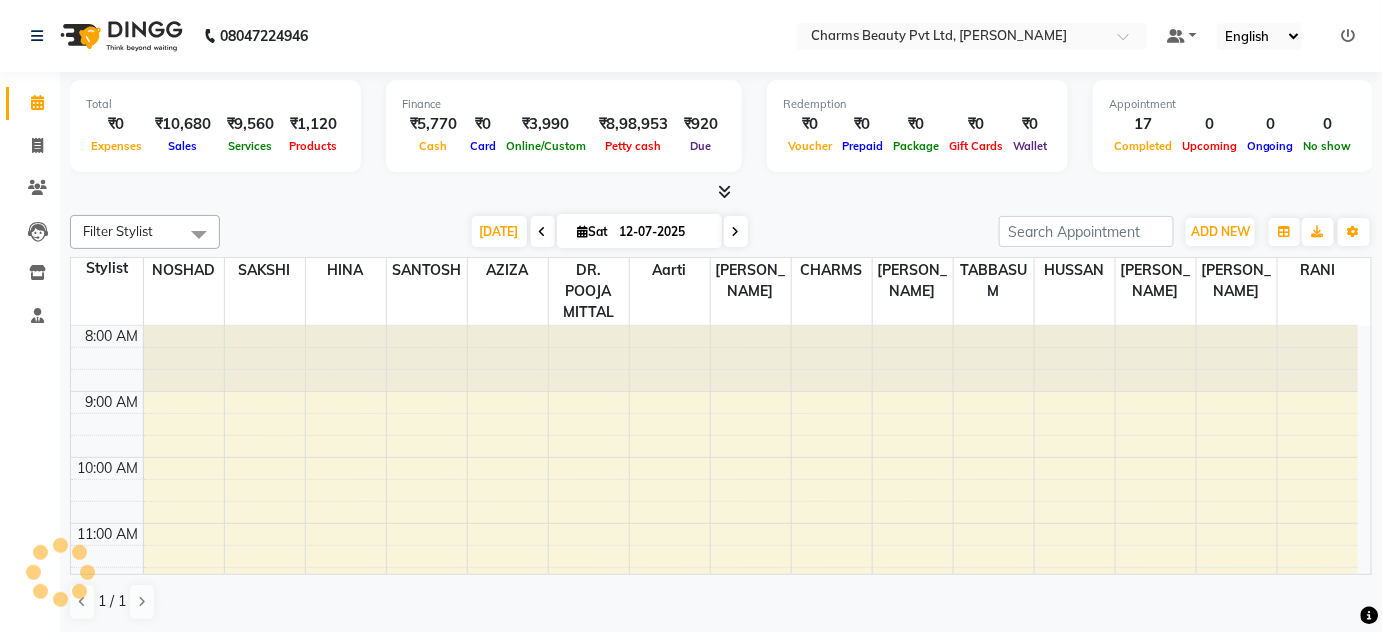 scroll, scrollTop: 0, scrollLeft: 0, axis: both 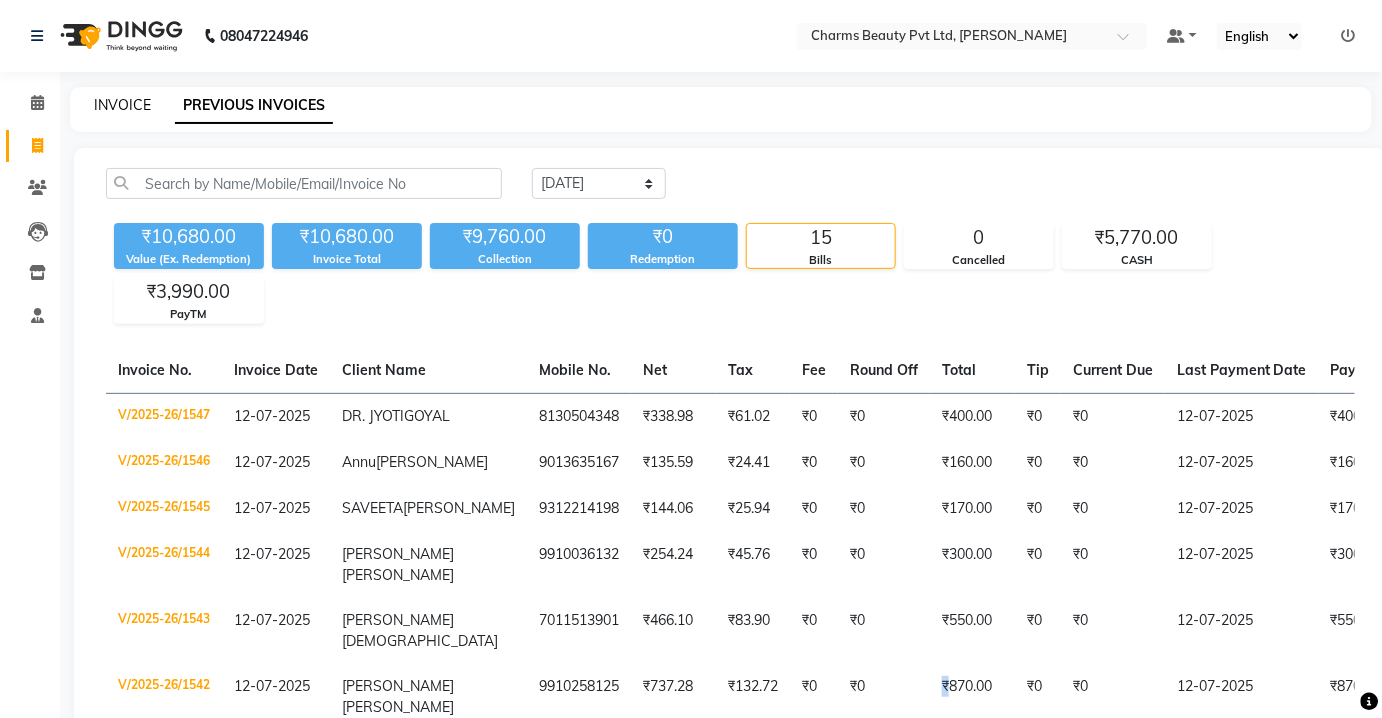 click on "INVOICE" 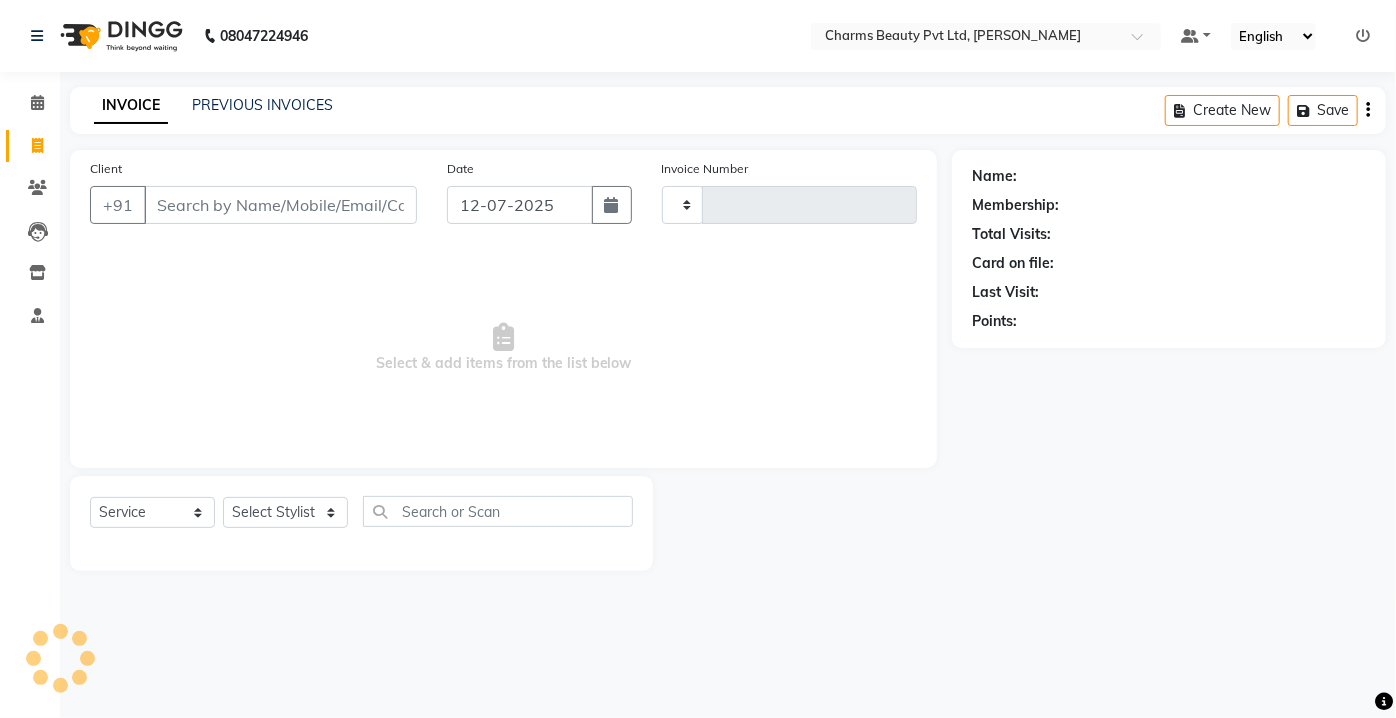 type on "1548" 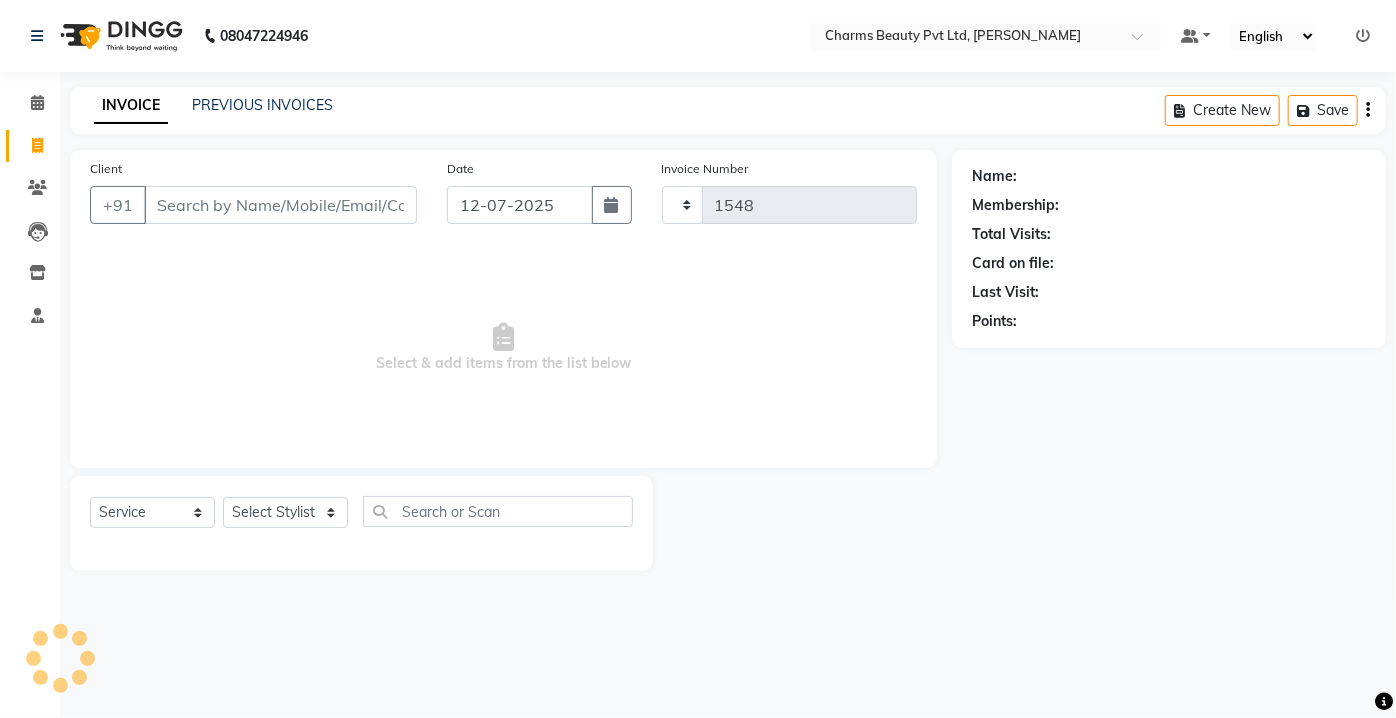 select on "3743" 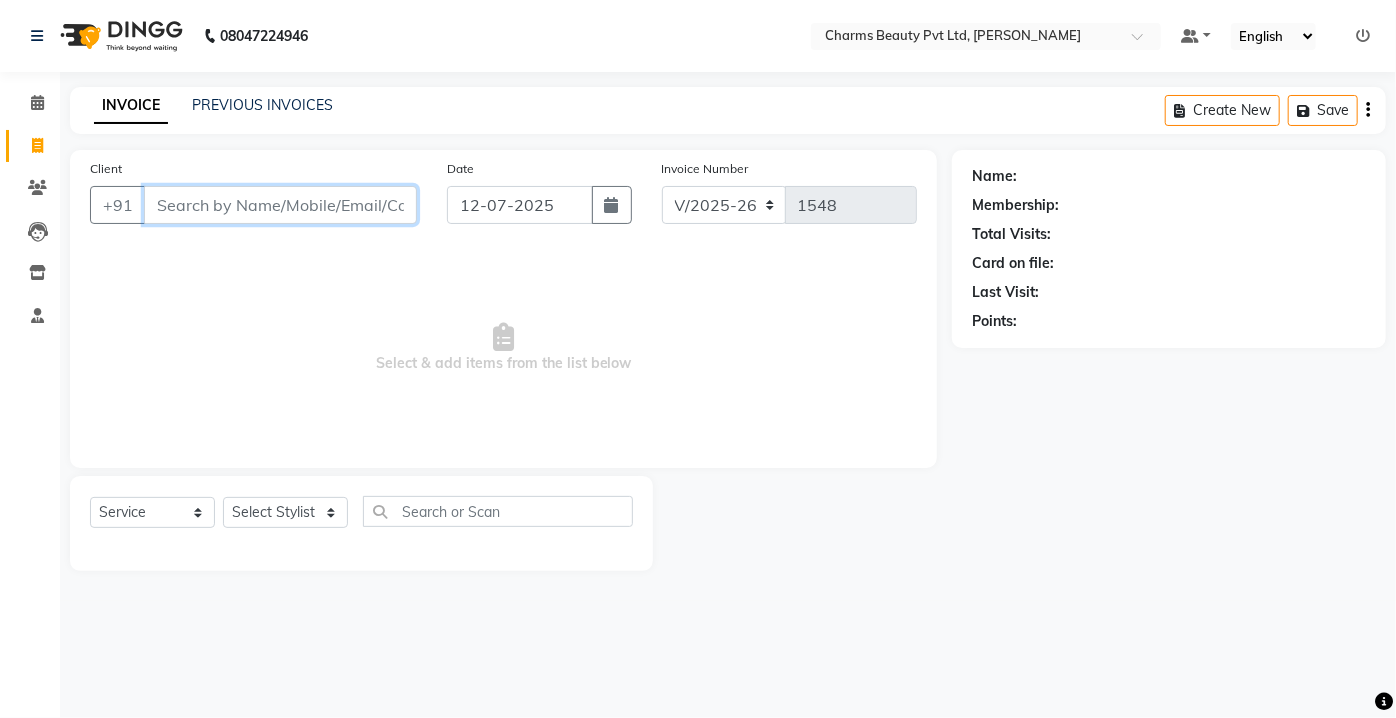 click on "Client" at bounding box center [280, 205] 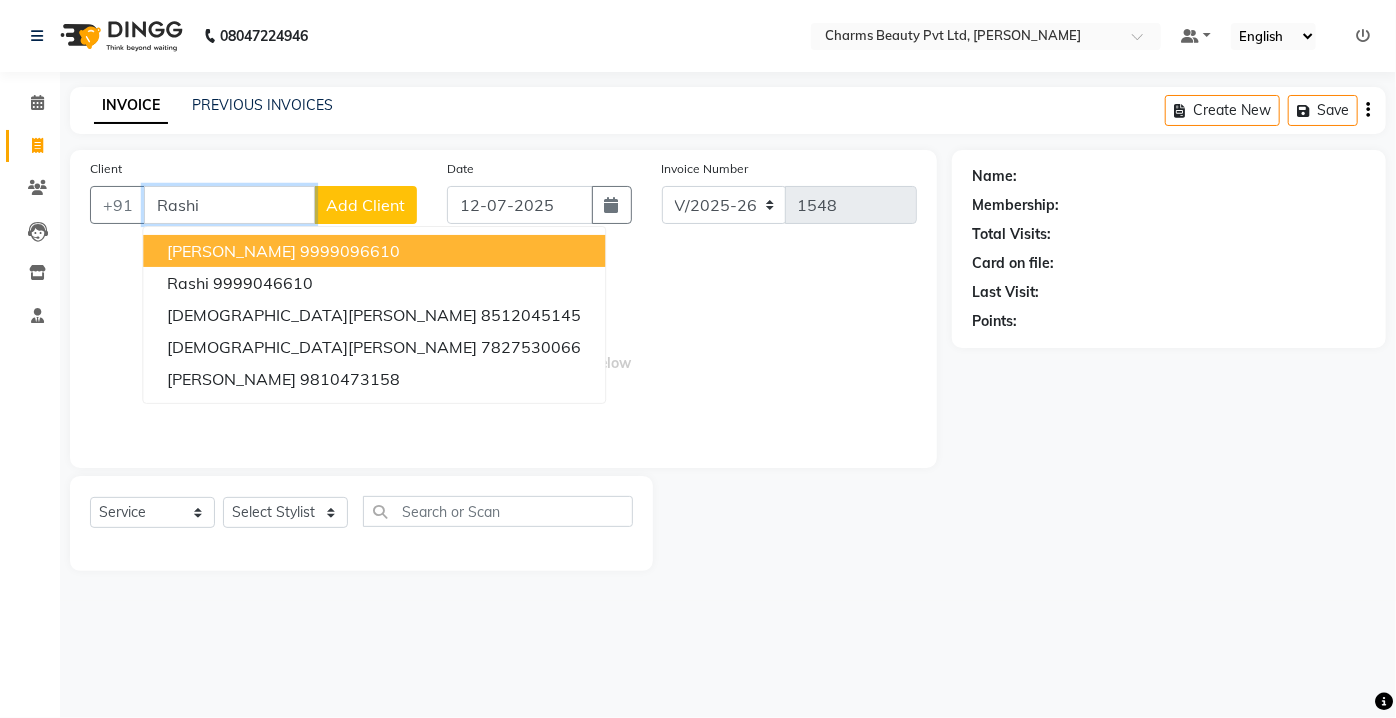 click on "[PERSON_NAME]" at bounding box center [231, 251] 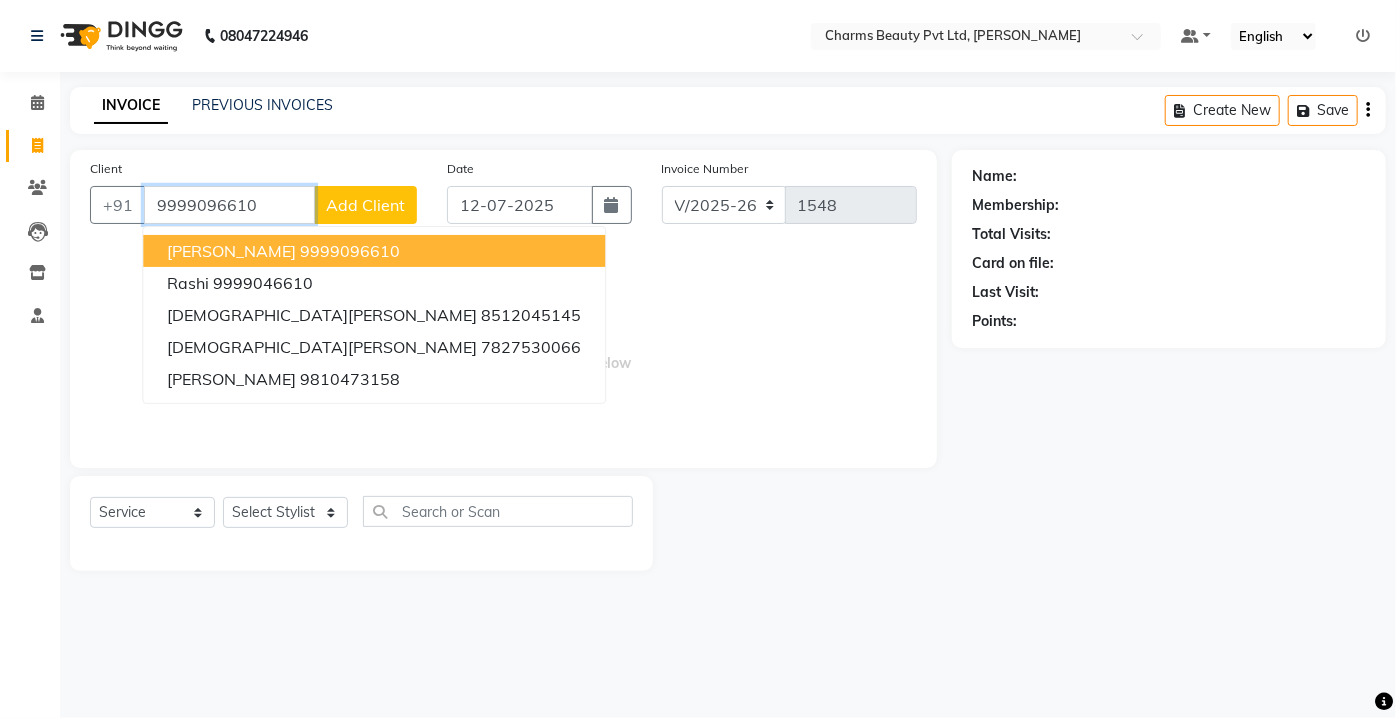 type on "9999096610" 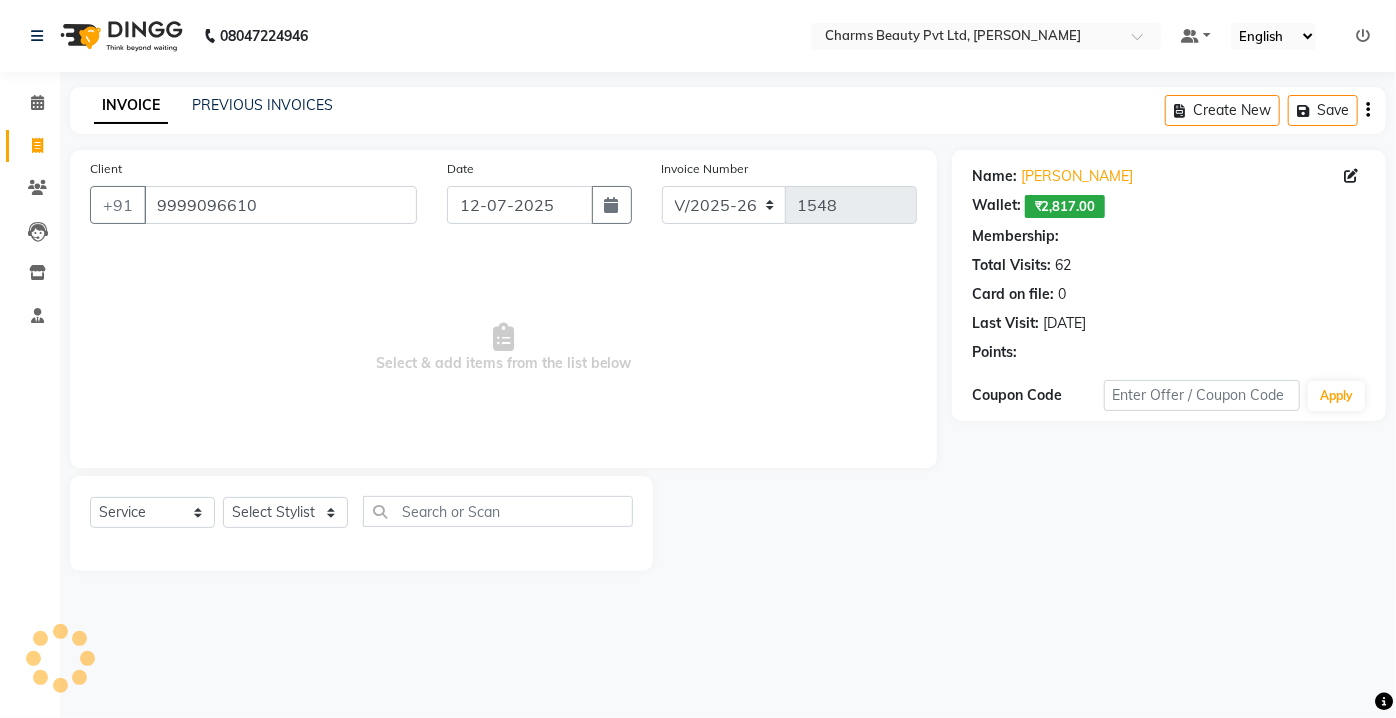 select on "1: Object" 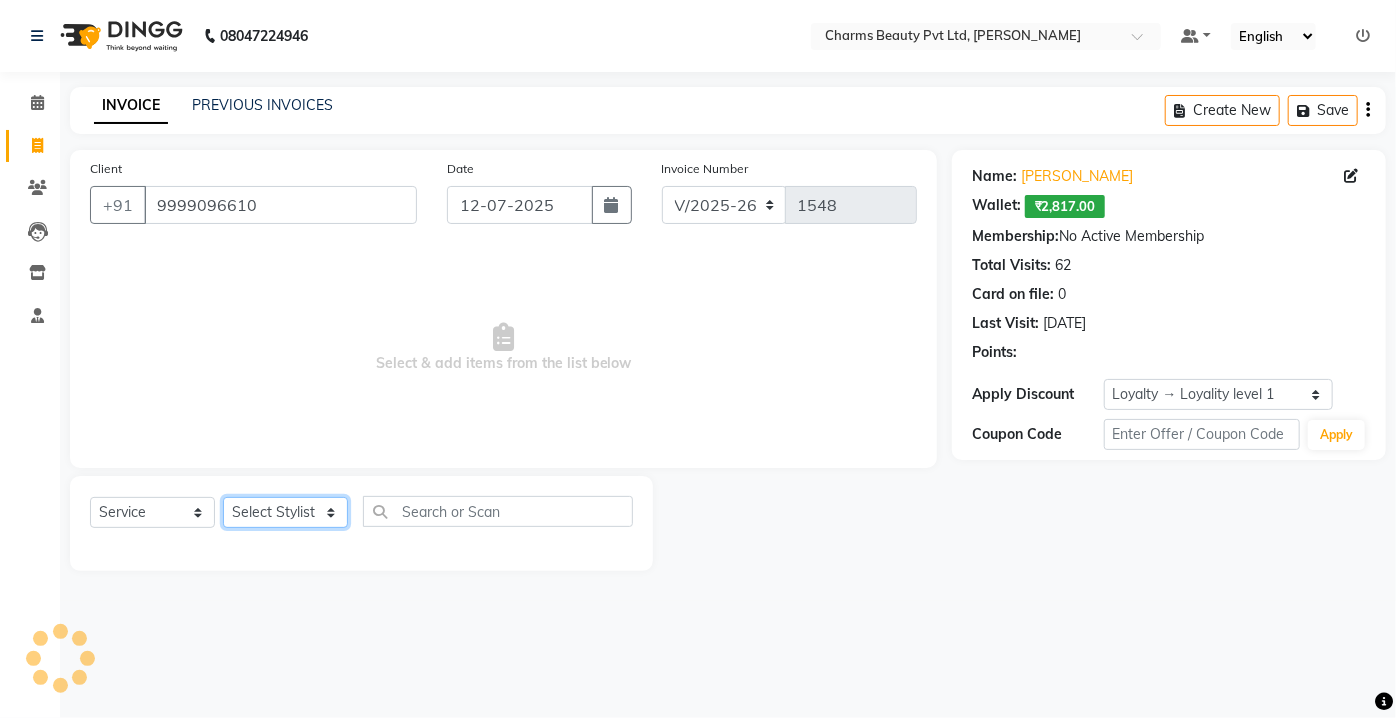 drag, startPoint x: 304, startPoint y: 516, endPoint x: 304, endPoint y: 501, distance: 15 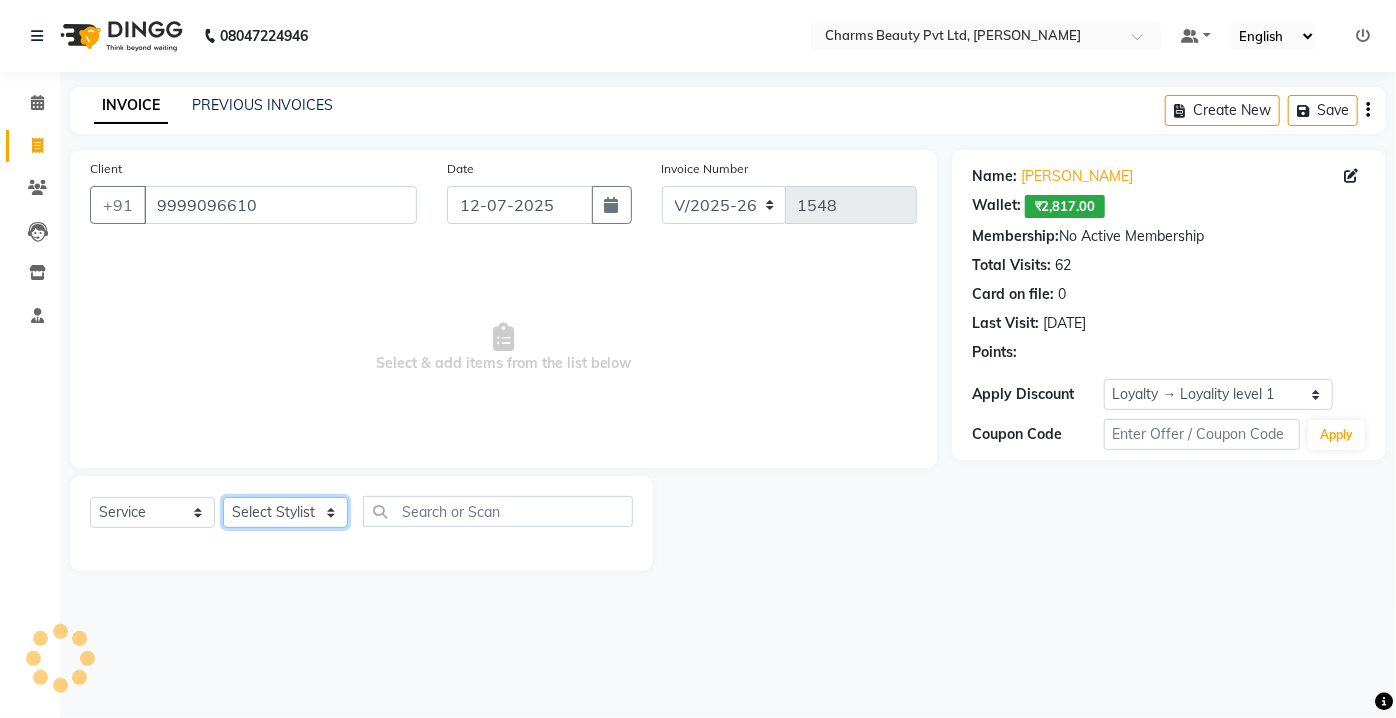 click on "Select Stylist [PERSON_NAME] [PERSON_NAME] [PERSON_NAME] CHARMS DR. POOJA MITTAL HINA [PERSON_NAME] RANI [PERSON_NAME] [PERSON_NAME] SANTOSH [PERSON_NAME] TABBASUM" 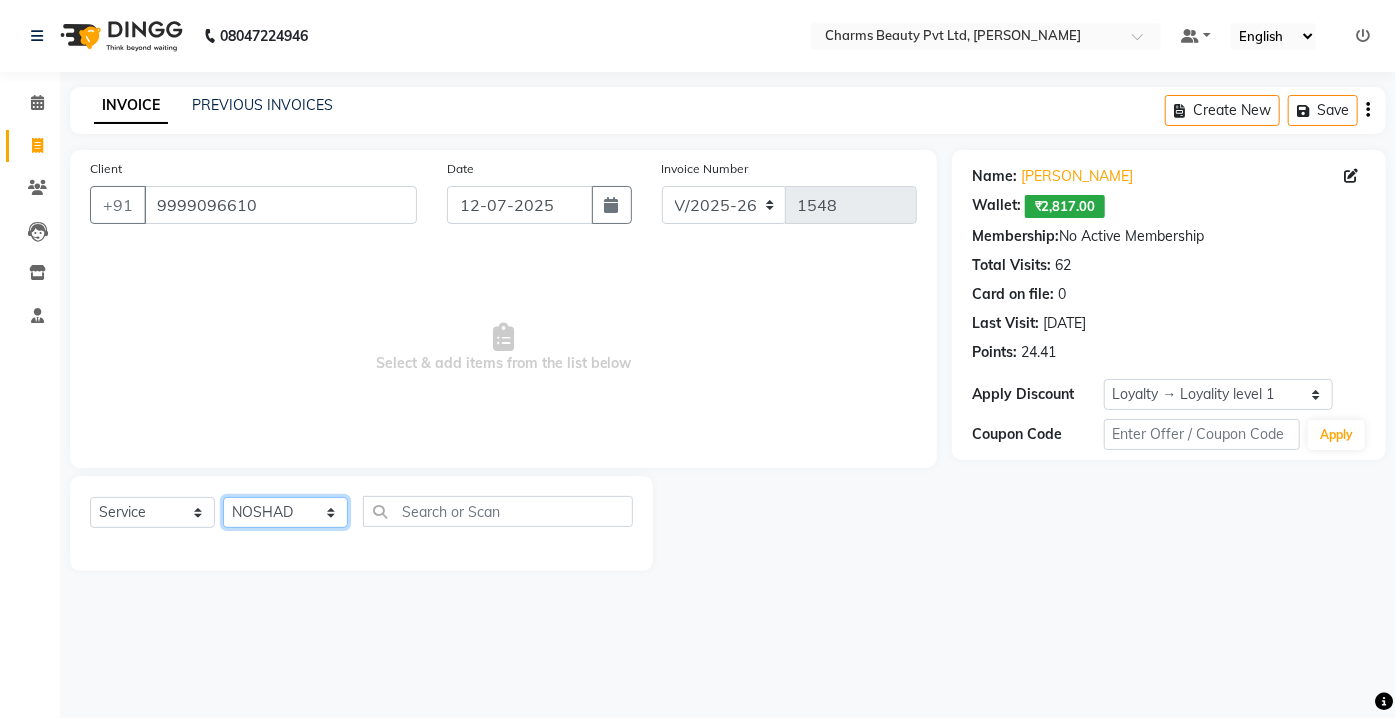 click on "Select Stylist [PERSON_NAME] [PERSON_NAME] [PERSON_NAME] CHARMS DR. POOJA MITTAL HINA [PERSON_NAME] RANI [PERSON_NAME] [PERSON_NAME] SANTOSH [PERSON_NAME] TABBASUM" 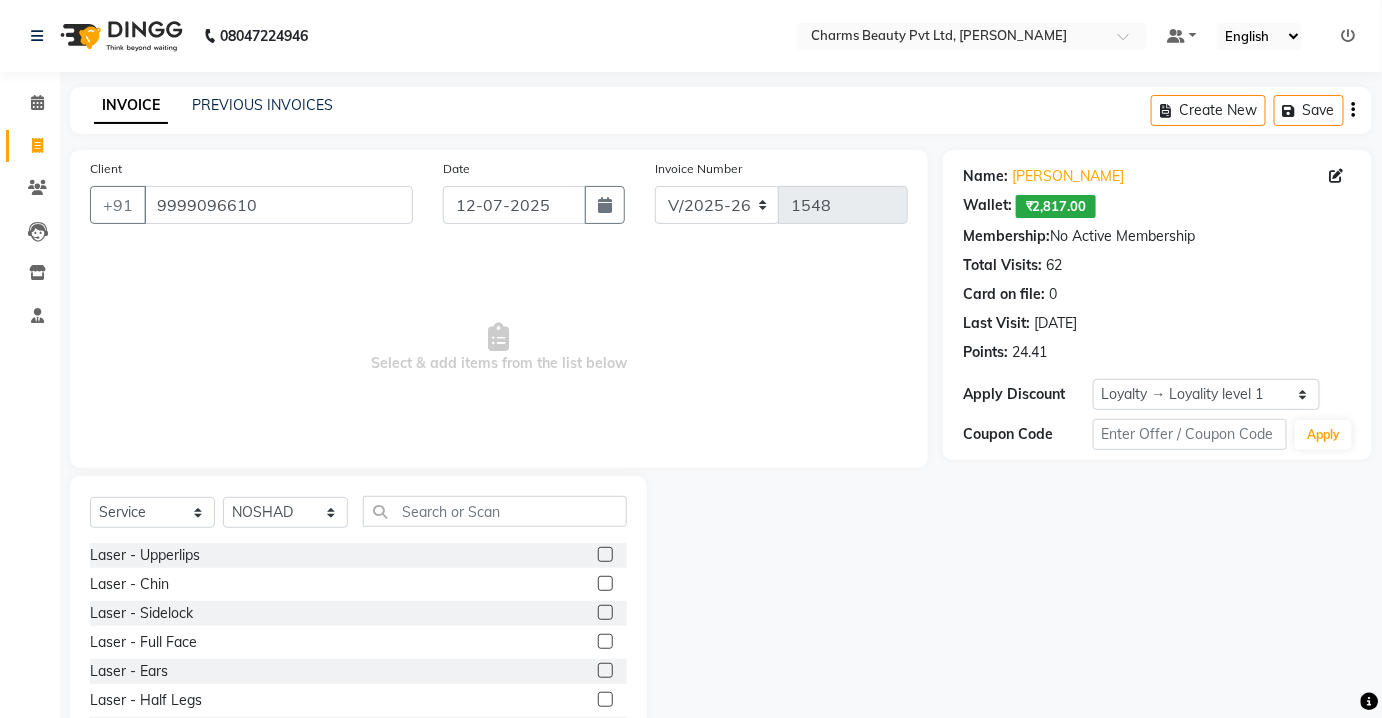 click on "Select  Service  Product  Membership  Package Voucher Prepaid Gift Card  Select Stylist [PERSON_NAME] [PERSON_NAME] [PERSON_NAME] CHARMS DR. POOJA MITTAL HINA [PERSON_NAME] RANI [PERSON_NAME] [PERSON_NAME] SANTOSH [PERSON_NAME] TABBASUM" 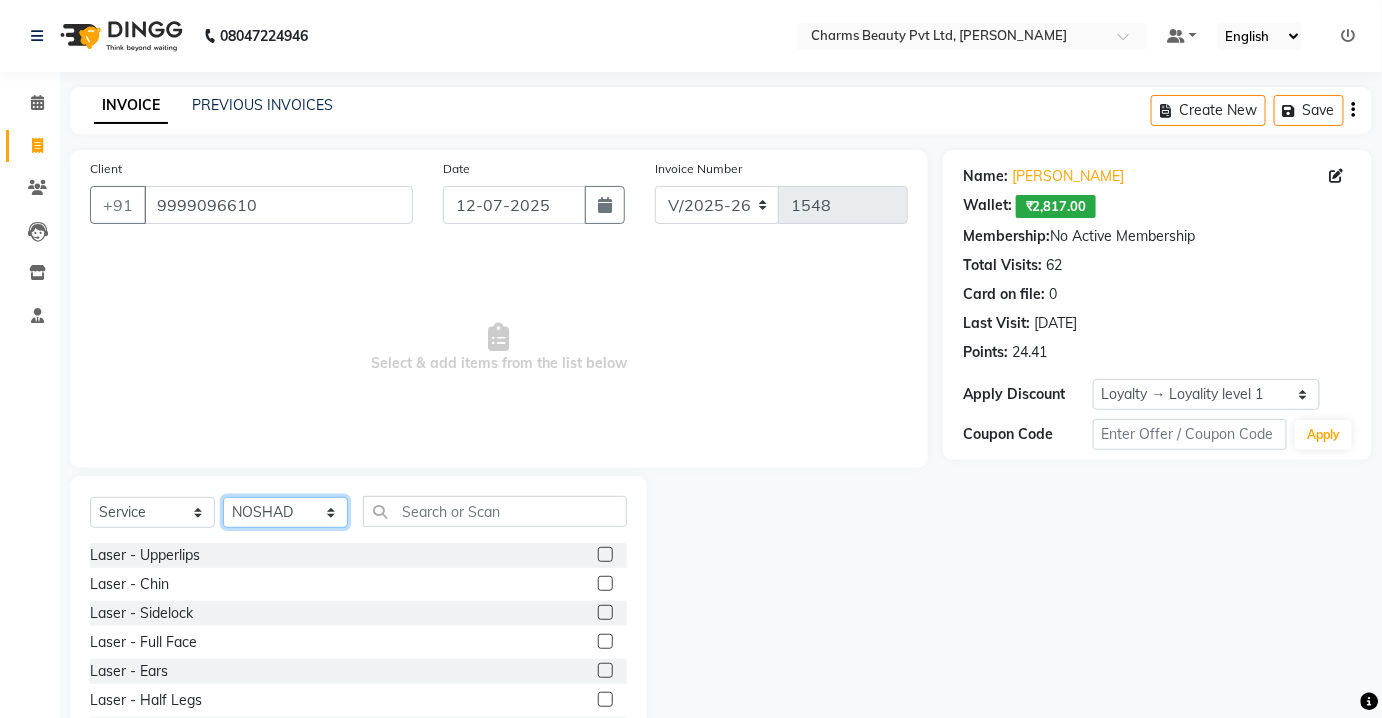 click on "Select Stylist [PERSON_NAME] [PERSON_NAME] [PERSON_NAME] CHARMS DR. POOJA MITTAL HINA [PERSON_NAME] RANI [PERSON_NAME] [PERSON_NAME] SANTOSH [PERSON_NAME] TABBASUM" 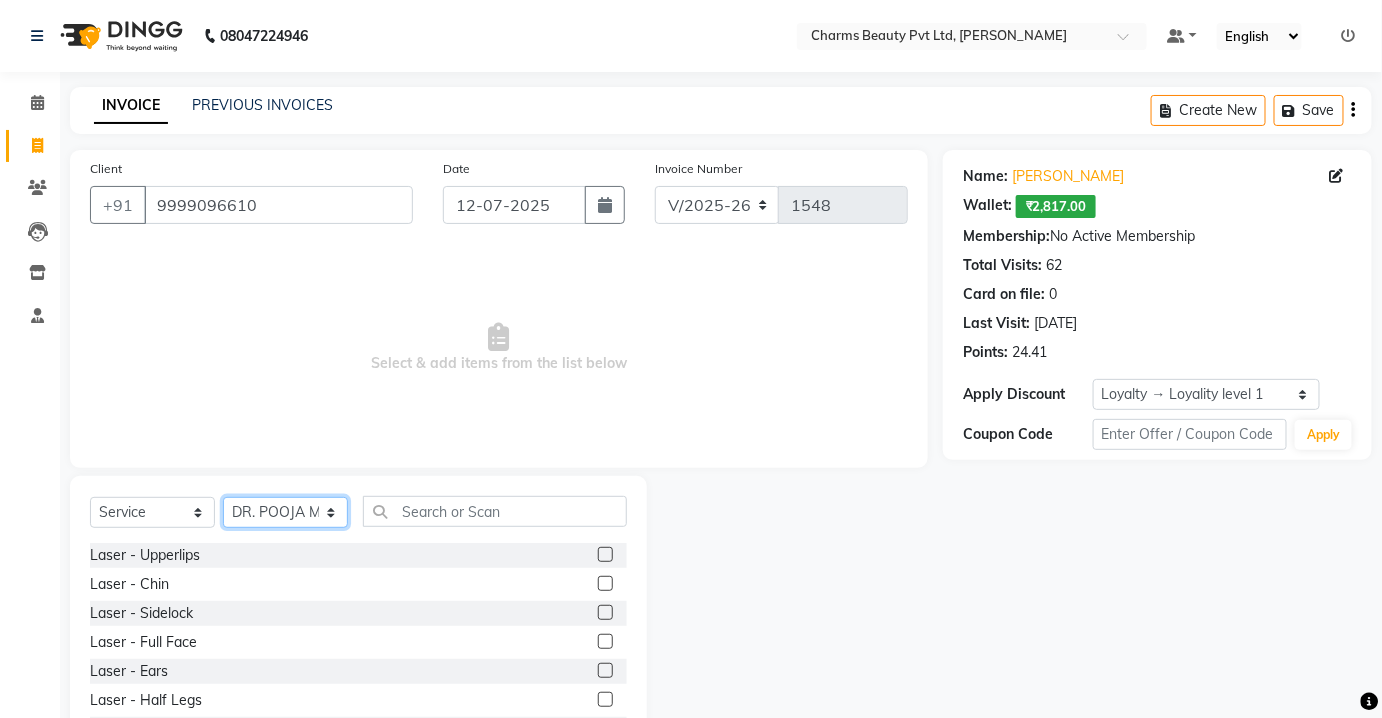 click on "Select Stylist [PERSON_NAME] [PERSON_NAME] [PERSON_NAME] CHARMS DR. POOJA MITTAL HINA [PERSON_NAME] RANI [PERSON_NAME] [PERSON_NAME] SANTOSH [PERSON_NAME] TABBASUM" 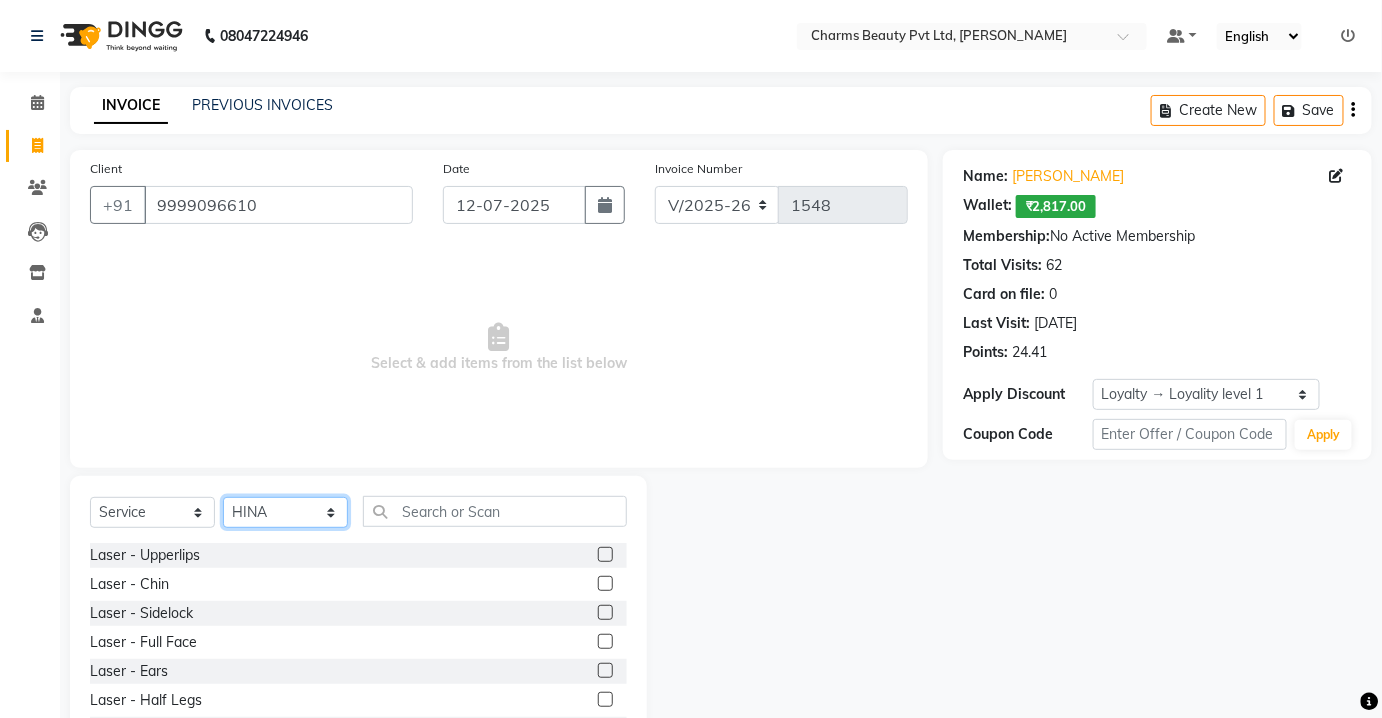 click on "Select Stylist [PERSON_NAME] [PERSON_NAME] [PERSON_NAME] CHARMS DR. POOJA MITTAL HINA [PERSON_NAME] RANI [PERSON_NAME] [PERSON_NAME] SANTOSH [PERSON_NAME] TABBASUM" 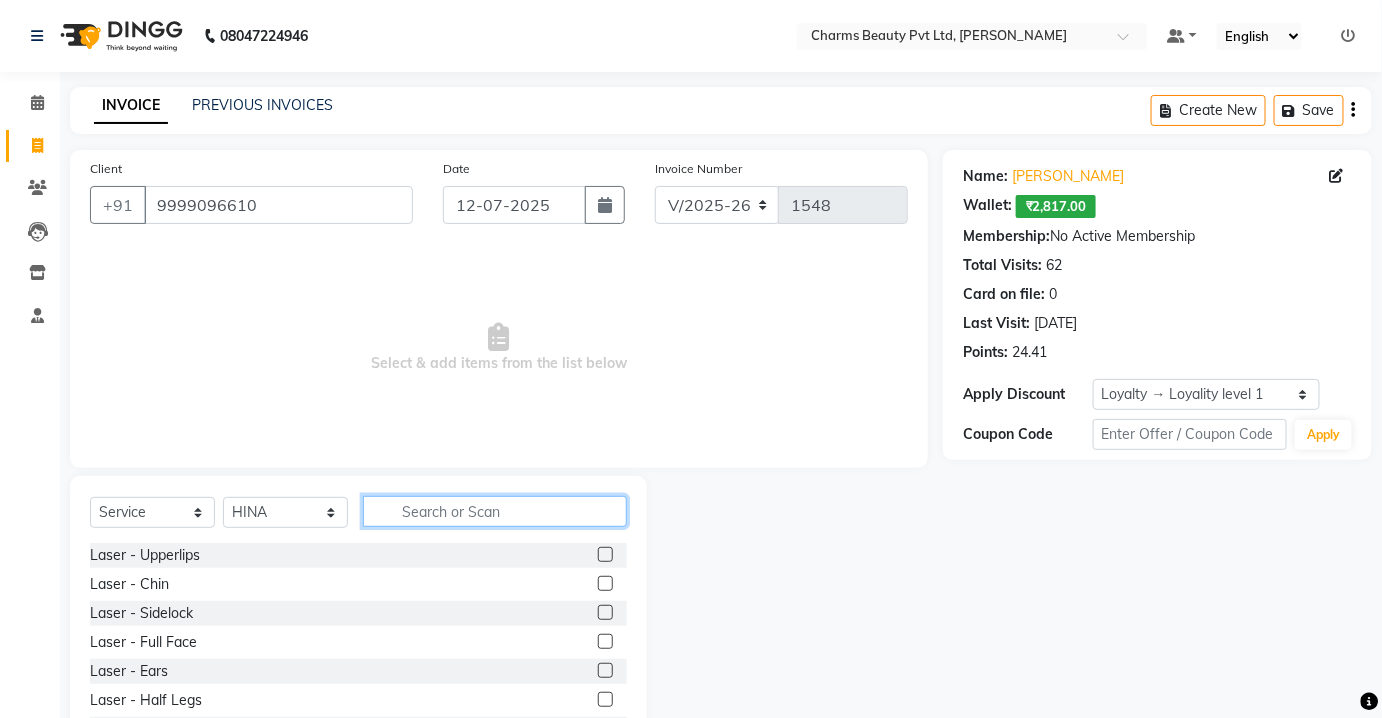 click 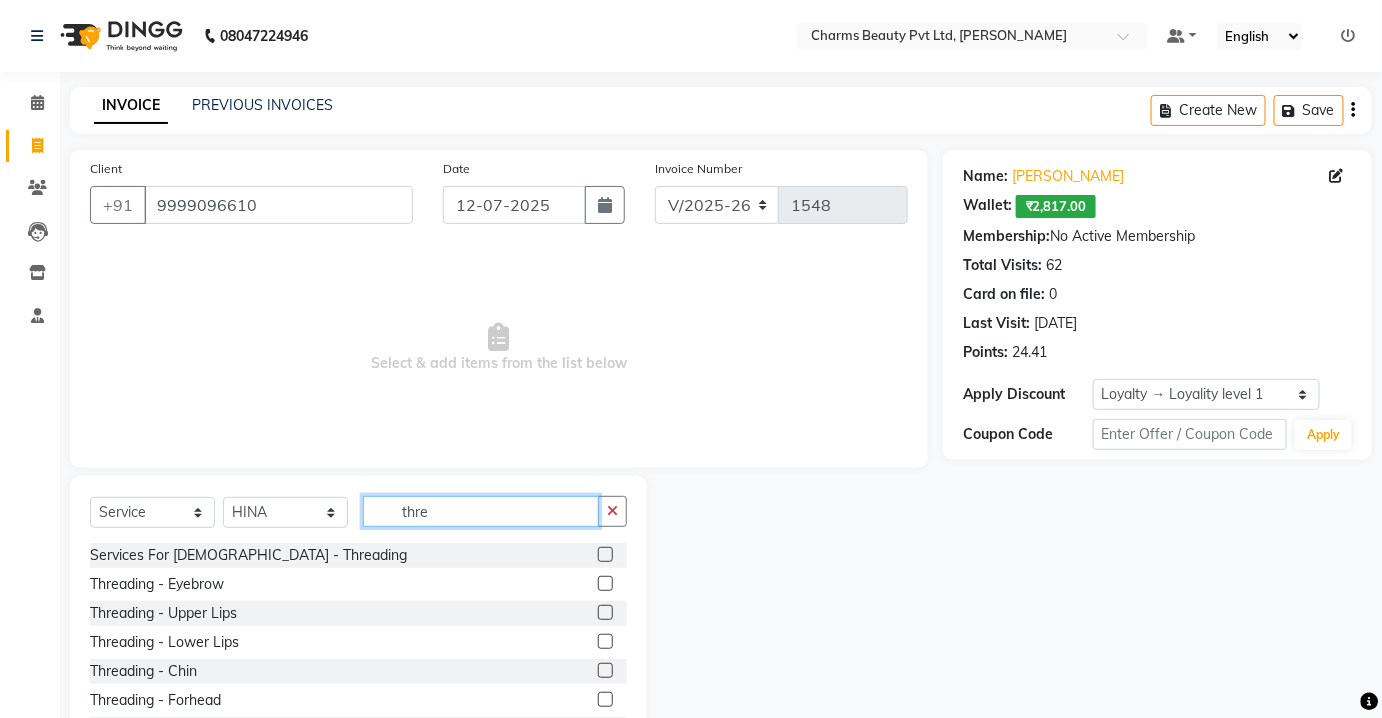 type on "thre" 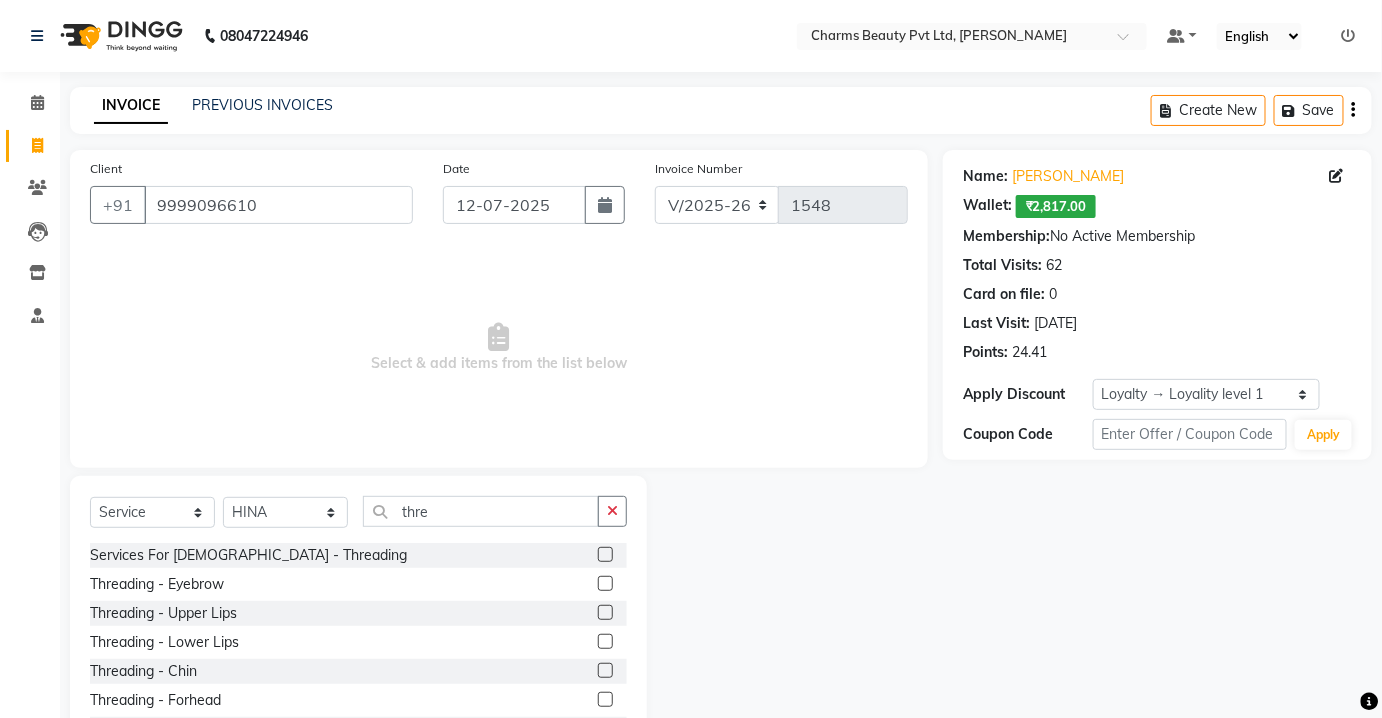 click 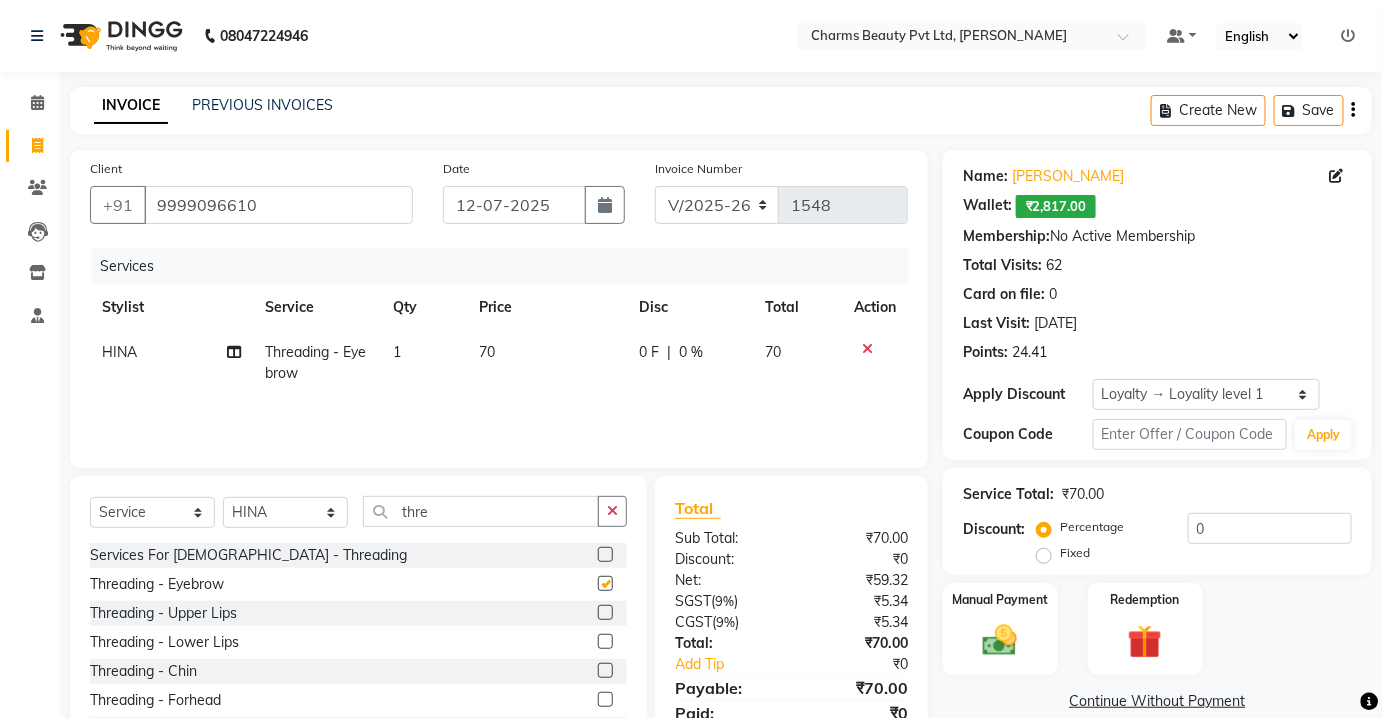 checkbox on "false" 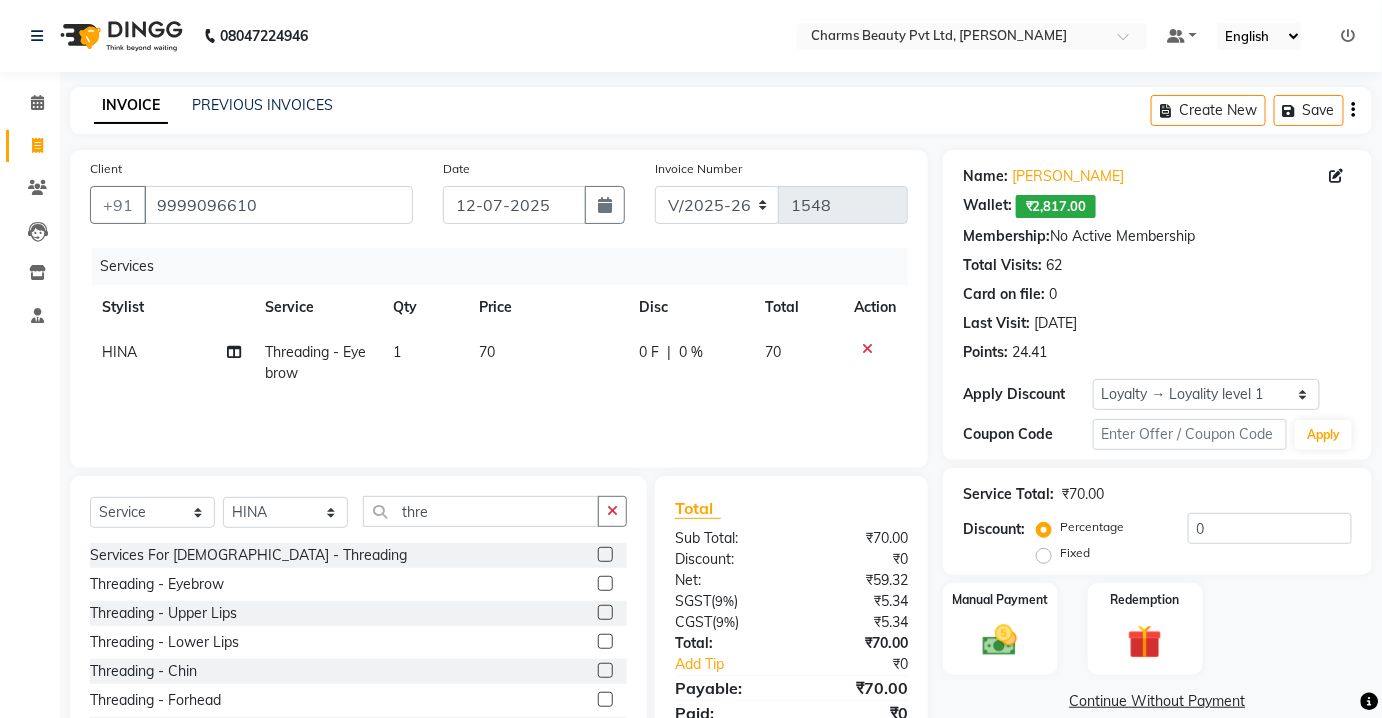 click 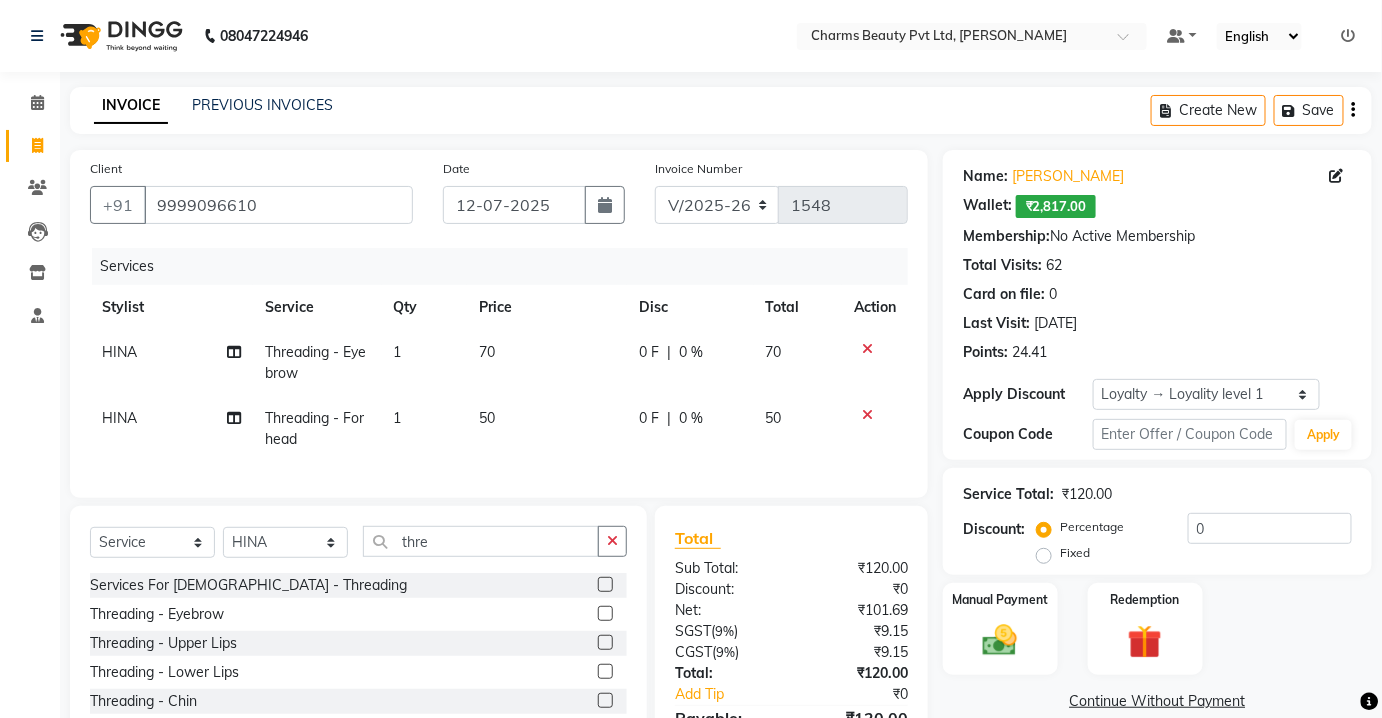 checkbox on "false" 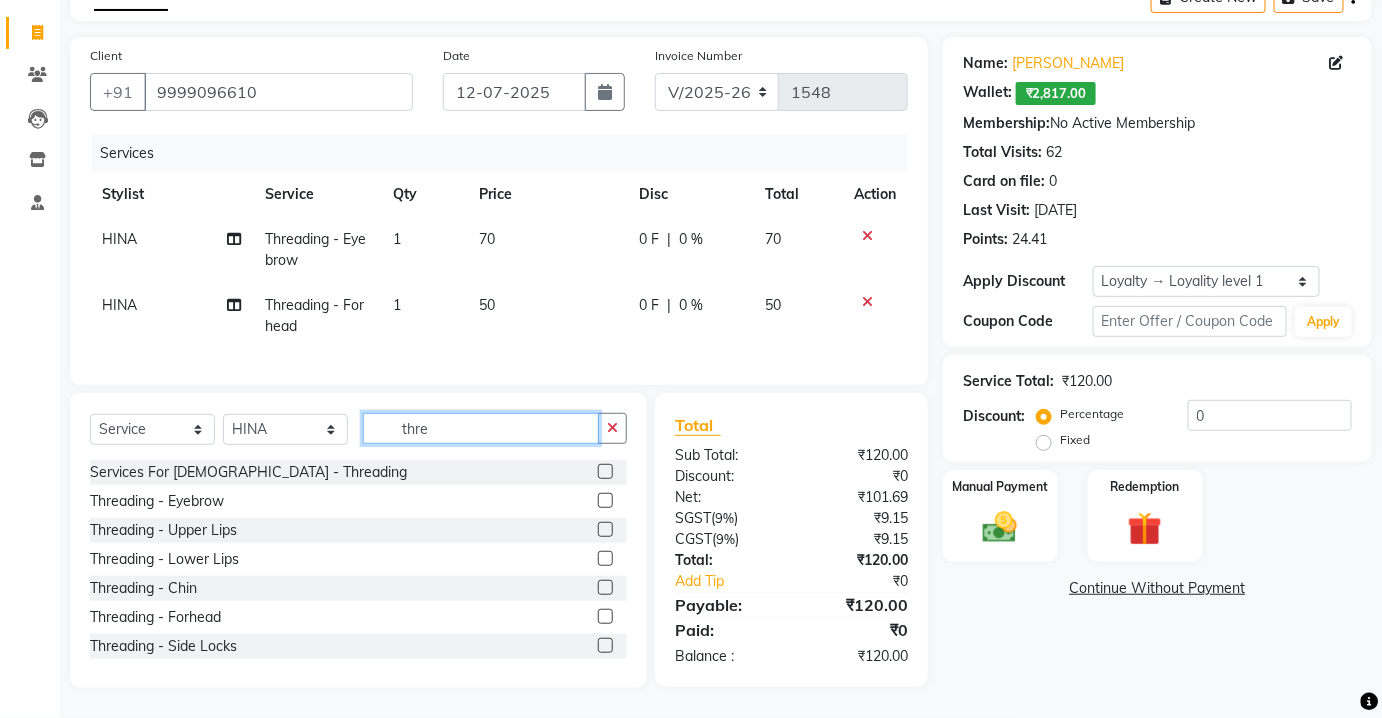 click on "thre" 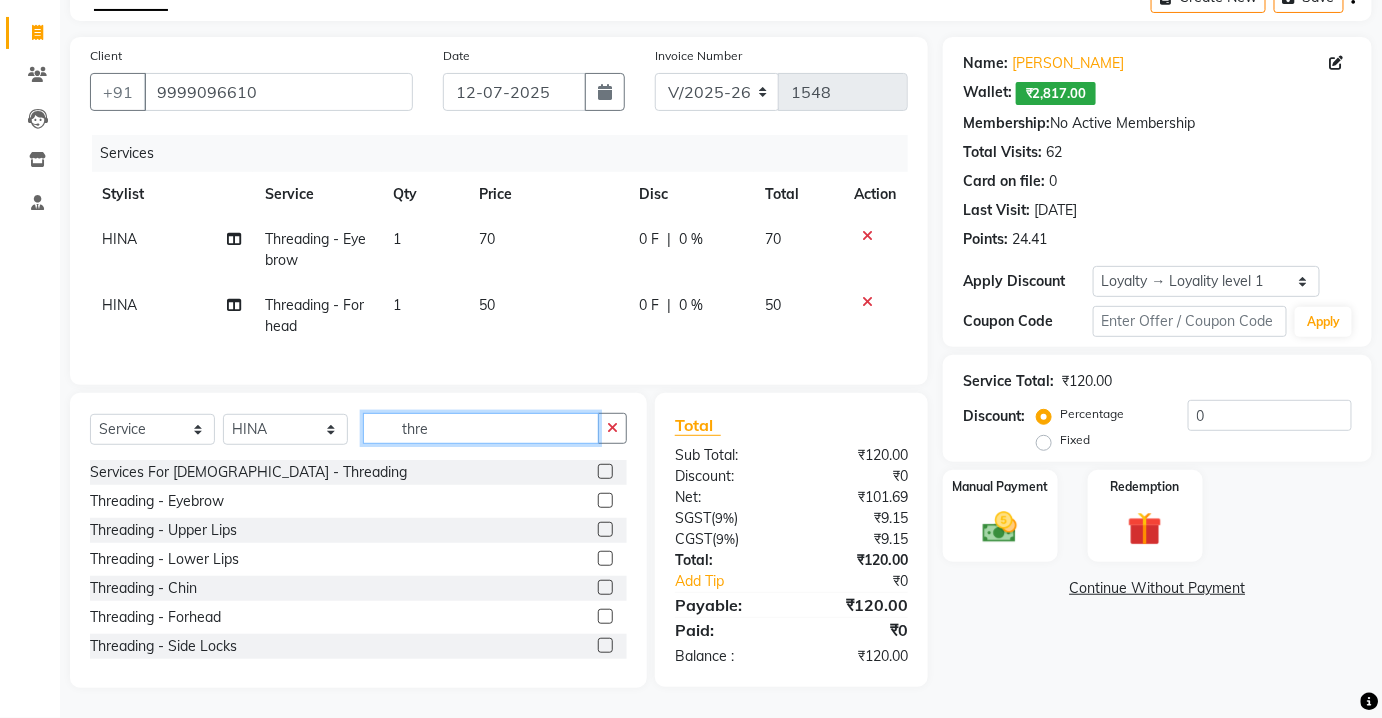 click on "thre" 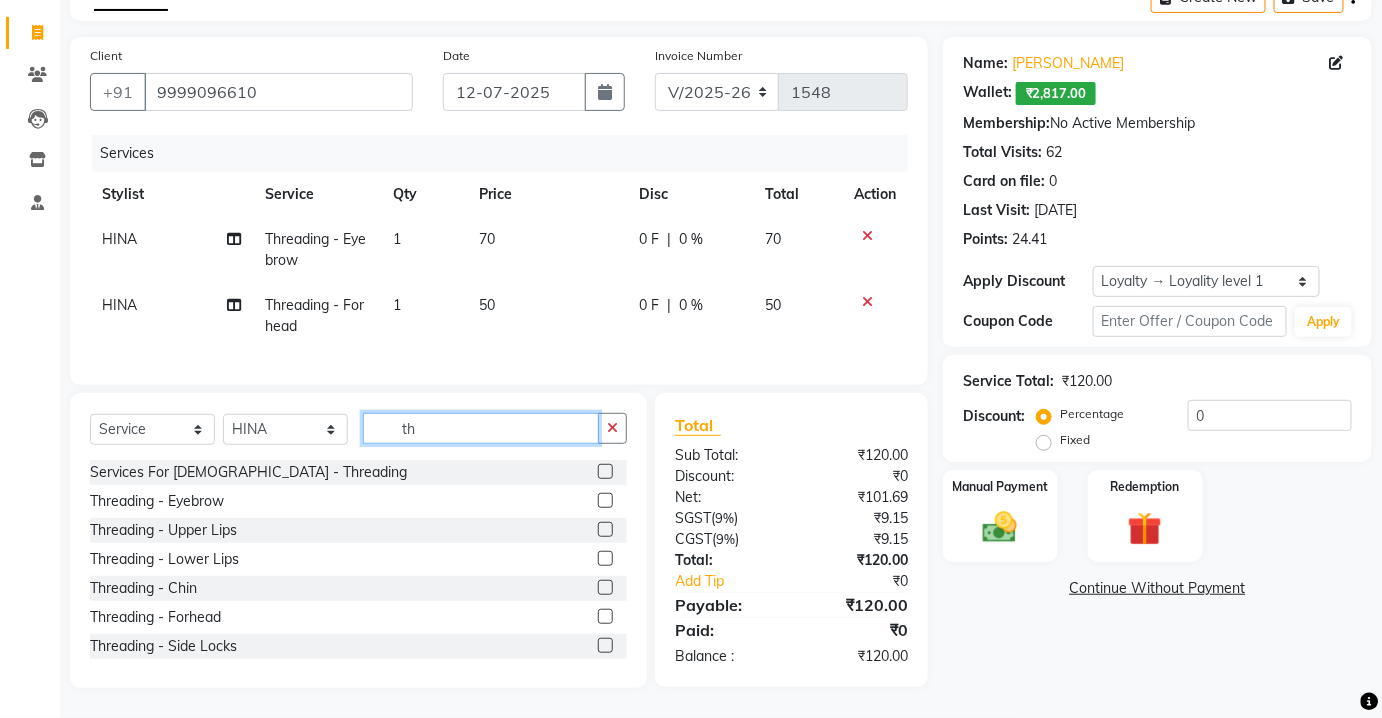 type on "t" 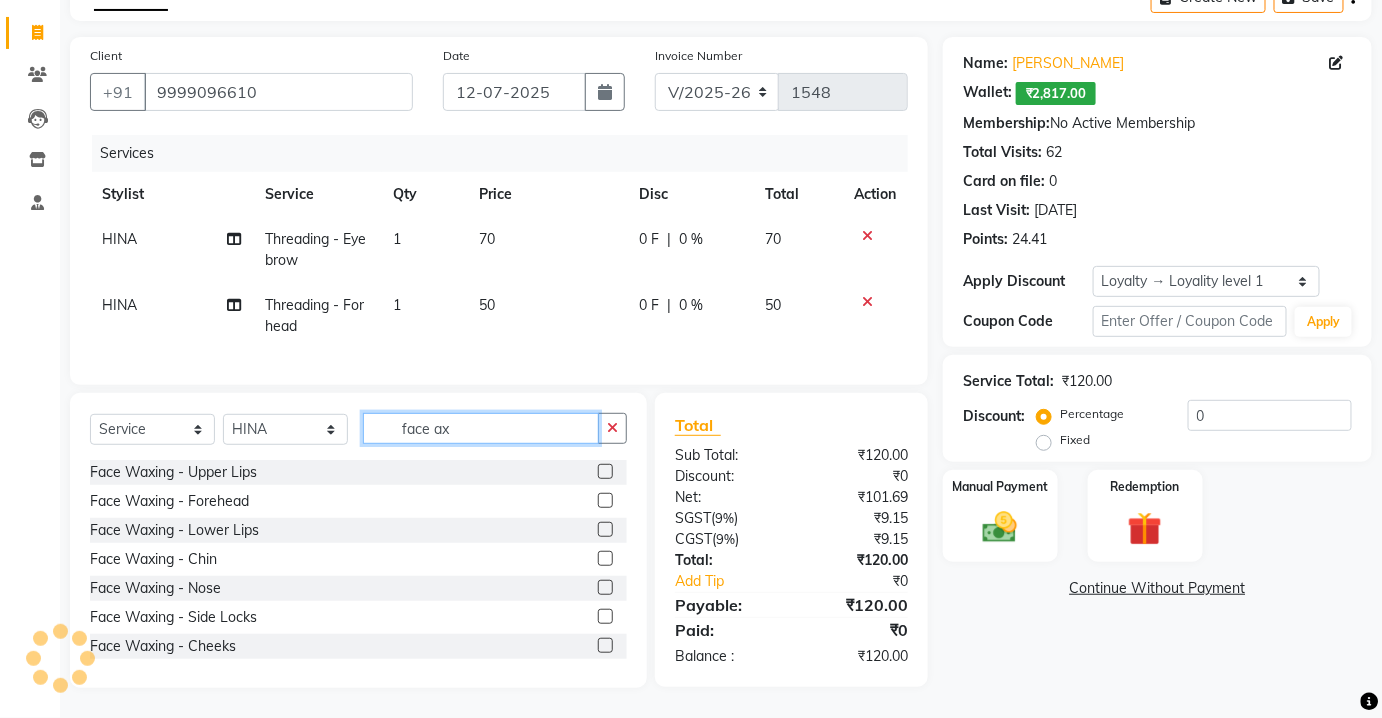 type on "face ax" 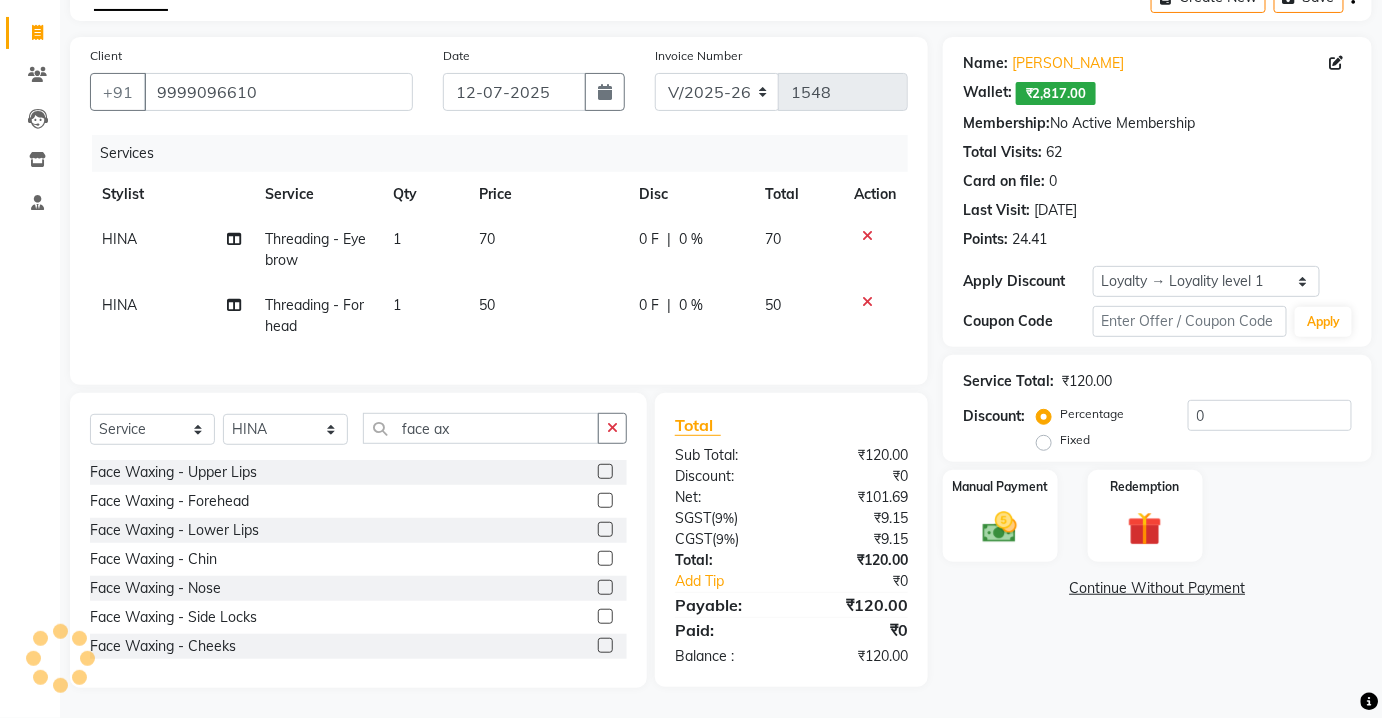 drag, startPoint x: 588, startPoint y: 469, endPoint x: 584, endPoint y: 436, distance: 33.24154 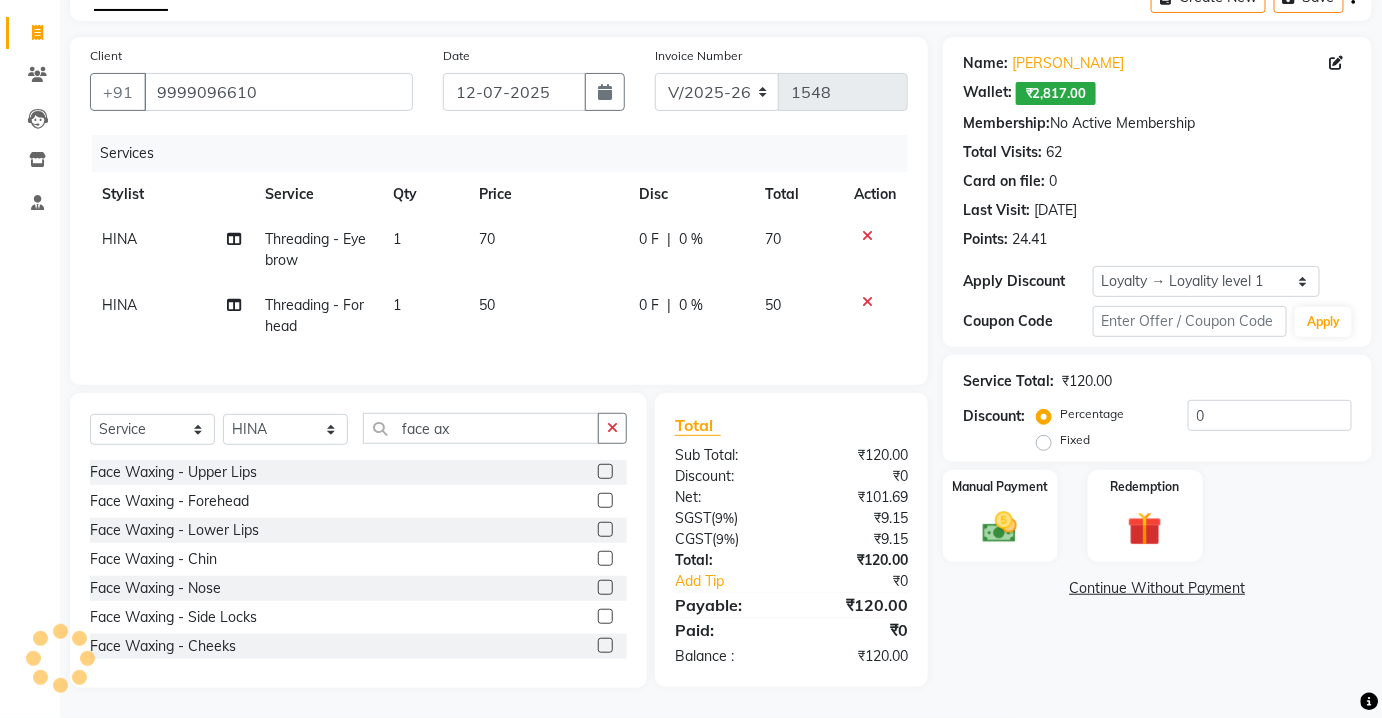 click 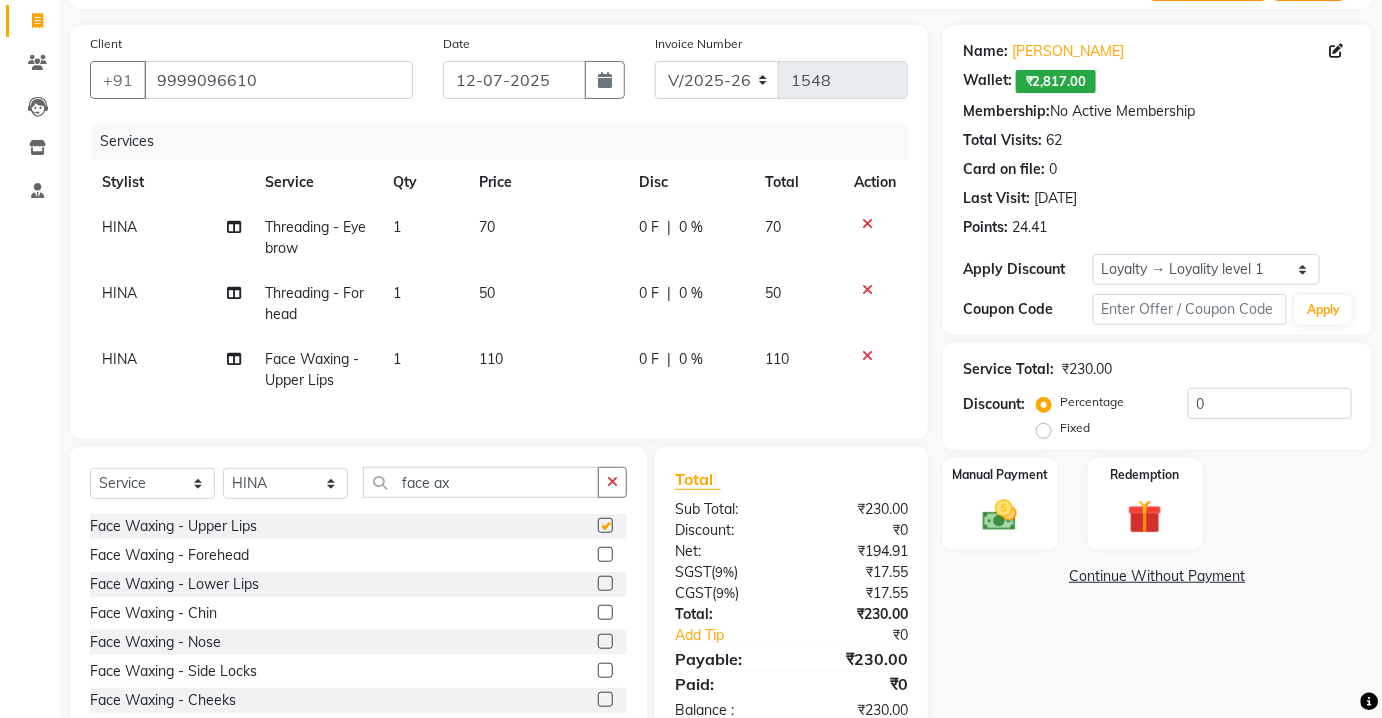 checkbox on "false" 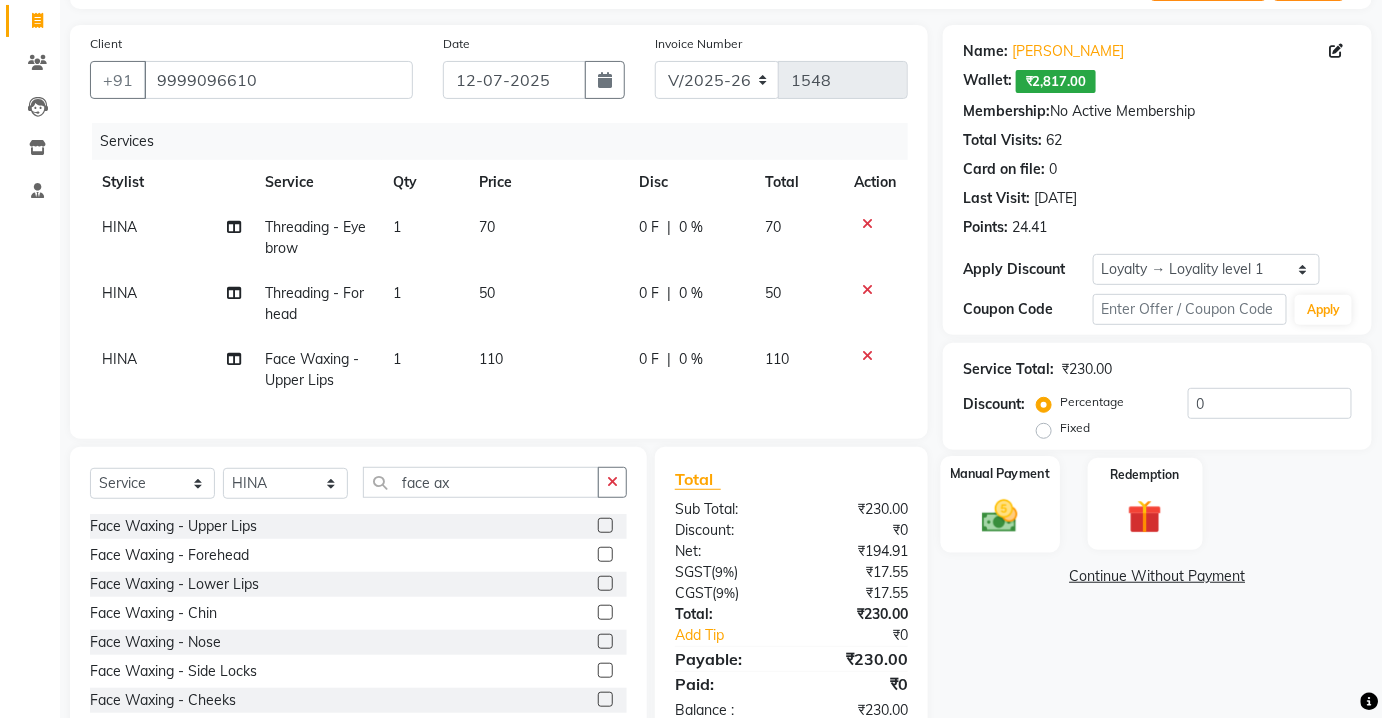 scroll, scrollTop: 192, scrollLeft: 0, axis: vertical 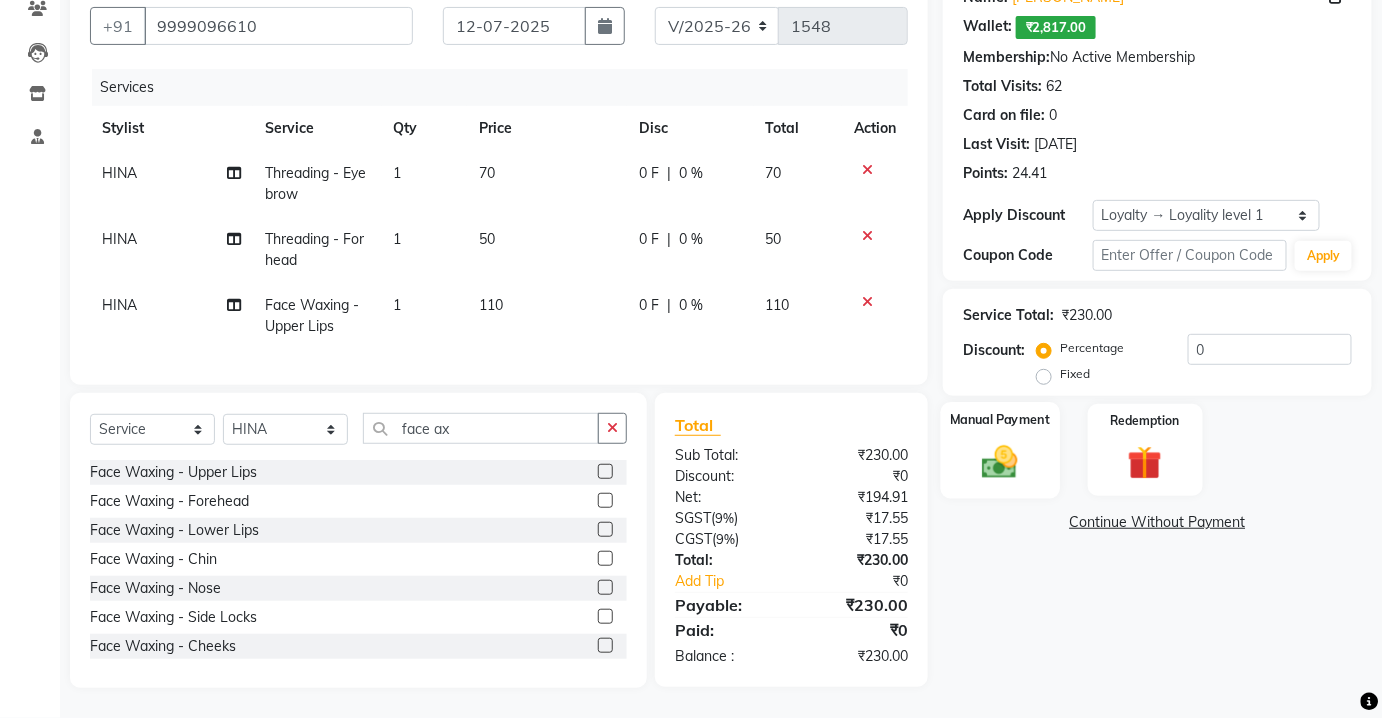 click on "Manual Payment" 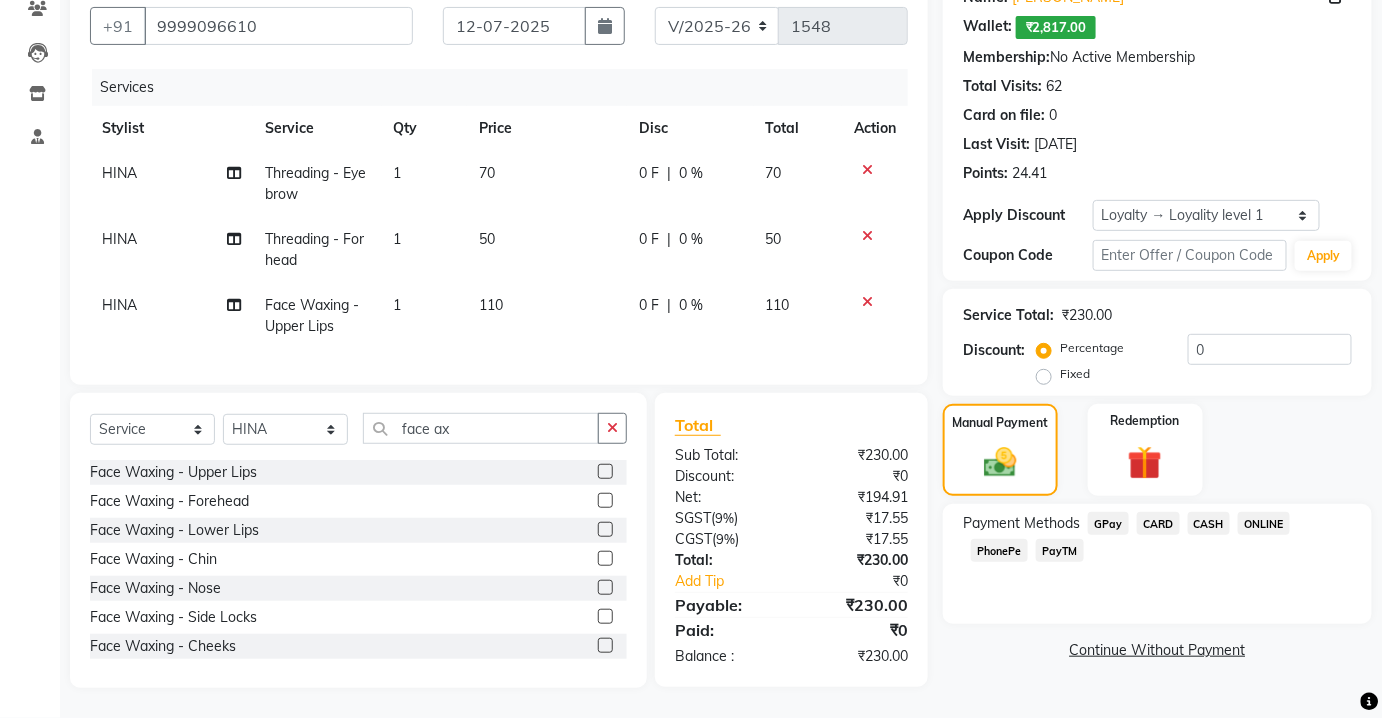 click on "Payment Methods  GPay   CARD   CASH   ONLINE   PhonePe   PayTM" 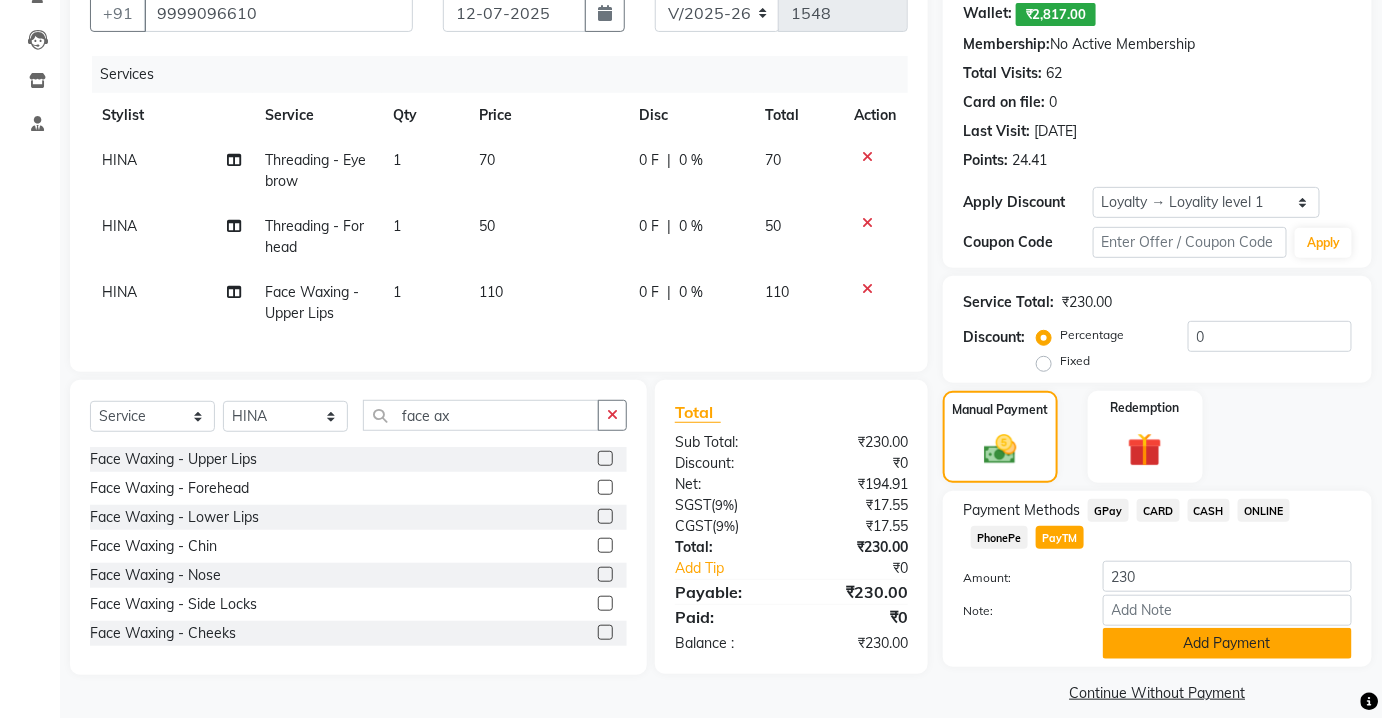click on "Add Payment" 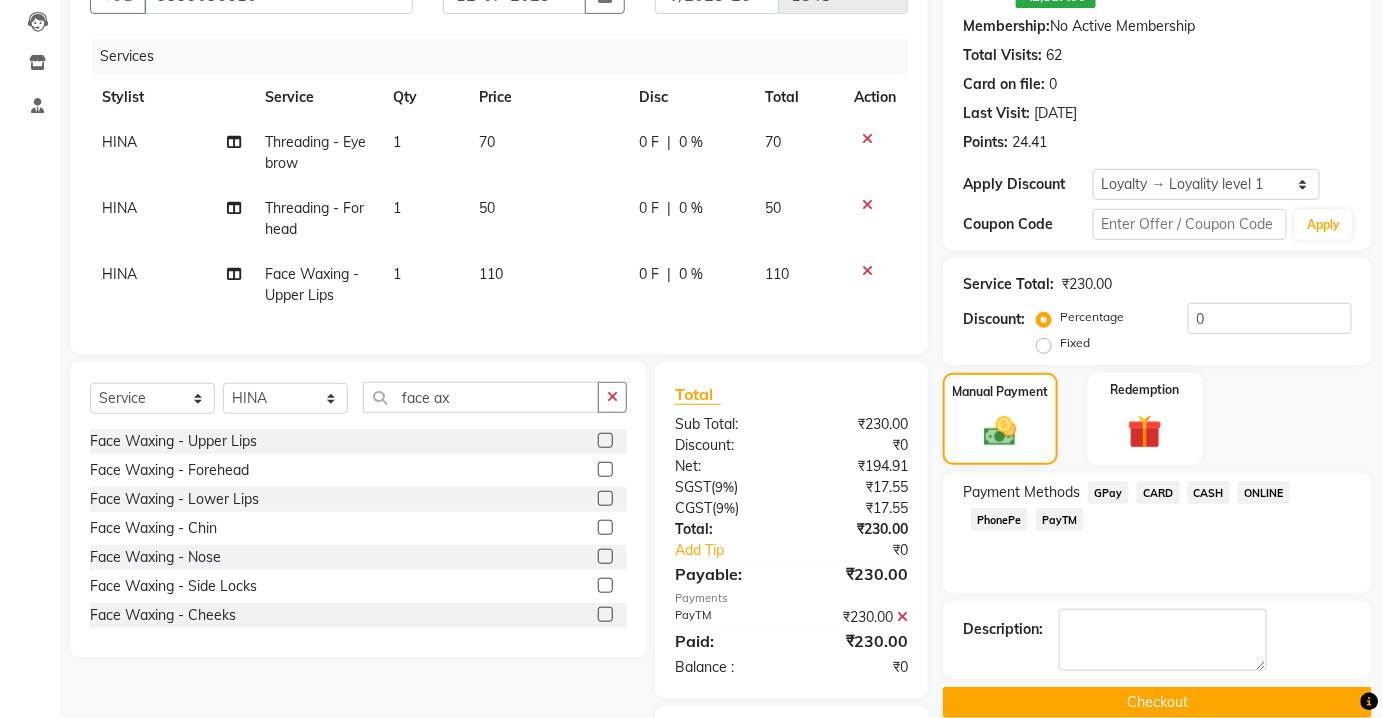 scroll, scrollTop: 331, scrollLeft: 0, axis: vertical 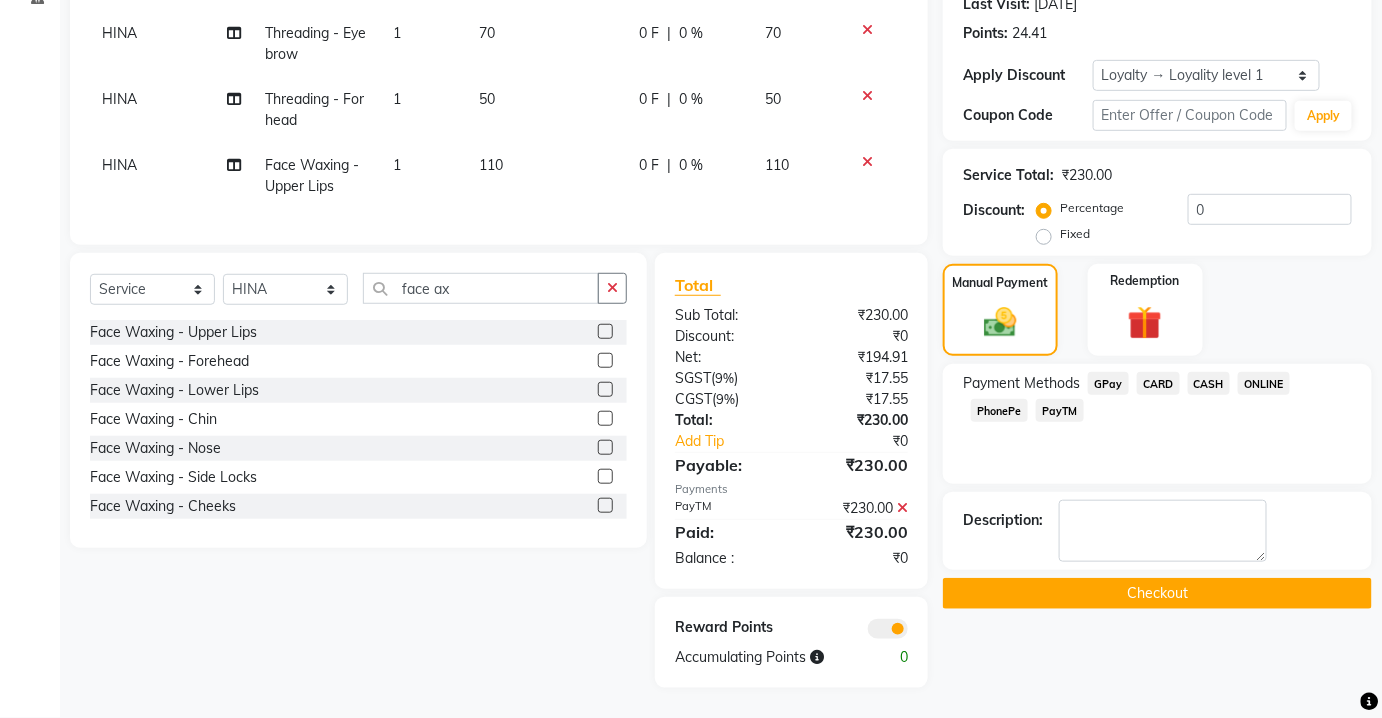 click on "Checkout" 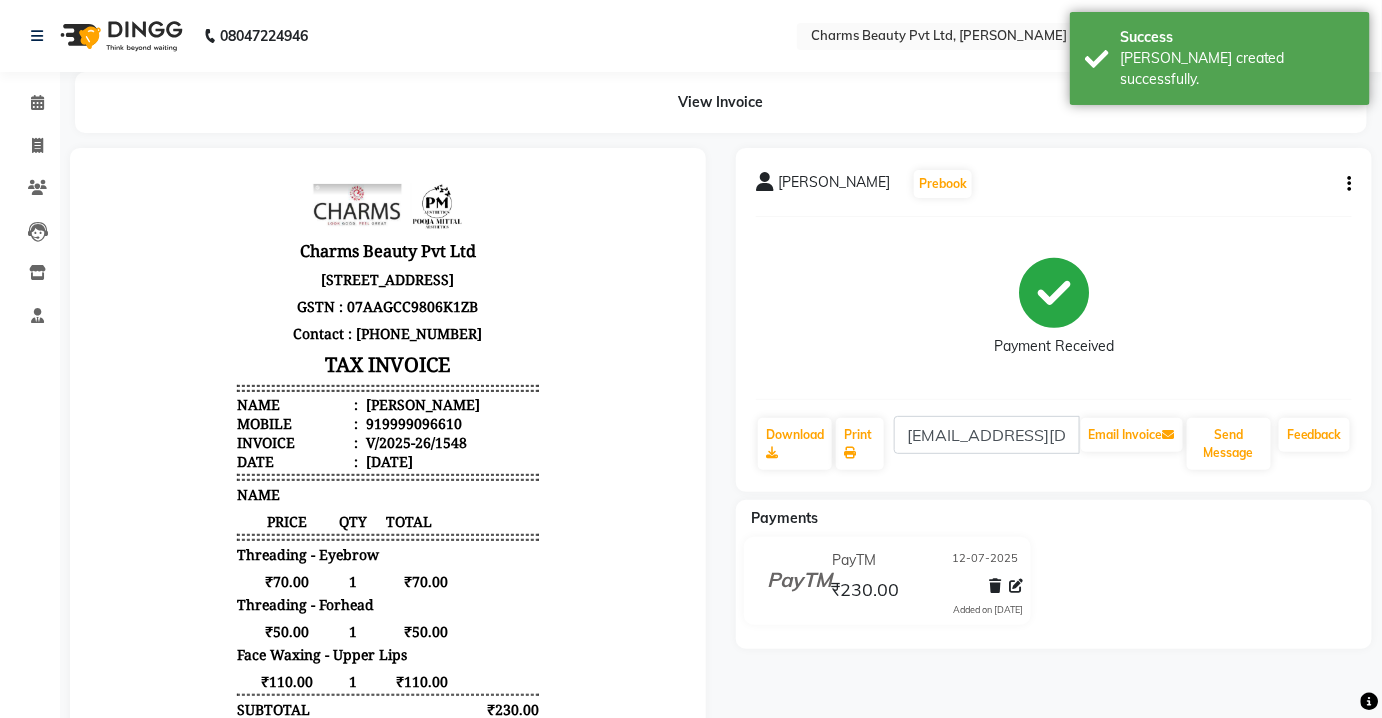 scroll, scrollTop: 0, scrollLeft: 0, axis: both 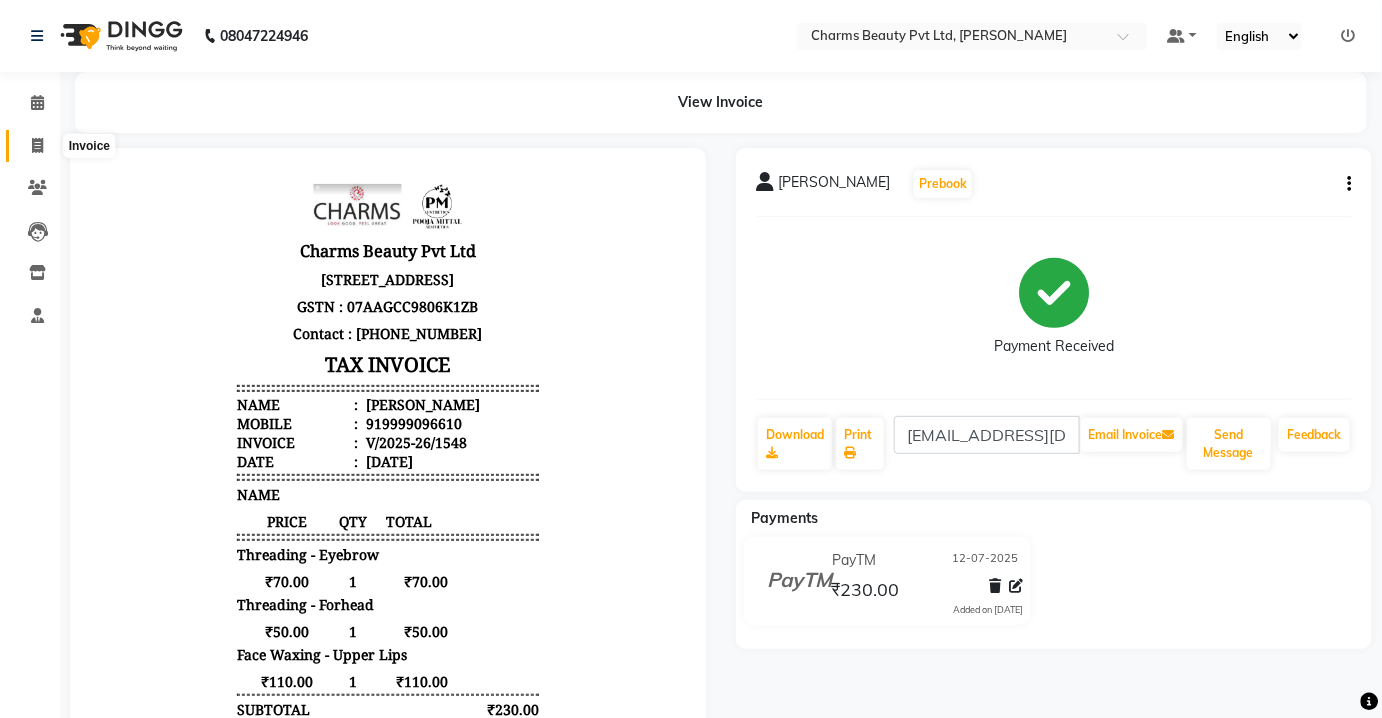 click 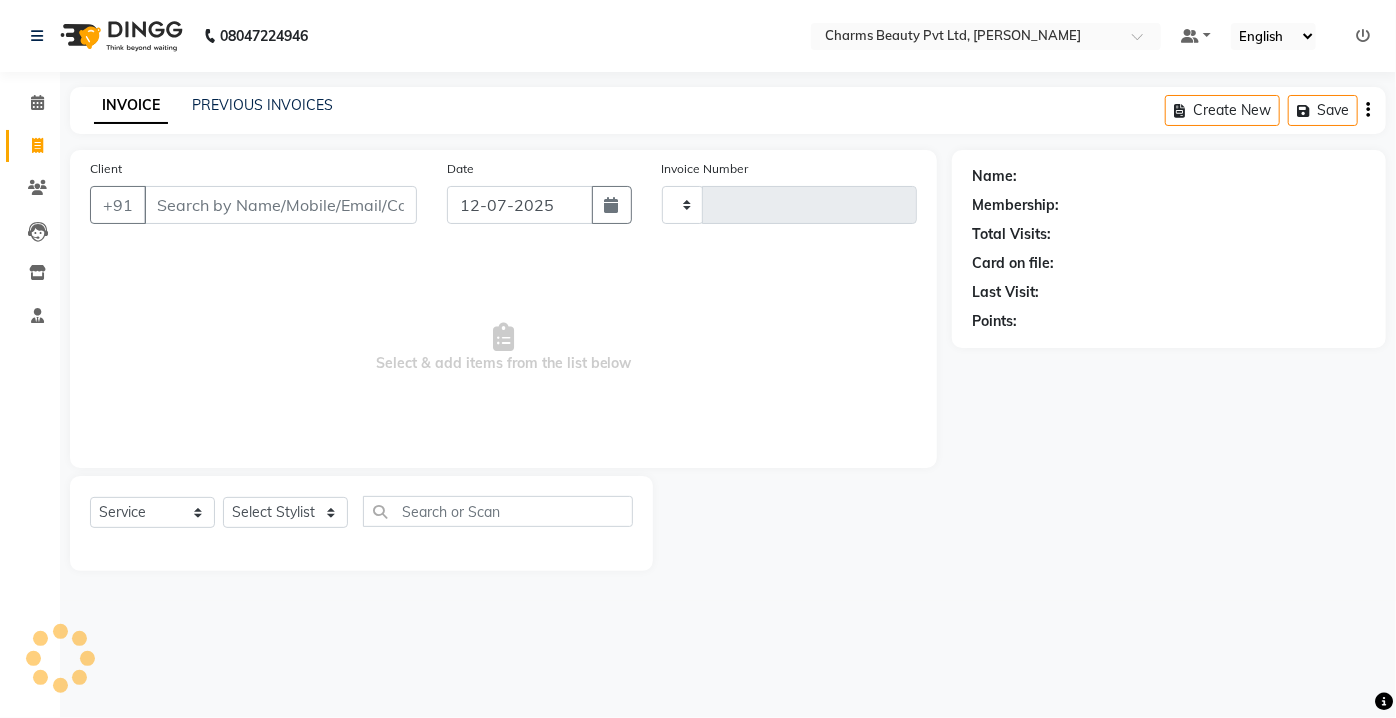 type on "1549" 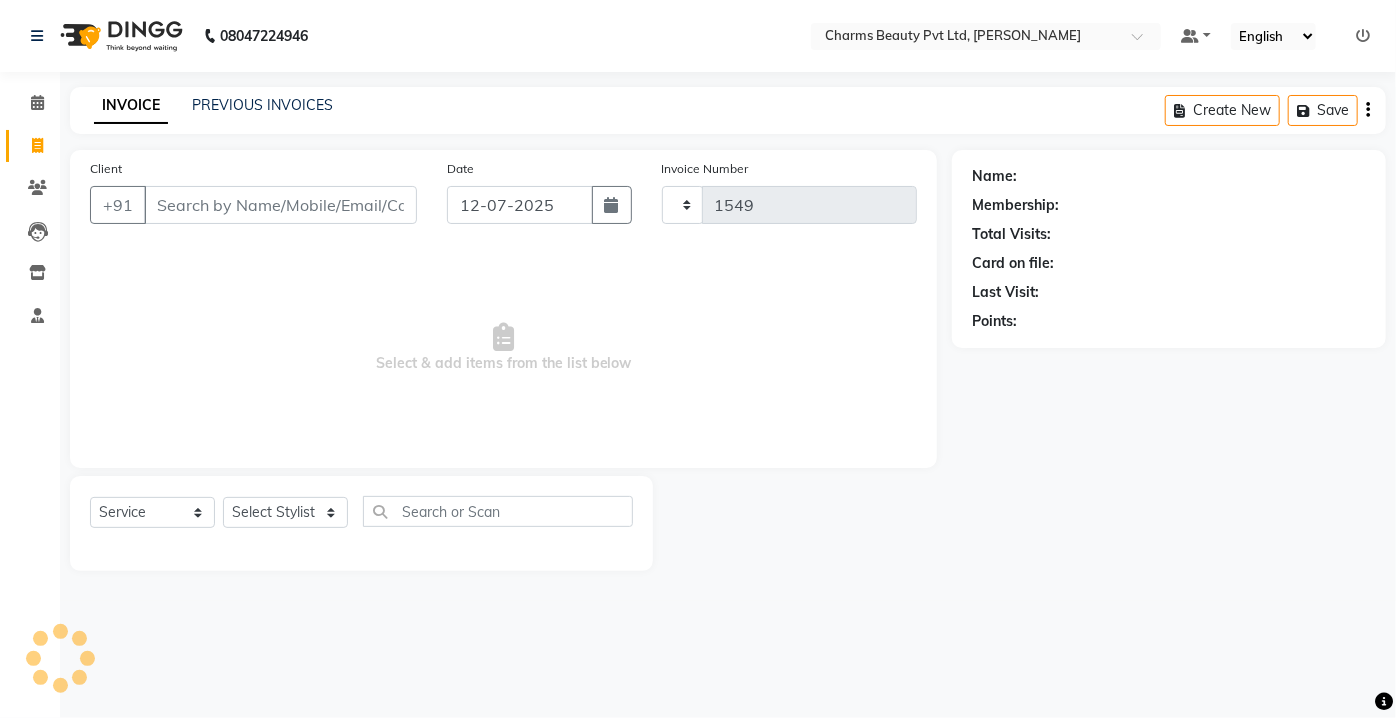select on "3743" 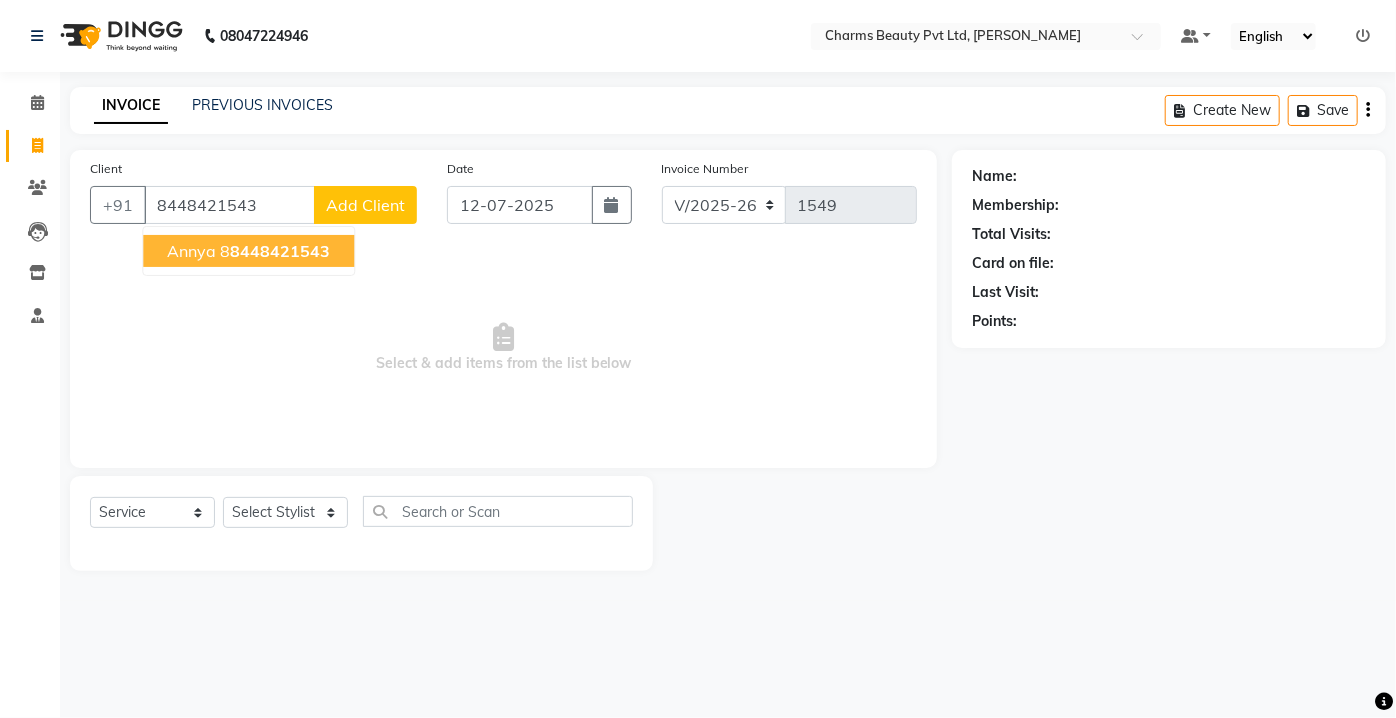 click on "Annya  8 8448421543" at bounding box center (248, 251) 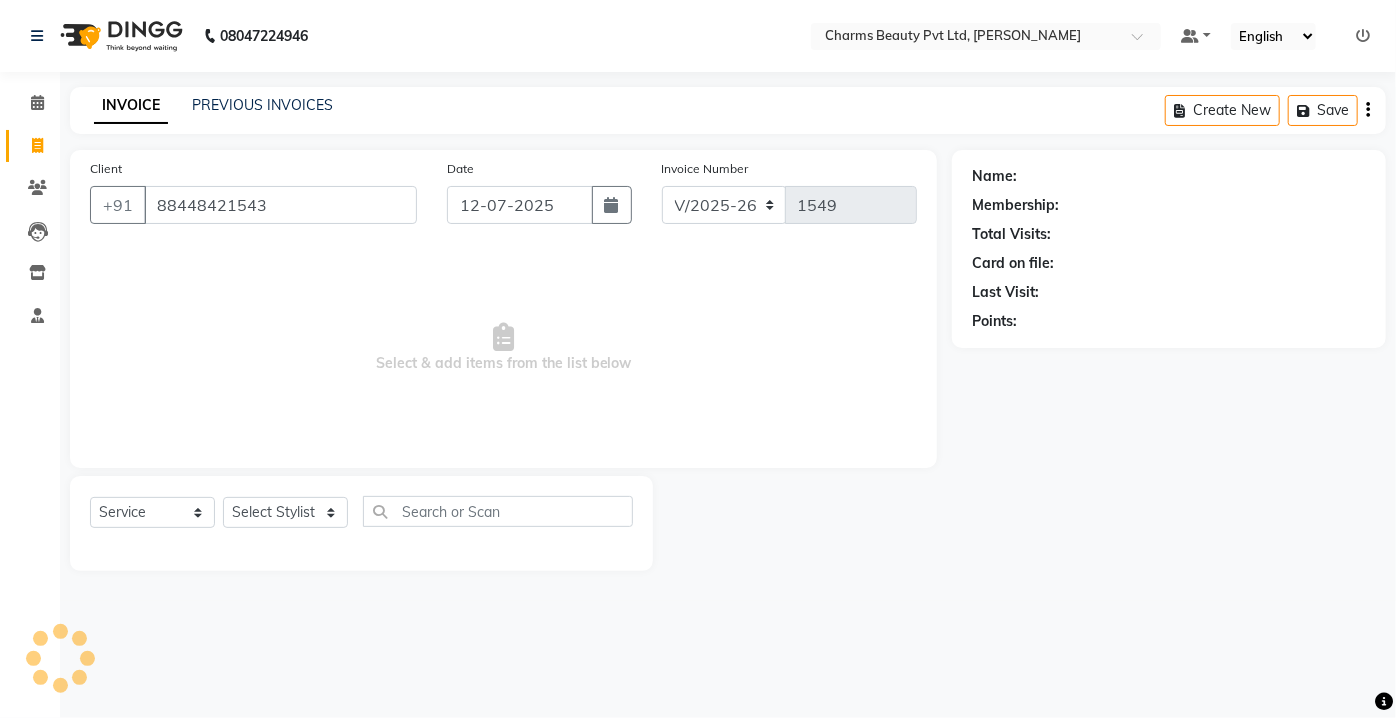 type on "88448421543" 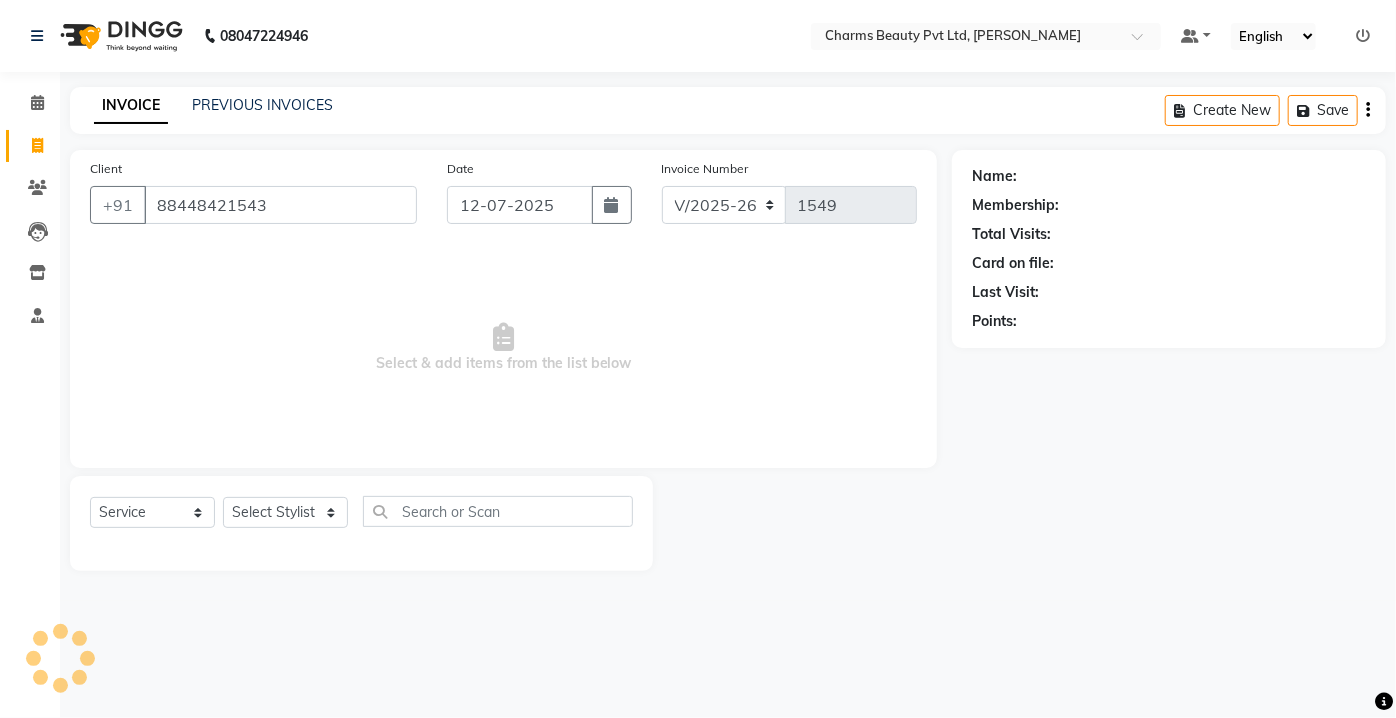 select on "1: Object" 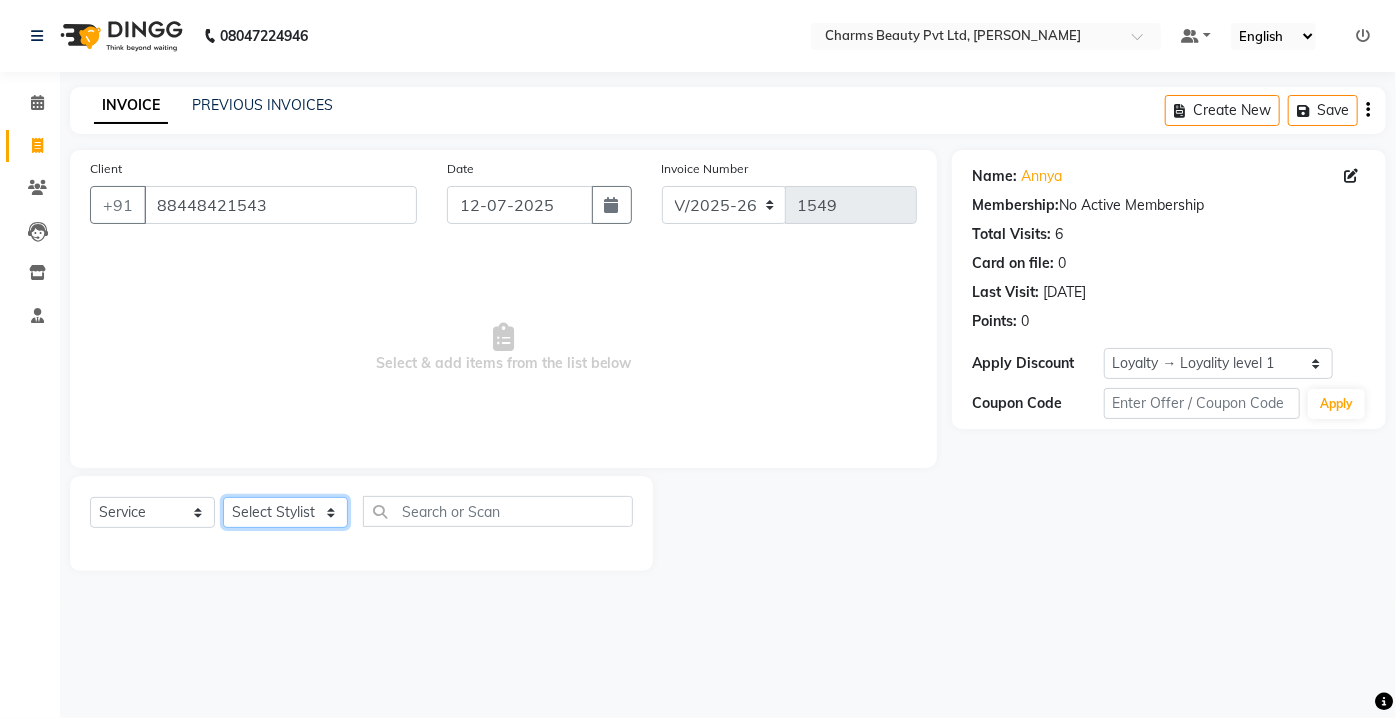 drag, startPoint x: 265, startPoint y: 524, endPoint x: 265, endPoint y: 499, distance: 25 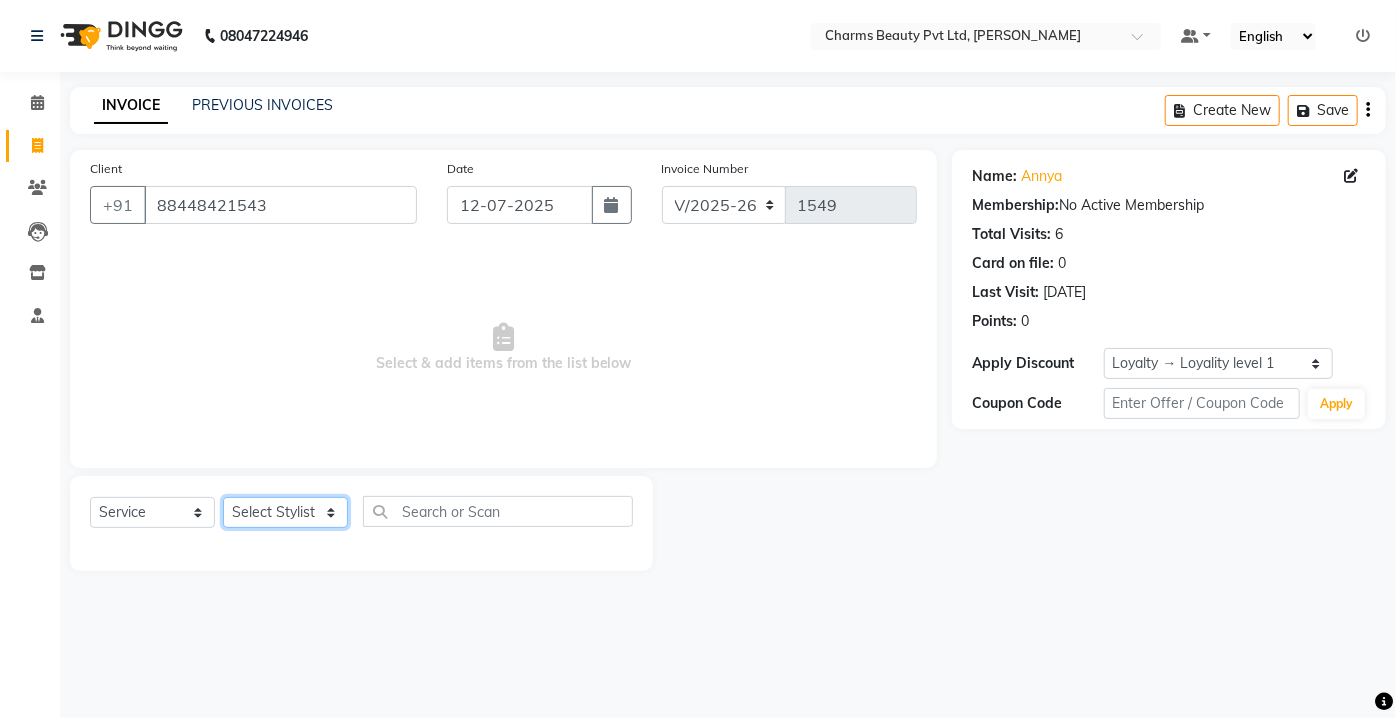 select on "72250" 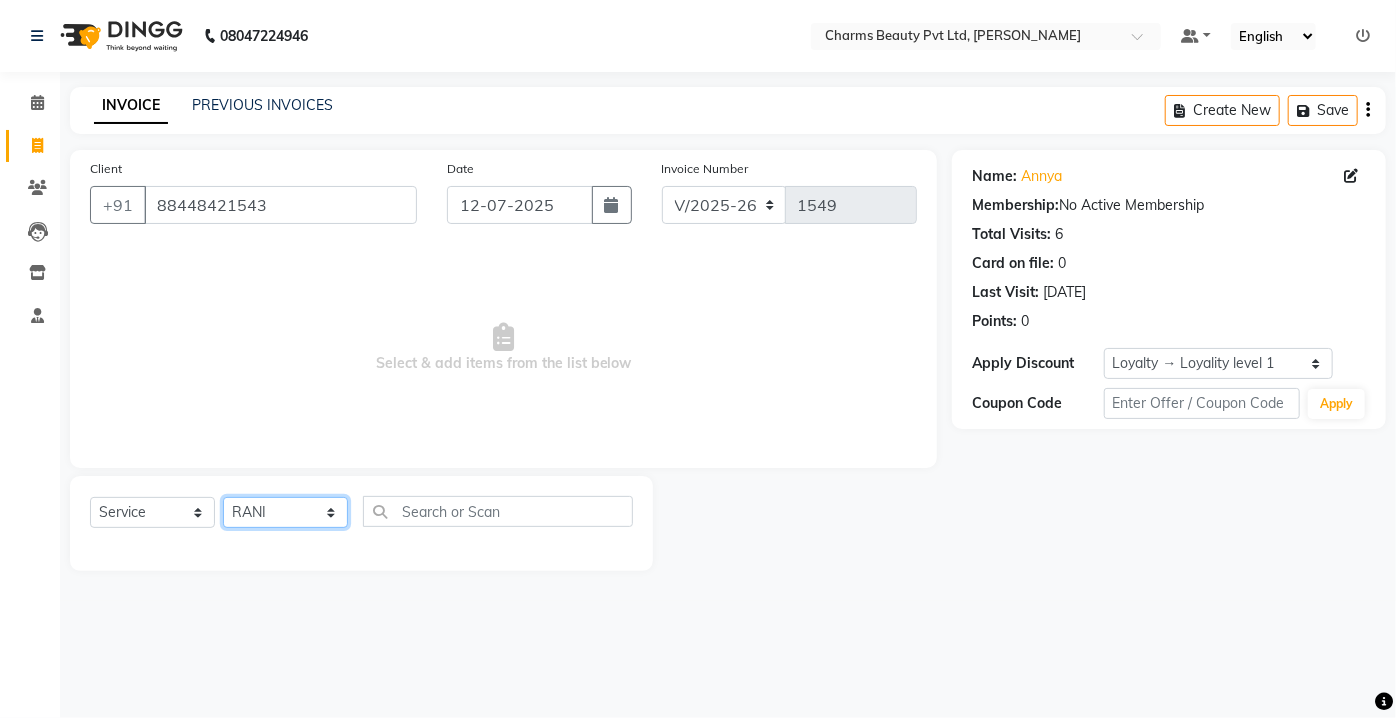 click on "Select Stylist [PERSON_NAME] [PERSON_NAME] [PERSON_NAME] CHARMS DR. POOJA MITTAL HINA [PERSON_NAME] RANI [PERSON_NAME] [PERSON_NAME] SANTOSH [PERSON_NAME] TABBASUM" 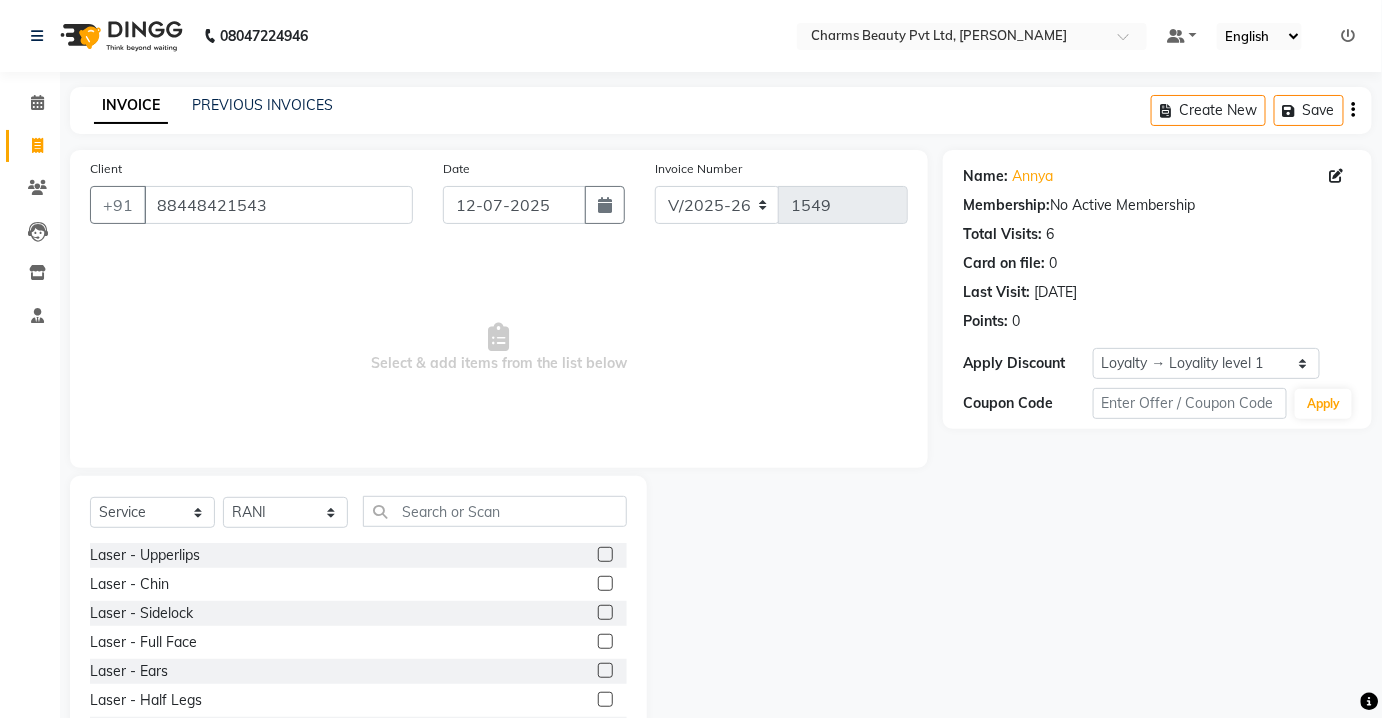 click on "Select  Service  Product  Membership  Package Voucher Prepaid Gift Card  Select Stylist [PERSON_NAME] [PERSON_NAME] [PERSON_NAME] CHARMS DR. POOJA MITTAL HINA [PERSON_NAME] RANI [PERSON_NAME] [PERSON_NAME] SANTOSH [PERSON_NAME] TABBASUM" 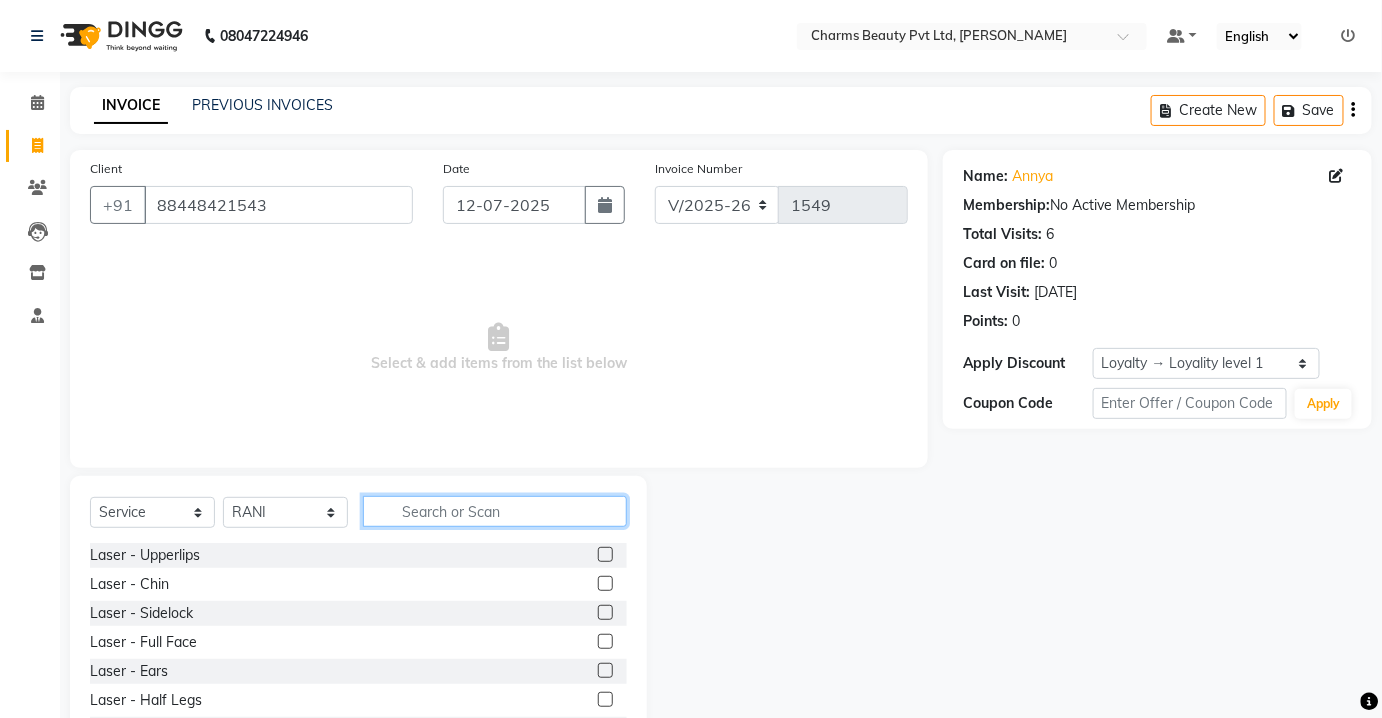 click 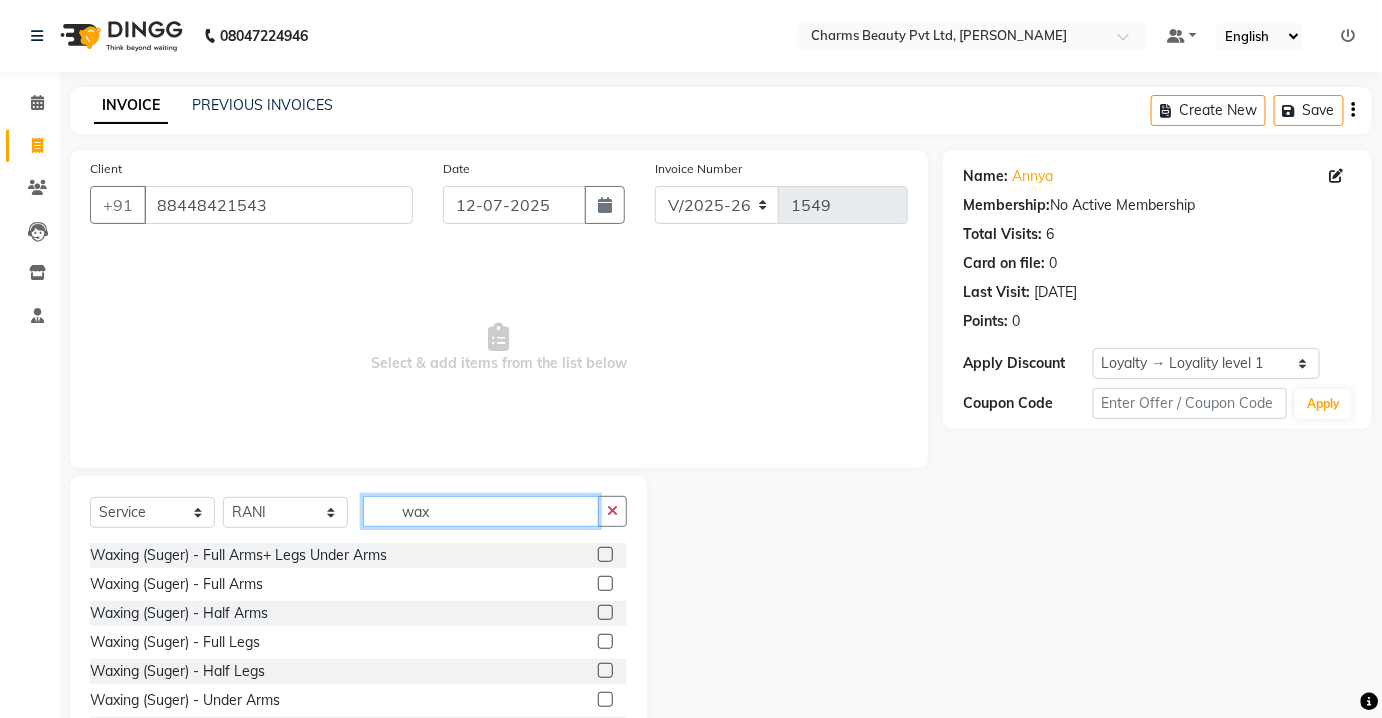 type on "wax" 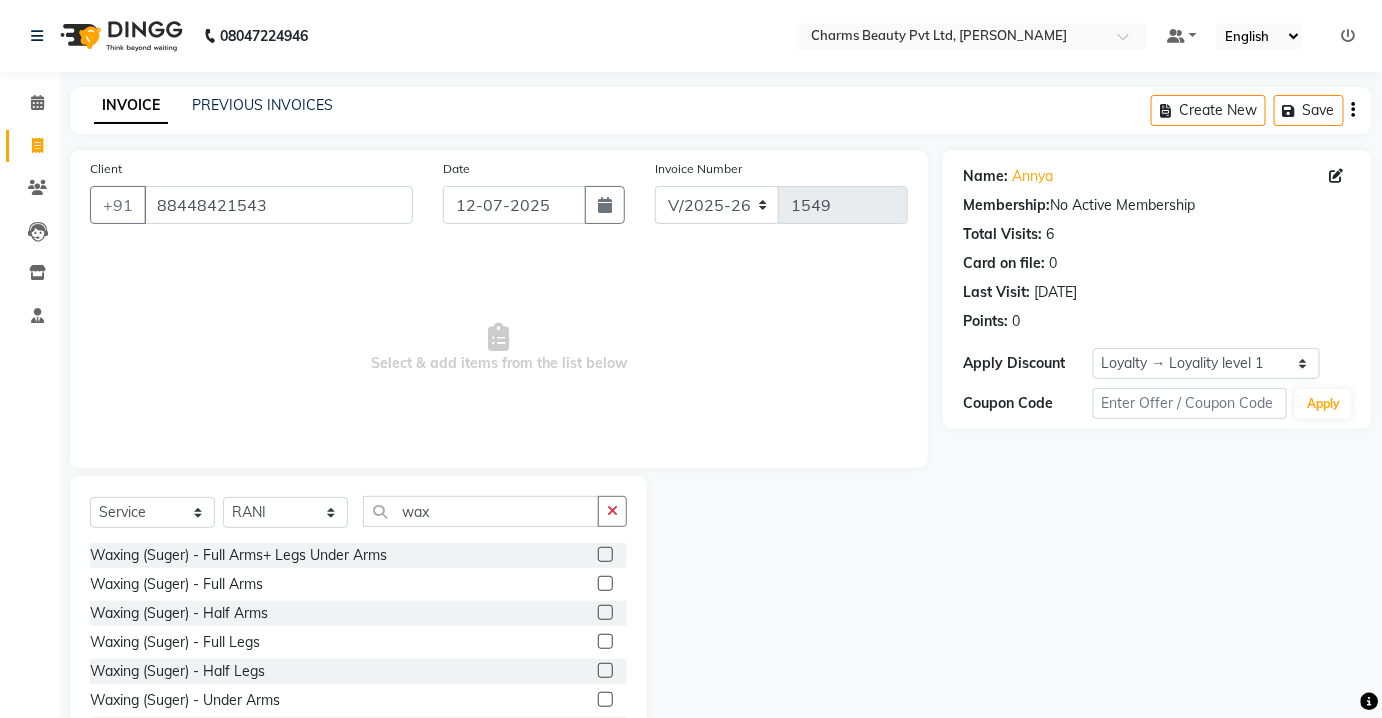 click 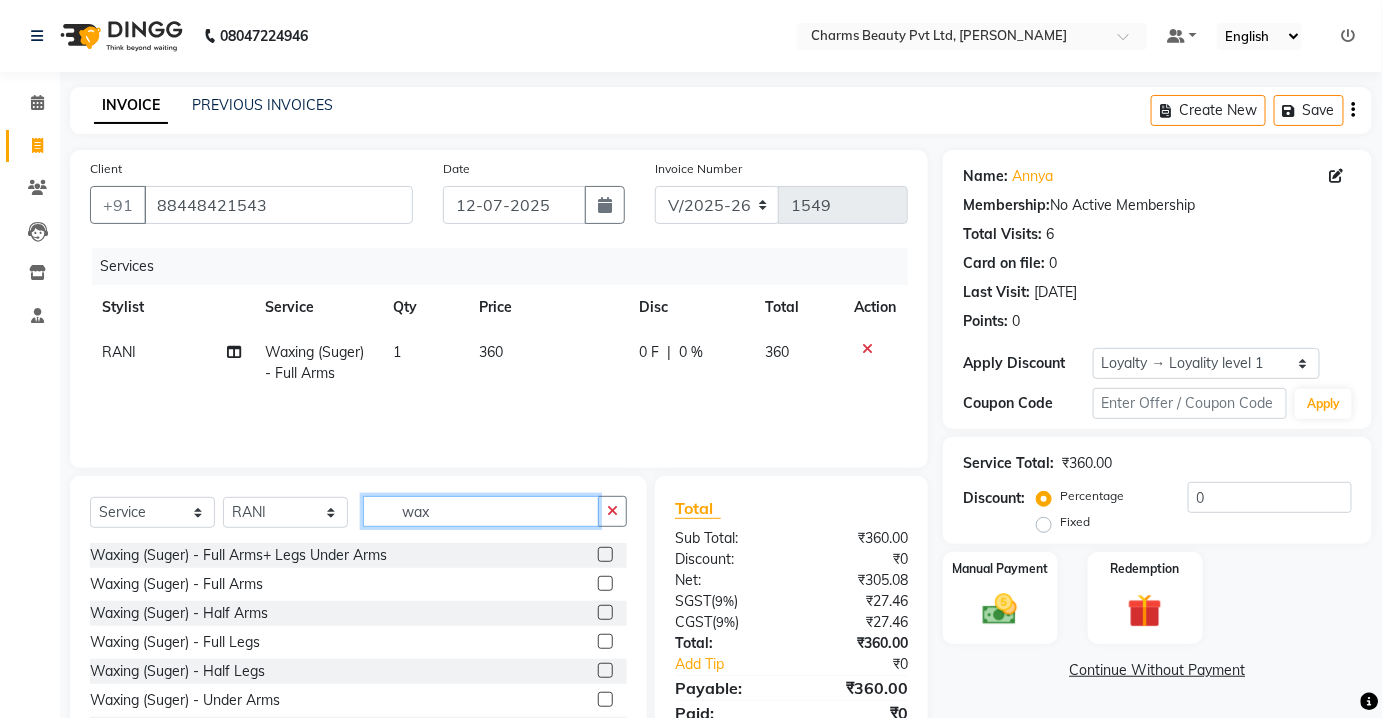 checkbox on "false" 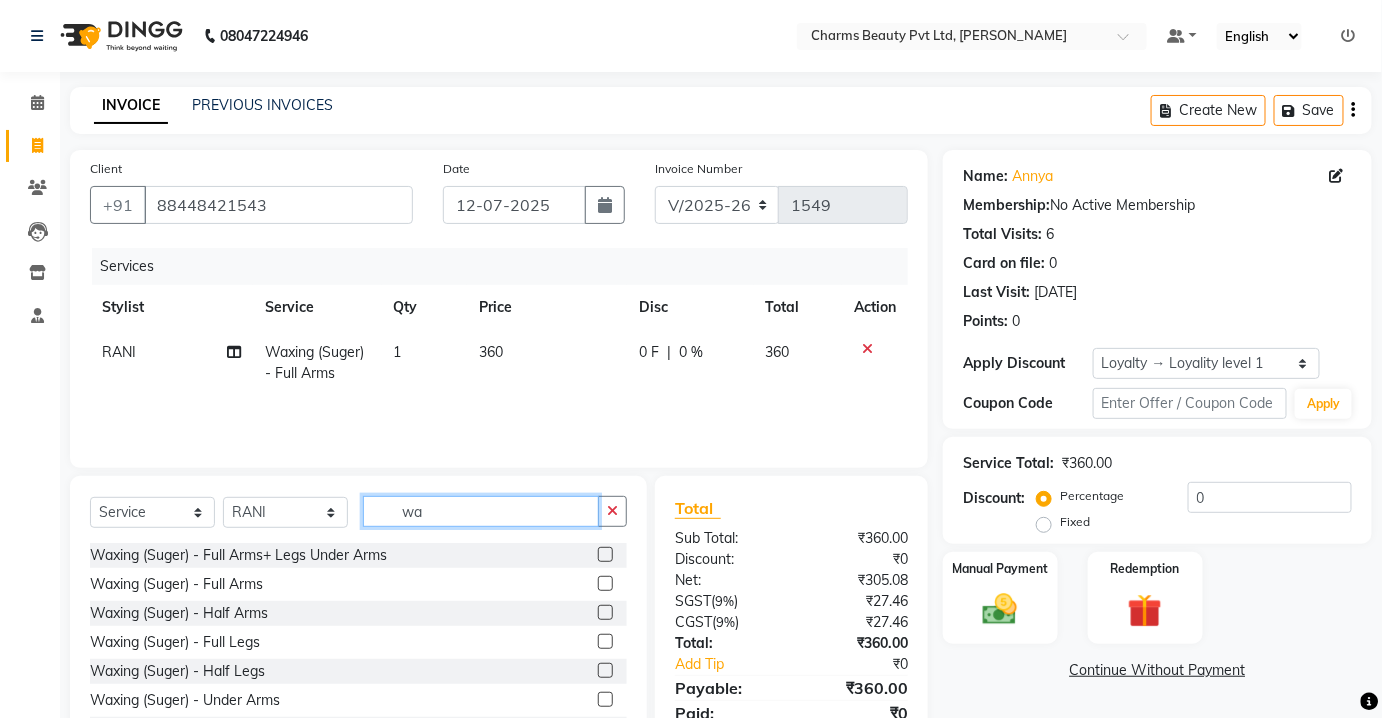 type on "w" 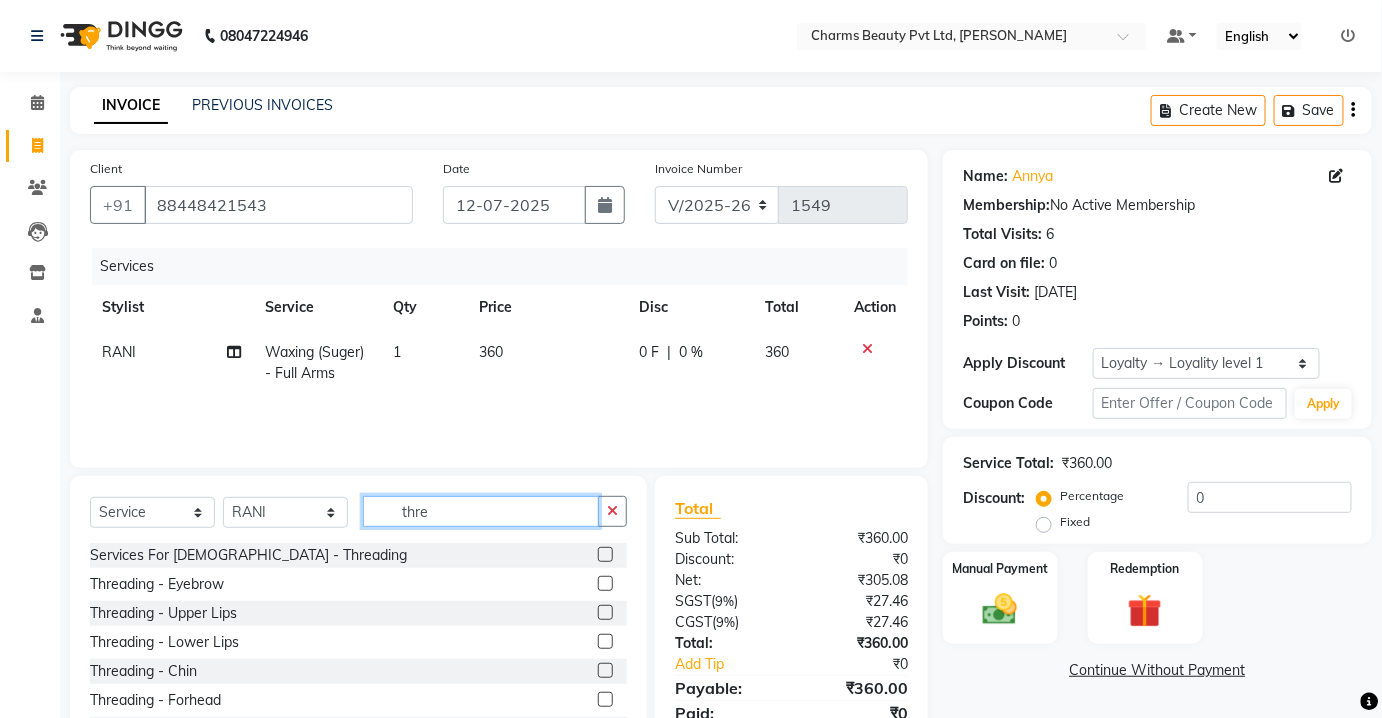 type on "thre" 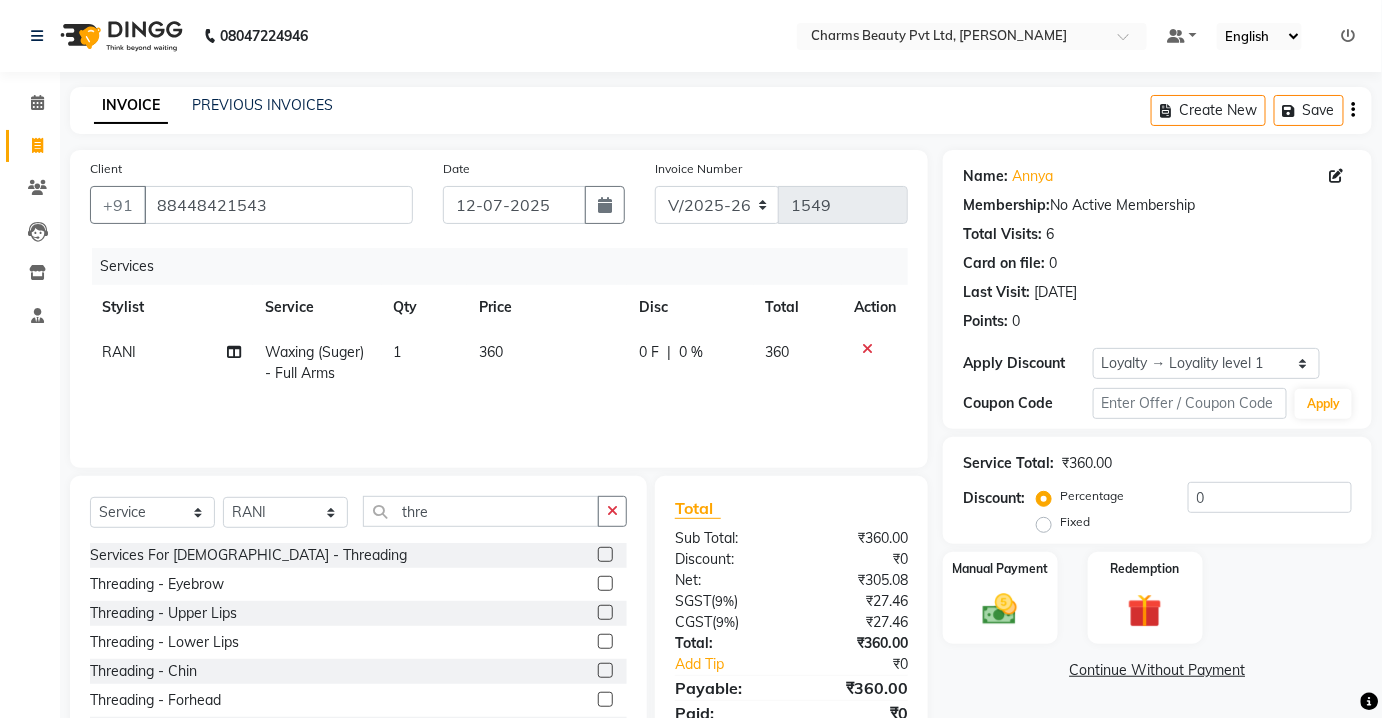 click 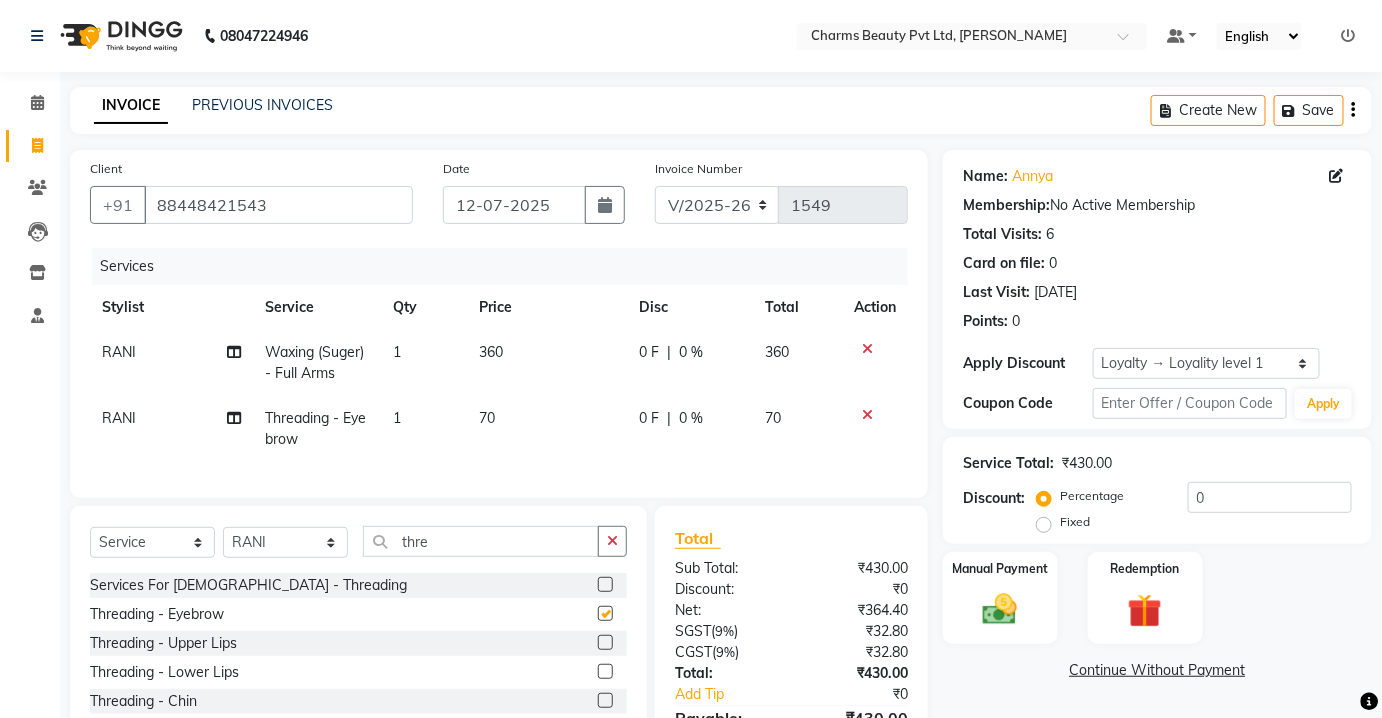 checkbox on "false" 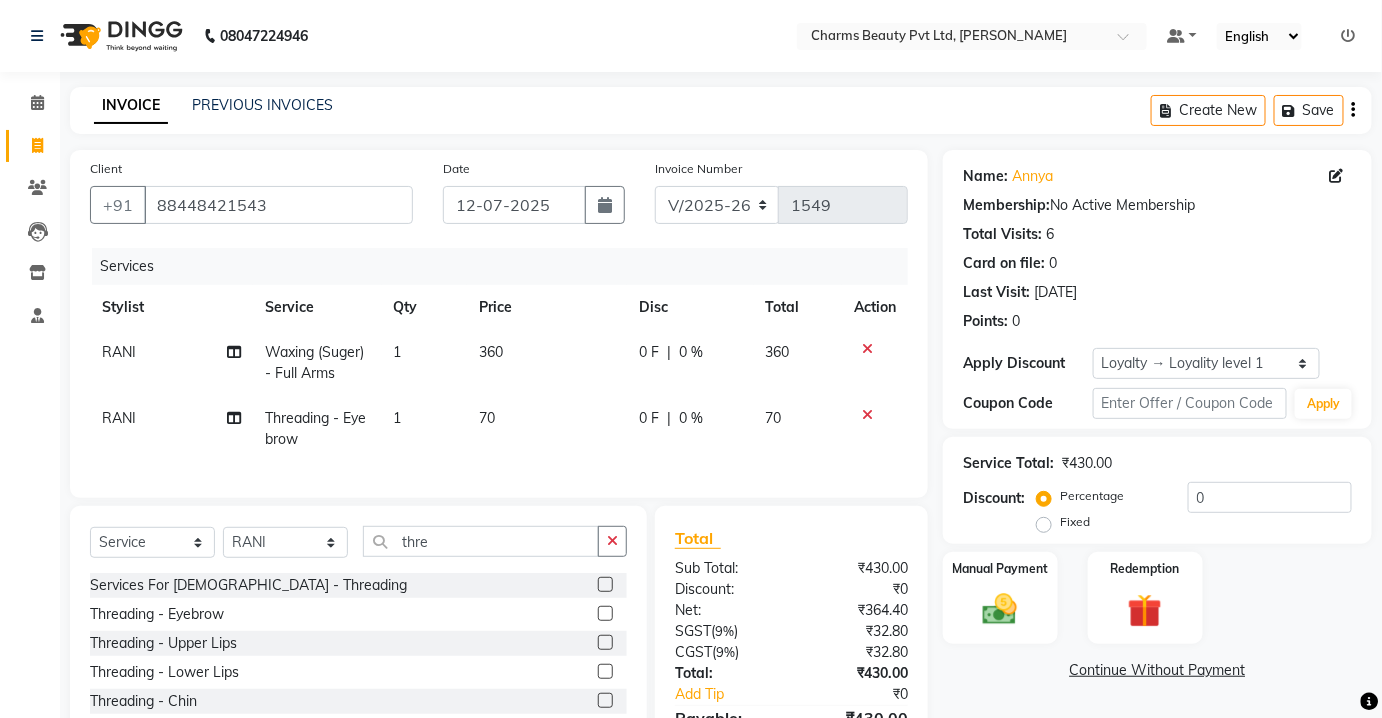 click 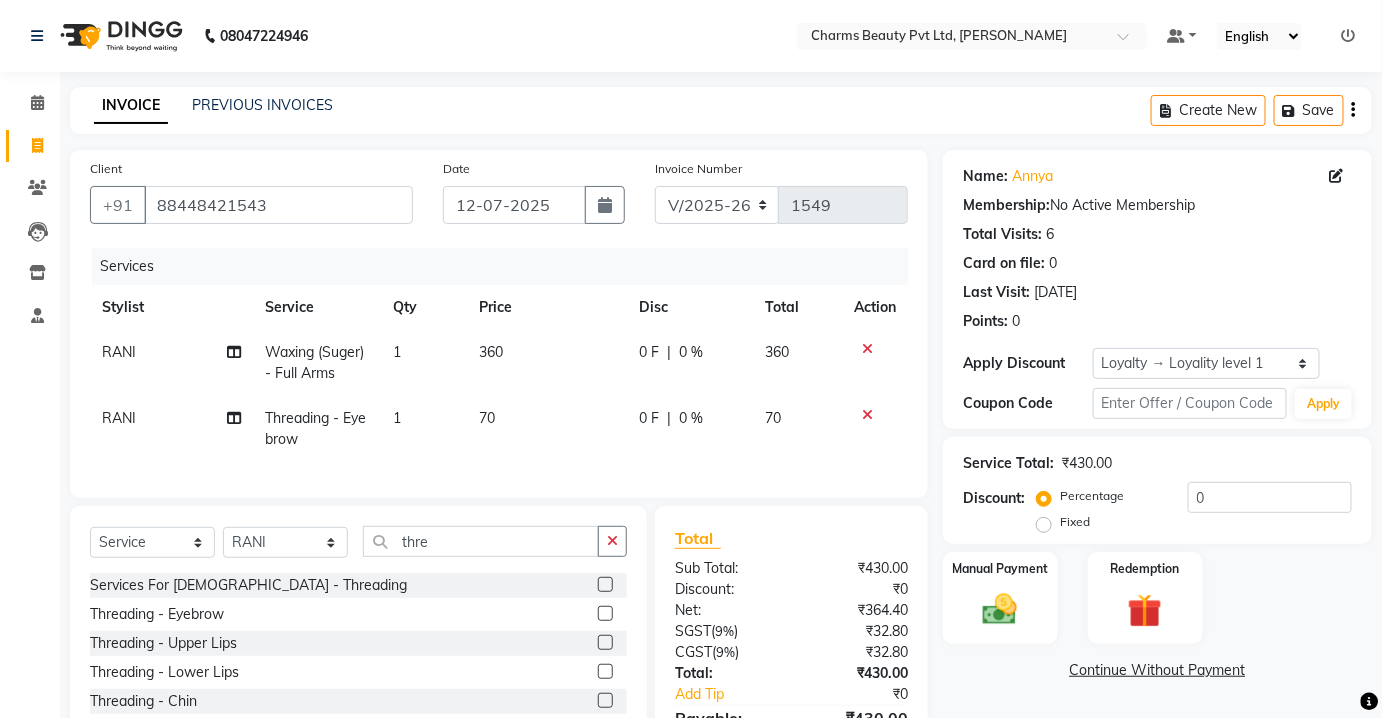 click 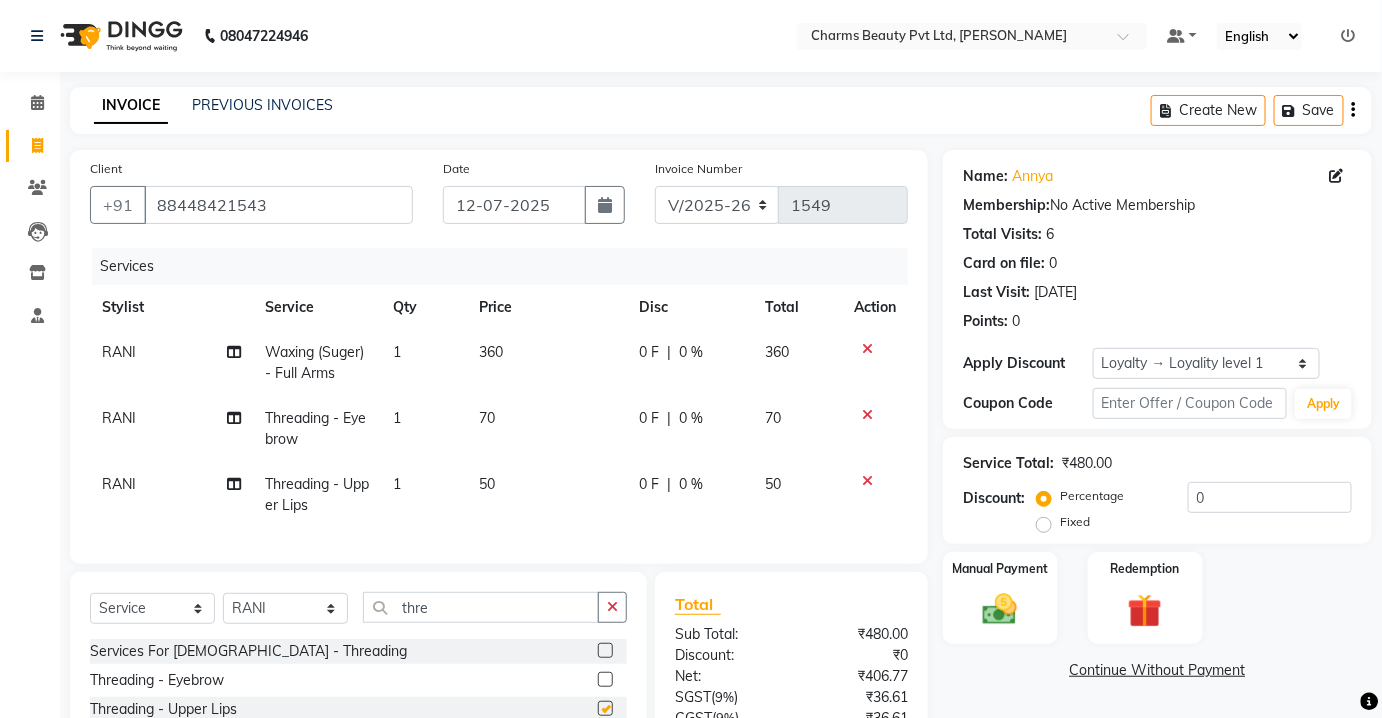 checkbox on "false" 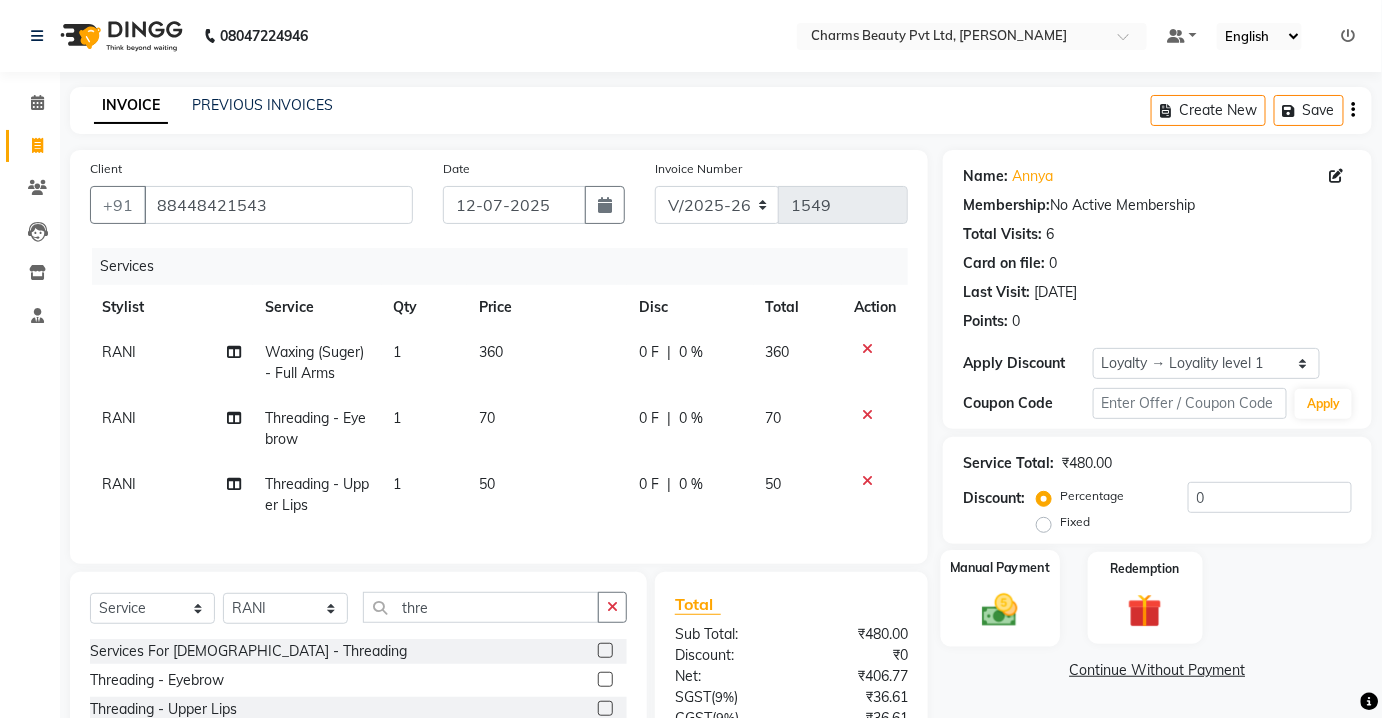 scroll, scrollTop: 192, scrollLeft: 0, axis: vertical 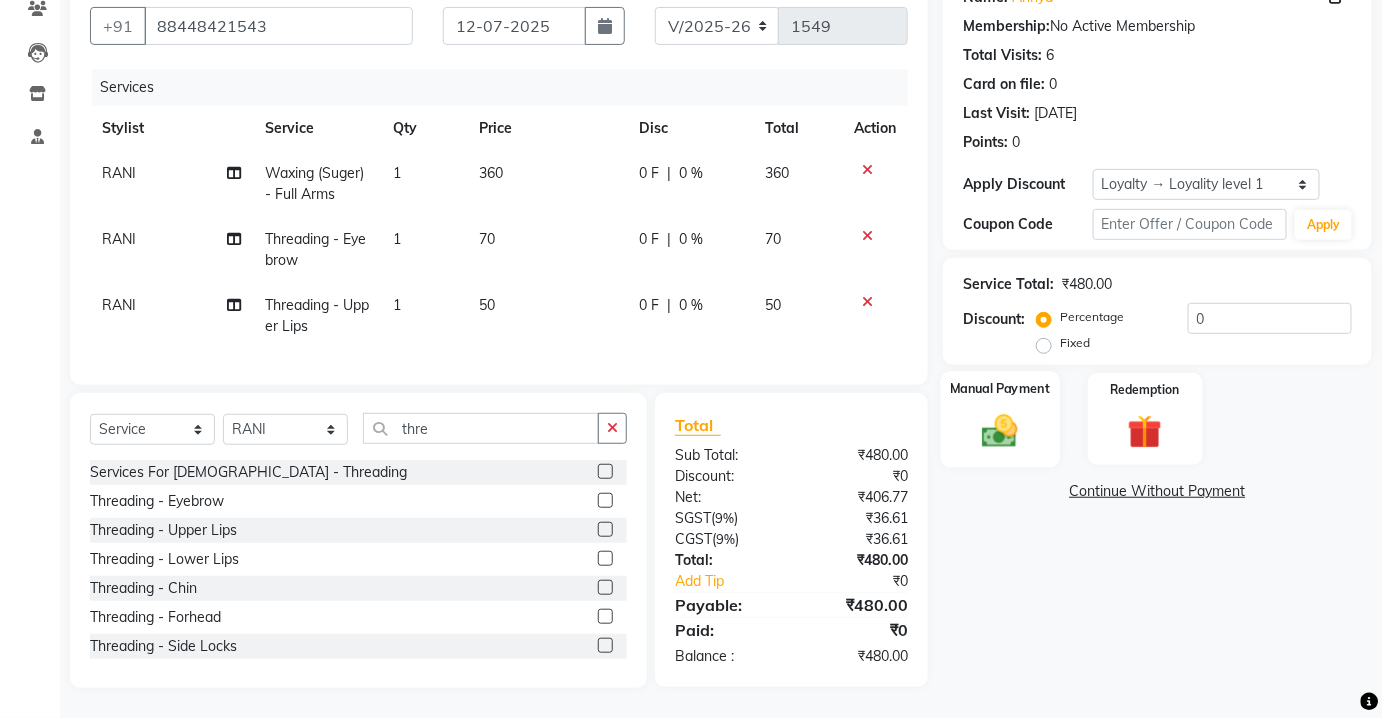 click 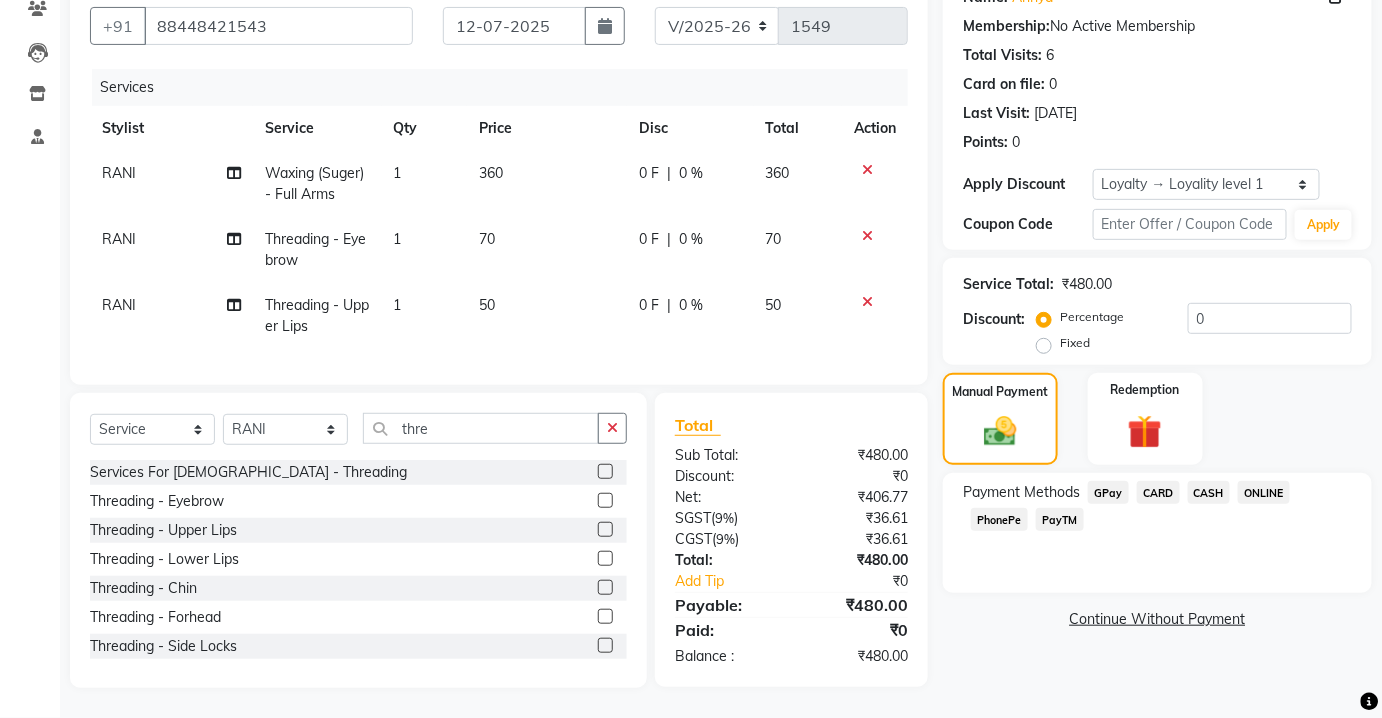 click on "PayTM" 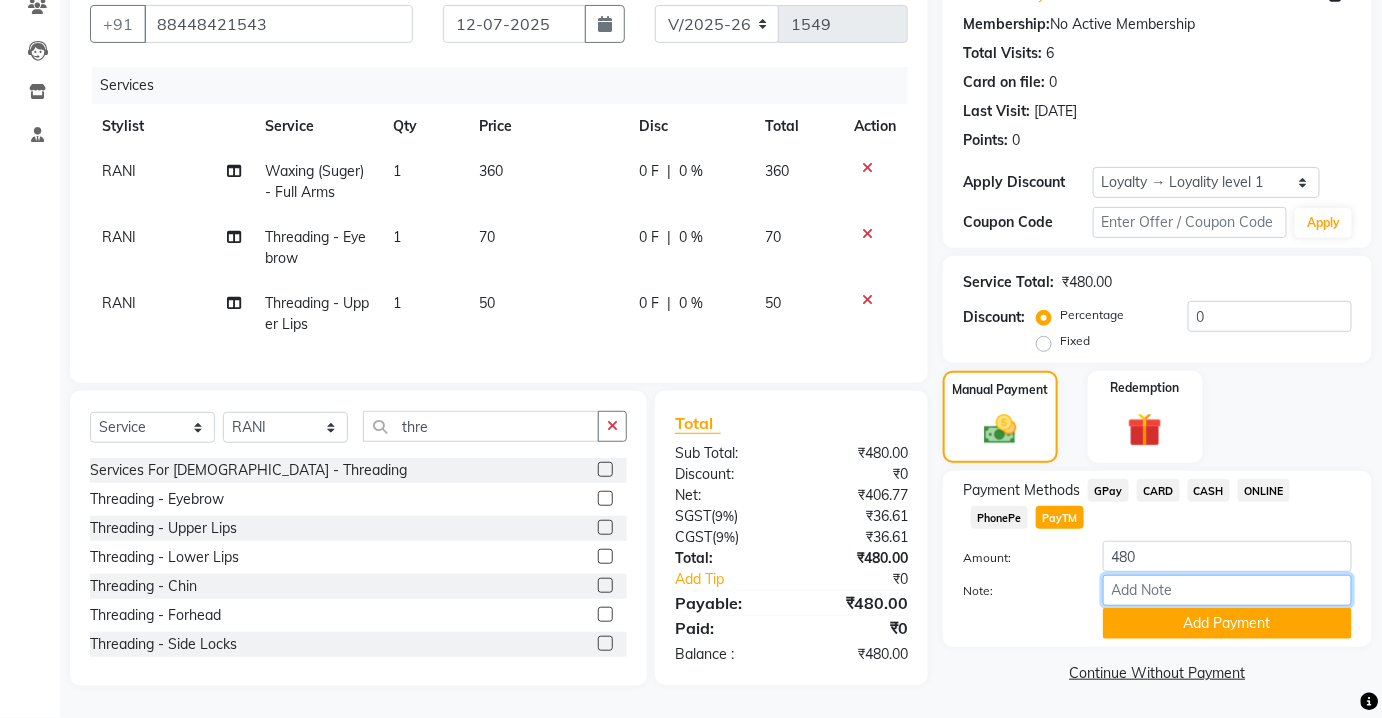 click on "Note:" at bounding box center (1227, 590) 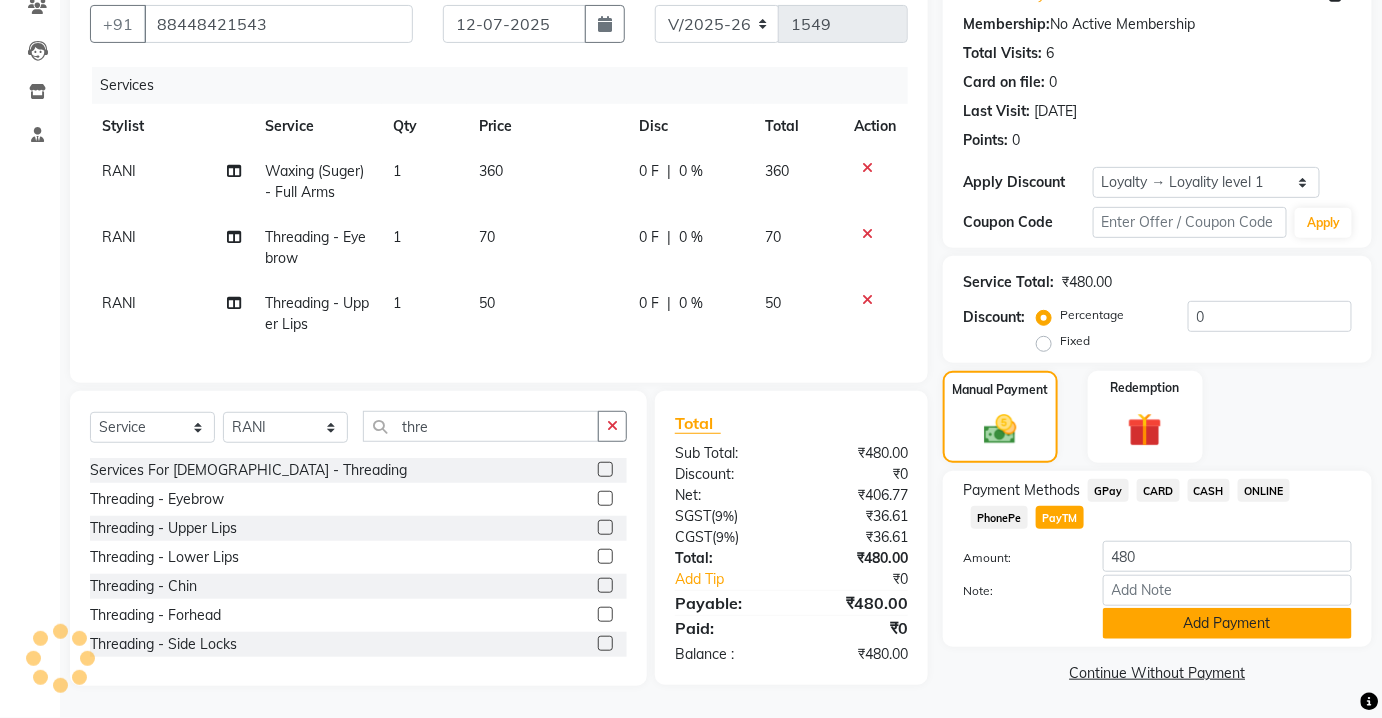 click on "Add Payment" 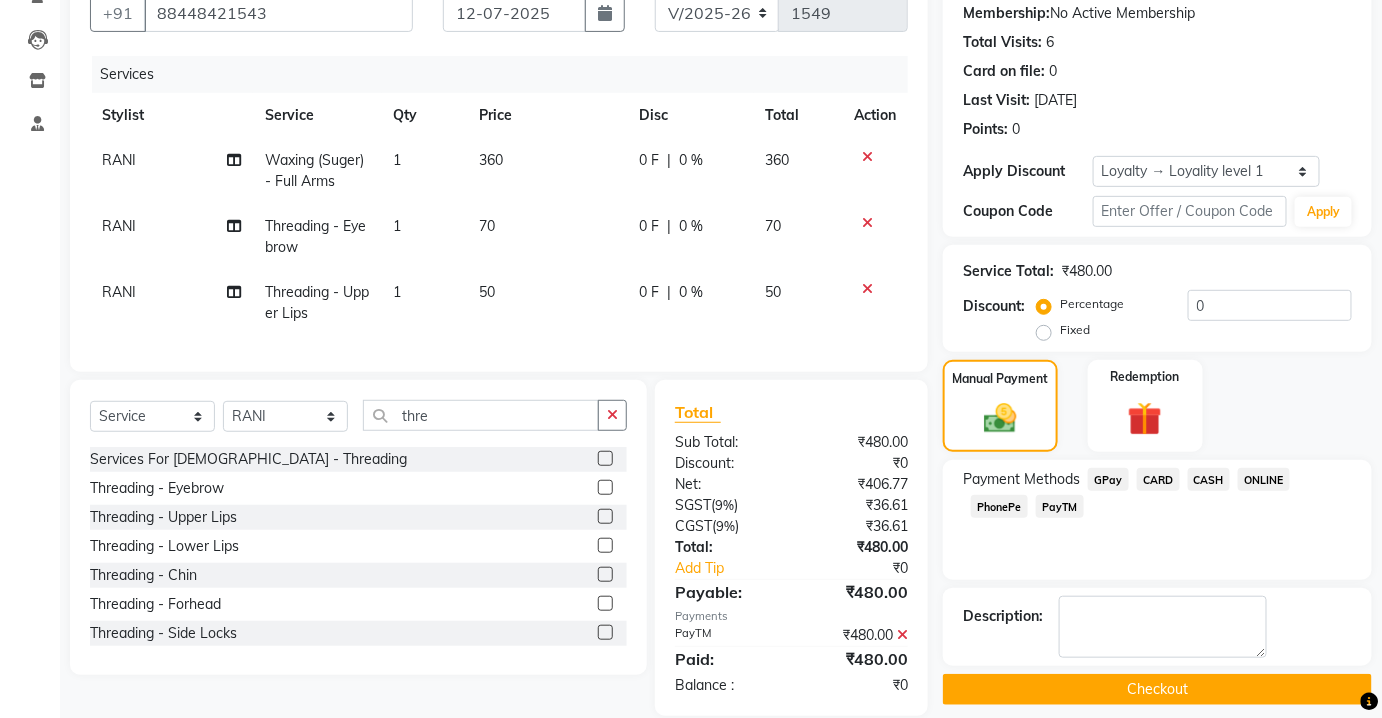 scroll, scrollTop: 331, scrollLeft: 0, axis: vertical 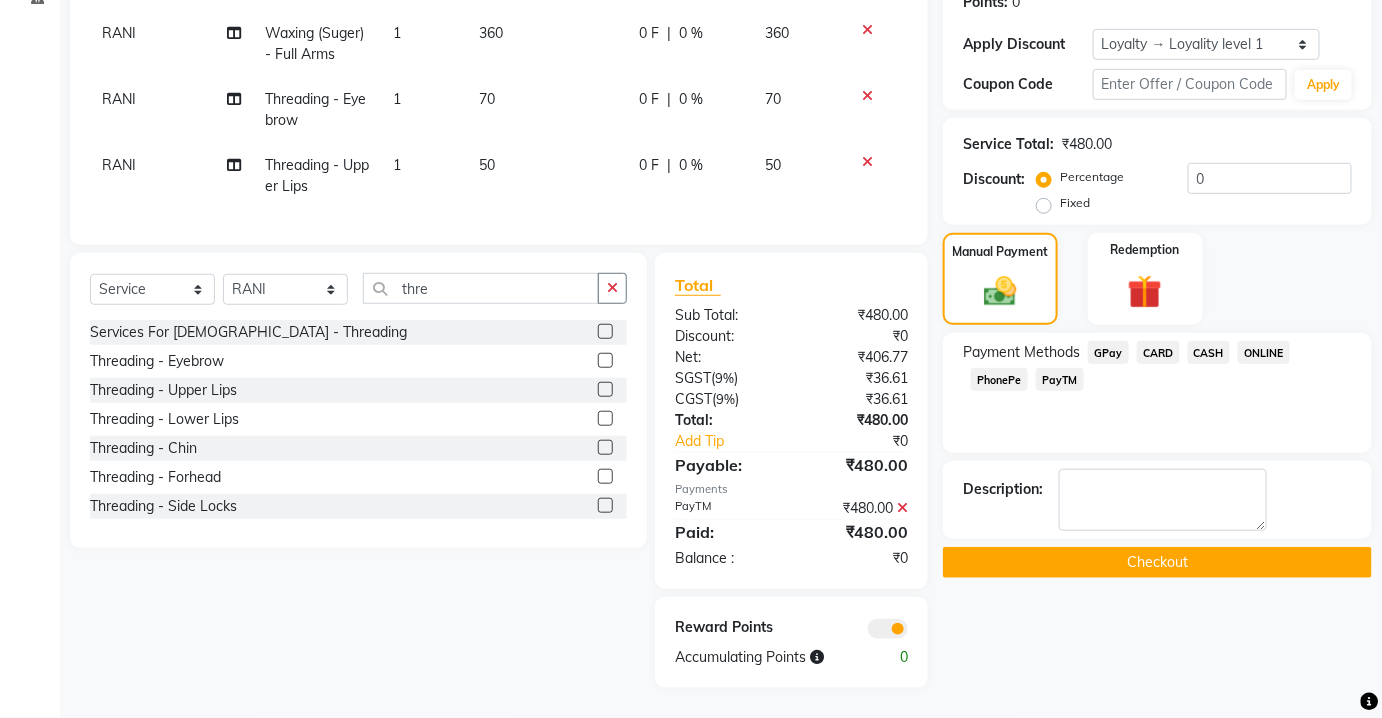click on "Name: Annya  Membership:  No Active Membership  Total Visits:  6 Card on file:  0 Last Visit:   [DATE] Points:   0  Apply Discount Select  Loyalty → Loyality level 1  Coupon Code Apply Service Total:  ₹480.00  Discount:  Percentage   Fixed  0 Manual Payment Redemption Payment Methods  GPay   CARD   CASH   ONLINE   PhonePe   PayTM  Description:                   Checkout" 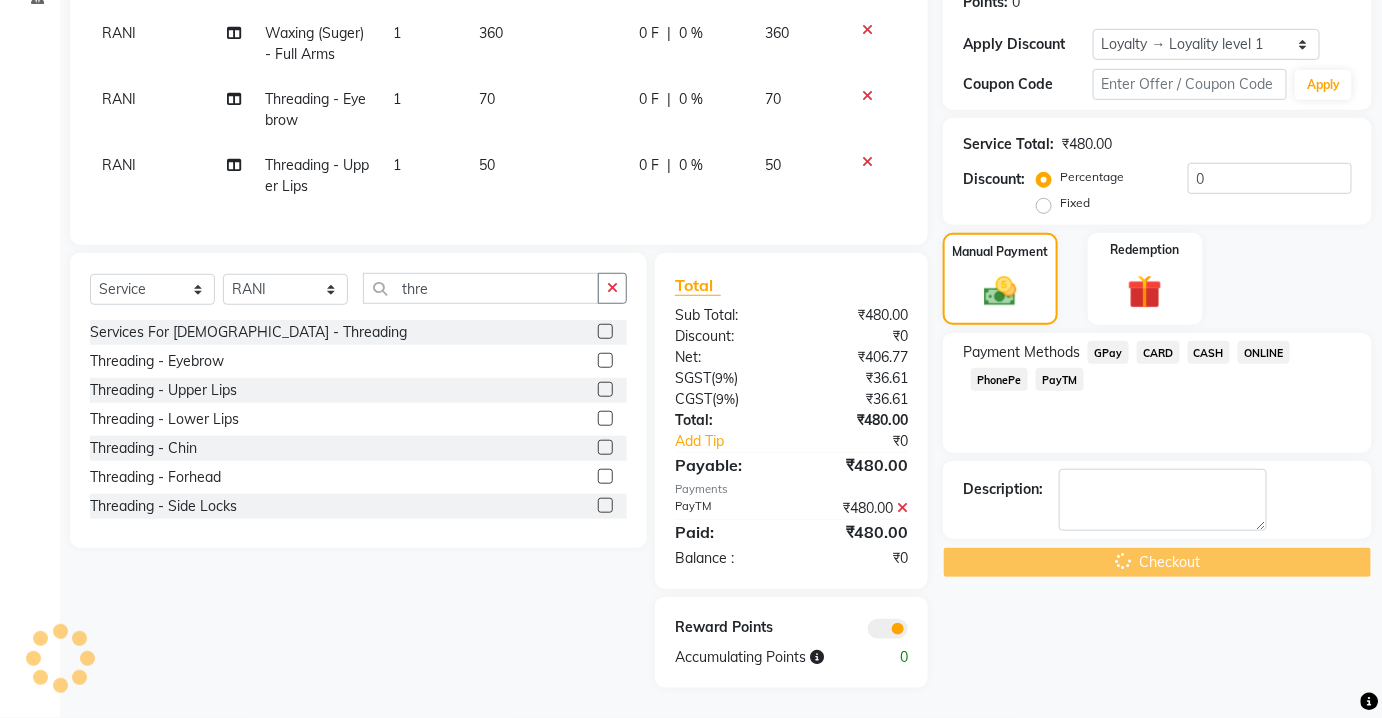 scroll, scrollTop: 271, scrollLeft: 0, axis: vertical 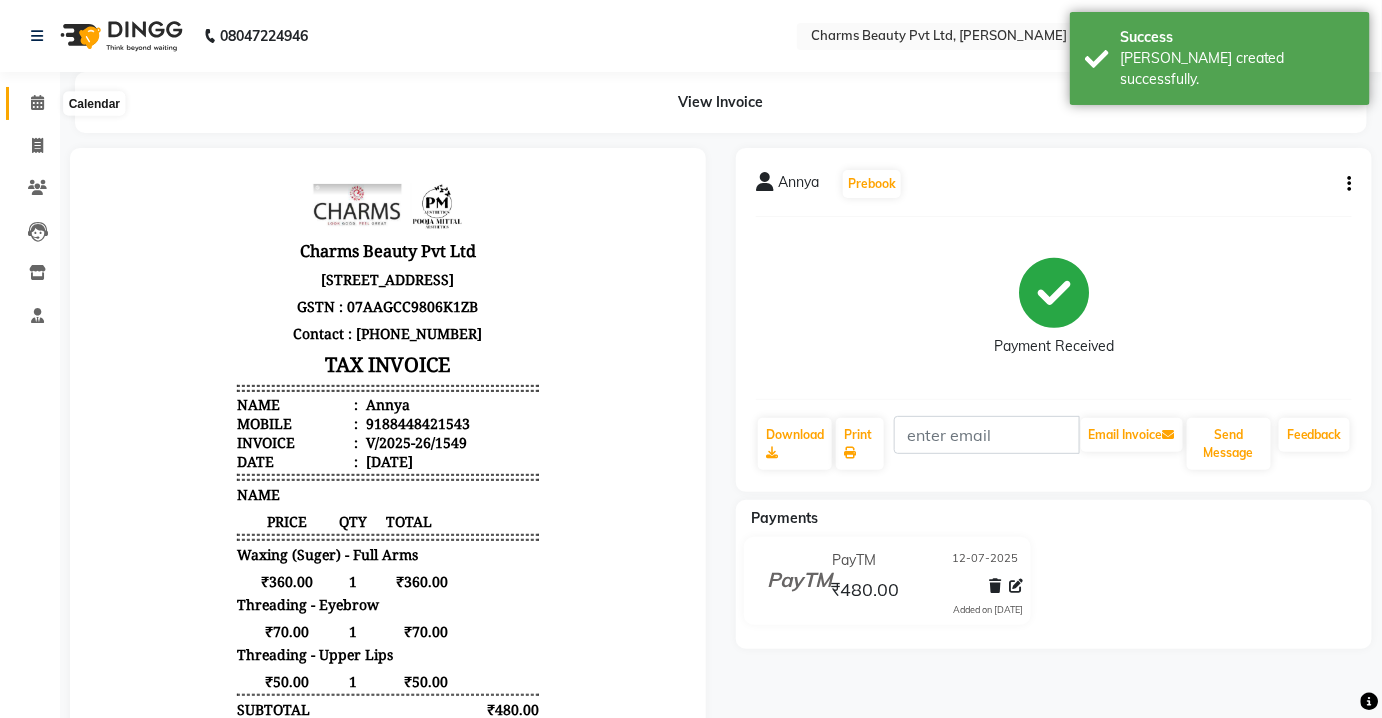 click 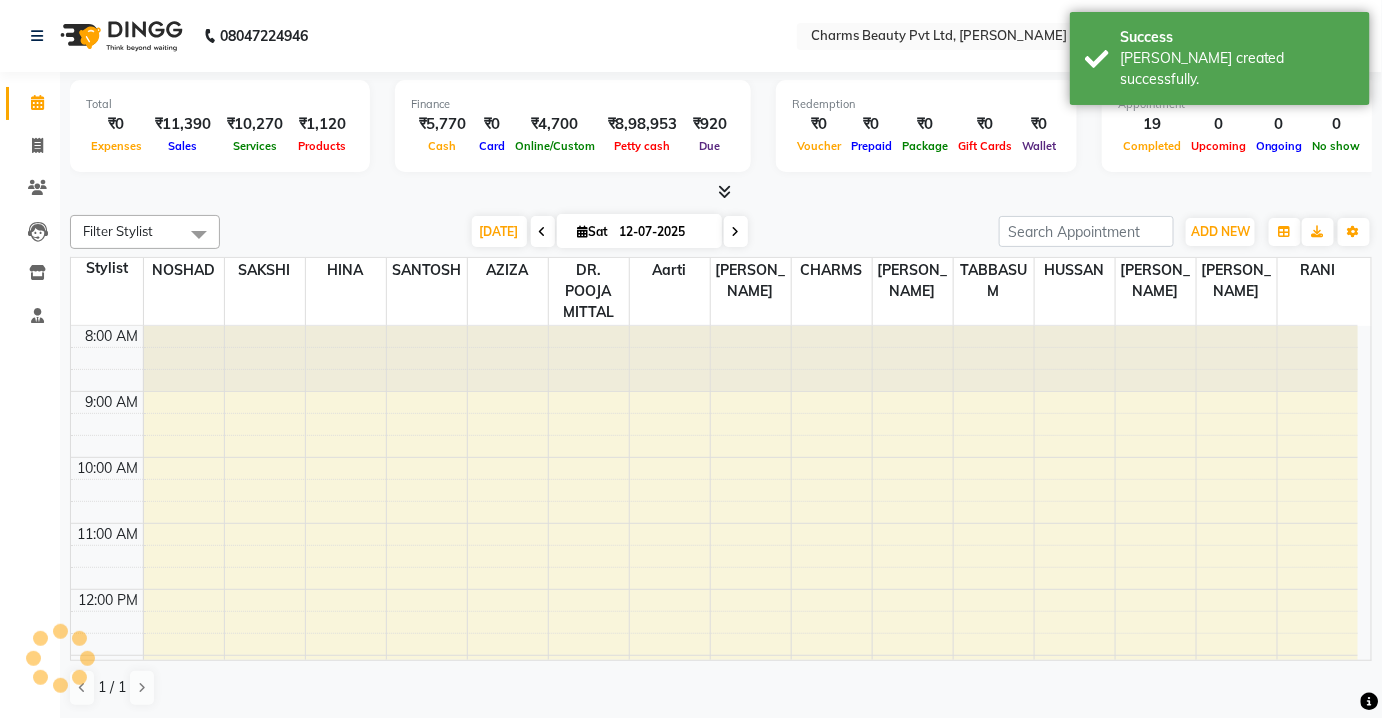scroll, scrollTop: 0, scrollLeft: 0, axis: both 